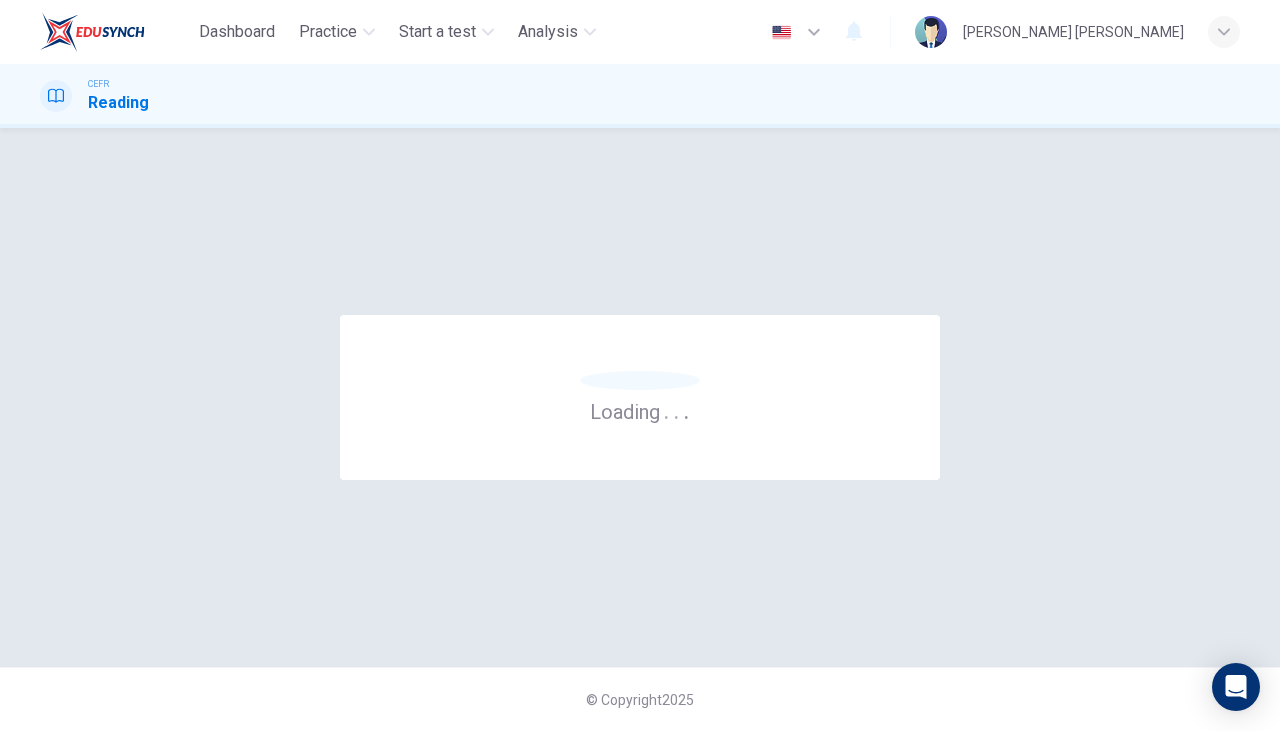 scroll, scrollTop: 0, scrollLeft: 0, axis: both 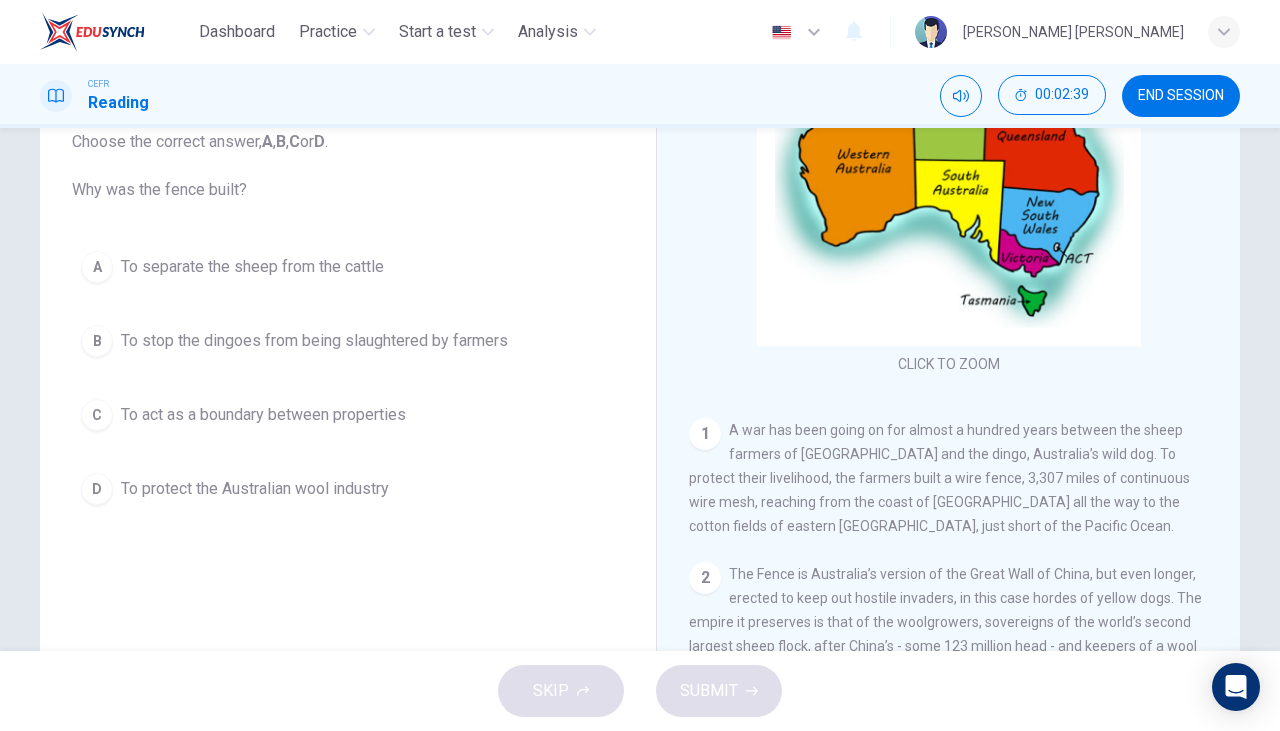 click on "To separate the sheep from the cattle" at bounding box center (252, 267) 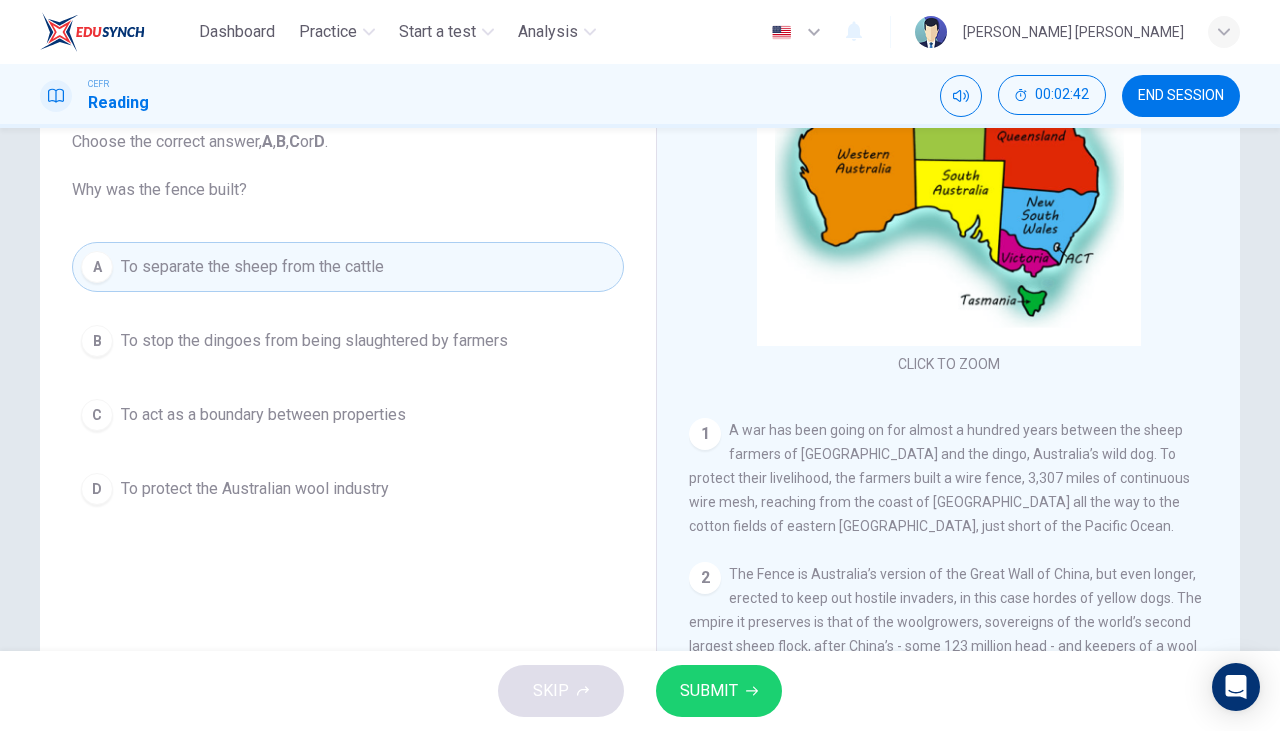 click on "A" at bounding box center (97, 267) 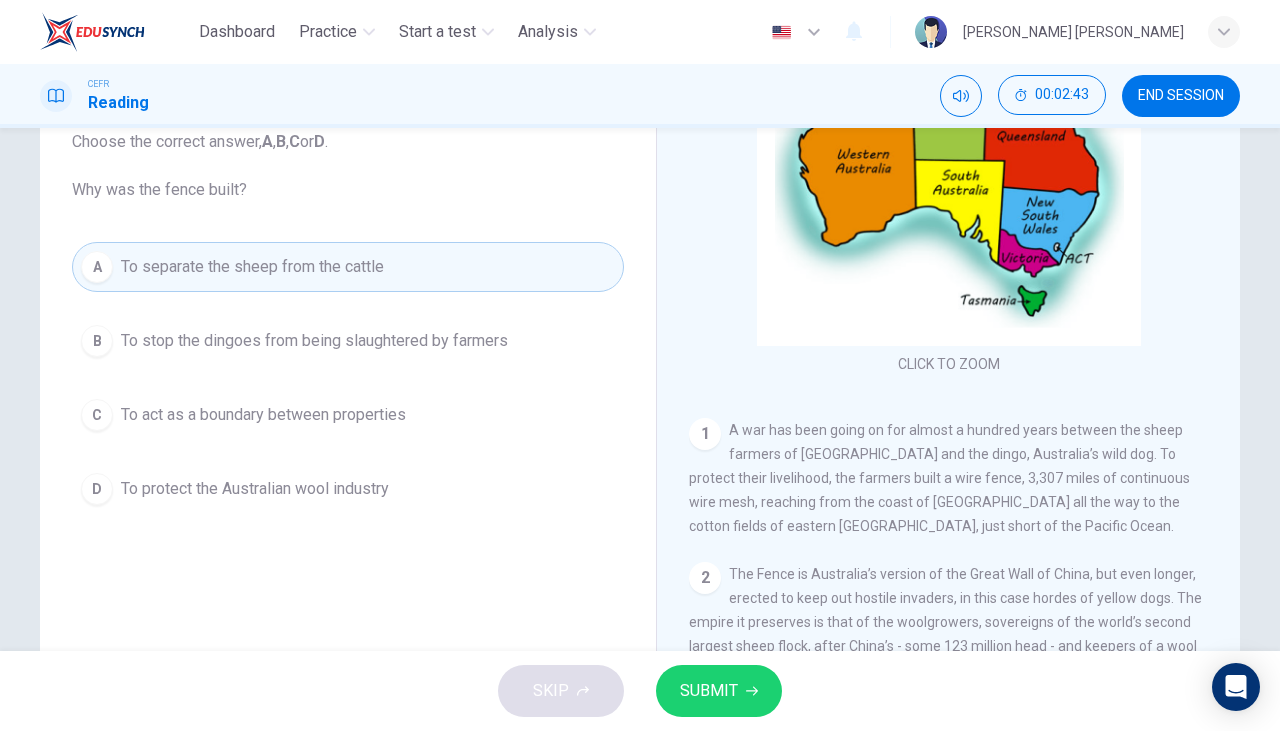 scroll, scrollTop: 252, scrollLeft: 0, axis: vertical 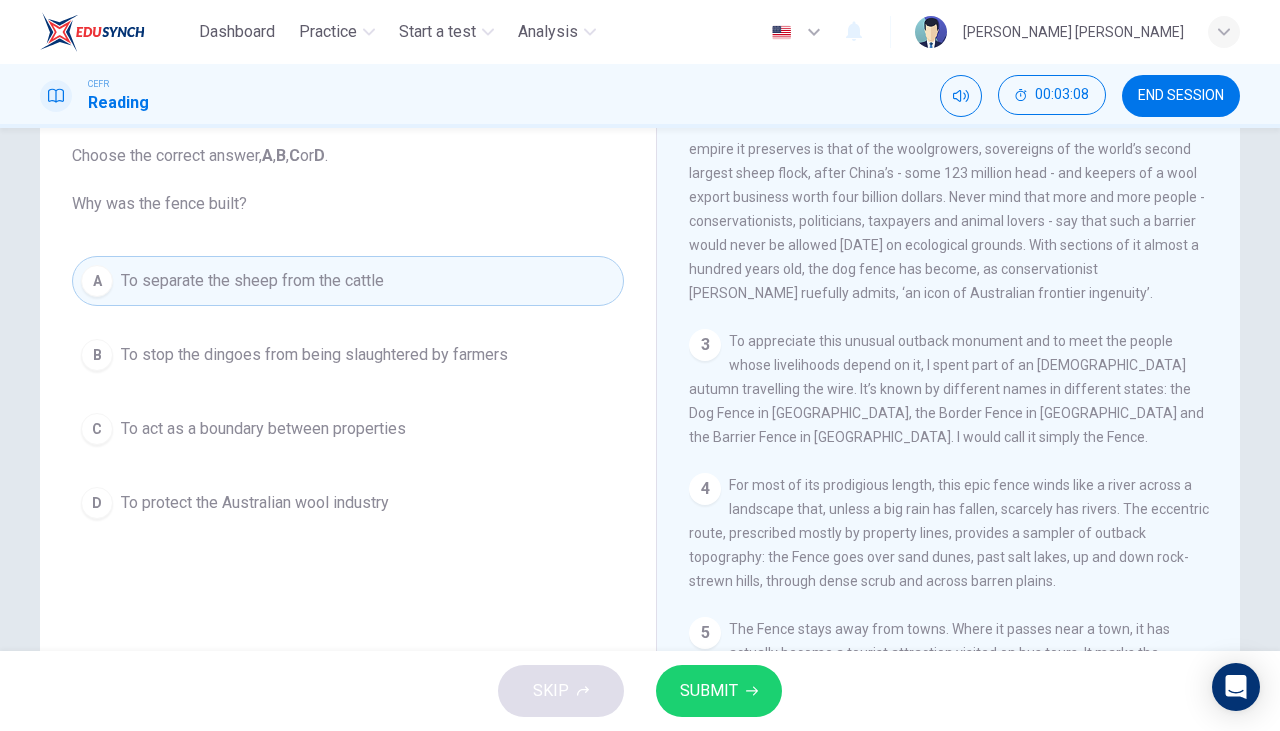 click on "To act as a boundary between properties" at bounding box center (263, 429) 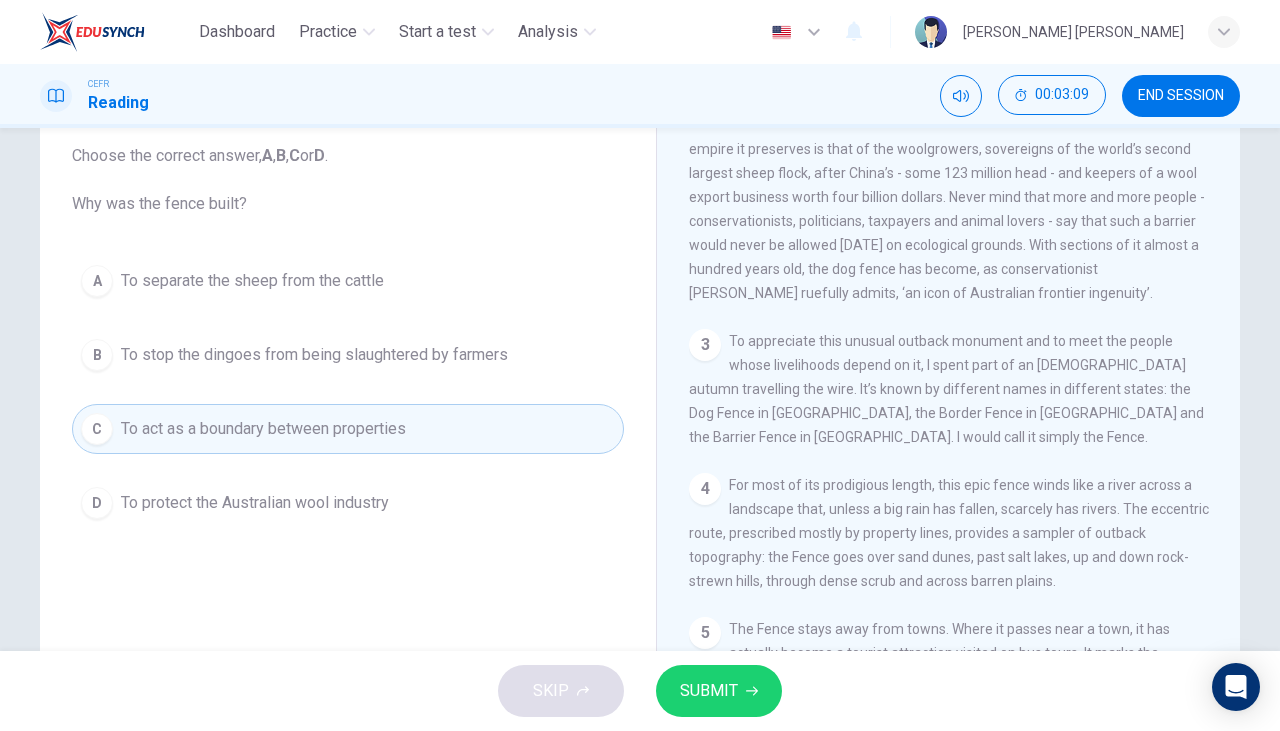 scroll, scrollTop: 252, scrollLeft: 0, axis: vertical 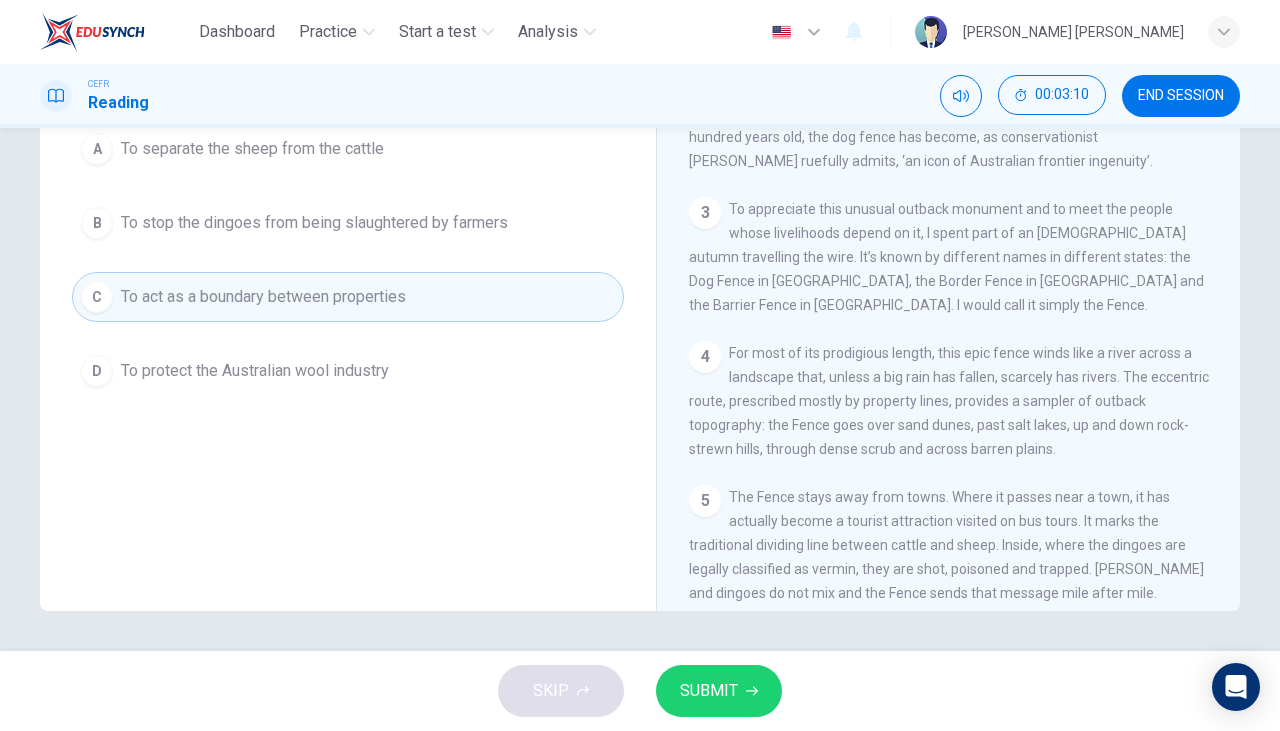 click on "SUBMIT" at bounding box center [709, 691] 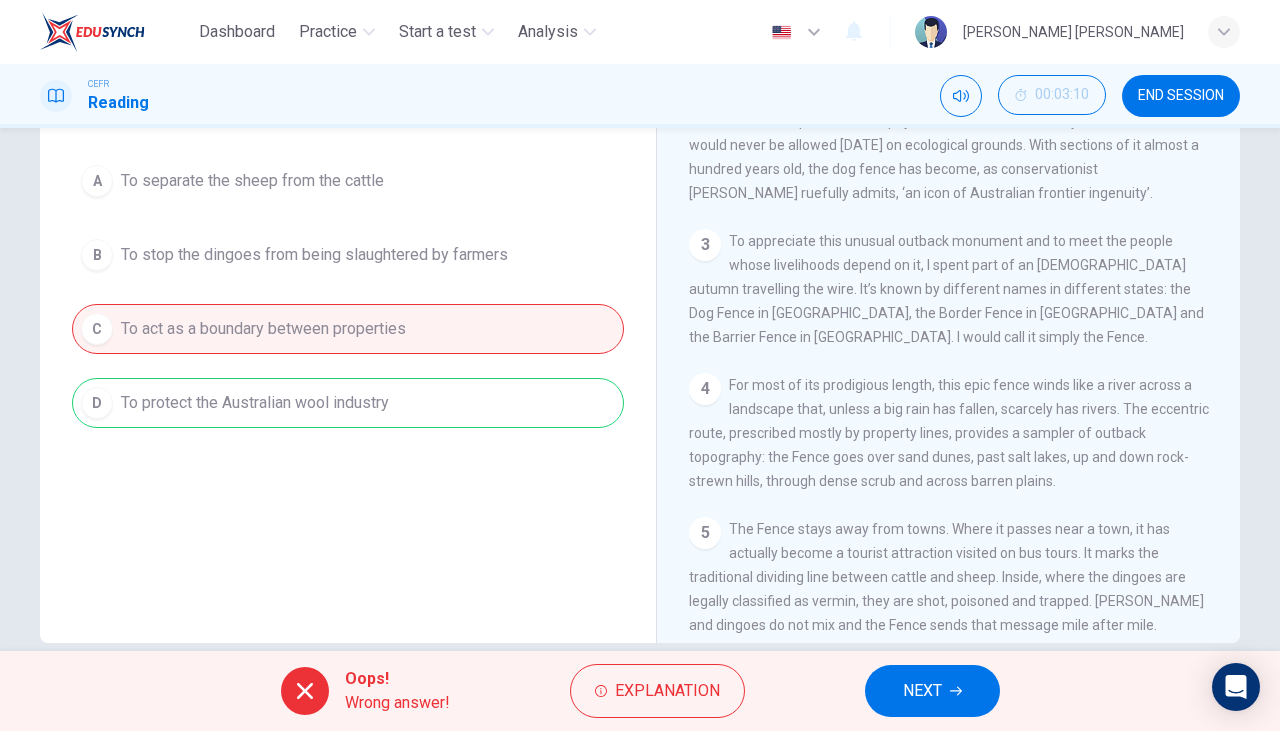scroll, scrollTop: 252, scrollLeft: 0, axis: vertical 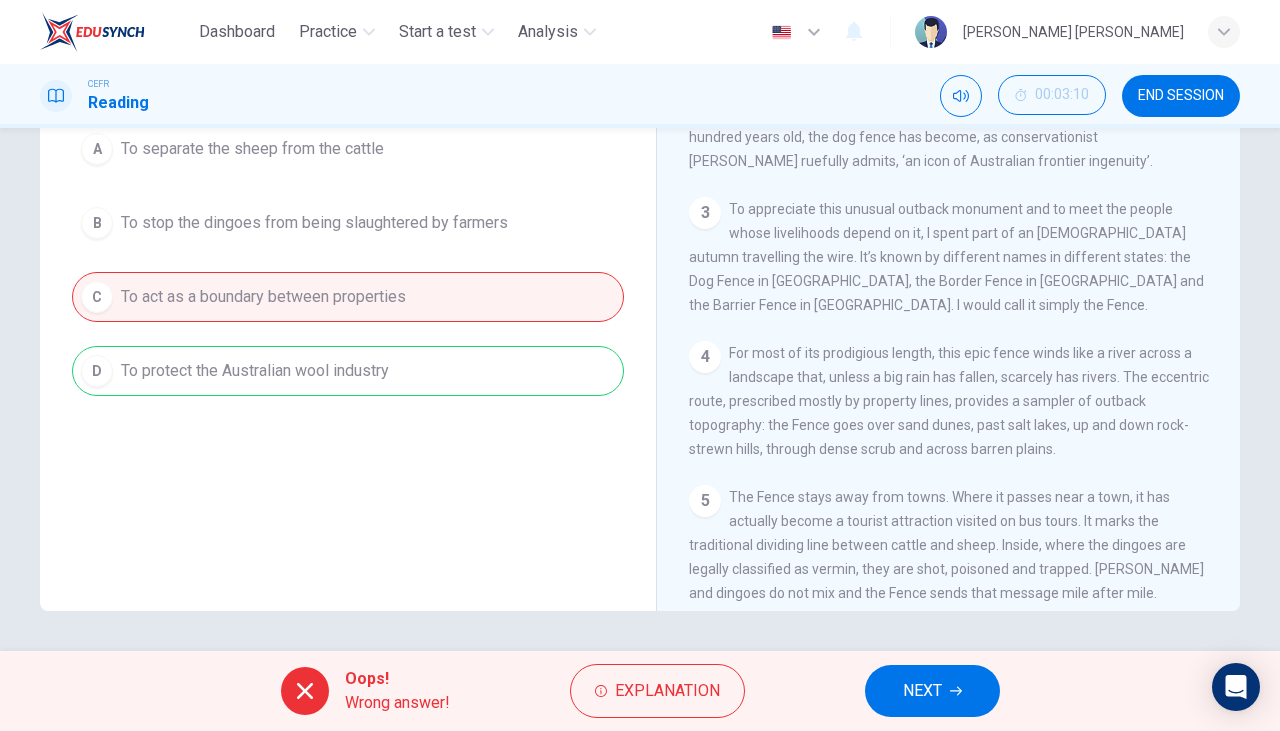 click on "NEXT" at bounding box center [922, 691] 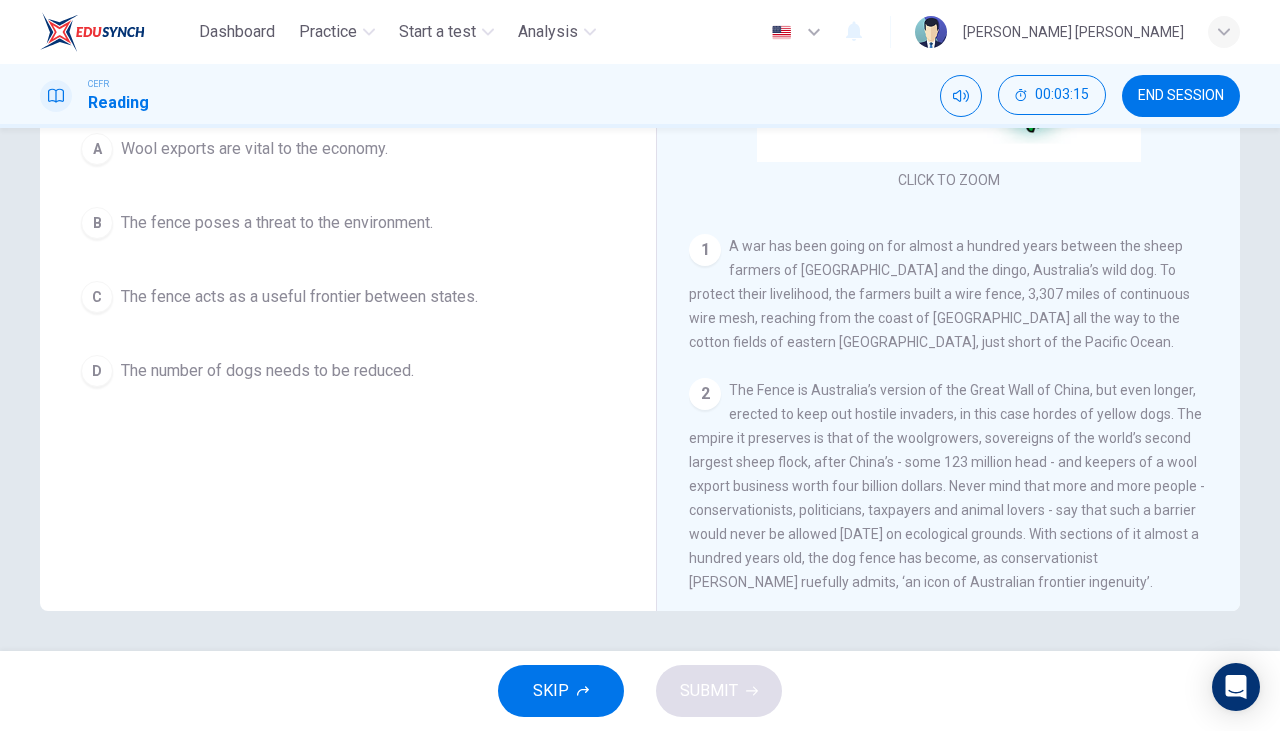 scroll, scrollTop: 190, scrollLeft: 0, axis: vertical 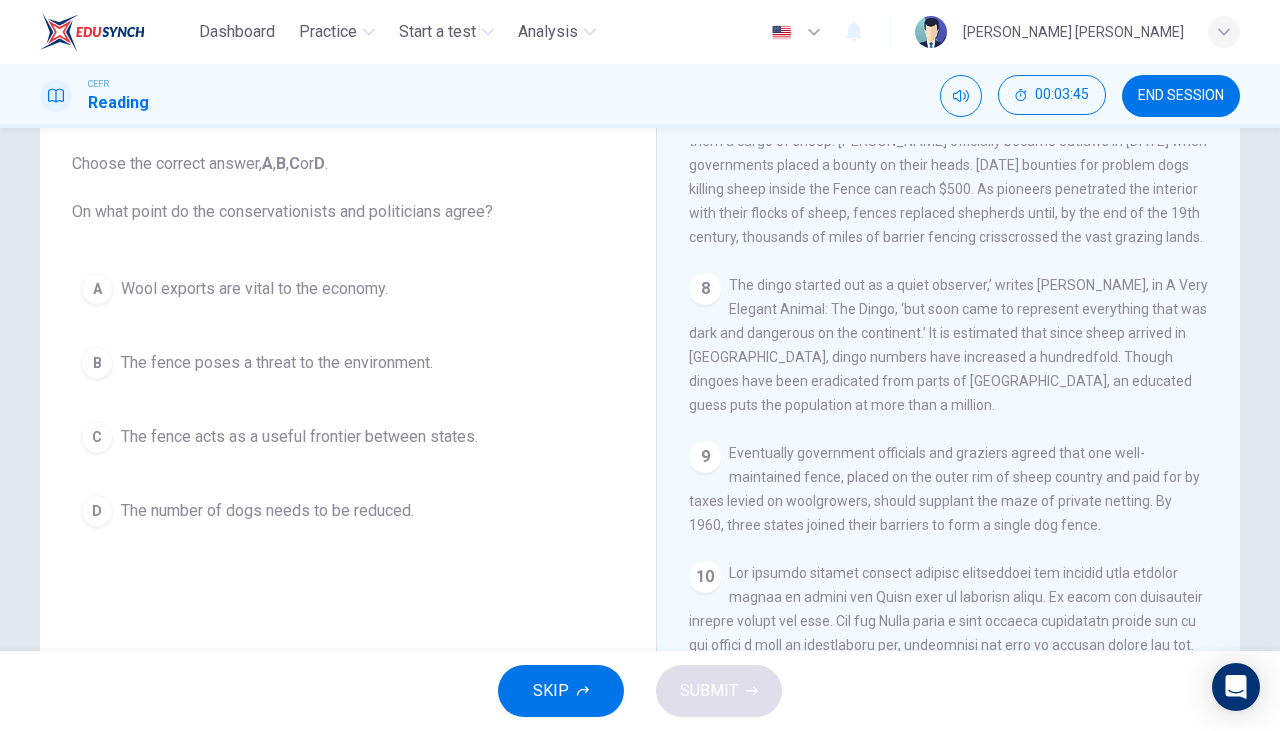 click on "A" at bounding box center (97, 289) 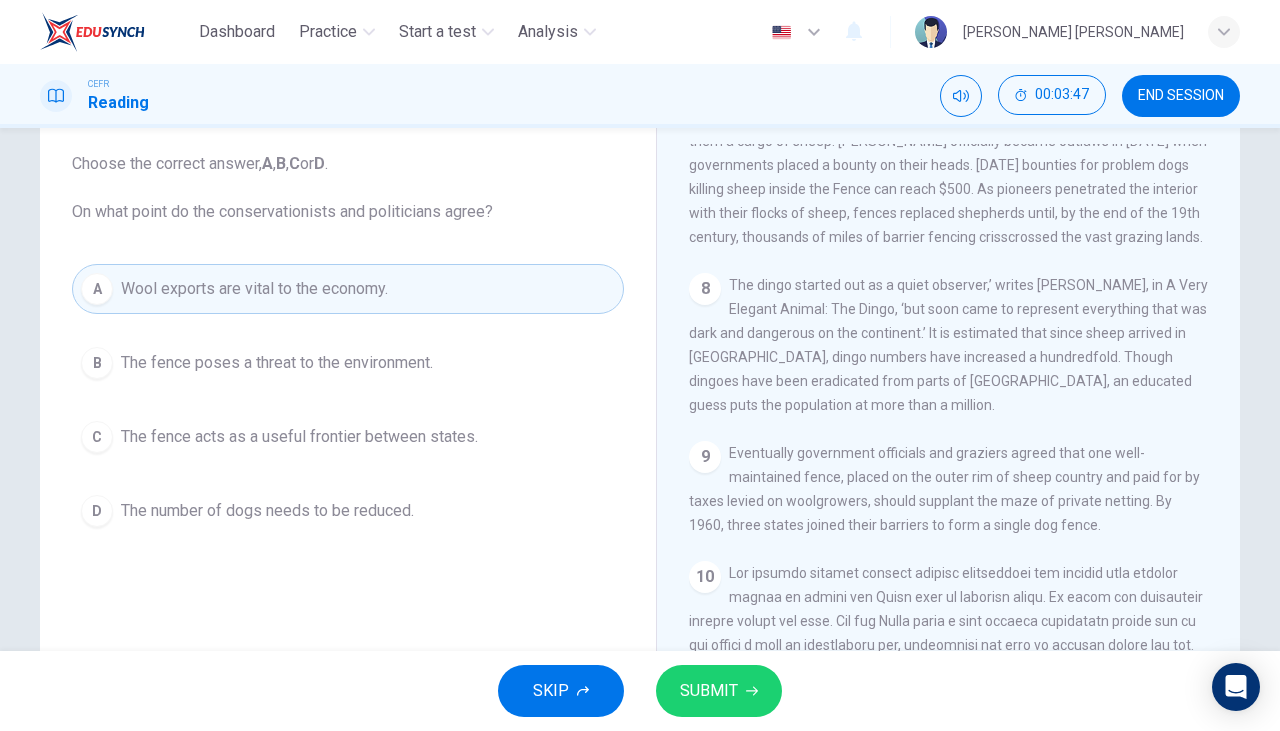 click on "SUBMIT" at bounding box center [719, 691] 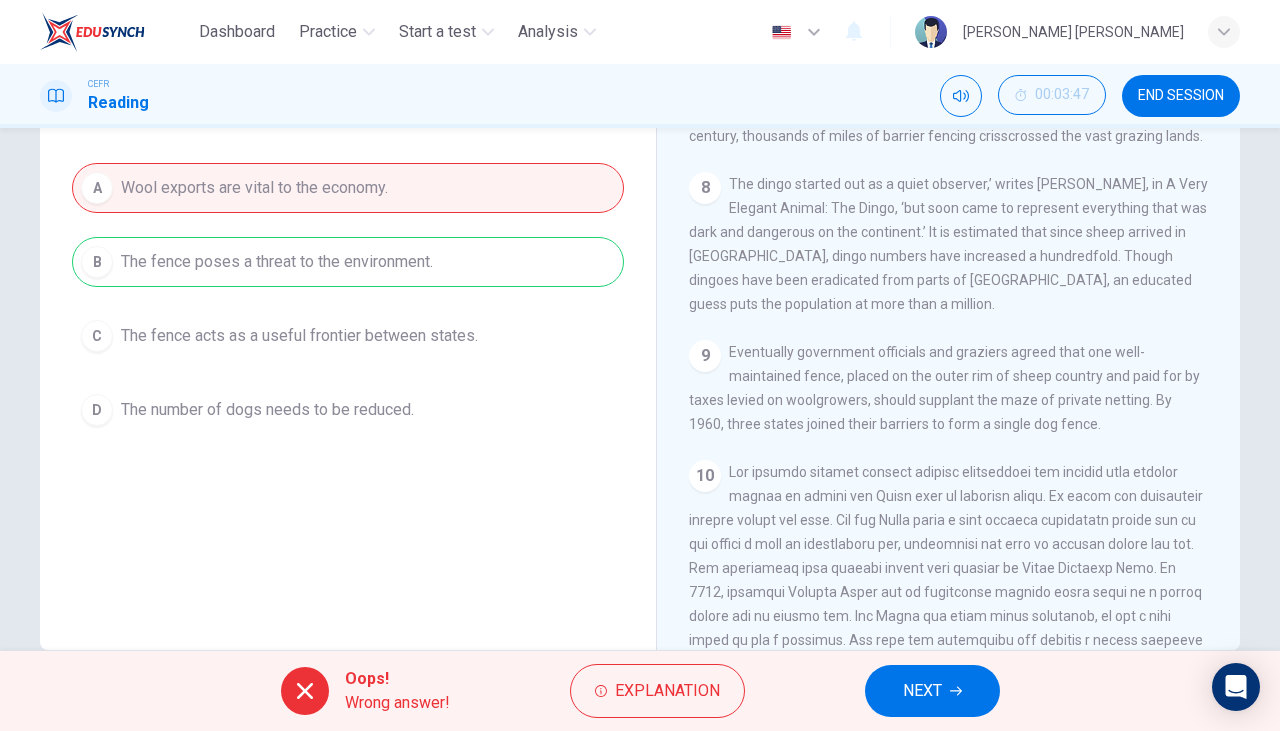 scroll, scrollTop: 214, scrollLeft: 0, axis: vertical 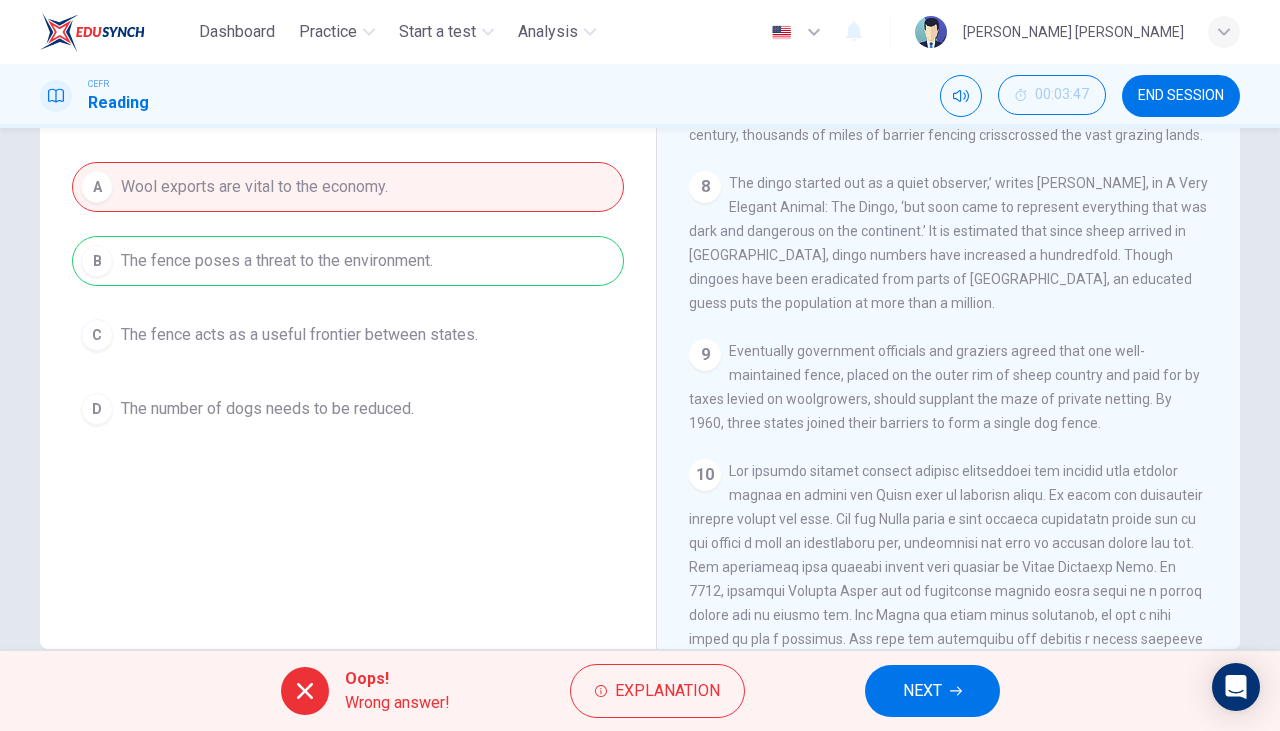 click on "NEXT" at bounding box center [922, 691] 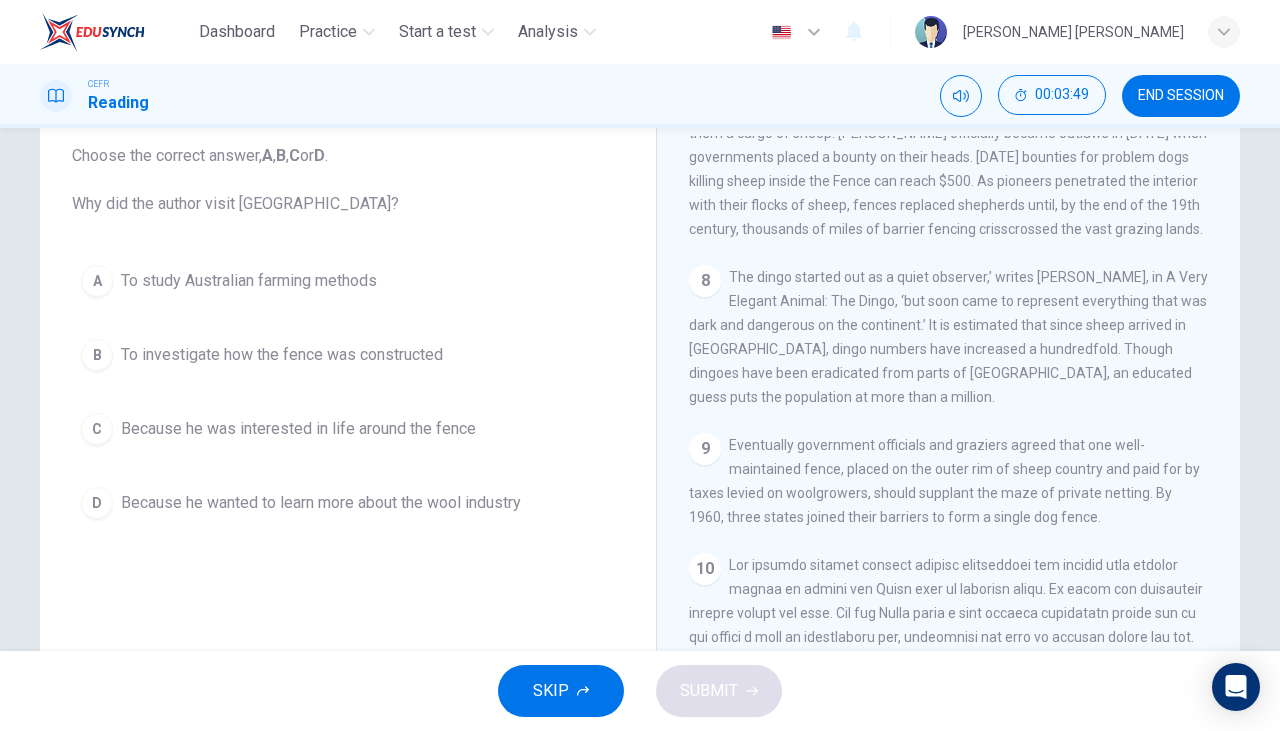 scroll, scrollTop: 121, scrollLeft: 0, axis: vertical 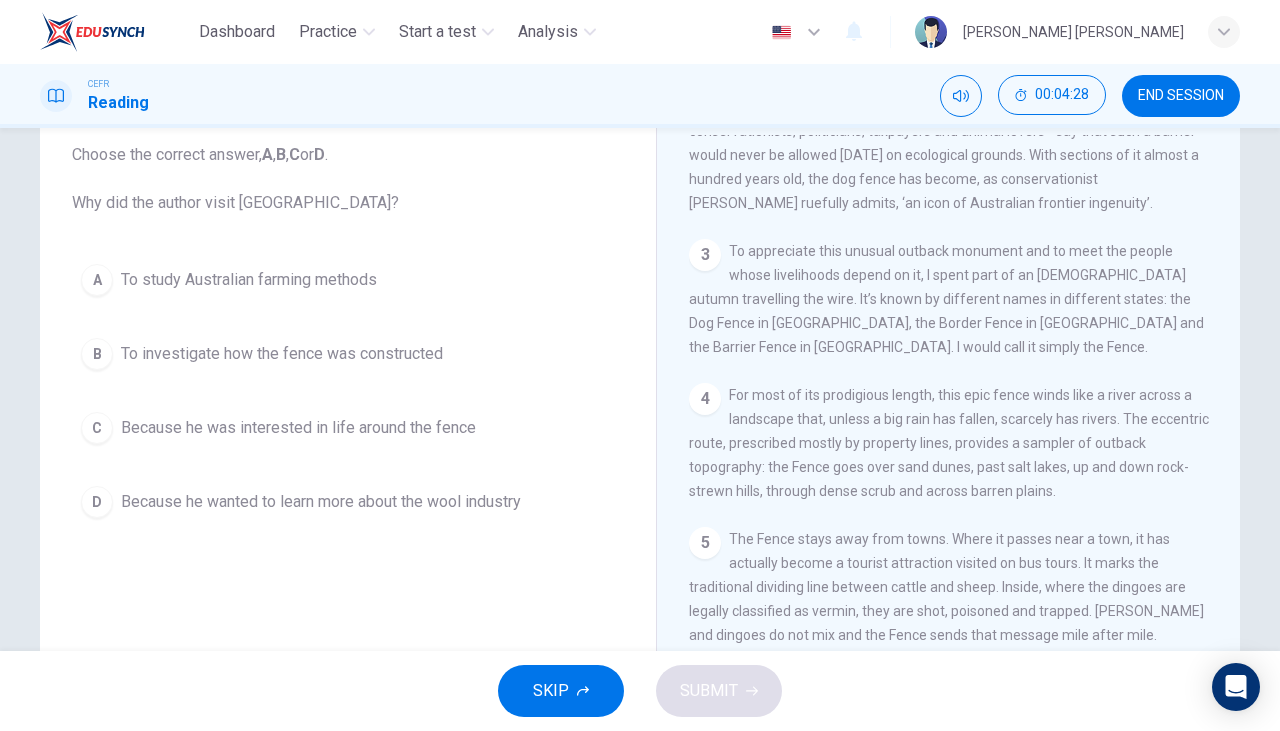 click on "B" at bounding box center (97, 354) 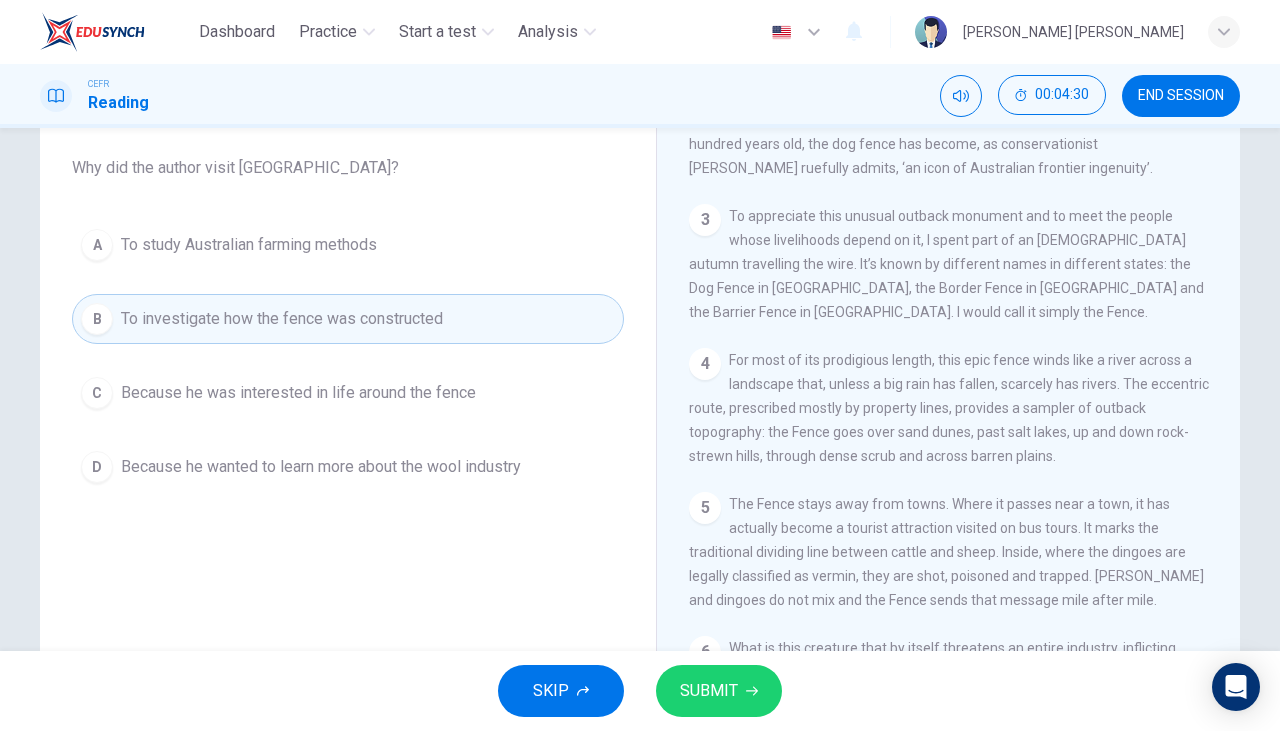 scroll, scrollTop: 158, scrollLeft: 0, axis: vertical 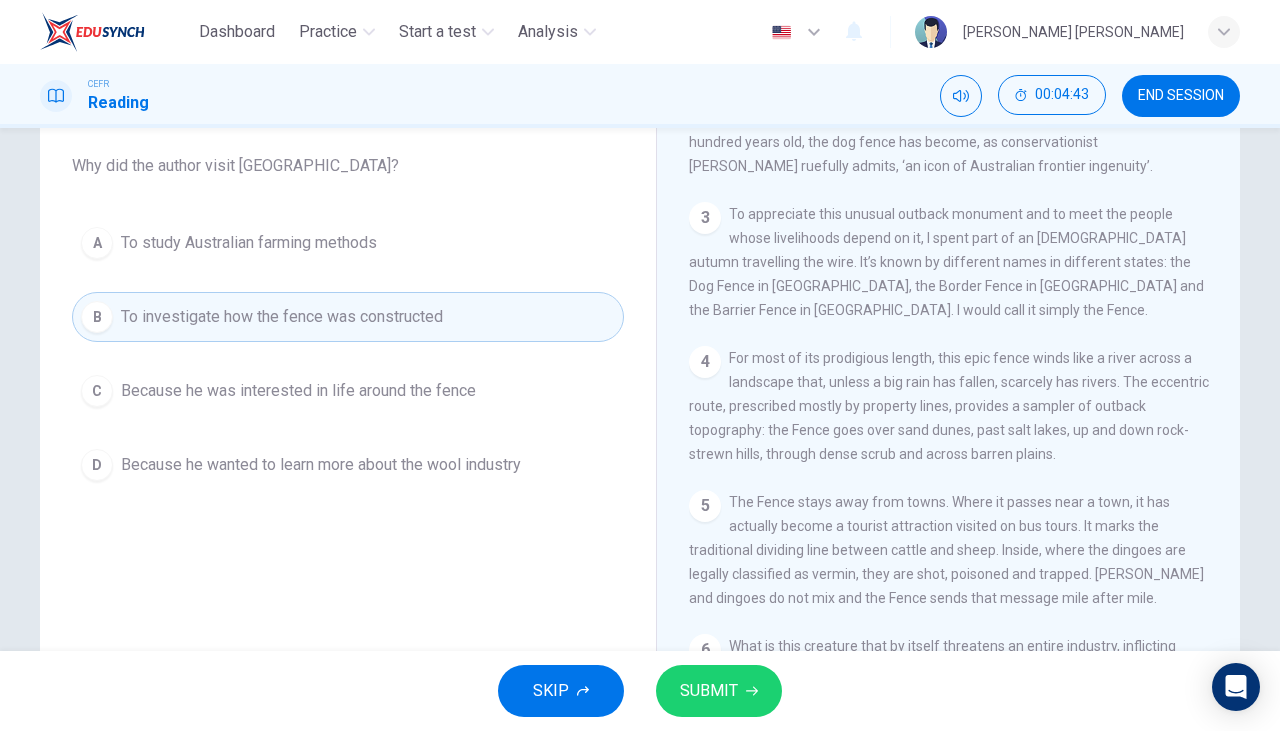 click on "C" at bounding box center (97, 391) 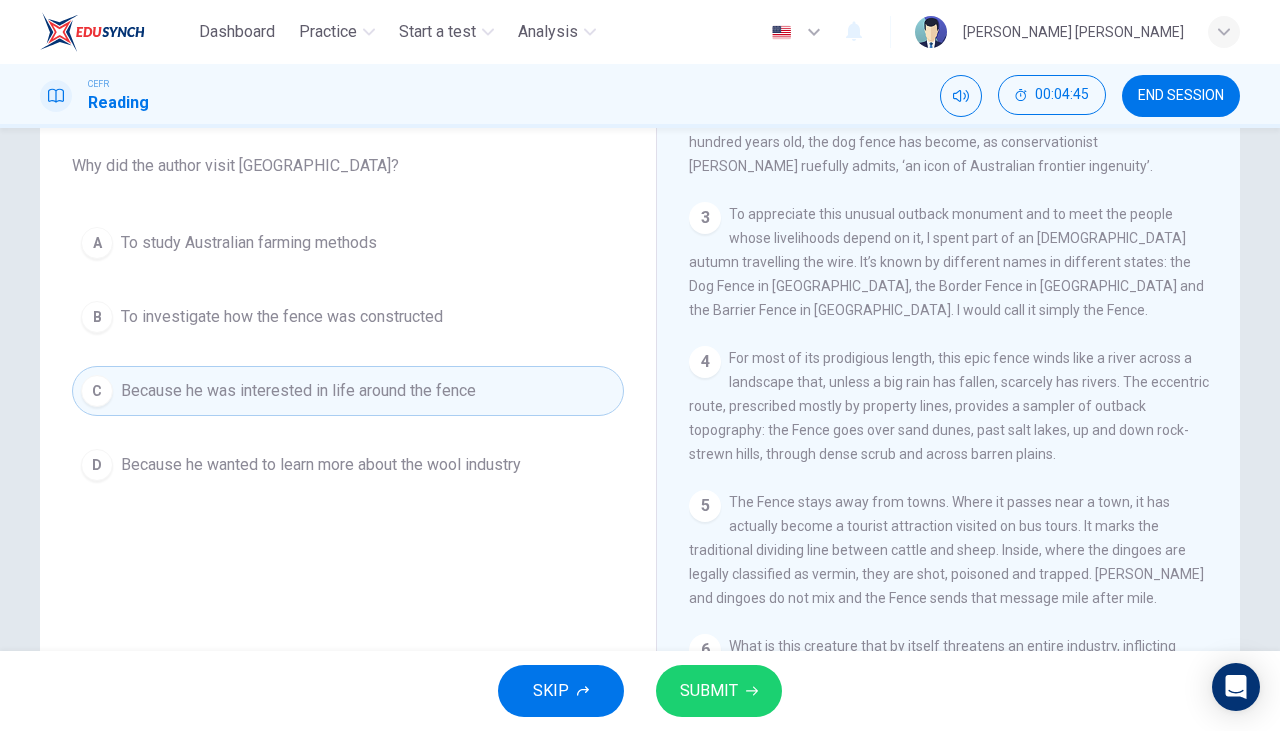 click on "SUBMIT" at bounding box center [719, 691] 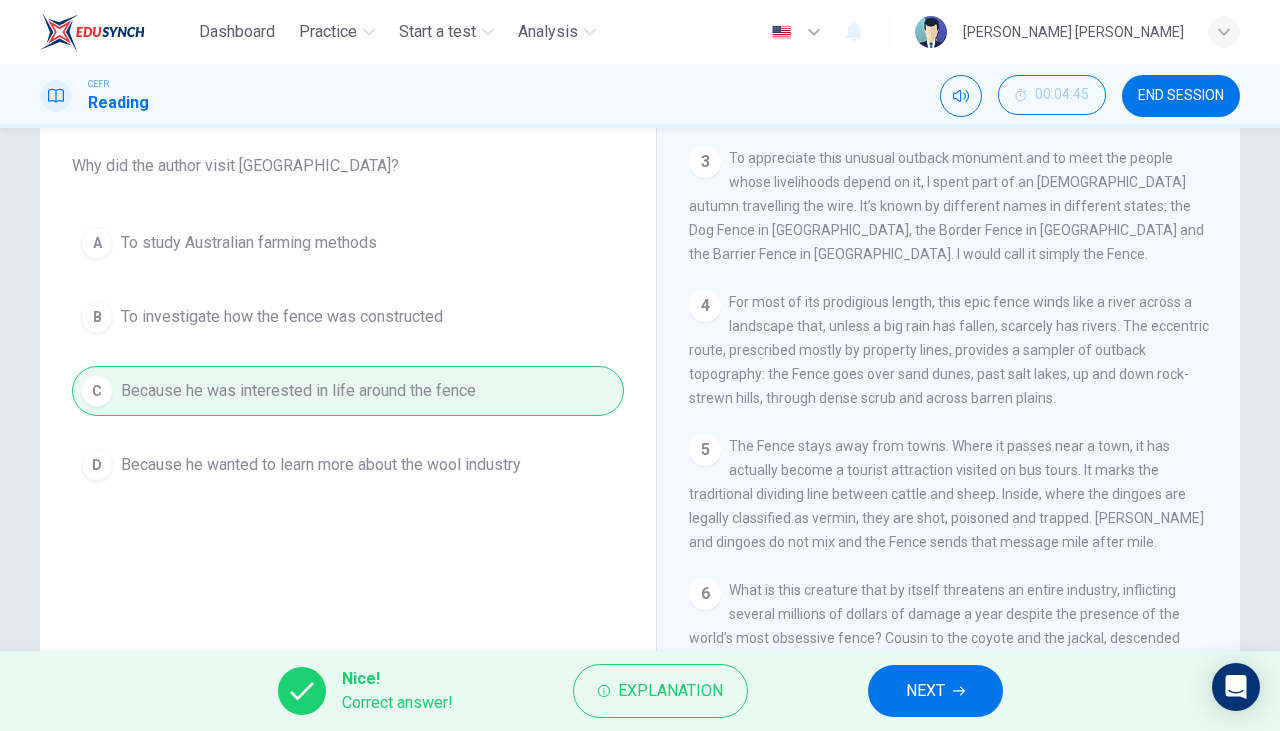 scroll, scrollTop: 763, scrollLeft: 0, axis: vertical 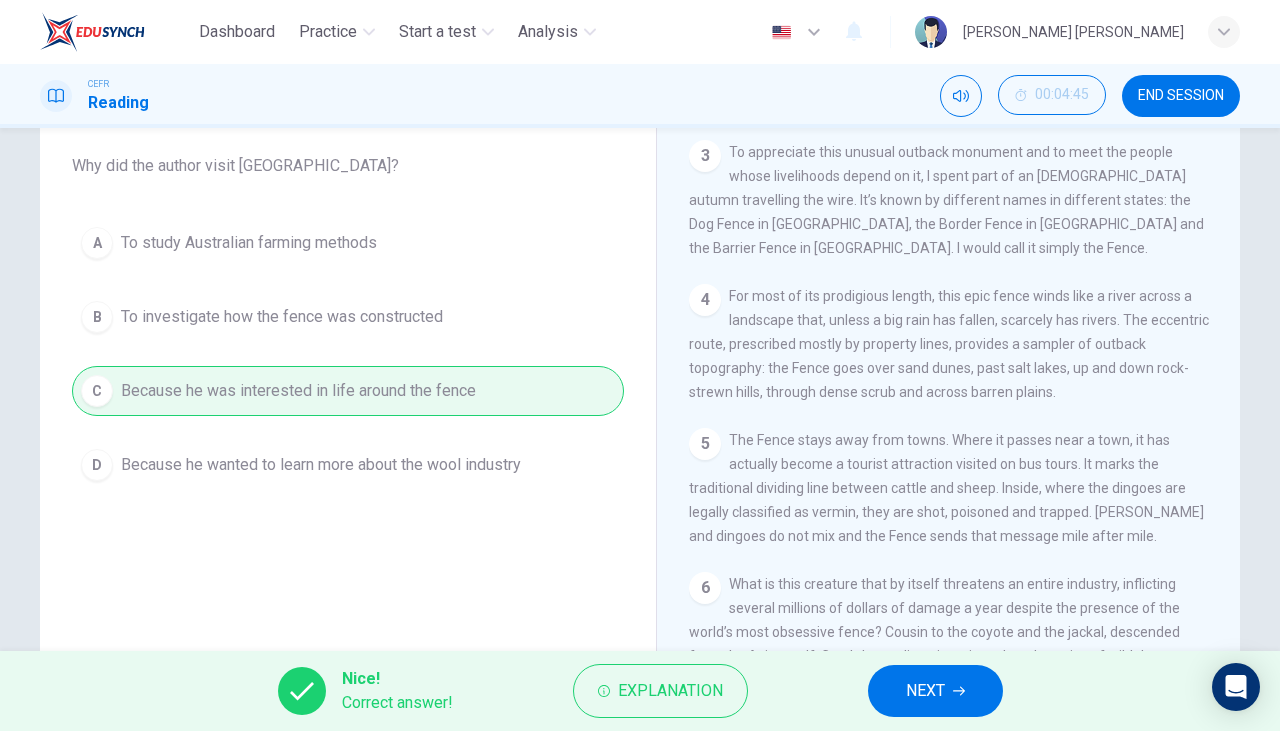 click on "NEXT" at bounding box center [935, 691] 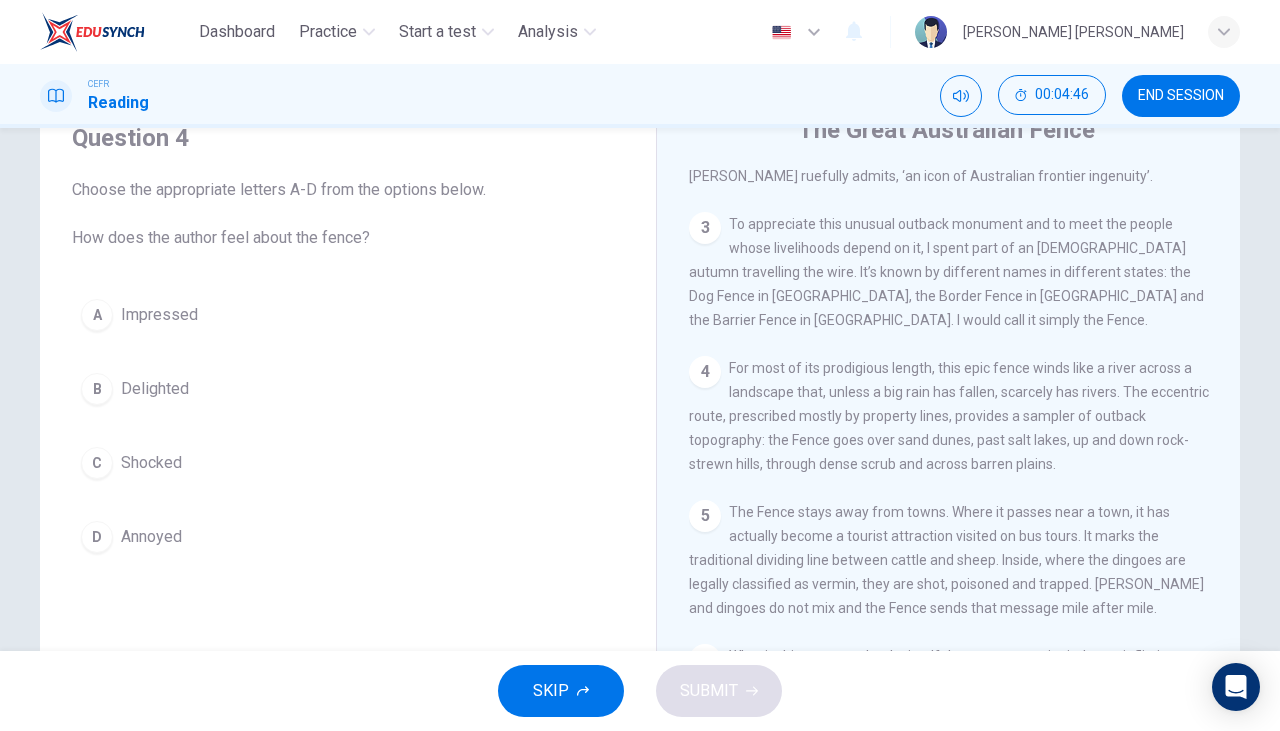 scroll, scrollTop: 86, scrollLeft: 0, axis: vertical 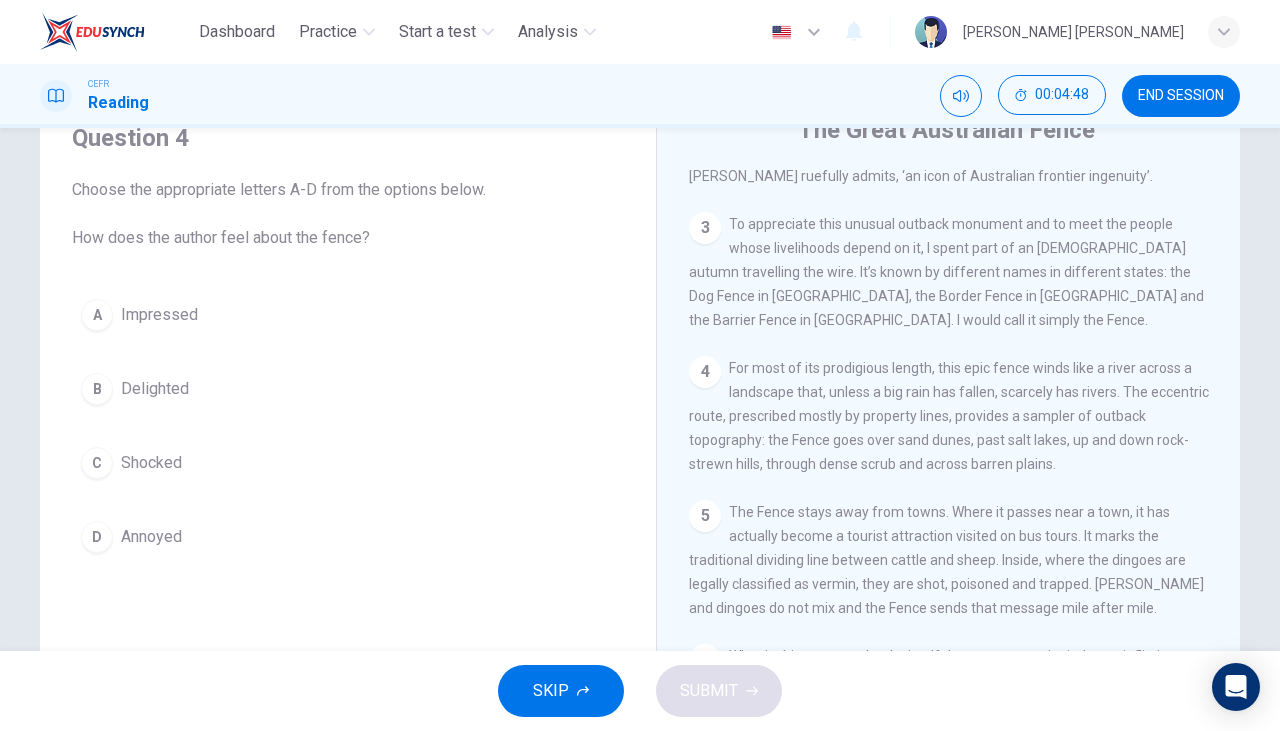 click on "A" at bounding box center (97, 315) 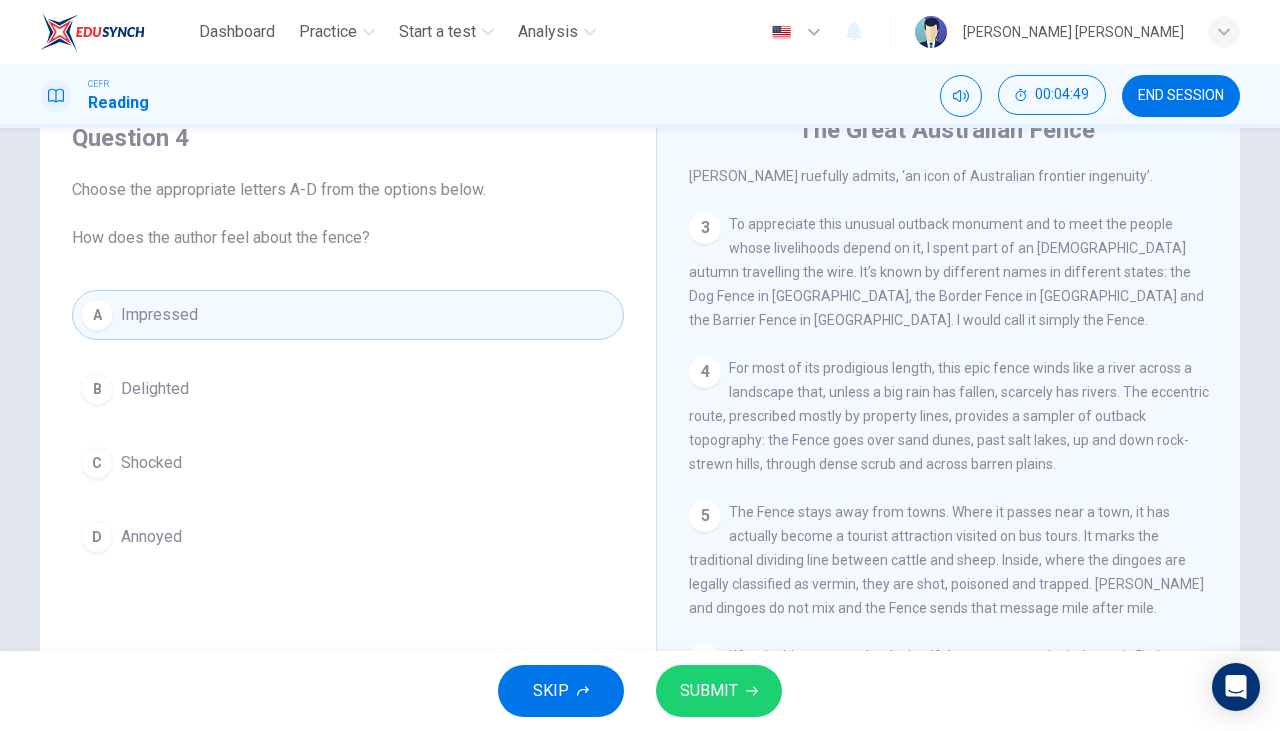 click on "SUBMIT" at bounding box center (719, 691) 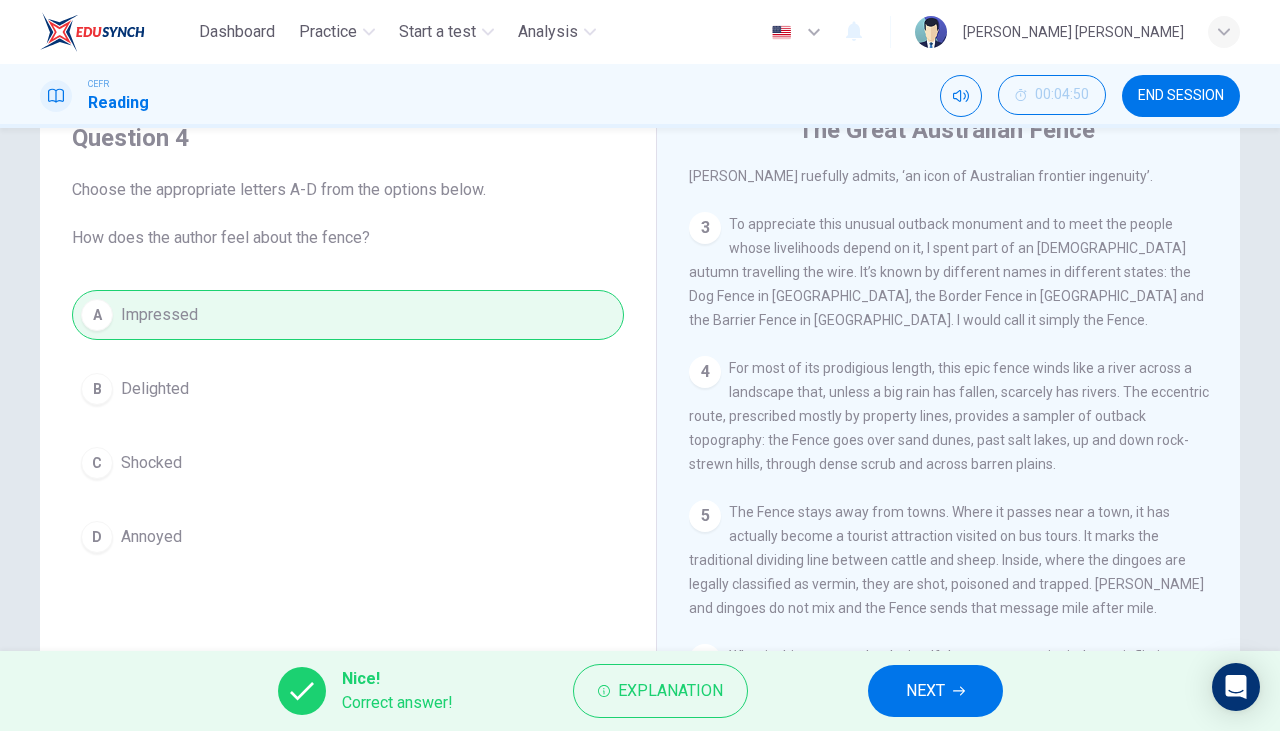click on "NEXT" at bounding box center [925, 691] 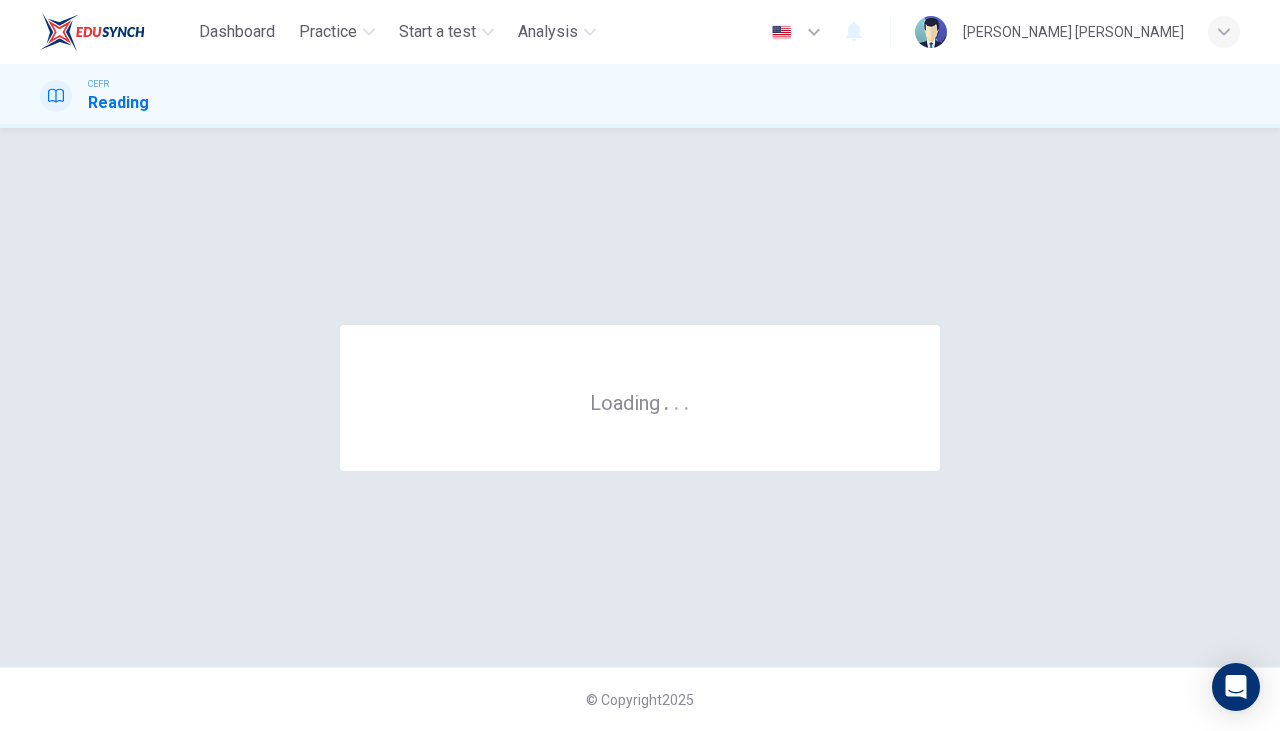 scroll, scrollTop: 0, scrollLeft: 0, axis: both 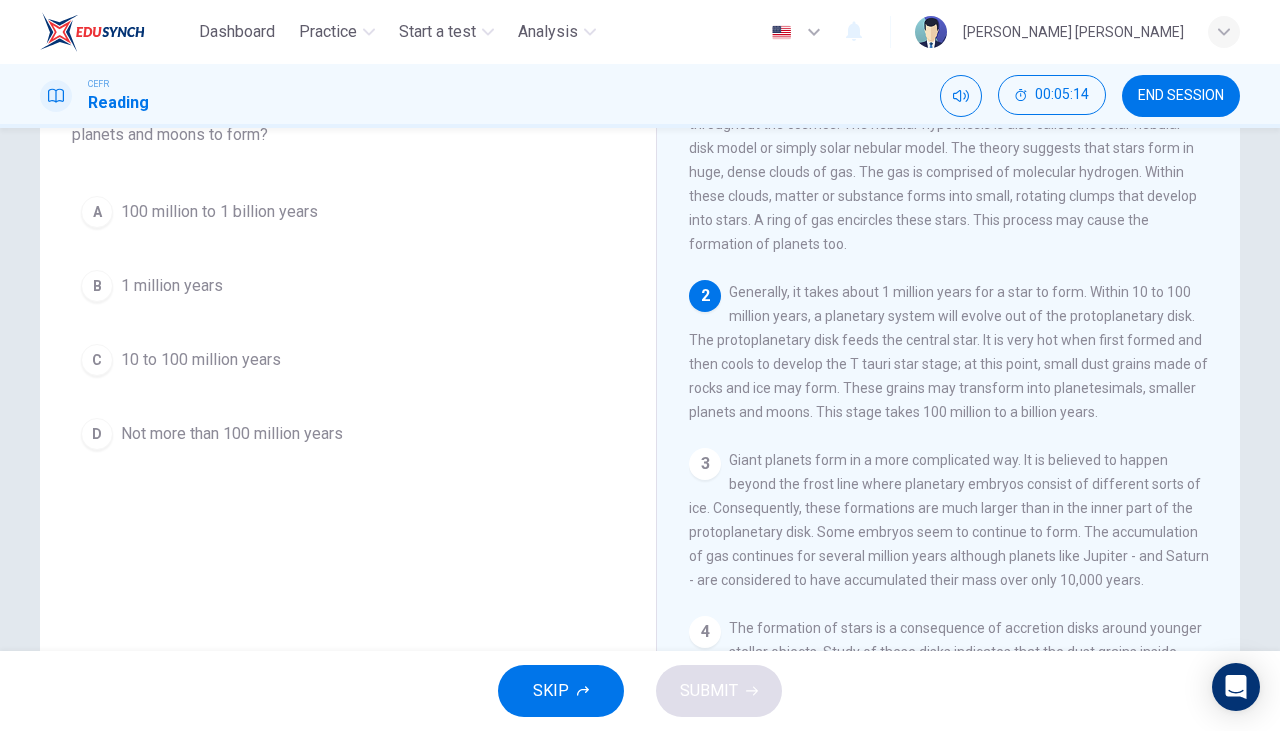 click on "D" at bounding box center [97, 434] 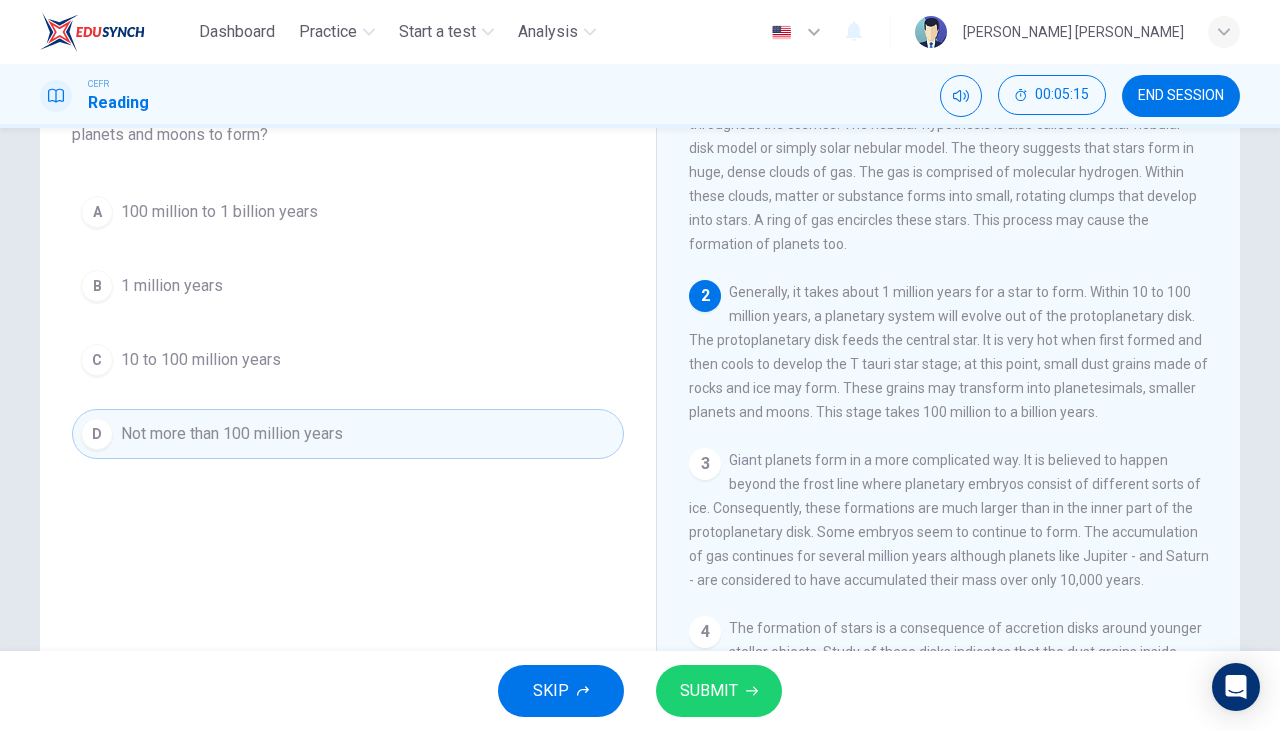 click 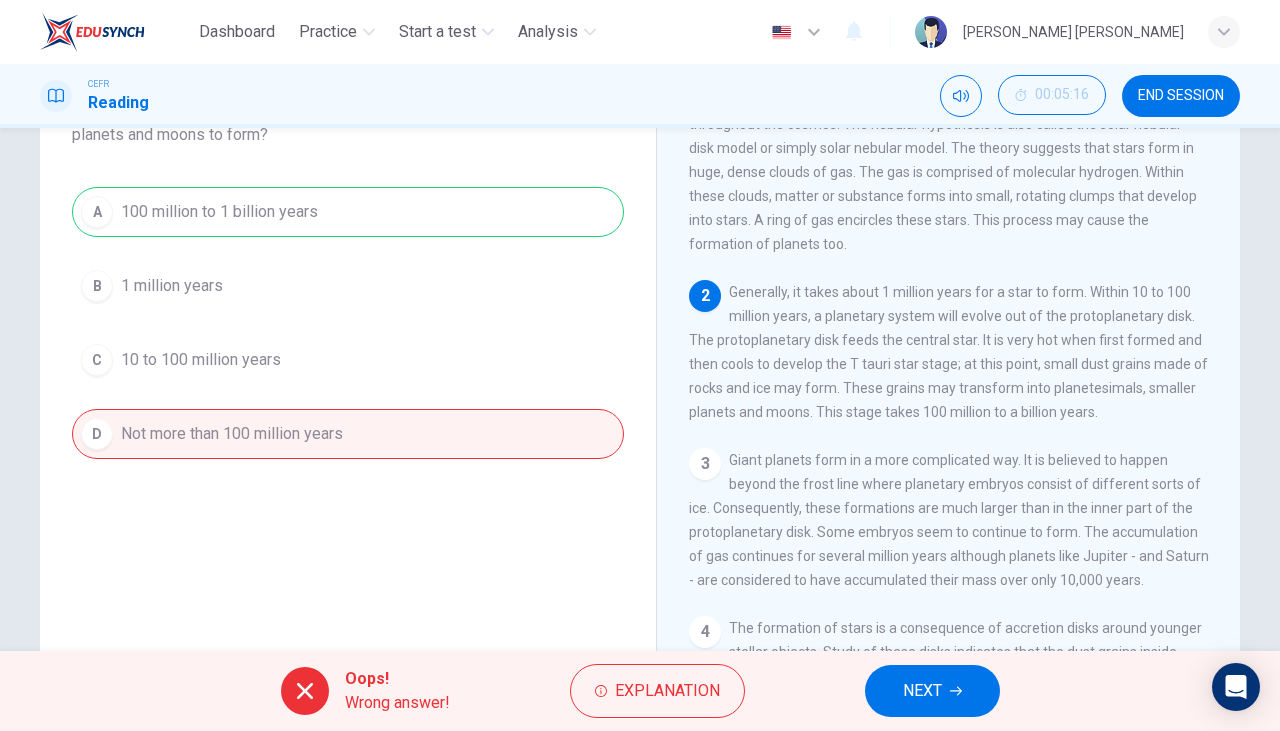 click on "NEXT" at bounding box center (922, 691) 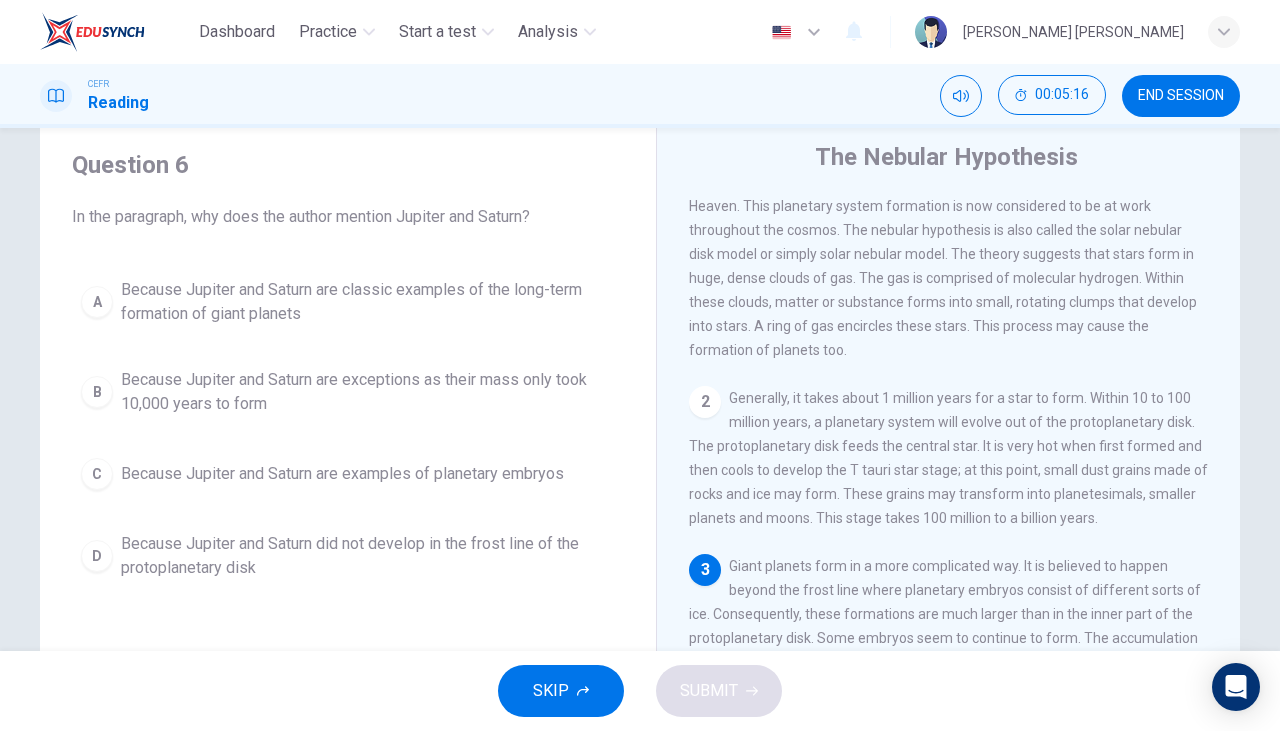 scroll, scrollTop: 58, scrollLeft: 0, axis: vertical 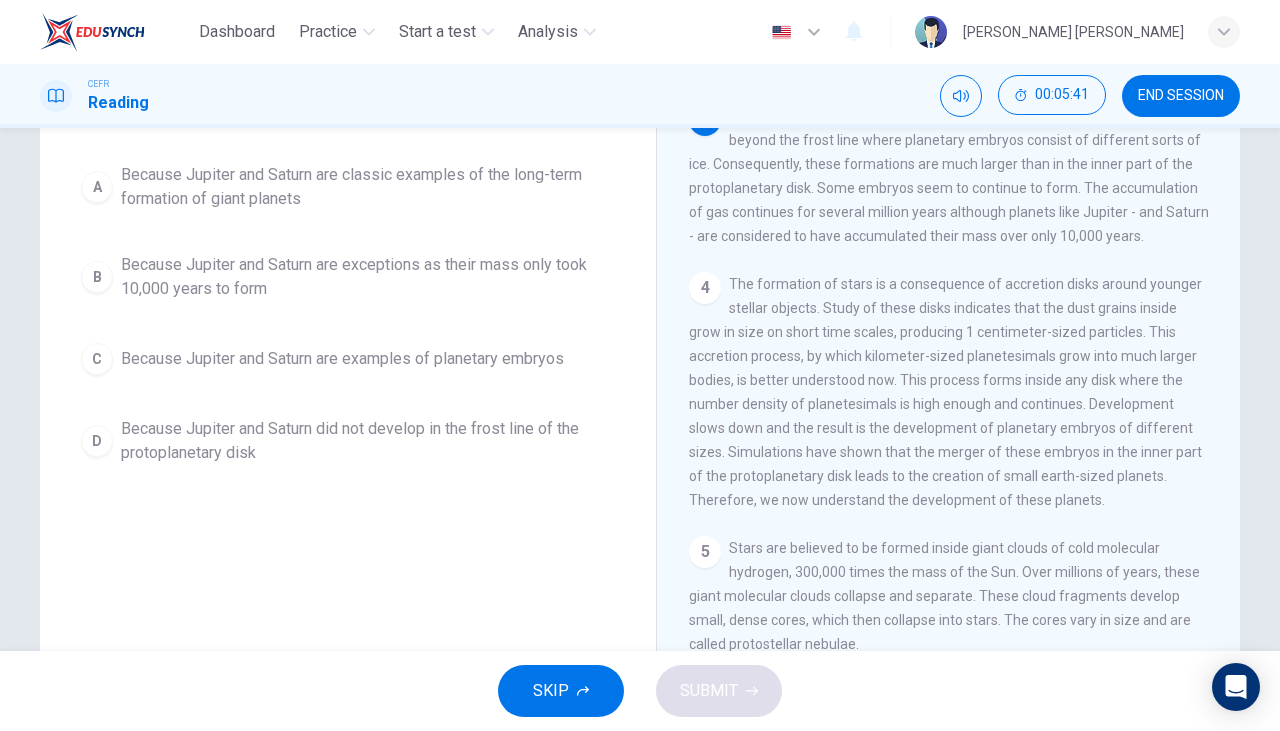 click on "C" at bounding box center (97, 359) 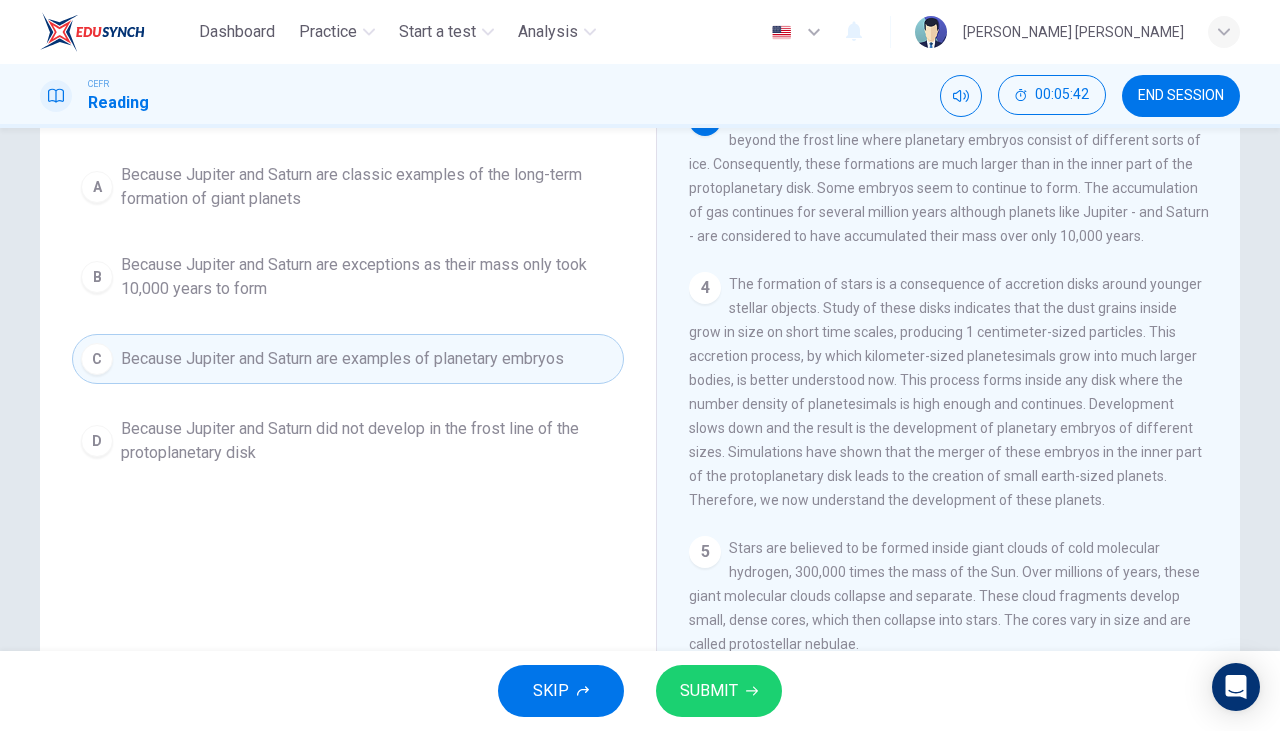 click on "SUBMIT" at bounding box center [709, 691] 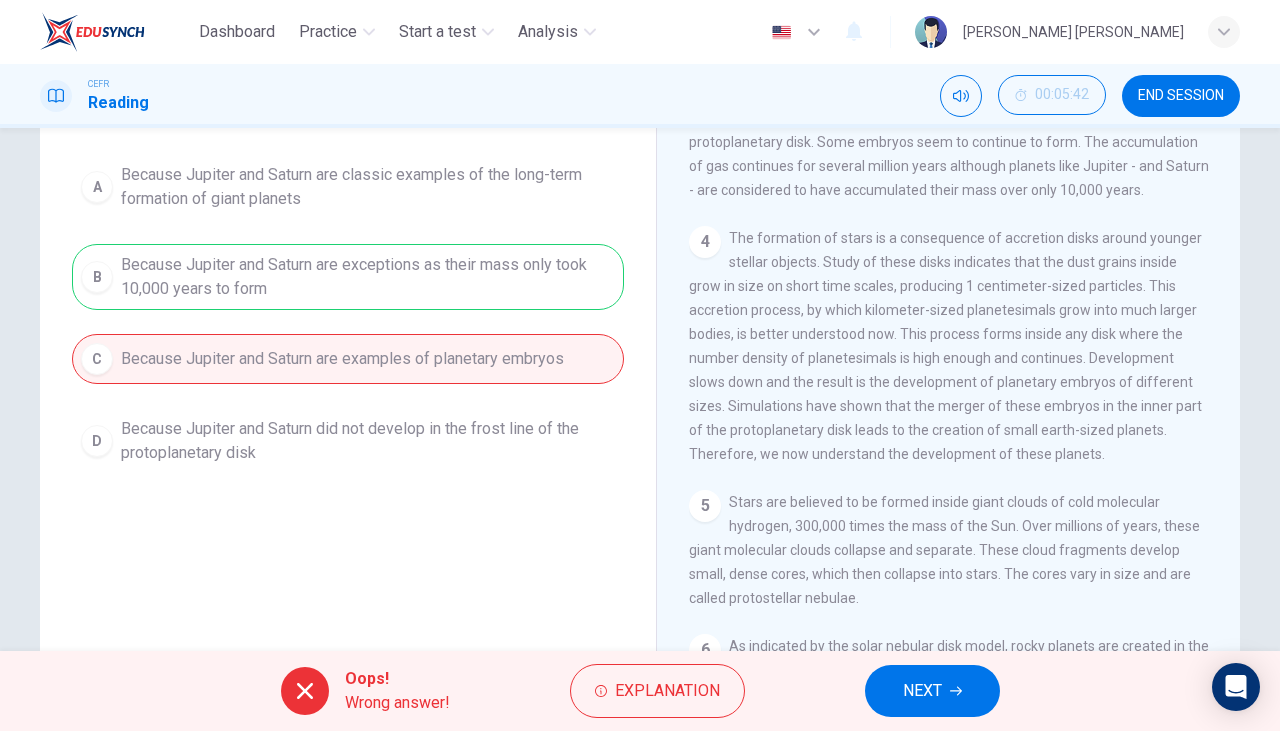 scroll, scrollTop: 456, scrollLeft: 0, axis: vertical 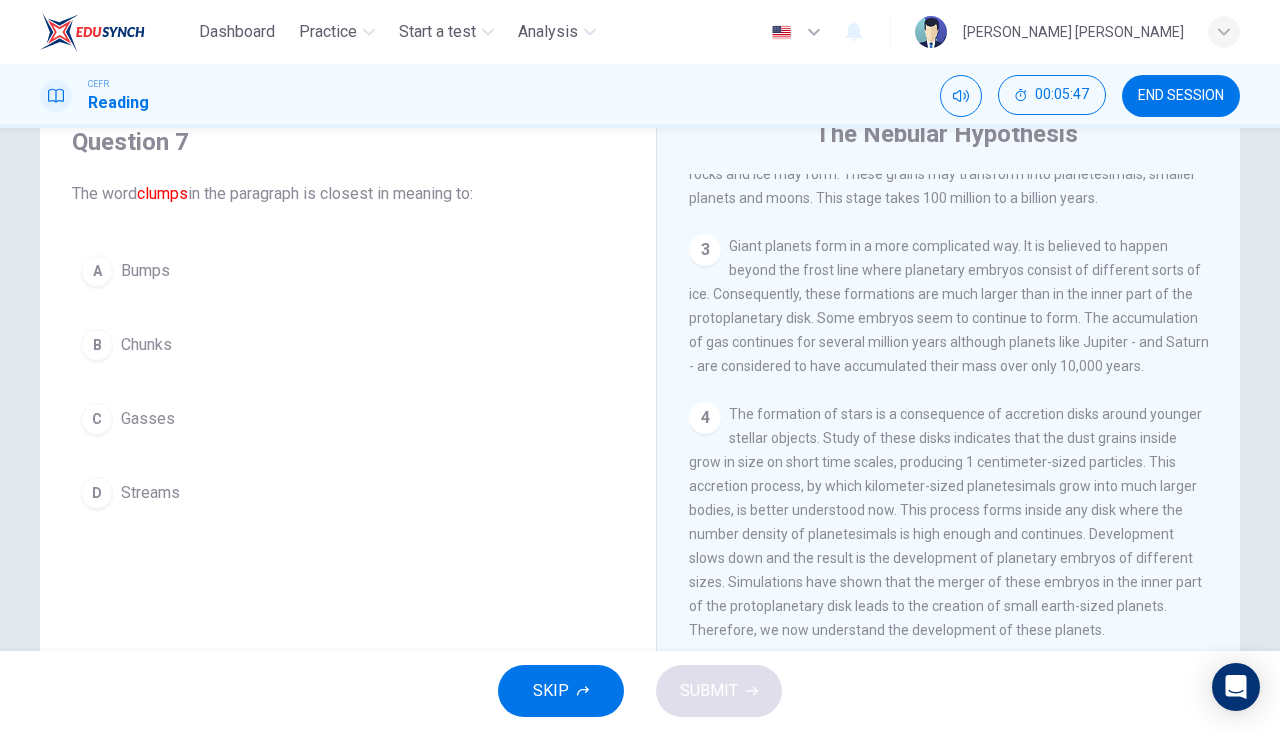 click on "B" at bounding box center [97, 345] 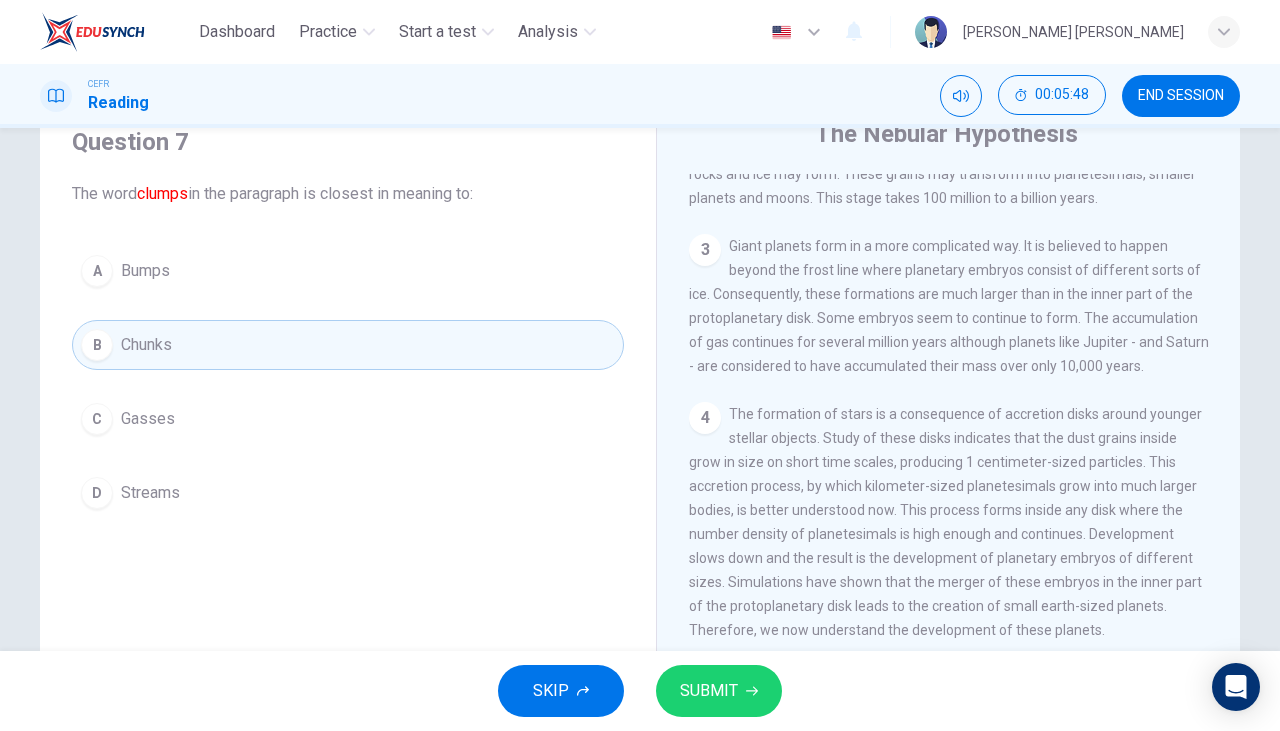 click on "SUBMIT" at bounding box center [709, 691] 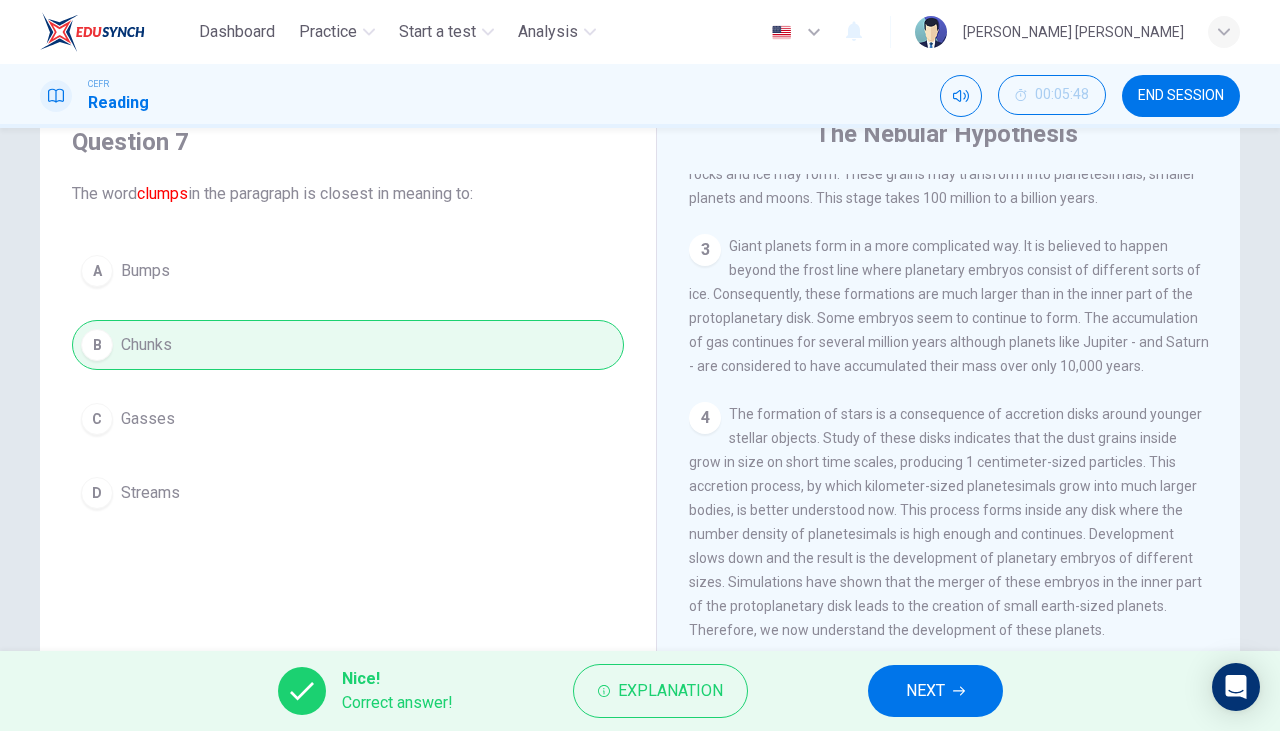 click on "NEXT" at bounding box center (925, 691) 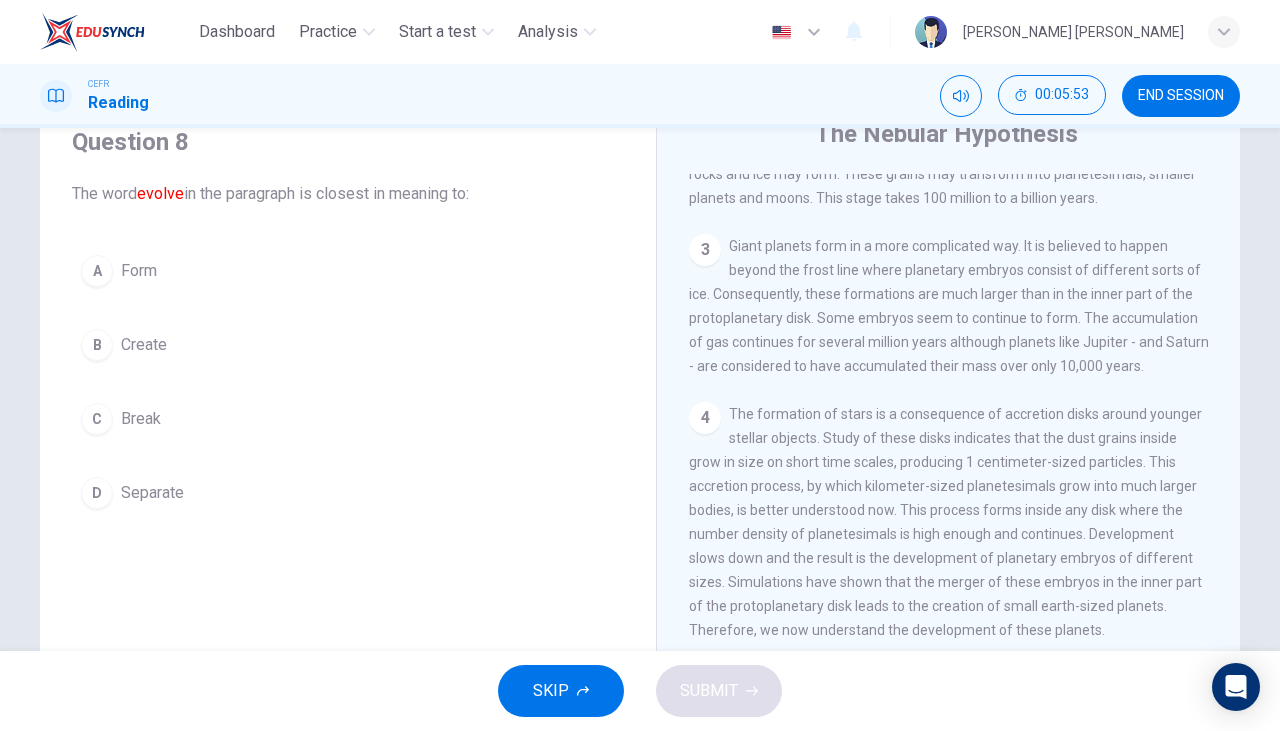 click on "A" at bounding box center [97, 271] 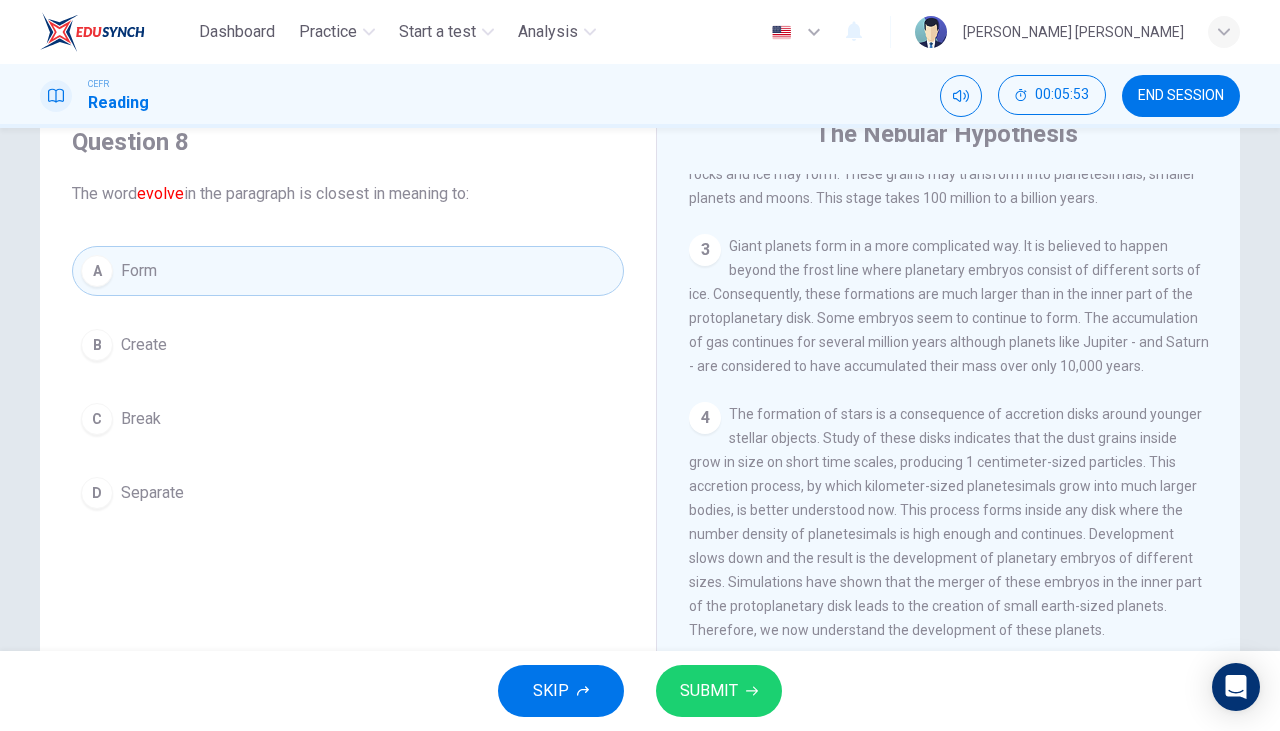 click on "SUBMIT" at bounding box center [709, 691] 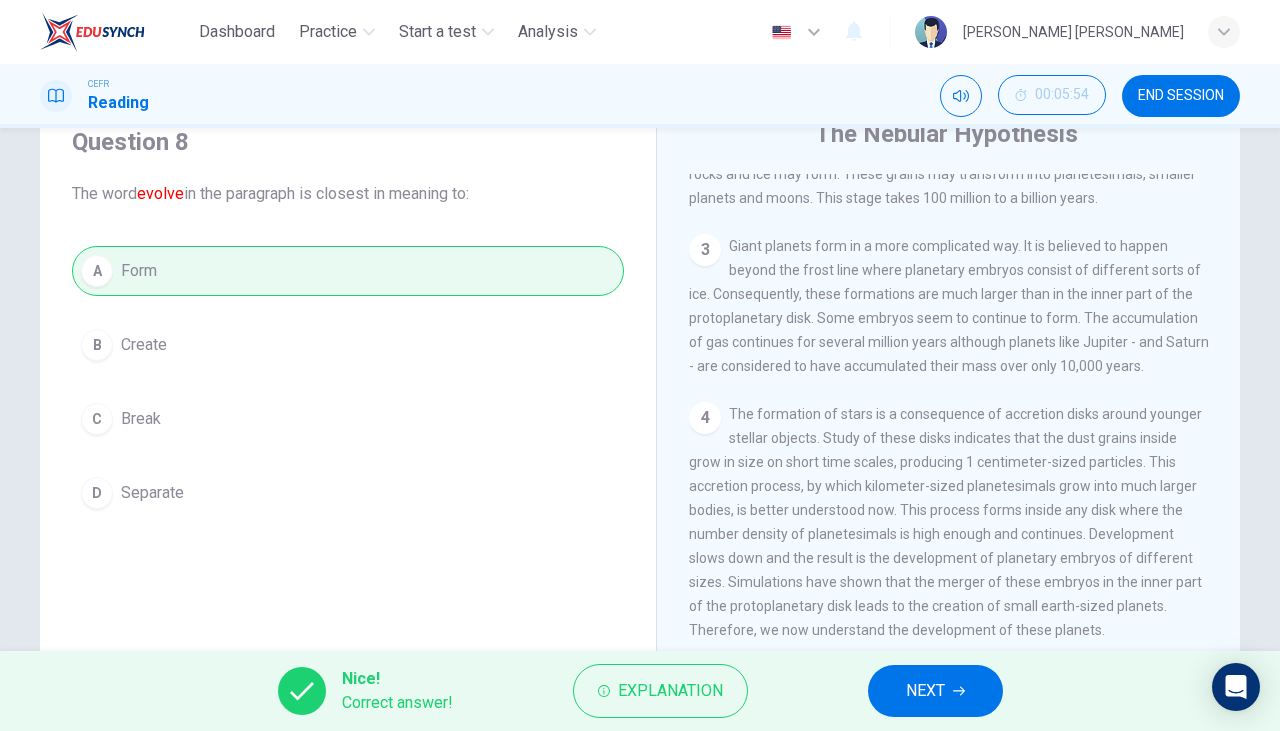 click 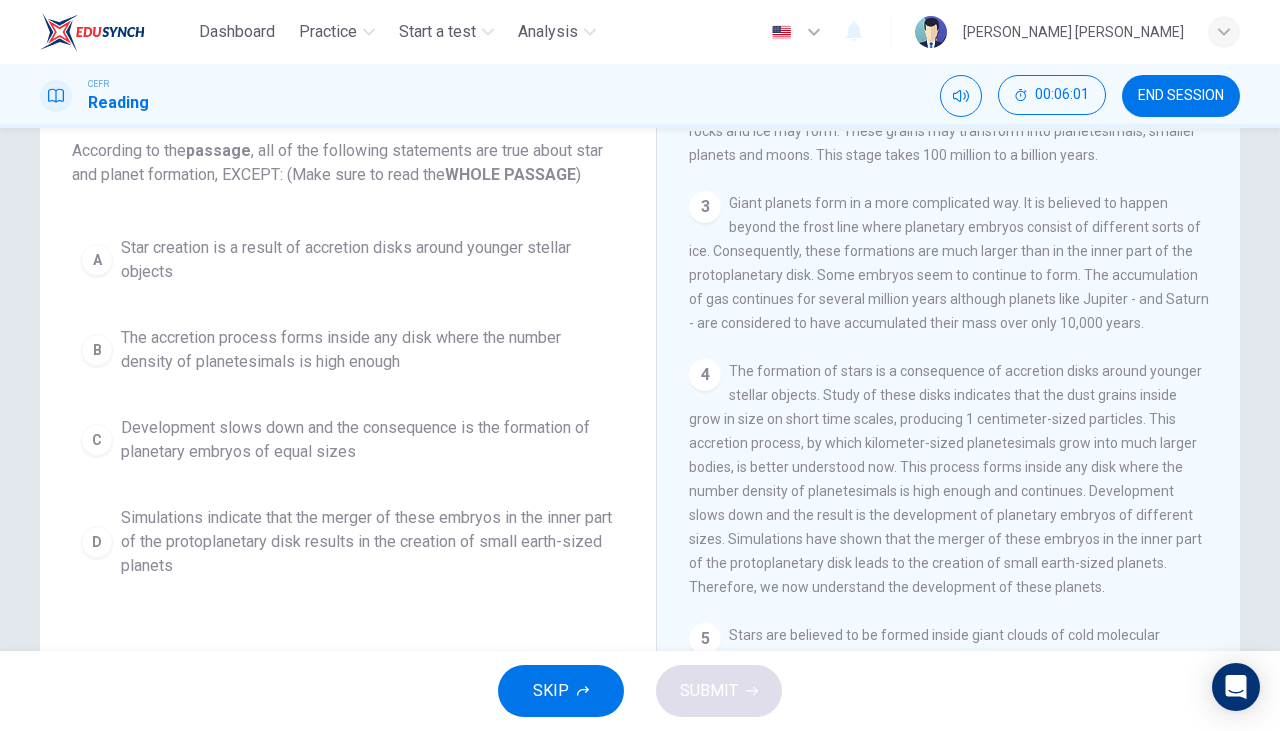 scroll, scrollTop: 129, scrollLeft: 0, axis: vertical 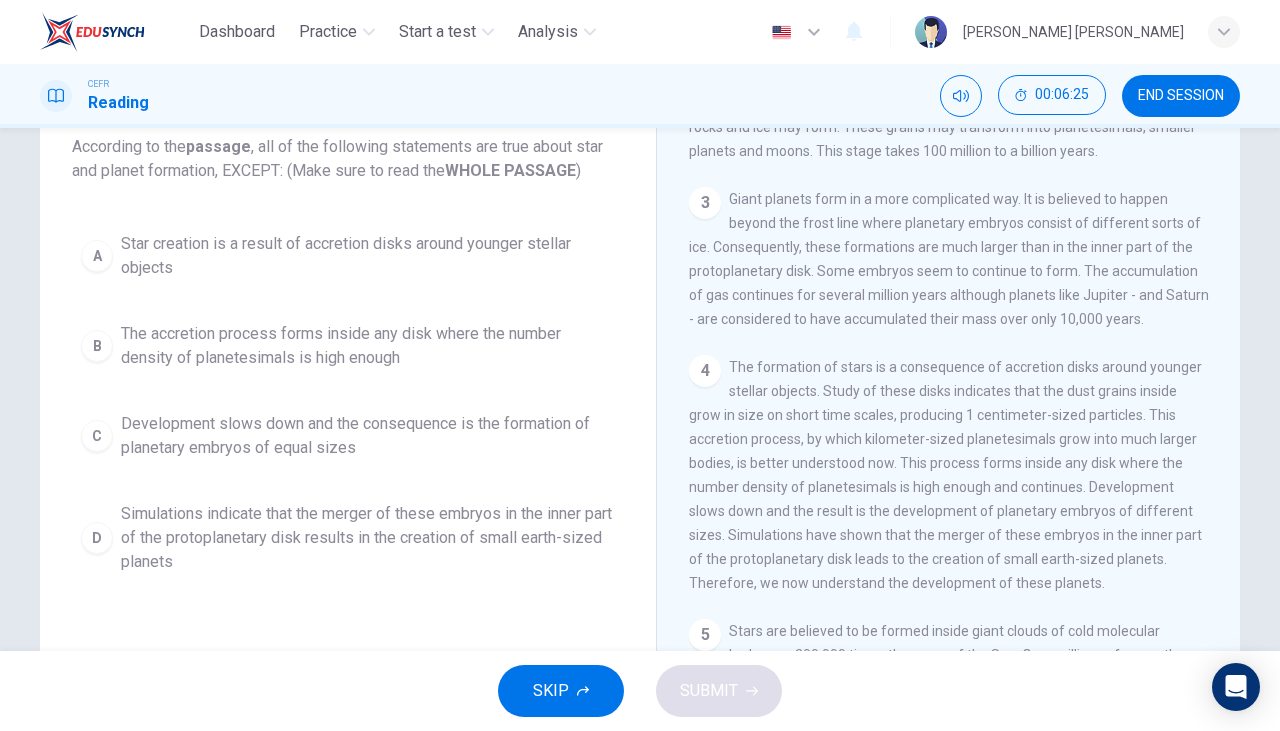 click on "C" at bounding box center [97, 436] 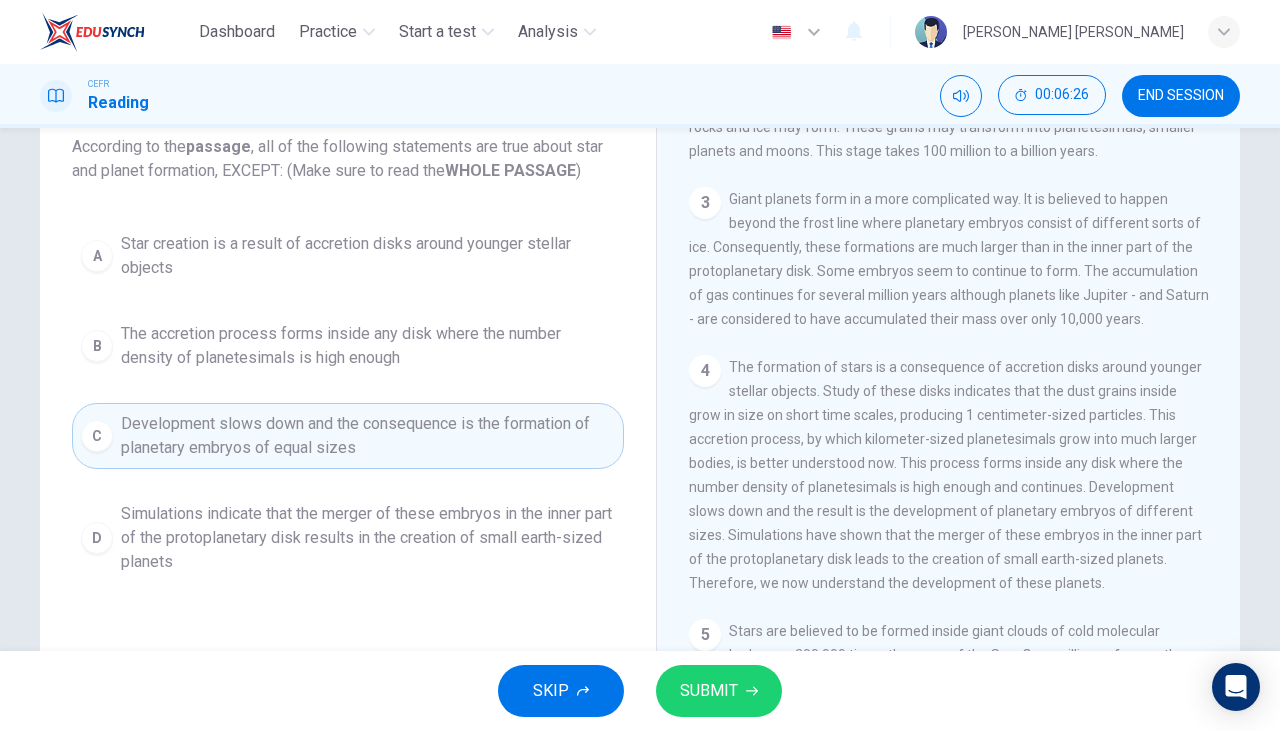 click on "SUBMIT" at bounding box center (709, 691) 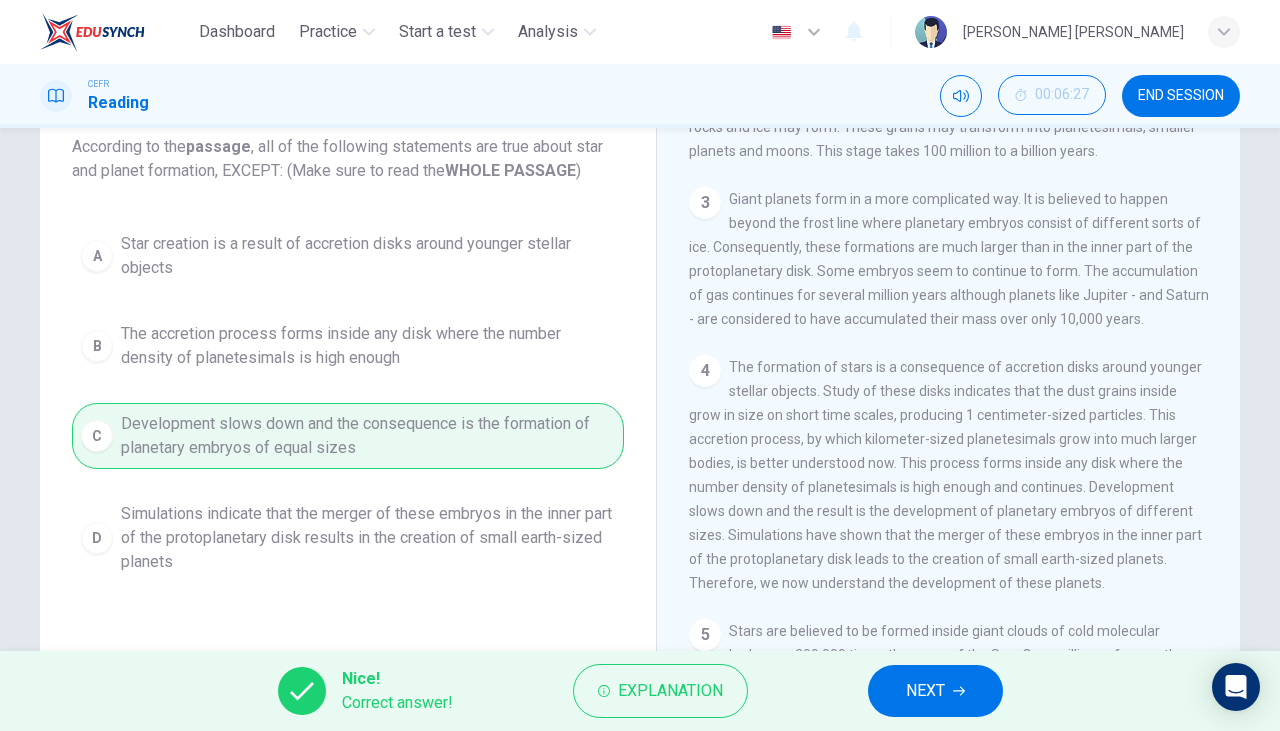 click on "NEXT" at bounding box center (925, 691) 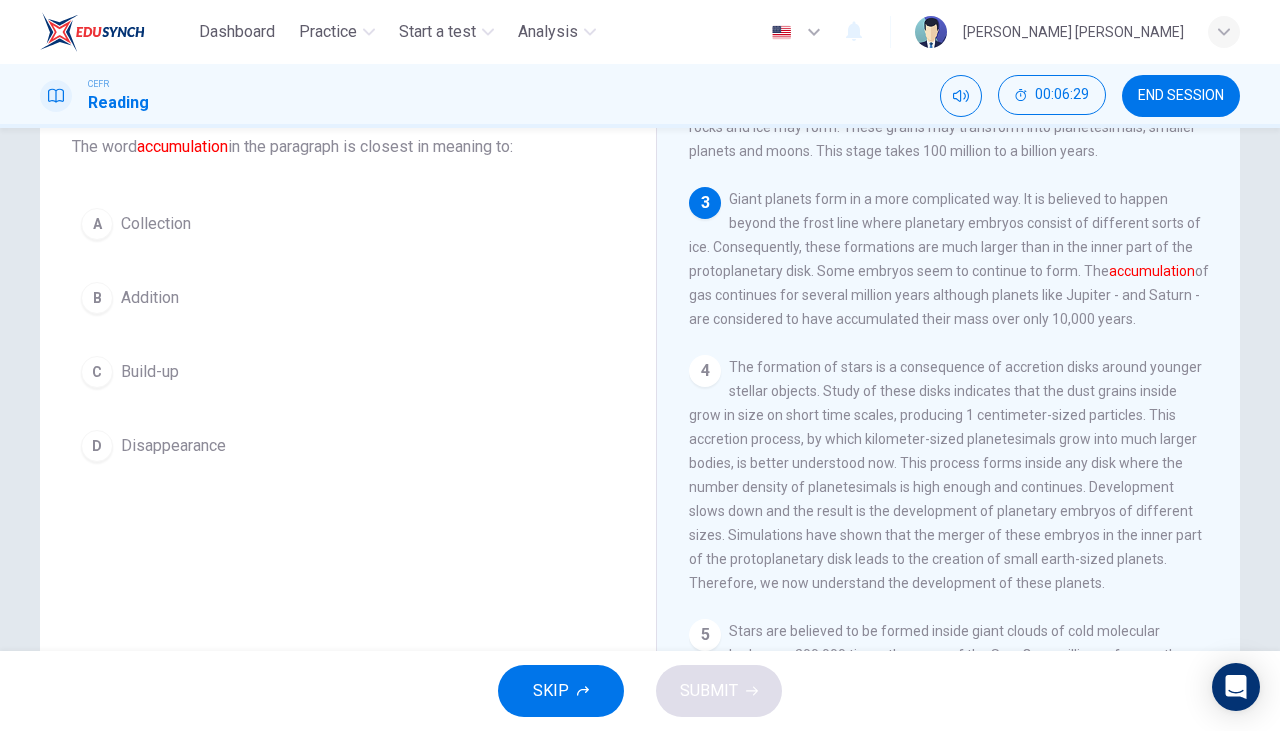 click on "B" at bounding box center (97, 298) 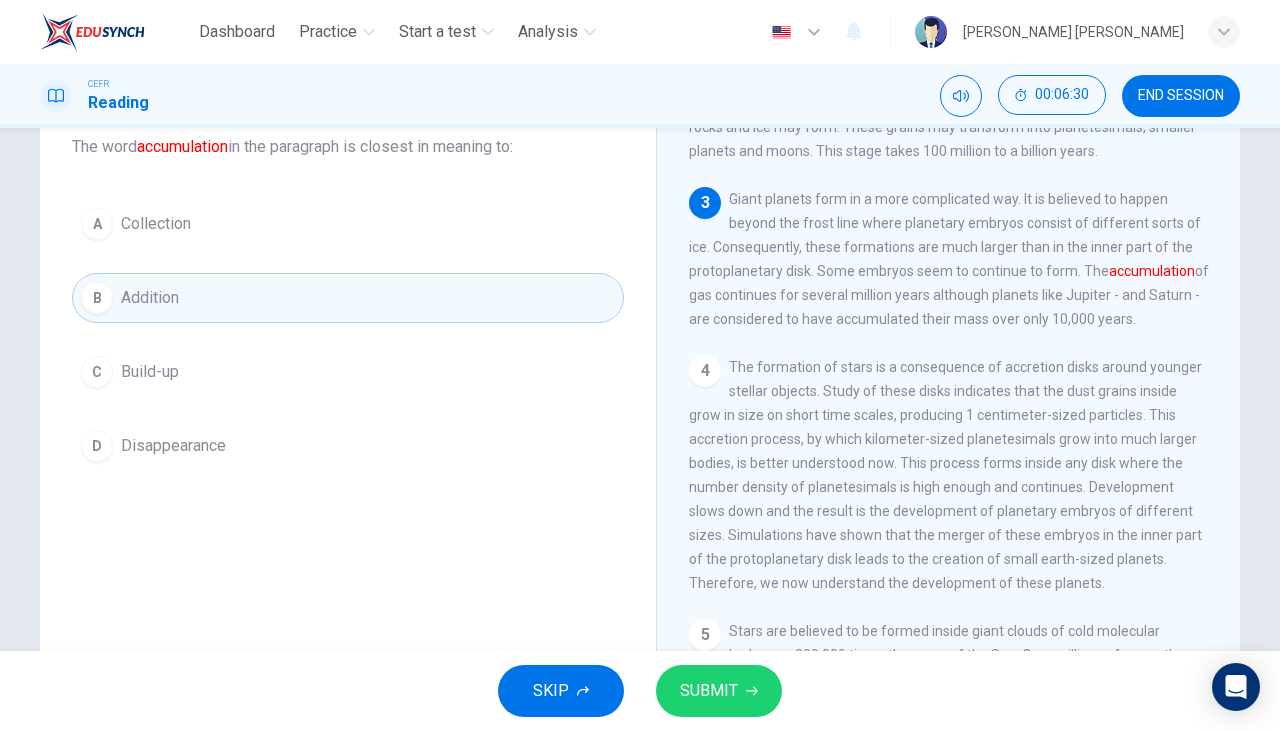 click on "SUBMIT" at bounding box center (709, 691) 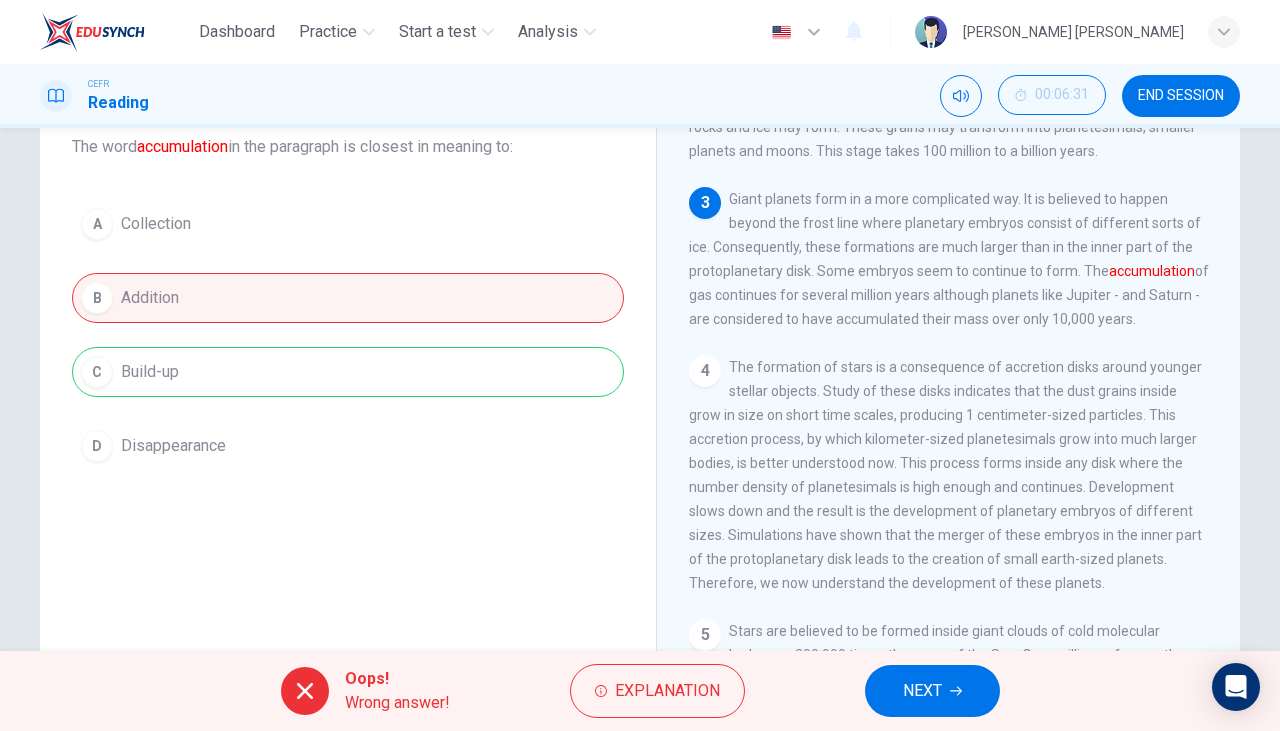 click on "NEXT" at bounding box center [922, 691] 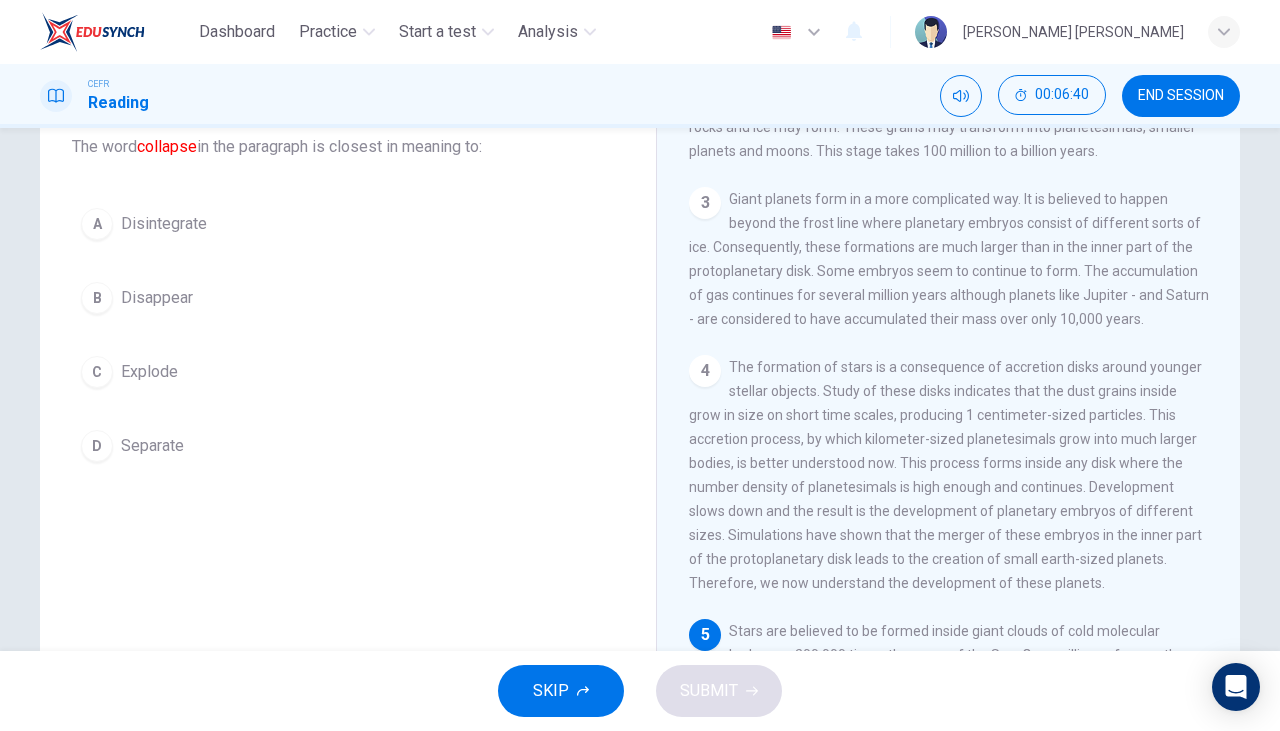 click on "D" at bounding box center [97, 446] 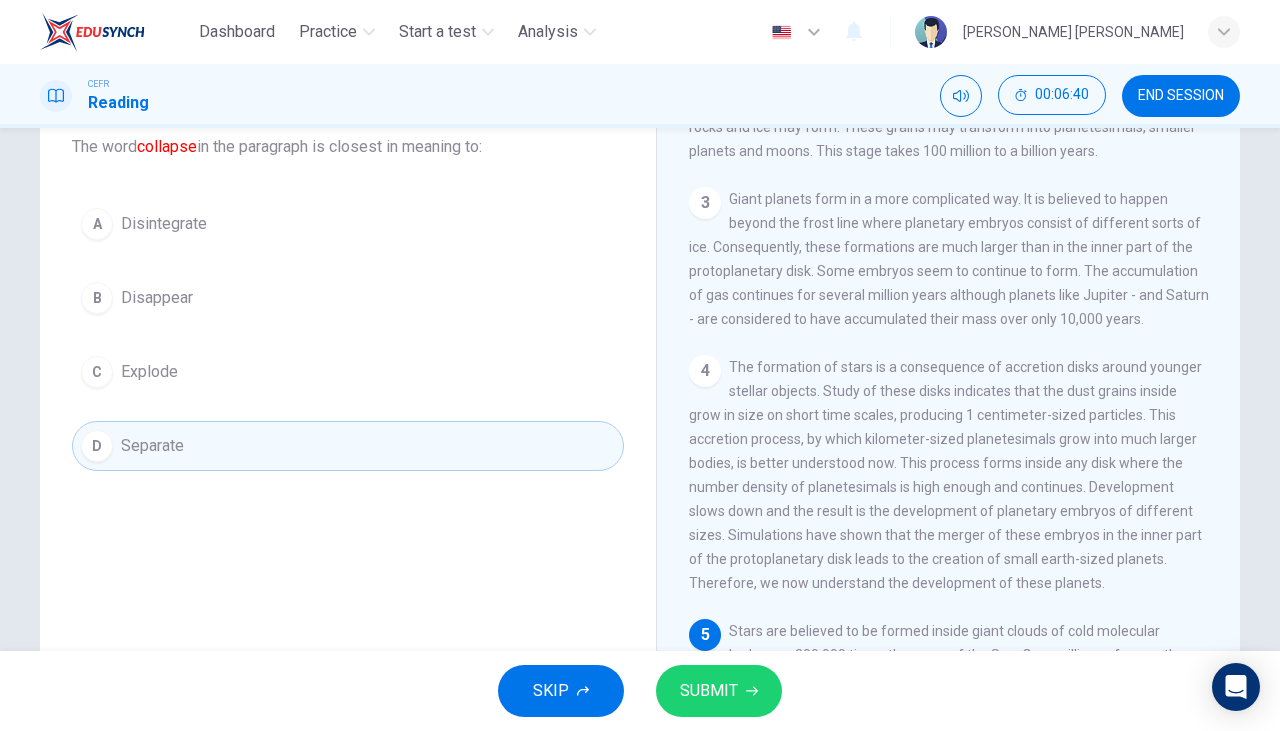 click on "SUBMIT" at bounding box center [709, 691] 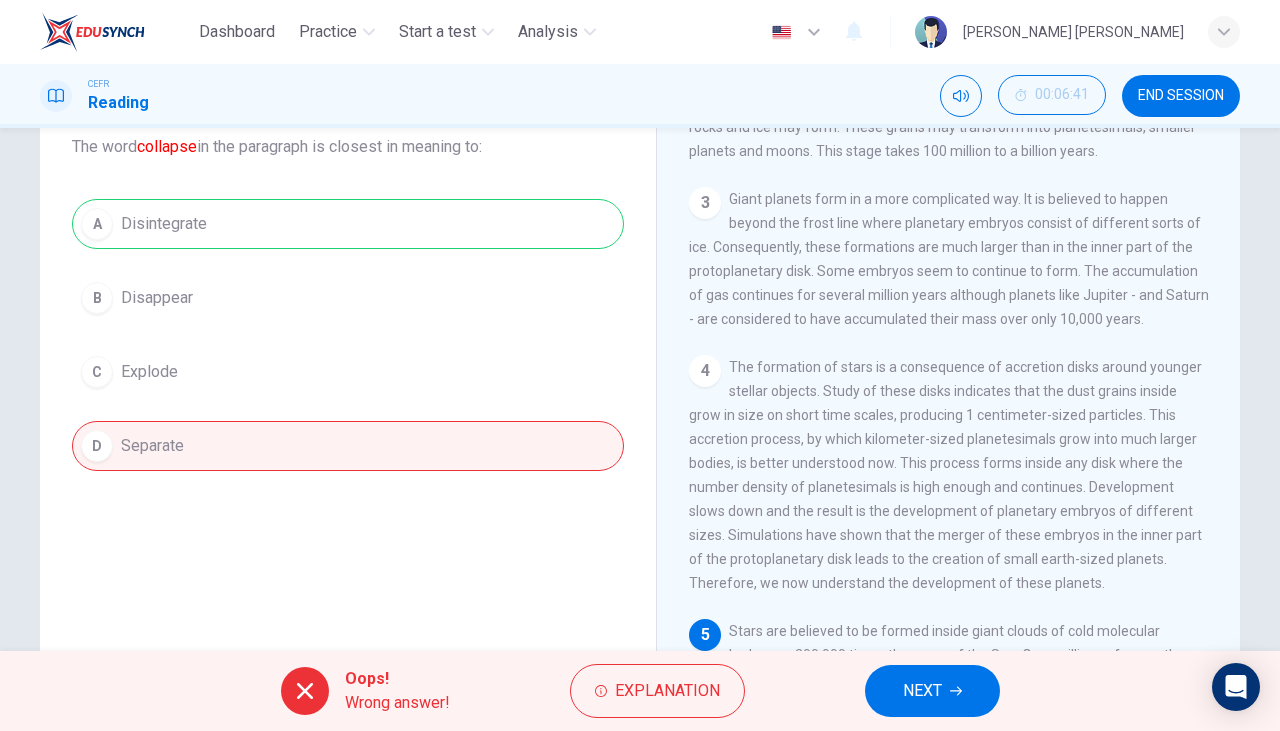 click on "NEXT" at bounding box center [922, 691] 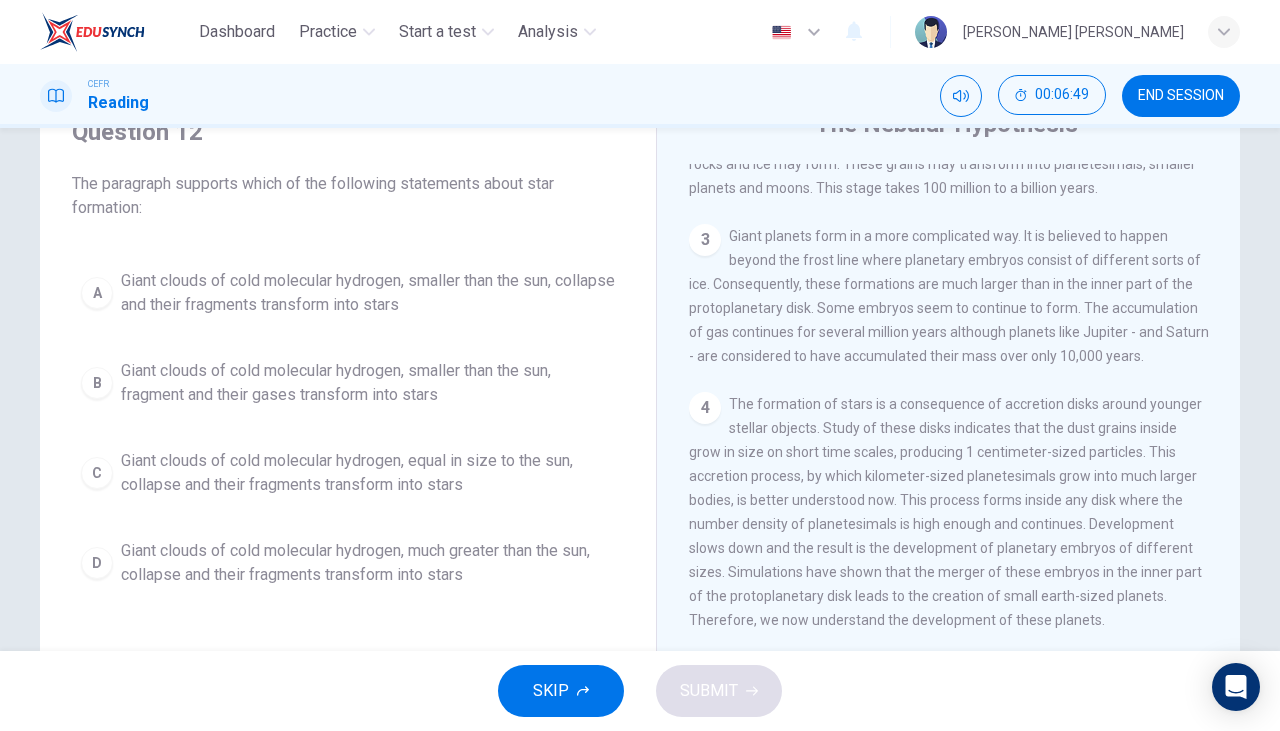 scroll, scrollTop: 90, scrollLeft: 0, axis: vertical 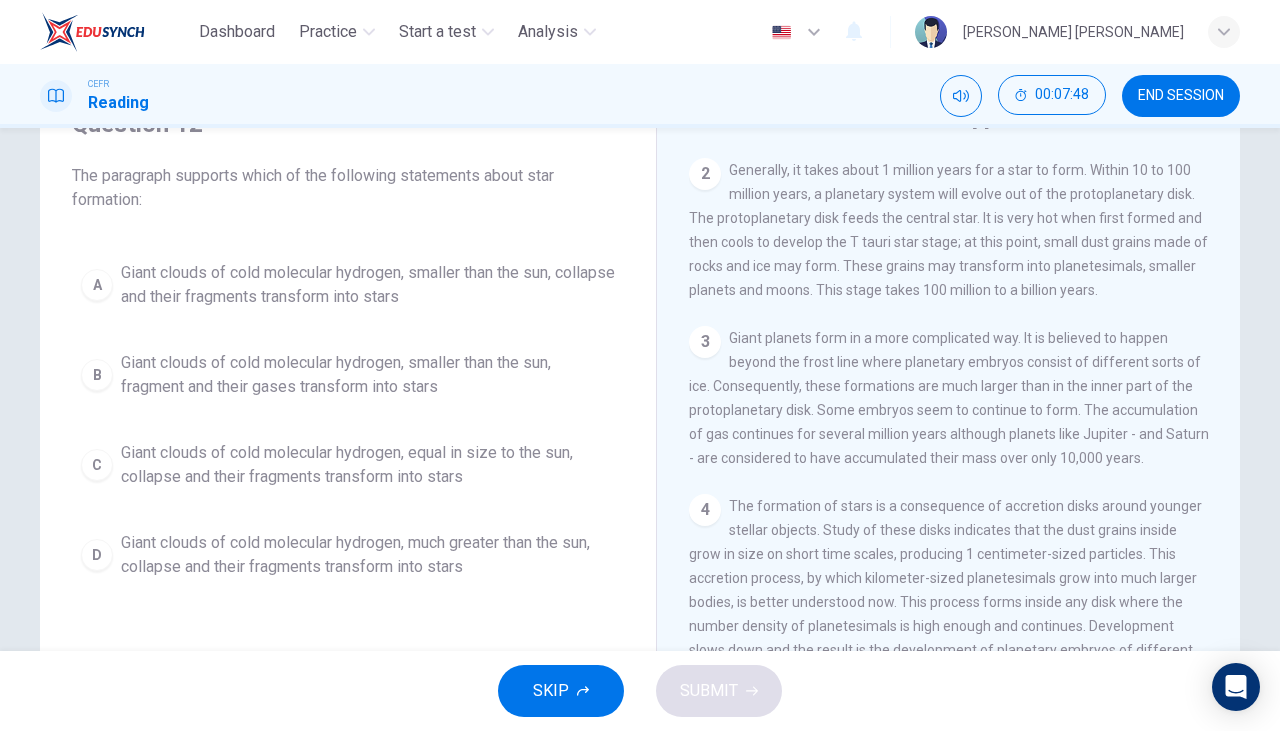 click on "B" at bounding box center (97, 375) 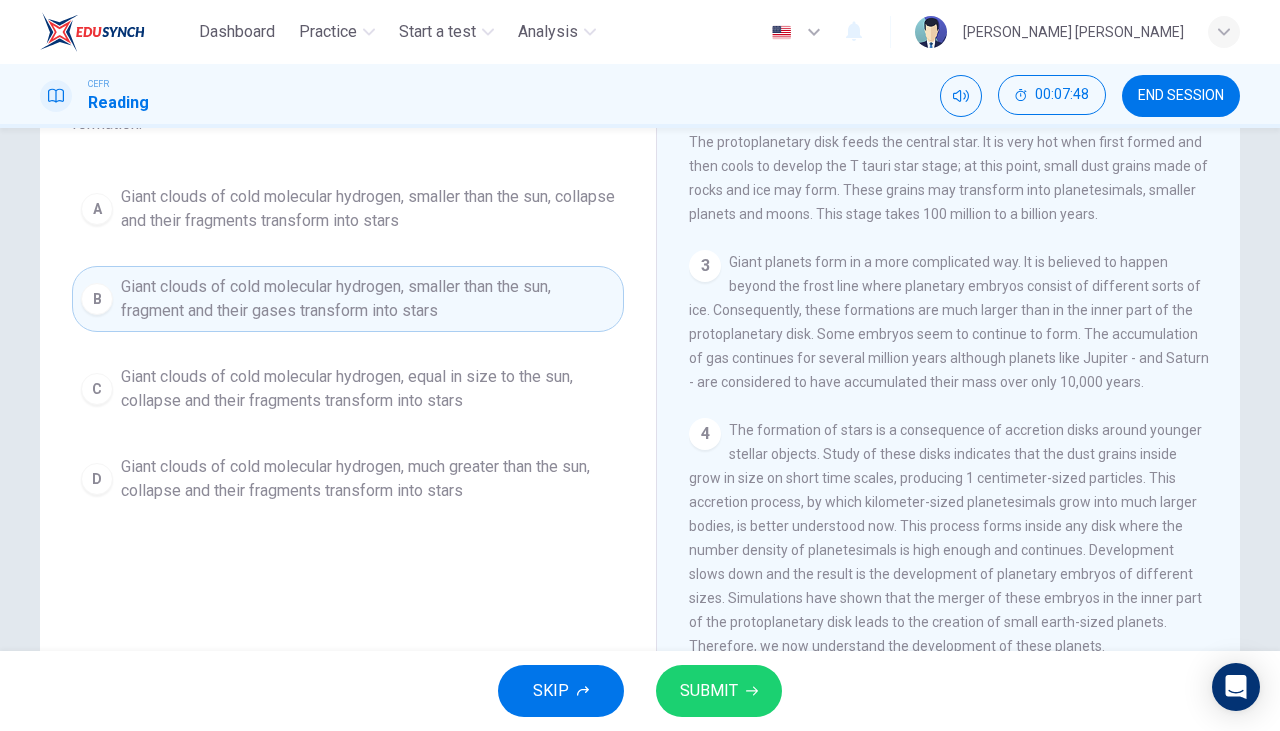 scroll, scrollTop: 180, scrollLeft: 0, axis: vertical 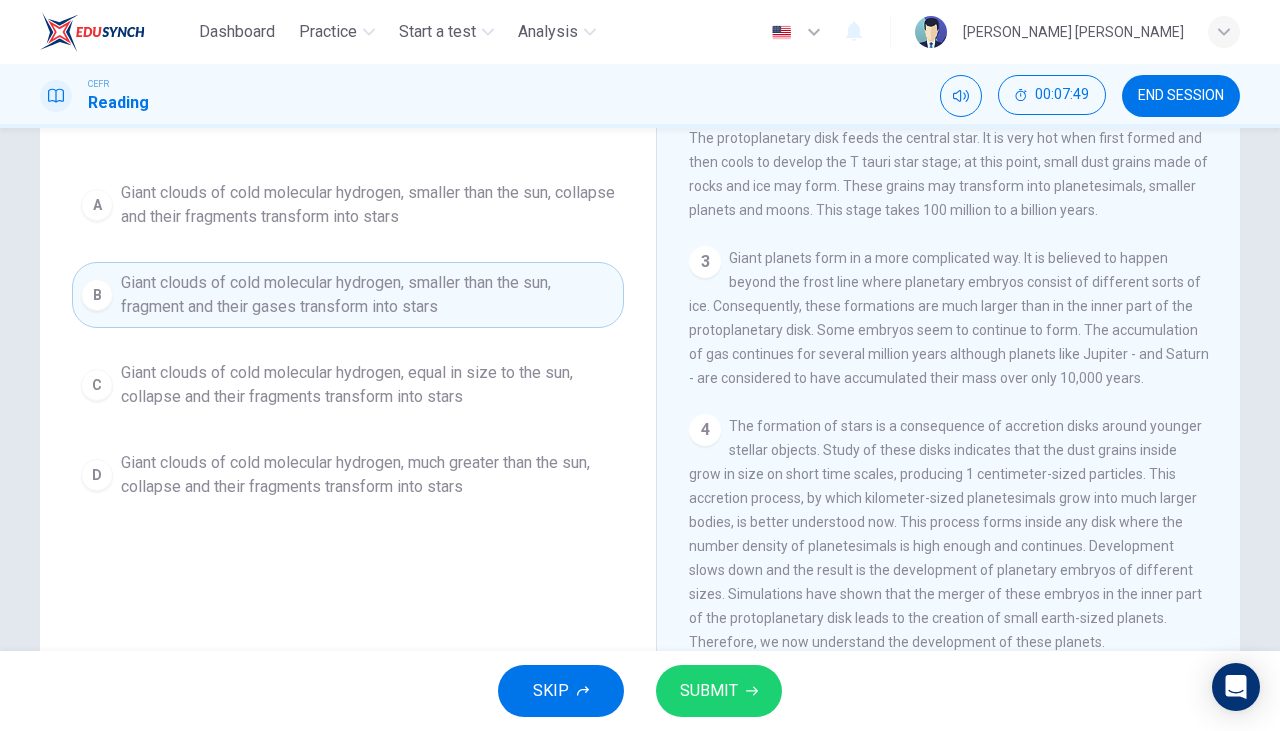 click on "SUBMIT" at bounding box center [709, 691] 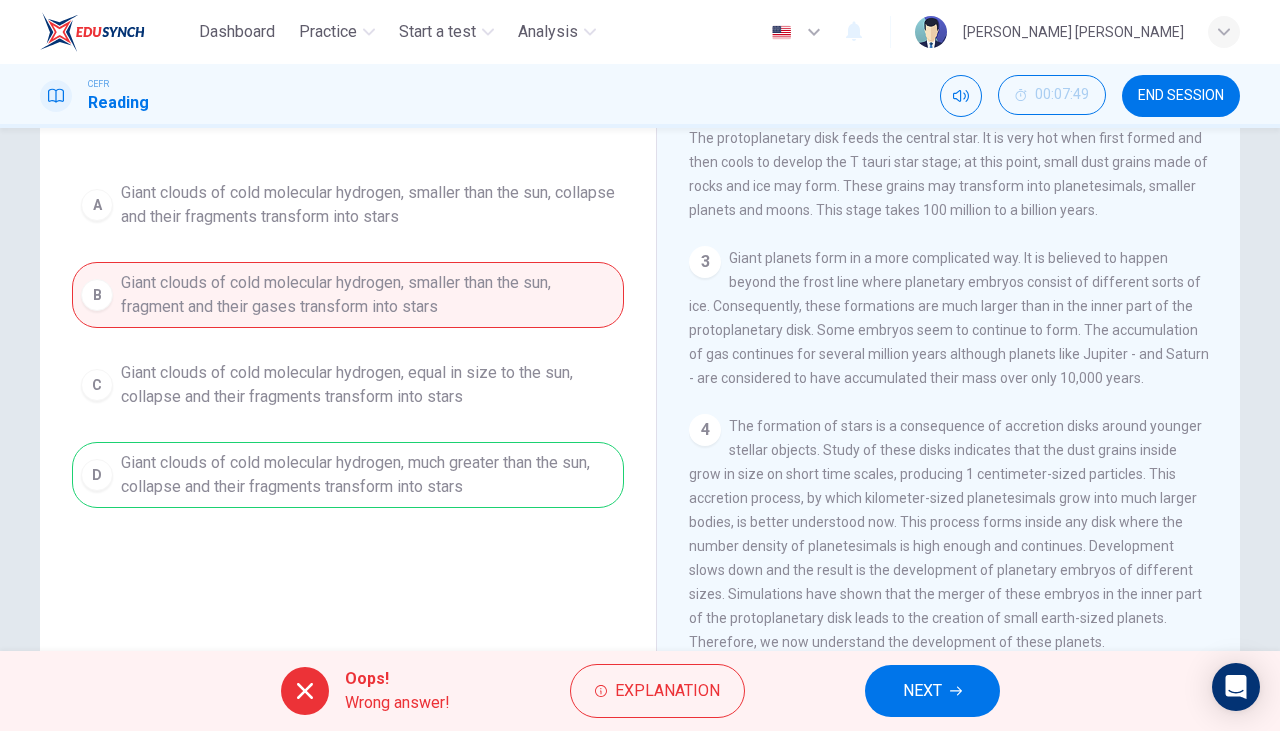 click on "NEXT" at bounding box center (922, 691) 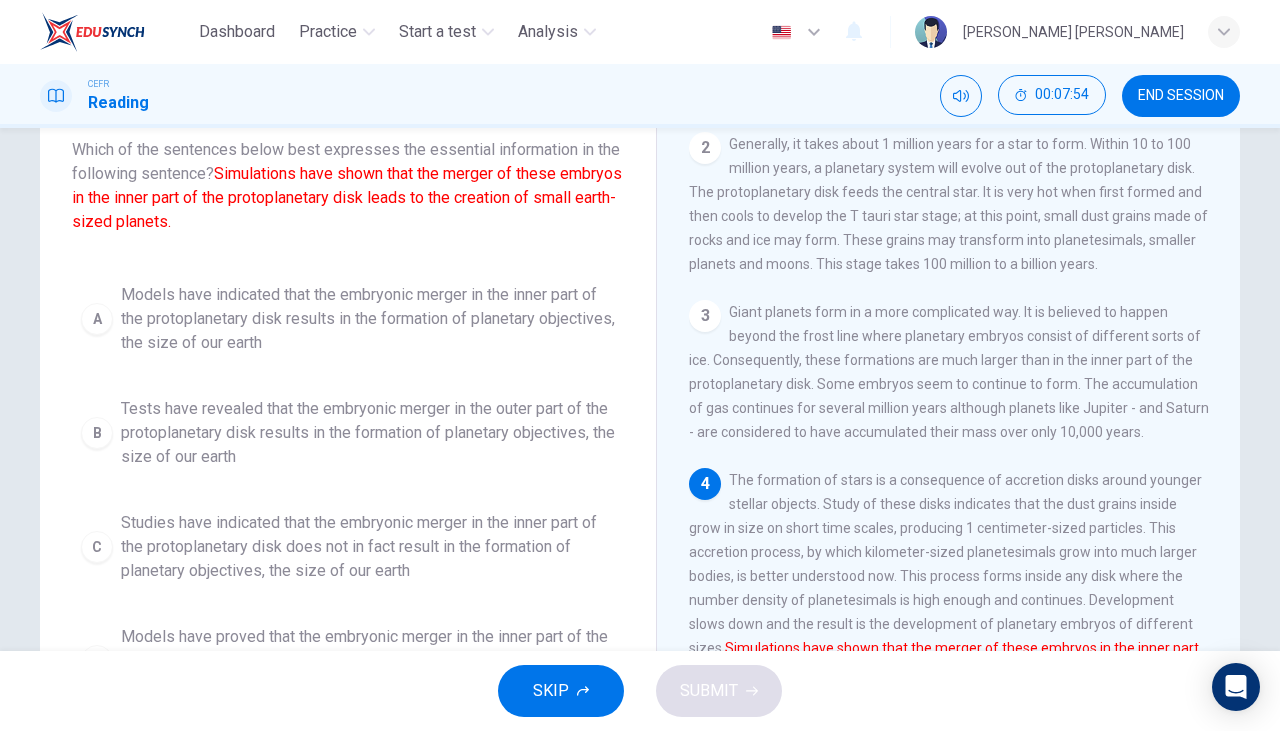 scroll, scrollTop: 128, scrollLeft: 0, axis: vertical 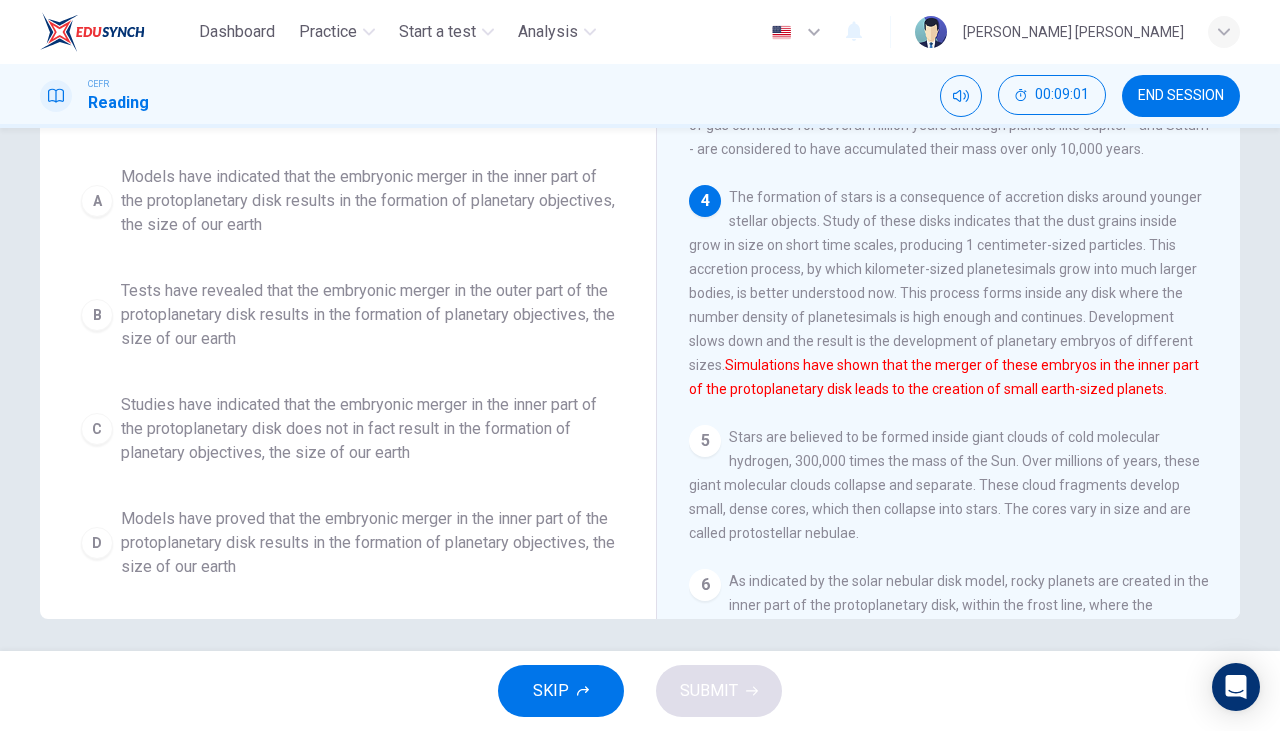 click on "Models have indicated that the embryonic merger in the inner part of the protoplanetary disk results in the formation of planetary objectives, the size of our earth" at bounding box center [368, 201] 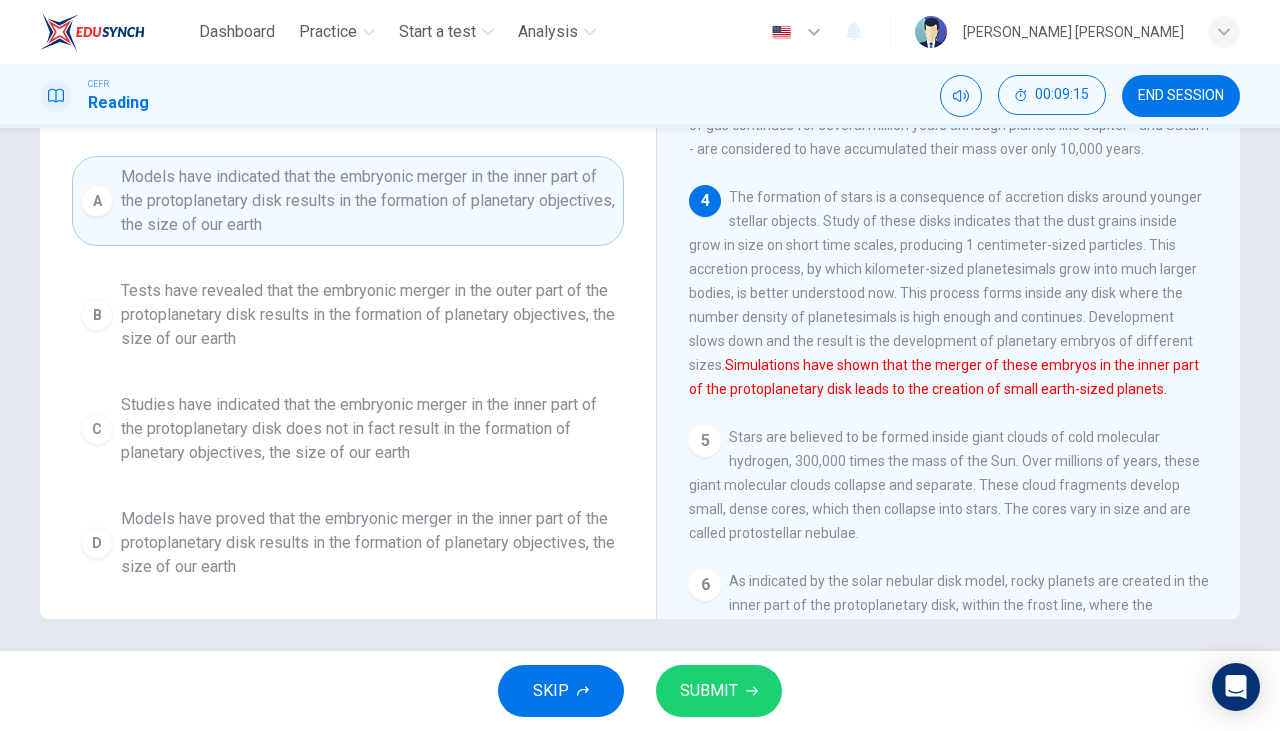 click on "Models have proved that the embryonic merger in the inner part of the protoplanetary disk results in the formation of planetary objectives, the size of our earth" at bounding box center [368, 543] 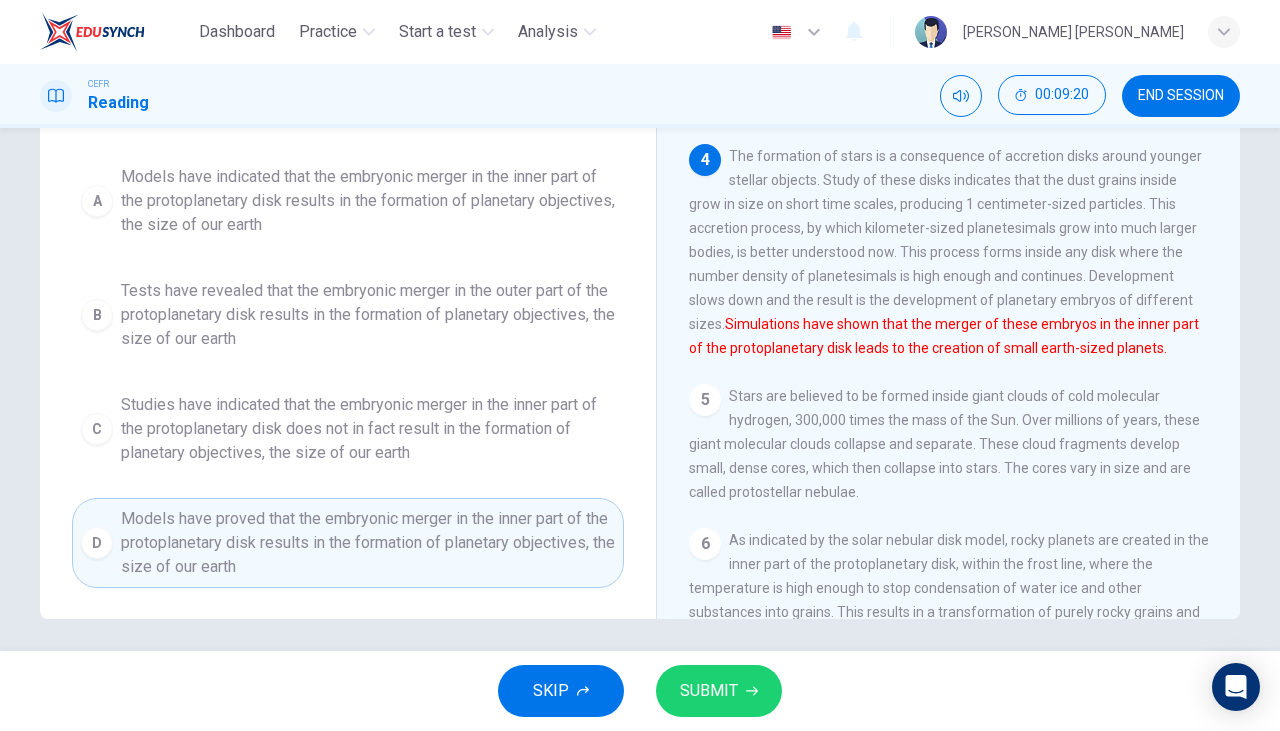scroll, scrollTop: 548, scrollLeft: 0, axis: vertical 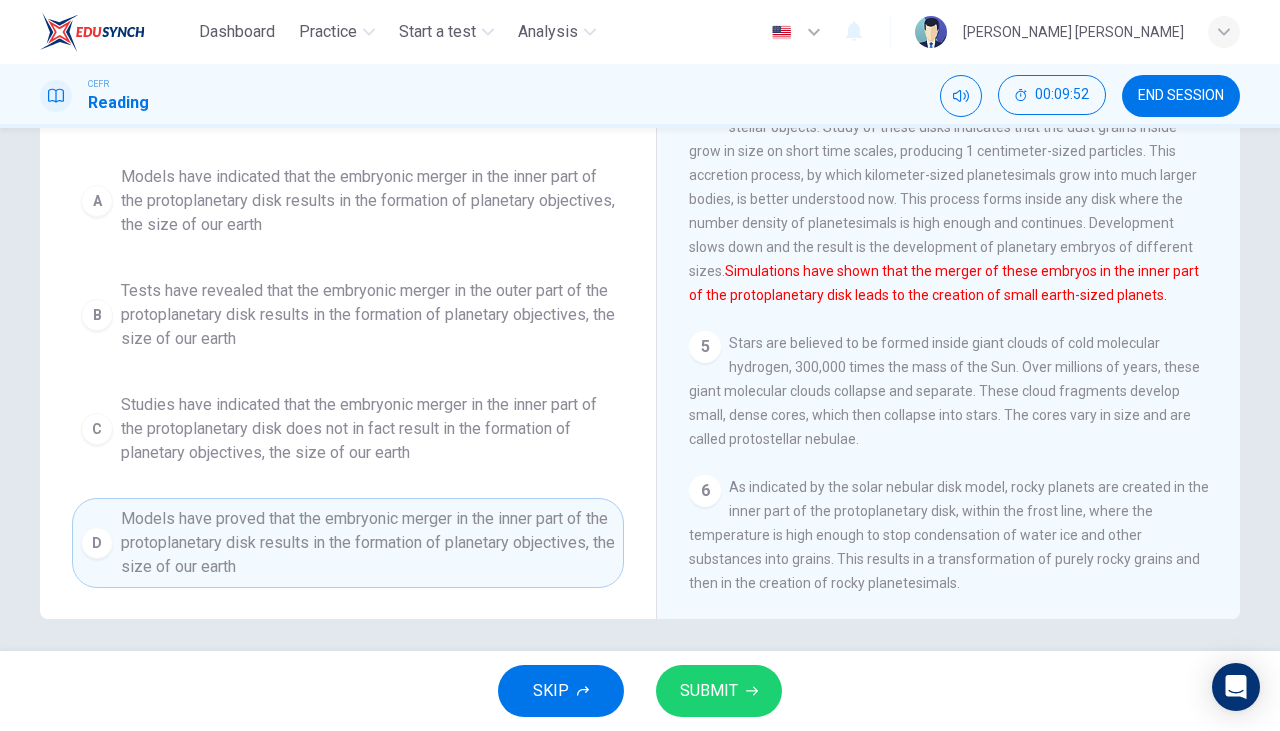 click on "SUBMIT" at bounding box center (709, 691) 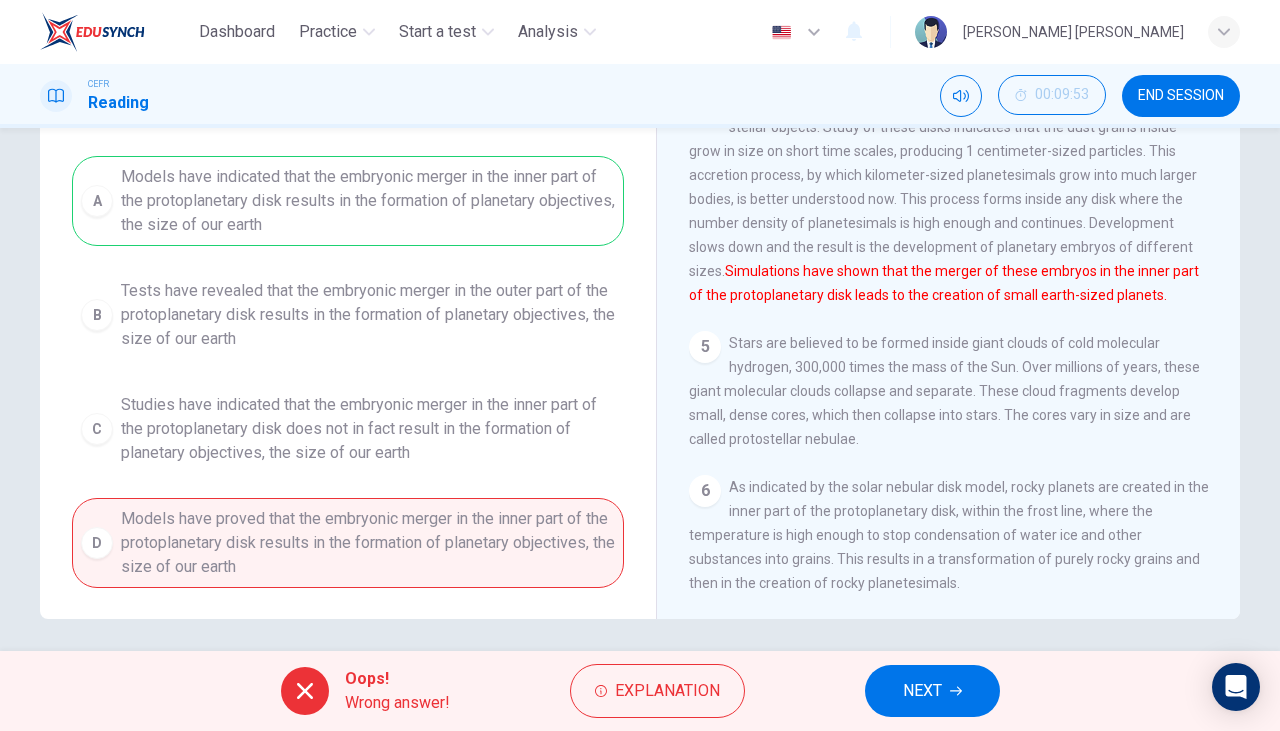 click on "NEXT" at bounding box center [922, 691] 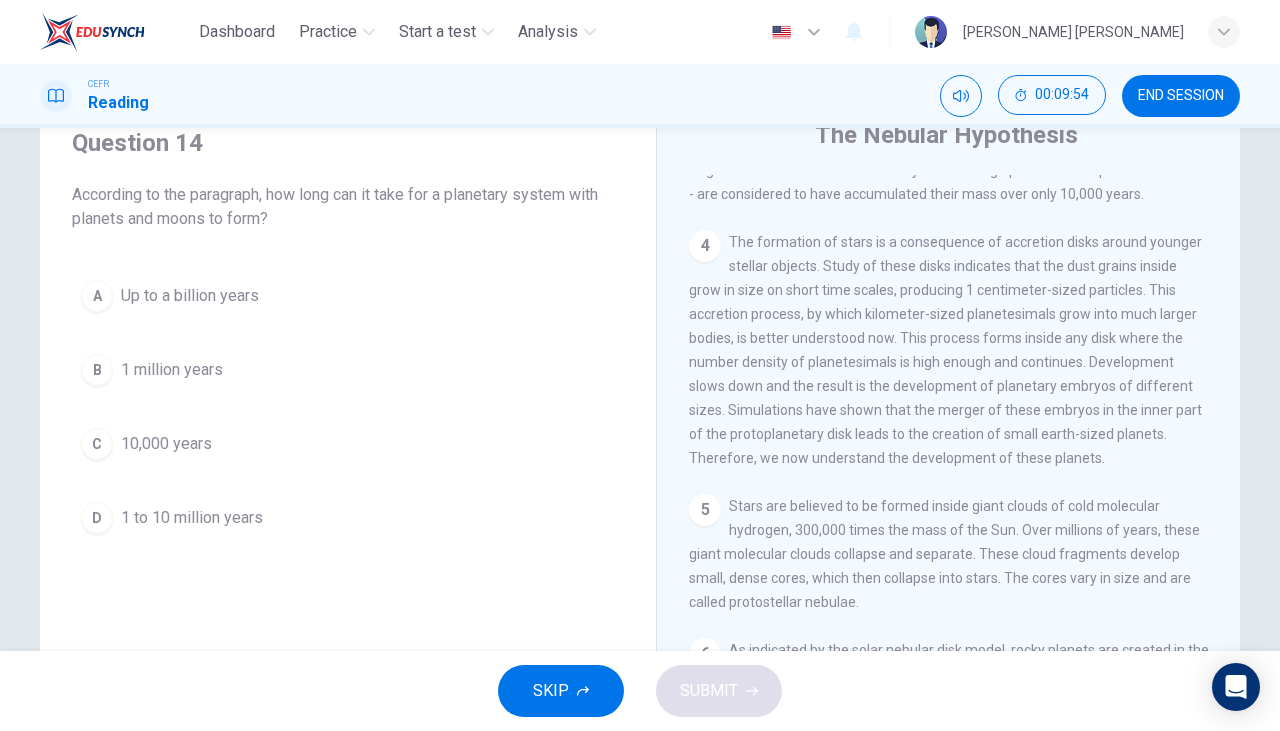 scroll, scrollTop: 79, scrollLeft: 0, axis: vertical 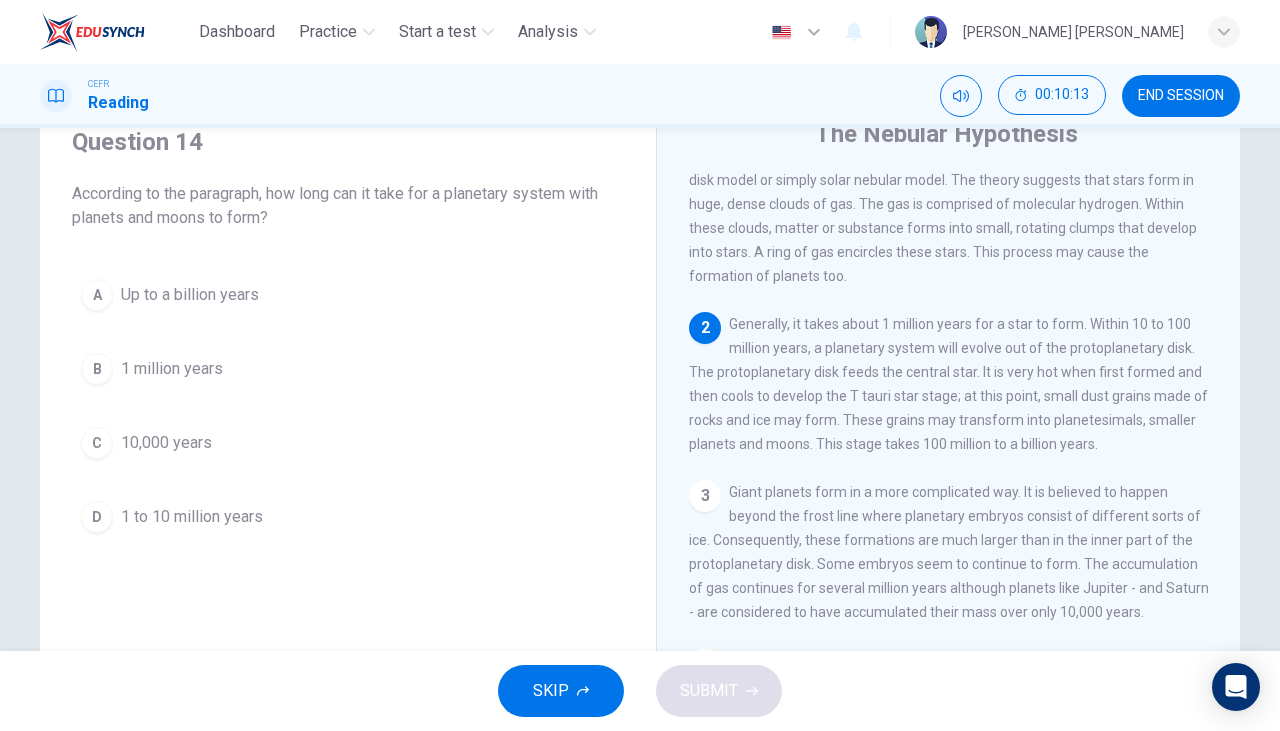 click on "B 1 million years" at bounding box center [348, 369] 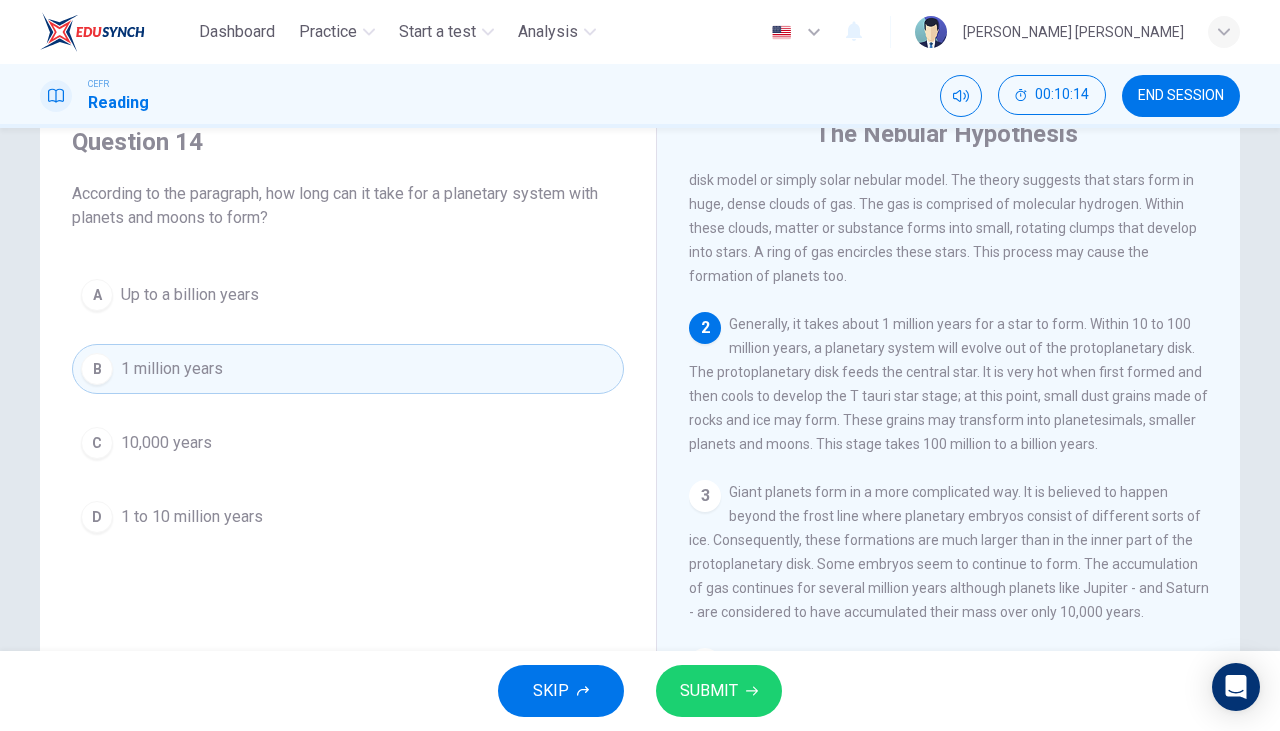 click on "SUBMIT" at bounding box center [709, 691] 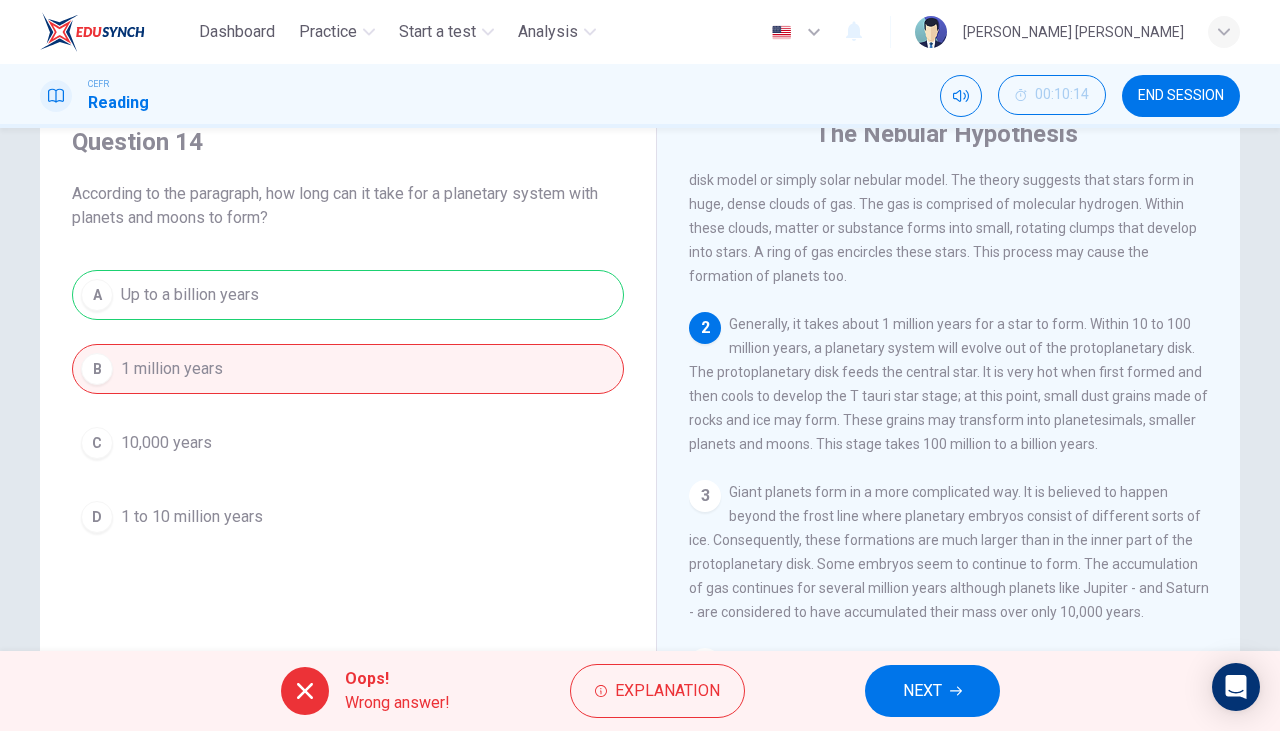 click on "NEXT" at bounding box center (922, 691) 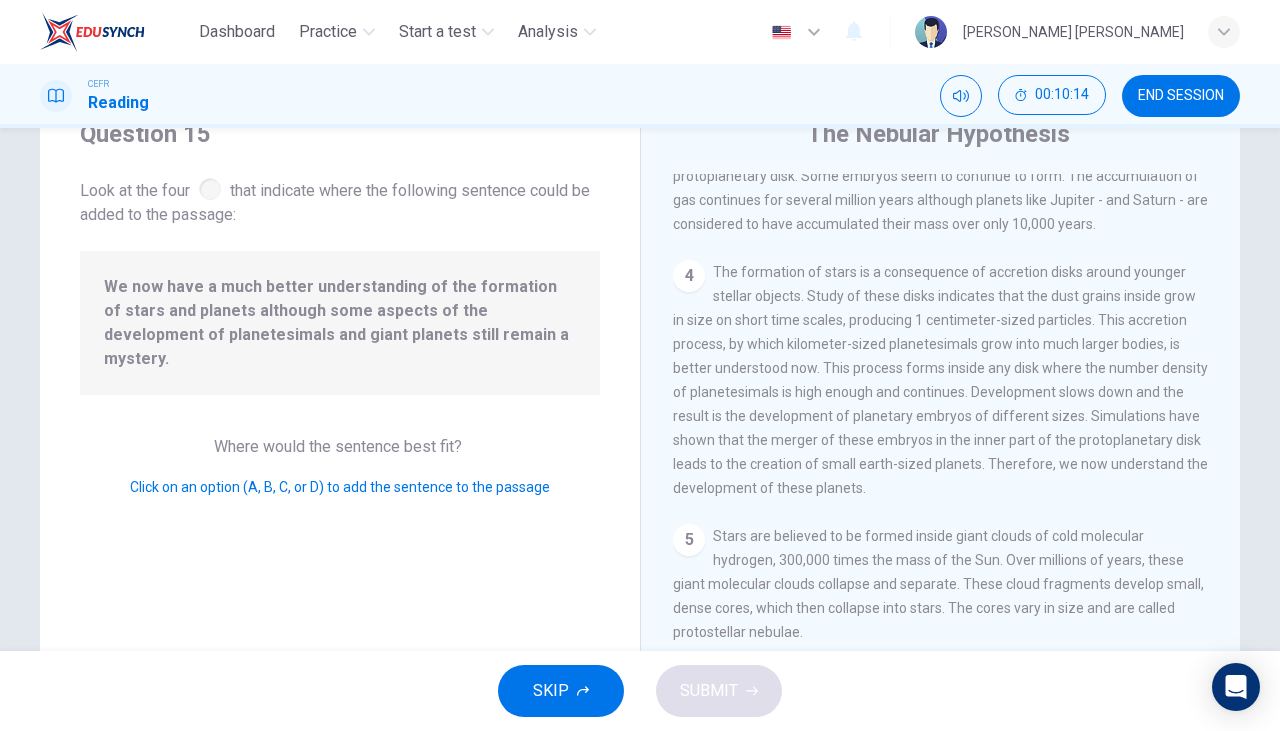 scroll, scrollTop: 608, scrollLeft: 0, axis: vertical 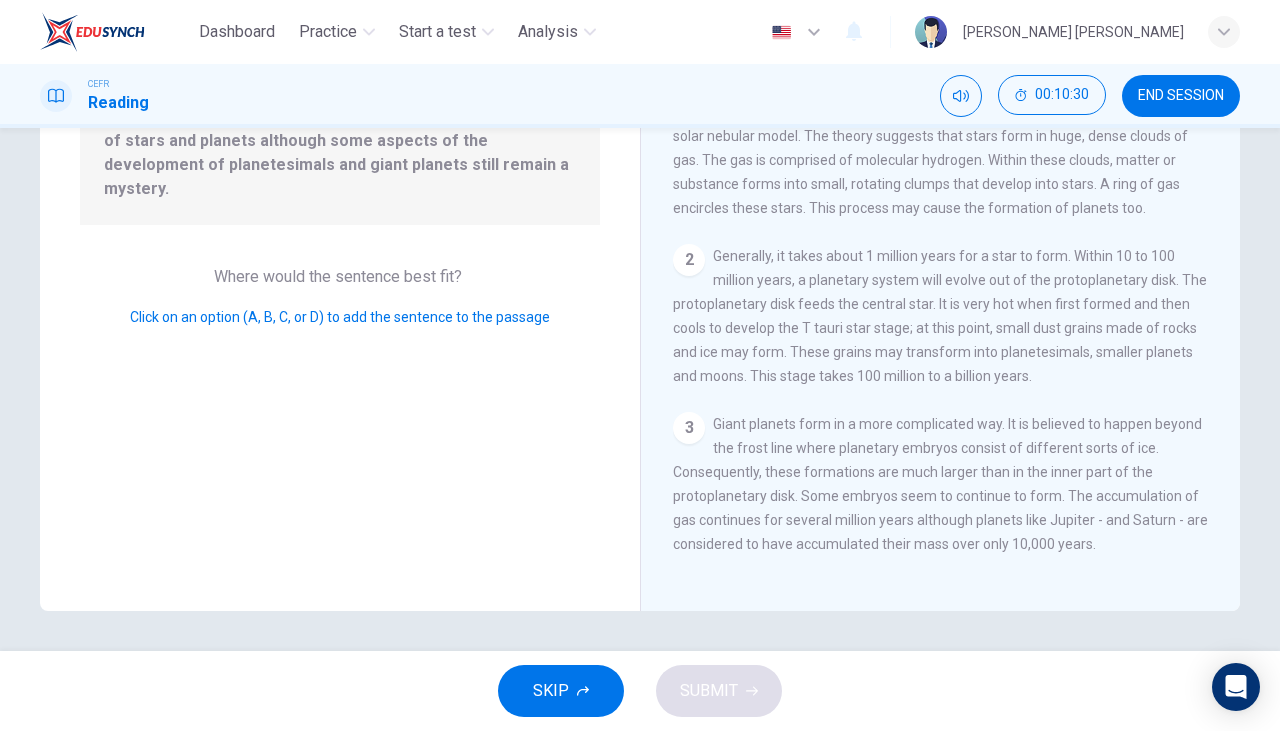 click on "3" at bounding box center [689, 428] 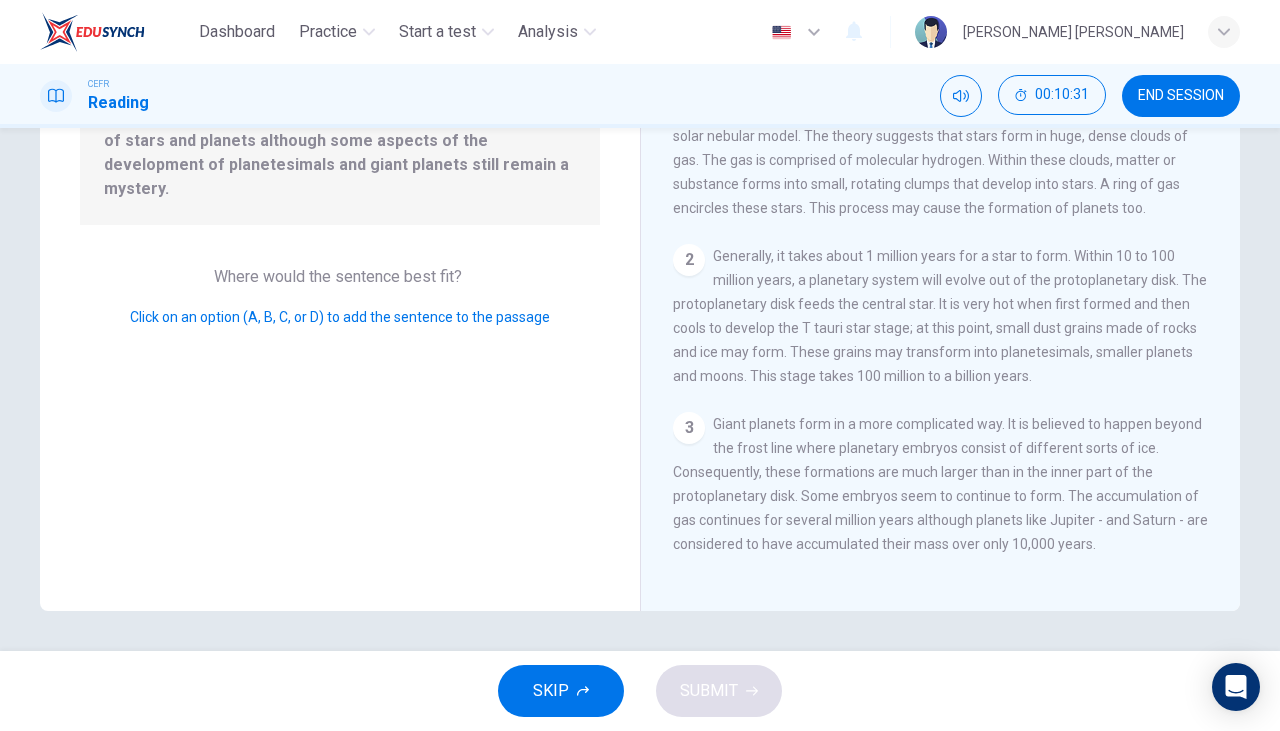 click on "2" at bounding box center (689, 260) 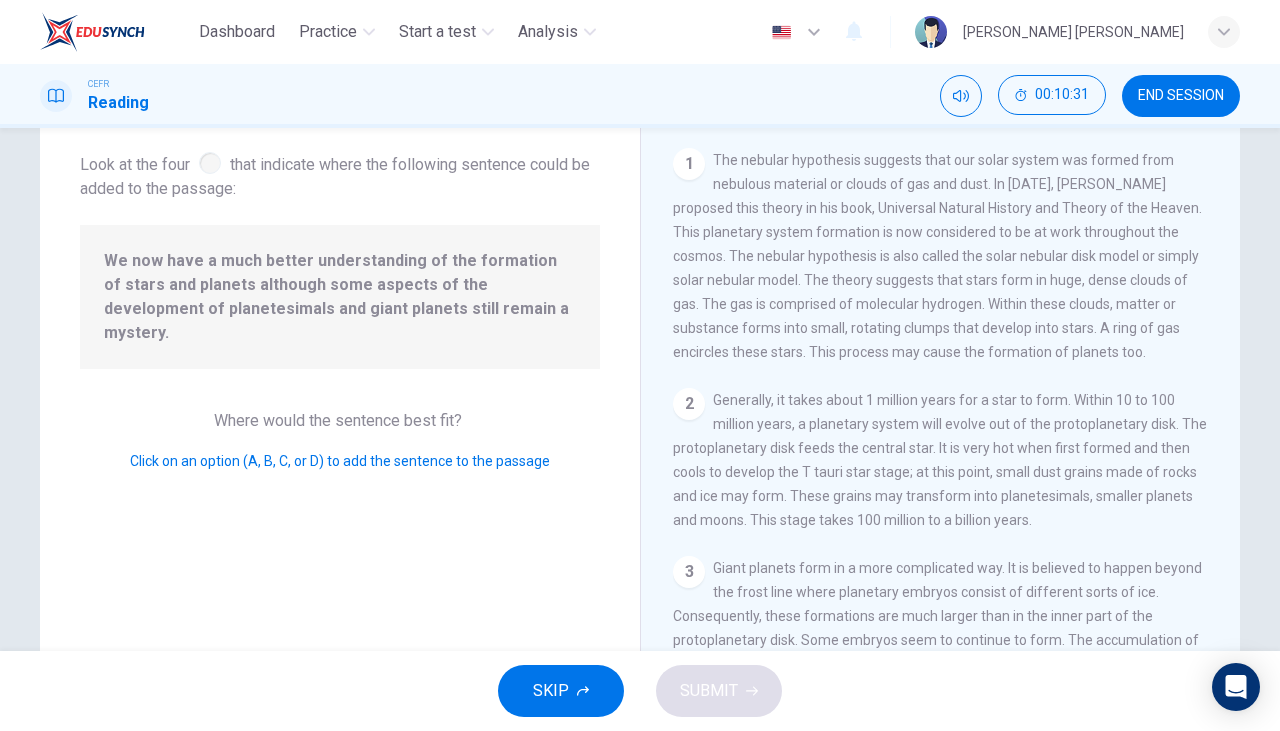scroll, scrollTop: 0, scrollLeft: 0, axis: both 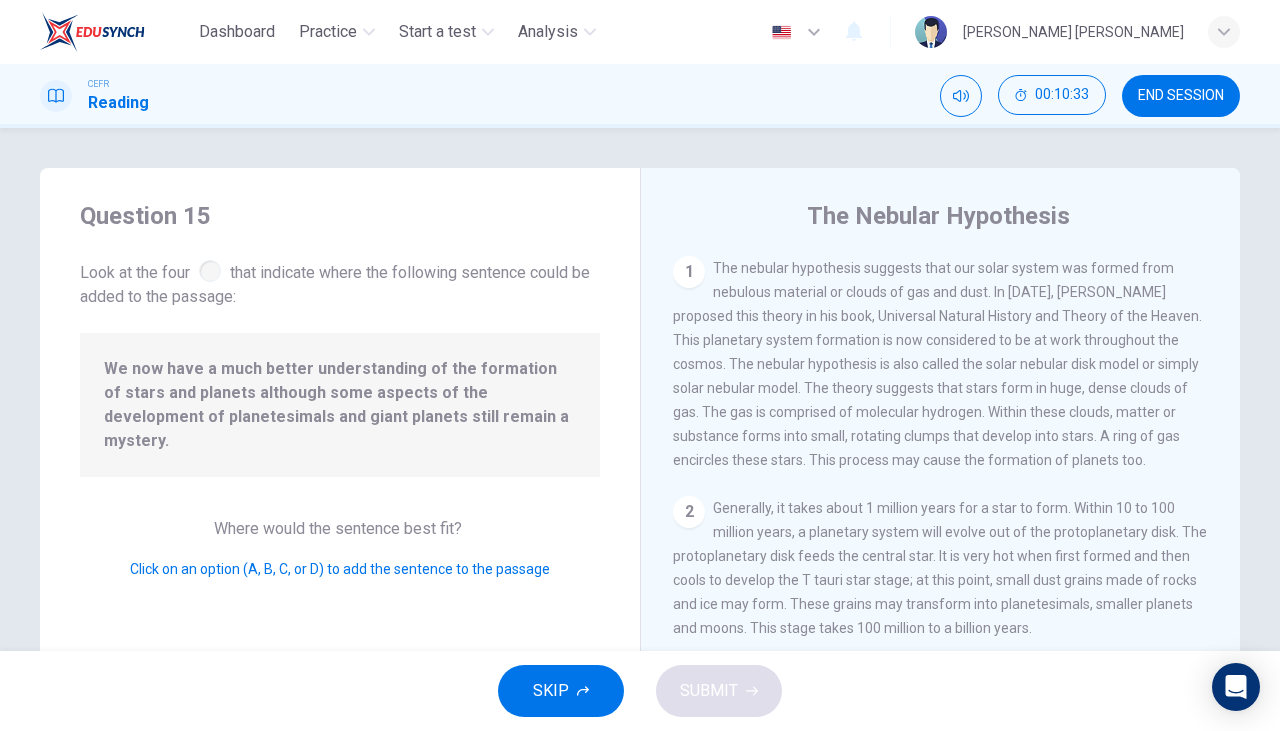 click on "Where would the sentence best fit?" at bounding box center [340, 528] 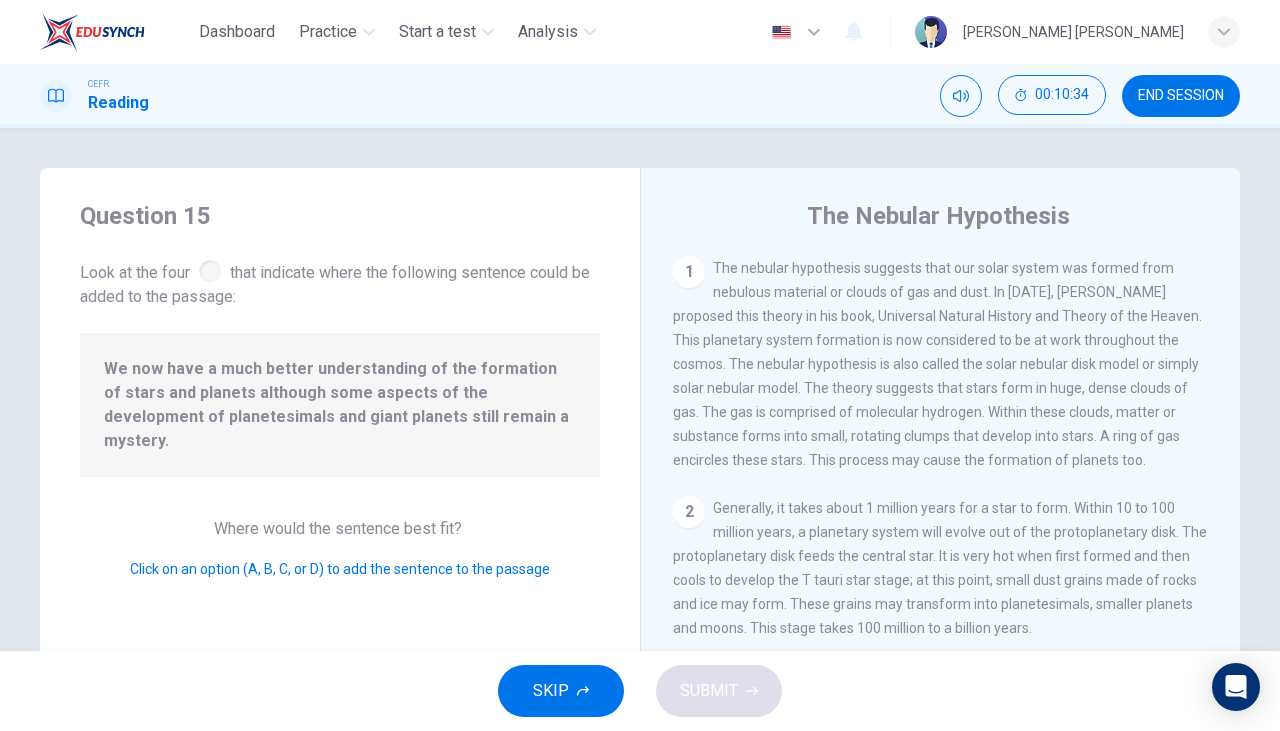 click on "We now have a much better understanding of the formation of stars and planets although some aspects of the development of planetesimals and giant planets still remain a mystery." at bounding box center (340, 405) 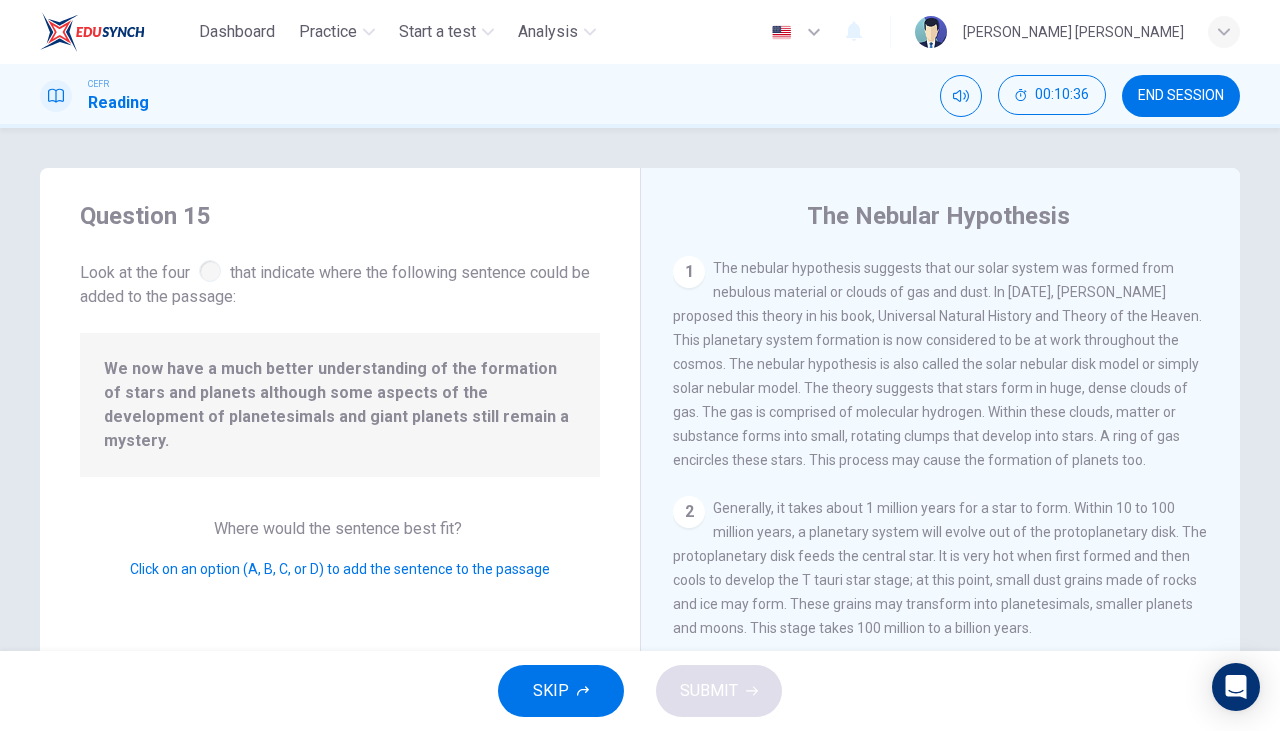 click at bounding box center (210, 271) 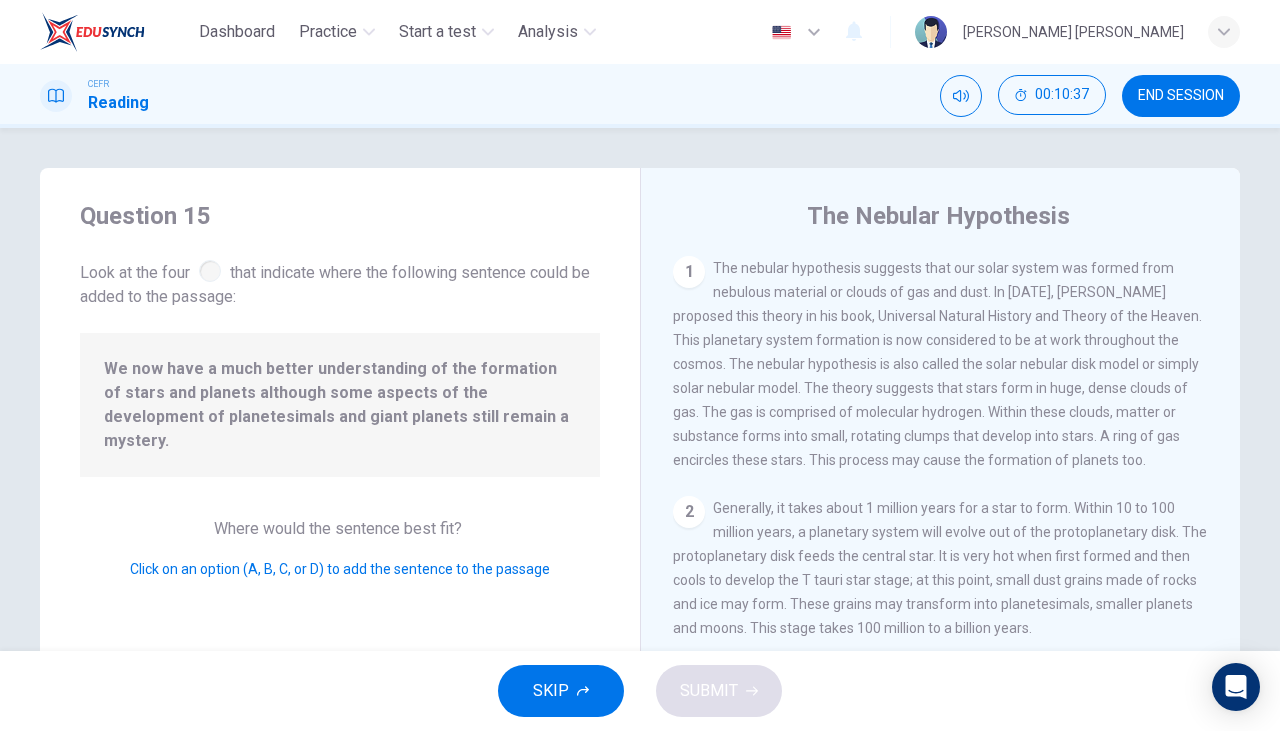 click on "Click on an option (A, B, C, or D) to add the sentence to the passage" at bounding box center [340, 569] 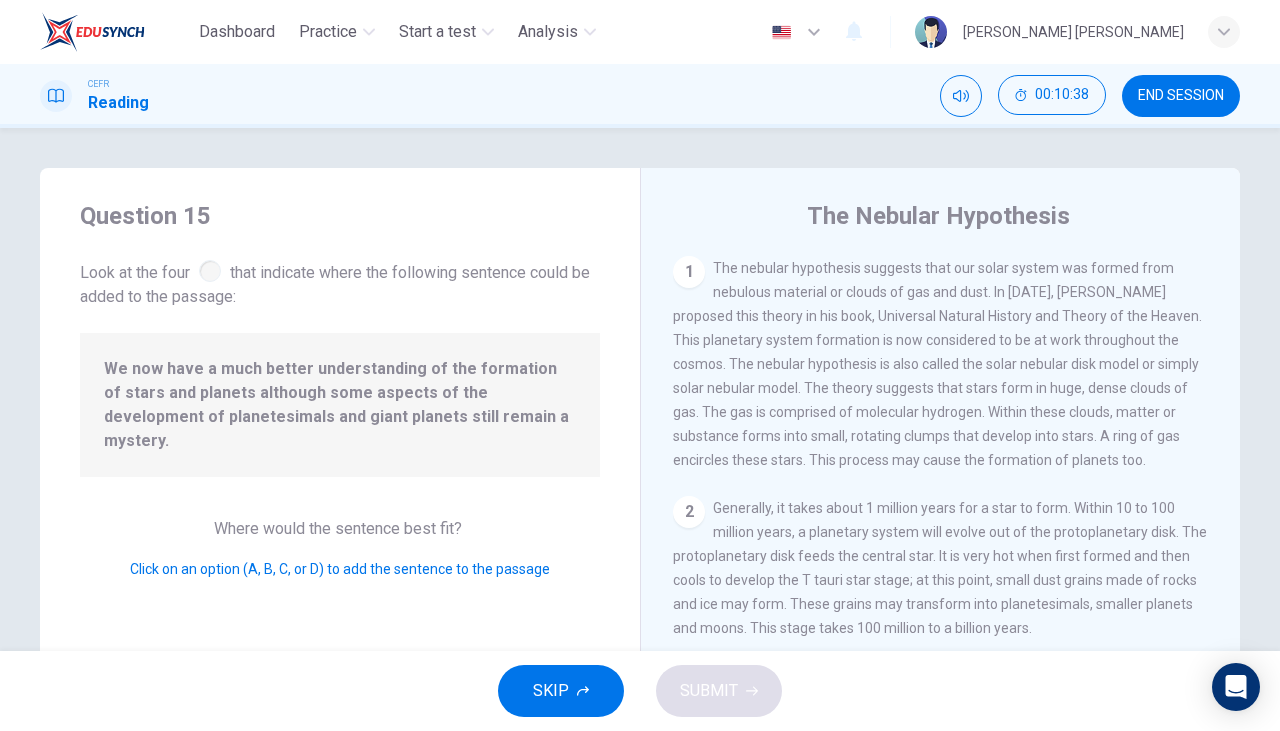 click on "Click on an option (A, B, C, or D) to add the sentence to the passage" at bounding box center [340, 569] 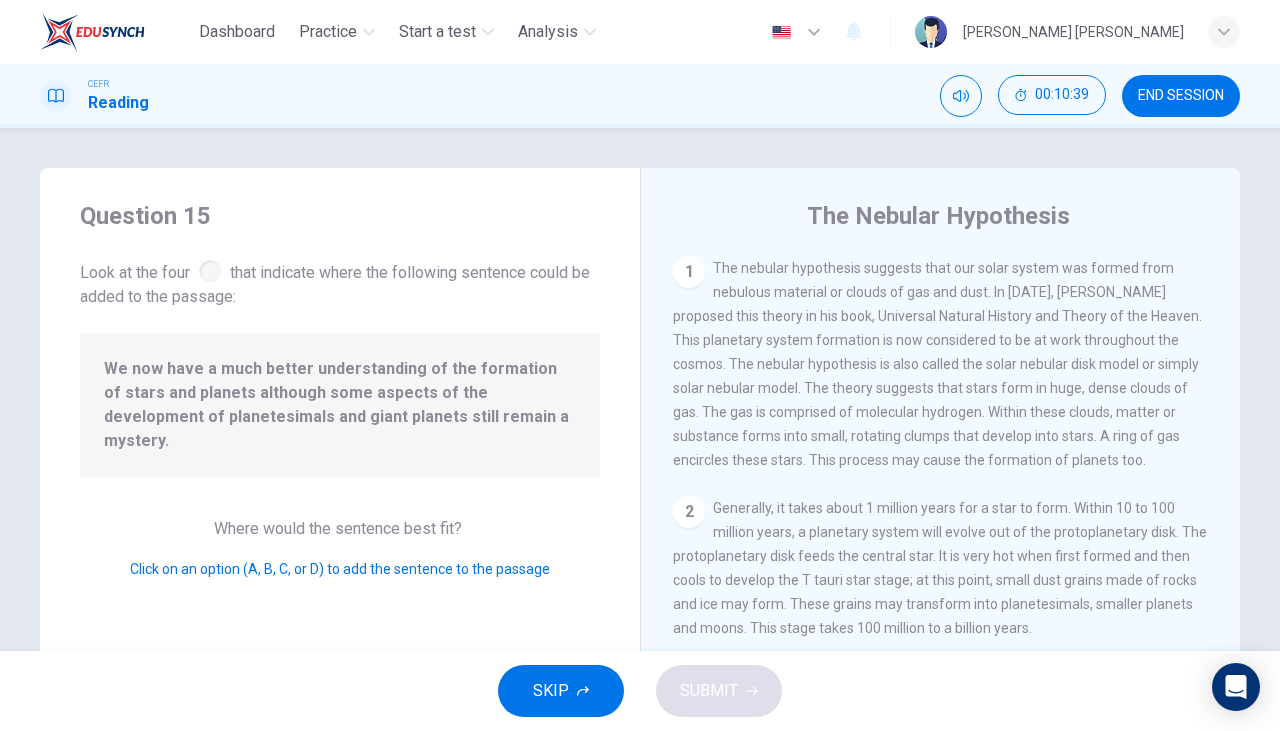 click on "Generally, it takes about 1 million years for a star to form. Within 10 to 100 million years, a planetary system will evolve out of the protoplanetary disk. The protoplanetary disk feeds the central star. It is very hot when first formed and then cools to develop the T tauri star stage; at this point, small dust grains made of rocks and ice may form. These grains may transform into planetesimals, smaller planets and moons. This stage takes 100 million to a billion years." at bounding box center [940, 568] 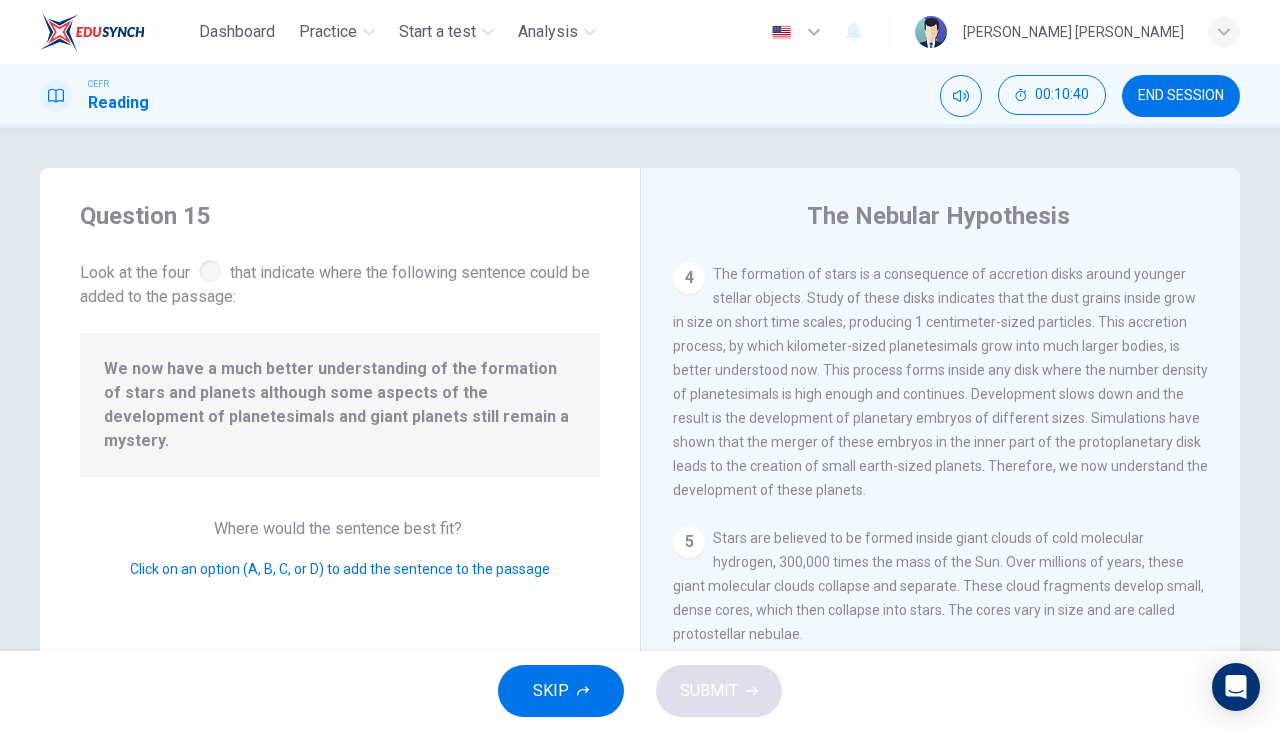 scroll, scrollTop: 608, scrollLeft: 0, axis: vertical 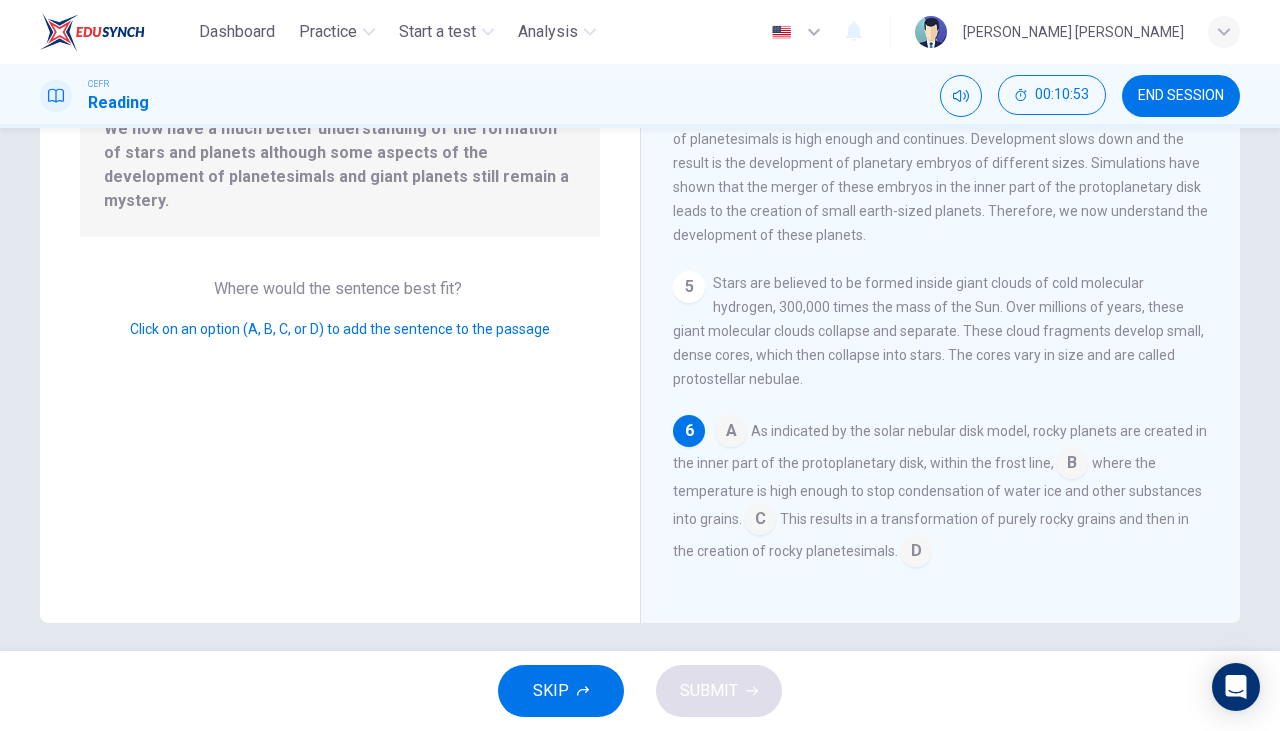 click at bounding box center (916, 553) 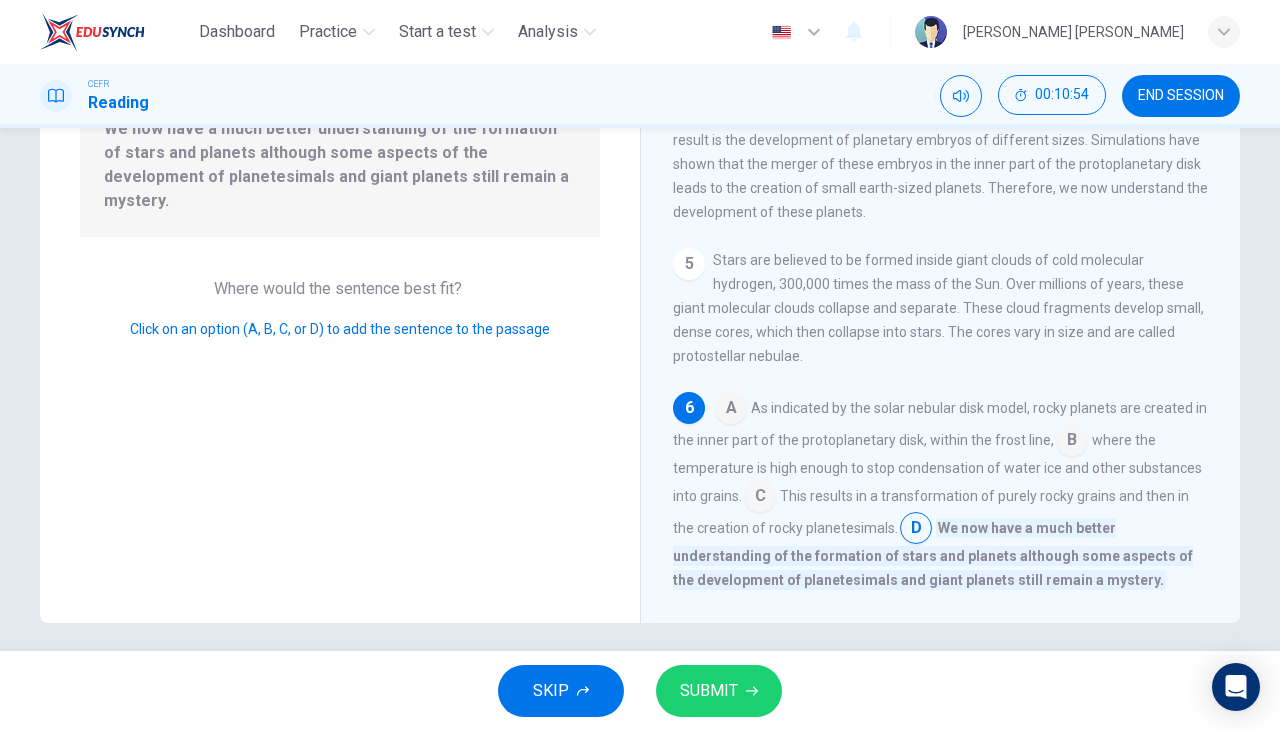 scroll, scrollTop: 252, scrollLeft: 0, axis: vertical 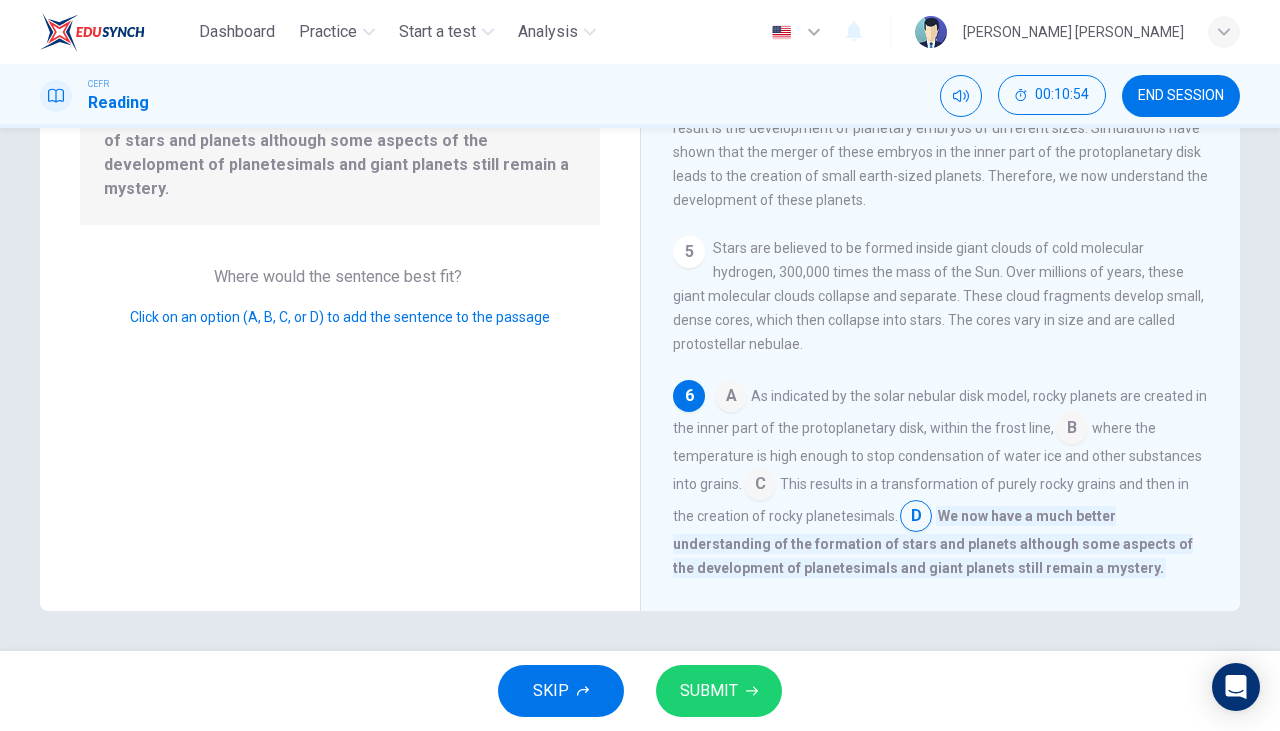 click on "SUBMIT" at bounding box center (709, 691) 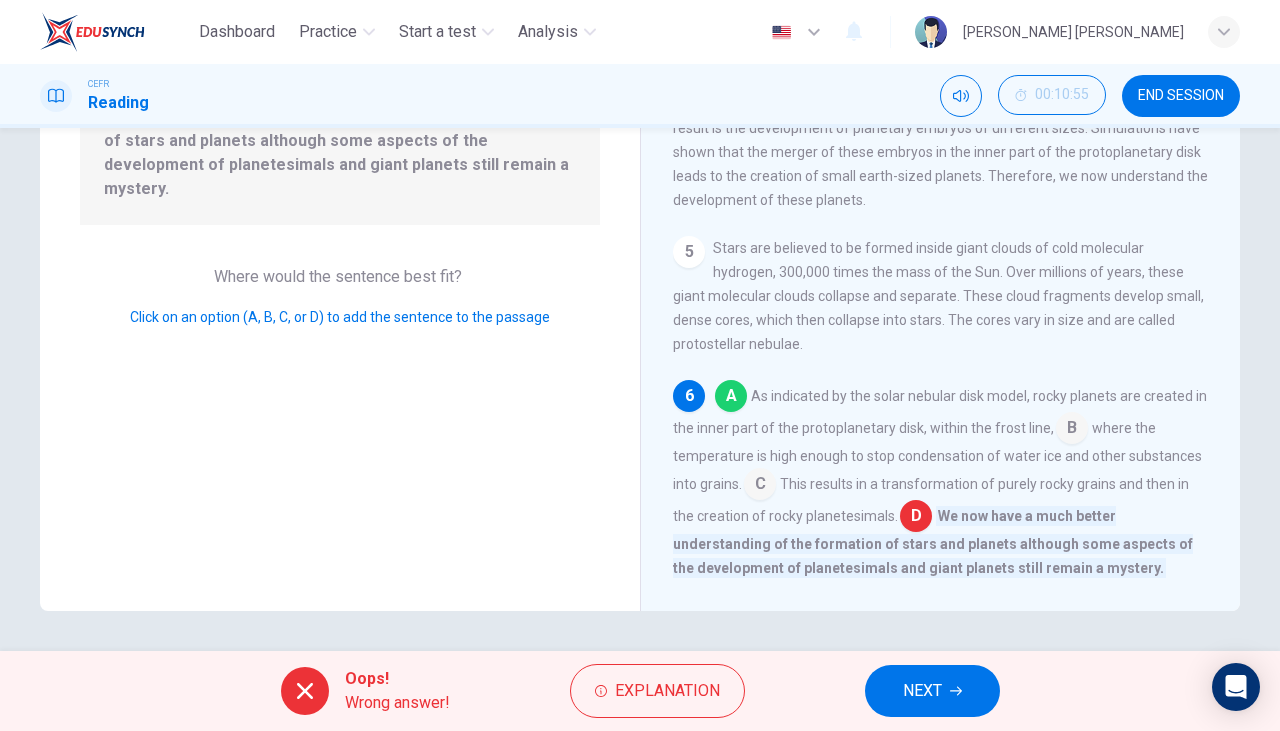 click on "NEXT" at bounding box center [922, 691] 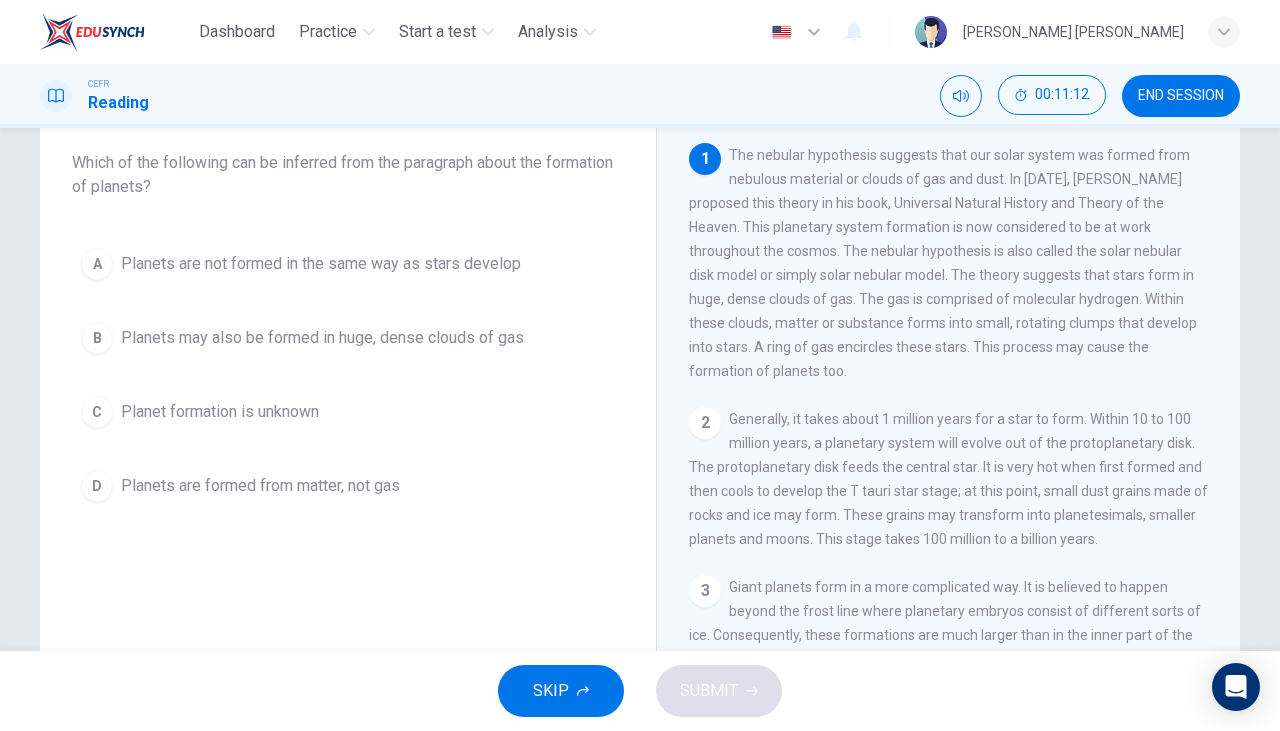 scroll, scrollTop: 112, scrollLeft: 0, axis: vertical 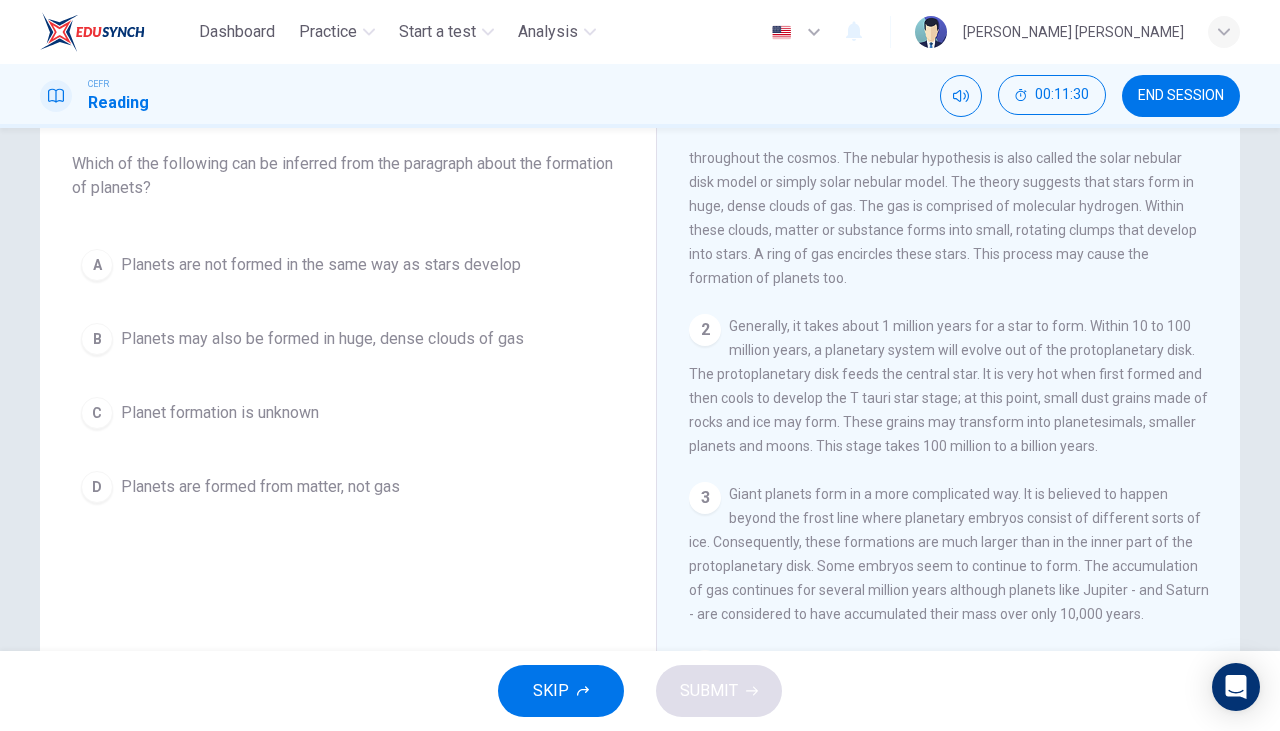 click on "B" at bounding box center [97, 339] 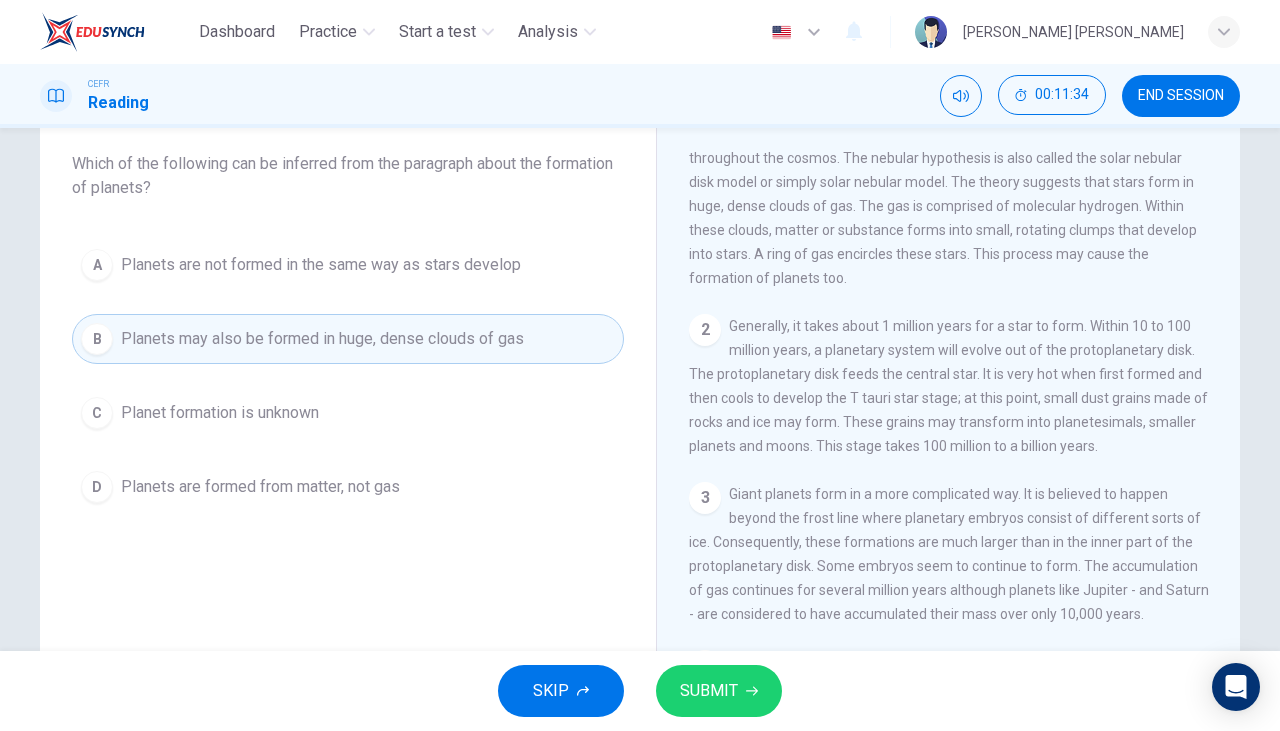 click on "SUBMIT" at bounding box center [709, 691] 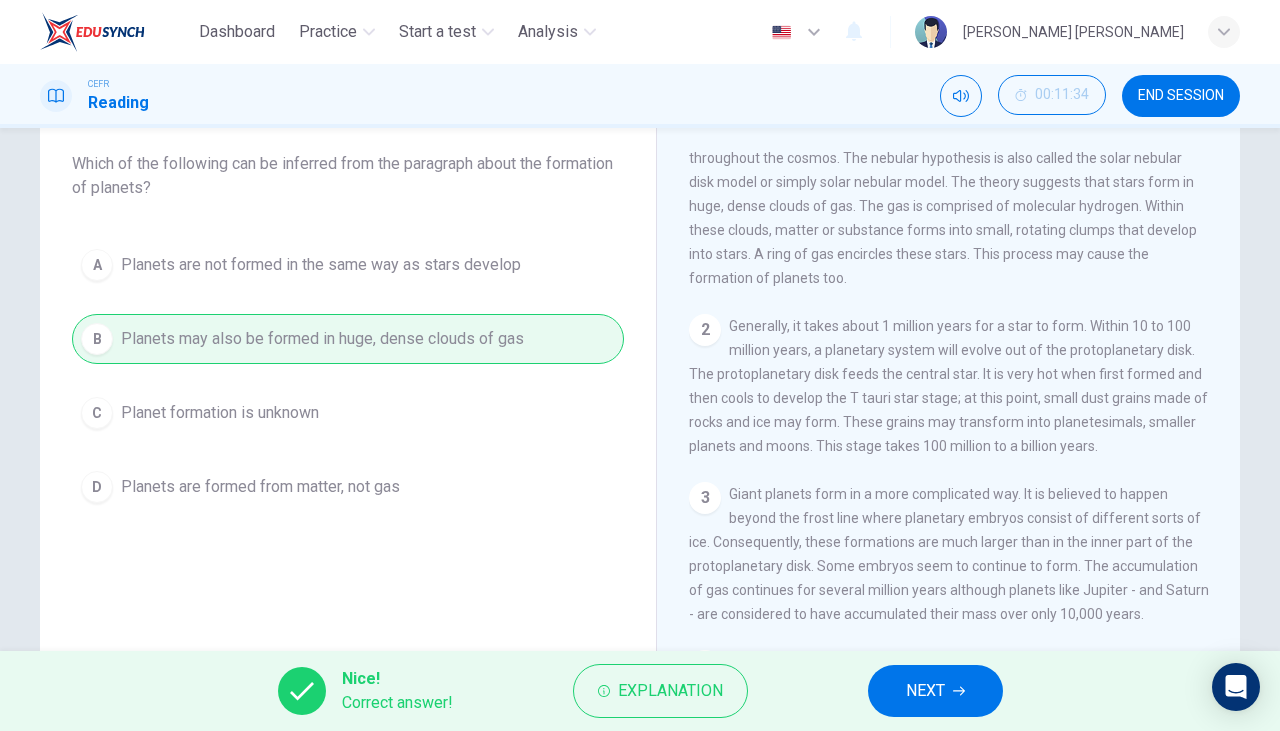 click on "NEXT" at bounding box center (925, 691) 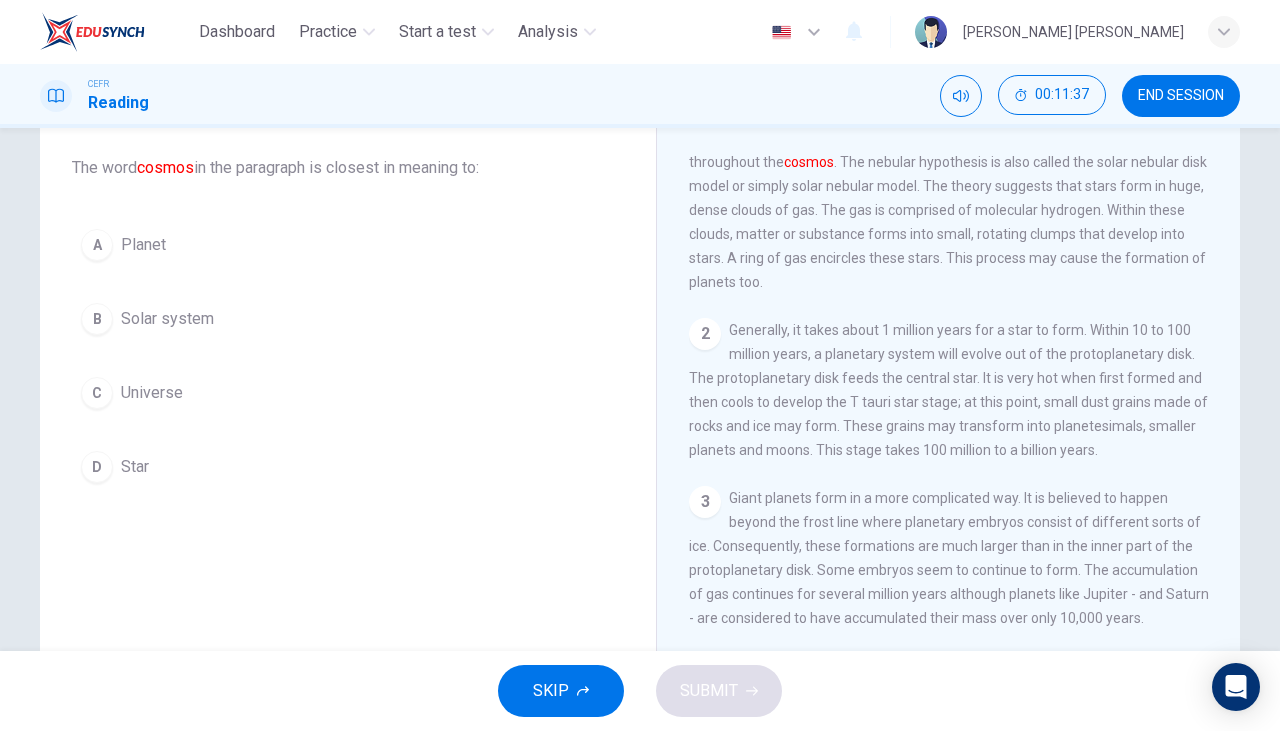 scroll, scrollTop: 109, scrollLeft: 0, axis: vertical 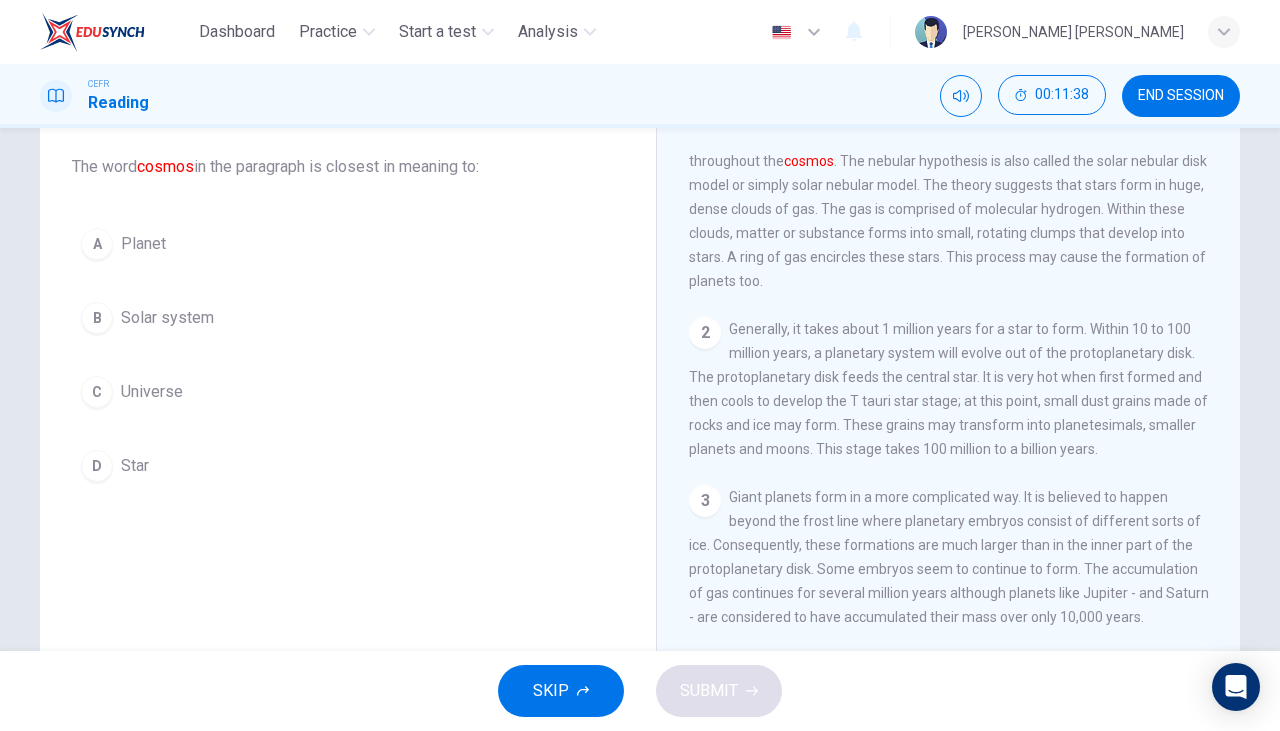 click on "Star" at bounding box center (135, 466) 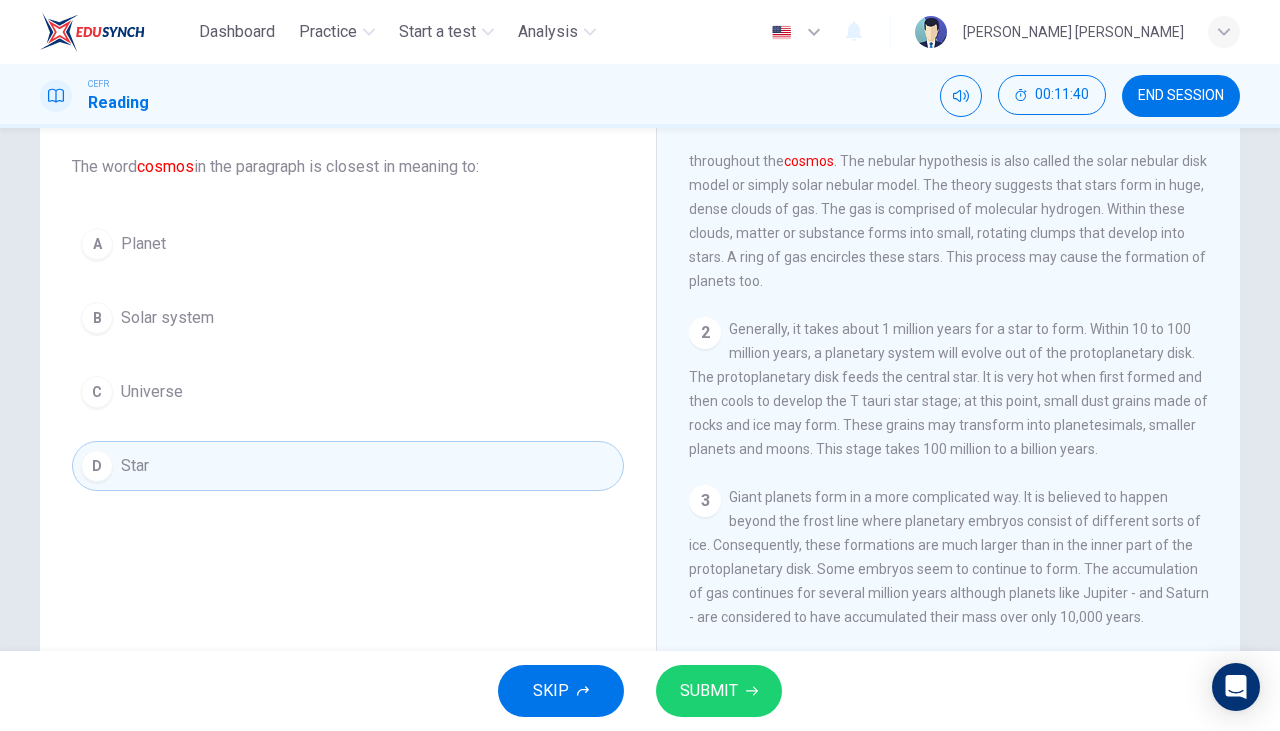 click on "SUBMIT" at bounding box center (709, 691) 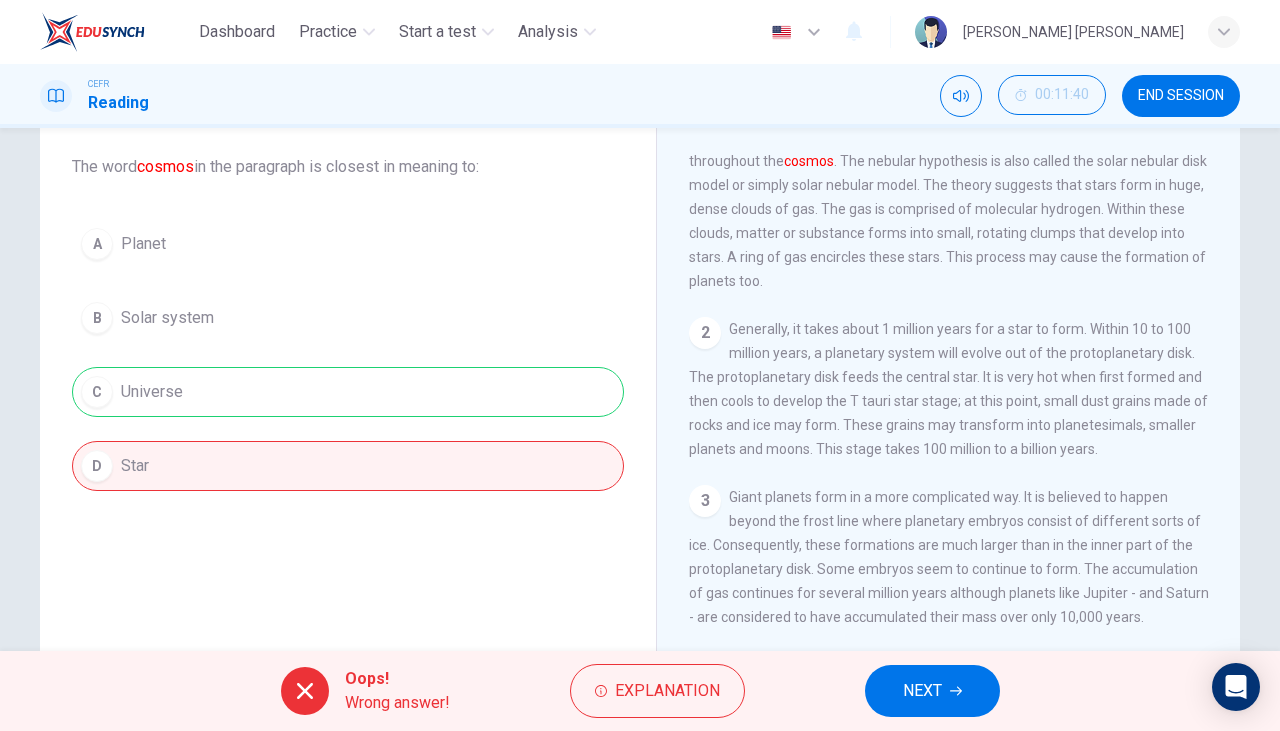 click on "NEXT" at bounding box center (922, 691) 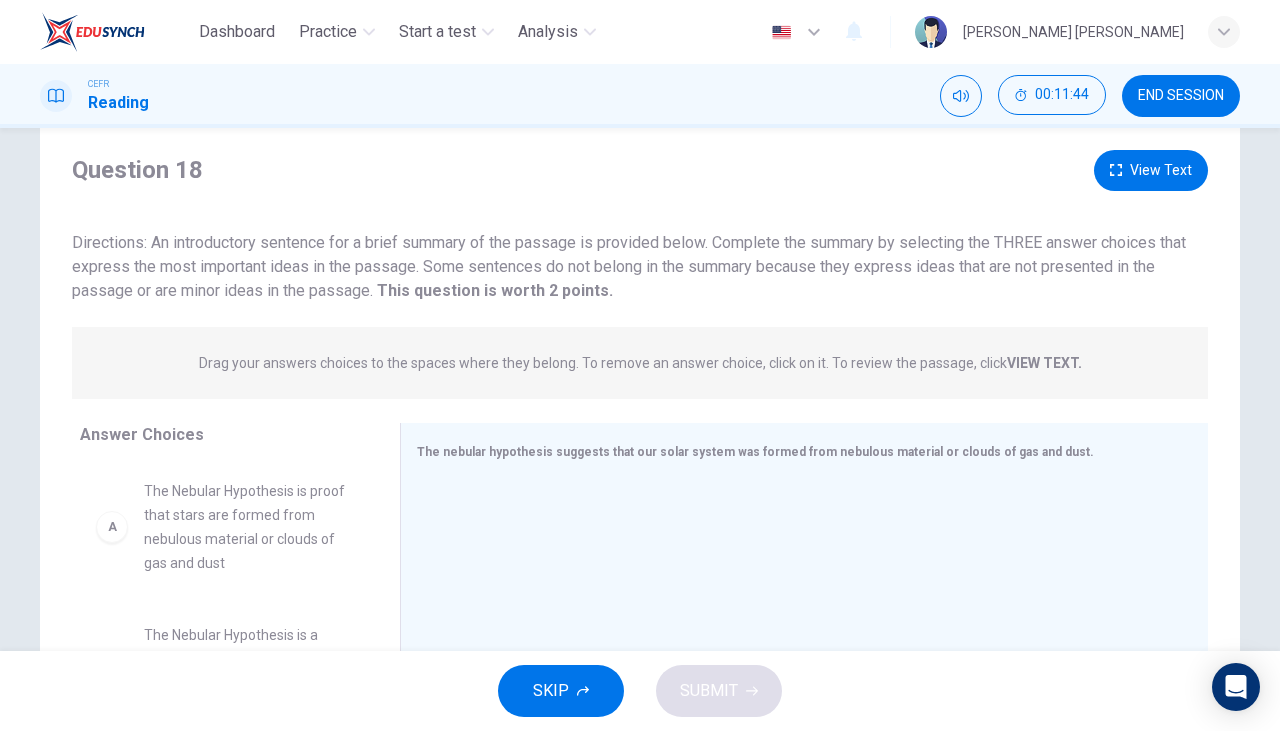 scroll, scrollTop: 52, scrollLeft: 0, axis: vertical 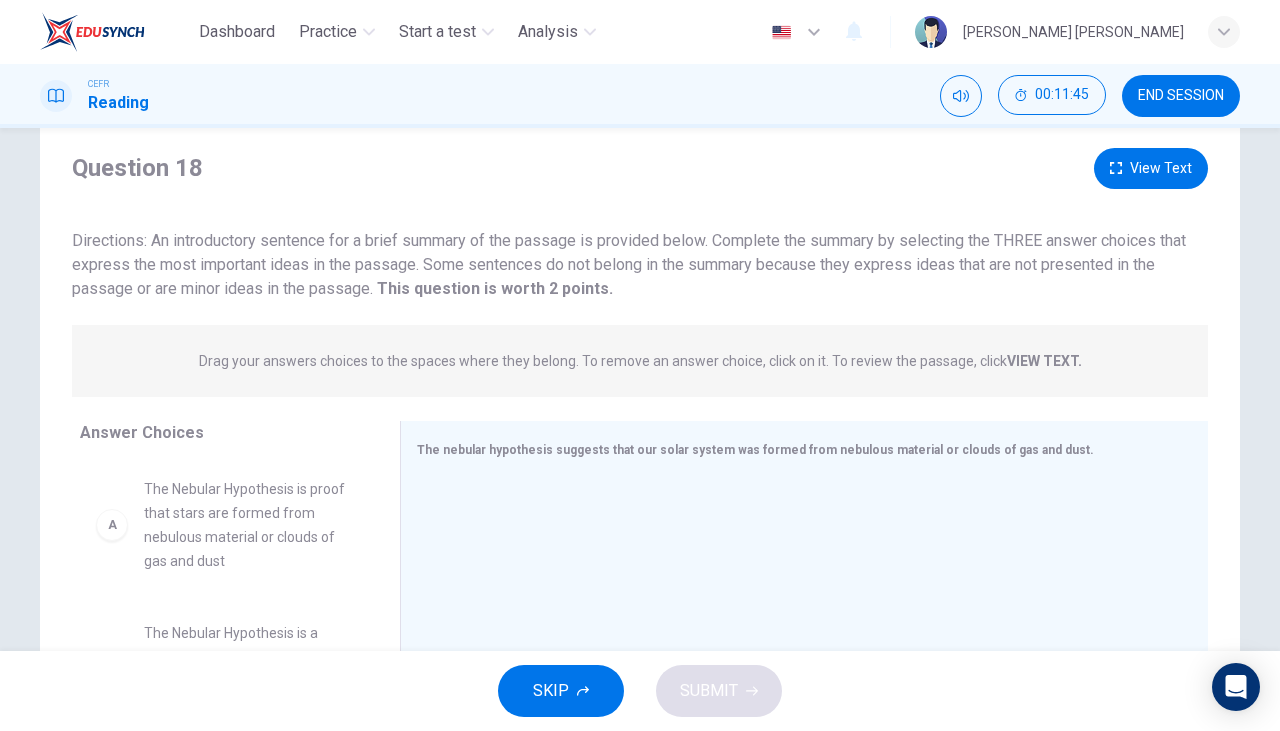 click on "View Text" at bounding box center [1151, 168] 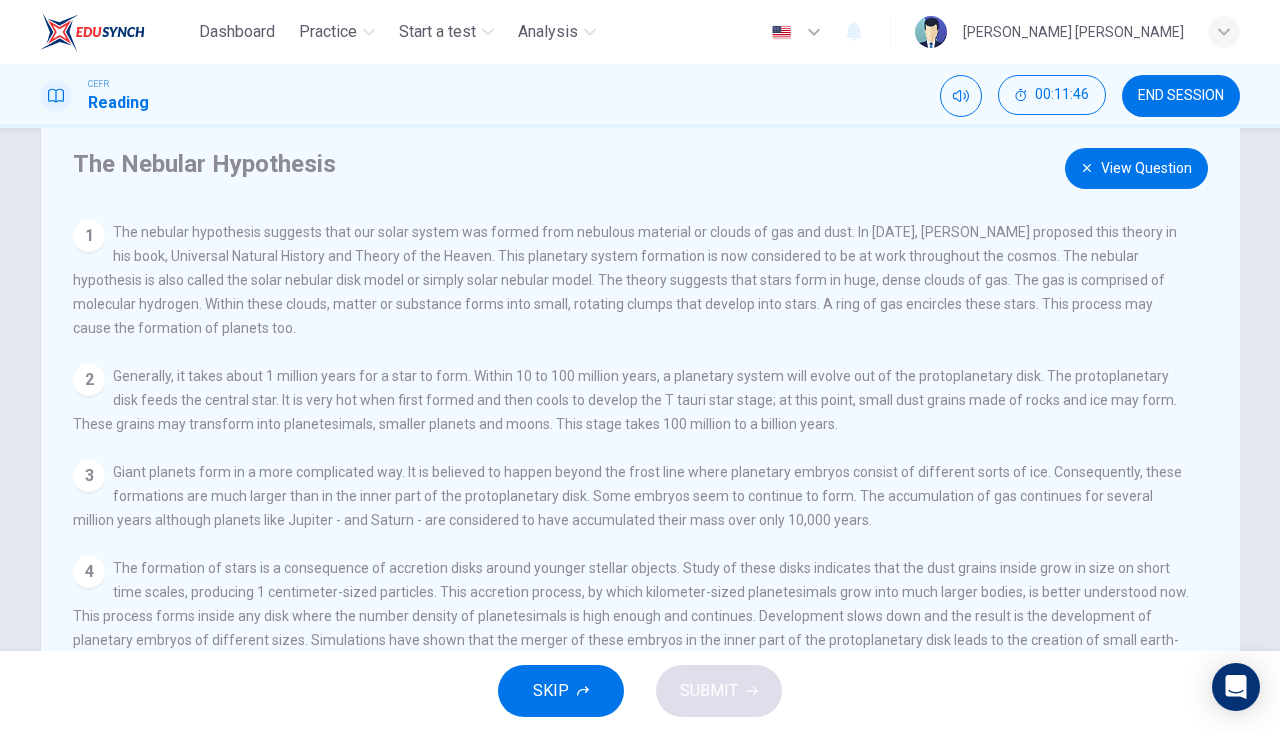 click on "View Question" at bounding box center [1136, 168] 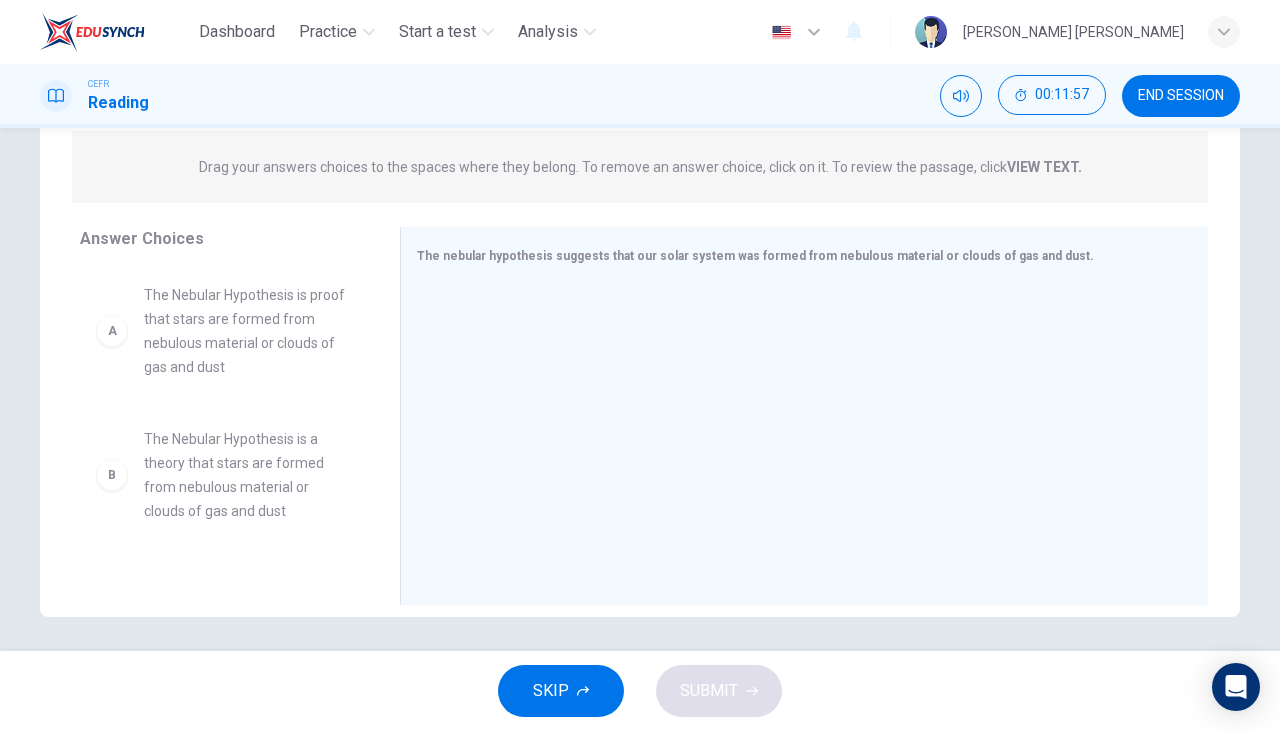 scroll, scrollTop: 246, scrollLeft: 0, axis: vertical 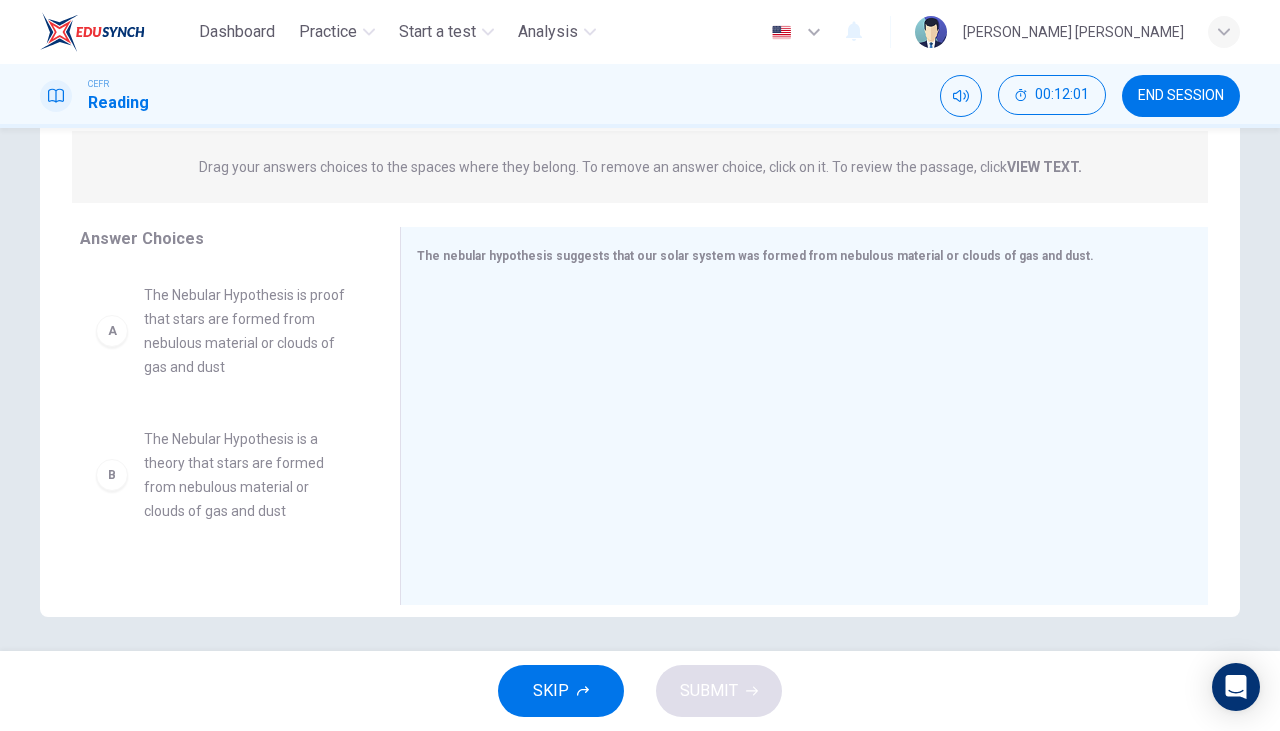 click on "A" at bounding box center [112, 331] 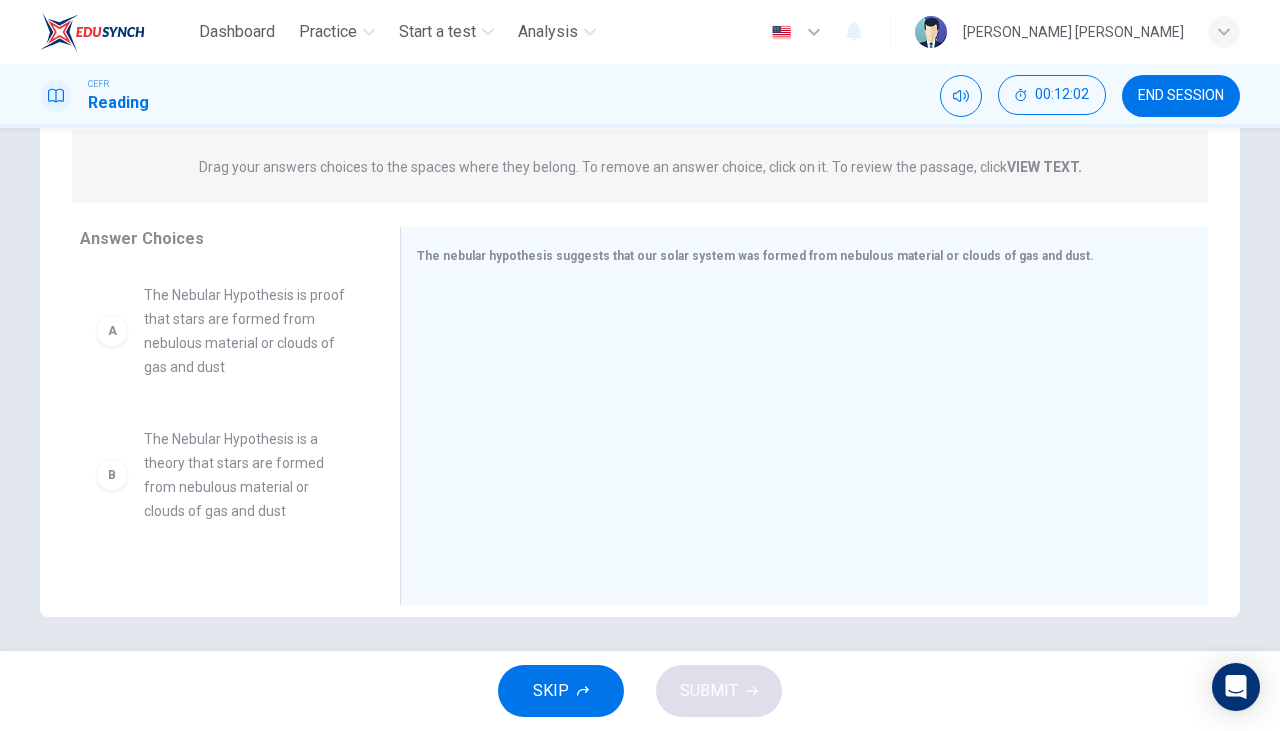 click on "The Nebular Hypothesis is a theory that stars are formed from nebulous material or clouds of gas and dust" at bounding box center (248, 475) 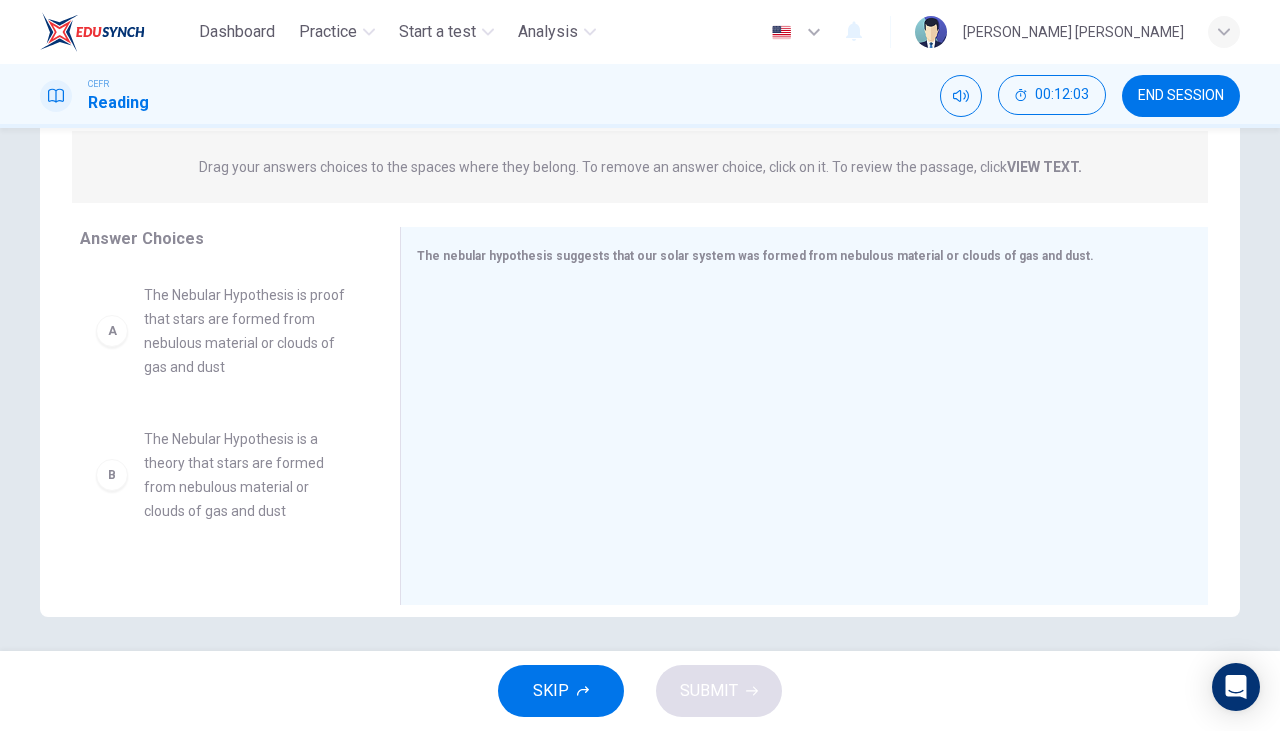 click on "The Nebular Hypothesis is a theory that stars are formed from nebulous material or clouds of gas and dust" at bounding box center (248, 475) 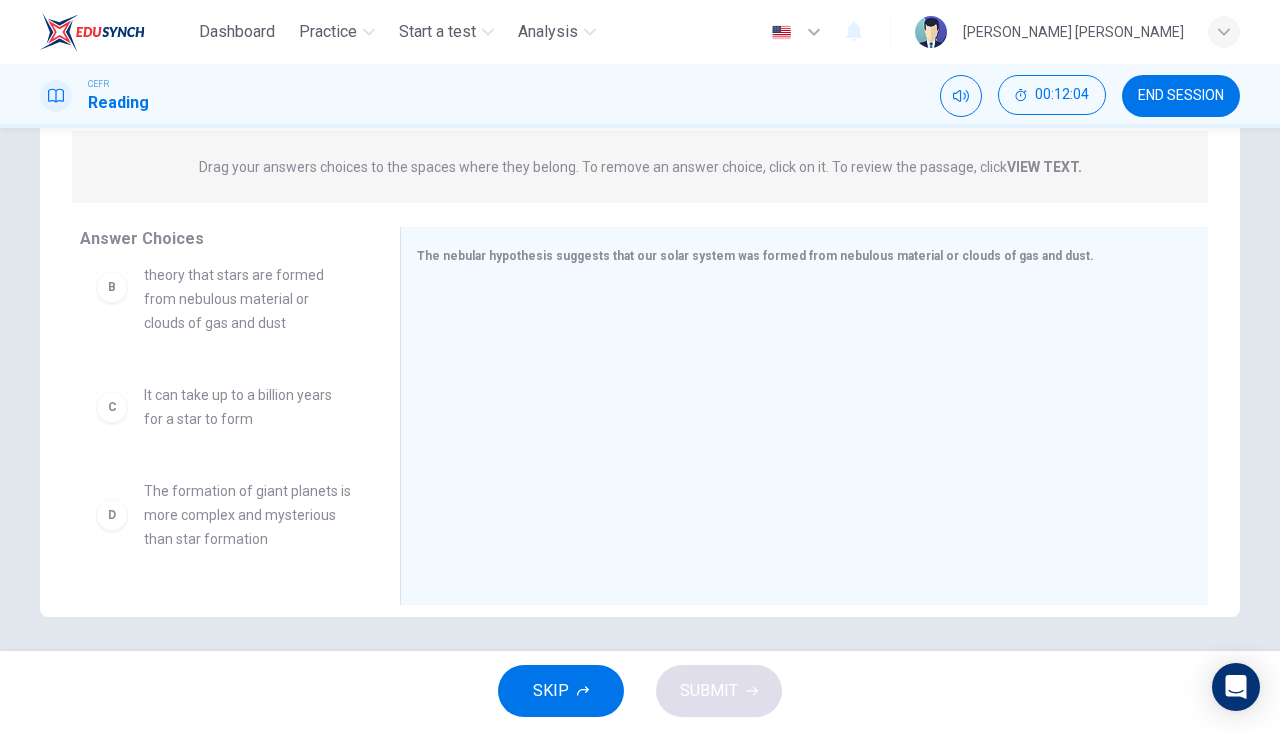 scroll, scrollTop: 199, scrollLeft: 0, axis: vertical 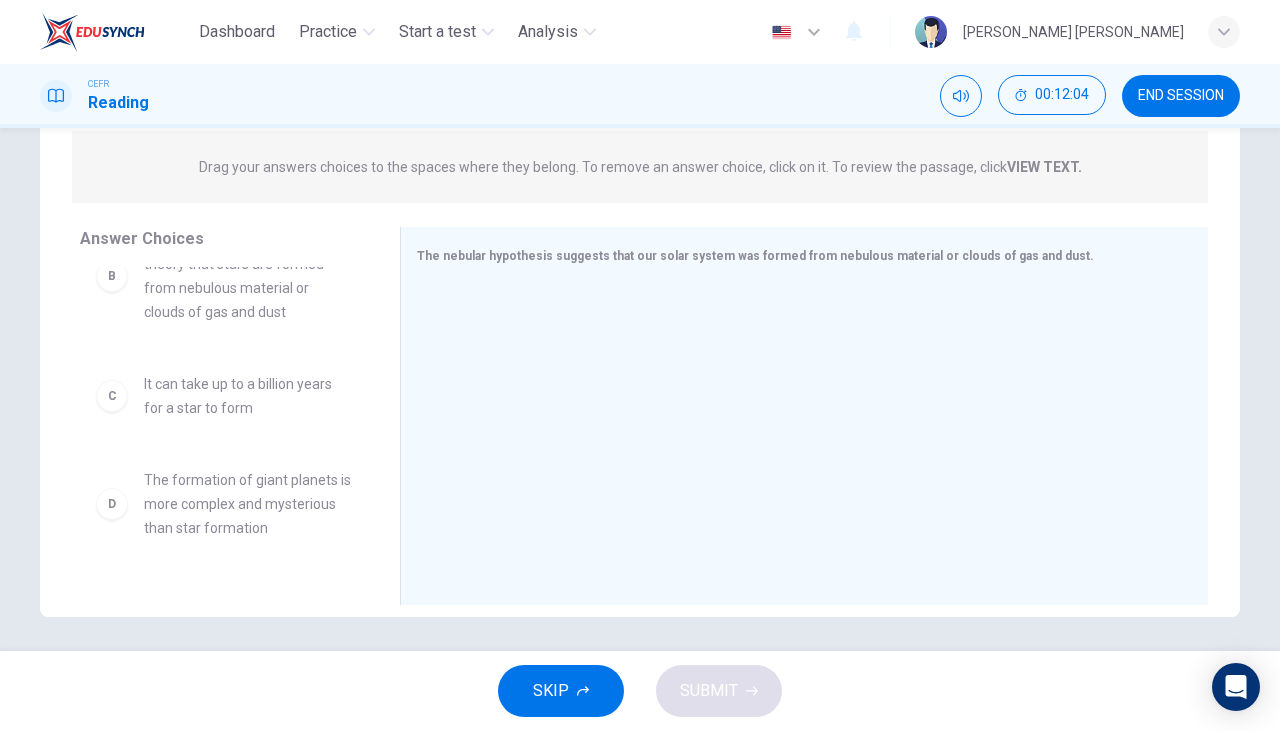 click on "C" at bounding box center (112, 396) 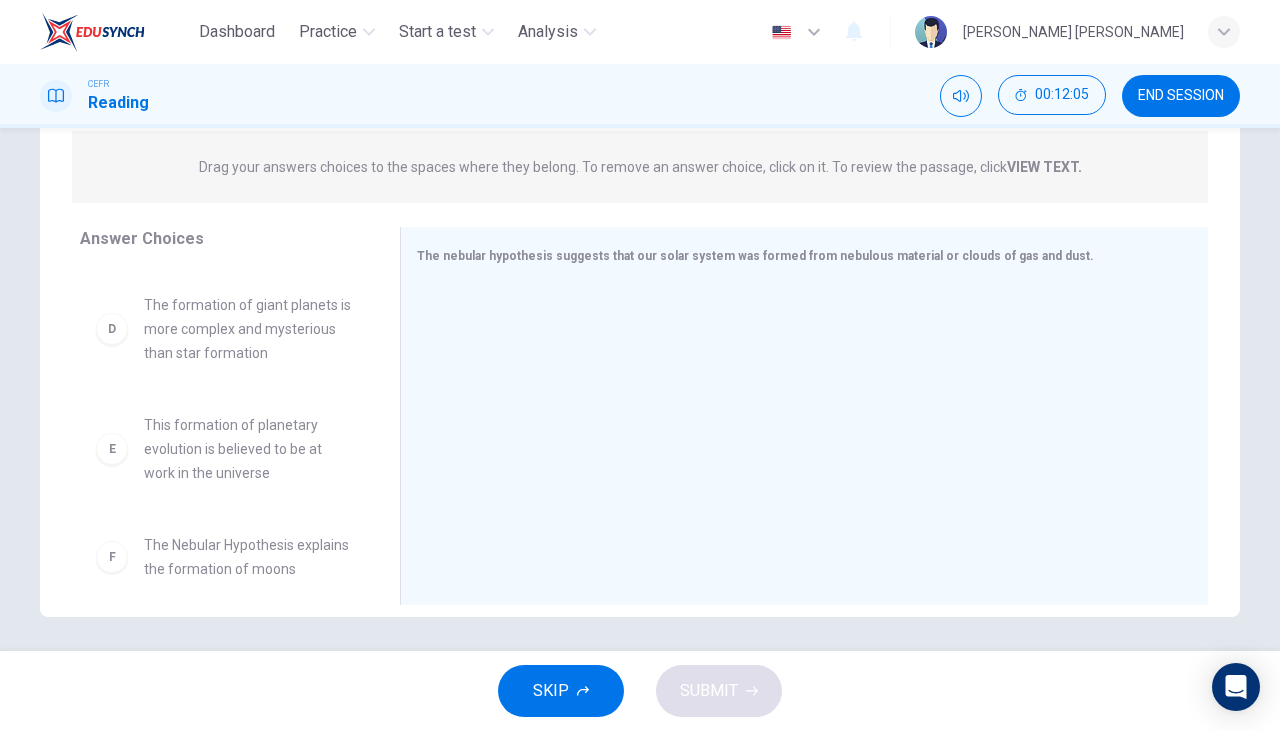 scroll, scrollTop: 420, scrollLeft: 0, axis: vertical 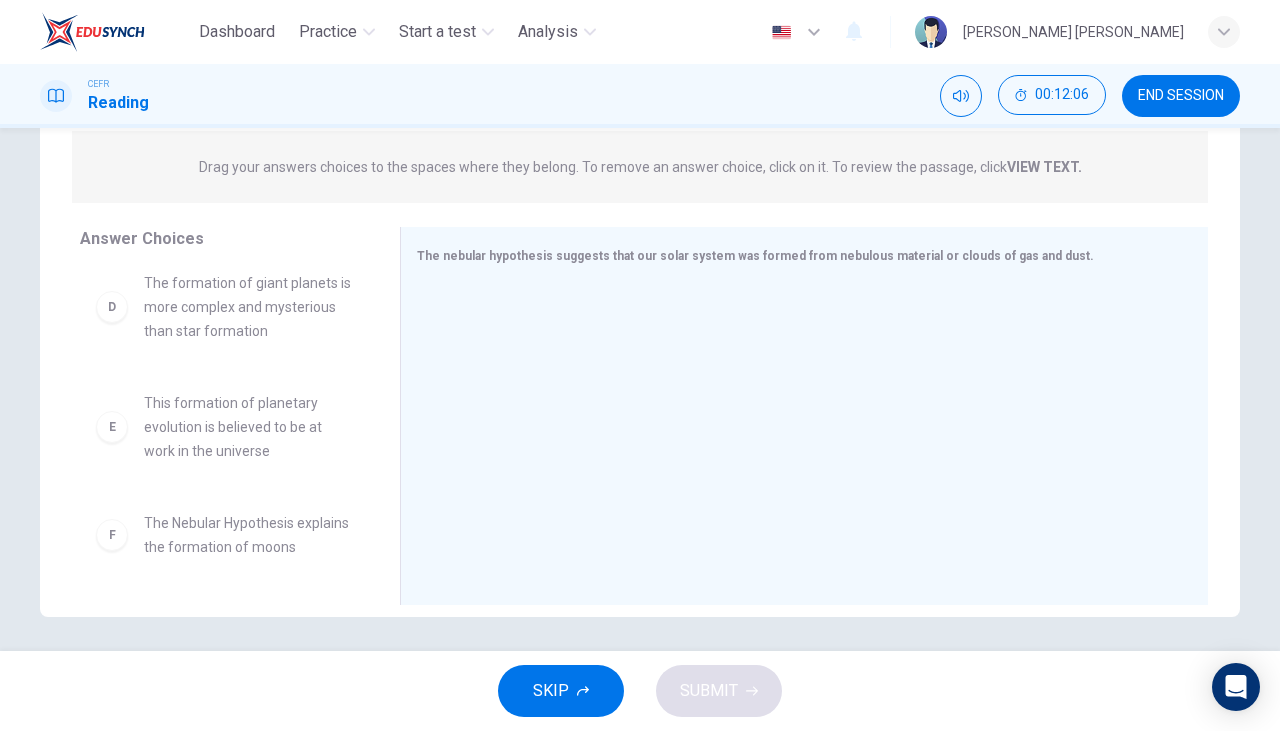click on "The Nebular Hypothesis explains the formation of moons" at bounding box center [248, 535] 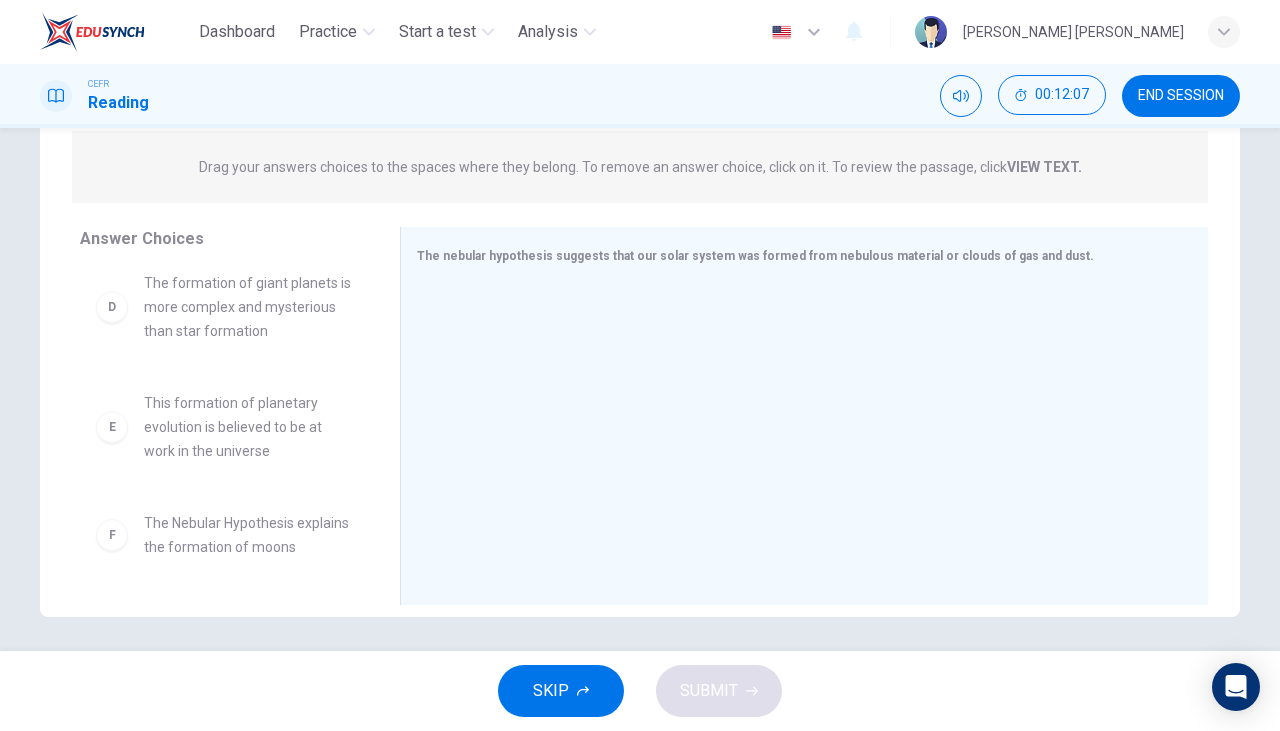 click at bounding box center [796, 418] 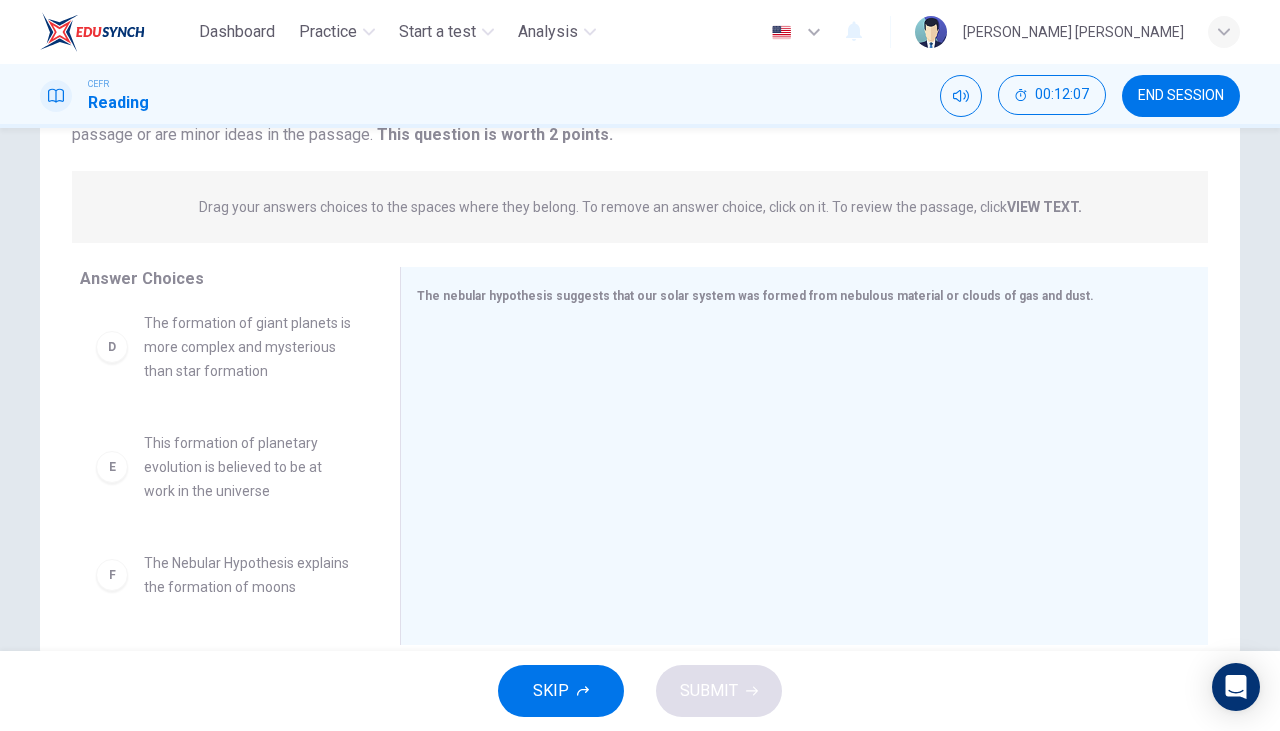 scroll, scrollTop: 205, scrollLeft: 0, axis: vertical 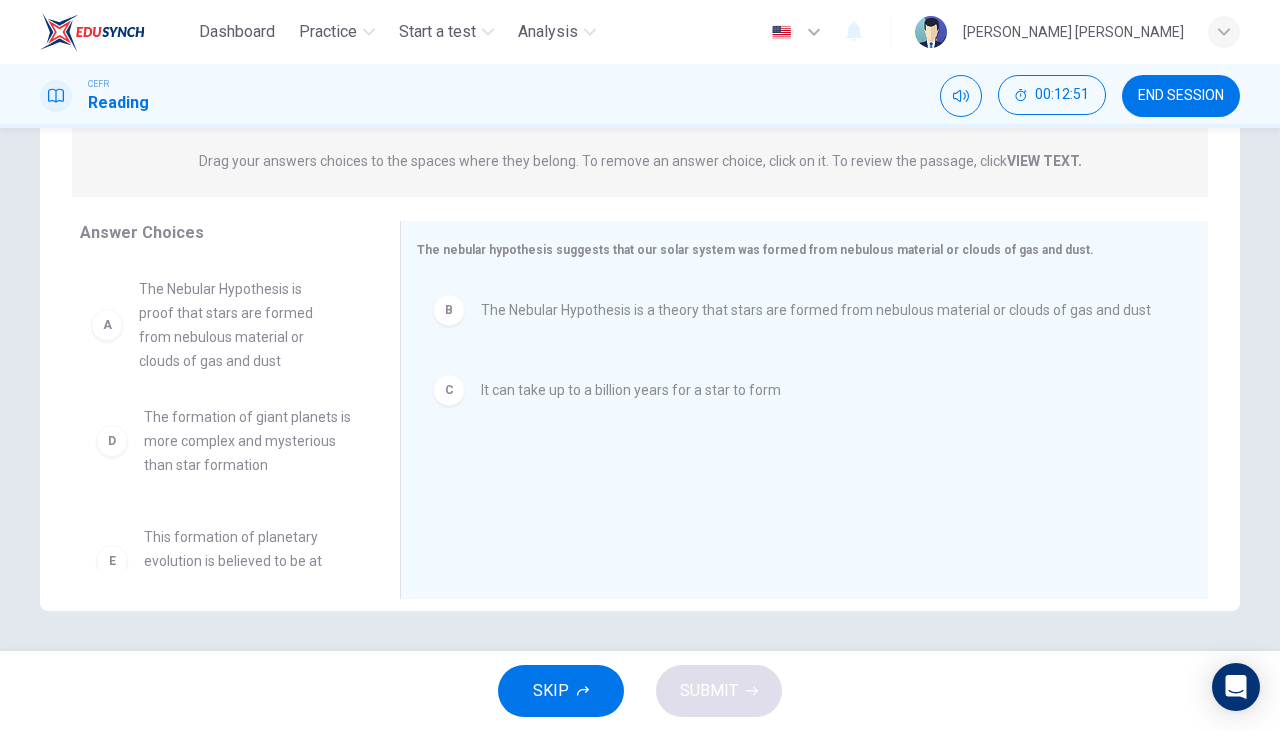 click on "D The formation of giant planets is more complex and mysterious than star formation E This formation of planetary evolution is believed to be at work in the universe F The Nebular Hypothesis explains the formation of moons" at bounding box center (224, 415) 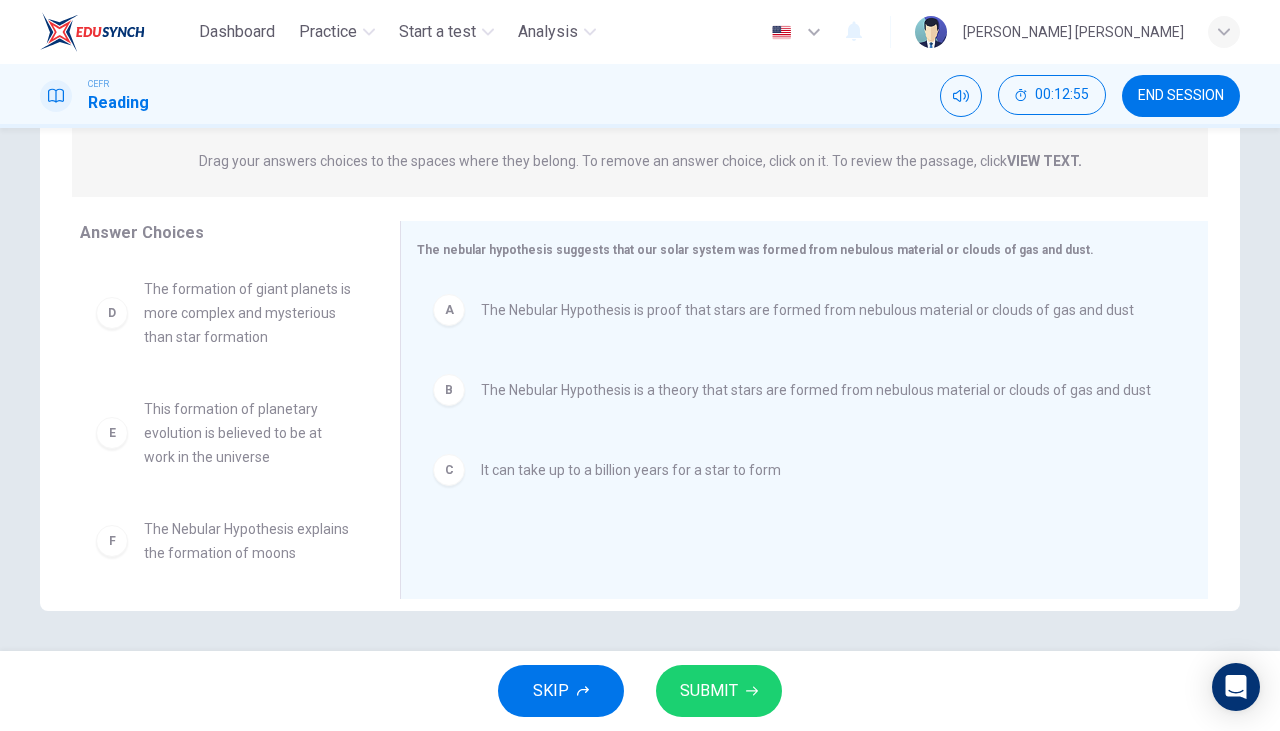 click on "SUBMIT" at bounding box center (709, 691) 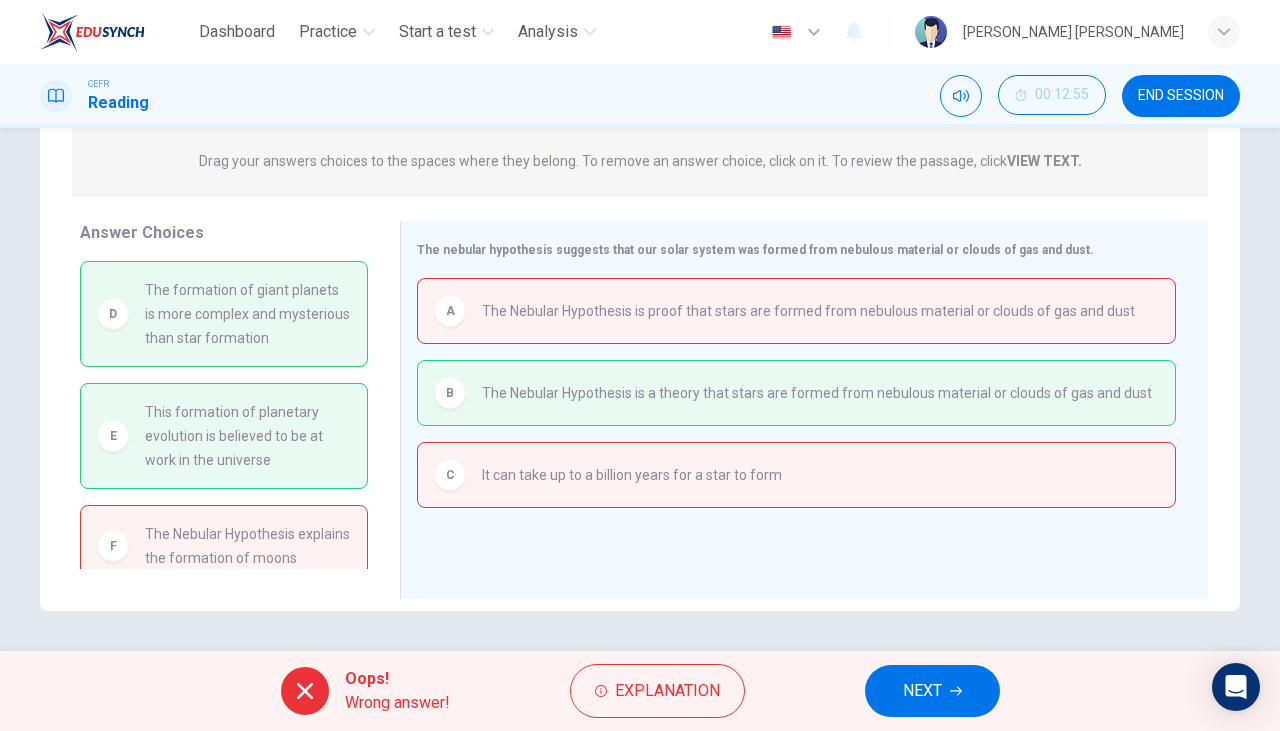 click on "NEXT" at bounding box center (932, 691) 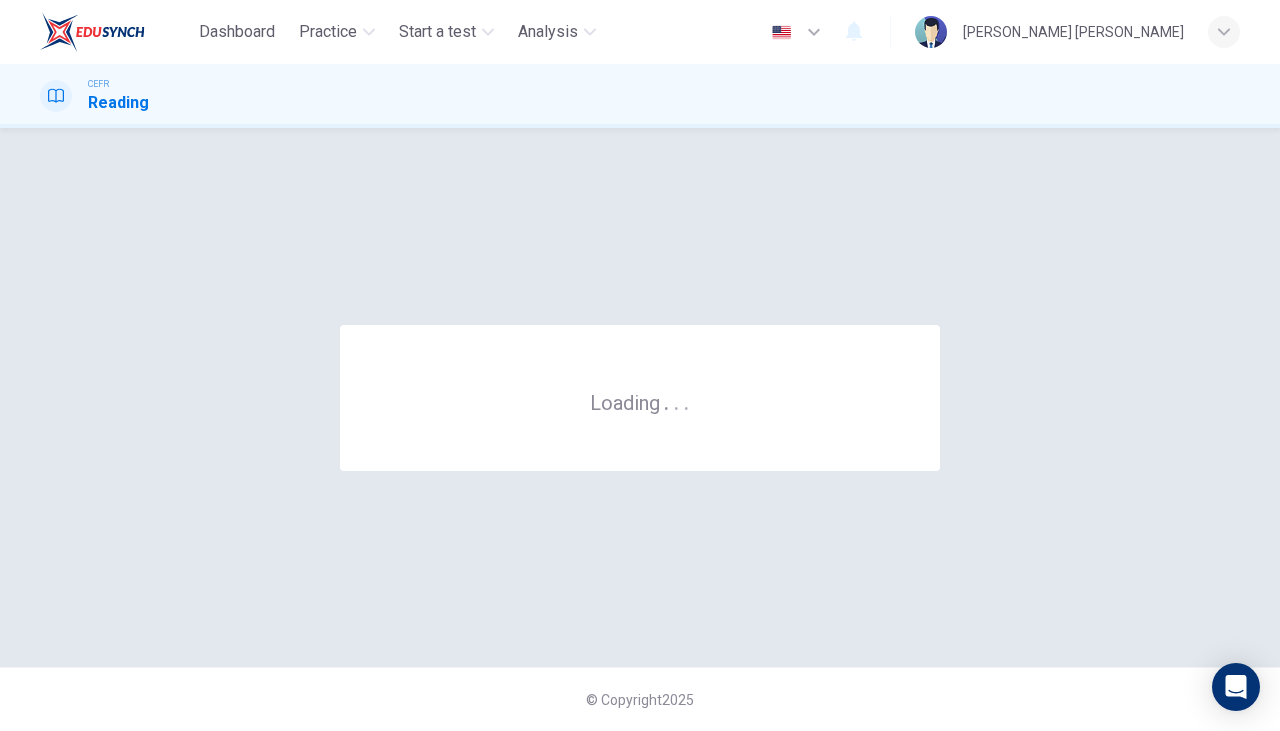 scroll, scrollTop: 0, scrollLeft: 0, axis: both 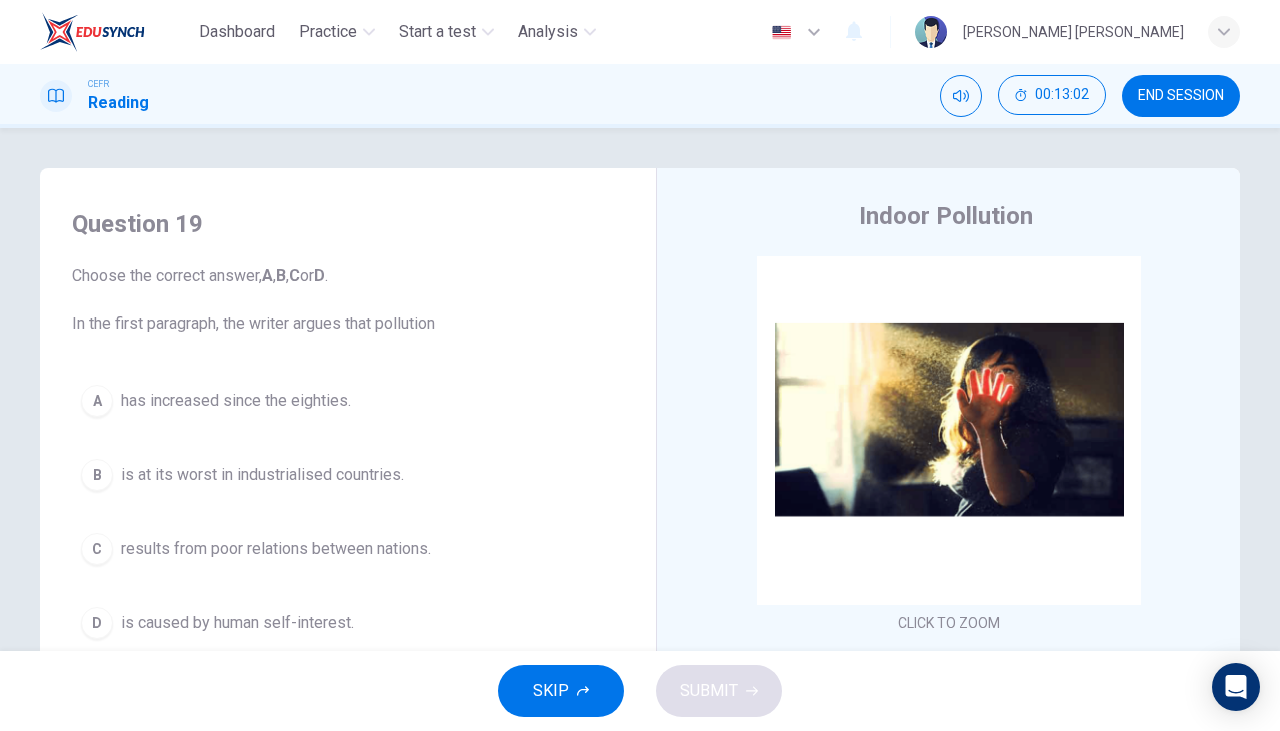 click on "END SESSION" at bounding box center [1181, 96] 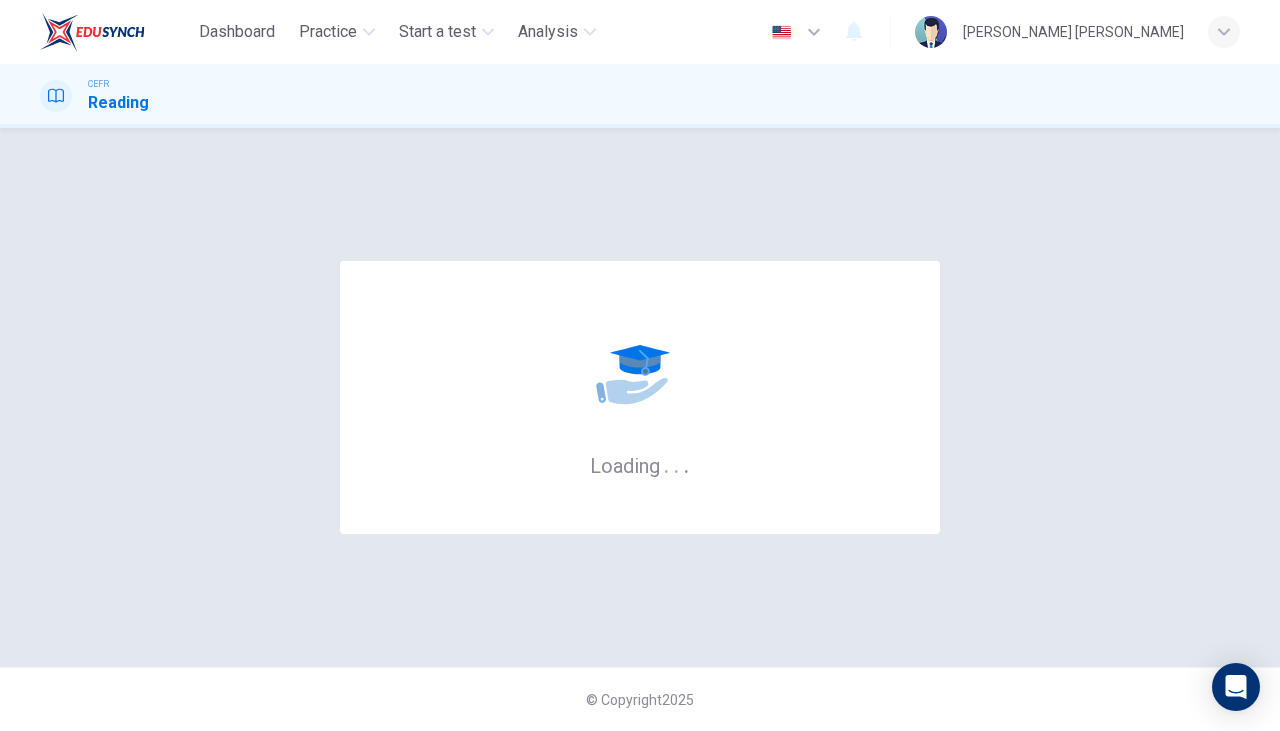 scroll, scrollTop: 0, scrollLeft: 0, axis: both 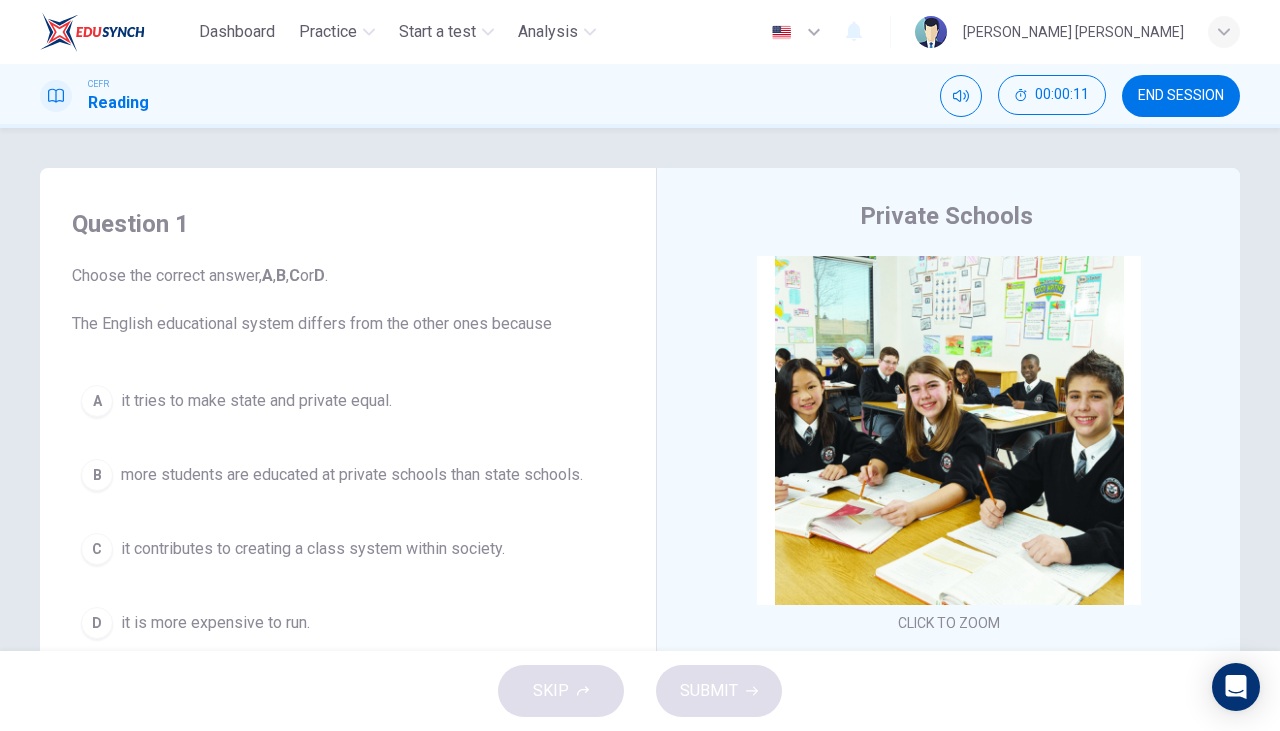 click 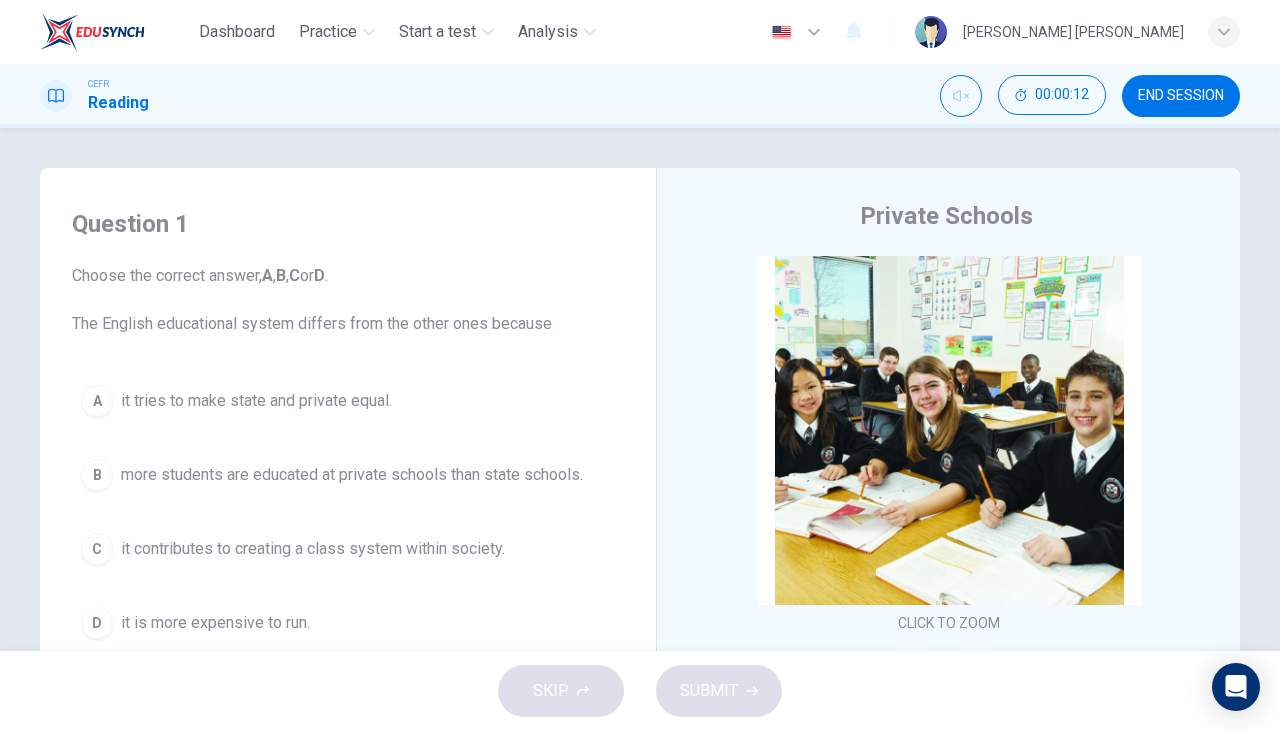 click 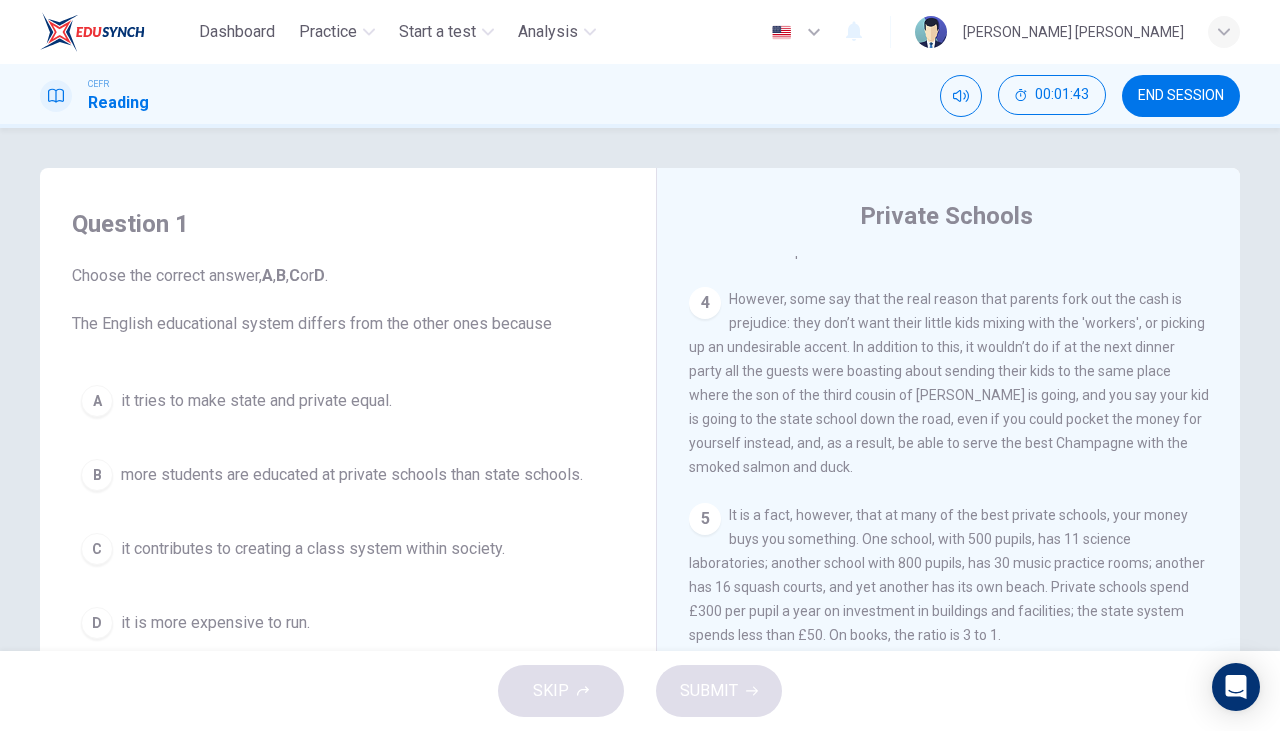 scroll, scrollTop: 1265, scrollLeft: 0, axis: vertical 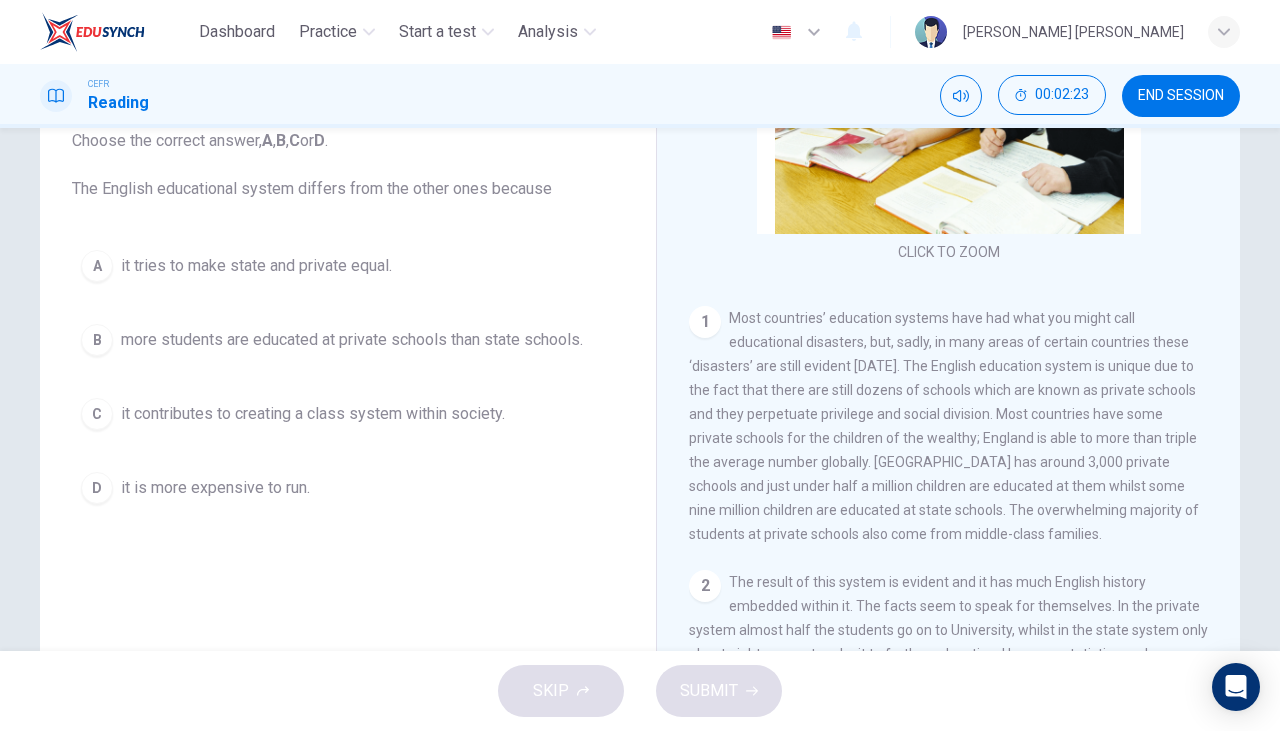 click on "C" at bounding box center [97, 414] 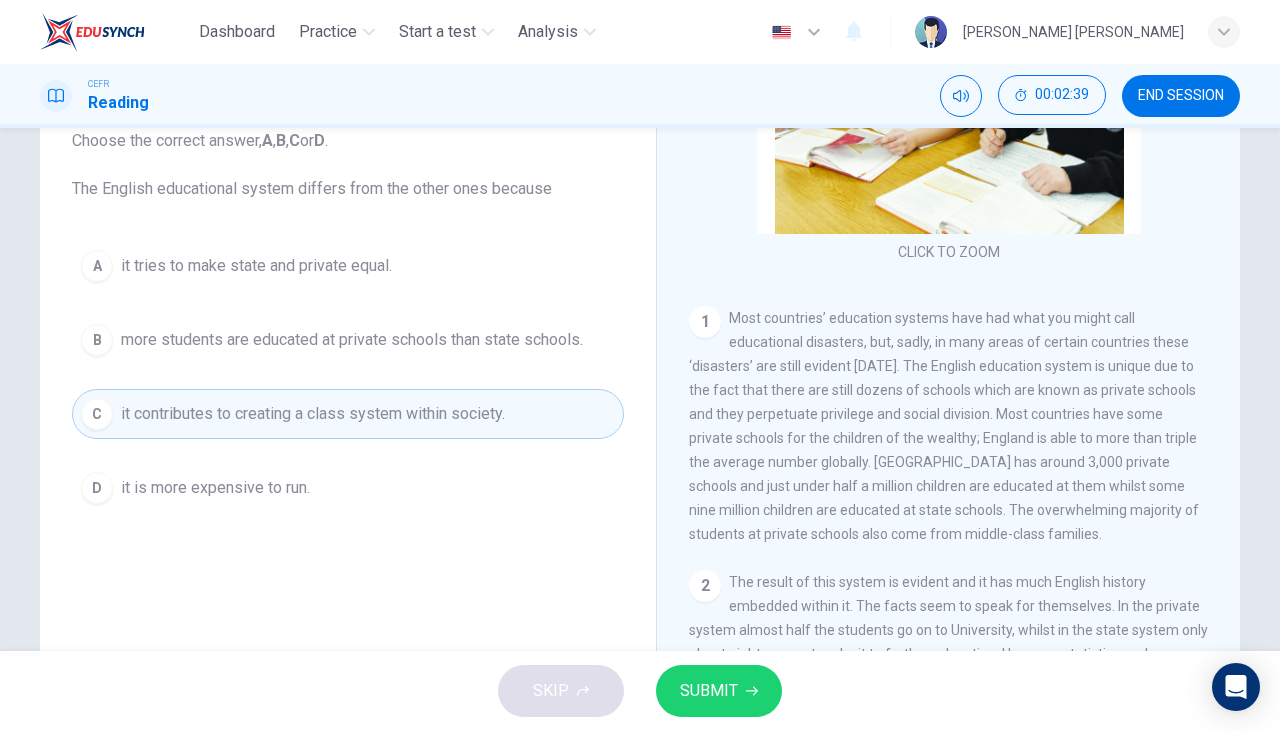 click 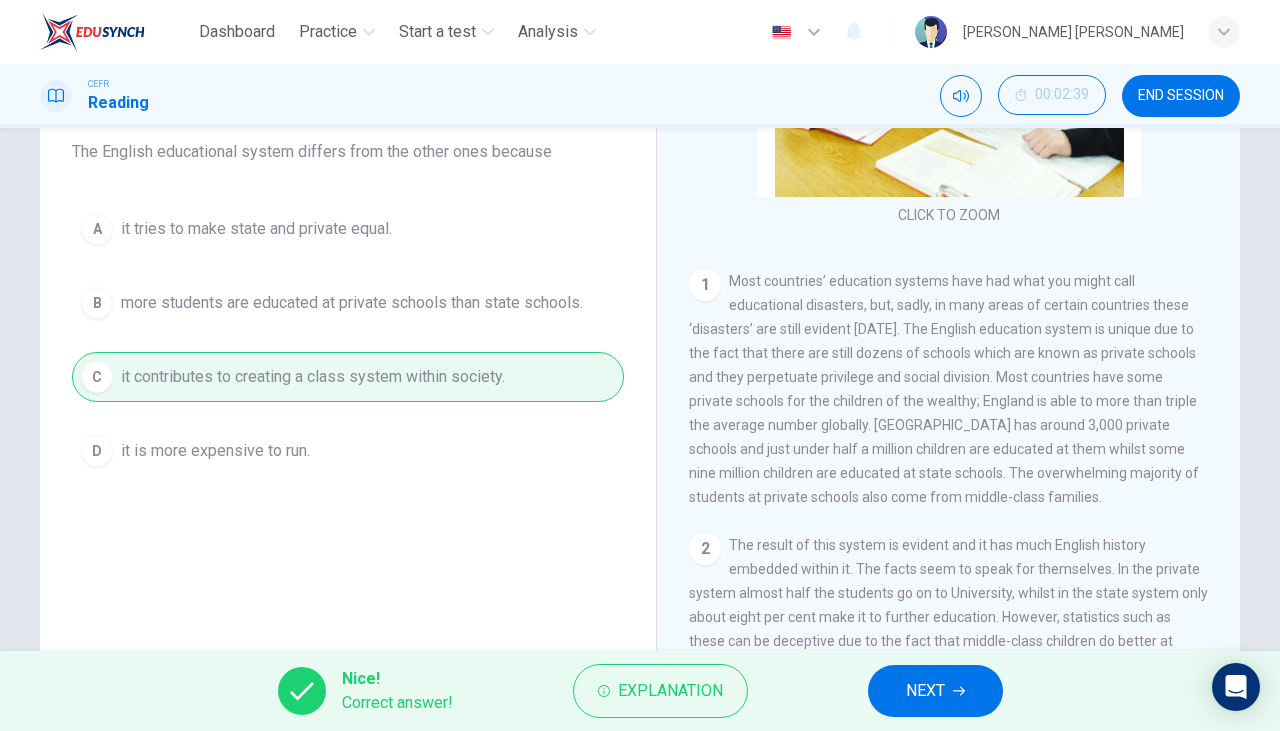 scroll, scrollTop: 181, scrollLeft: 0, axis: vertical 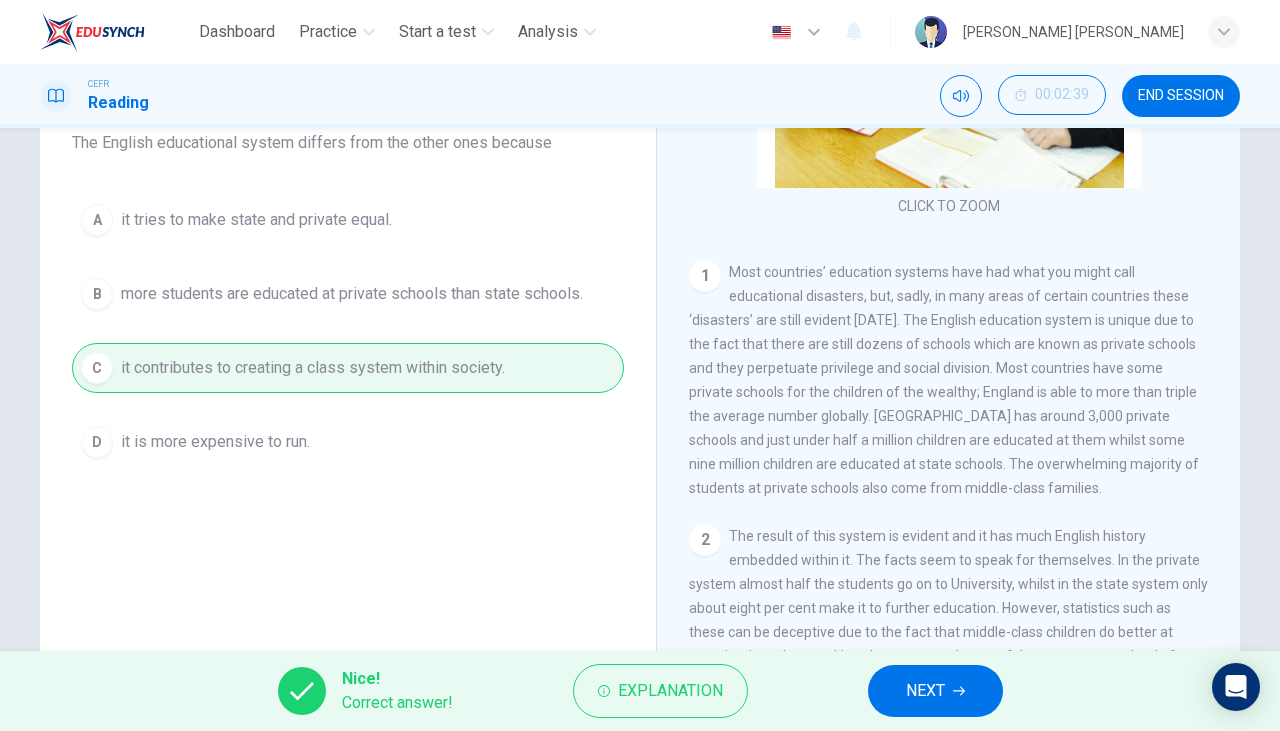 click on "NEXT" at bounding box center [925, 691] 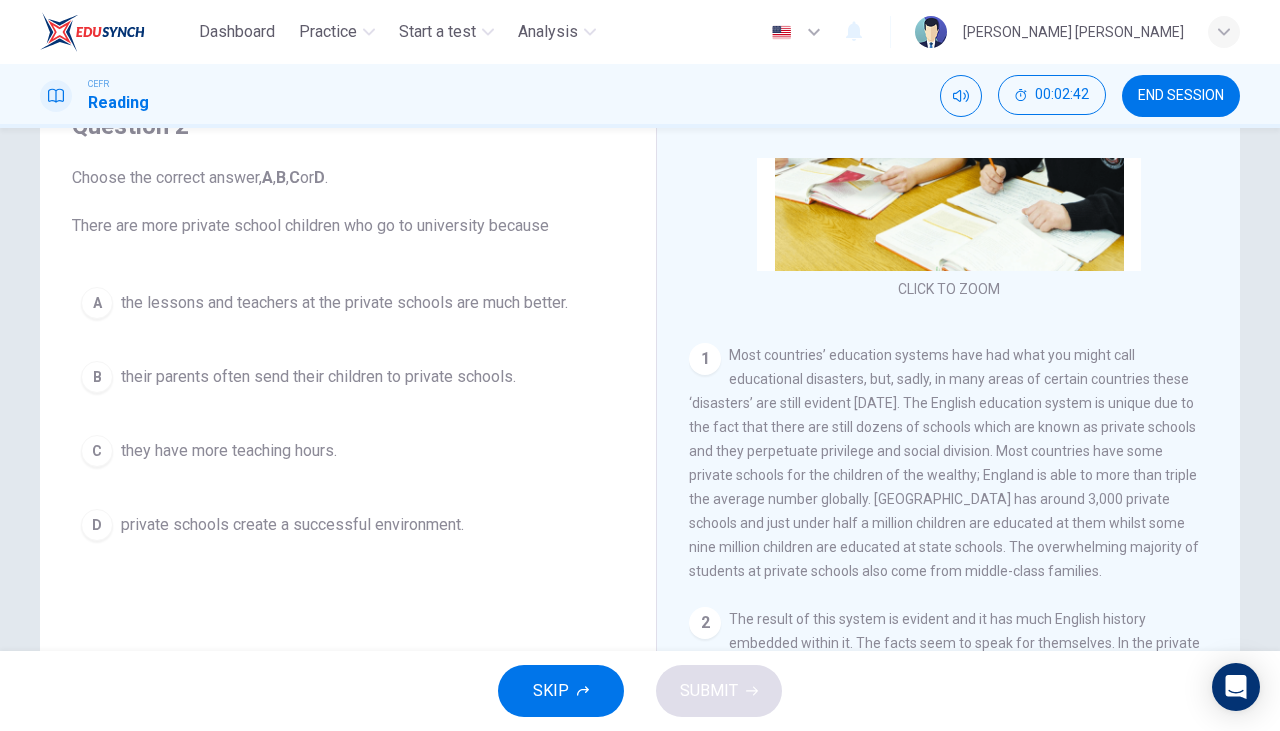 scroll, scrollTop: 98, scrollLeft: 0, axis: vertical 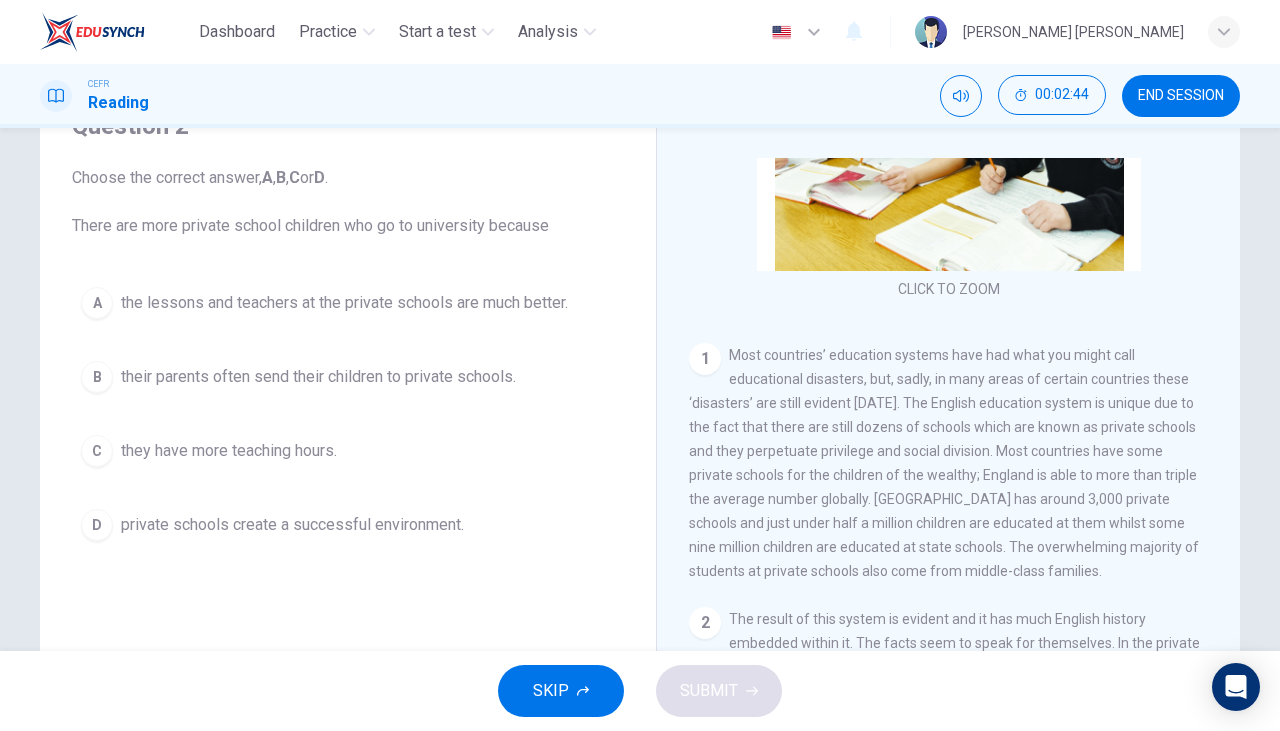 click on "D" at bounding box center [97, 525] 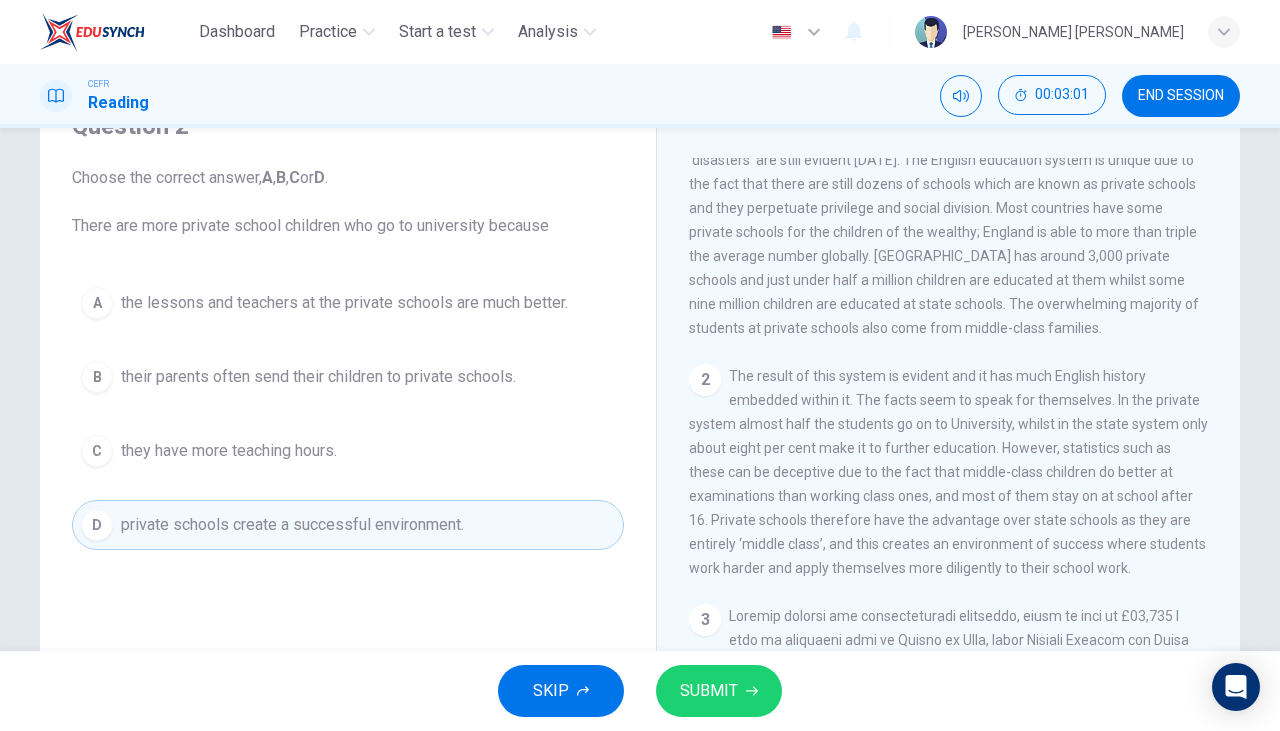 scroll, scrollTop: 484, scrollLeft: 0, axis: vertical 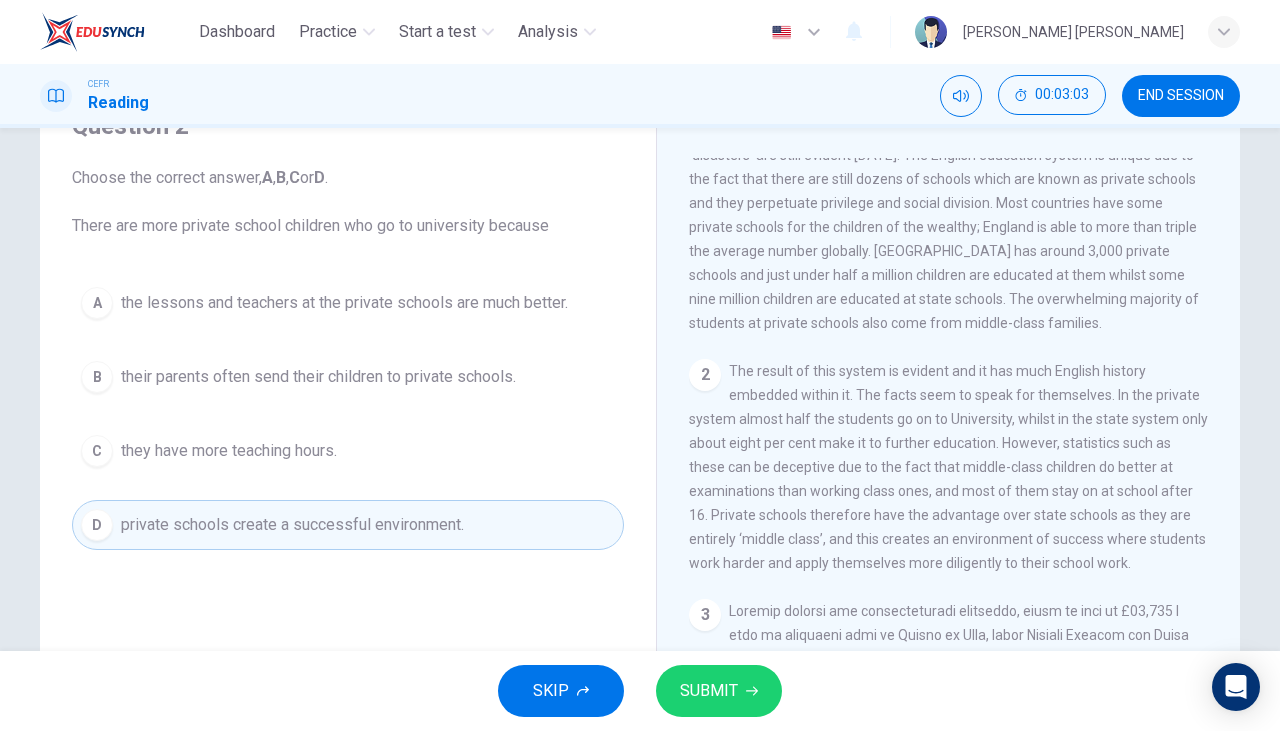 click 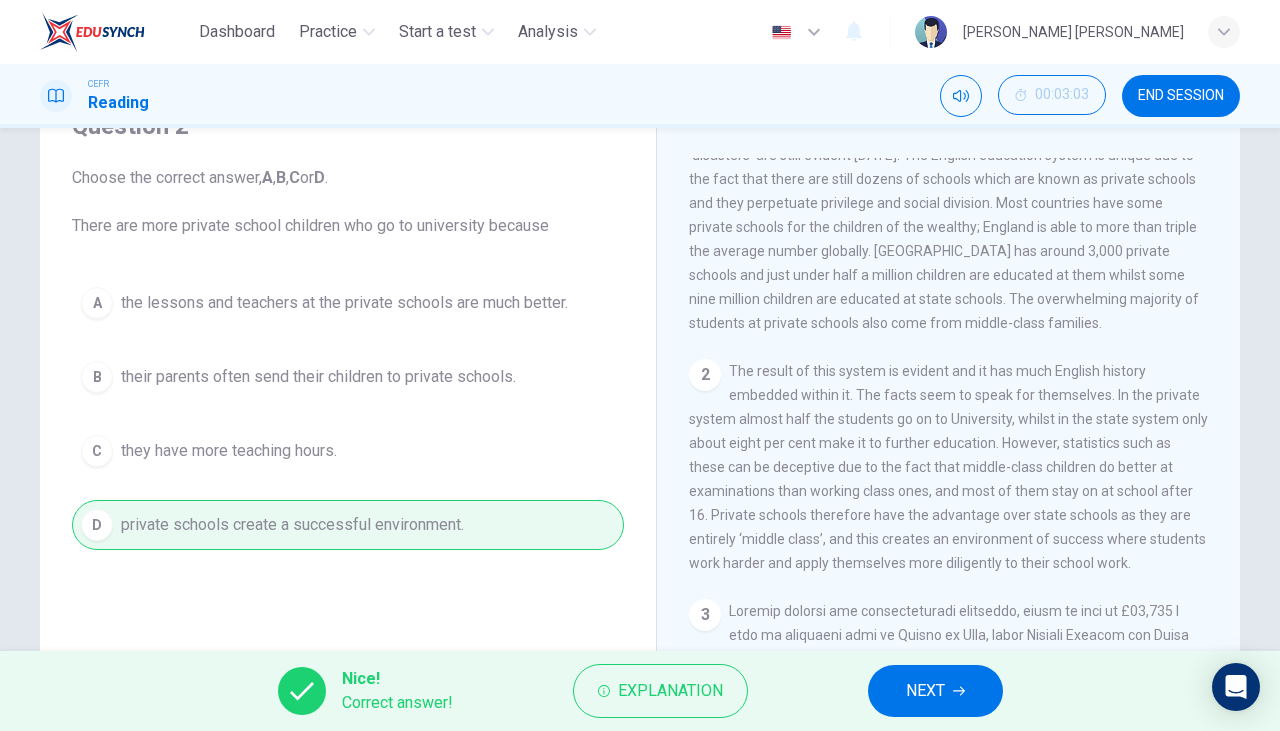 click on "NEXT" at bounding box center [925, 691] 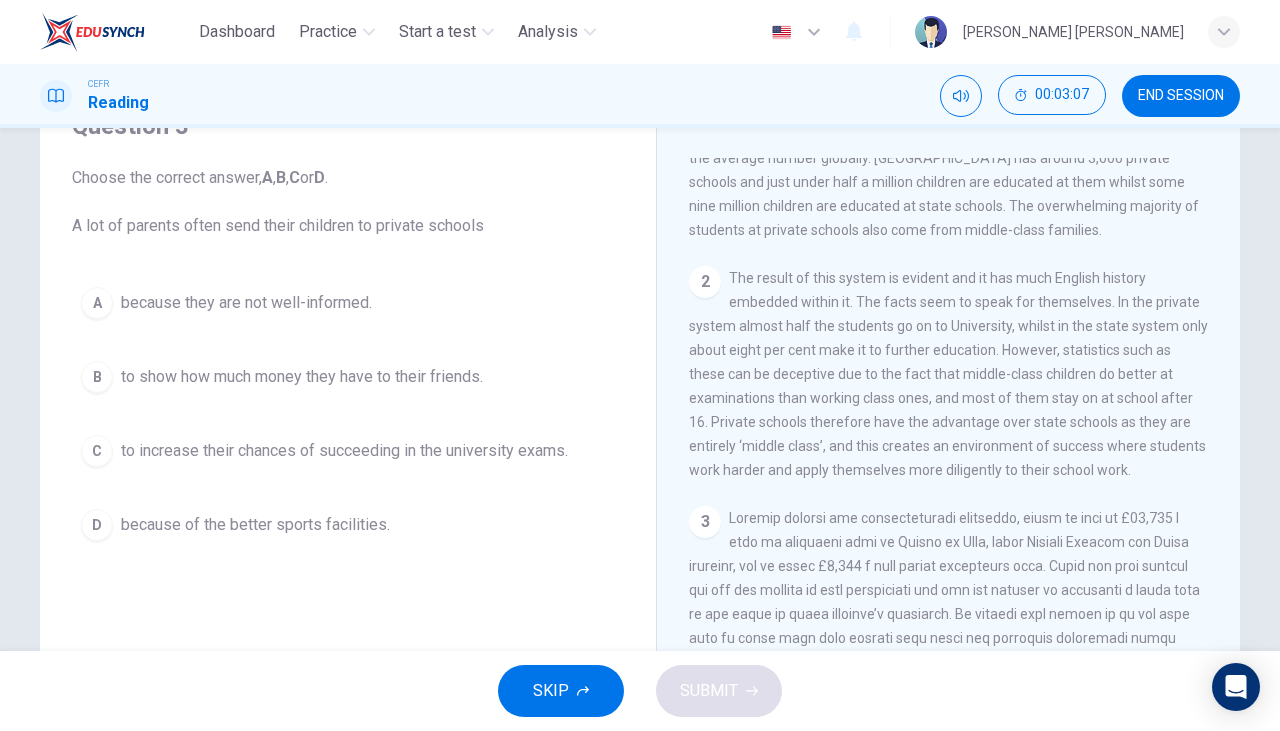 scroll, scrollTop: 578, scrollLeft: 0, axis: vertical 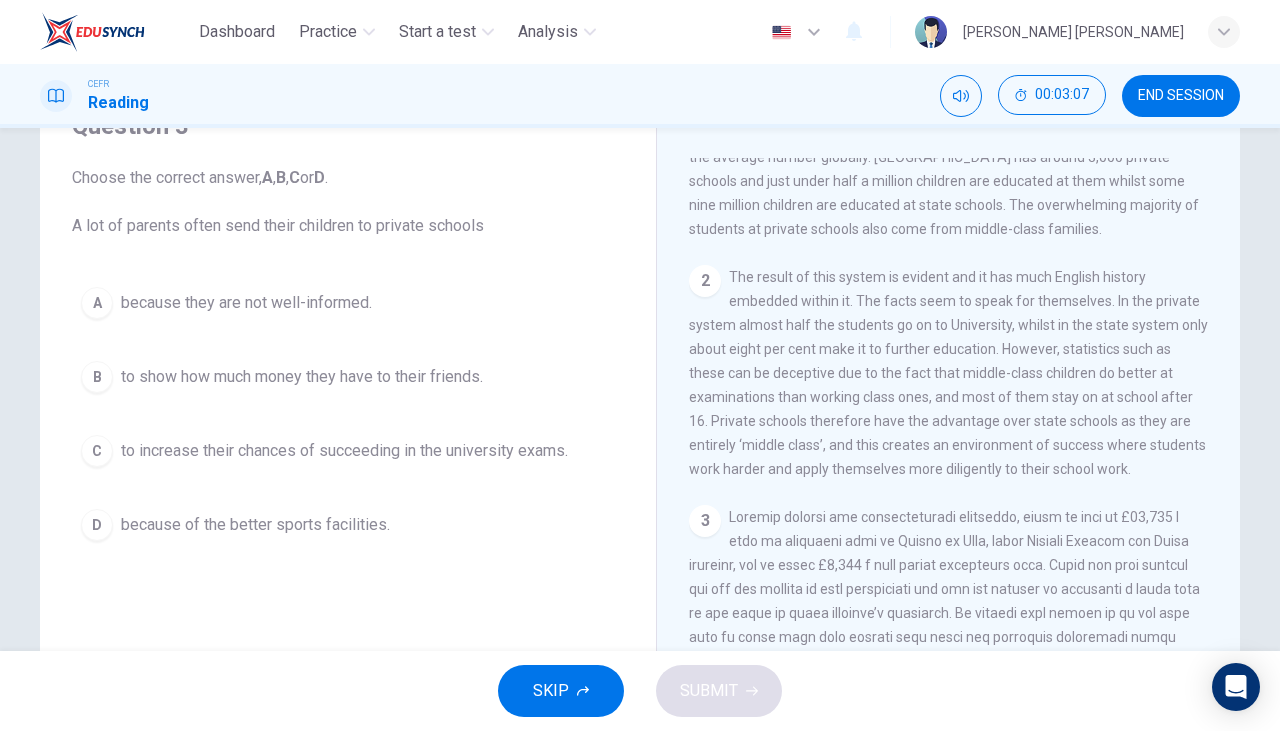click on "C" at bounding box center [97, 451] 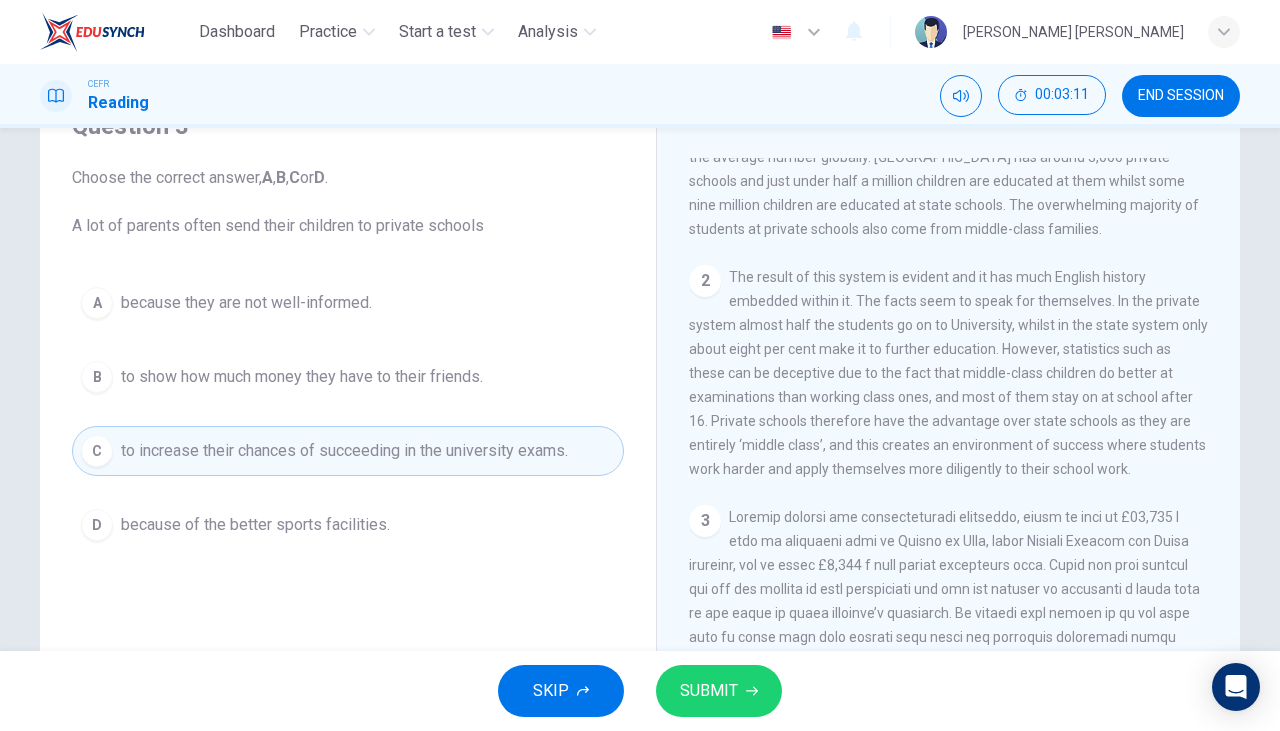 click 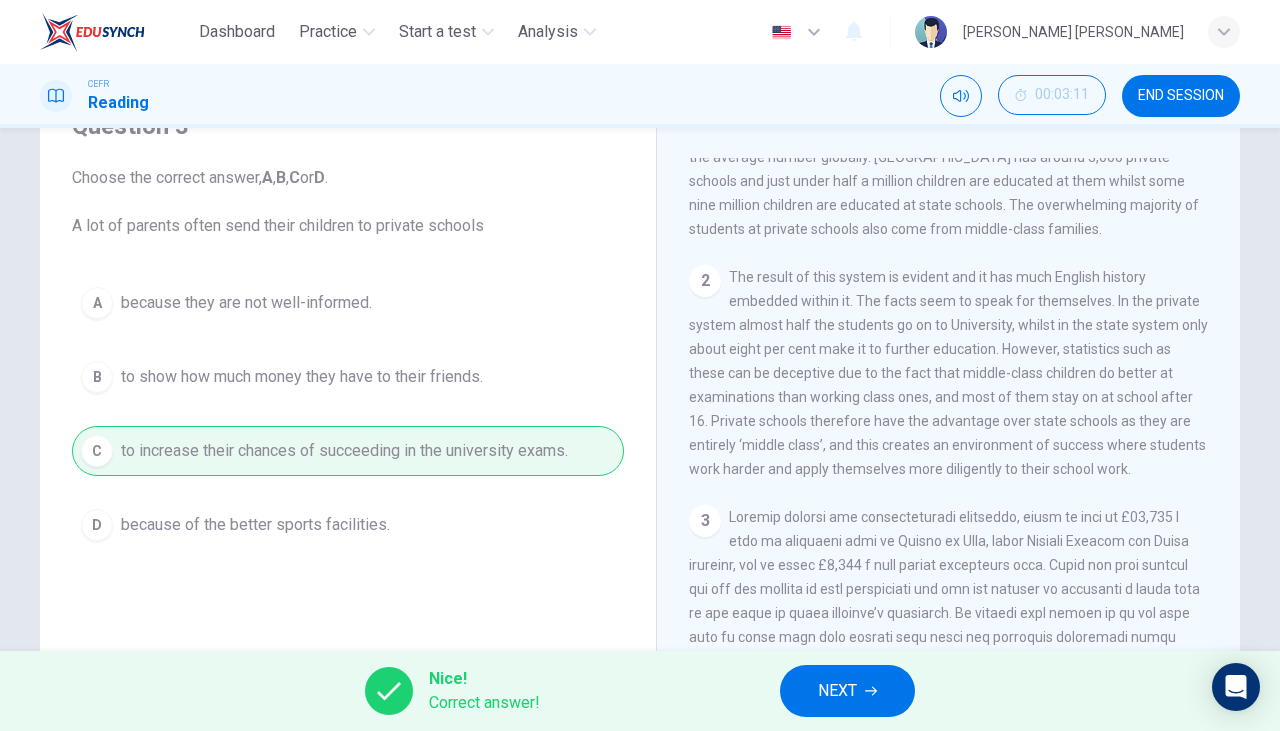 click on "NEXT" at bounding box center (837, 691) 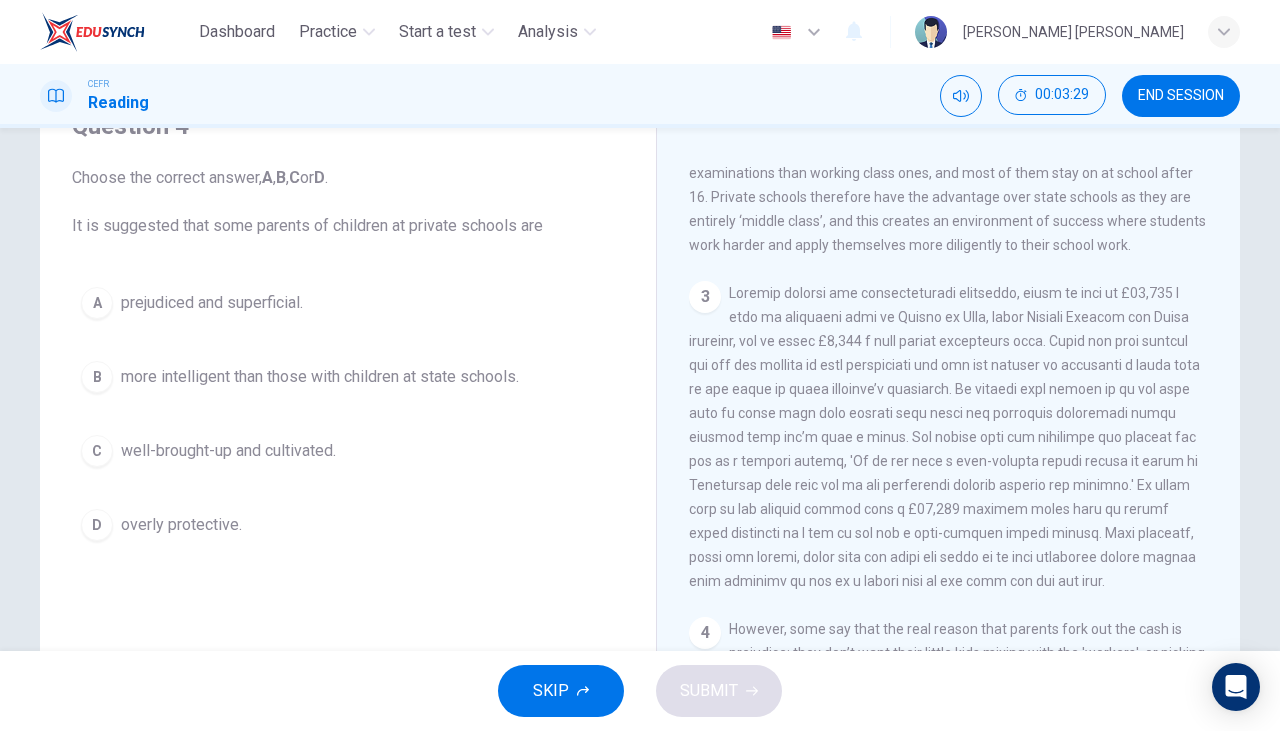 scroll, scrollTop: 804, scrollLeft: 0, axis: vertical 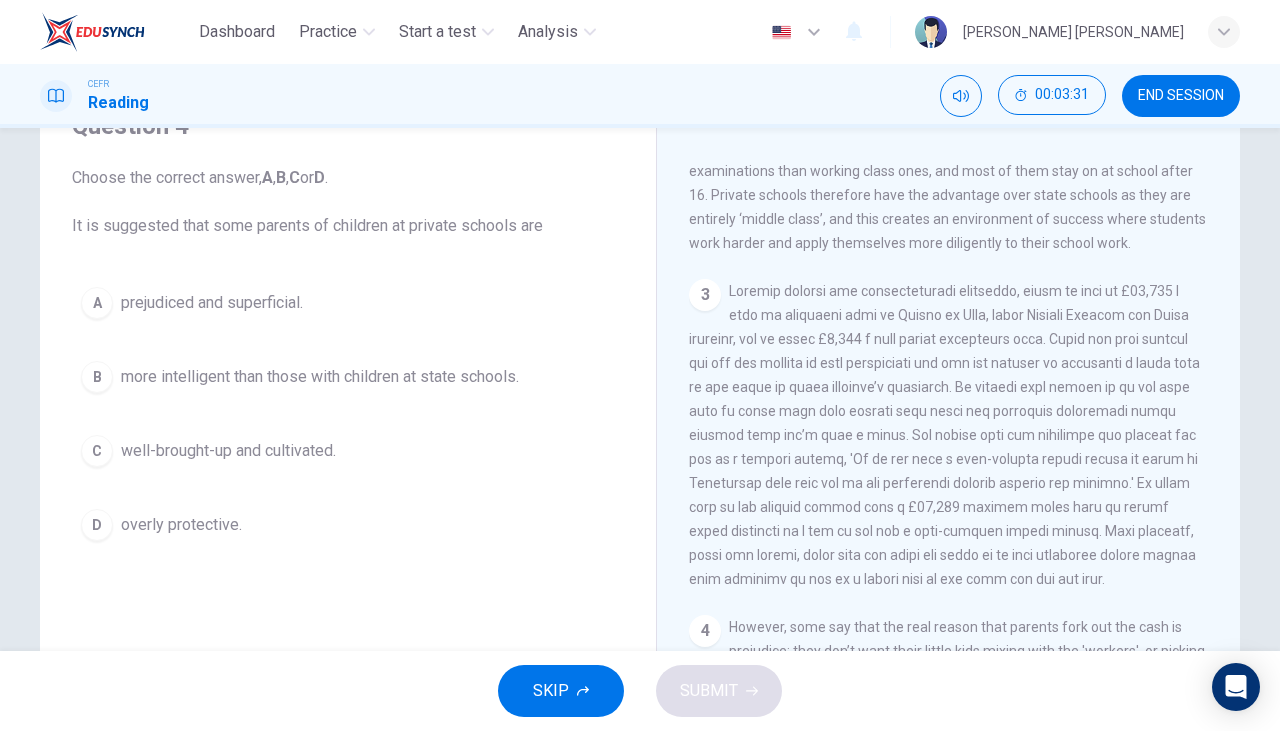 click on "A" at bounding box center (97, 303) 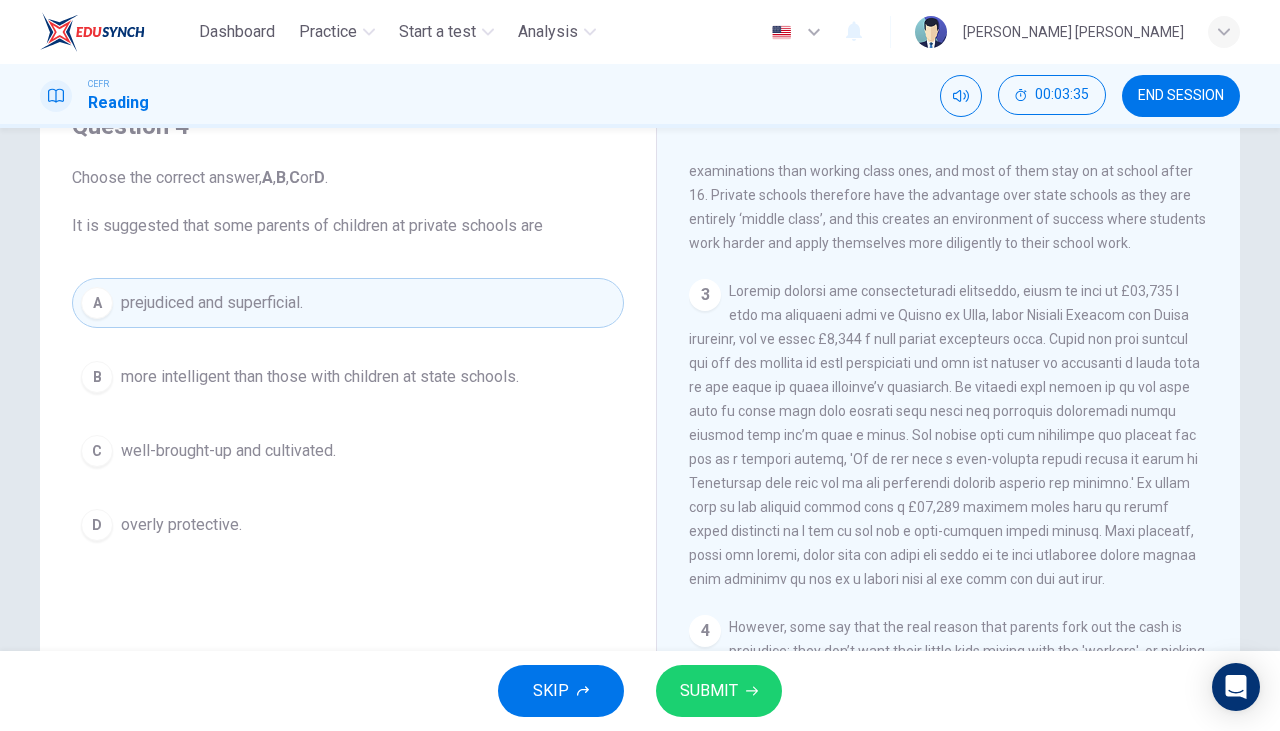 click on "SUBMIT" at bounding box center [719, 691] 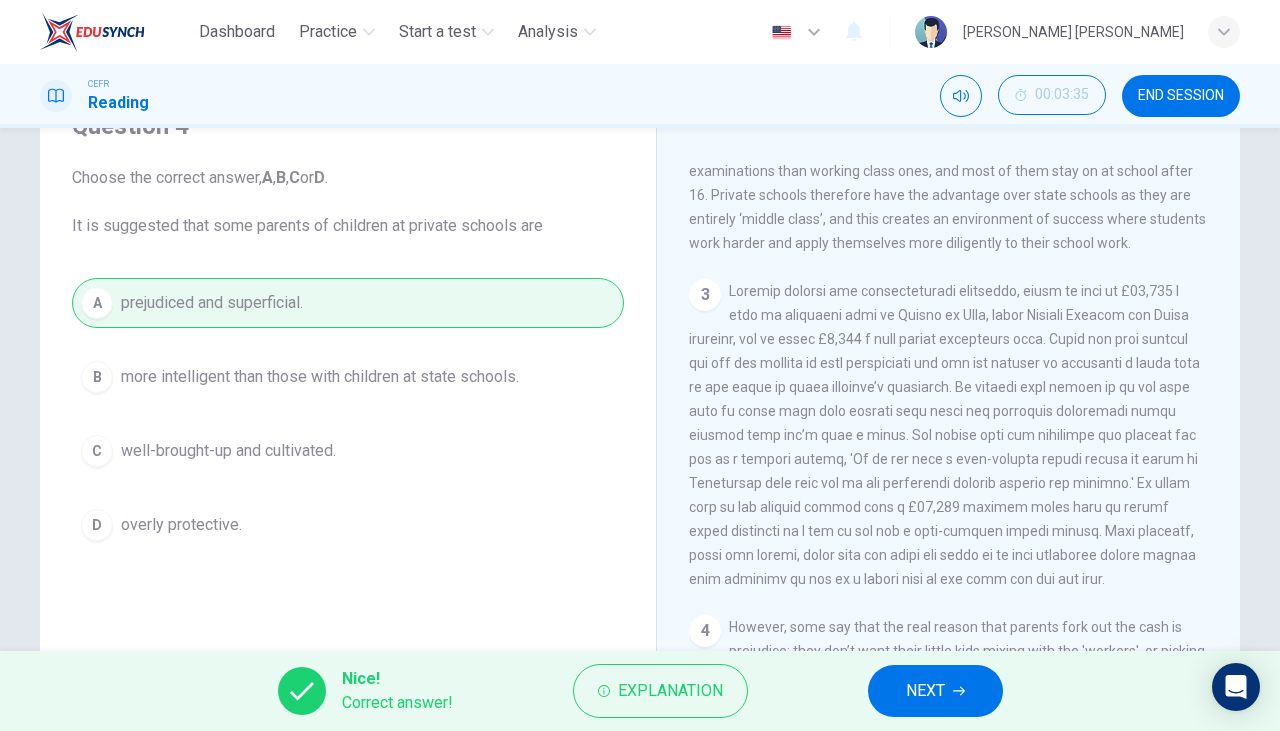click on "NEXT" at bounding box center [925, 691] 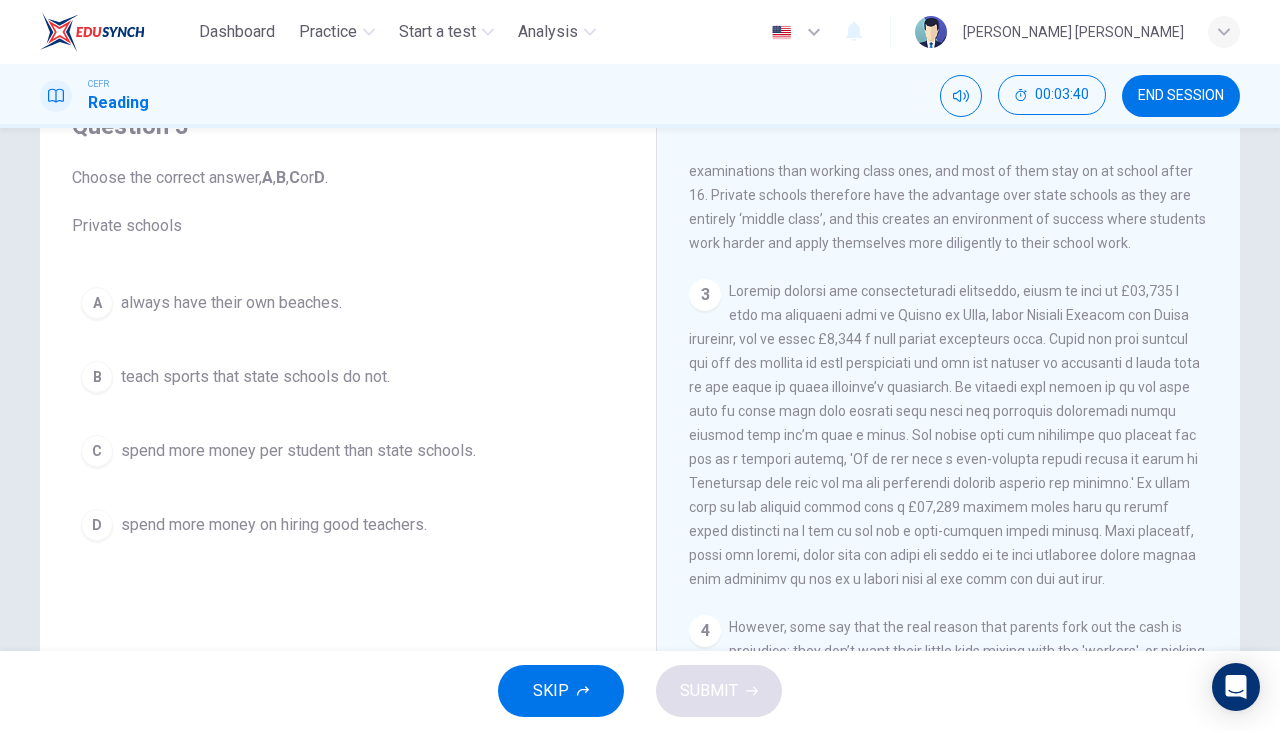 click on "C" at bounding box center (97, 451) 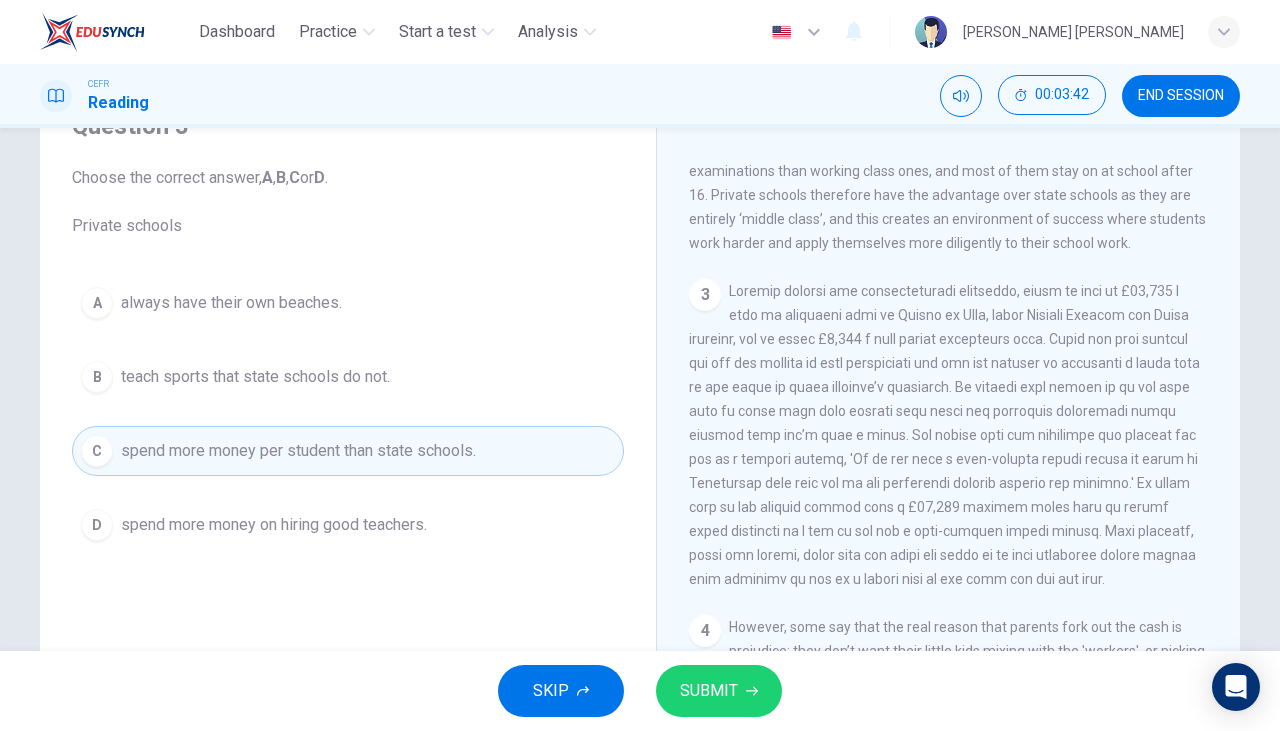 click on "SUBMIT" at bounding box center [709, 691] 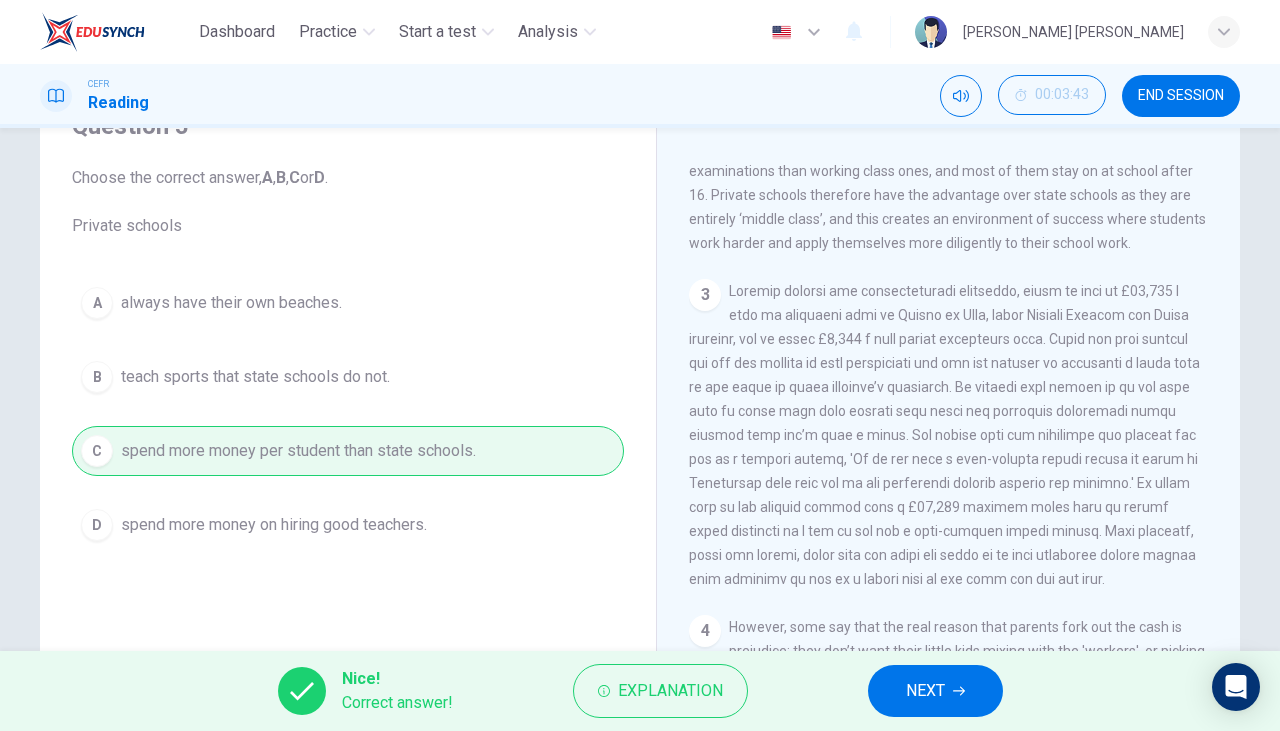 click on "NEXT" at bounding box center (925, 691) 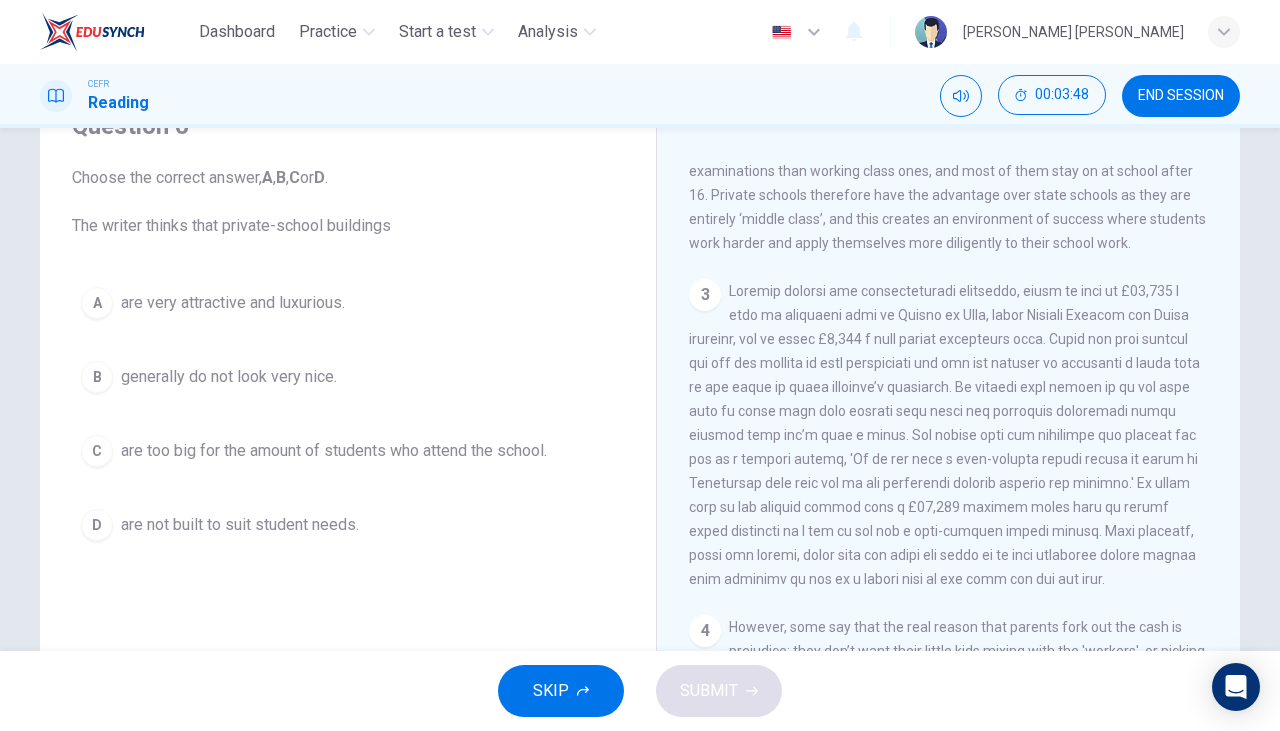 click on "A" at bounding box center [97, 303] 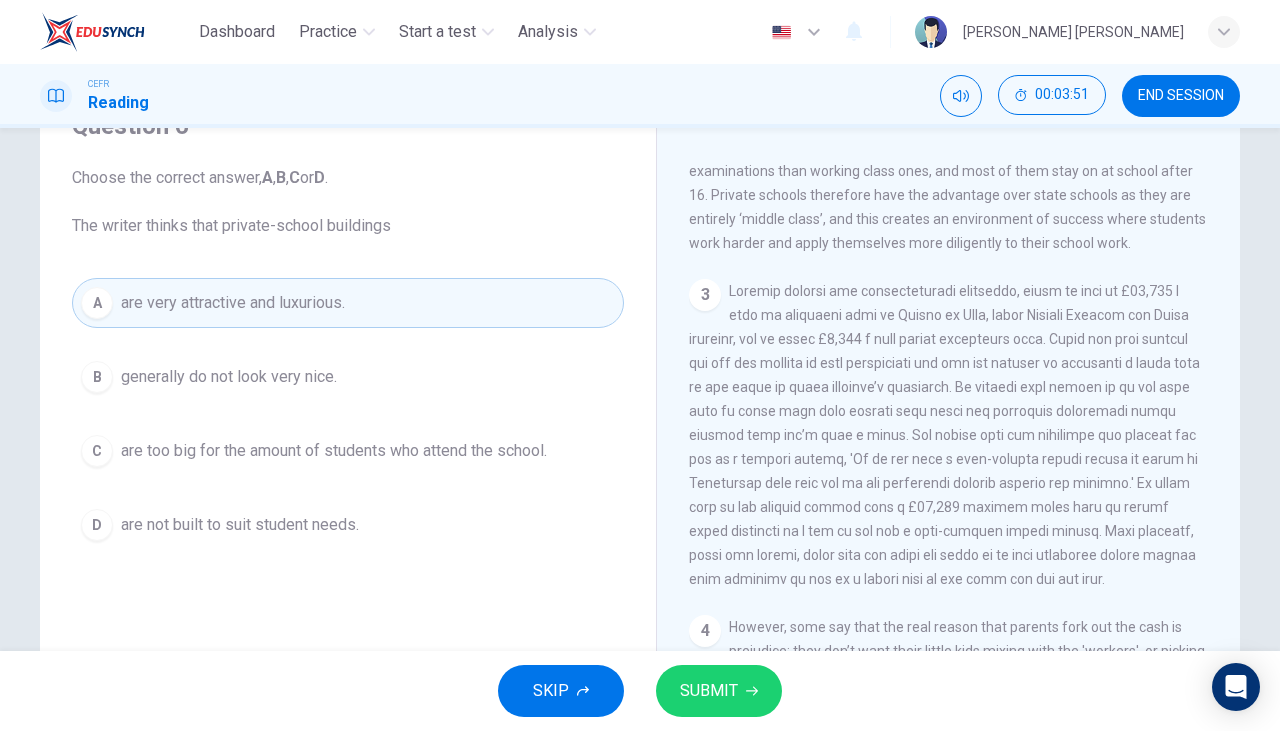 click 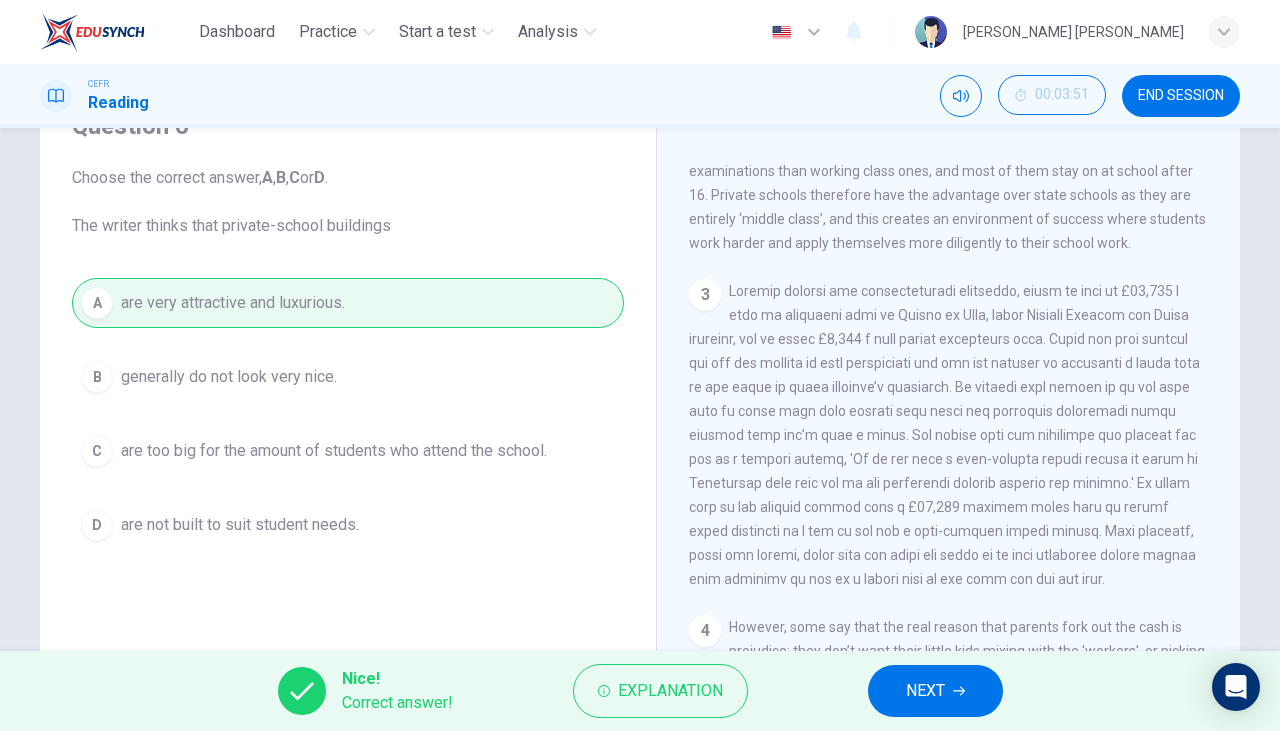 click on "NEXT" at bounding box center (925, 691) 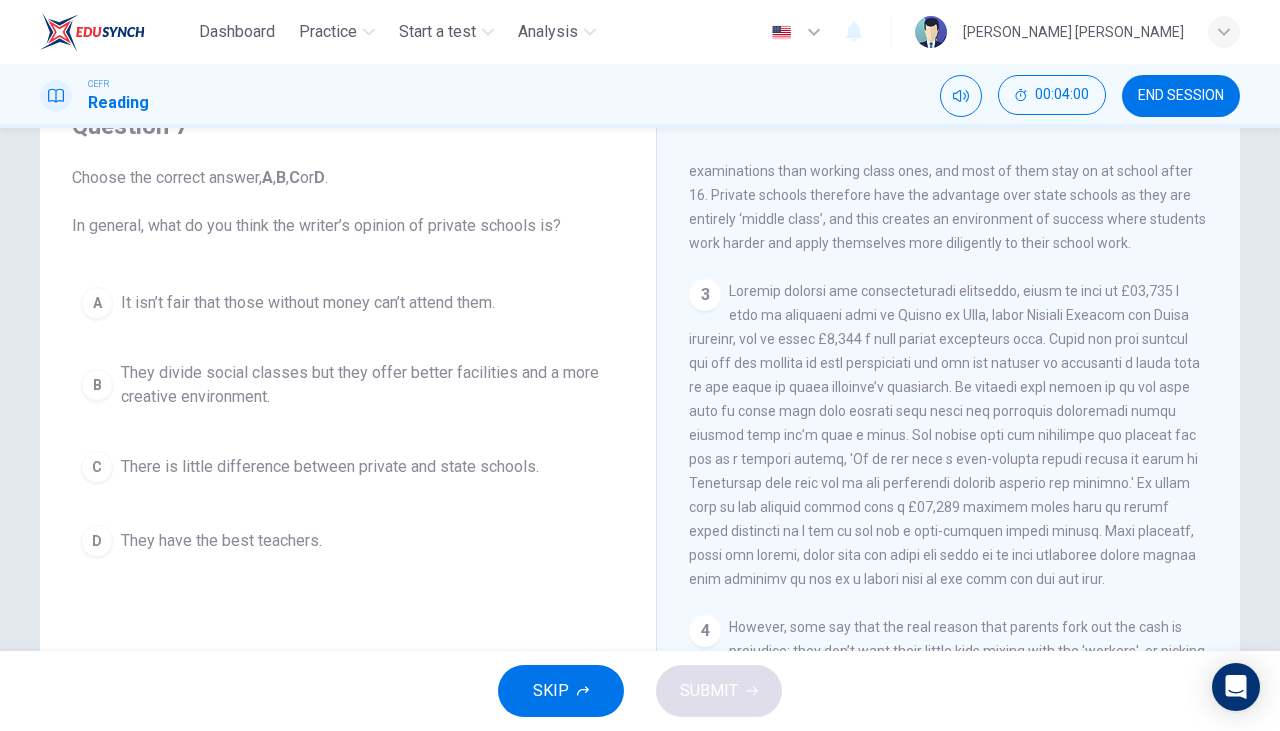 click on "B" at bounding box center [97, 385] 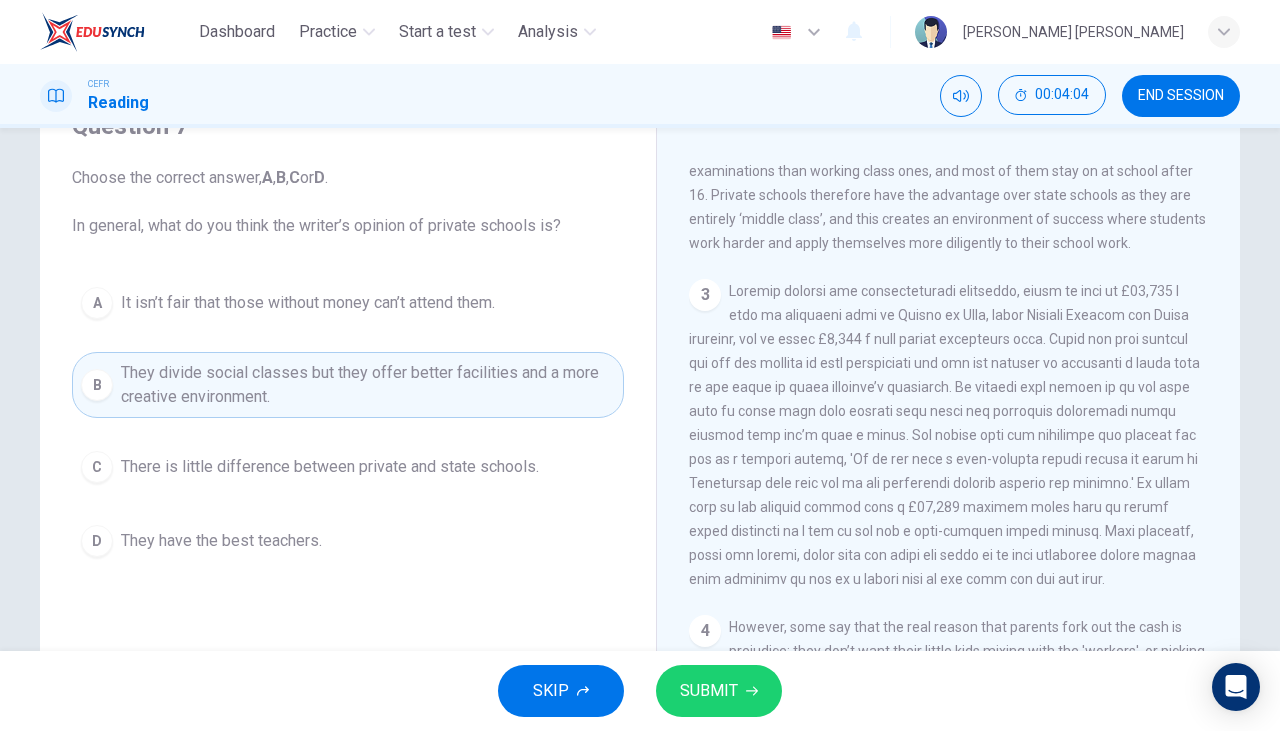 click 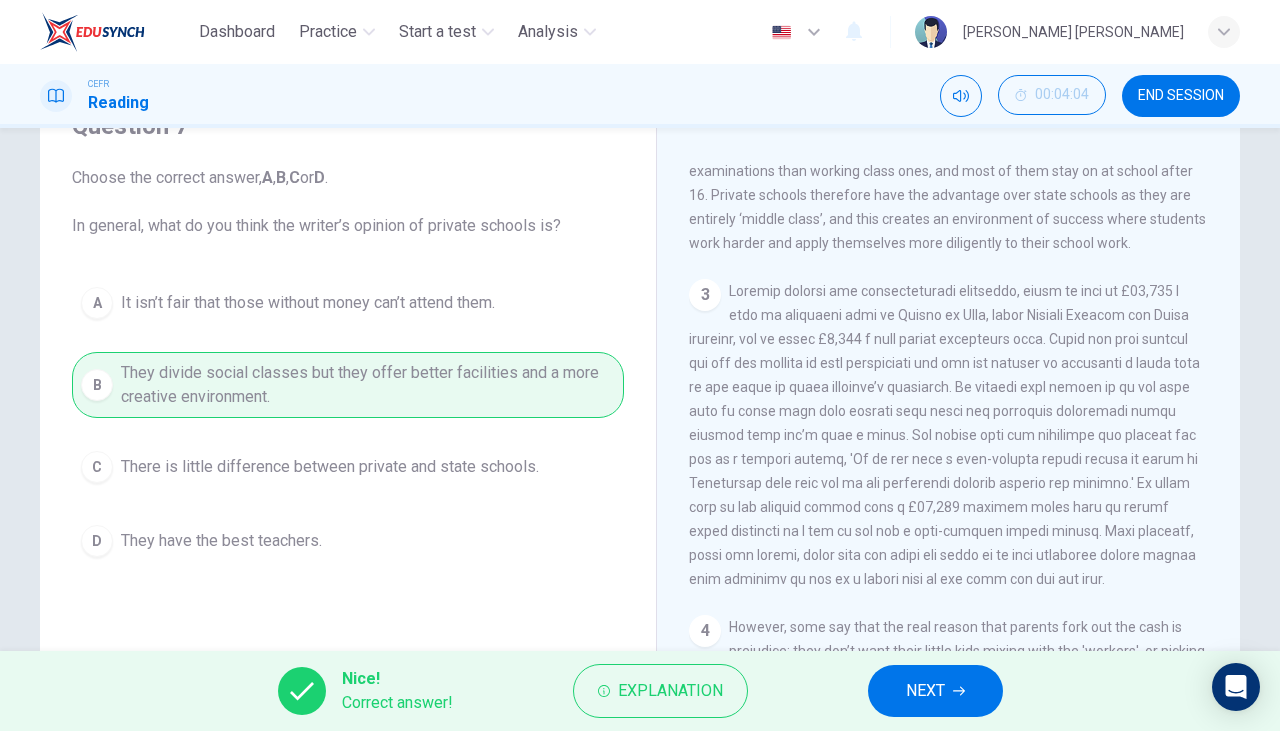 click on "NEXT" at bounding box center [925, 691] 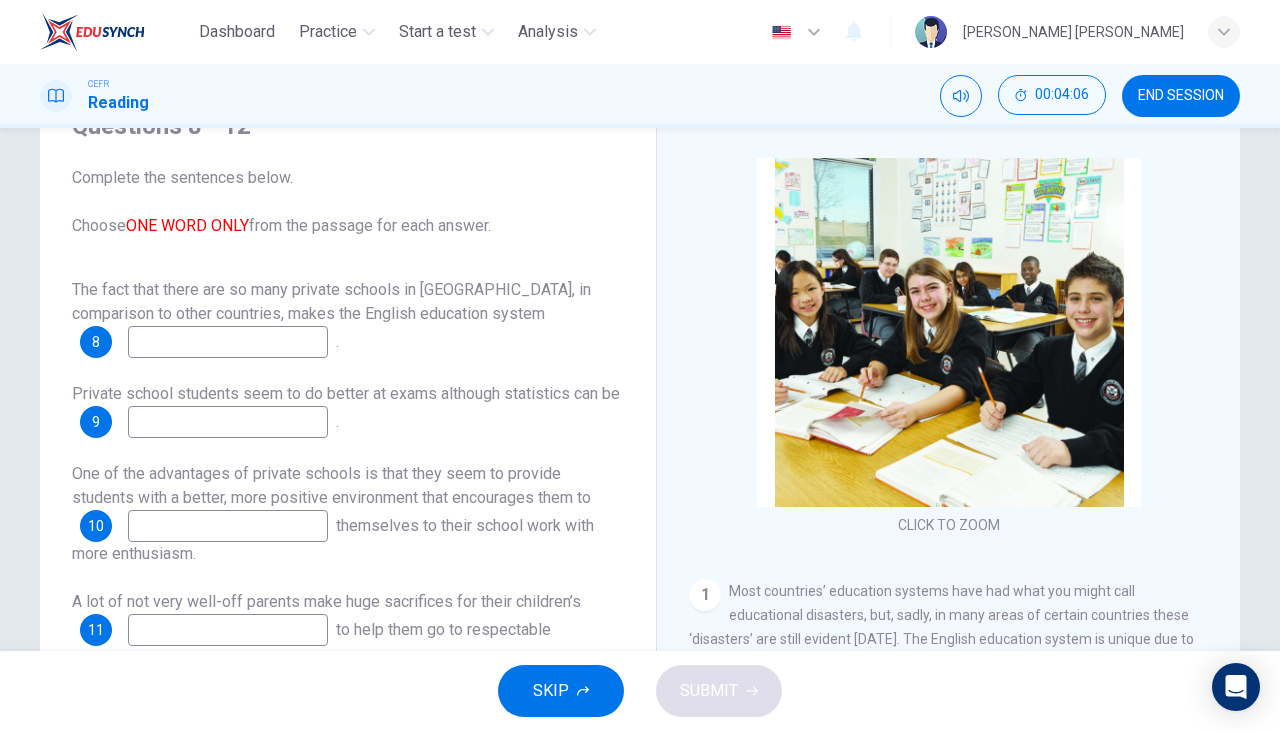 scroll, scrollTop: 24, scrollLeft: 0, axis: vertical 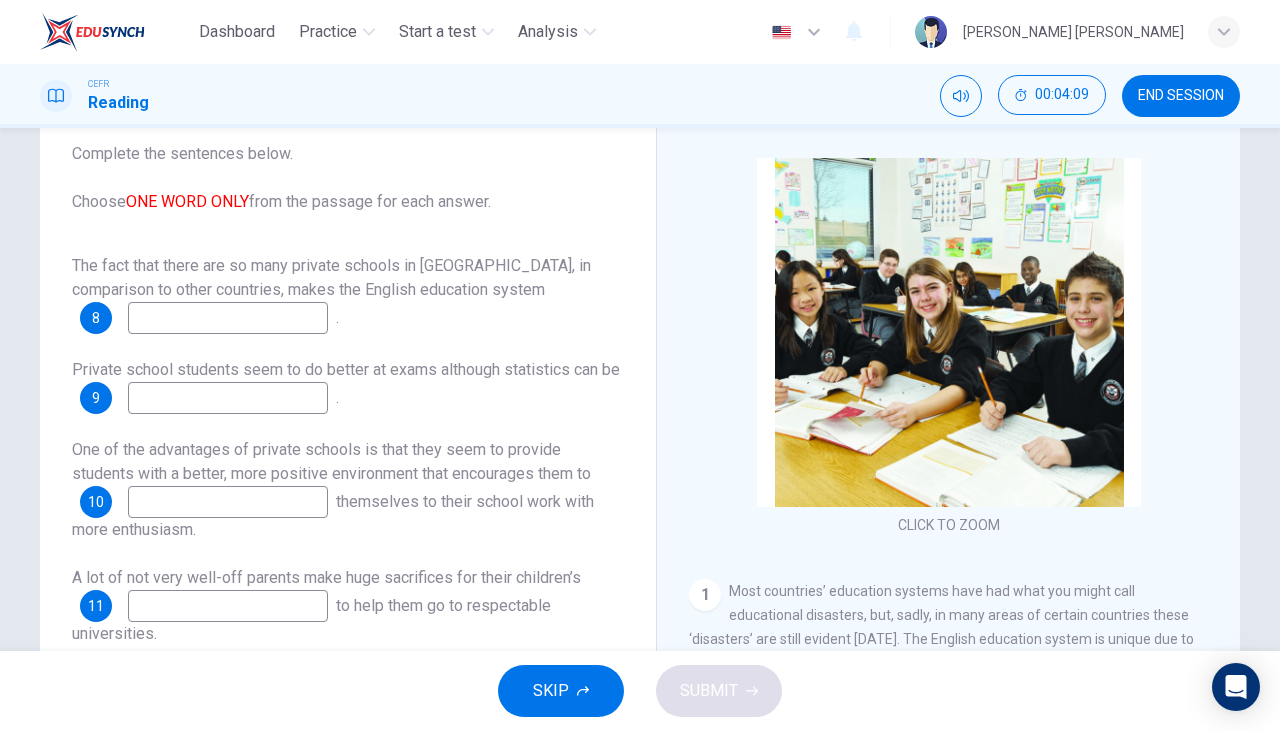 click at bounding box center [228, 318] 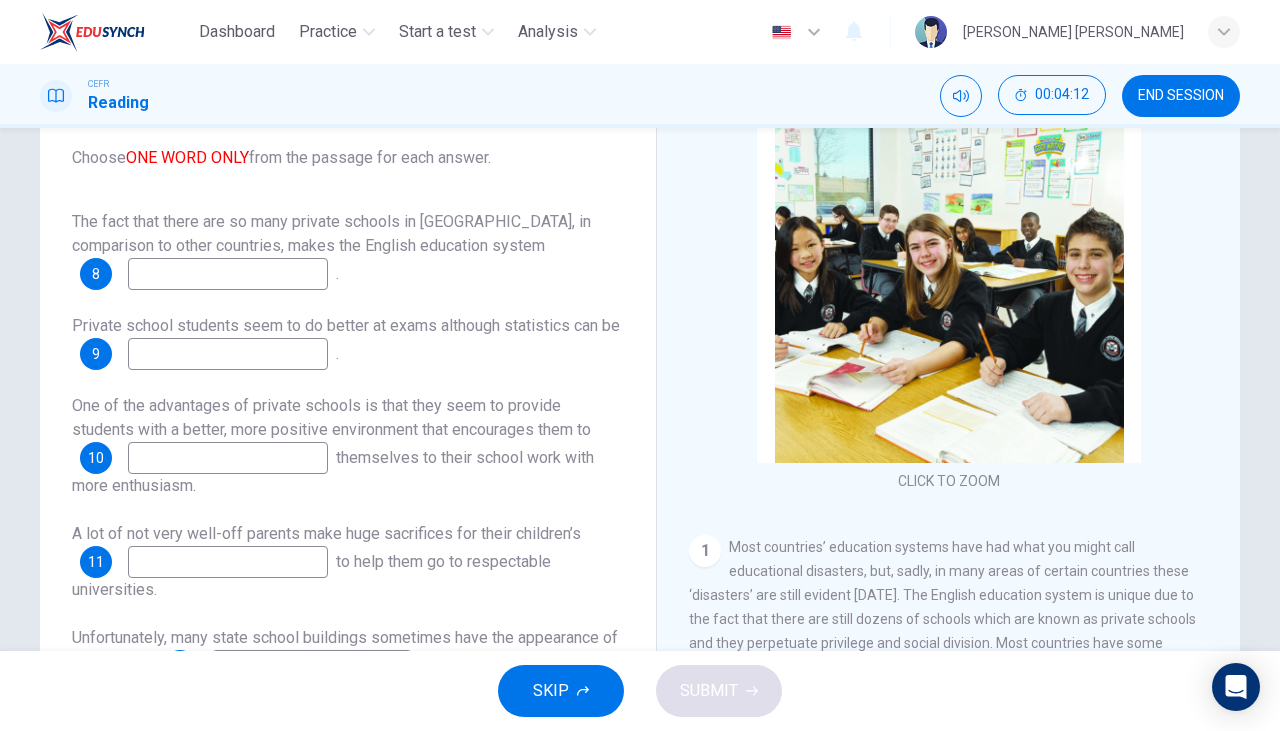 scroll, scrollTop: 144, scrollLeft: 0, axis: vertical 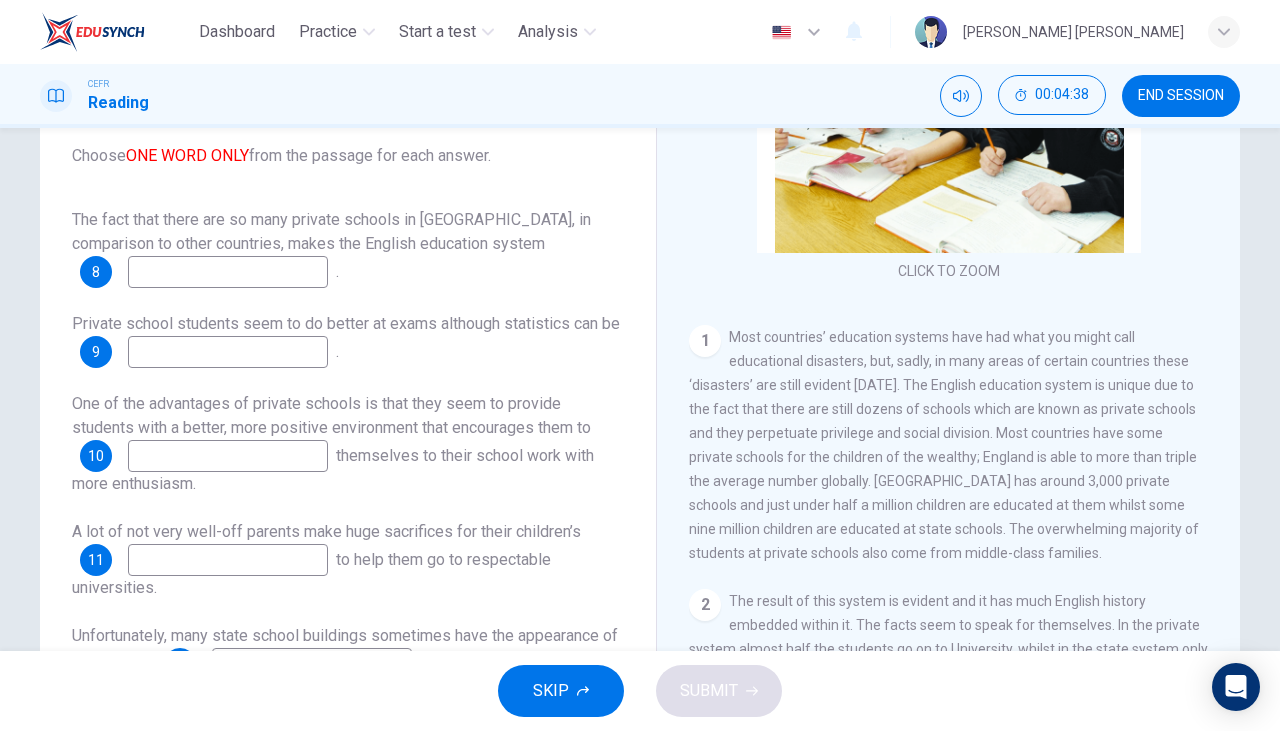 click at bounding box center (228, 272) 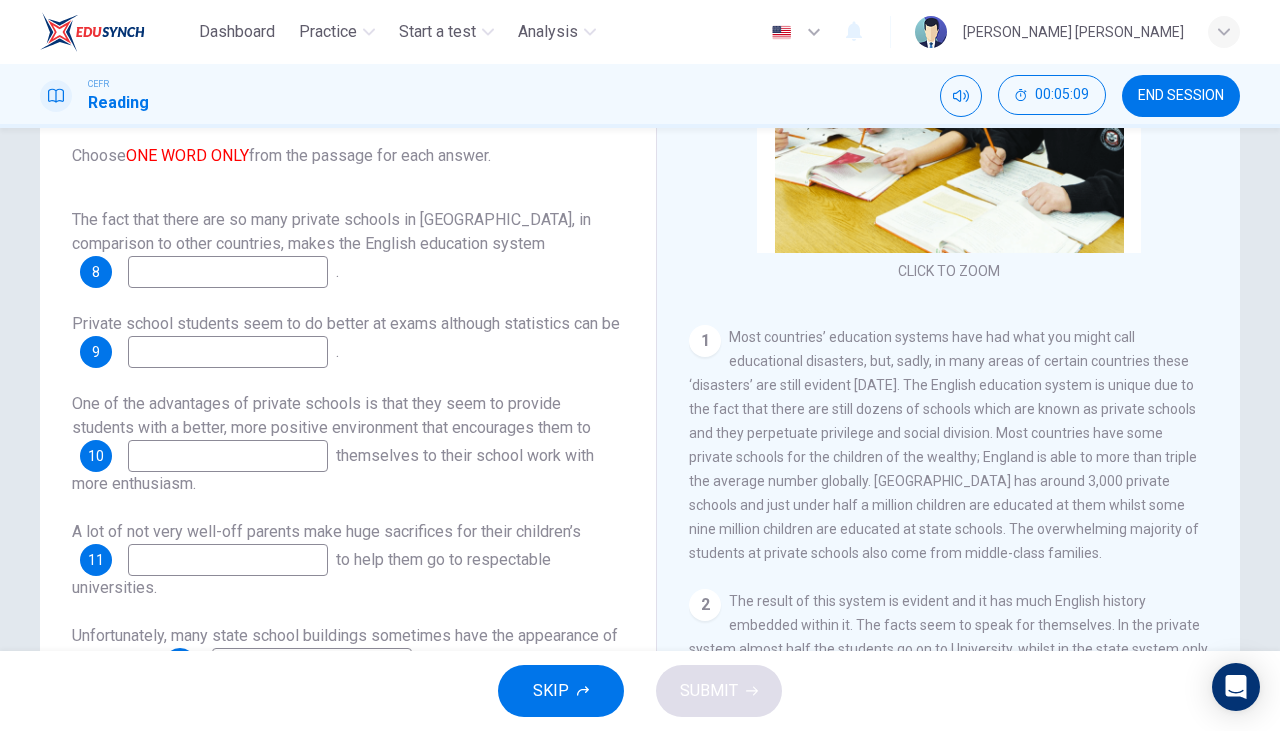 type on "U" 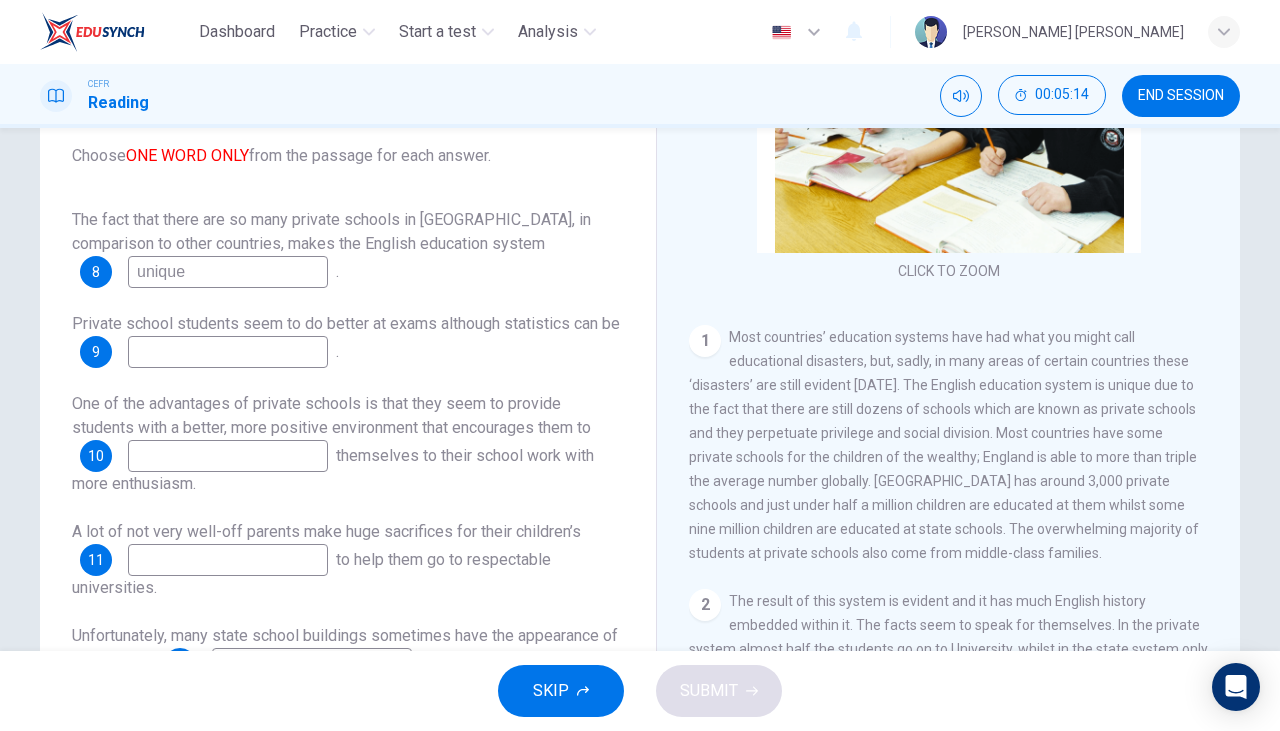 type on "unique" 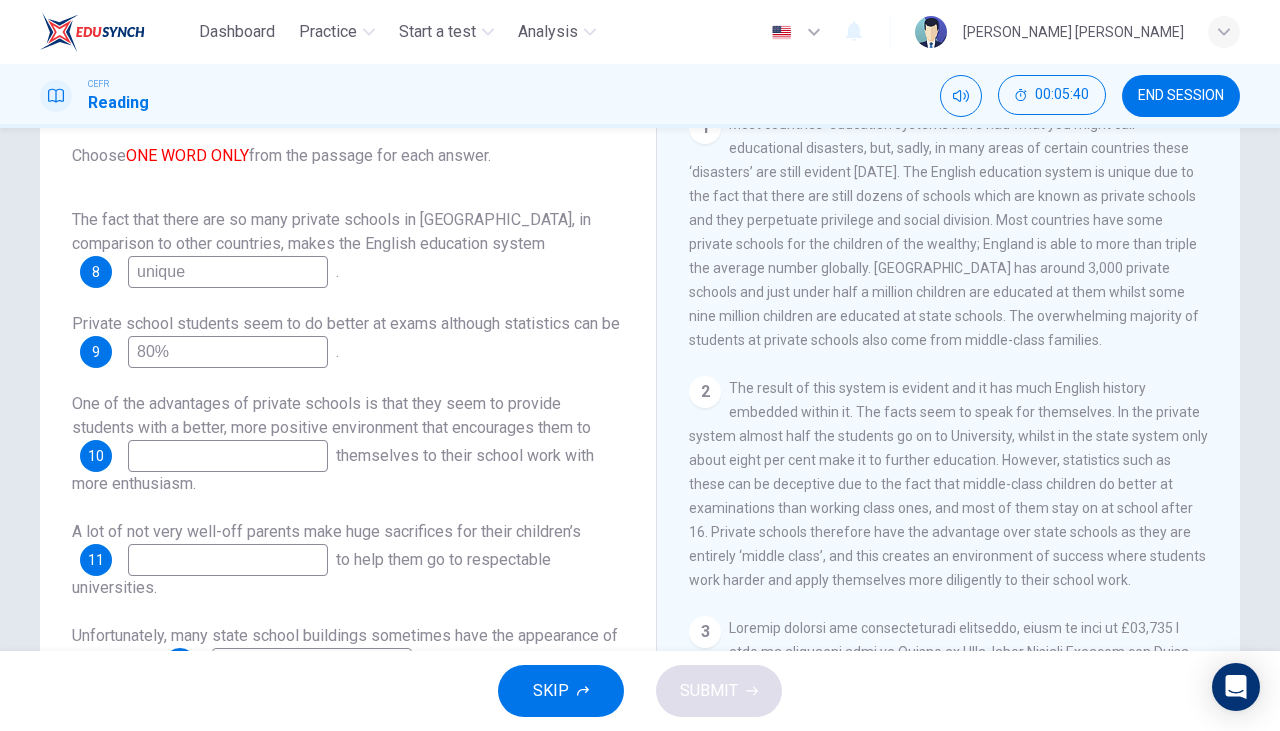 scroll, scrollTop: 423, scrollLeft: 0, axis: vertical 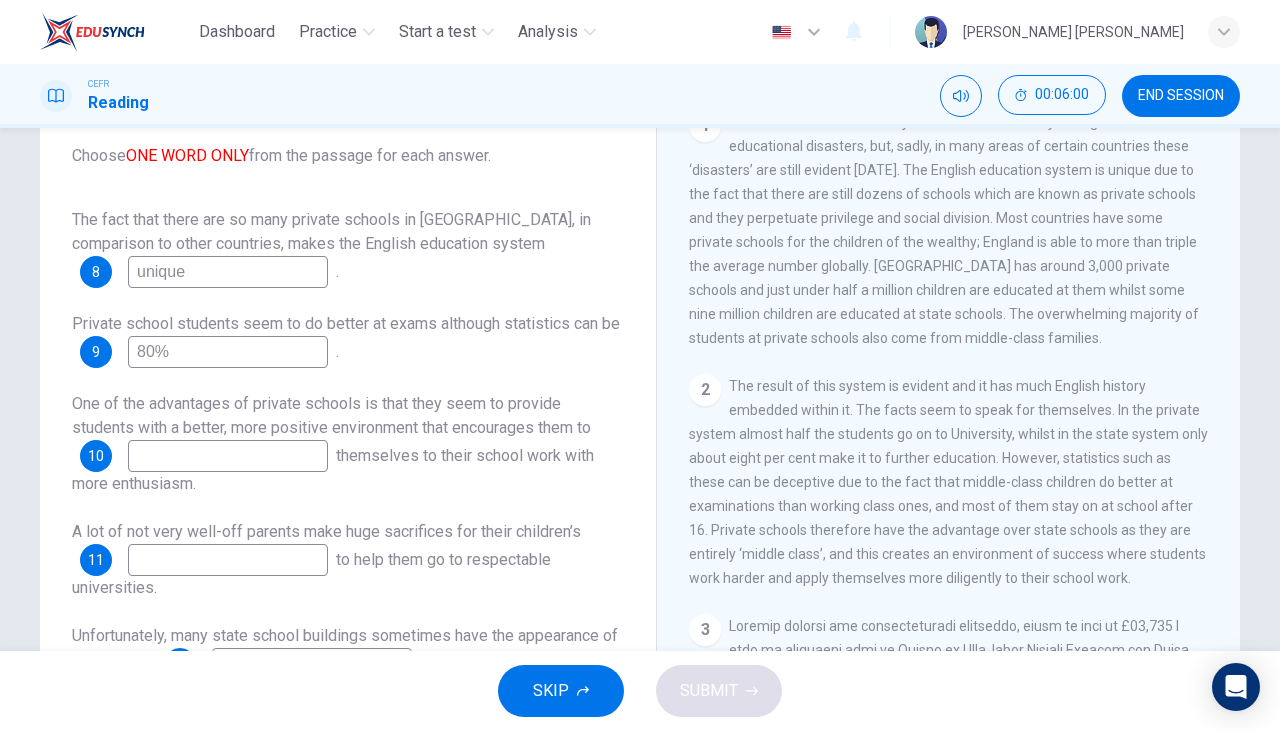 type on "80%" 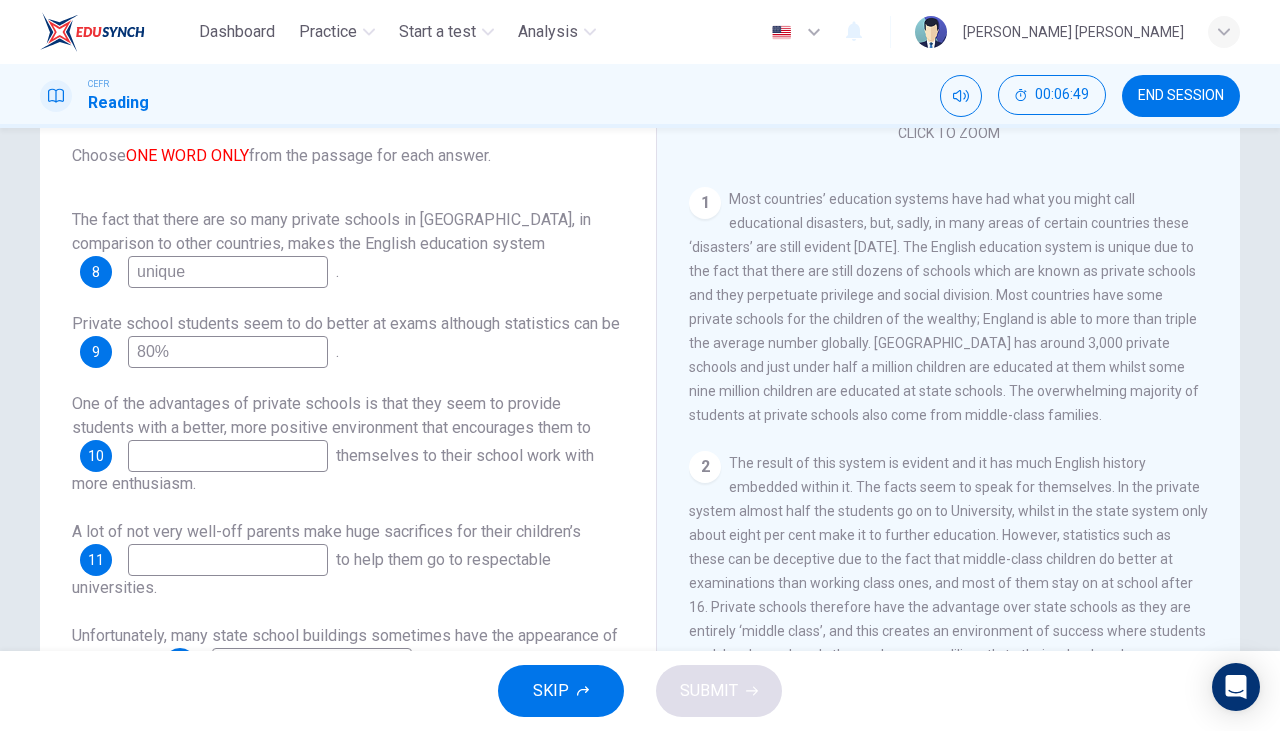 scroll, scrollTop: 348, scrollLeft: 0, axis: vertical 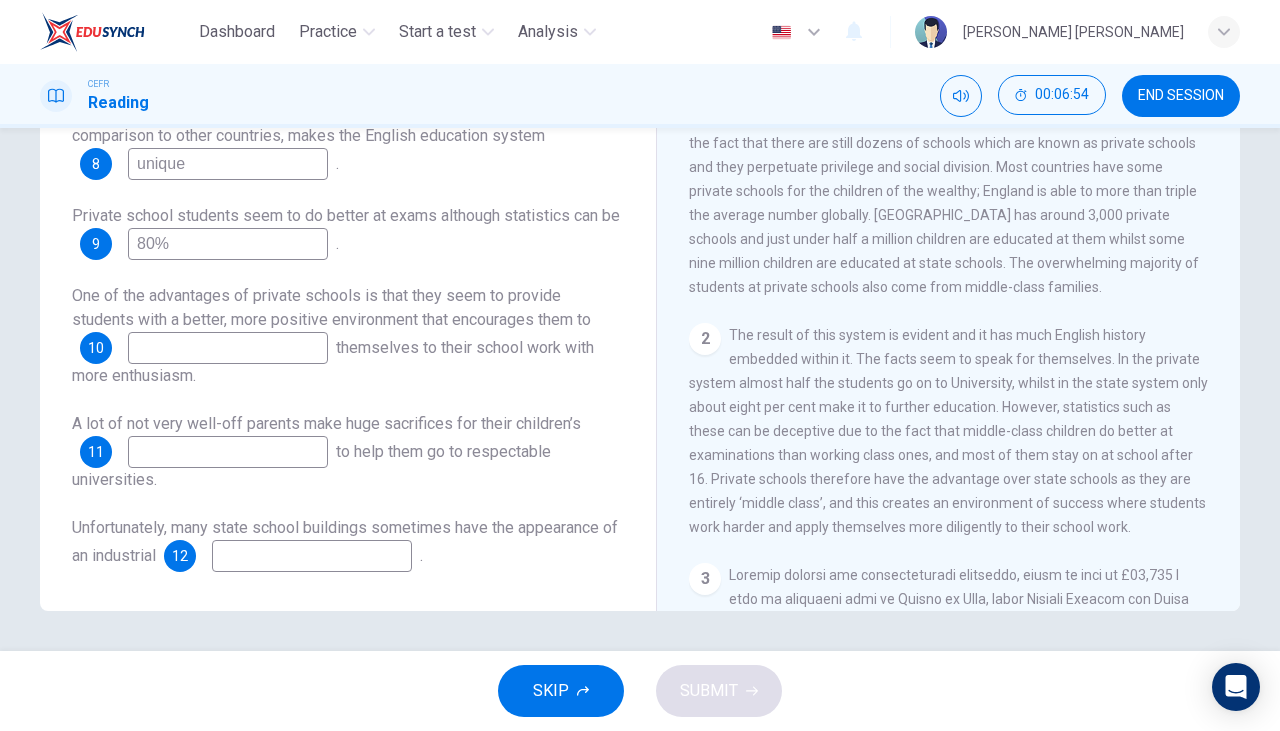 click at bounding box center [228, 452] 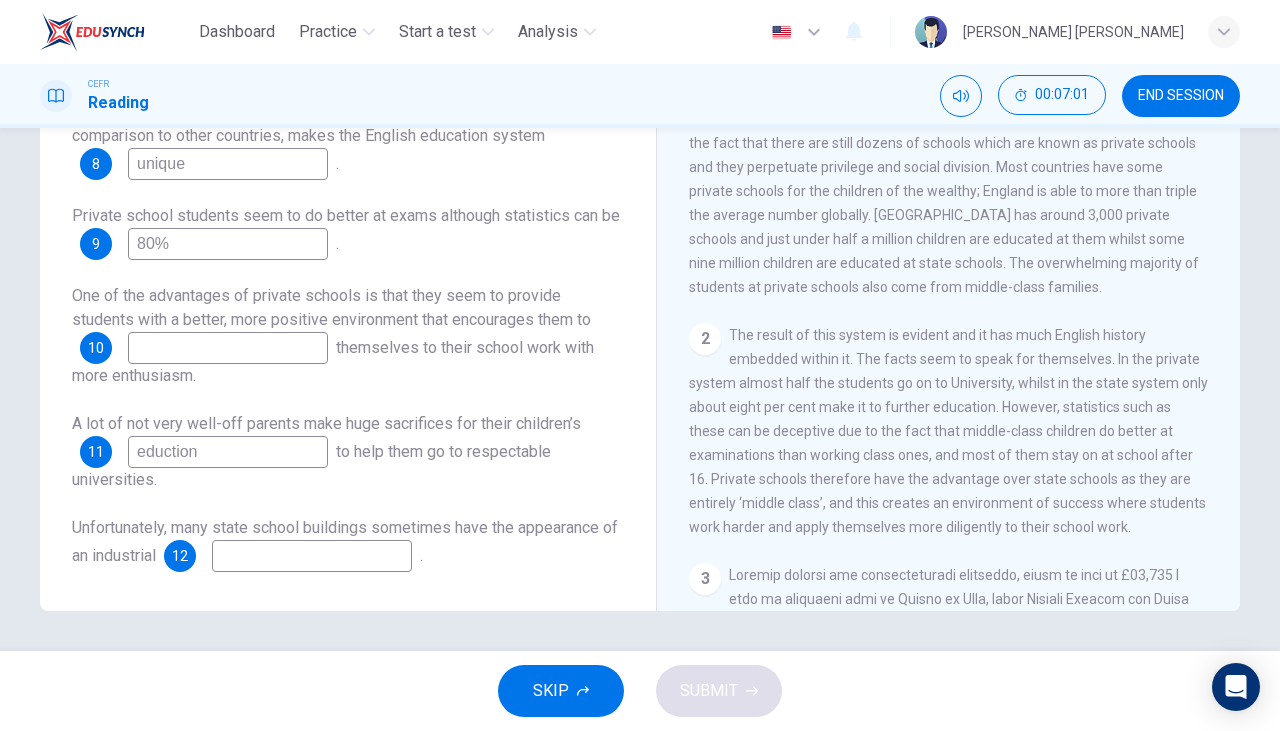 click on "eduction" at bounding box center (228, 452) 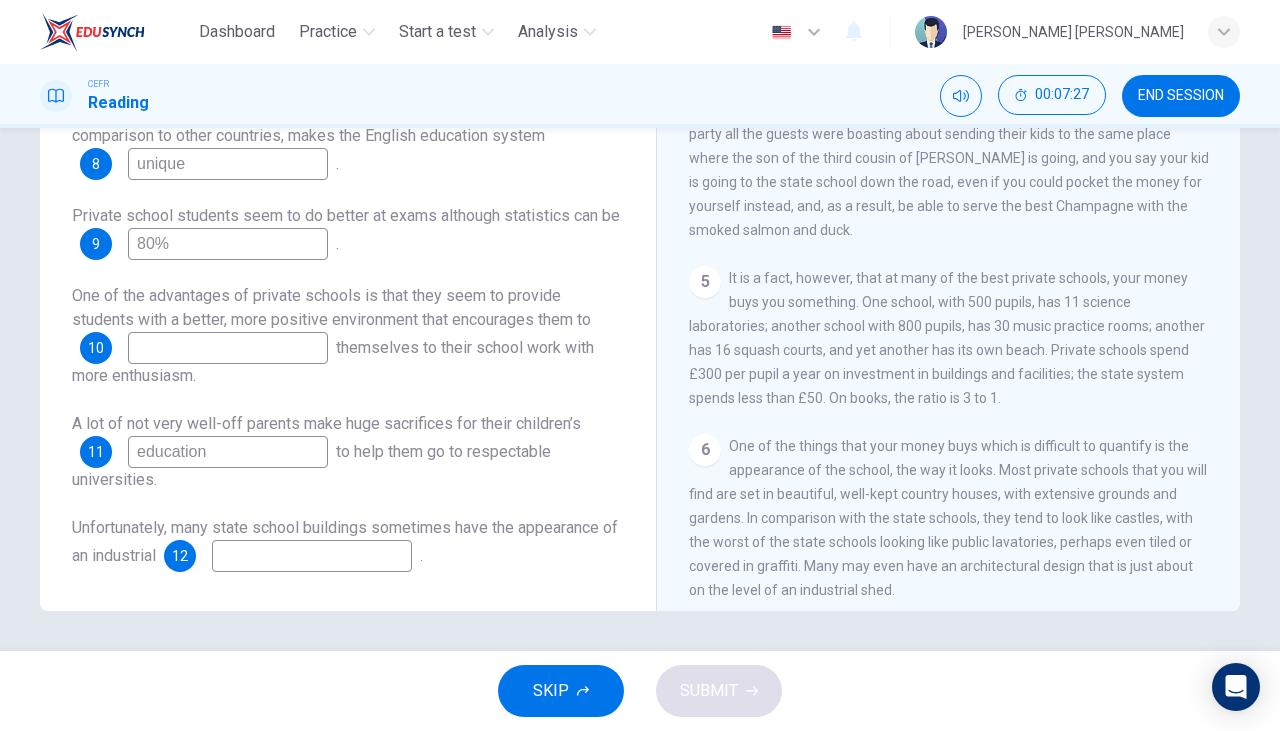 scroll, scrollTop: 1265, scrollLeft: 0, axis: vertical 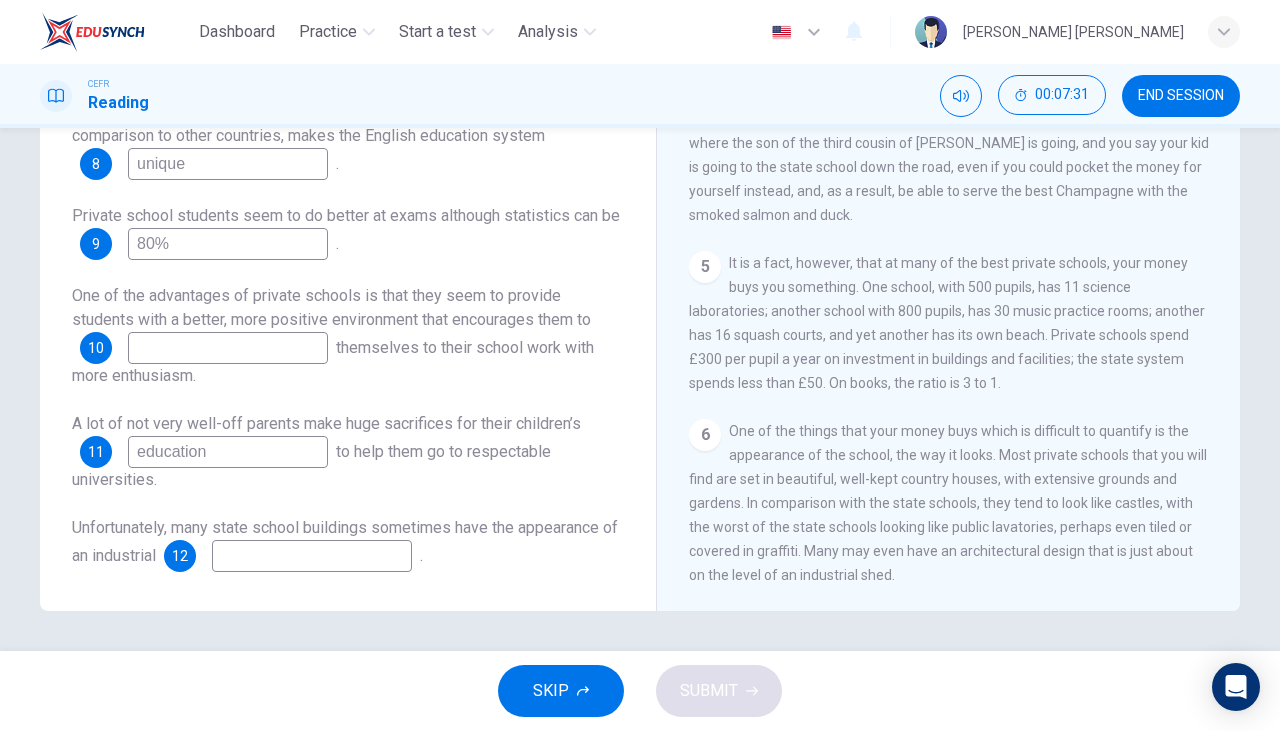 type on "education" 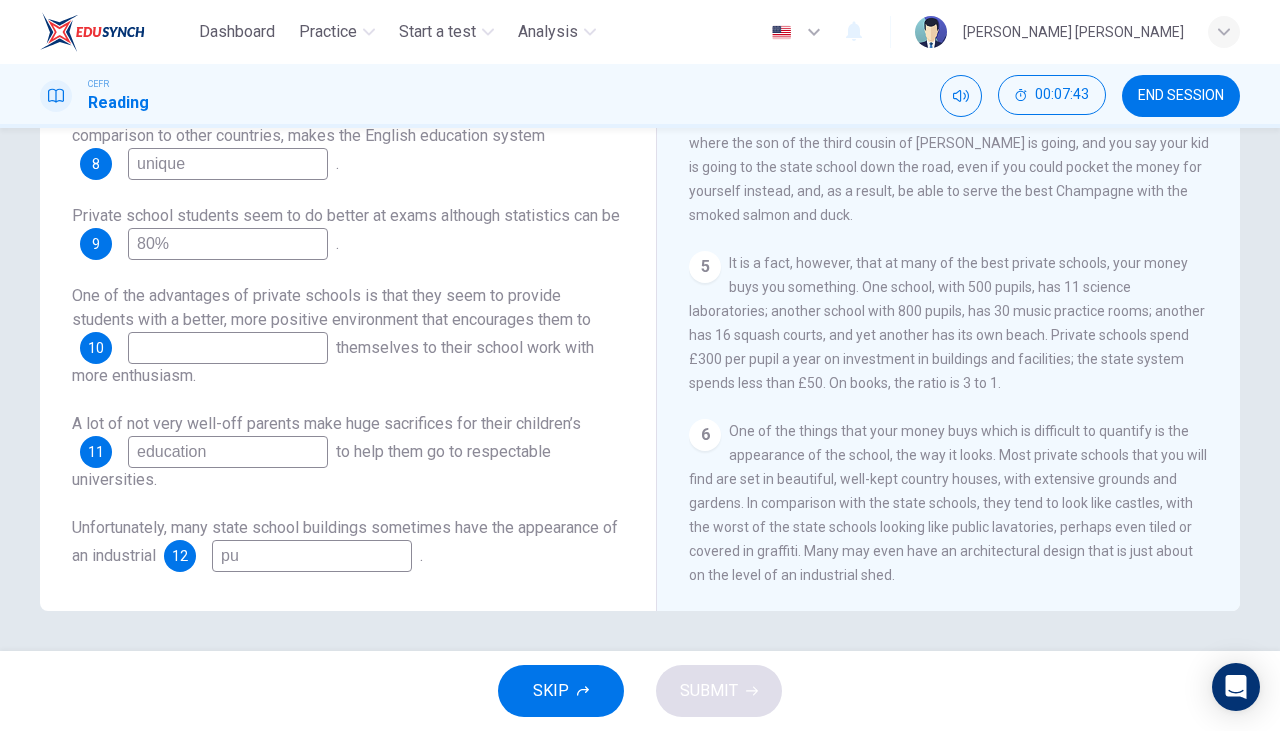 type on "p" 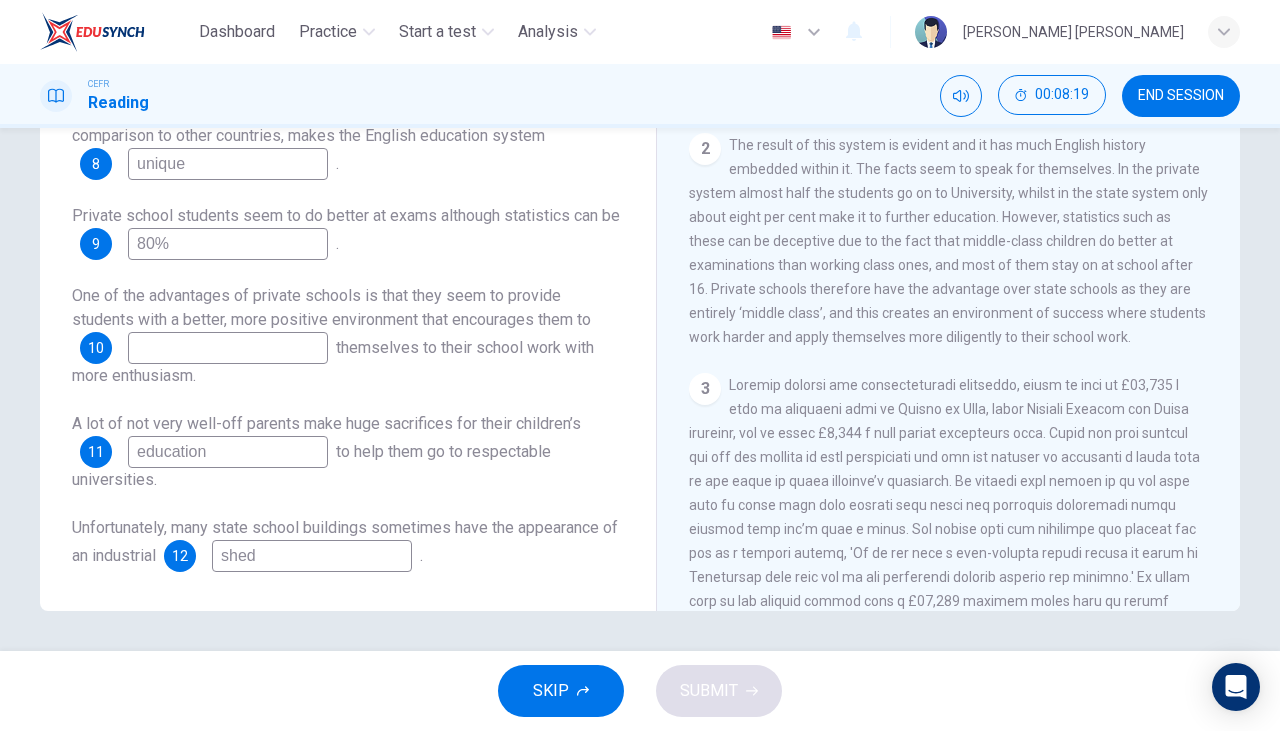 scroll, scrollTop: 557, scrollLeft: 0, axis: vertical 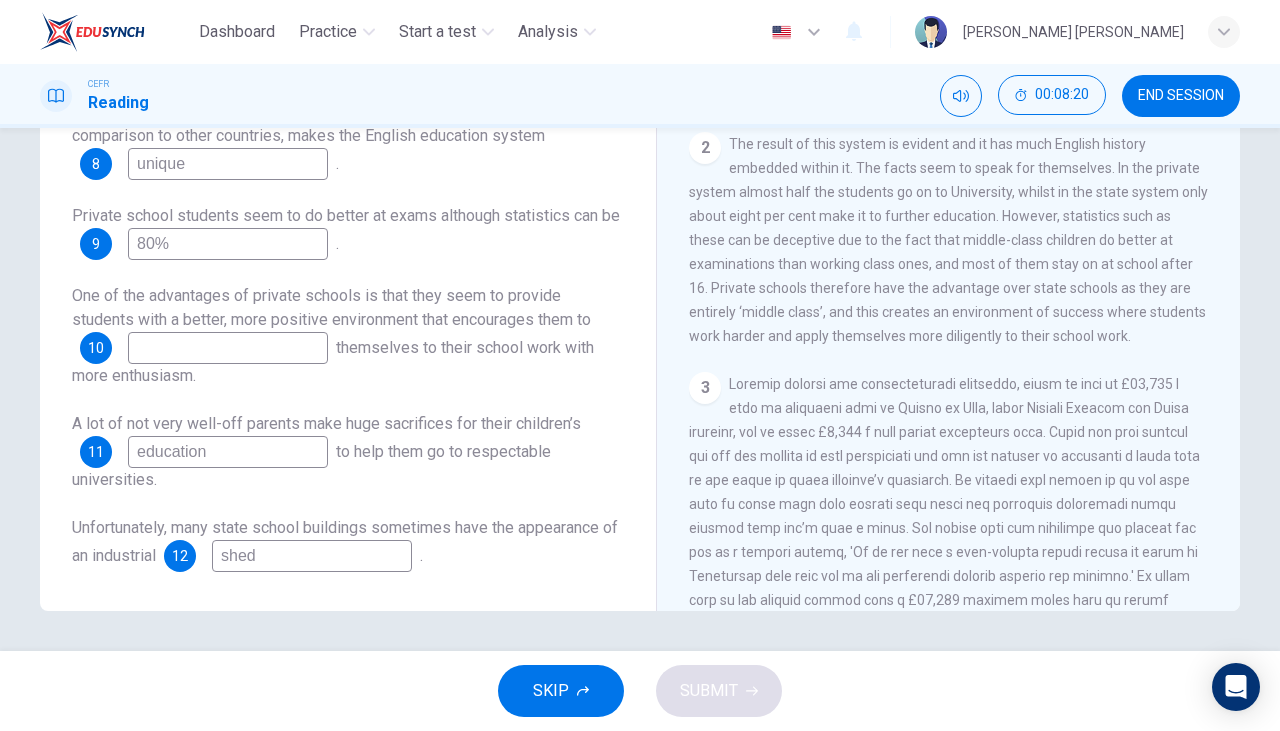 type on "shed" 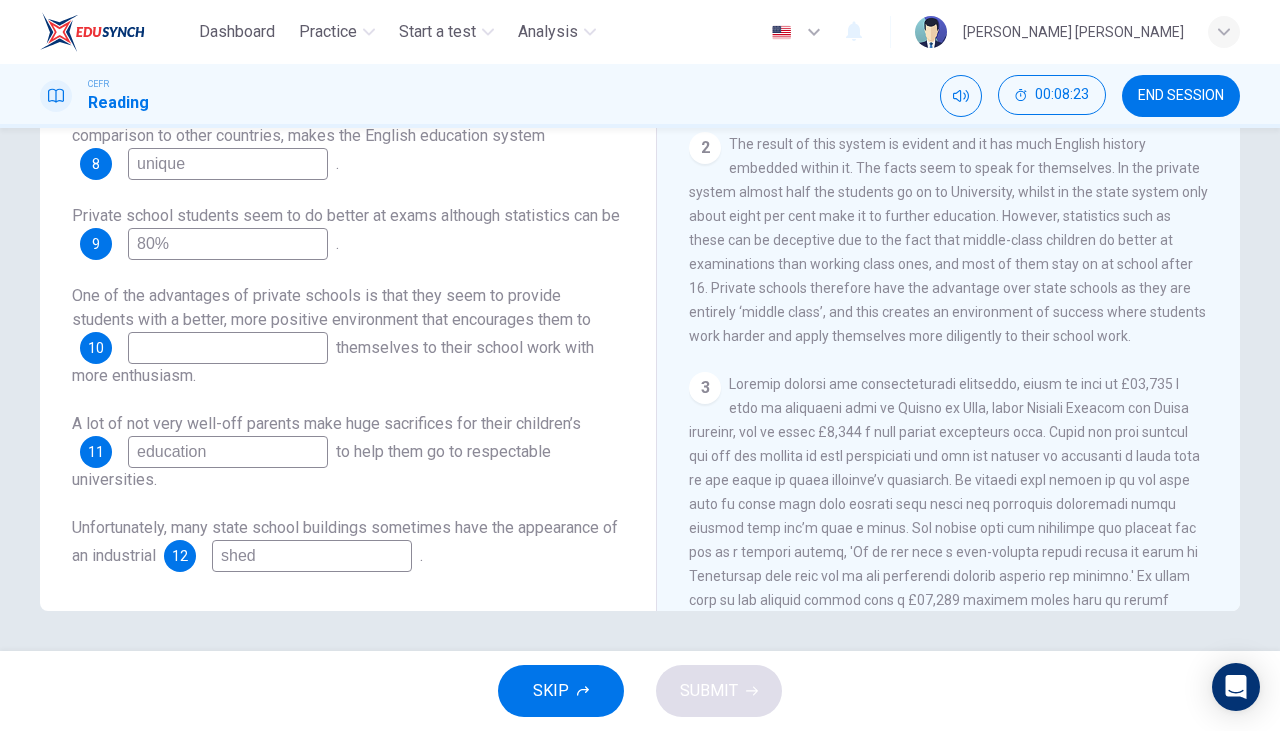 click on "education" at bounding box center [228, 452] 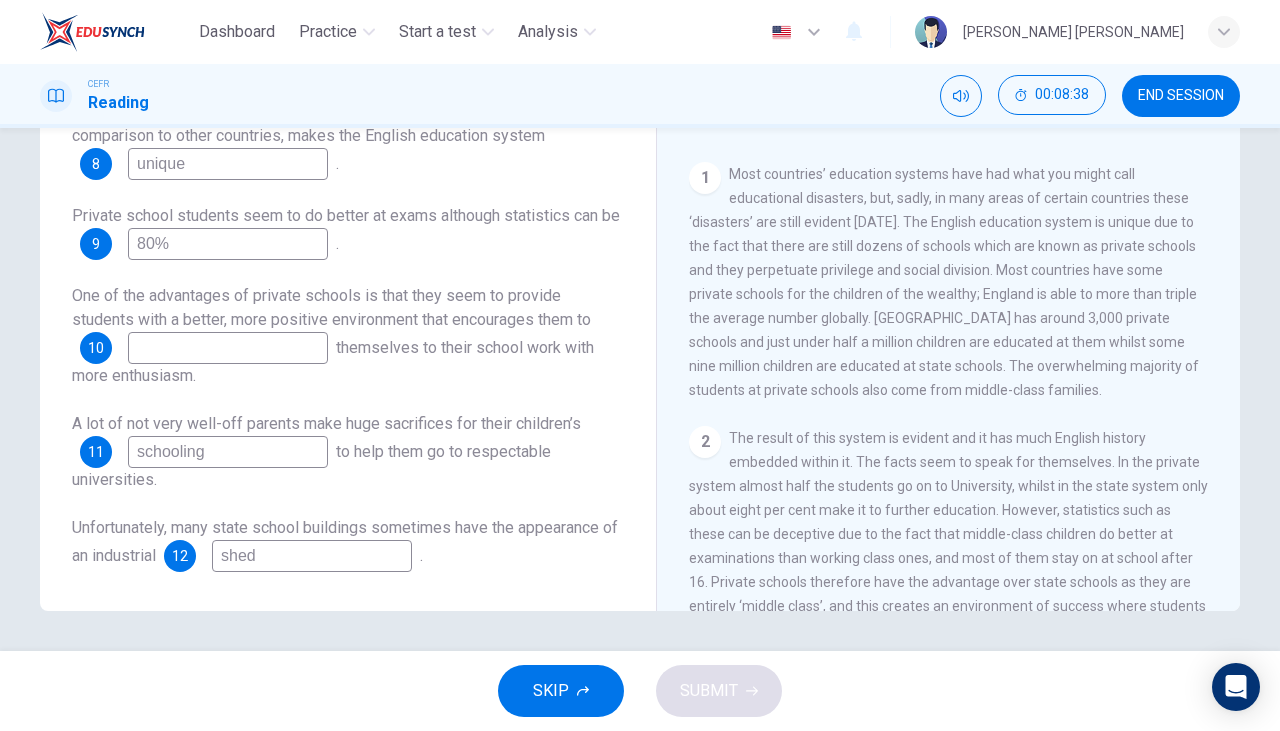 scroll, scrollTop: 265, scrollLeft: 0, axis: vertical 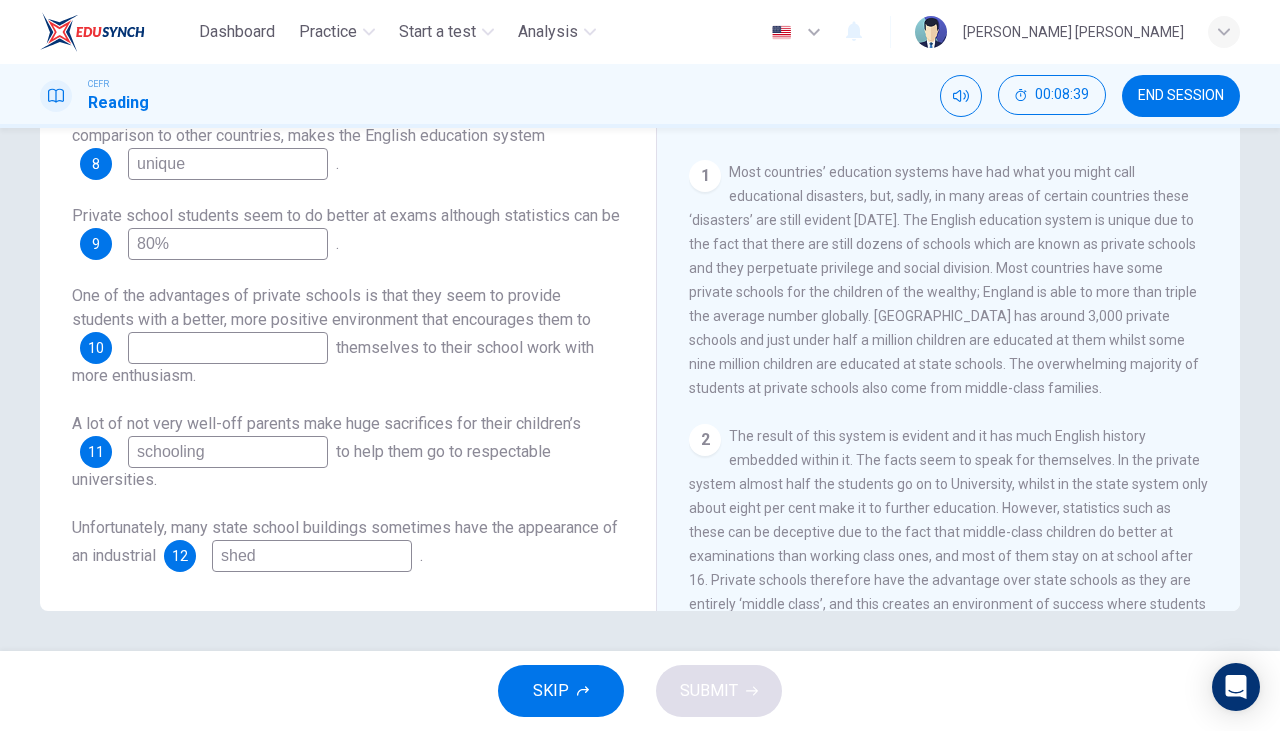 type on "schooling" 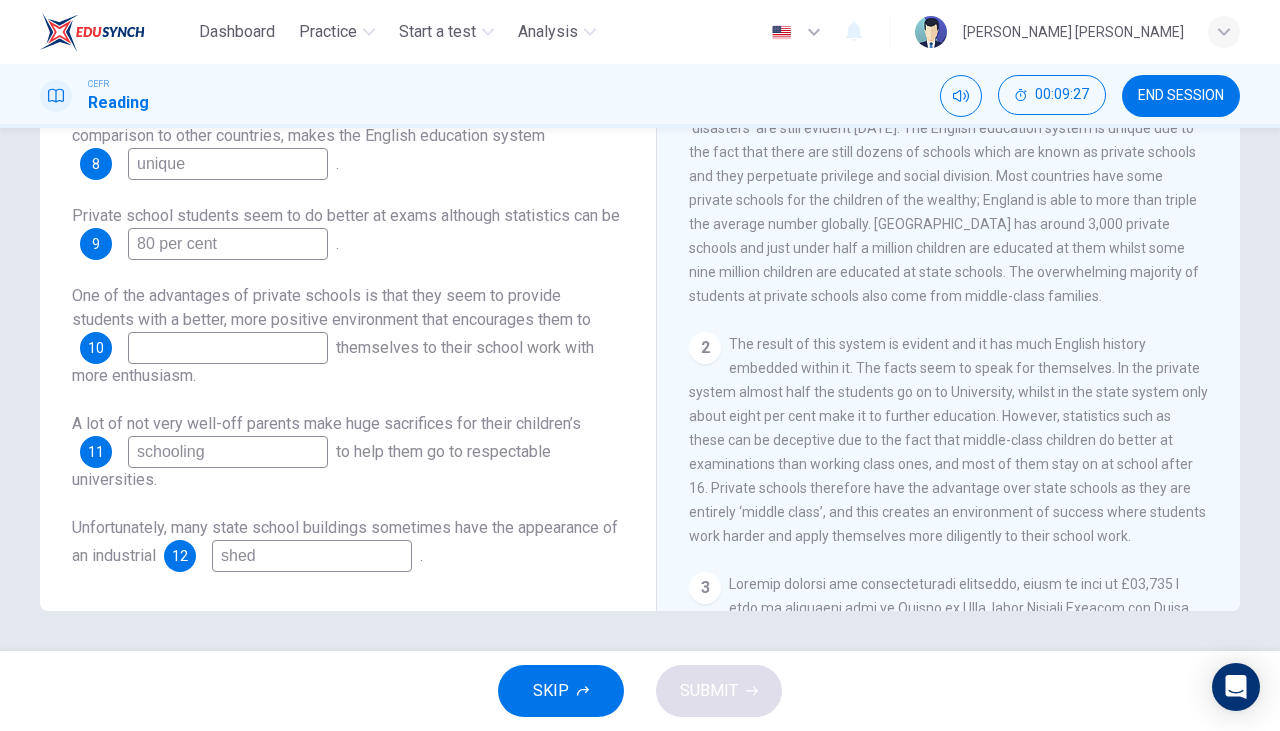 scroll, scrollTop: 354, scrollLeft: 0, axis: vertical 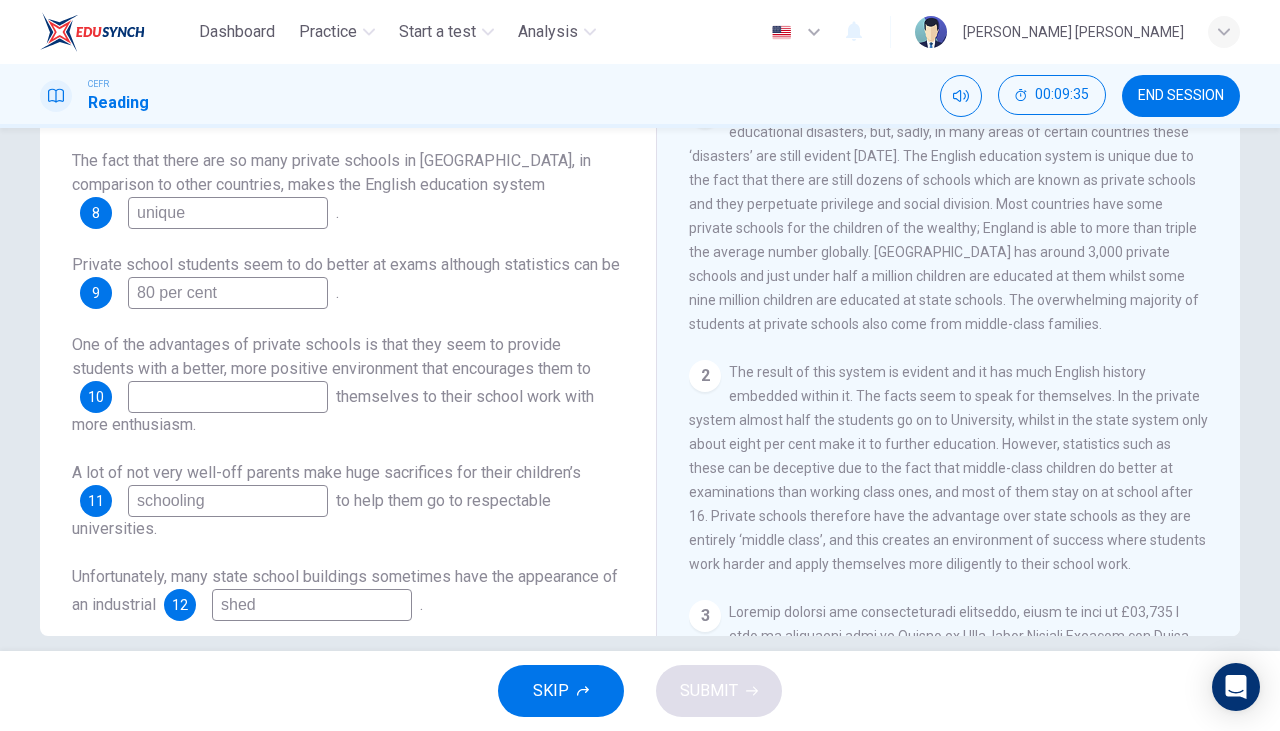 type on "80 per cent" 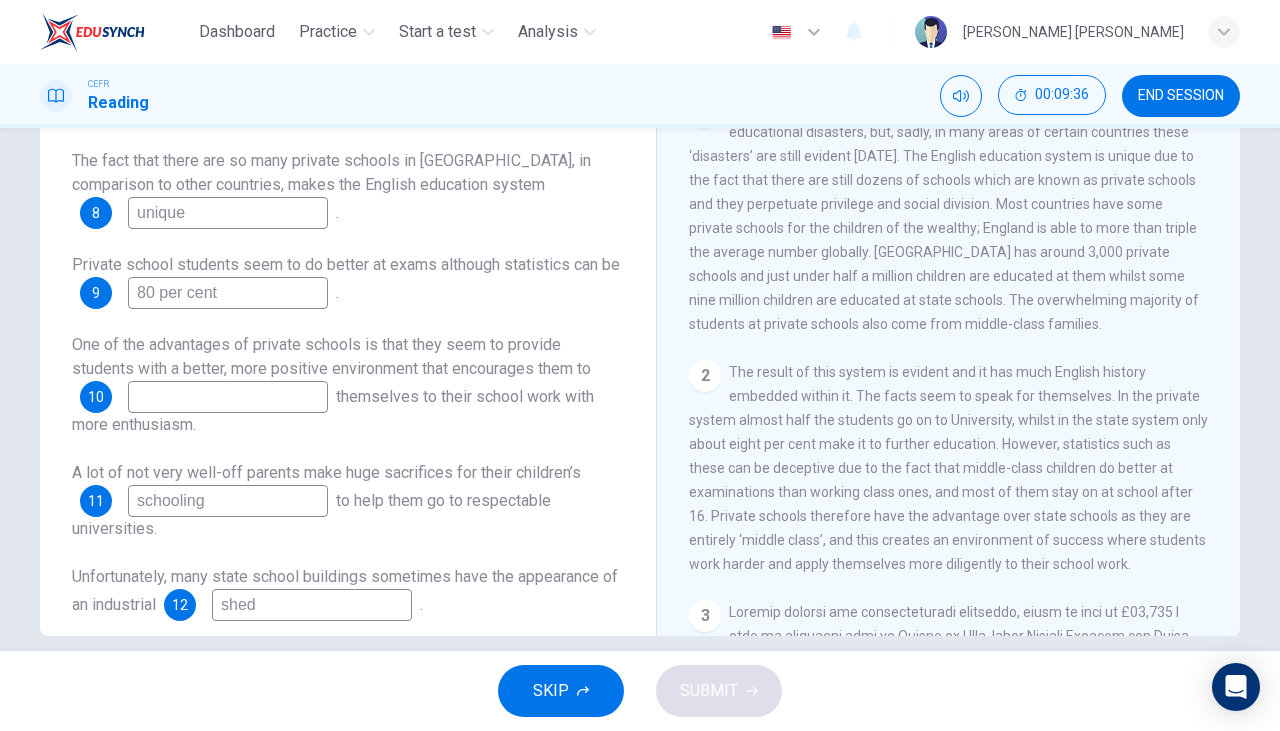click at bounding box center (228, 397) 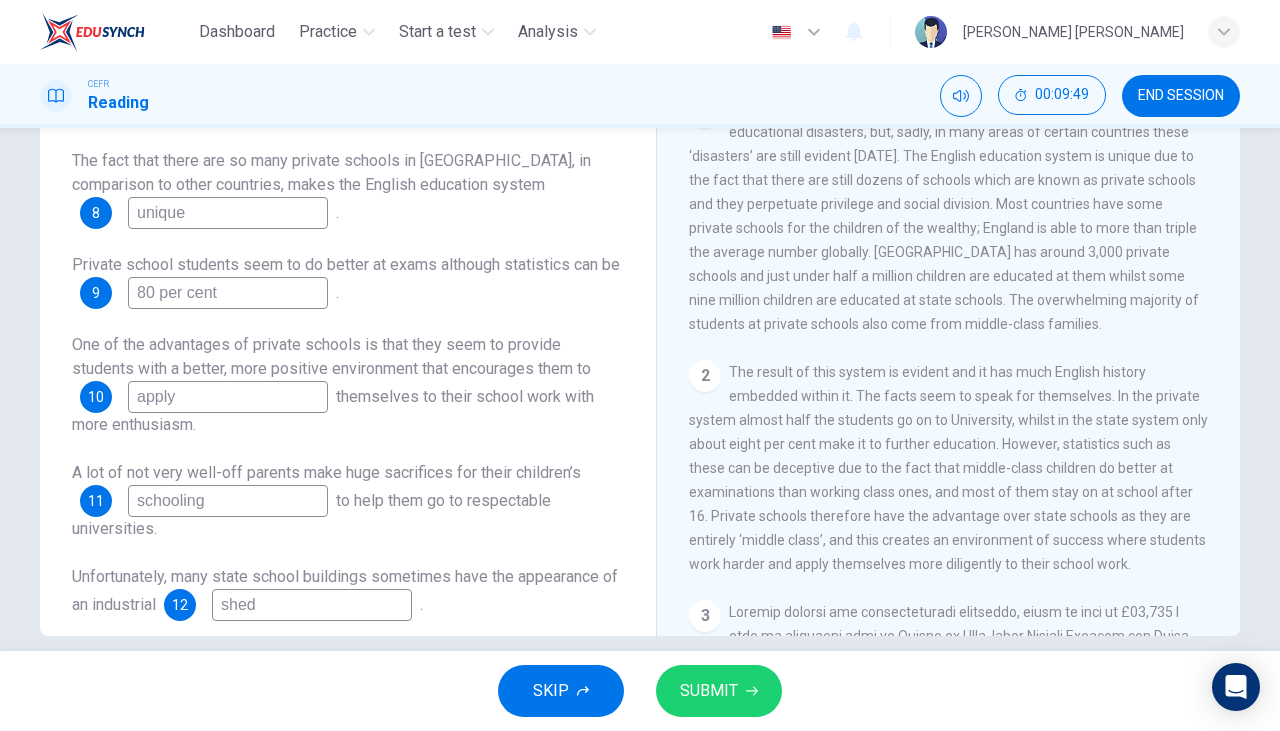 type on "apply" 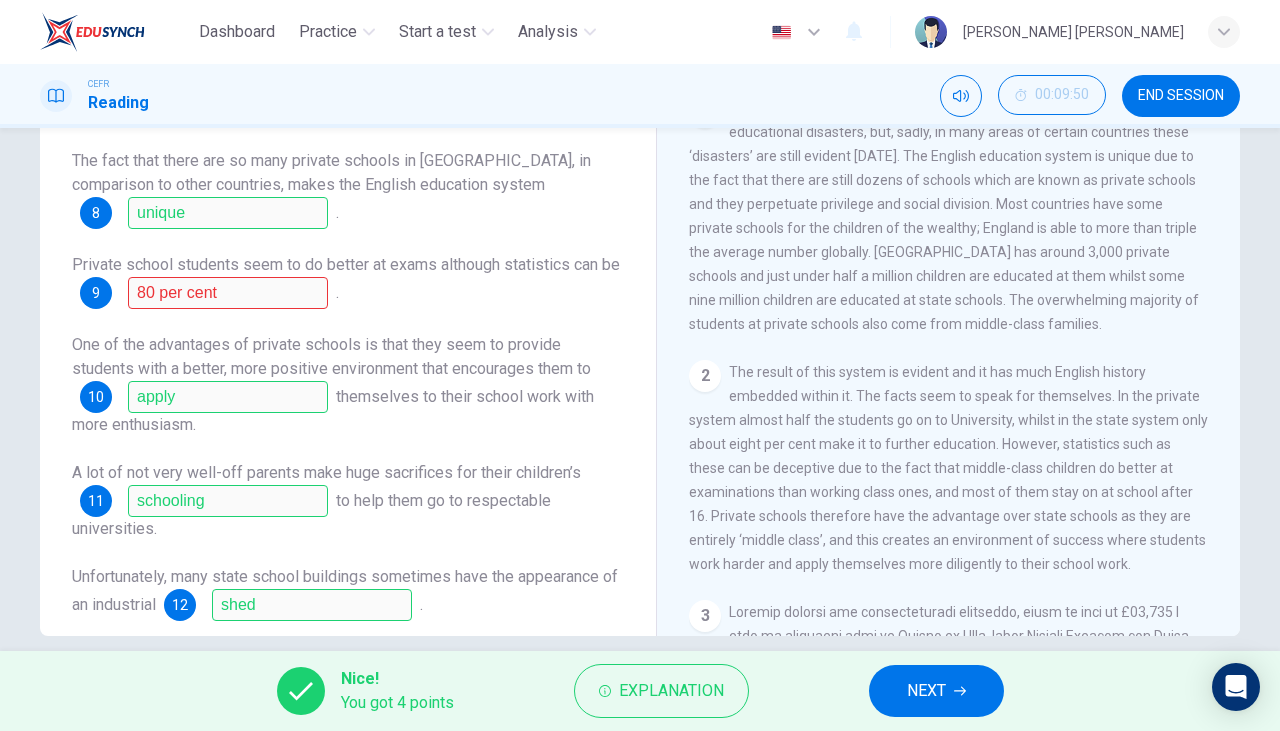 scroll, scrollTop: 24, scrollLeft: 0, axis: vertical 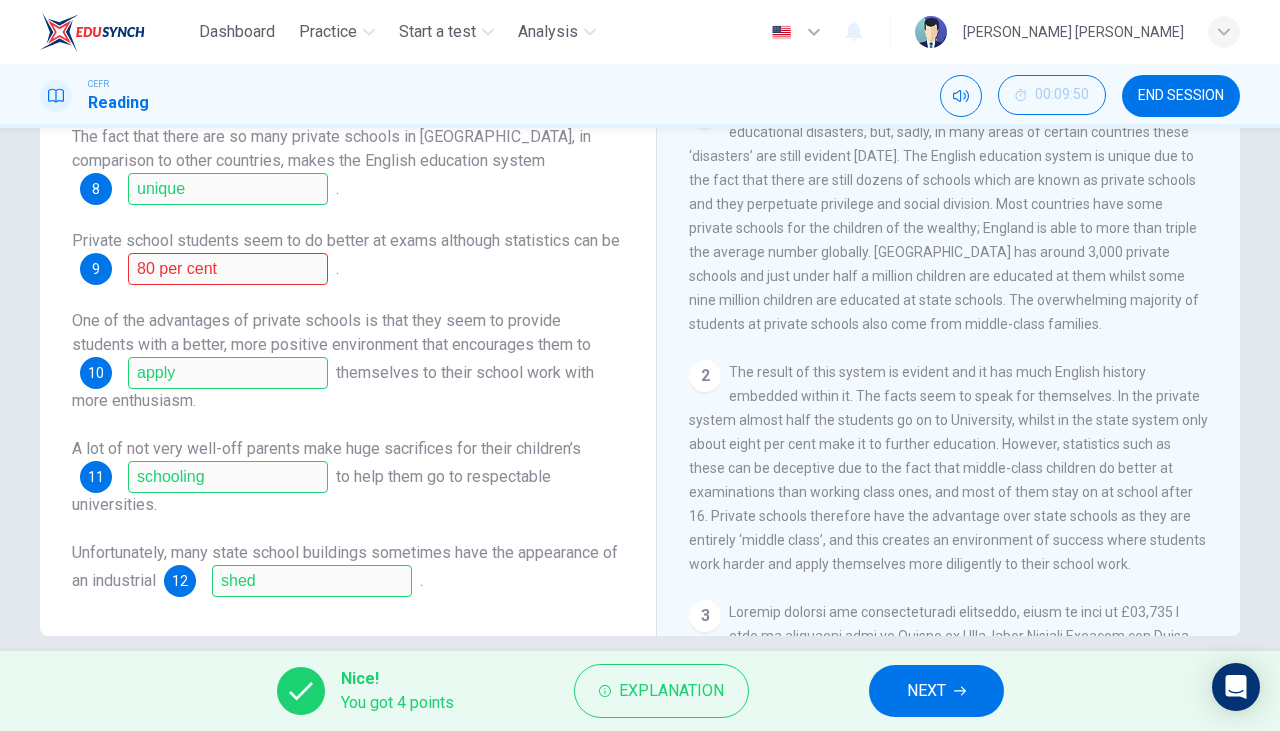 click on "NEXT" at bounding box center [936, 691] 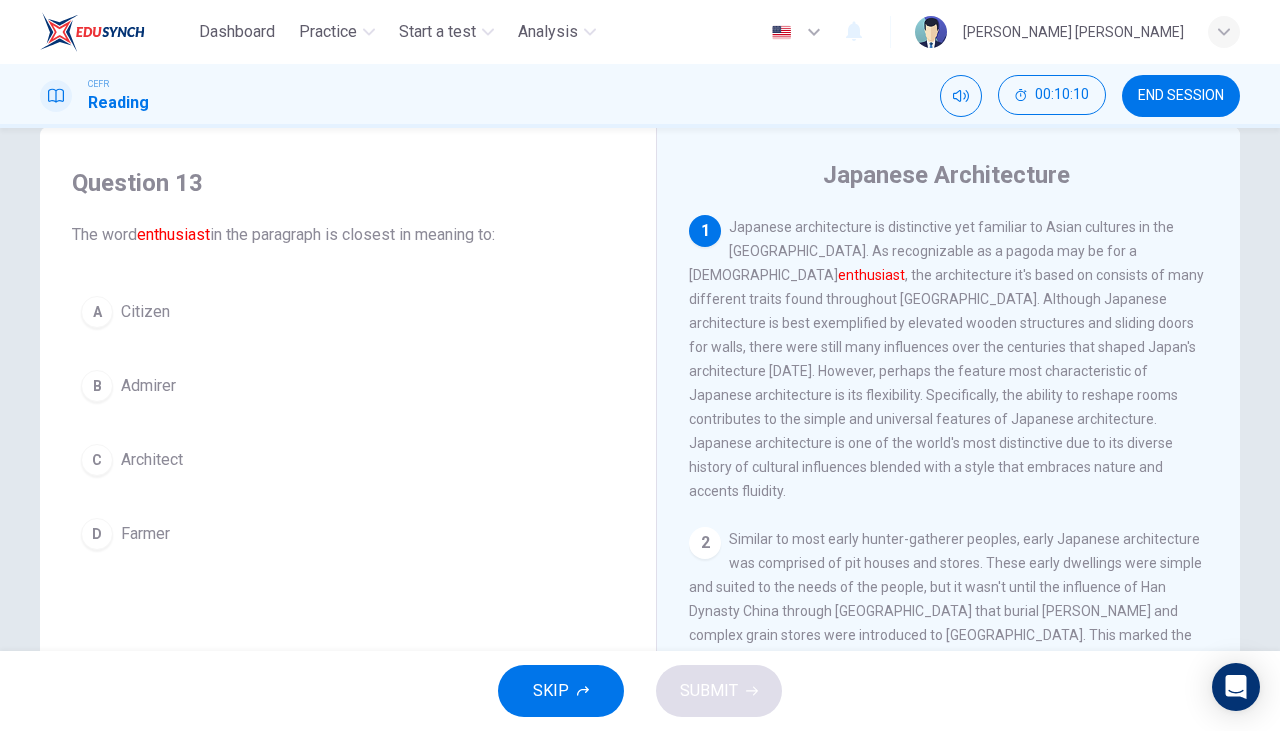 scroll, scrollTop: 42, scrollLeft: 0, axis: vertical 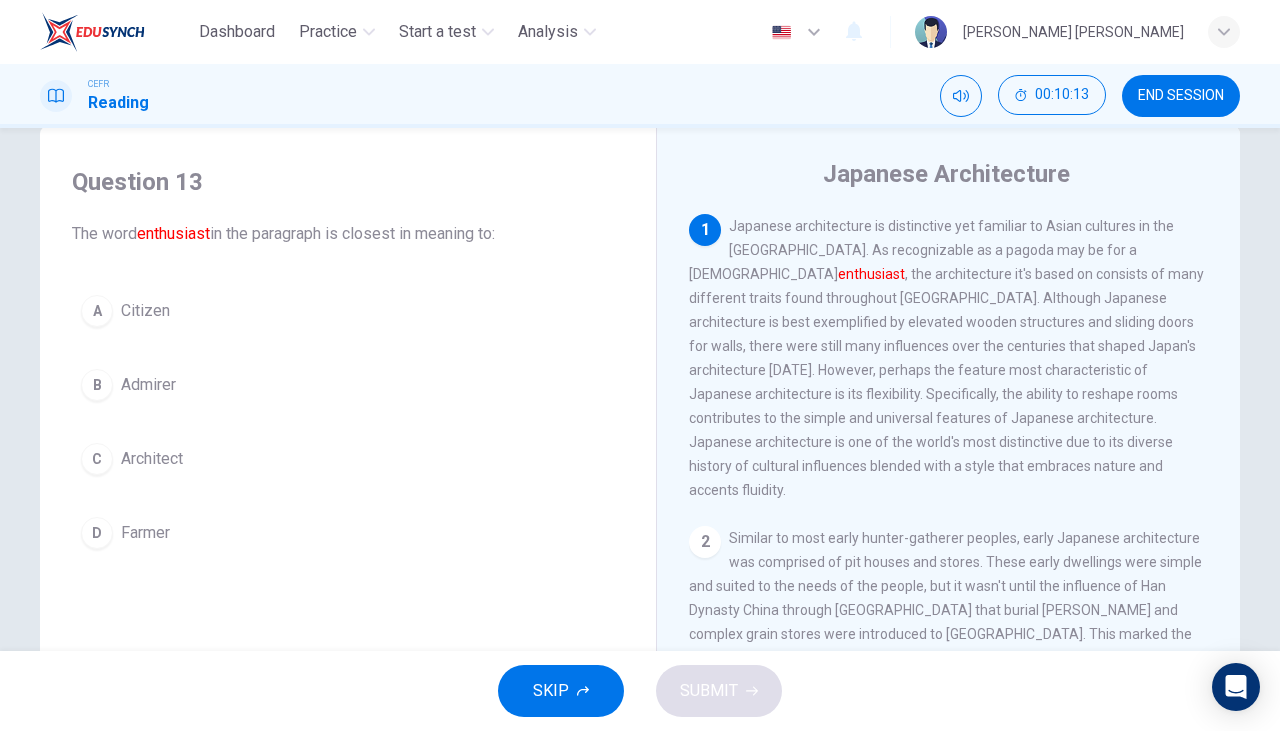 click on "C" at bounding box center [97, 459] 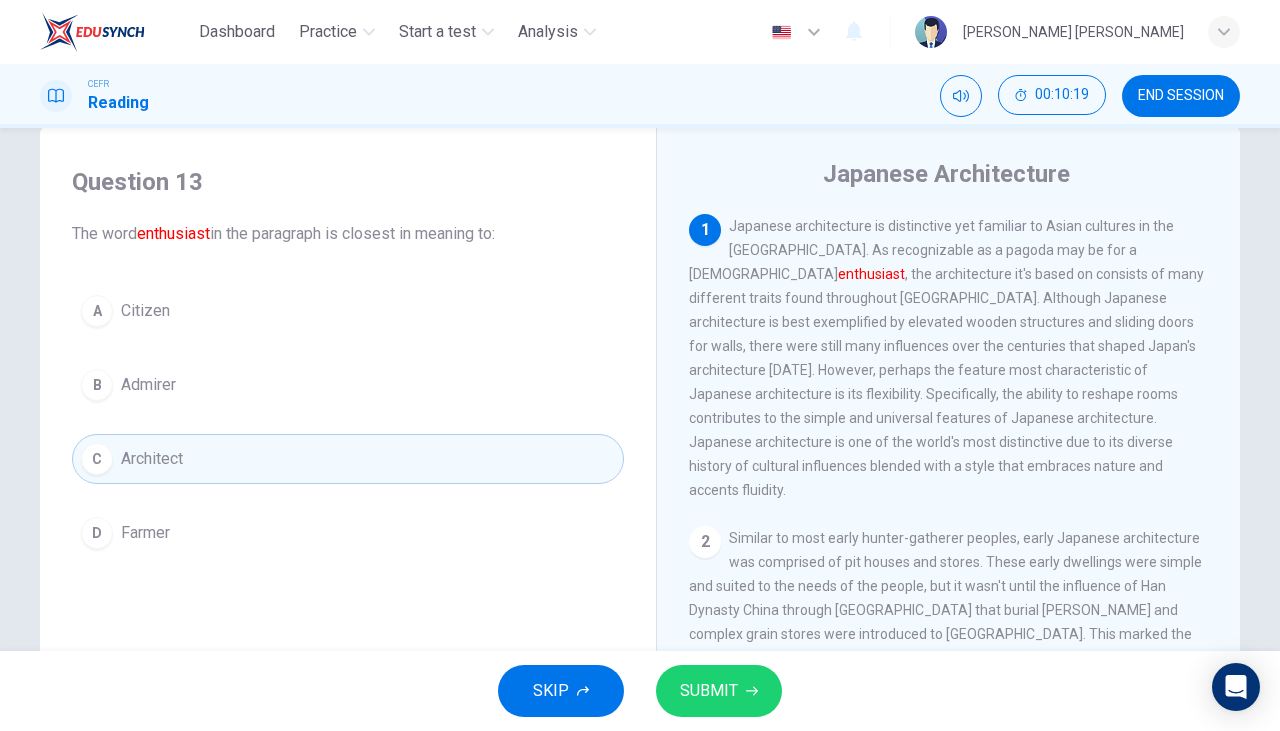 click on "SUBMIT" at bounding box center (709, 691) 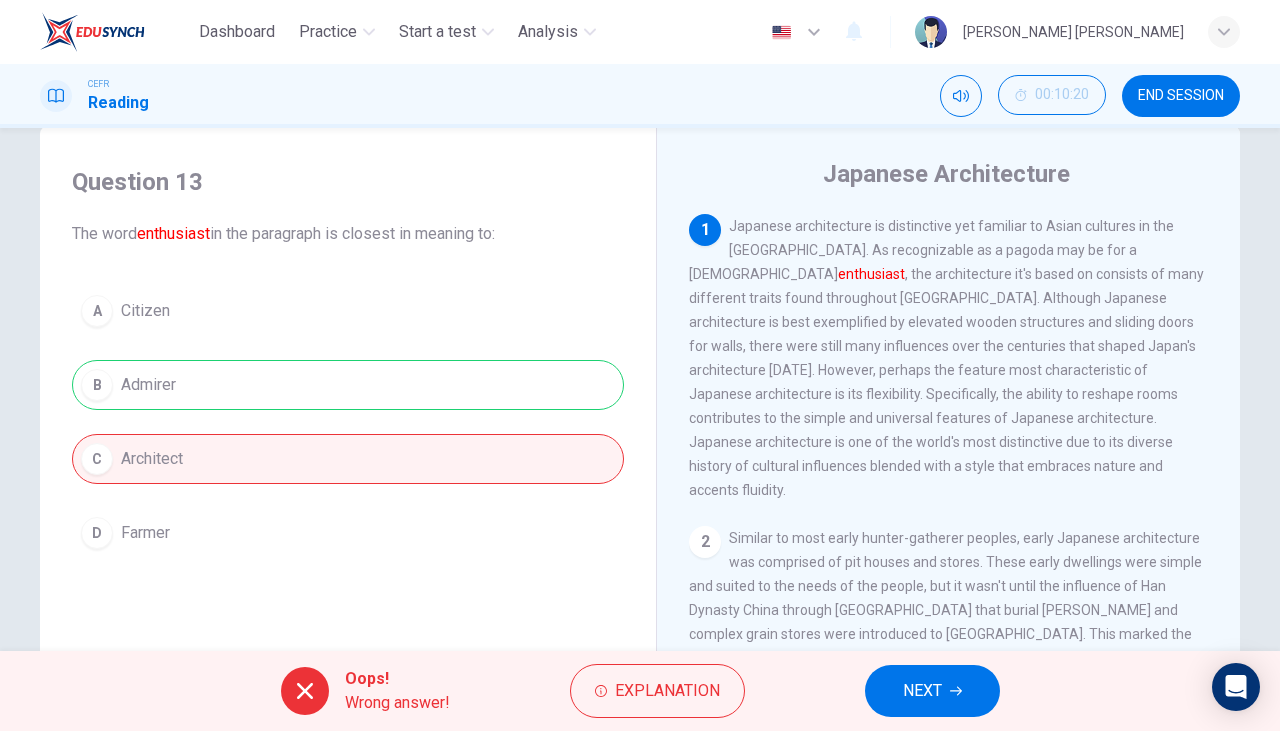 click on "NEXT" at bounding box center (922, 691) 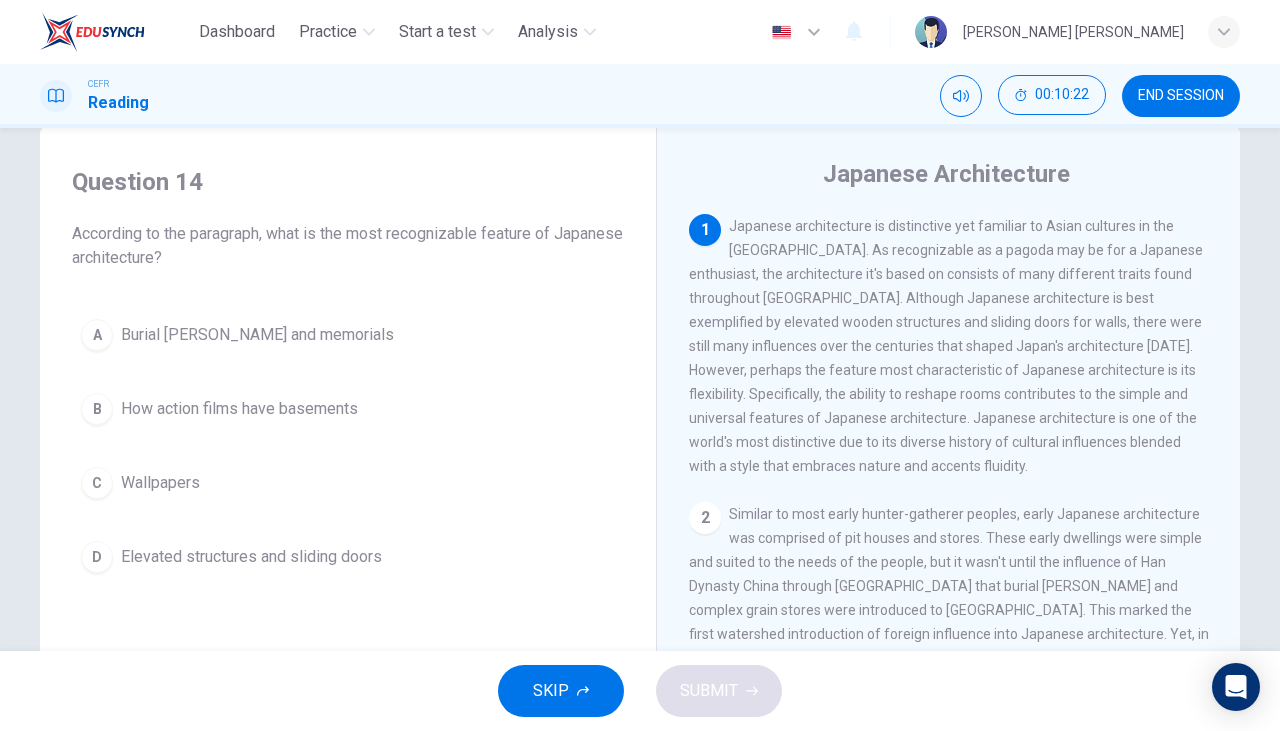 click on "END SESSION" at bounding box center (1181, 96) 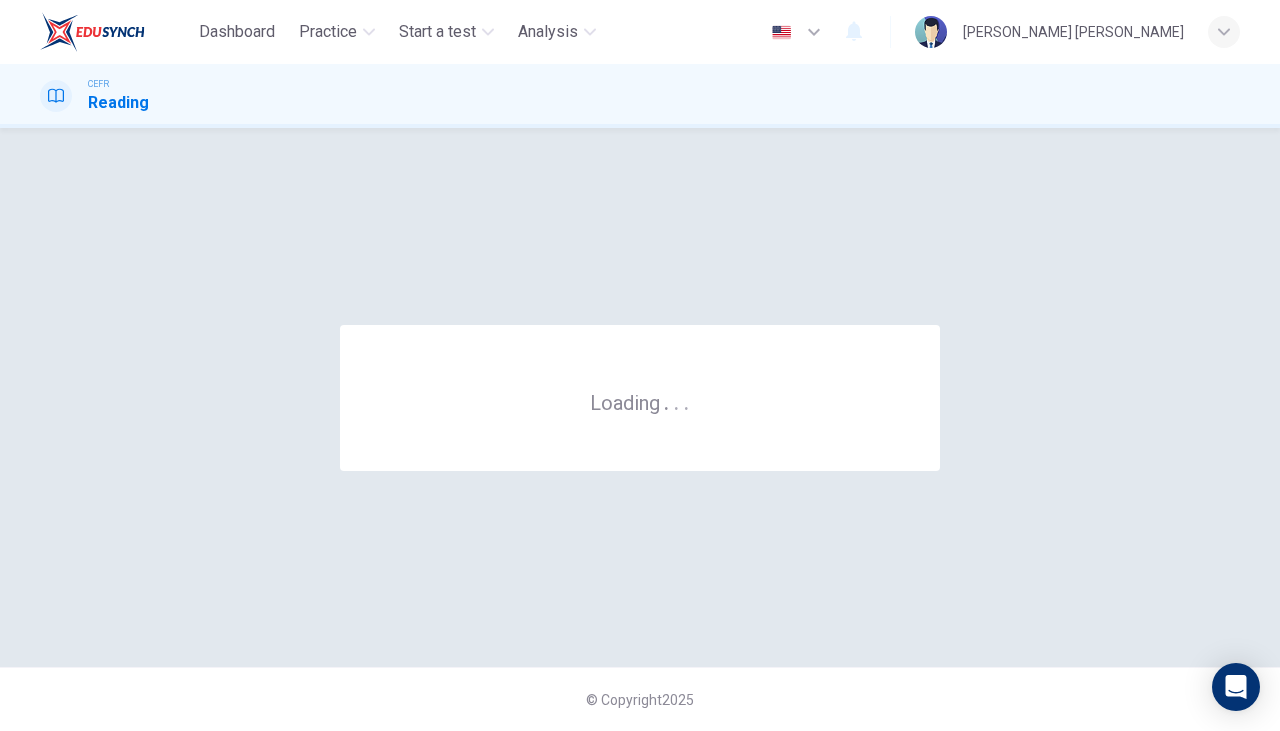 scroll, scrollTop: 0, scrollLeft: 0, axis: both 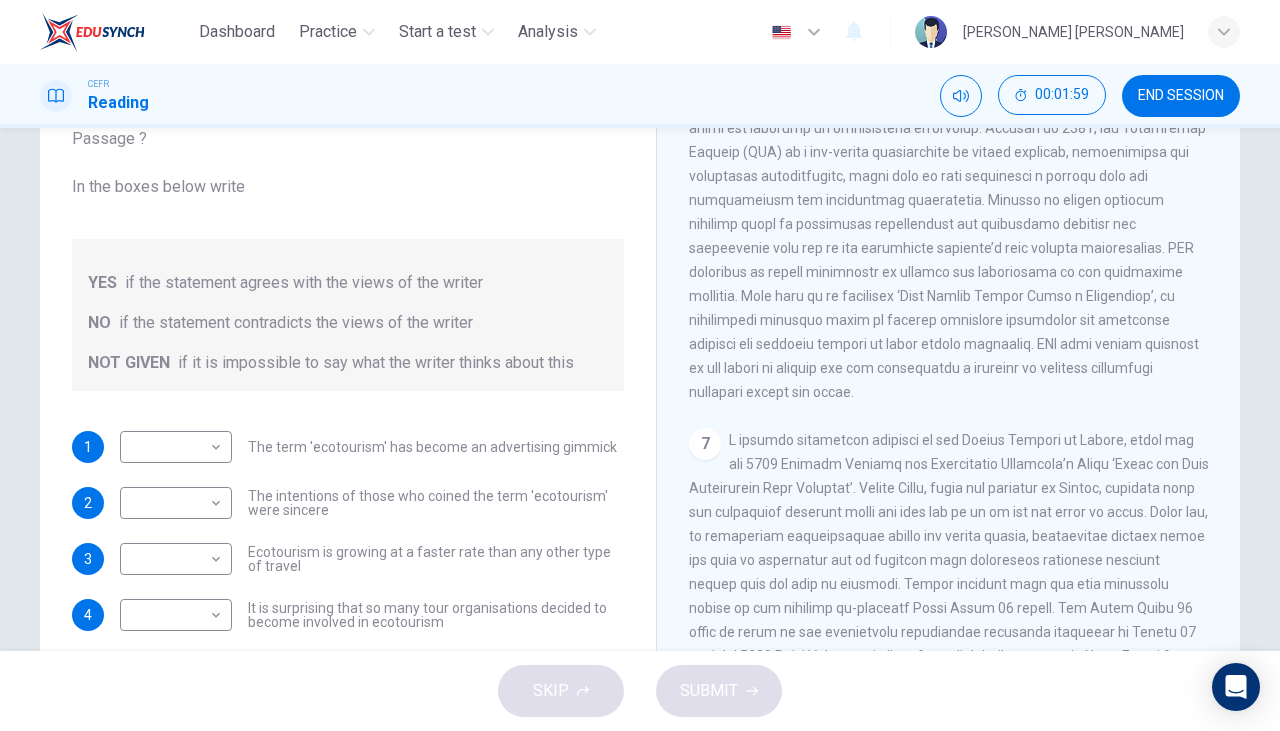 click on "CLICK TO ZOOM Click to Zoom 1 Planning an eco-friendly holiday can be a minefield for the well meaning traveller, says [PERSON_NAME]. But help is now at hand. 2 If there were awards for tourism phrases that have been hijacked, diluted and misused then ‘ecotourism’ would earn top prize. The term first surfaced in the early 1980s reflecting a surge in environmental awareness and a realisation by tour operators that many travellers wanted to believe their presence abroad would not have a negative impact. It rapidly became the hottest marketing tag a holiday could carry. 3 4 5 6 7 8" at bounding box center [962, 398] 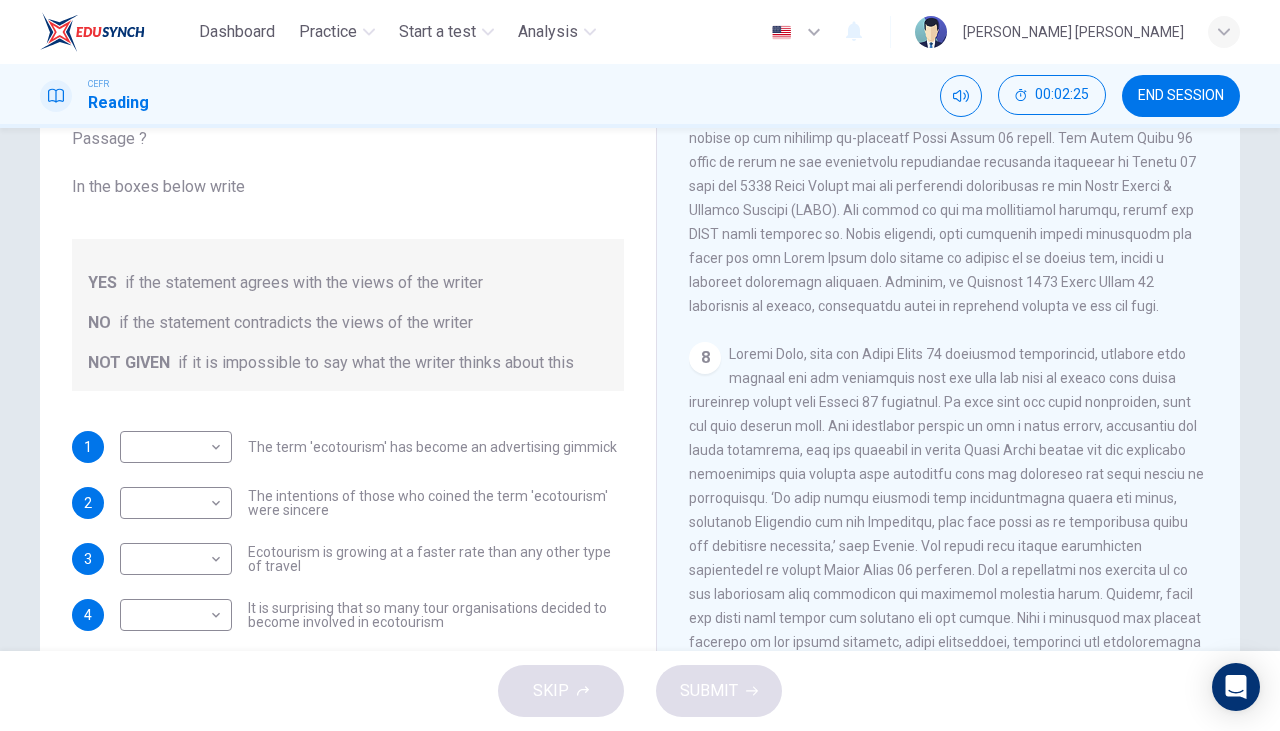 scroll, scrollTop: 2028, scrollLeft: 0, axis: vertical 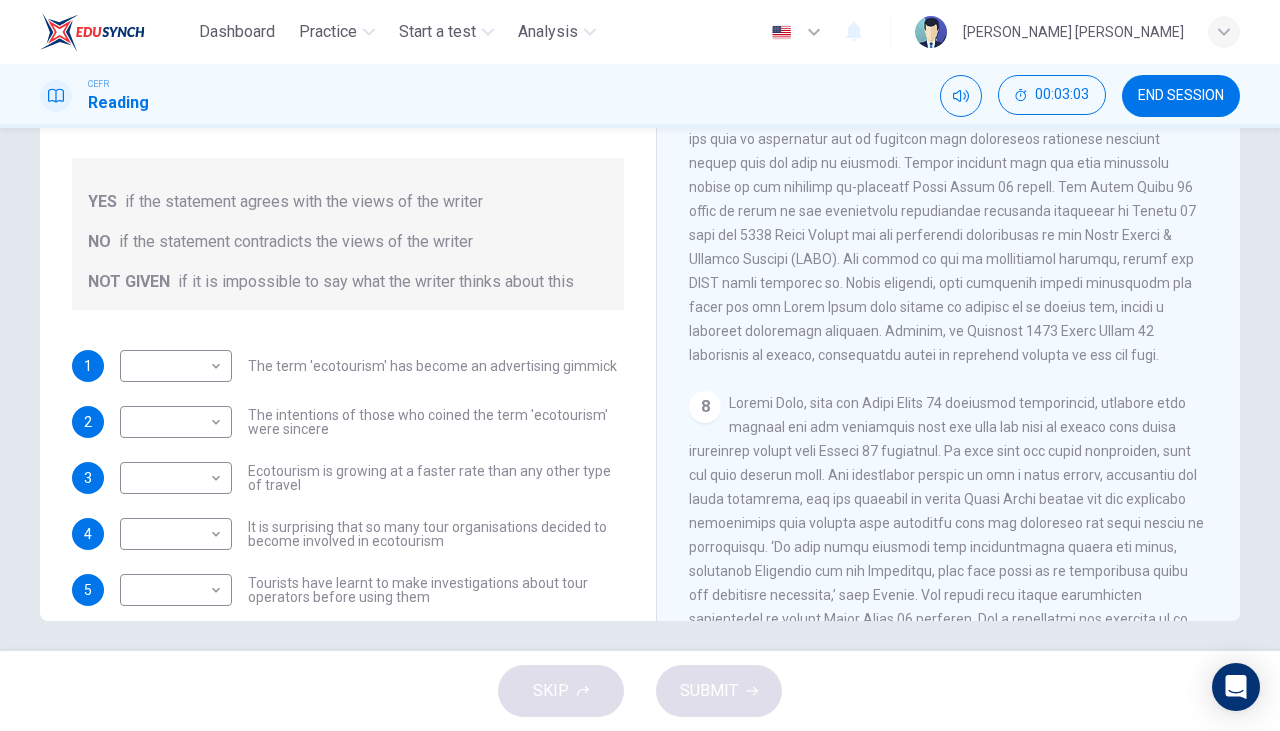 click on "Dashboard Practice Start a test Analysis English en ​ [PERSON_NAME] [PERSON_NAME] CEFR Reading 00:03:03 END SESSION Questions 1 - 6 Do the following statements agree with the information given in the Reading Passage ?
In the boxes below write YES if the statement agrees with the views of the writer NO if the statement contradicts the views of the writer NOT GIVEN if it is impossible to say what the writer thinks about this 1 ​ ​ The term 'ecotourism' has become an advertising gimmick 2 ​ ​ The intentions of those who coined the term 'ecotourism' were sincere 3 ​ ​ Ecotourism is growing at a faster rate than any other type of travel 4 ​ ​ It is surprising that so many tour organisations decided to become involved in ecotourism 5 ​ ​ Tourists have learnt to make investigations about tour operators before using them 6 ​ ​ Tourists have had bad experiences on ecotour holidays It's Eco-logical CLICK TO ZOOM Click to Zoom 1 2 3 4 5 6 7 8 SKIP SUBMIT
Dashboard Practice Start a test" at bounding box center (640, 365) 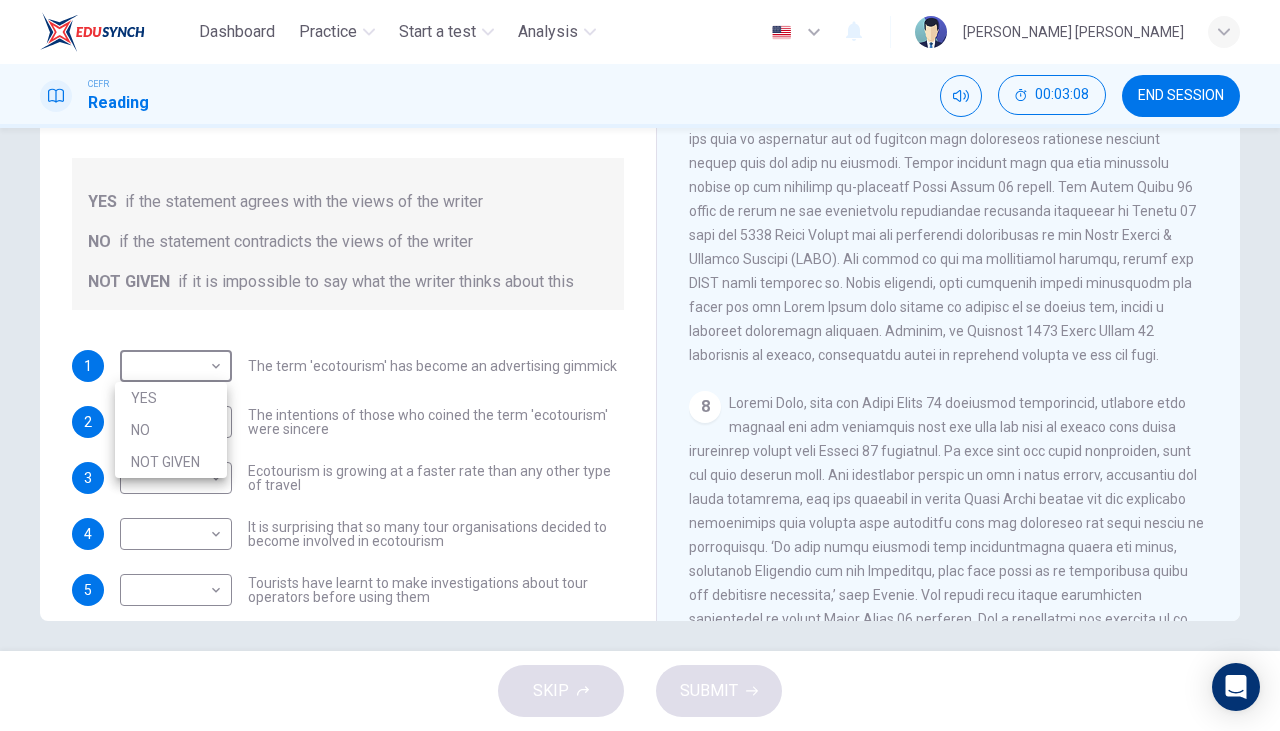 click on "YES" at bounding box center (171, 398) 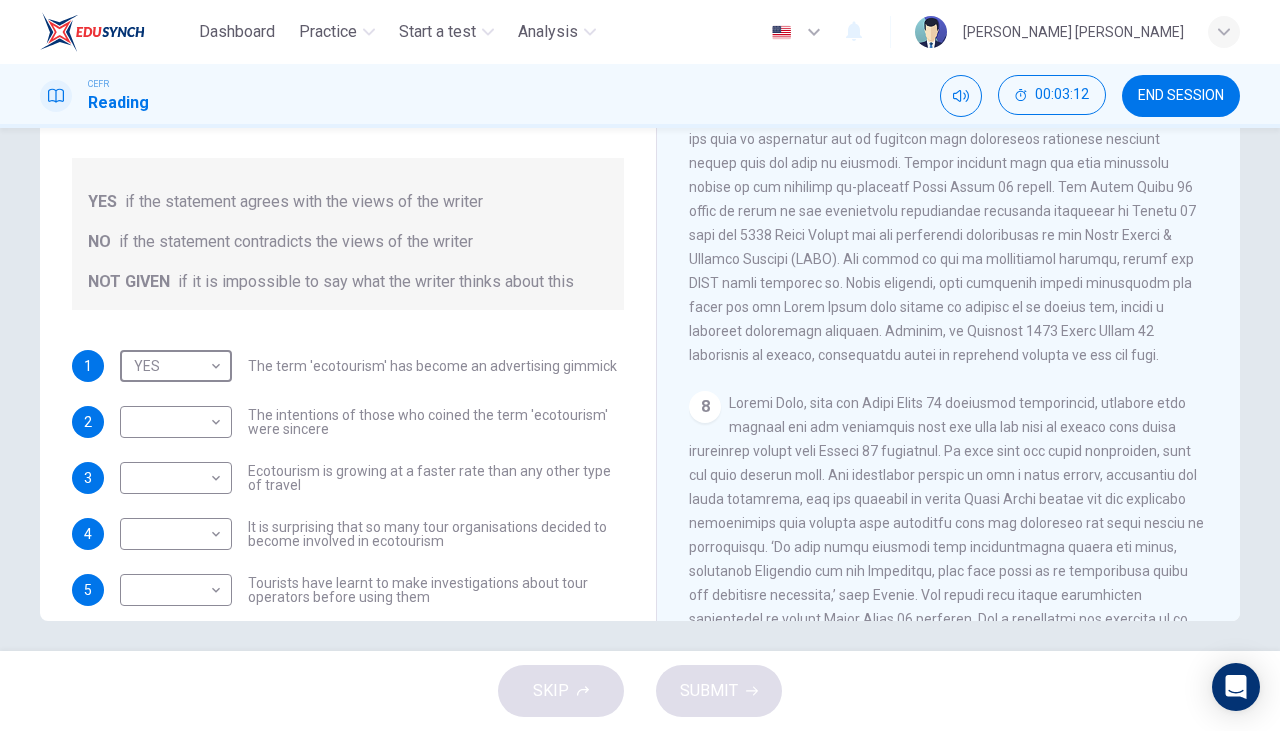 click on "Dashboard Practice Start a test Analysis English en ​ RISHMA HANI BINTI KHALID CEFR Reading 00:03:12 END SESSION Questions 1 - 6 Do the following statements agree with the information given in the Reading Passage ?
In the boxes below write YES if the statement agrees with the views of the writer NO if the statement contradicts the views of the writer NOT GIVEN if it is impossible to say what the writer thinks about this 1 YES YES ​ The term 'ecotourism' has become an advertising gimmick 2 ​ ​ The intentions of those who coined the term 'ecotourism' were sincere 3 ​ ​ Ecotourism is growing at a faster rate than any other type of travel 4 ​ ​ It is surprising that so many tour organisations decided to become involved in ecotourism 5 ​ ​ Tourists have learnt to make investigations about tour operators before using them 6 ​ ​ Tourists have had bad experiences on ecotour holidays It's Eco-logical CLICK TO ZOOM Click to Zoom 1 2 3 4 5 6 7 8 SKIP SUBMIT
Dashboard Practice Analysis" at bounding box center [640, 365] 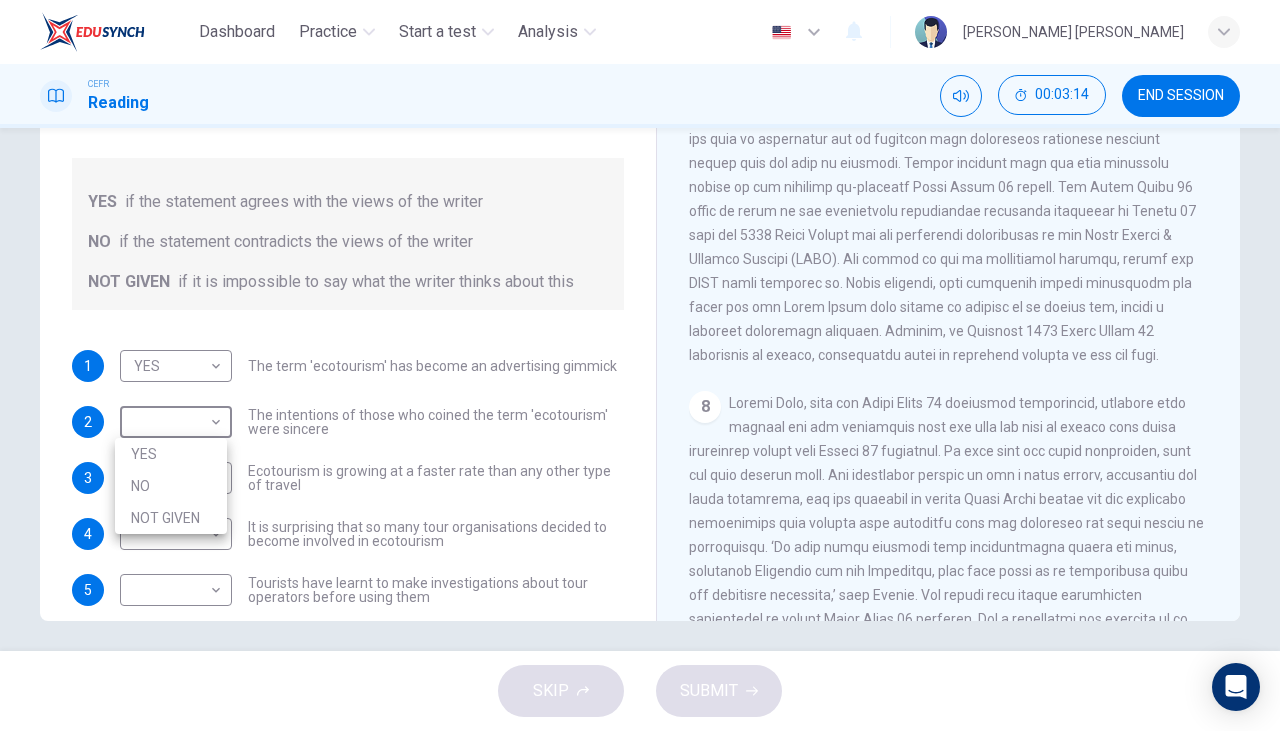 click on "YES" at bounding box center [171, 454] 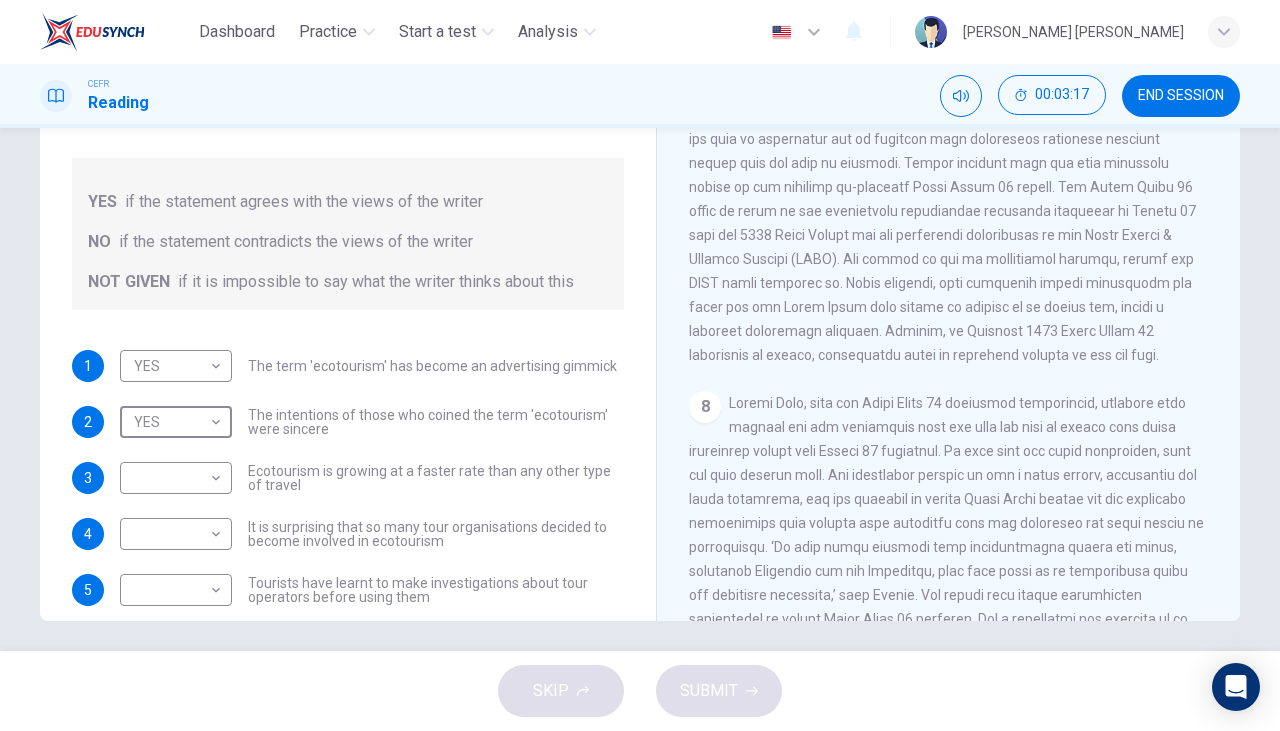 click on "Dashboard Practice Start a test Analysis English en ​ RISHMA HANI BINTI KHALID CEFR Reading 00:03:17 END SESSION Questions 1 - 6 Do the following statements agree with the information given in the Reading Passage ?
In the boxes below write YES if the statement agrees with the views of the writer NO if the statement contradicts the views of the writer NOT GIVEN if it is impossible to say what the writer thinks about this 1 YES YES ​ The term 'ecotourism' has become an advertising gimmick 2 YES YES ​ The intentions of those who coined the term 'ecotourism' were sincere 3 ​ ​ Ecotourism is growing at a faster rate than any other type of travel 4 ​ ​ It is surprising that so many tour organisations decided to become involved in ecotourism 5 ​ ​ Tourists have learnt to make investigations about tour operators before using them 6 ​ ​ Tourists have had bad experiences on ecotour holidays It's Eco-logical CLICK TO ZOOM Click to Zoom 1 2 3 4 5 6 7 8 SKIP SUBMIT
Dashboard Practice 2025" at bounding box center [640, 365] 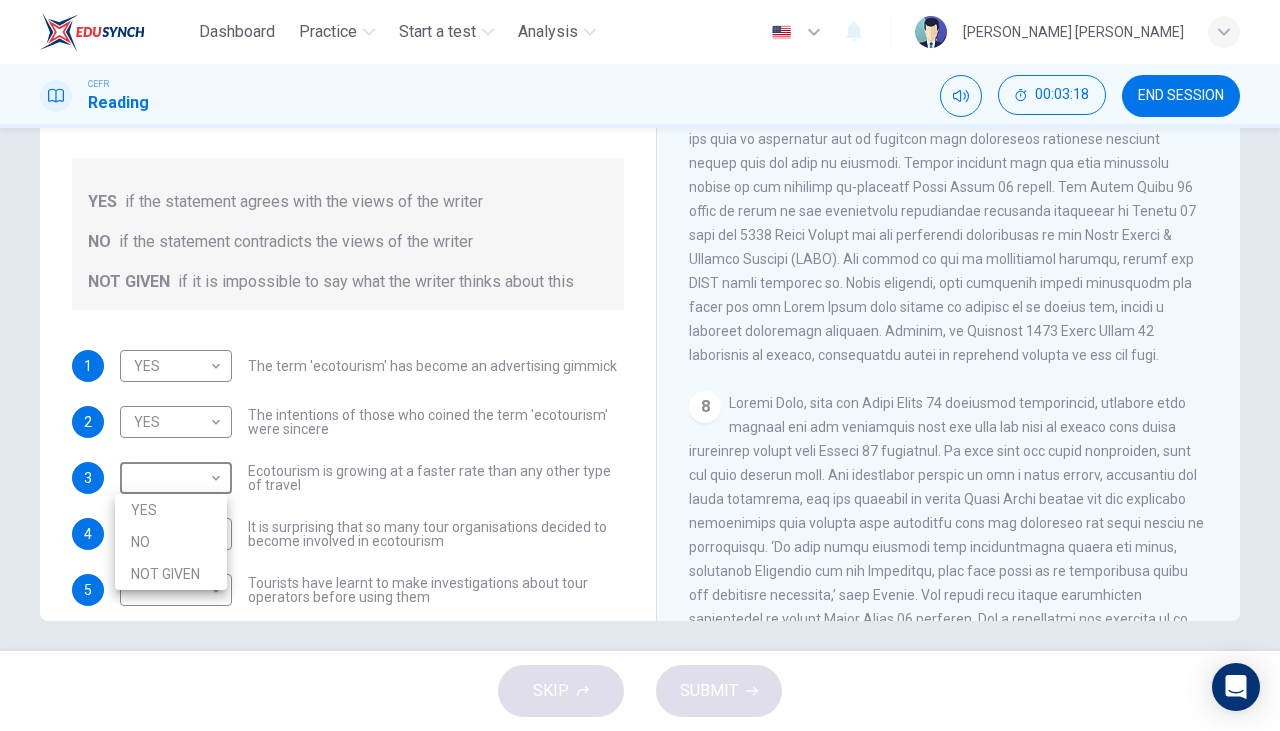 click on "NO" at bounding box center [171, 542] 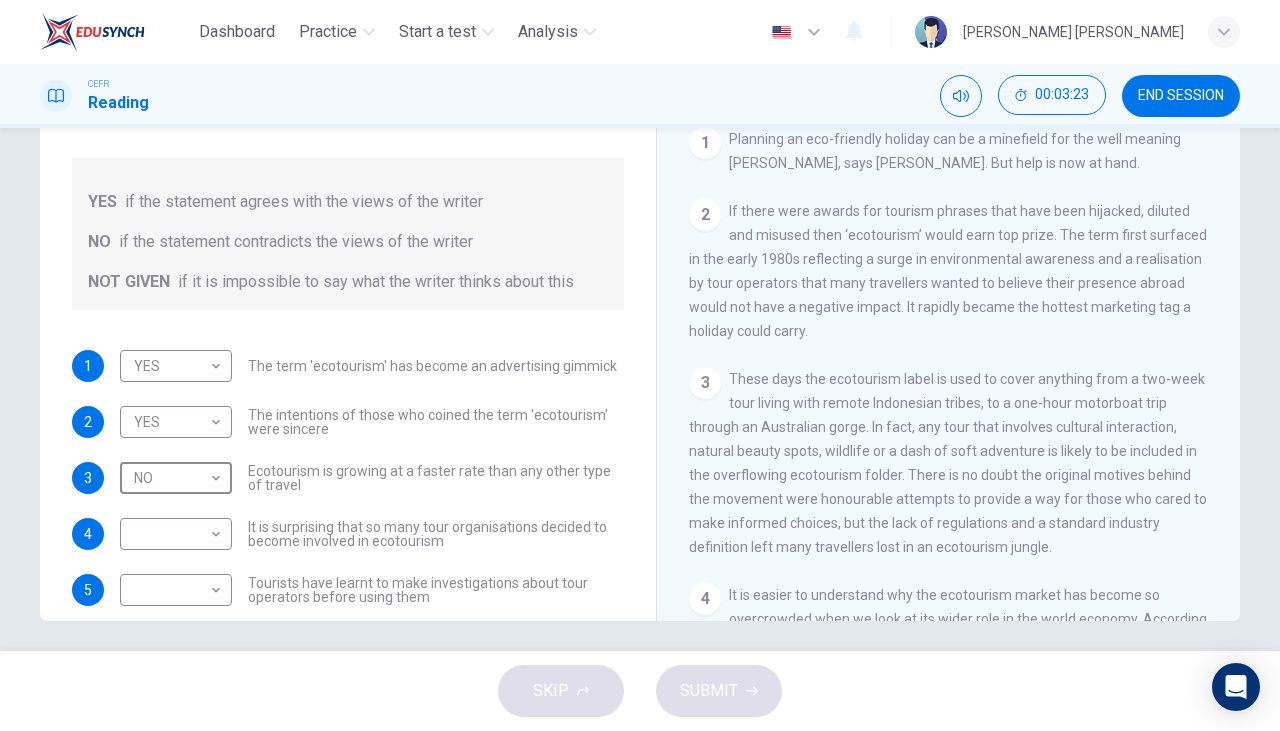 scroll, scrollTop: 310, scrollLeft: 0, axis: vertical 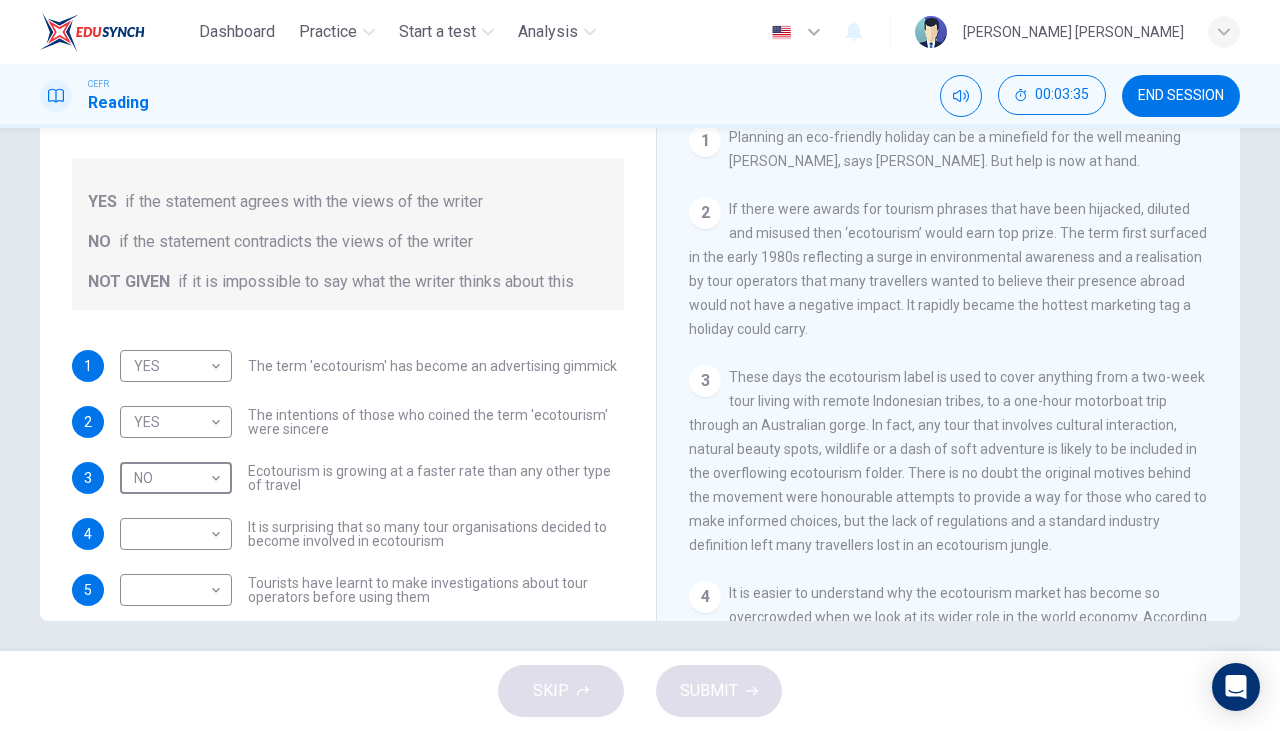 click on "Dashboard Practice Start a test Analysis English en ​ RISHMA HANI BINTI KHALID CEFR Reading 00:03:35 END SESSION Questions 1 - 6 Do the following statements agree with the information given in the Reading Passage ?
In the boxes below write YES if the statement agrees with the views of the writer NO if the statement contradicts the views of the writer NOT GIVEN if it is impossible to say what the writer thinks about this 1 YES YES ​ The term 'ecotourism' has become an advertising gimmick 2 YES YES ​ The intentions of those who coined the term 'ecotourism' were sincere 3 NO NO ​ Ecotourism is growing at a faster rate than any other type of travel 4 ​ ​ It is surprising that so many tour organisations decided to become involved in ecotourism 5 ​ ​ Tourists have learnt to make investigations about tour operators before using them 6 ​ ​ Tourists have had bad experiences on ecotour holidays It's Eco-logical CLICK TO ZOOM Click to Zoom 1 2 3 4 5 6 7 8 SKIP SUBMIT
Dashboard Practice 2025" at bounding box center [640, 365] 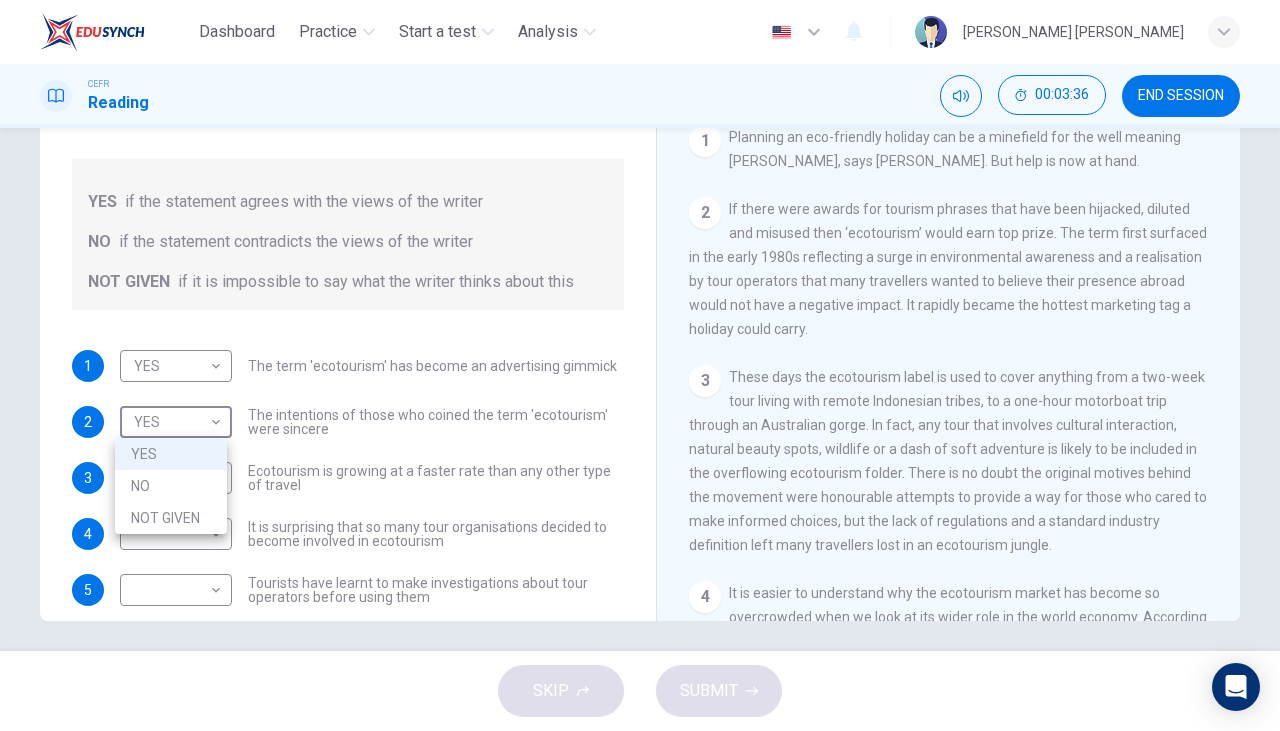 click on "NO" at bounding box center [171, 486] 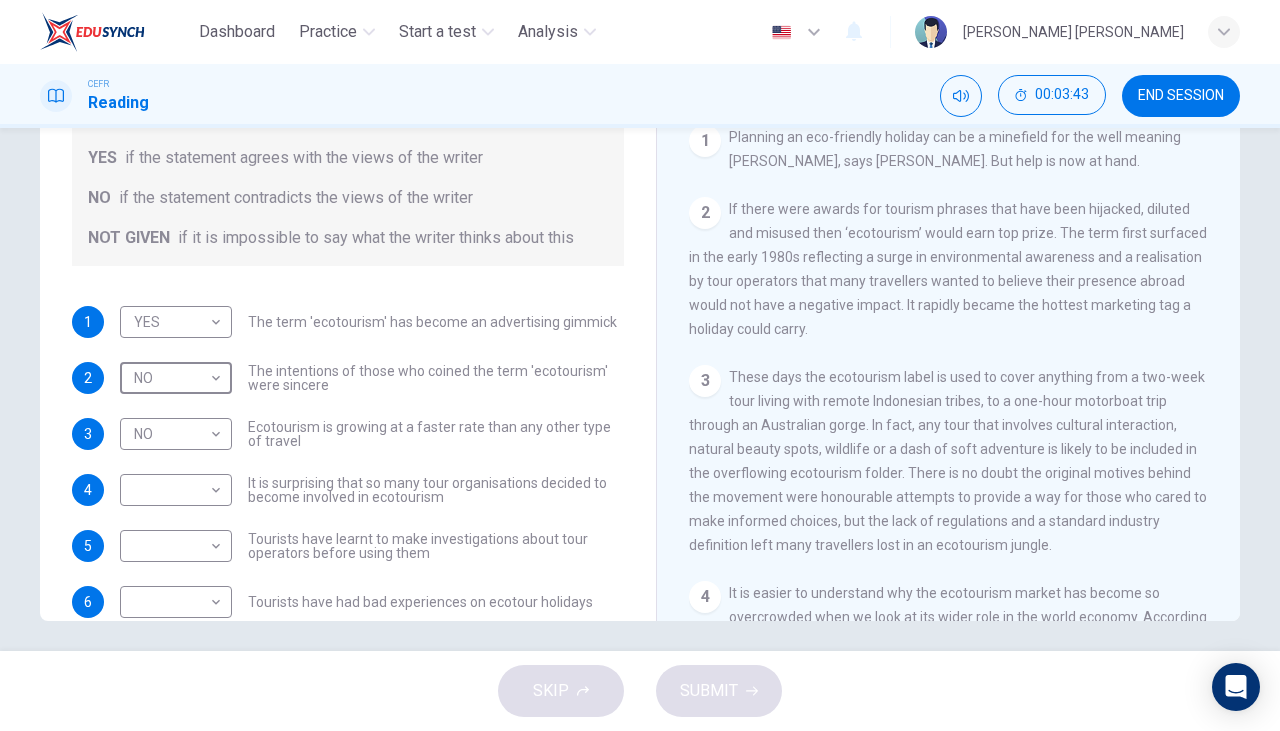 scroll, scrollTop: 80, scrollLeft: 0, axis: vertical 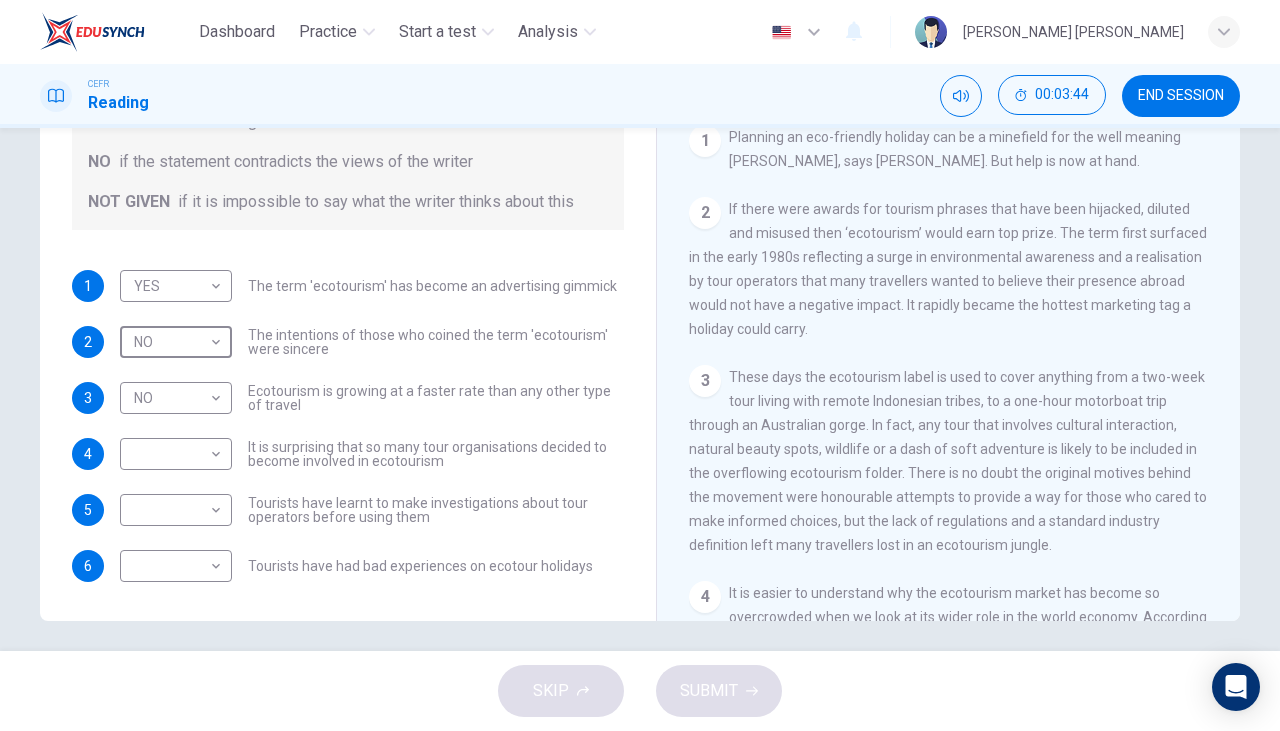click on "Dashboard Practice Start a test Analysis English en ​ RISHMA HANI BINTI KHALID CEFR Reading 00:03:44 END SESSION Questions 1 - 6 Do the following statements agree with the information given in the Reading Passage ?
In the boxes below write YES if the statement agrees with the views of the writer NO if the statement contradicts the views of the writer NOT GIVEN if it is impossible to say what the writer thinks about this 1 YES YES ​ The term 'ecotourism' has become an advertising gimmick 2 NO NO ​ The intentions of those who coined the term 'ecotourism' were sincere 3 NO NO ​ Ecotourism is growing at a faster rate than any other type of travel 4 ​ ​ It is surprising that so many tour organisations decided to become involved in ecotourism 5 ​ ​ Tourists have learnt to make investigations about tour operators before using them 6 ​ ​ Tourists have had bad experiences on ecotour holidays It's Eco-logical CLICK TO ZOOM Click to Zoom 1 2 3 4 5 6 7 8 SKIP SUBMIT
Dashboard Practice 2025" at bounding box center (640, 365) 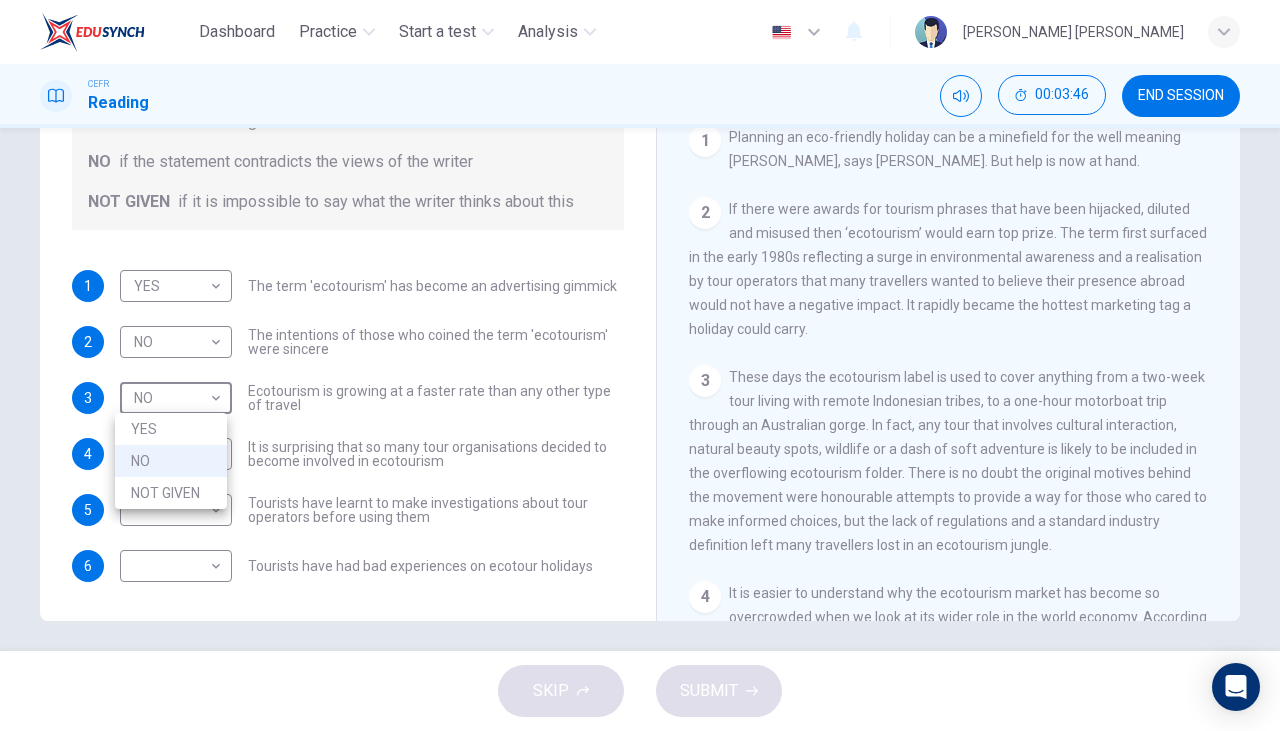 click on "NOT GIVEN" at bounding box center (171, 493) 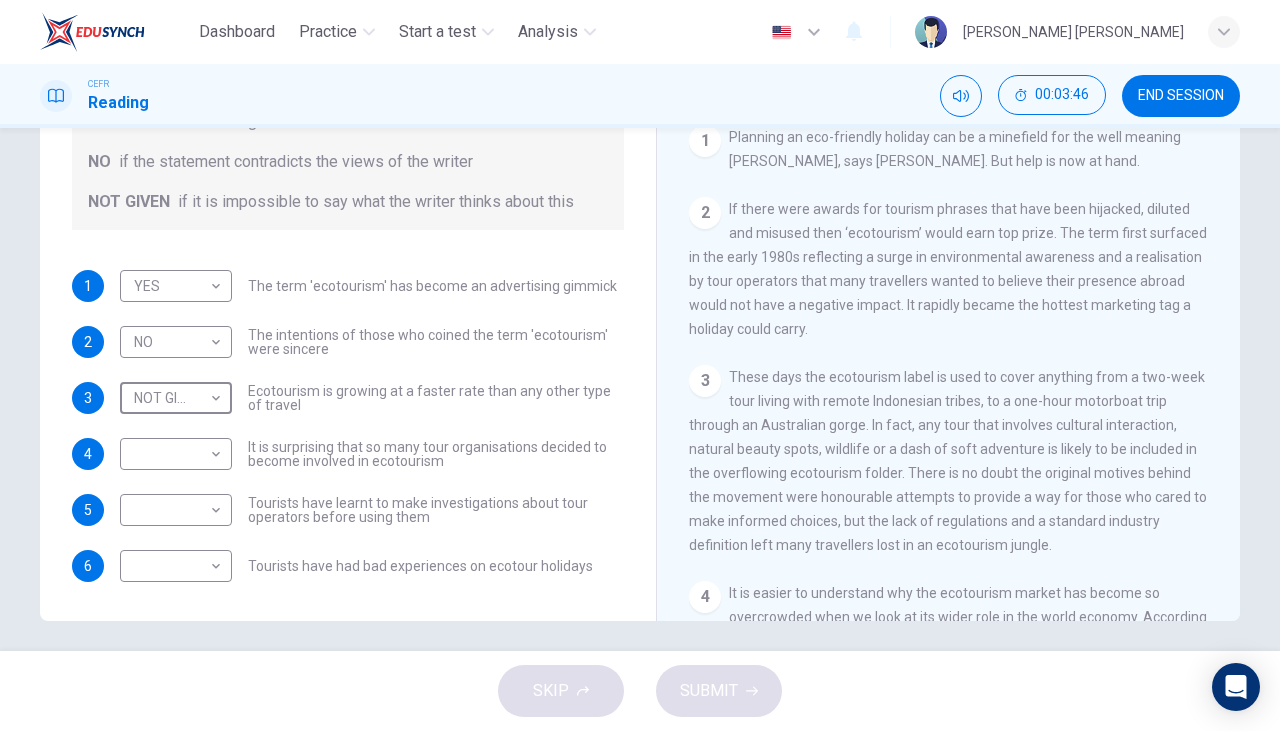type on "NOT GIVEN" 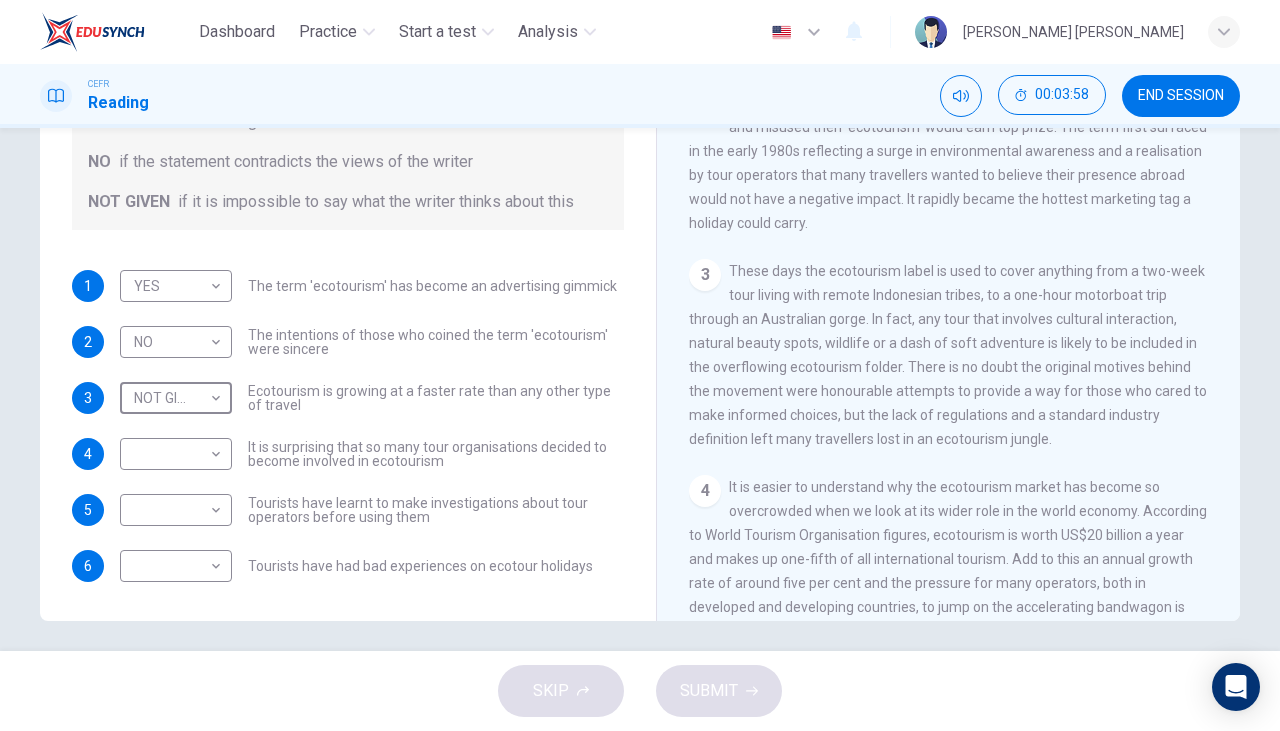 scroll, scrollTop: 416, scrollLeft: 0, axis: vertical 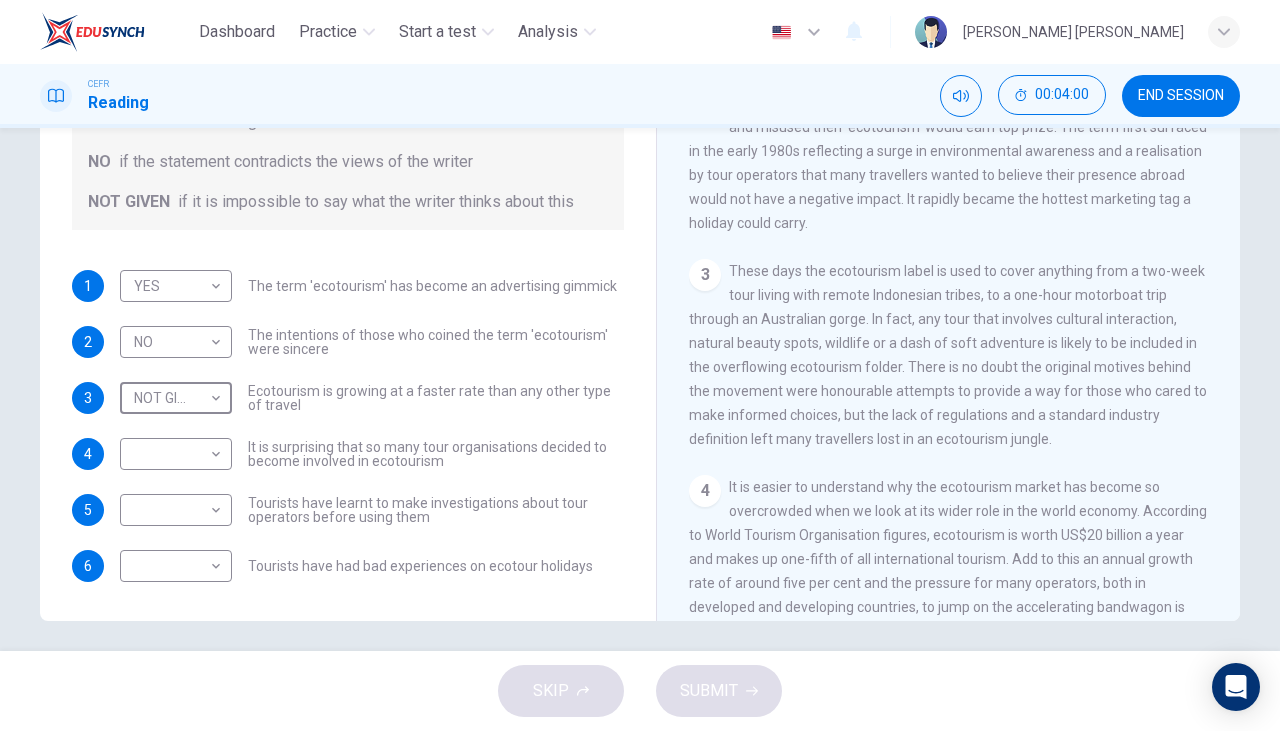 click on "Dashboard Practice Start a test Analysis English en ​ RISHMA HANI BINTI KHALID CEFR Reading 00:04:00 END SESSION Questions 1 - 6 Do the following statements agree with the information given in the Reading Passage ?
In the boxes below write YES if the statement agrees with the views of the writer NO if the statement contradicts the views of the writer NOT GIVEN if it is impossible to say what the writer thinks about this 1 YES YES ​ The term 'ecotourism' has become an advertising gimmick 2 NO NO ​ The intentions of those who coined the term 'ecotourism' were sincere 3 NOT GIVEN NOT GIVEN ​ Ecotourism is growing at a faster rate than any other type of travel 4 ​ ​ It is surprising that so many tour organisations decided to become involved in ecotourism 5 ​ ​ Tourists have learnt to make investigations about tour operators before using them 6 ​ ​ Tourists have had bad experiences on ecotour holidays It's Eco-logical CLICK TO ZOOM Click to Zoom 1 2 3 4 5 6 7 8 SKIP SUBMIT
Dashboard" at bounding box center [640, 365] 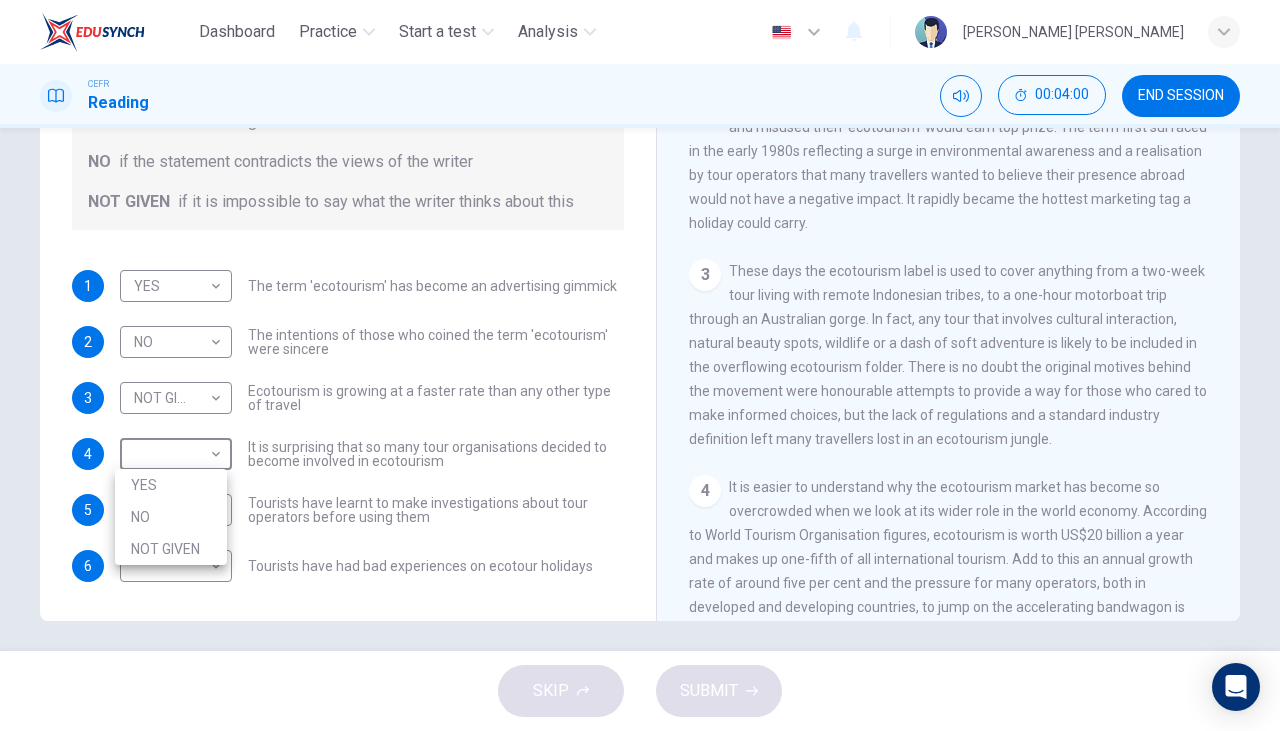click on "YES" at bounding box center [171, 485] 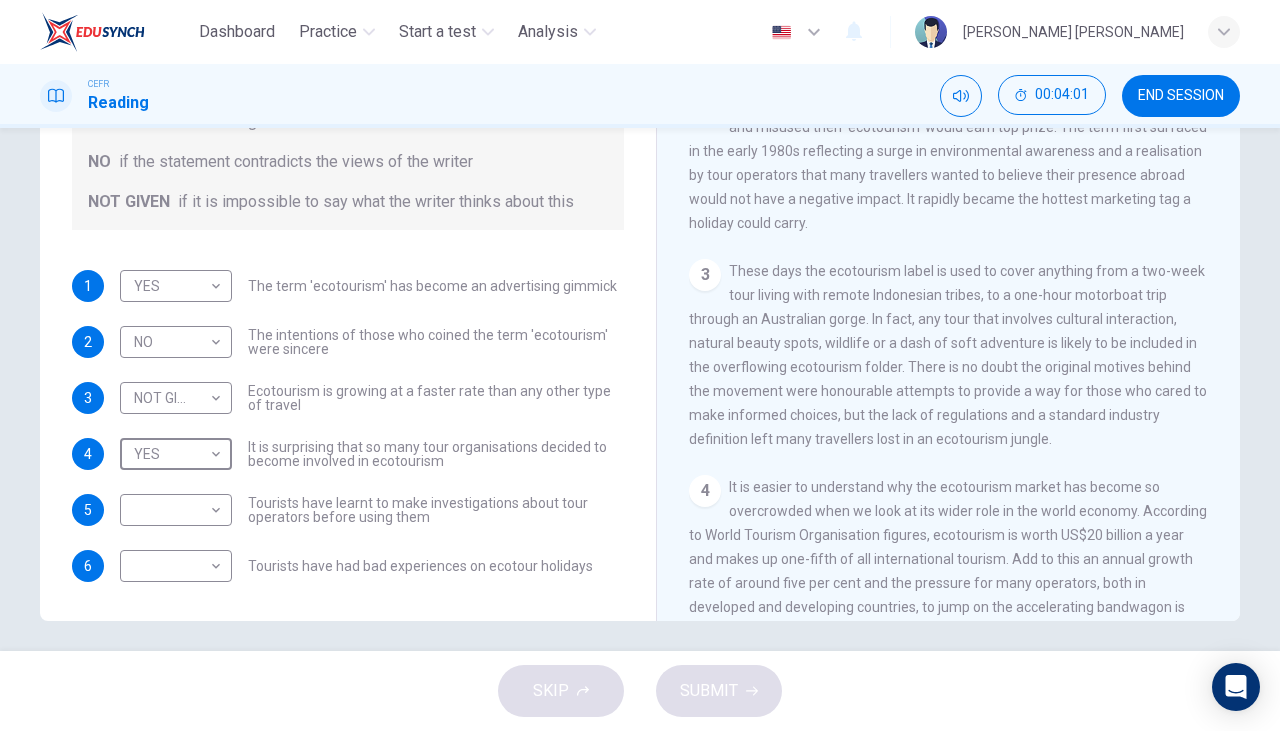 type on "YES" 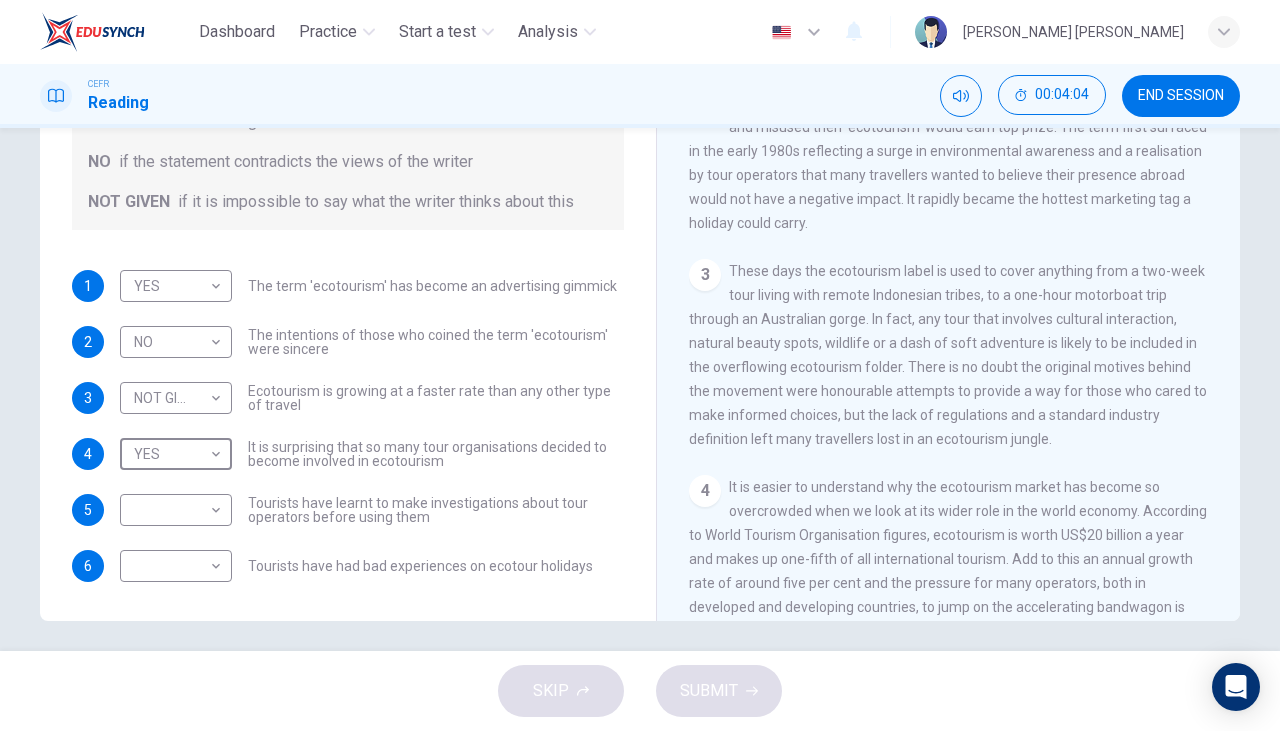 click on "Dashboard Practice Start a test Analysis English en ​ RISHMA HANI BINTI KHALID CEFR Reading 00:04:04 END SESSION Questions 1 - 6 Do the following statements agree with the information given in the Reading Passage ?
In the boxes below write YES if the statement agrees with the views of the writer NO if the statement contradicts the views of the writer NOT GIVEN if it is impossible to say what the writer thinks about this 1 YES YES ​ The term 'ecotourism' has become an advertising gimmick 2 NO NO ​ The intentions of those who coined the term 'ecotourism' were sincere 3 NOT GIVEN NOT GIVEN ​ Ecotourism is growing at a faster rate than any other type of travel 4 YES YES ​ It is surprising that so many tour organisations decided to become involved in ecotourism 5 ​ ​ Tourists have learnt to make investigations about tour operators before using them 6 ​ ​ Tourists have had bad experiences on ecotour holidays It's Eco-logical CLICK TO ZOOM Click to Zoom 1 2 3 4 5 6 7 8 SKIP SUBMIT
2025" at bounding box center (640, 365) 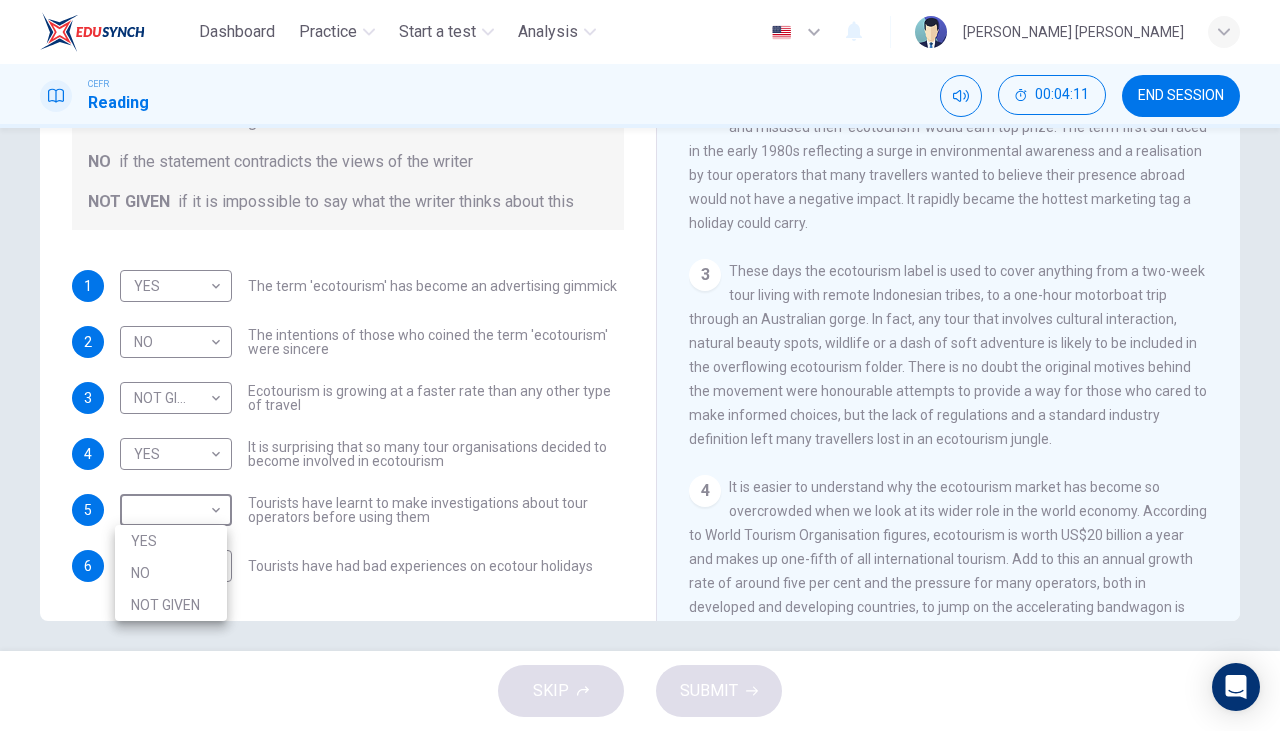 click on "NOT GIVEN" at bounding box center (171, 605) 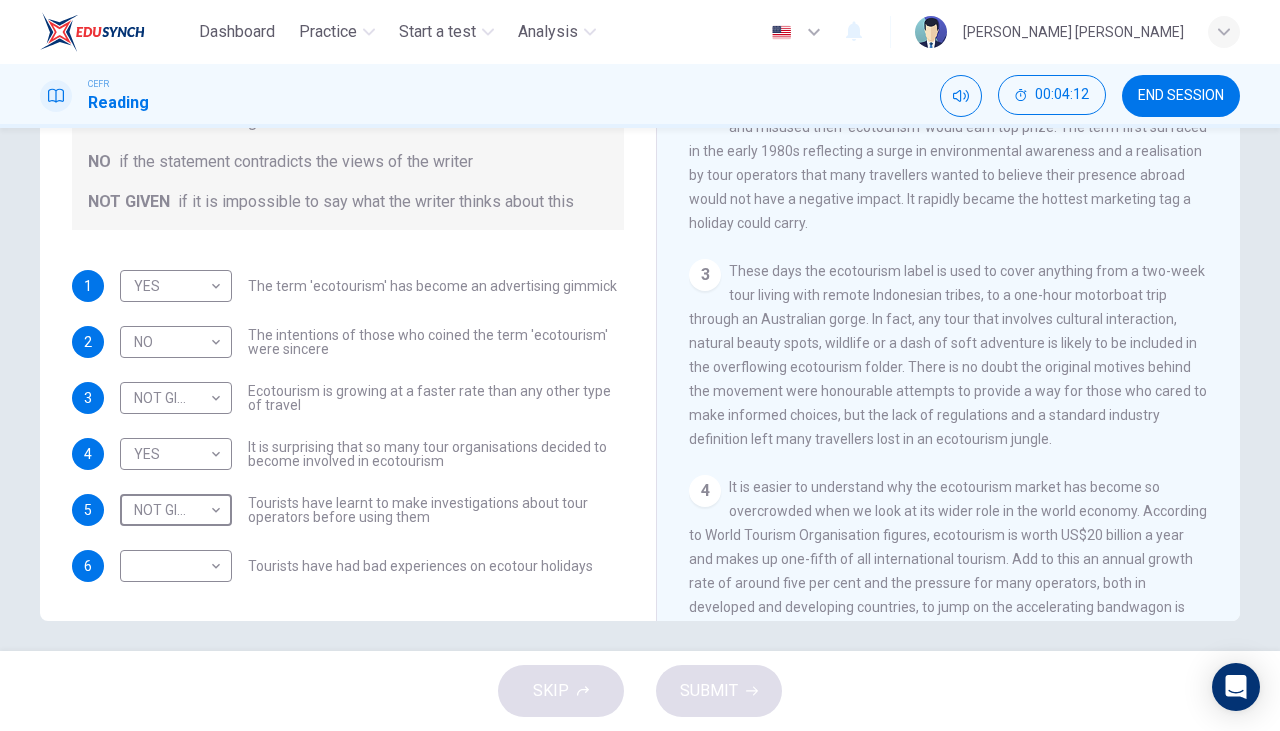 click on "Dashboard Practice Start a test Analysis English en ​ RISHMA HANI BINTI KHALID CEFR Reading 00:04:12 END SESSION Questions 1 - 6 Do the following statements agree with the information given in the Reading Passage ?
In the boxes below write YES if the statement agrees with the views of the writer NO if the statement contradicts the views of the writer NOT GIVEN if it is impossible to say what the writer thinks about this 1 YES YES ​ The term 'ecotourism' has become an advertising gimmick 2 NO NO ​ The intentions of those who coined the term 'ecotourism' were sincere 3 NOT GIVEN NOT GIVEN ​ Ecotourism is growing at a faster rate than any other type of travel 4 YES YES ​ It is surprising that so many tour organisations decided to become involved in ecotourism 5 NOT GIVEN NOT GIVEN ​ Tourists have learnt to make investigations about tour operators before using them 6 ​ ​ Tourists have had bad experiences on ecotour holidays It's Eco-logical CLICK TO ZOOM Click to Zoom 1 2 3 4 5 6 7 8 SKIP SUBMIT" at bounding box center [640, 365] 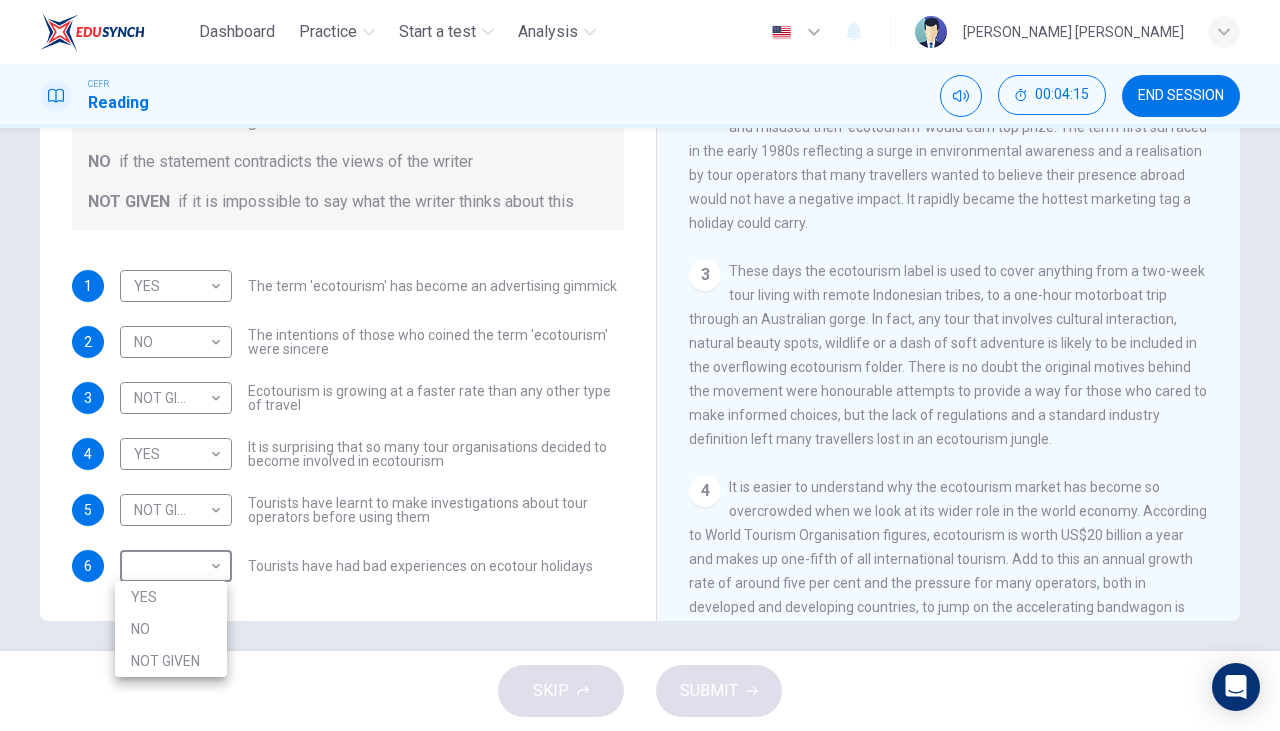 click on "NOT GIVEN" at bounding box center [171, 661] 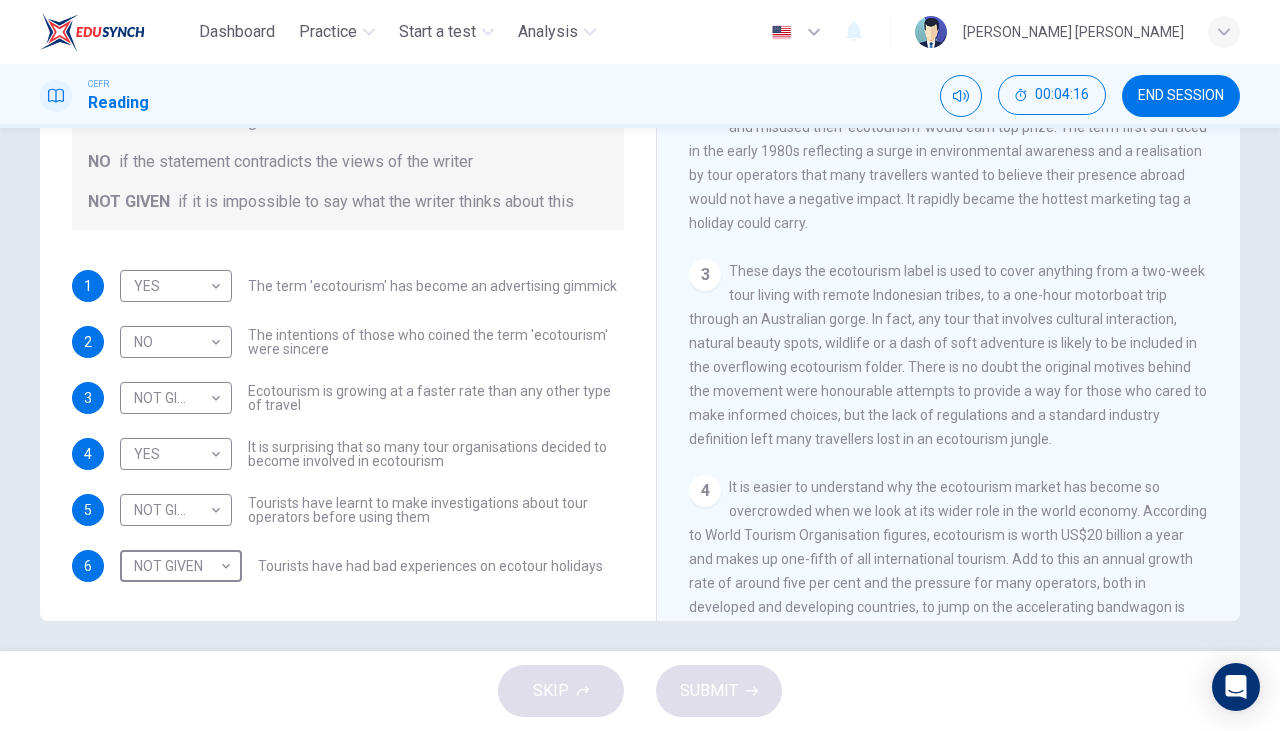 type on "NOT GIVEN" 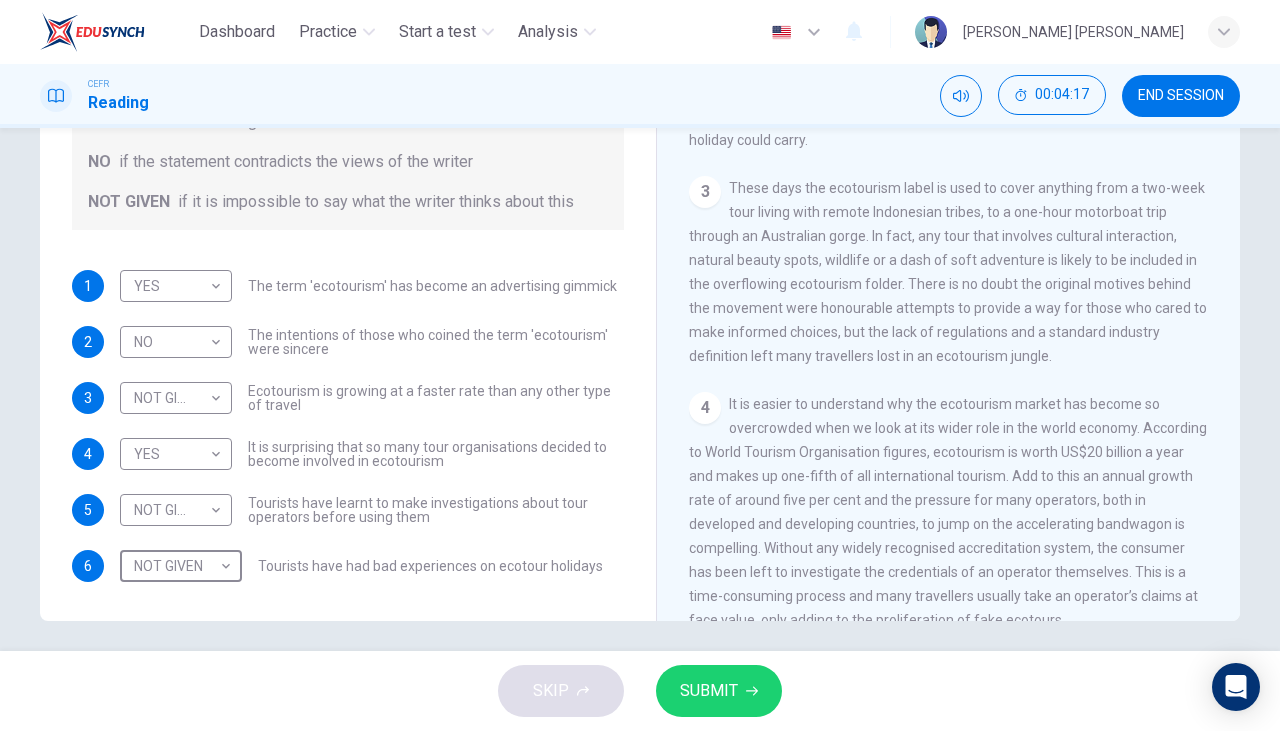 scroll, scrollTop: 525, scrollLeft: 0, axis: vertical 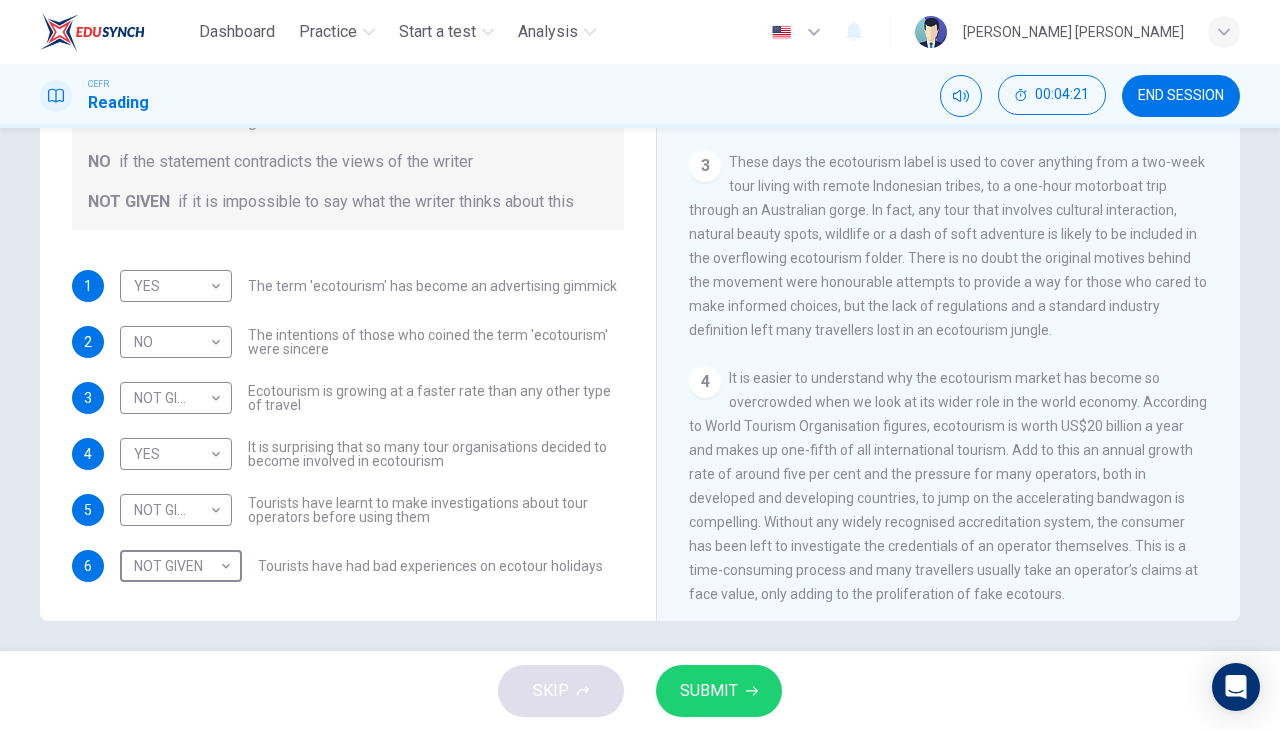 click on "Dashboard Practice Start a test Analysis English en ​ RISHMA HANI BINTI KHALID CEFR Reading 00:04:21 END SESSION Questions 1 - 6 Do the following statements agree with the information given in the Reading Passage ?
In the boxes below write YES if the statement agrees with the views of the writer NO if the statement contradicts the views of the writer NOT GIVEN if it is impossible to say what the writer thinks about this 1 YES YES ​ The term 'ecotourism' has become an advertising gimmick 2 NO NO ​ The intentions of those who coined the term 'ecotourism' were sincere 3 NOT GIVEN NOT GIVEN ​ Ecotourism is growing at a faster rate than any other type of travel 4 YES YES ​ It is surprising that so many tour organisations decided to become involved in ecotourism 5 NOT GIVEN NOT GIVEN ​ Tourists have learnt to make investigations about tour operators before using them 6 NOT GIVEN NOT GIVEN ​ Tourists have had bad experiences on ecotour holidays It's Eco-logical CLICK TO ZOOM Click to Zoom 1 2 3 4 5 6" at bounding box center (640, 365) 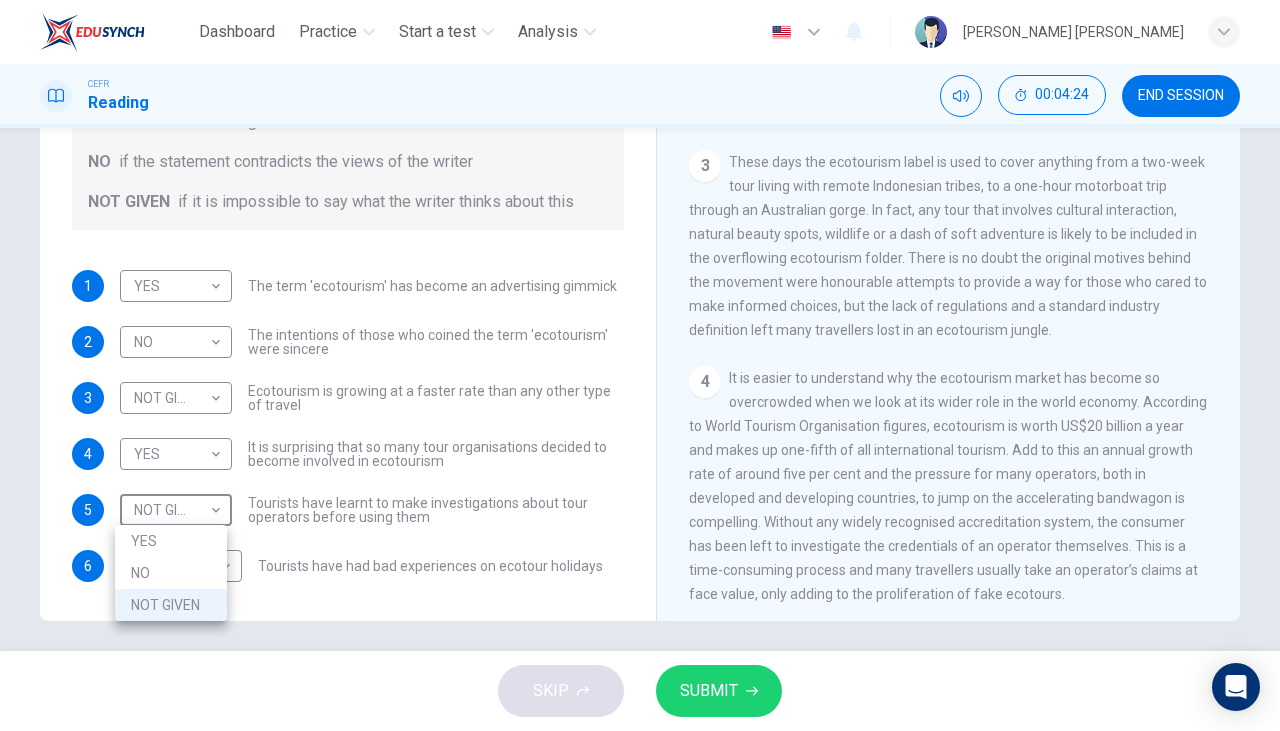 click on "NO" at bounding box center (171, 573) 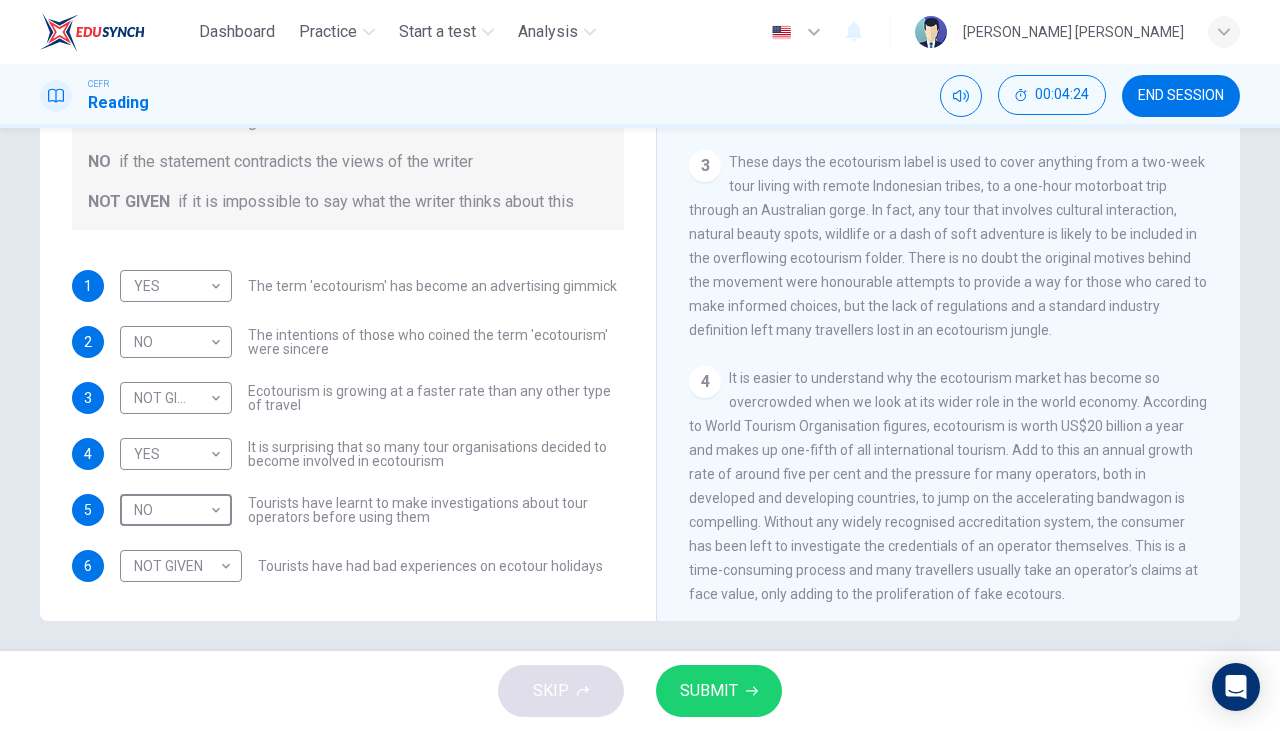 click on "Dashboard Practice Start a test Analysis English en ​ RISHMA HANI BINTI KHALID CEFR Reading 00:04:24 END SESSION Questions 1 - 6 Do the following statements agree with the information given in the Reading Passage ?
In the boxes below write YES if the statement agrees with the views of the writer NO if the statement contradicts the views of the writer NOT GIVEN if it is impossible to say what the writer thinks about this 1 YES YES ​ The term 'ecotourism' has become an advertising gimmick 2 NO NO ​ The intentions of those who coined the term 'ecotourism' were sincere 3 NOT GIVEN NOT GIVEN ​ Ecotourism is growing at a faster rate than any other type of travel 4 YES YES ​ It is surprising that so many tour organisations decided to become involved in ecotourism 5 NO NO ​ Tourists have learnt to make investigations about tour operators before using them 6 NOT GIVEN NOT GIVEN ​ Tourists have had bad experiences on ecotour holidays It's Eco-logical CLICK TO ZOOM Click to Zoom 1 2 3 4 5 6 7 8 SKIP" at bounding box center [640, 365] 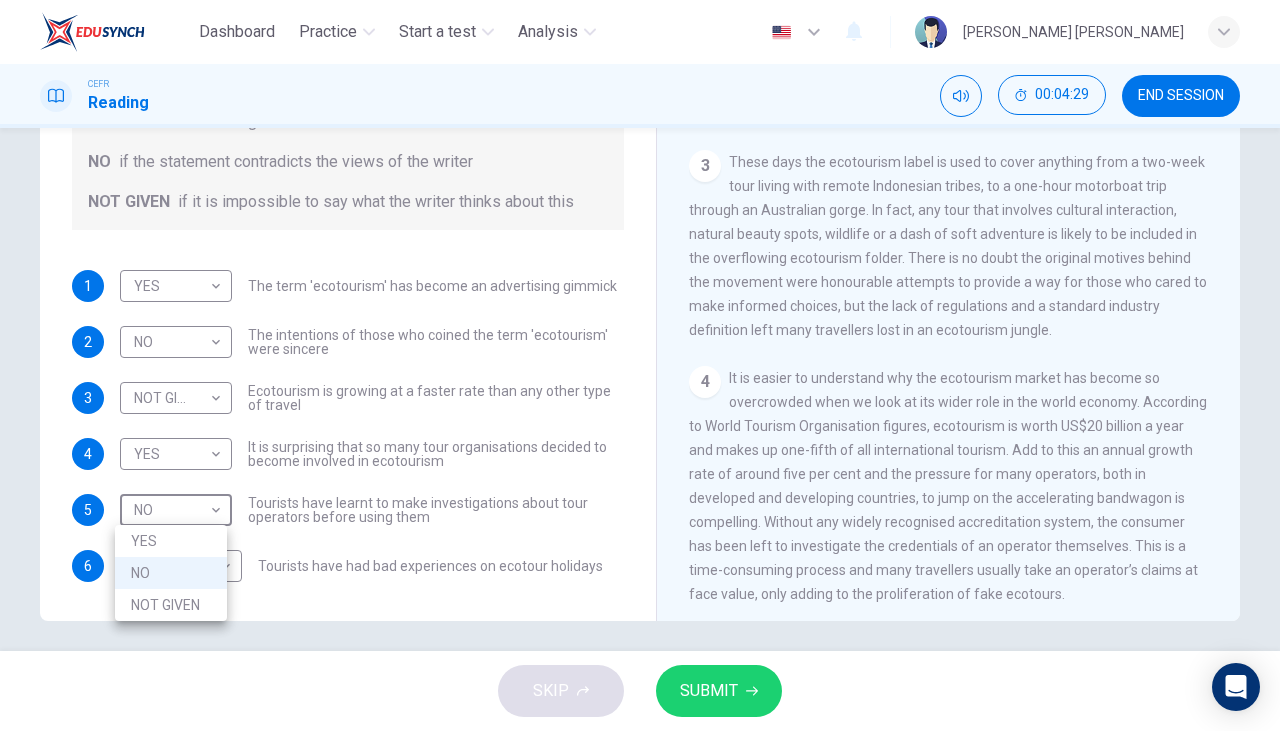 click at bounding box center [640, 365] 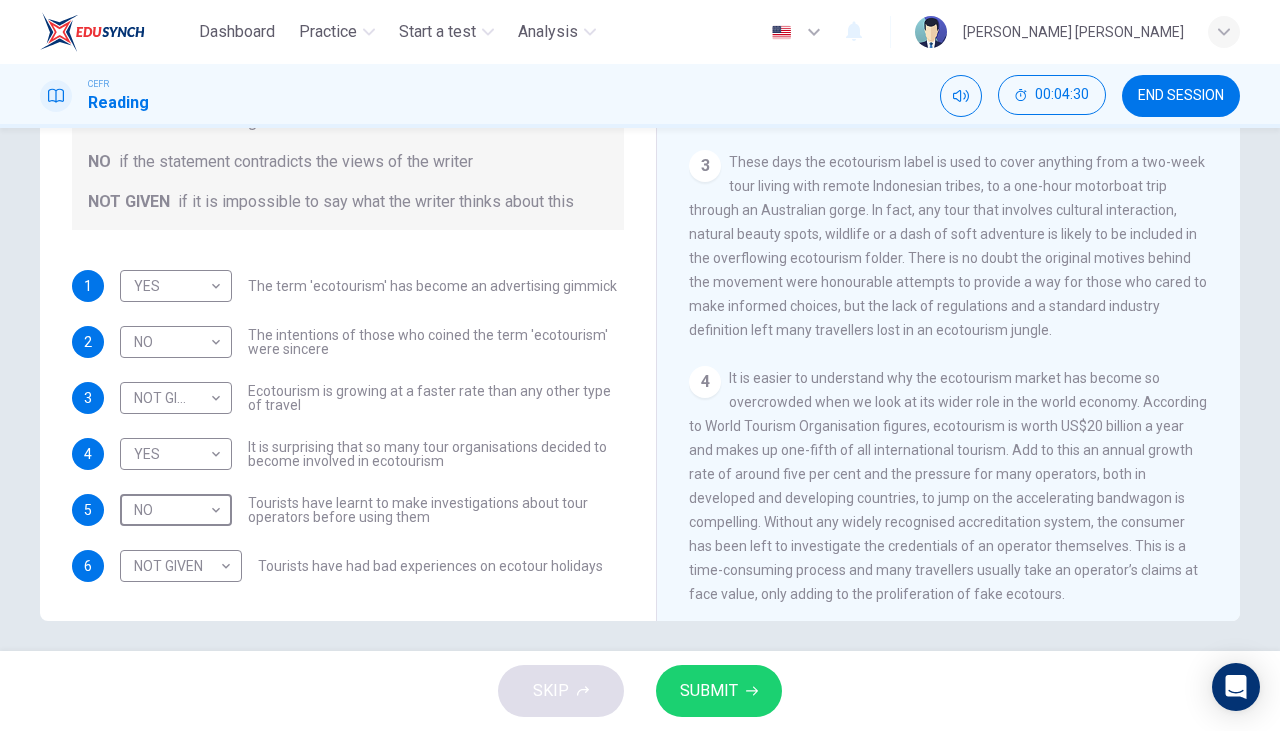click 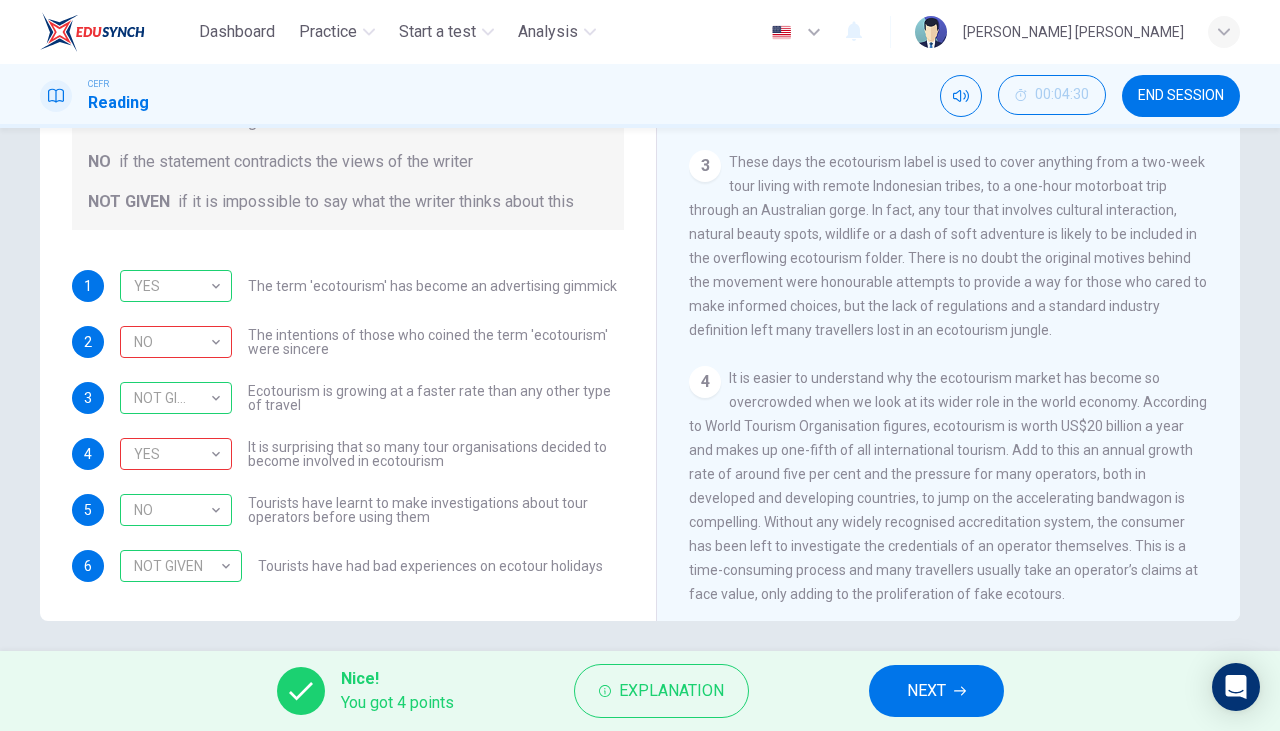 click on "NEXT" at bounding box center (936, 691) 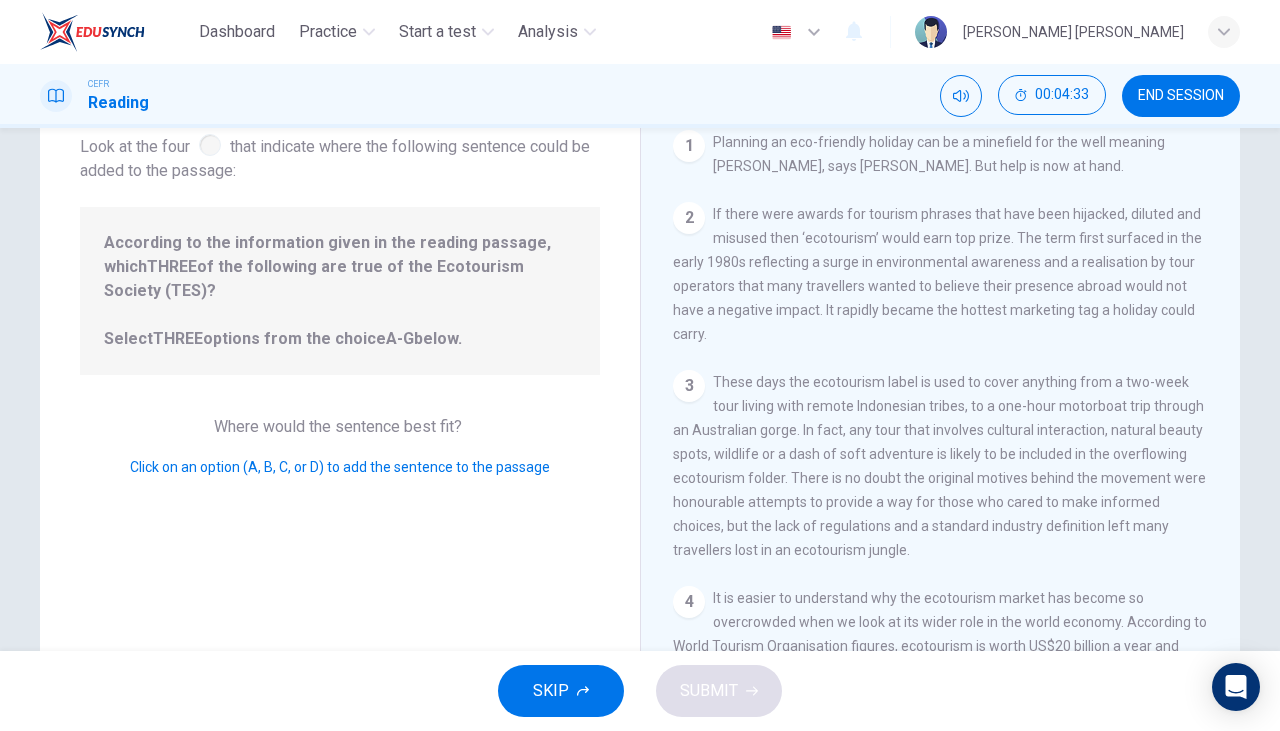 scroll, scrollTop: 127, scrollLeft: 0, axis: vertical 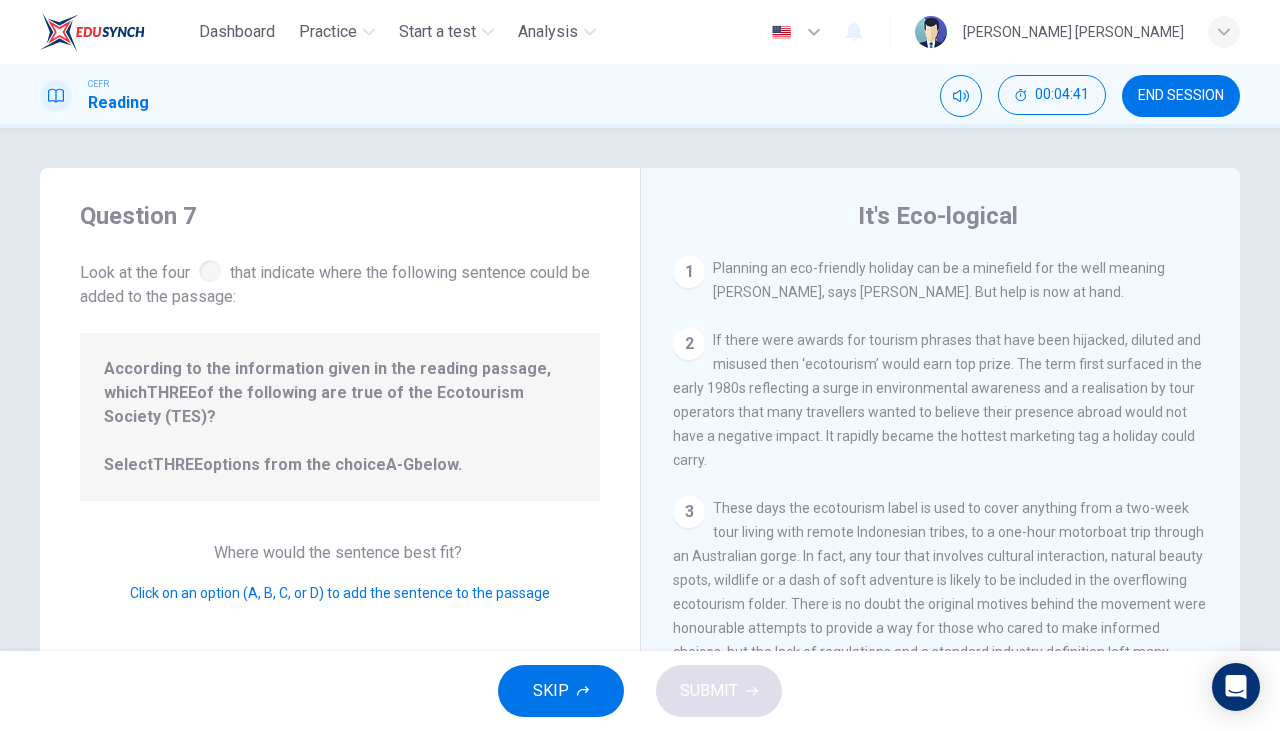 click on "According to the information given in the reading passage, which  THREE  of the following are true of the Ecotourism Society (TES)?
Select  THREE  options from the choice  A-G  below." at bounding box center (340, 417) 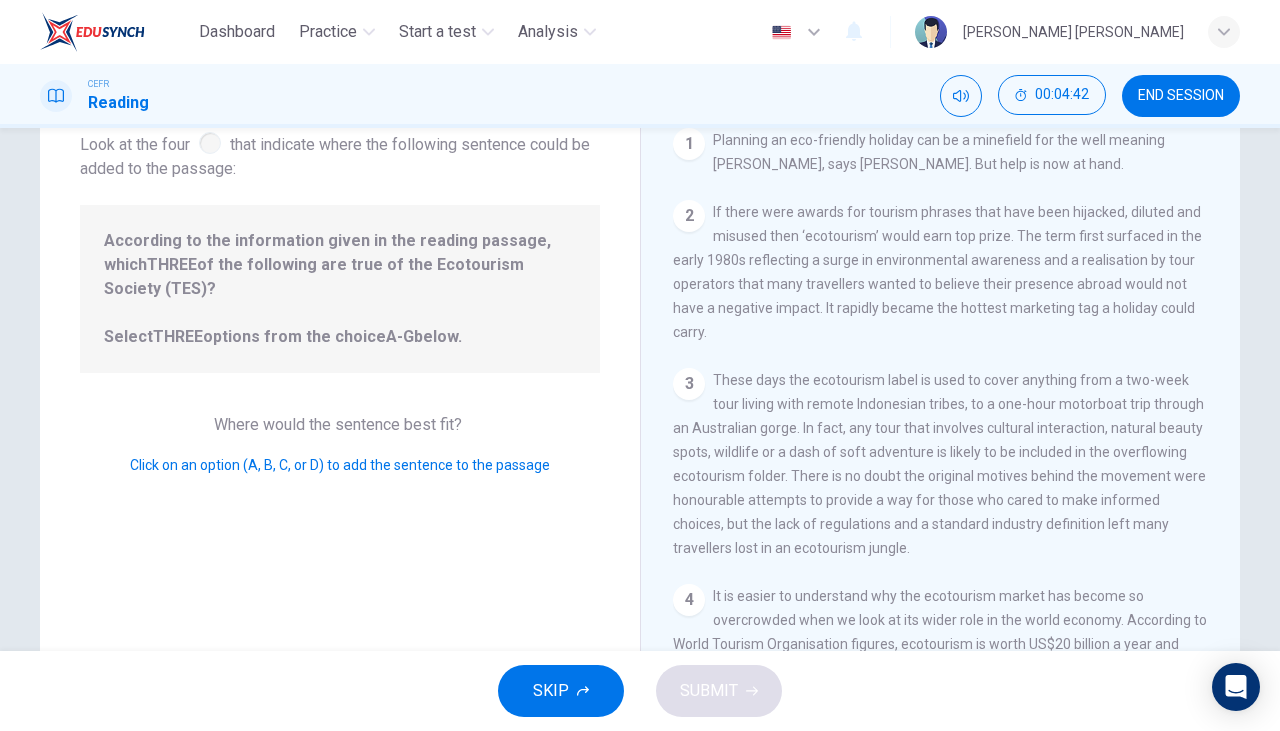 scroll, scrollTop: 138, scrollLeft: 0, axis: vertical 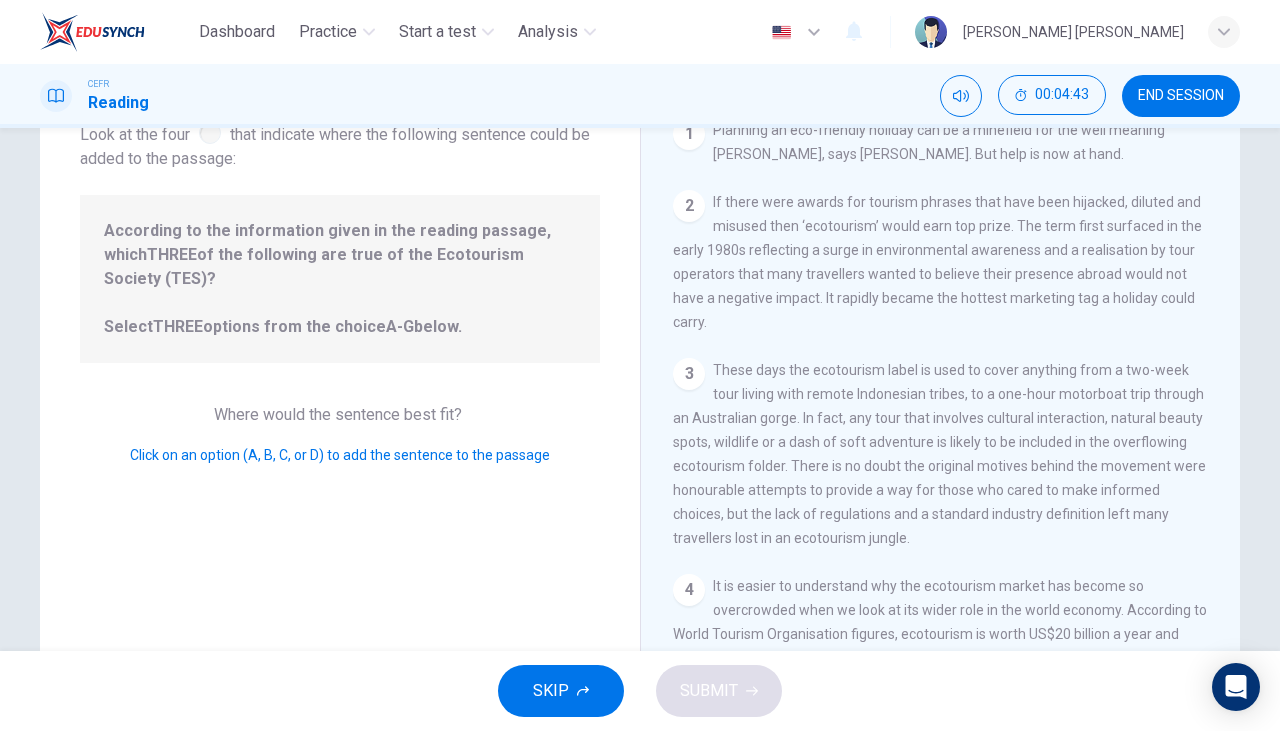 click on "Click on an option (A, B, C, or D) to add the sentence to the passage" at bounding box center [340, 455] 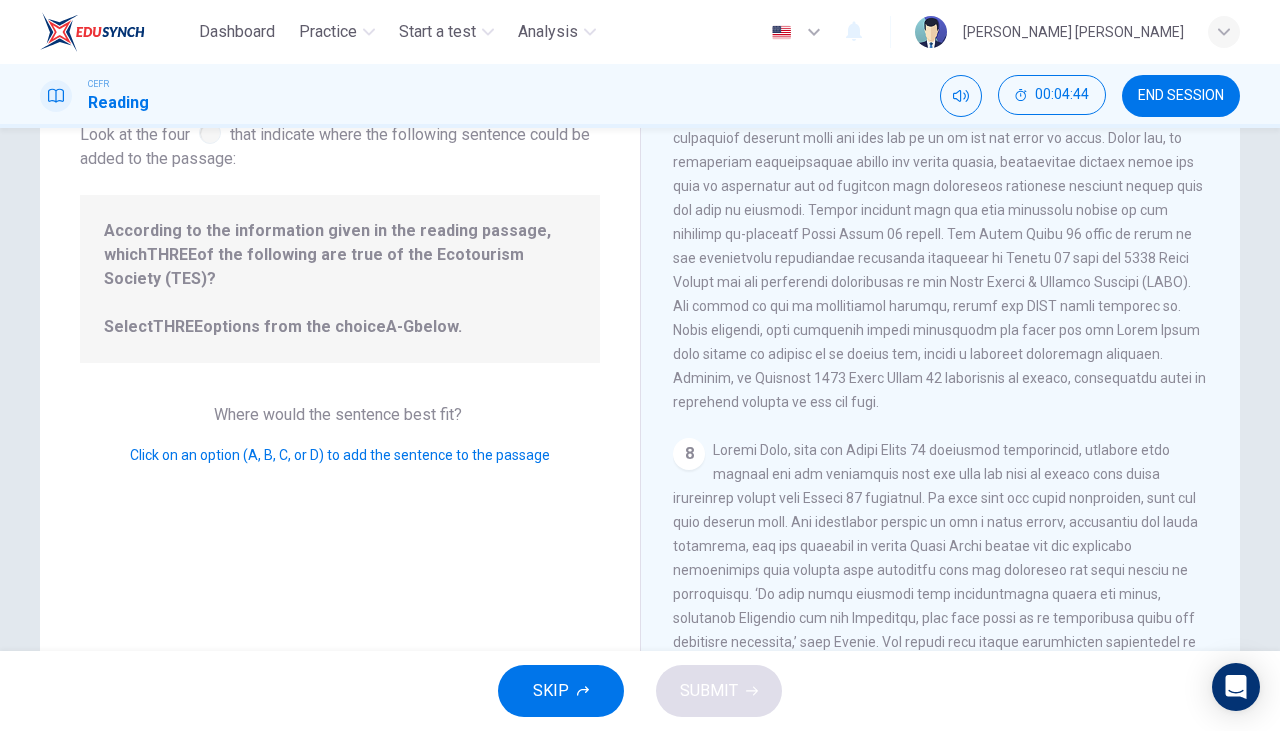 scroll, scrollTop: 1565, scrollLeft: 0, axis: vertical 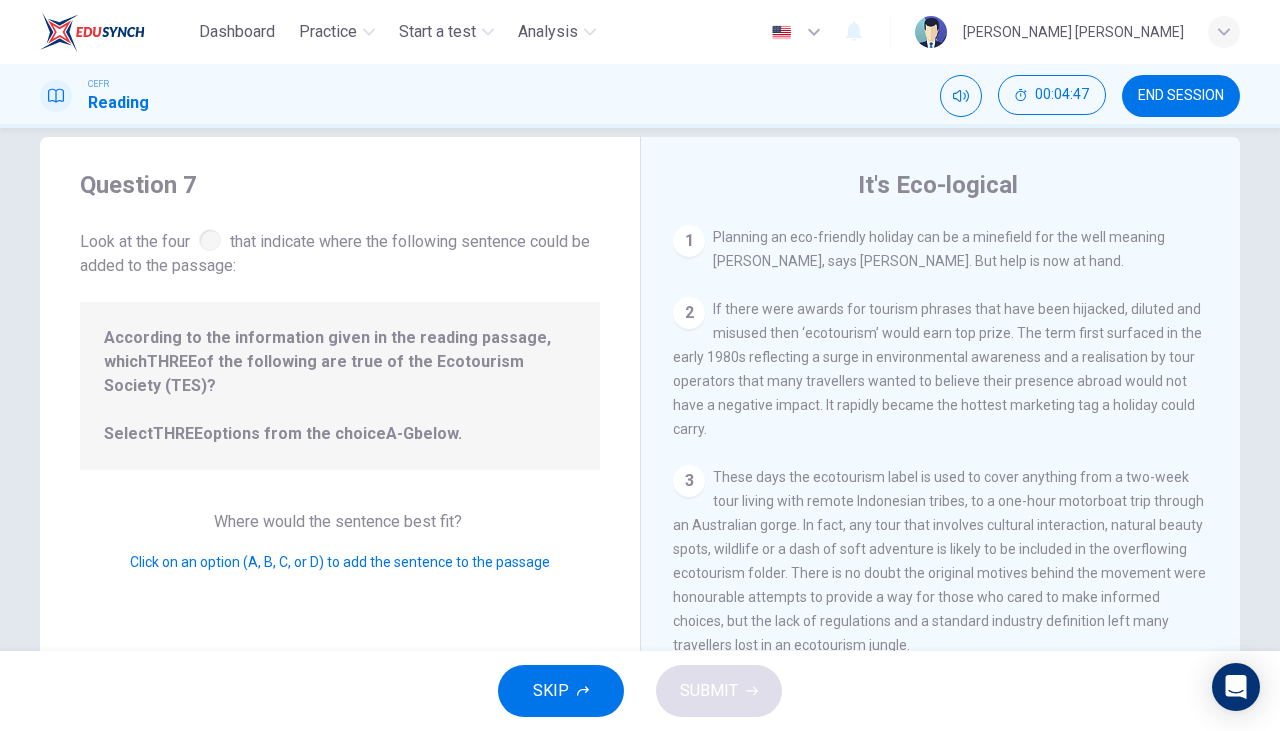 click on "THREE" at bounding box center (172, 361) 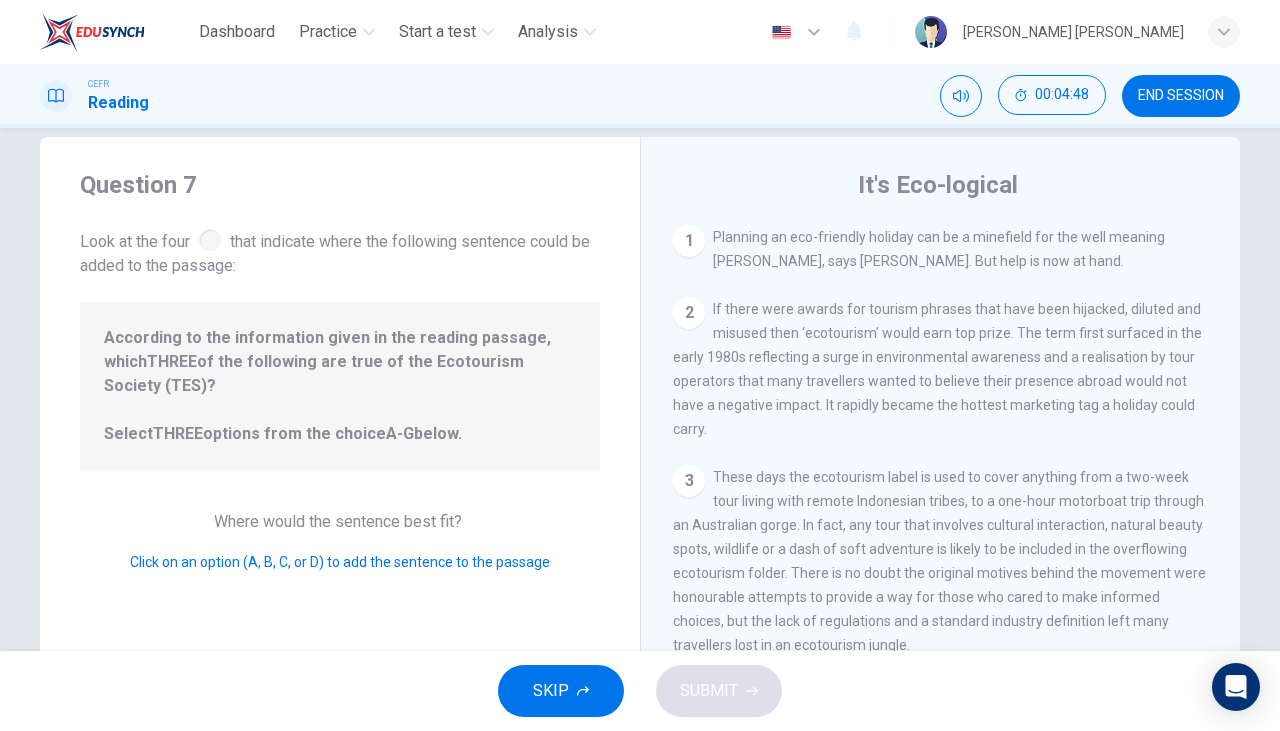 click at bounding box center [210, 240] 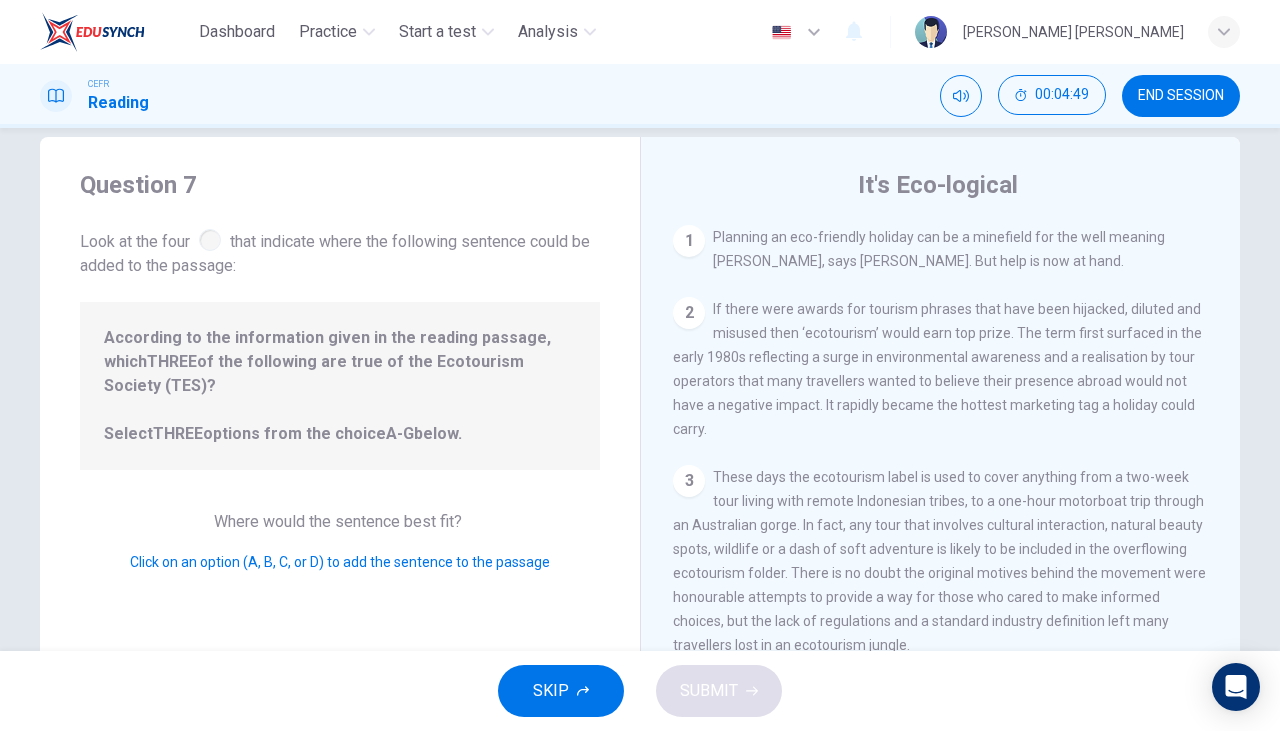 click on "1" at bounding box center [689, 241] 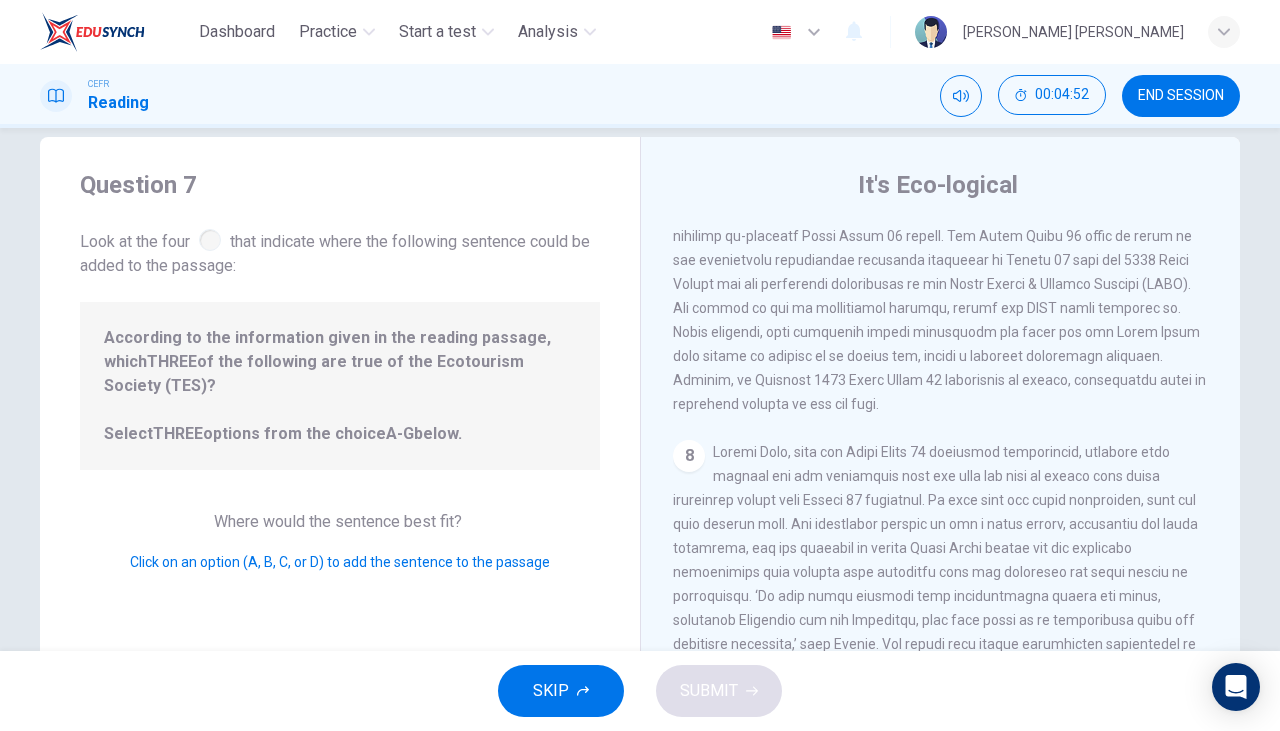 scroll, scrollTop: 1565, scrollLeft: 0, axis: vertical 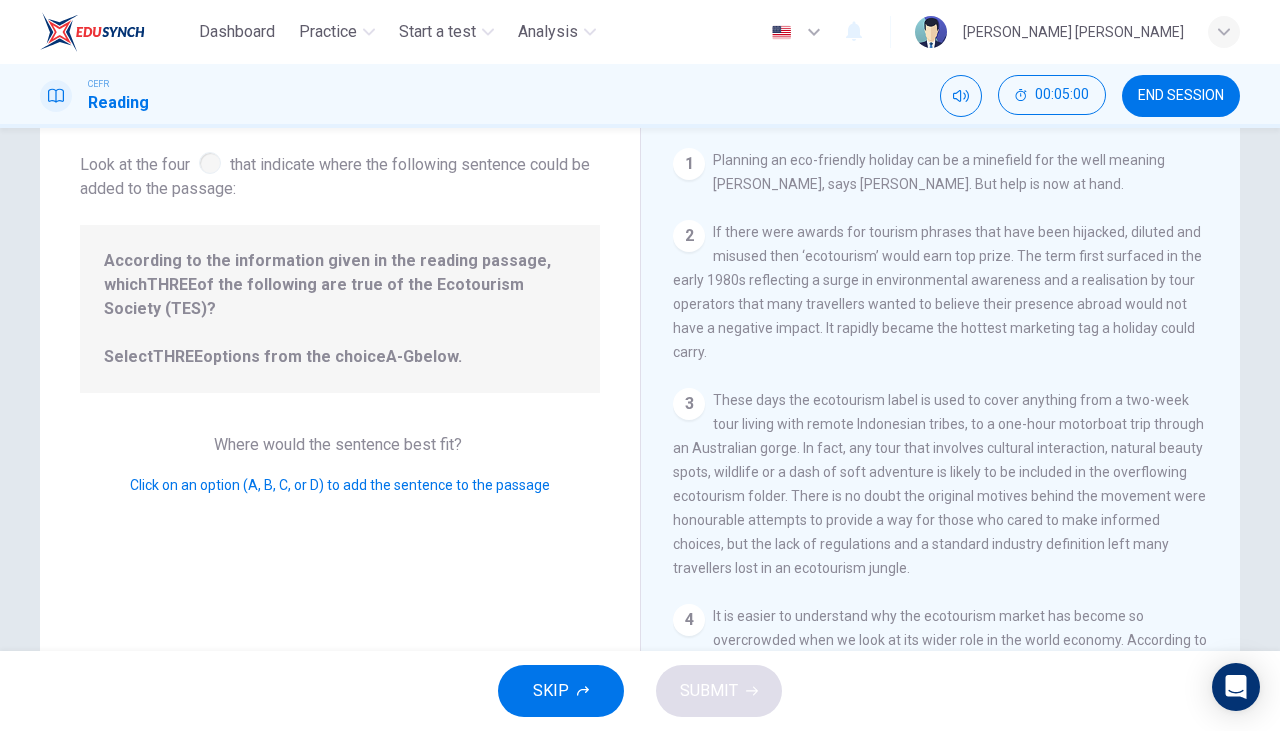 click on "3" at bounding box center (689, 404) 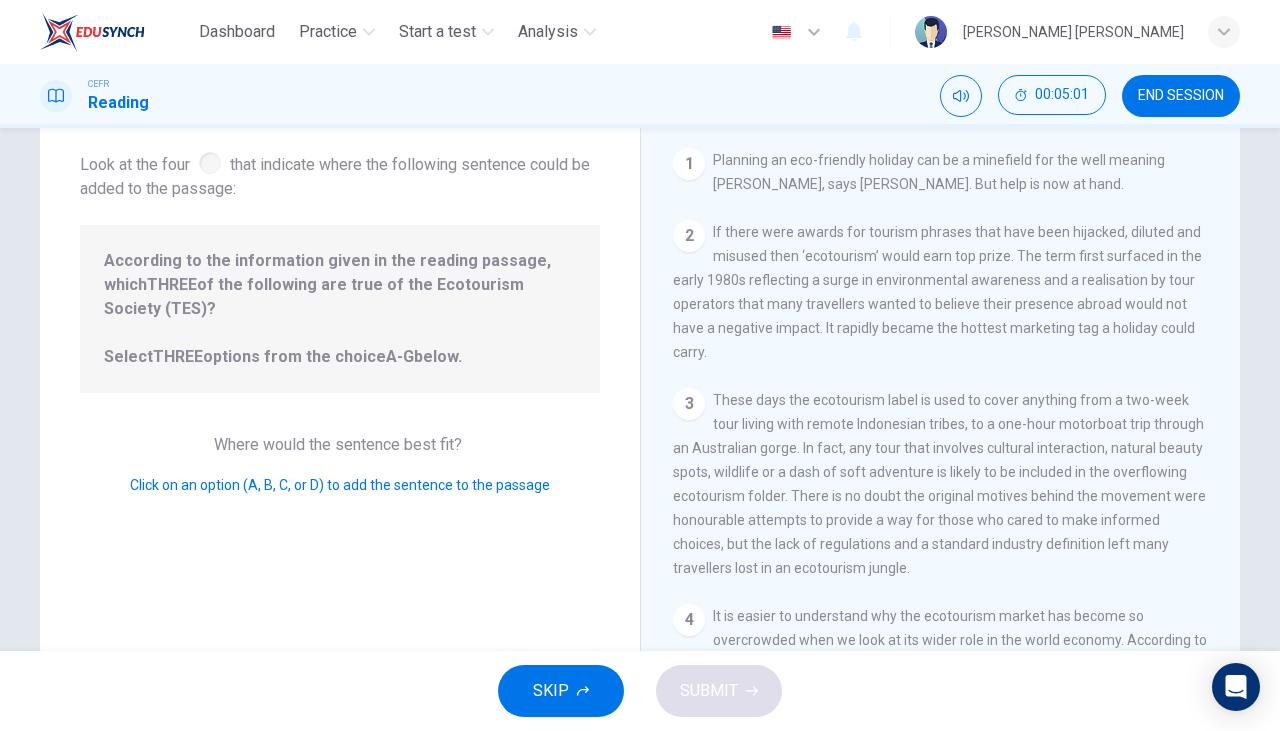click on "2 If there were awards for tourism phrases that have been hijacked, diluted and misused then ‘ecotourism’ would earn top prize. The term first surfaced in the early 1980s reflecting a surge in environmental awareness and a realisation by tour operators that many travellers wanted to believe their presence abroad would not have a negative impact. It rapidly became the hottest marketing tag a holiday could carry." at bounding box center (941, 292) 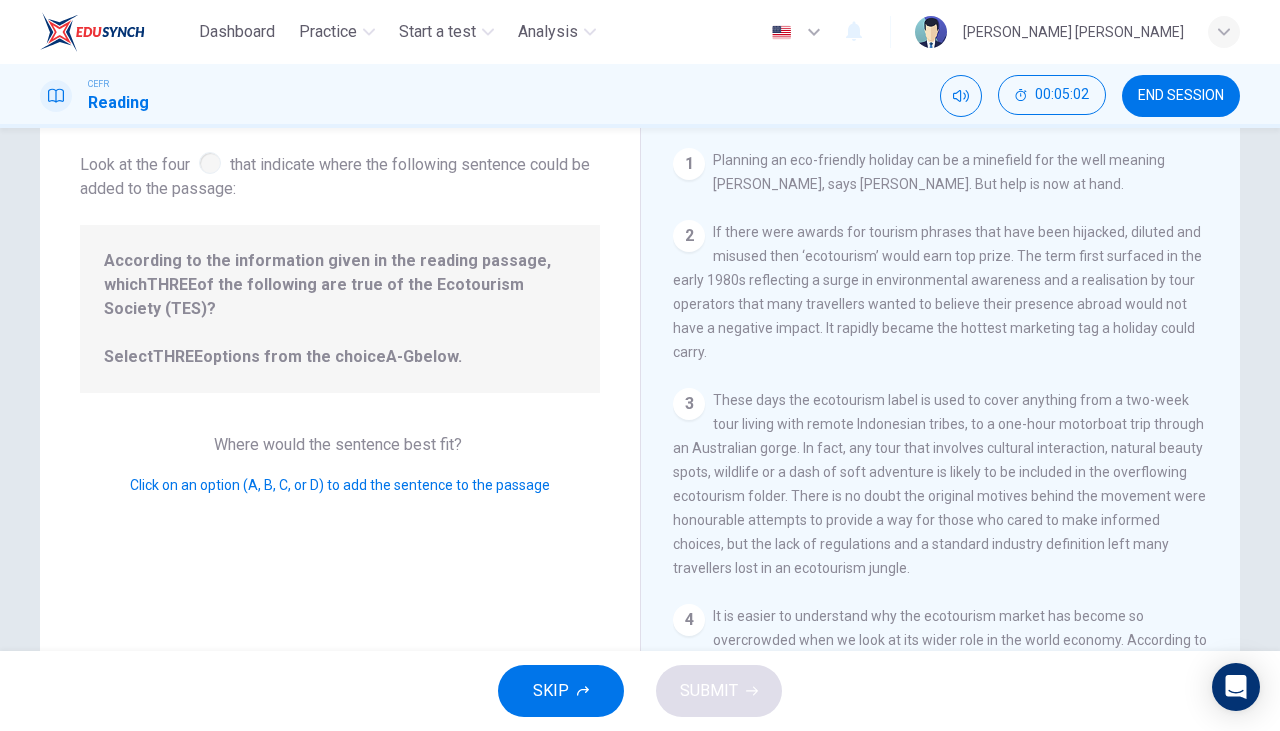 click on "THREE" at bounding box center [178, 356] 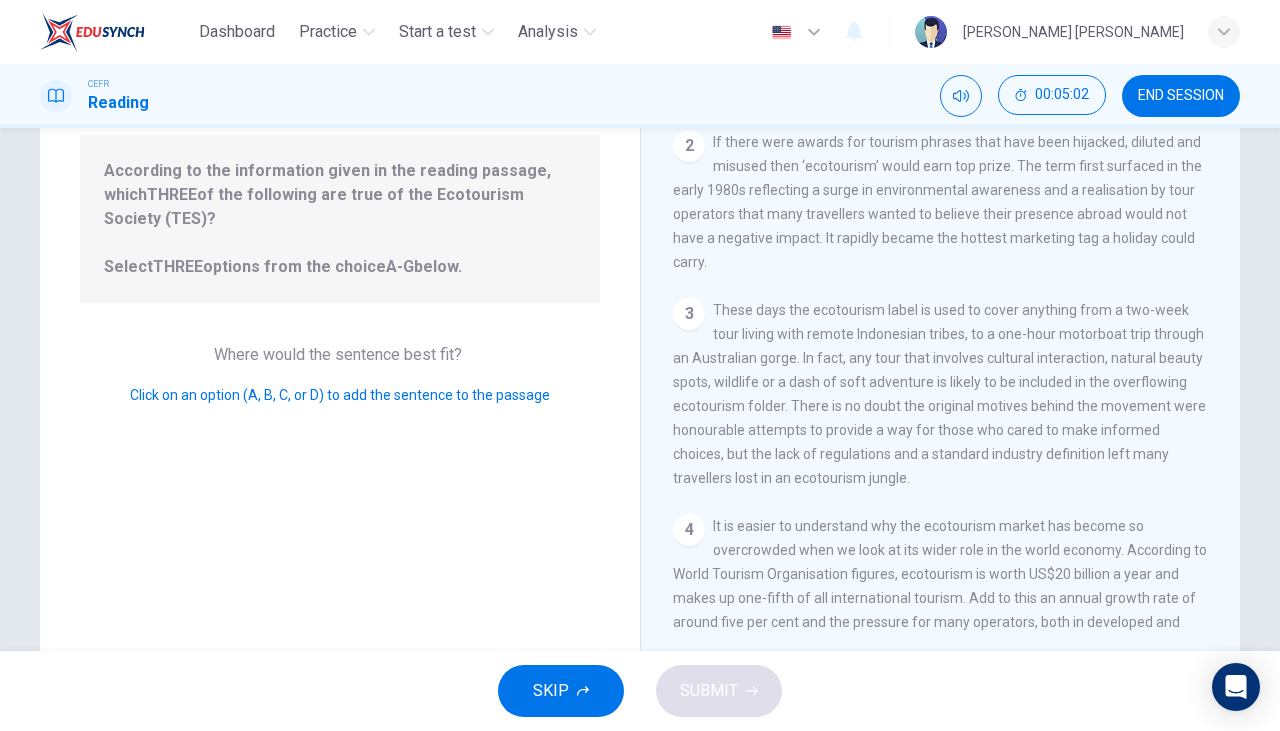 scroll, scrollTop: 252, scrollLeft: 0, axis: vertical 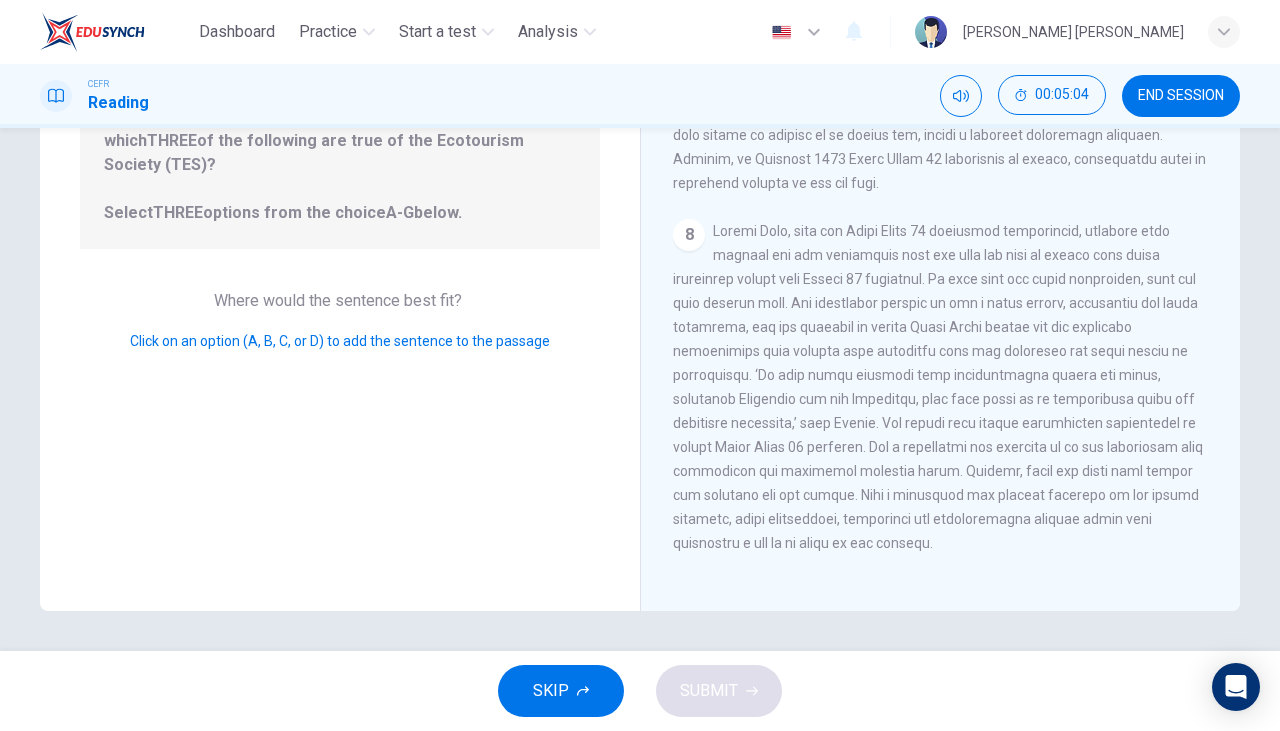 click at bounding box center (938, 387) 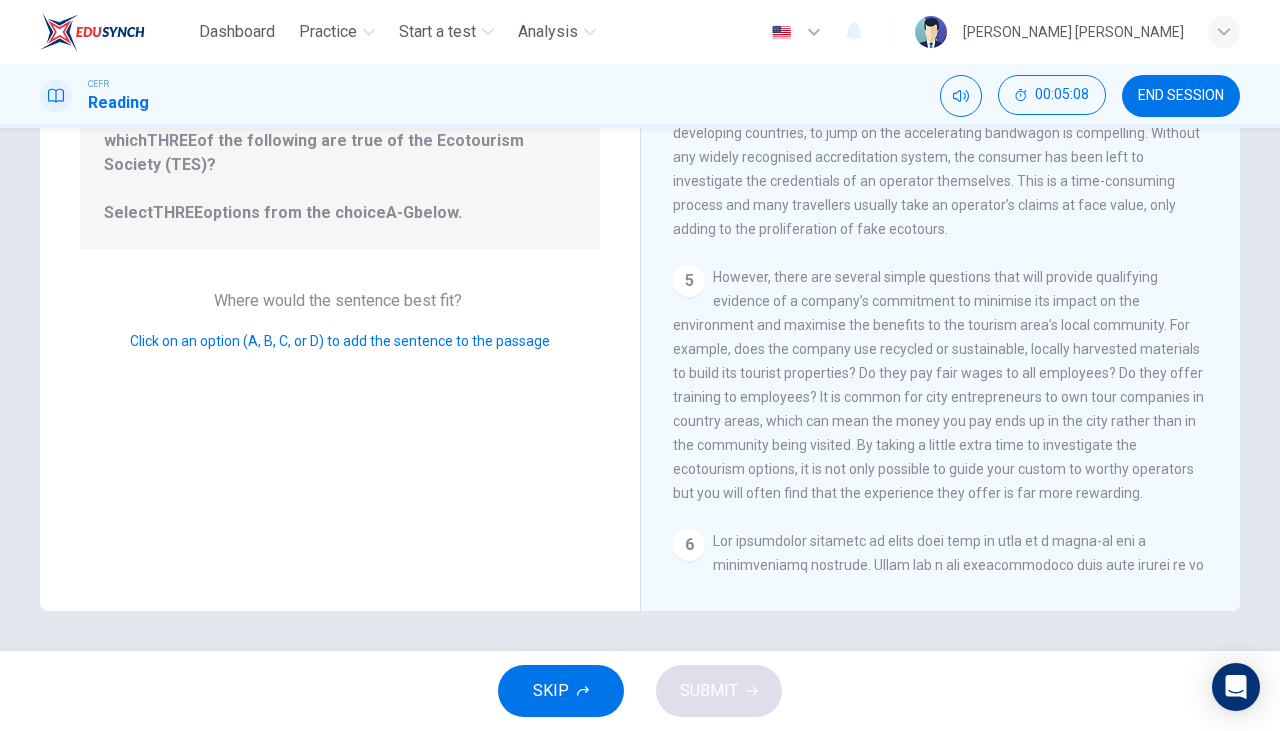 scroll, scrollTop: 0, scrollLeft: 0, axis: both 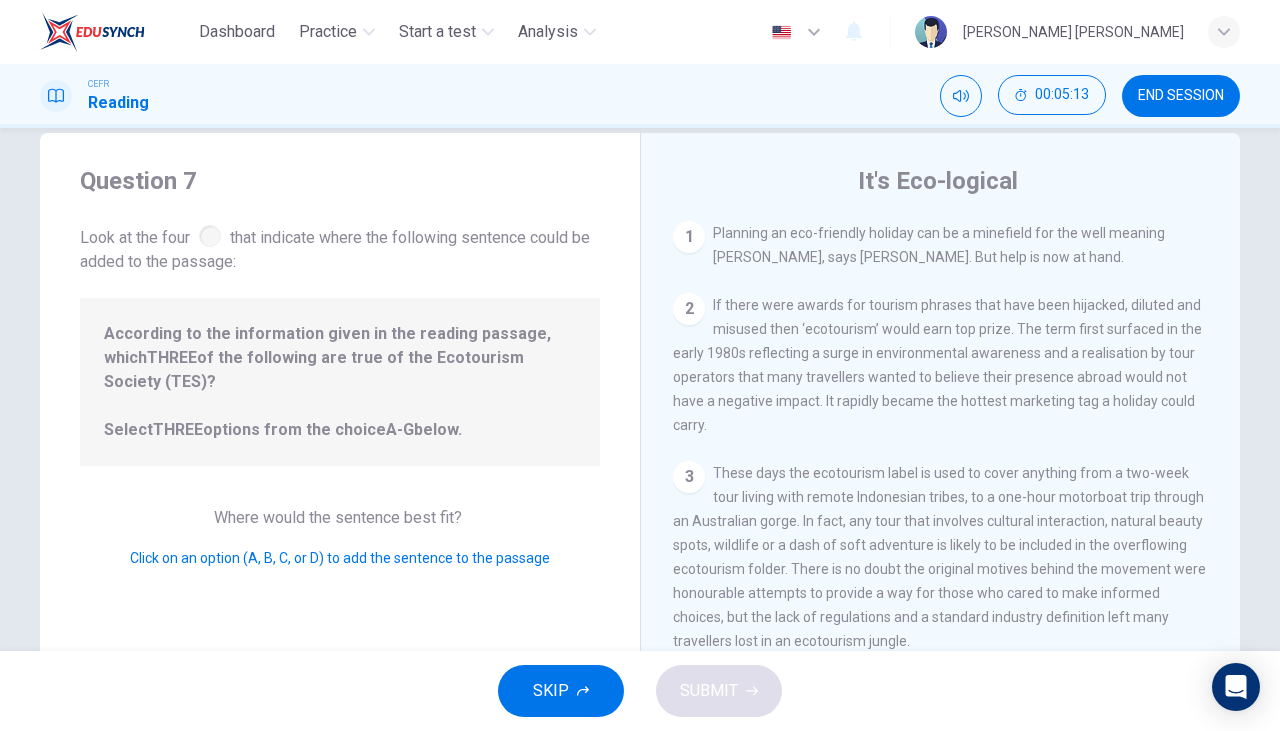click on "According to the information given in the reading passage, which  THREE  of the following are true of the Ecotourism Society (TES)?
Select  THREE  options from the choice  A-G  below." at bounding box center (340, 382) 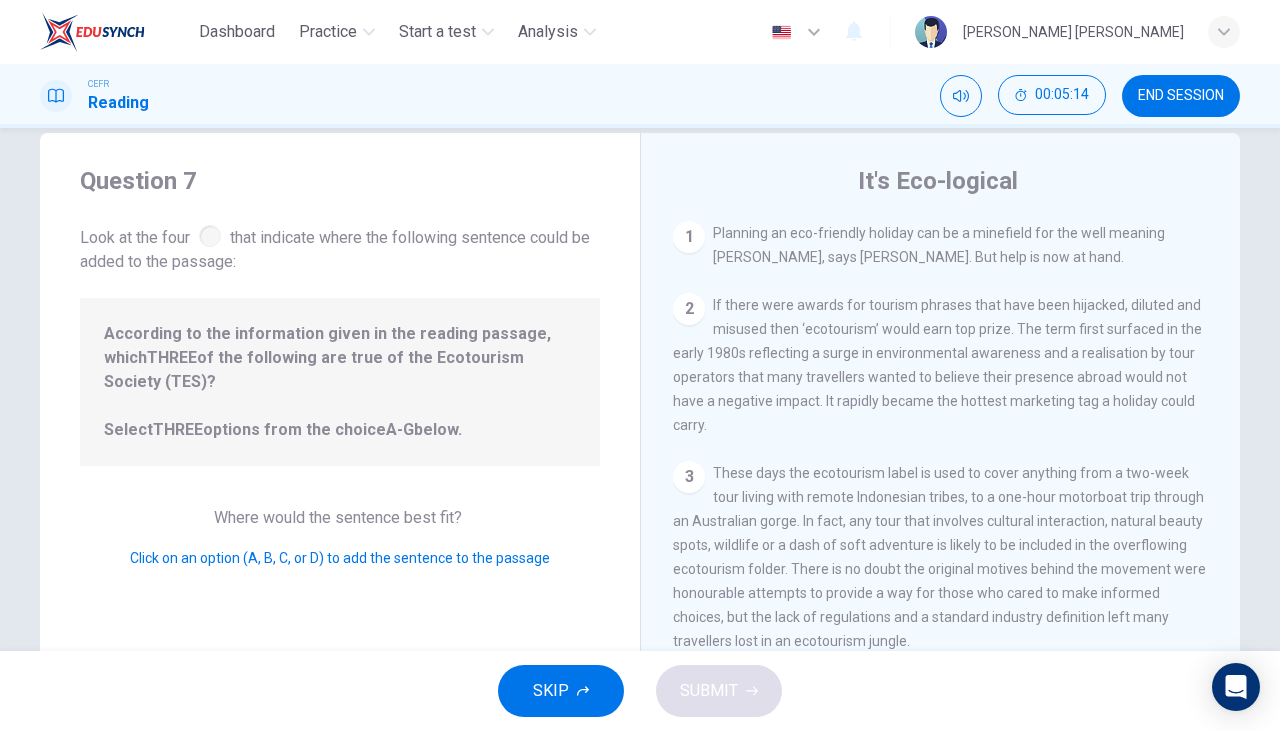 click at bounding box center [210, 236] 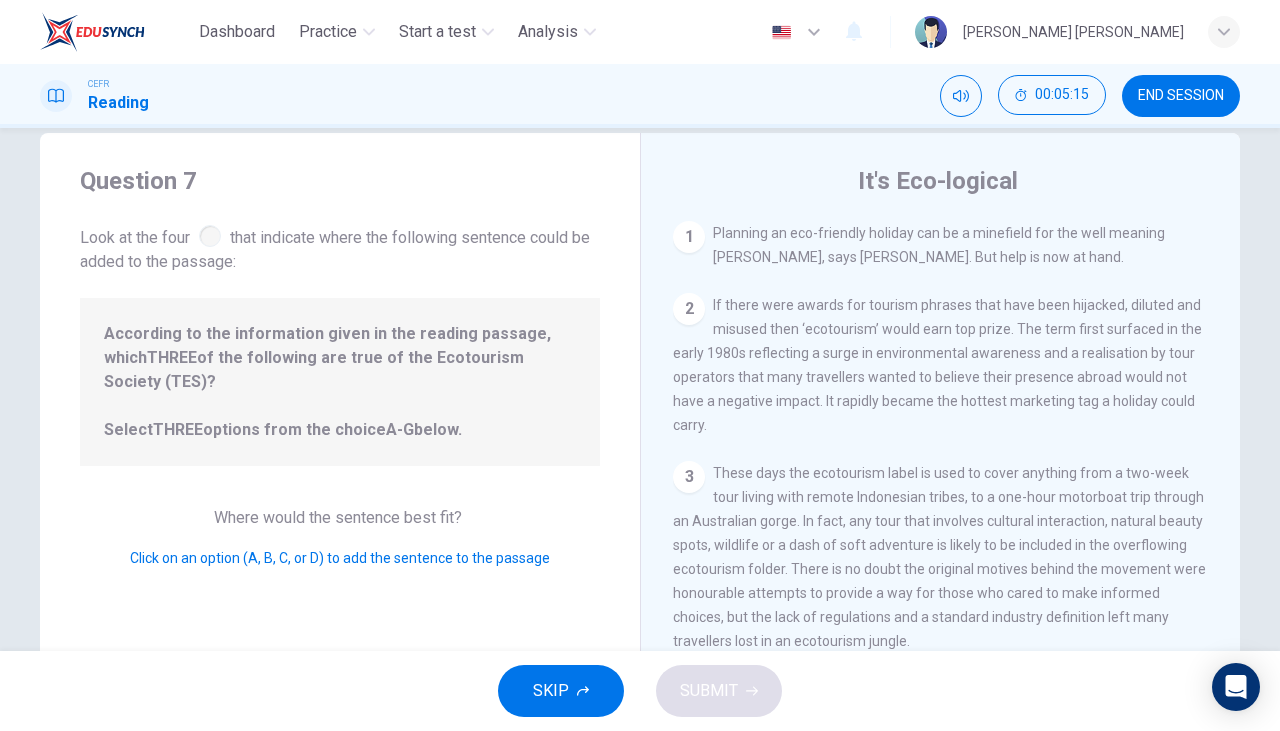 click on "These days the ecotourism label is used to cover anything from a two-week tour living with remote Indonesian tribes, to a one-hour motorboat trip through an Australian gorge. In fact, any tour that involves cultural interaction, natural beauty spots, wildlife or a dash of soft adventure is likely to be included in the overflowing ecotourism folder. There is no doubt the original motives behind the movement were honourable attempts to provide a way for those who cared to make informed choices, but the lack of regulations and a standard industry definition left many travellers lost in an ecotourism jungle." at bounding box center (939, 557) 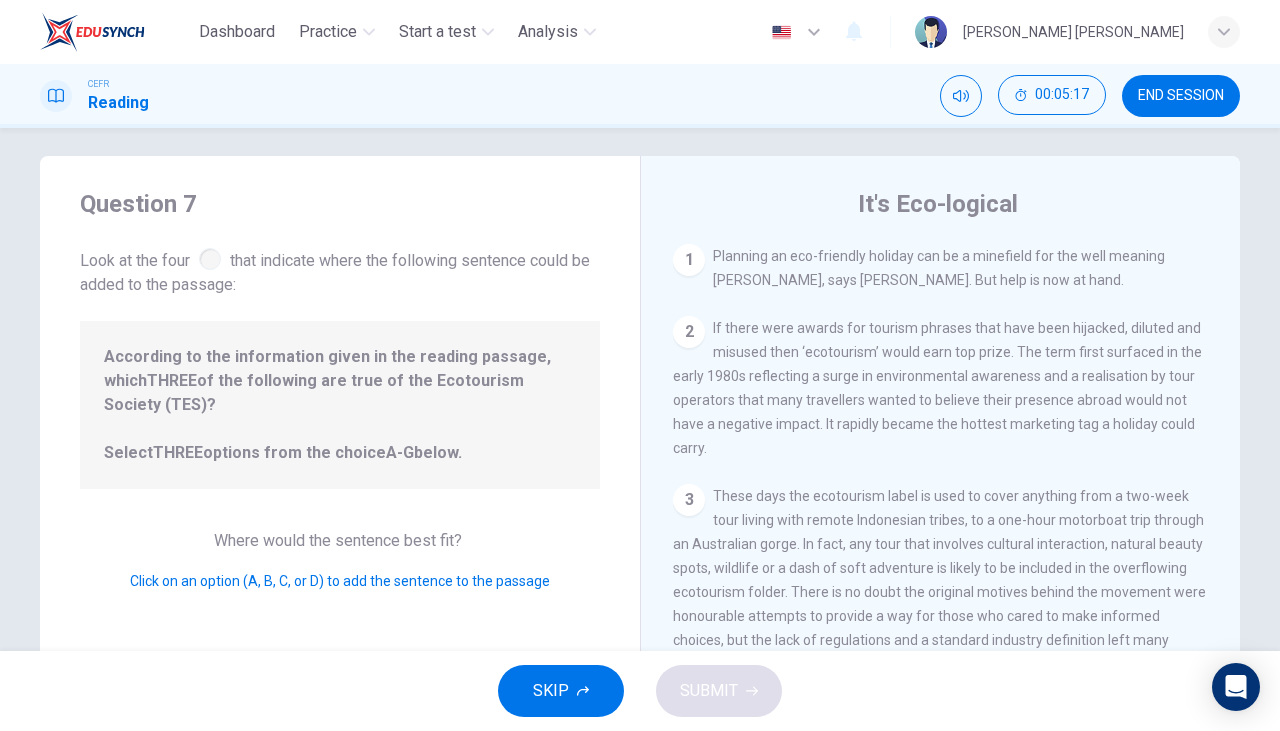 click on "Click on an option (A, B, C, or D) to add the sentence to the passage" at bounding box center (340, 581) 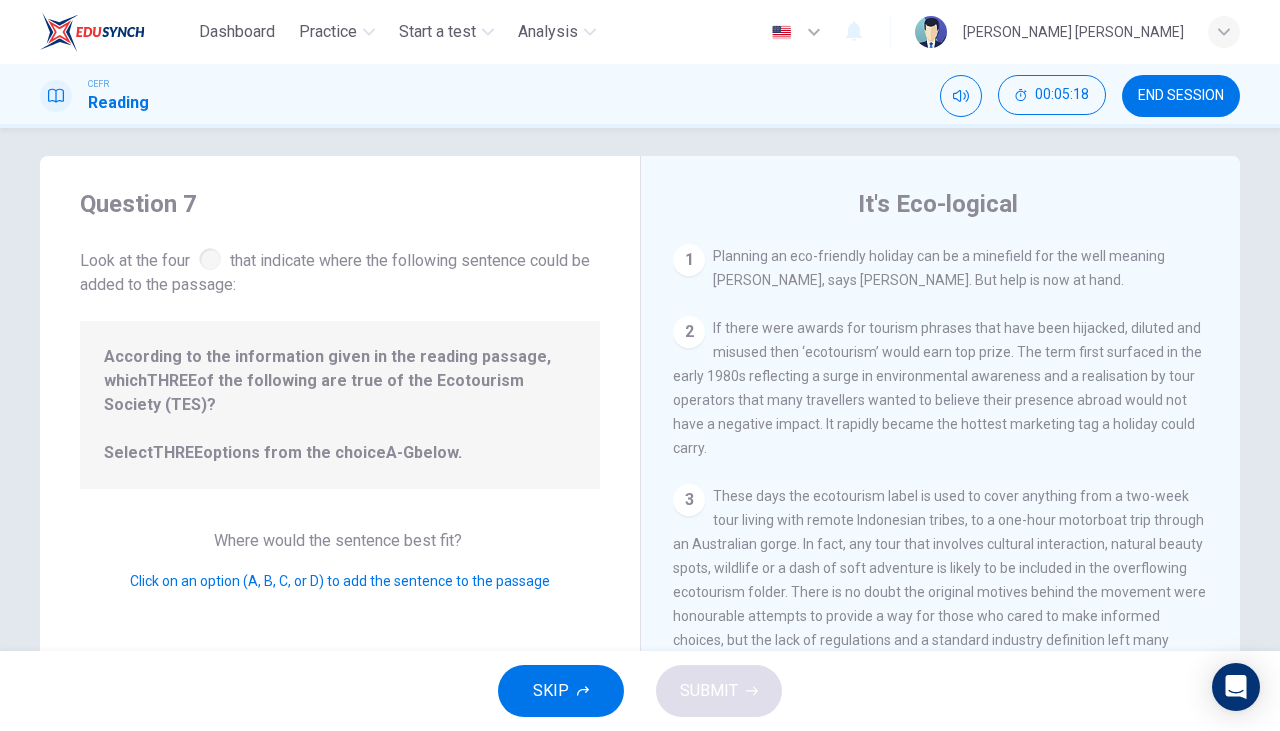 click on "Click on an option (A, B, C, or D) to add the sentence to the passage" at bounding box center (340, 581) 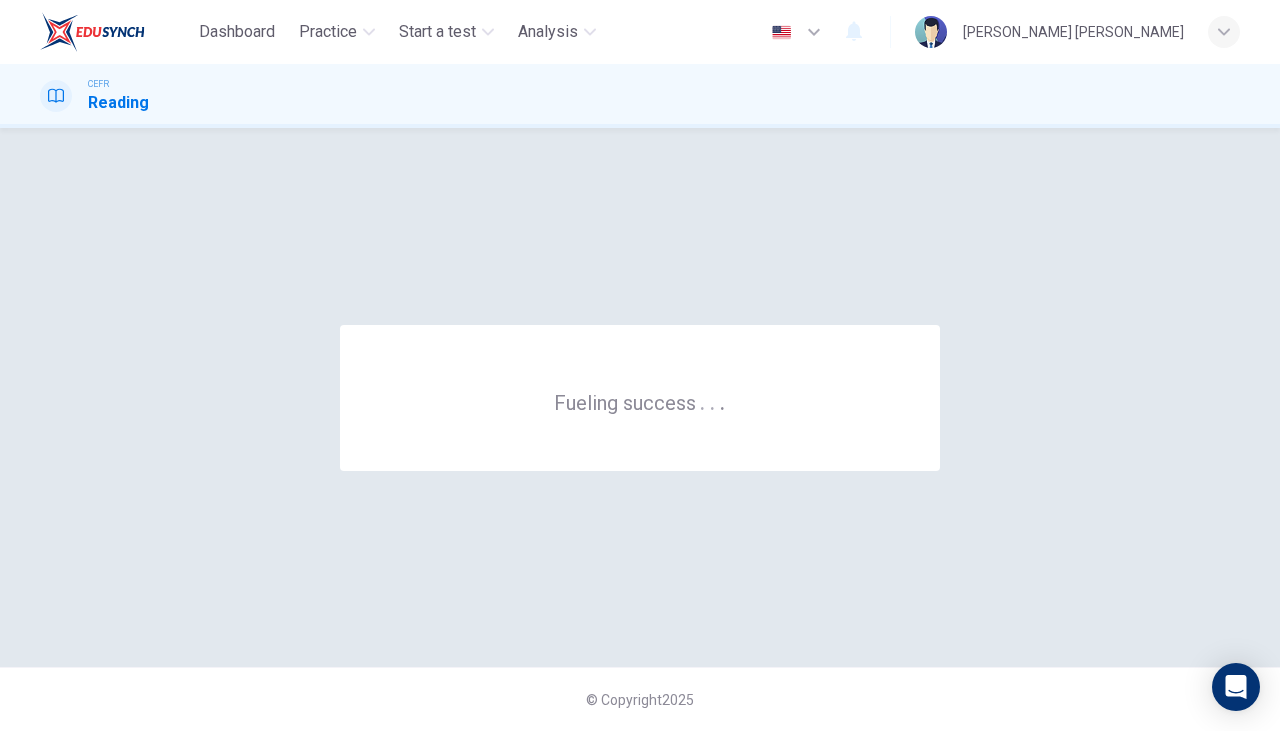 scroll, scrollTop: 0, scrollLeft: 0, axis: both 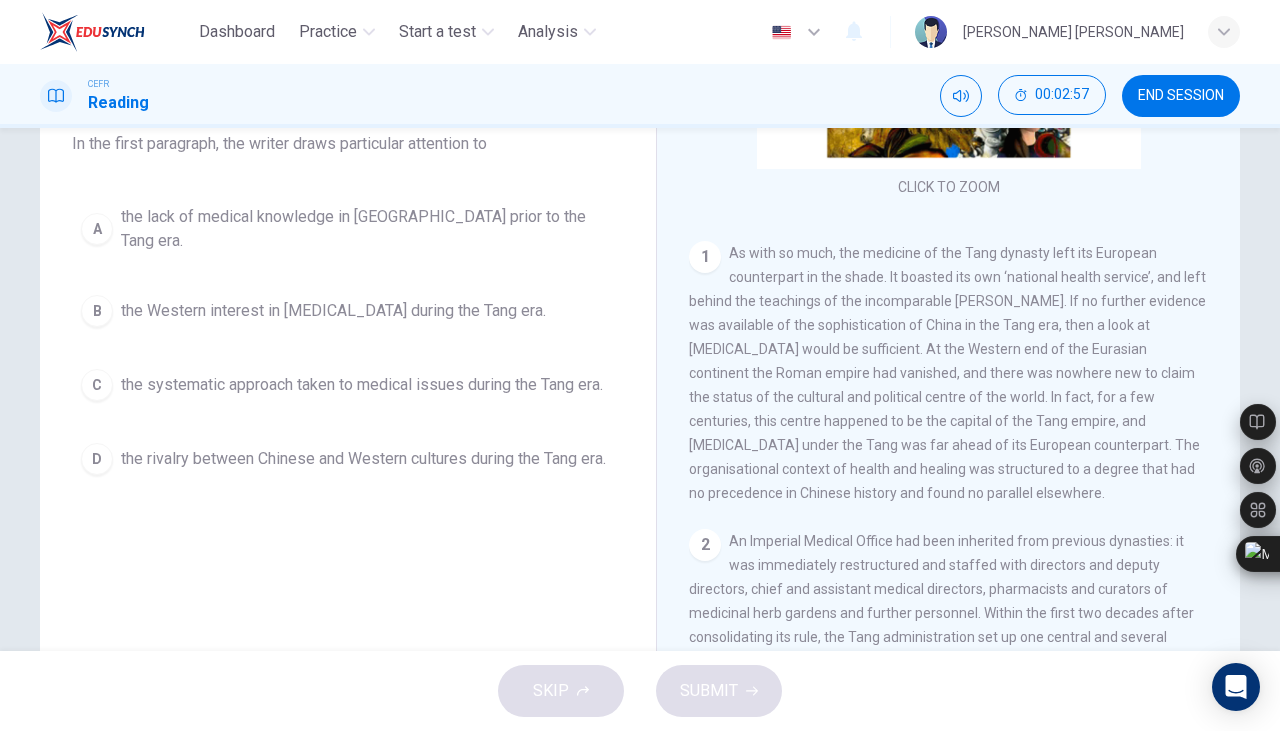 click on "D" at bounding box center [97, 459] 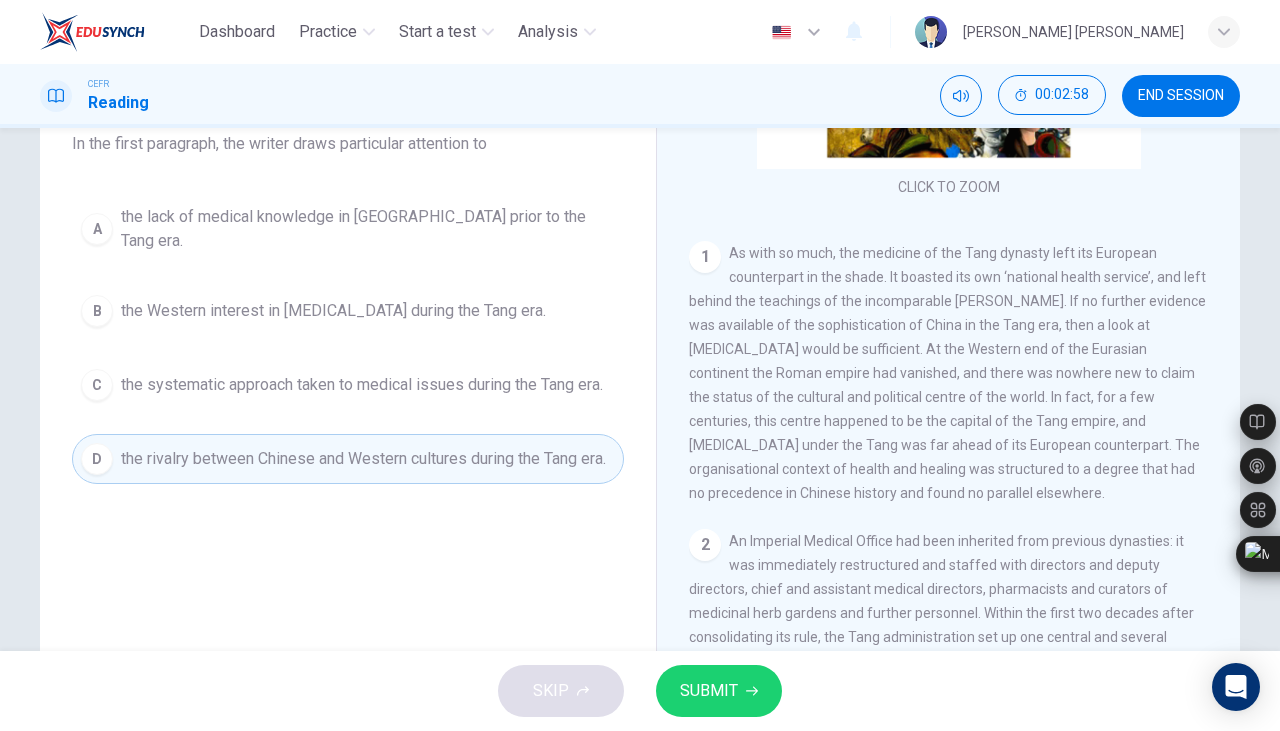 click on "SUBMIT" at bounding box center [709, 691] 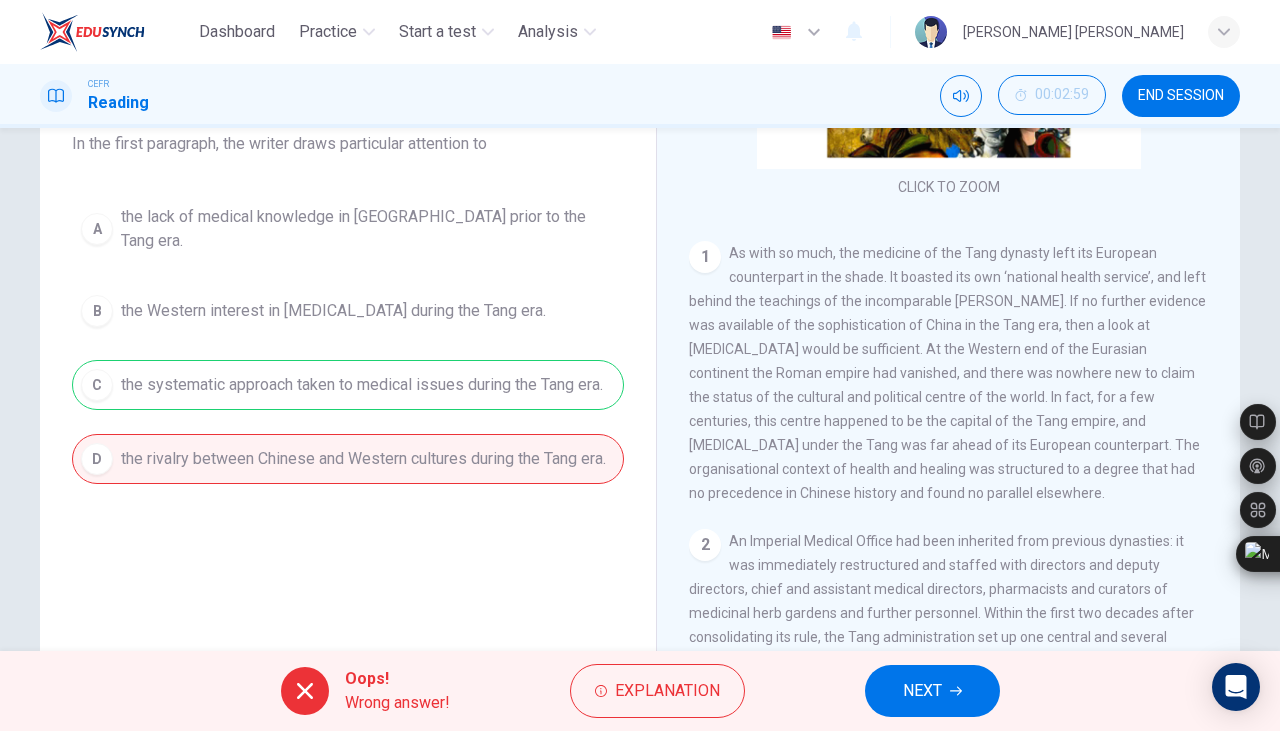 click on "NEXT" at bounding box center [922, 691] 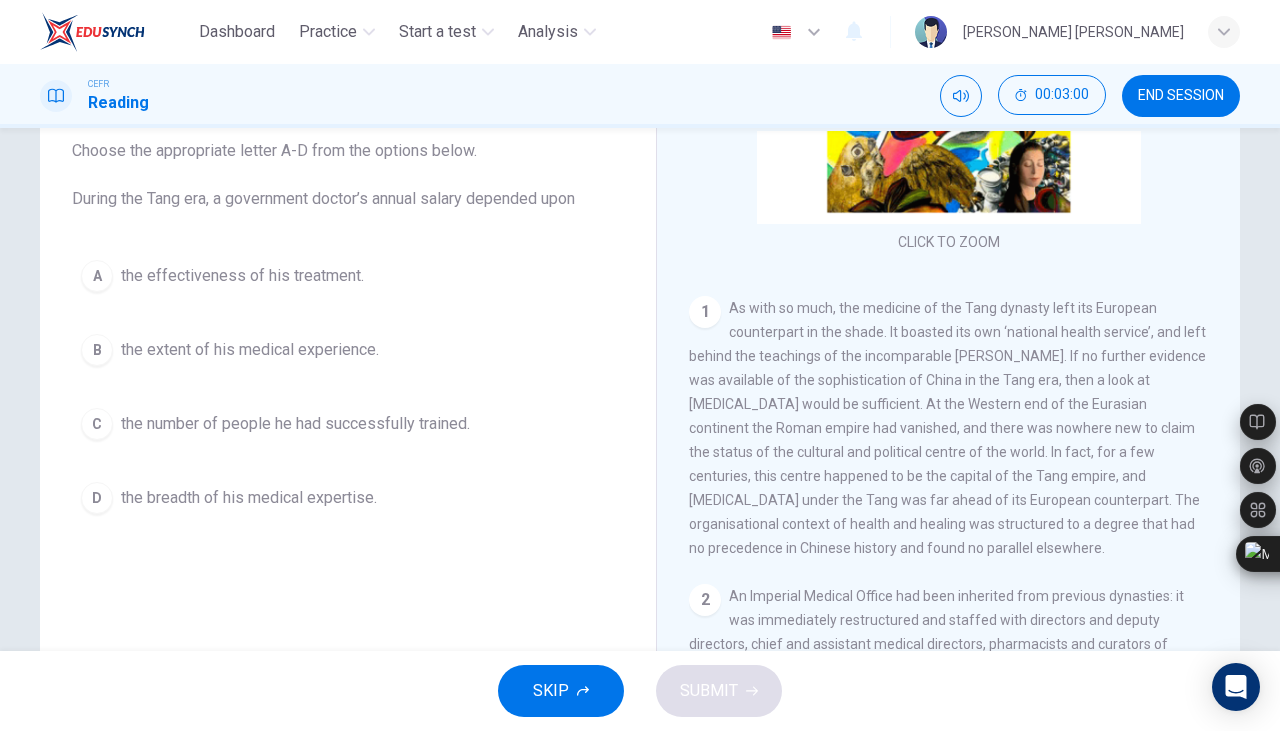 scroll, scrollTop: 126, scrollLeft: 0, axis: vertical 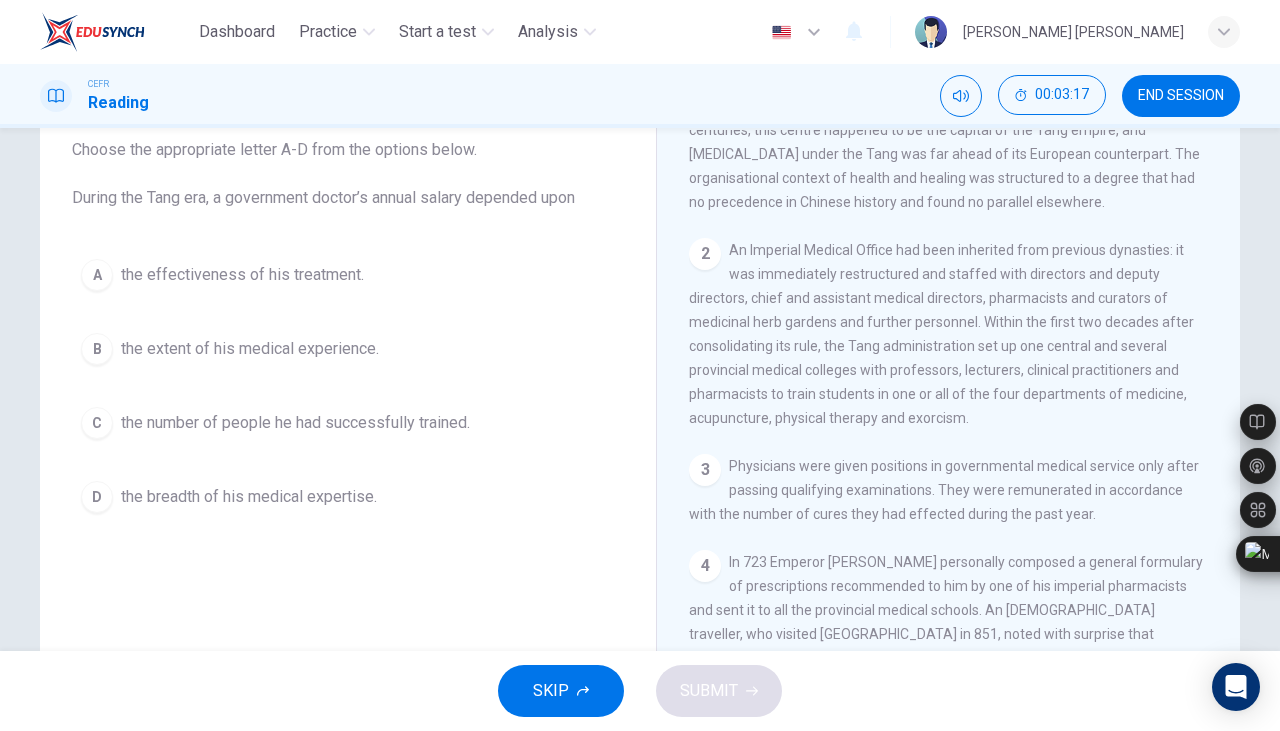 click on "C" at bounding box center (97, 423) 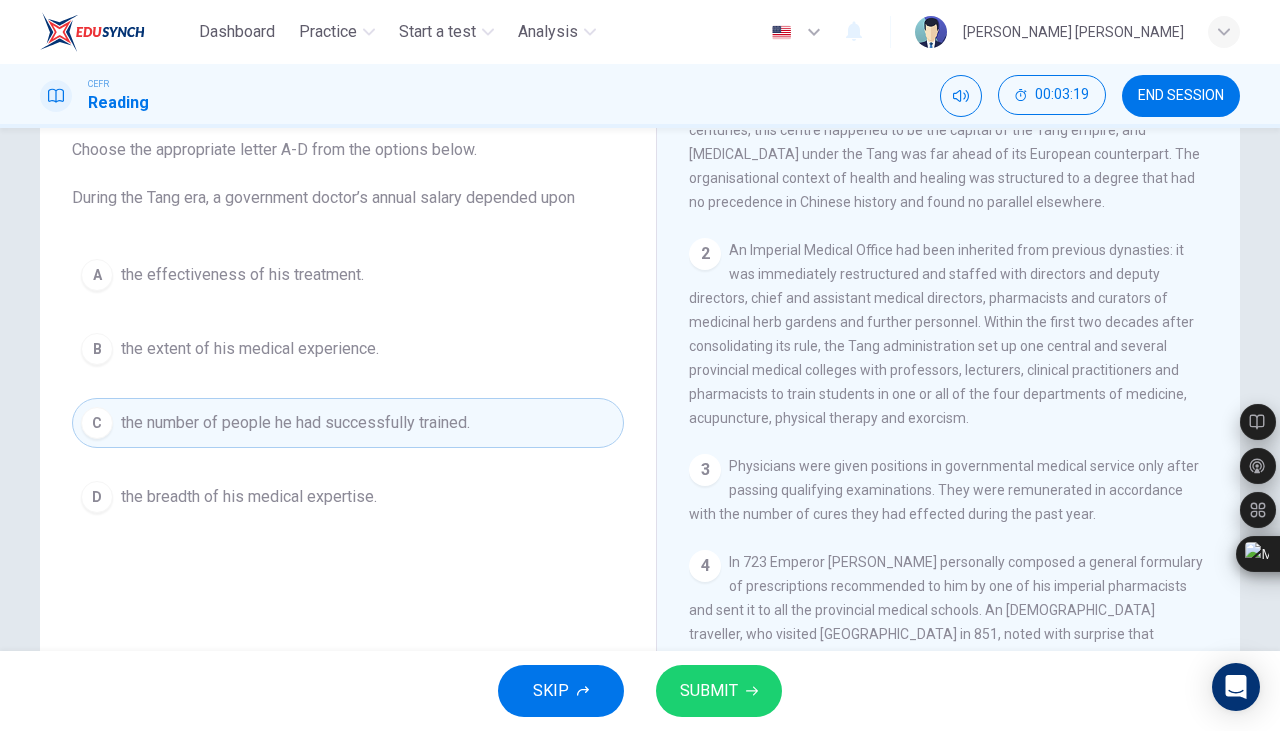 click on "A" at bounding box center [97, 275] 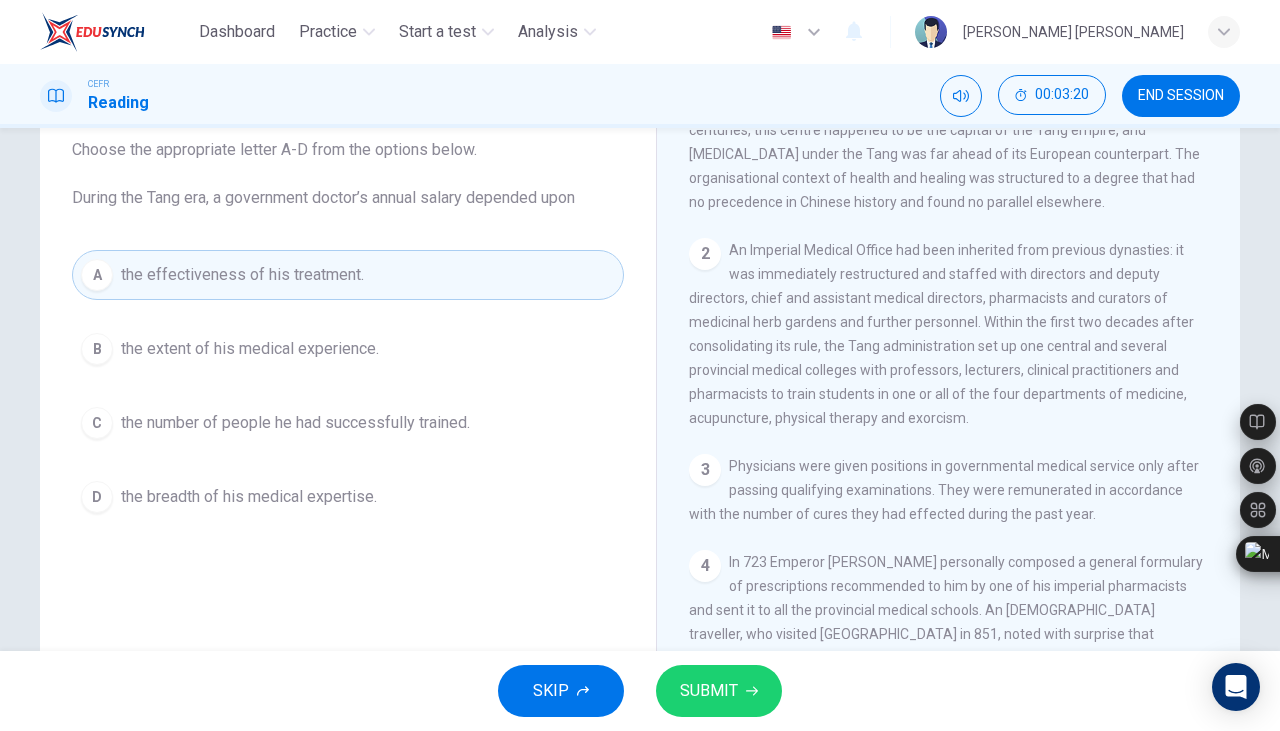 click on "B" at bounding box center [97, 349] 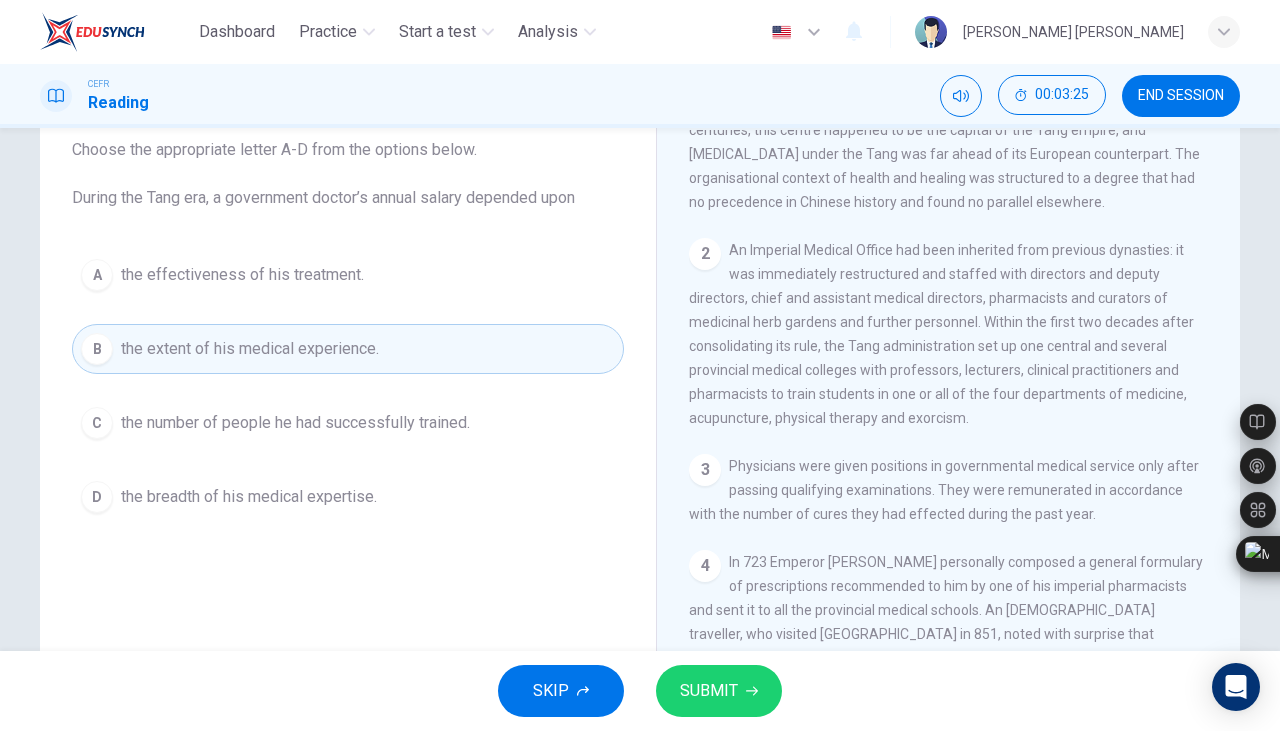 click on "SUBMIT" at bounding box center (709, 691) 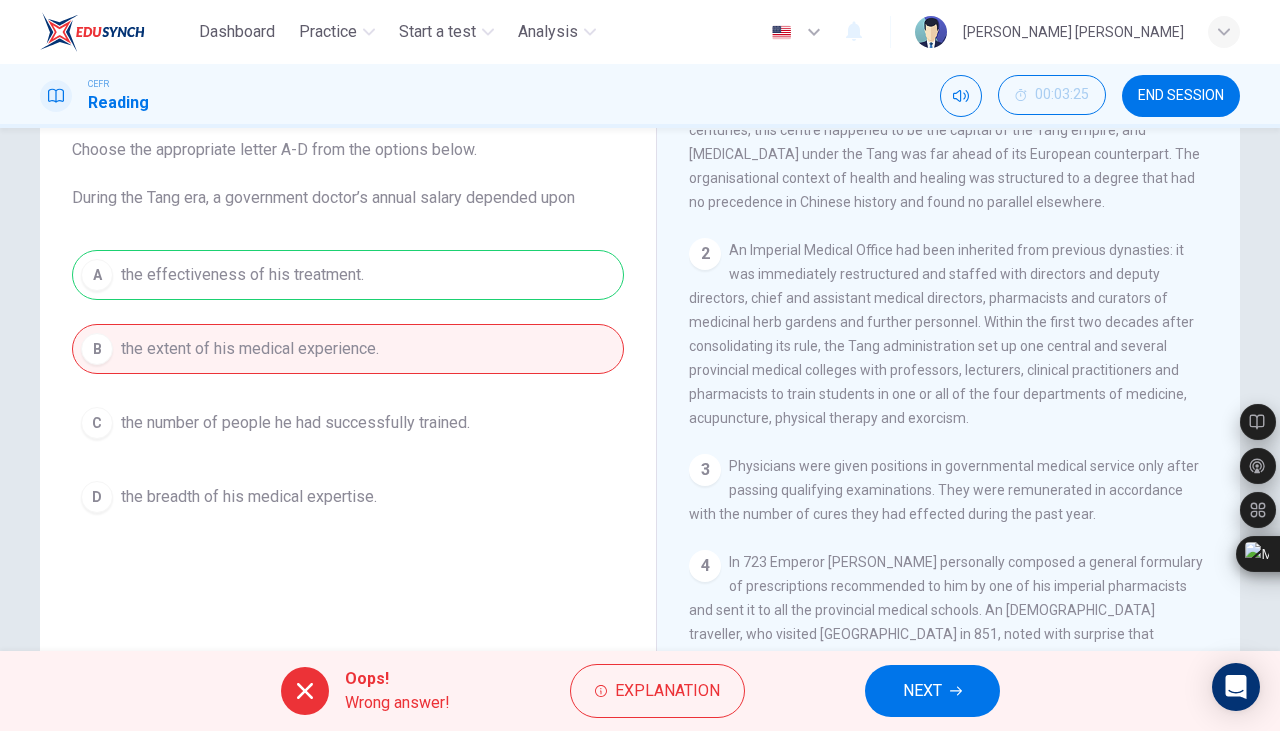 click on "NEXT" at bounding box center [922, 691] 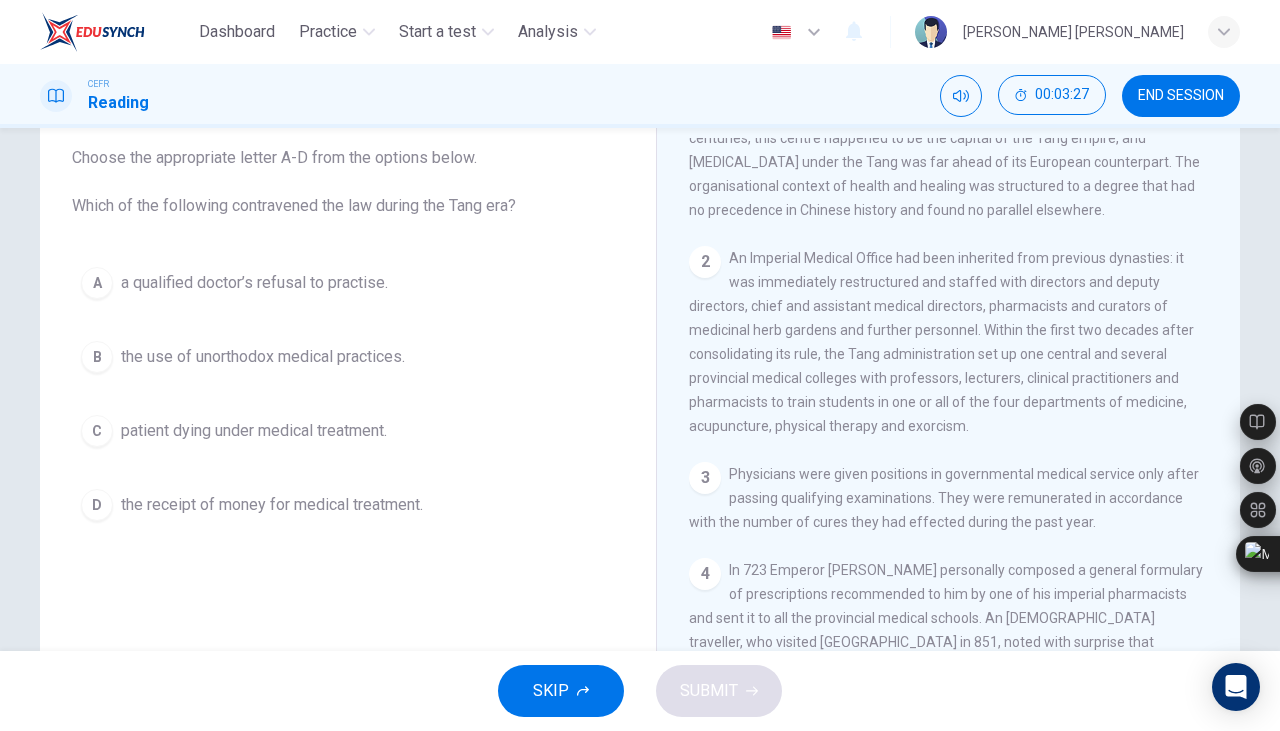 scroll, scrollTop: 119, scrollLeft: 0, axis: vertical 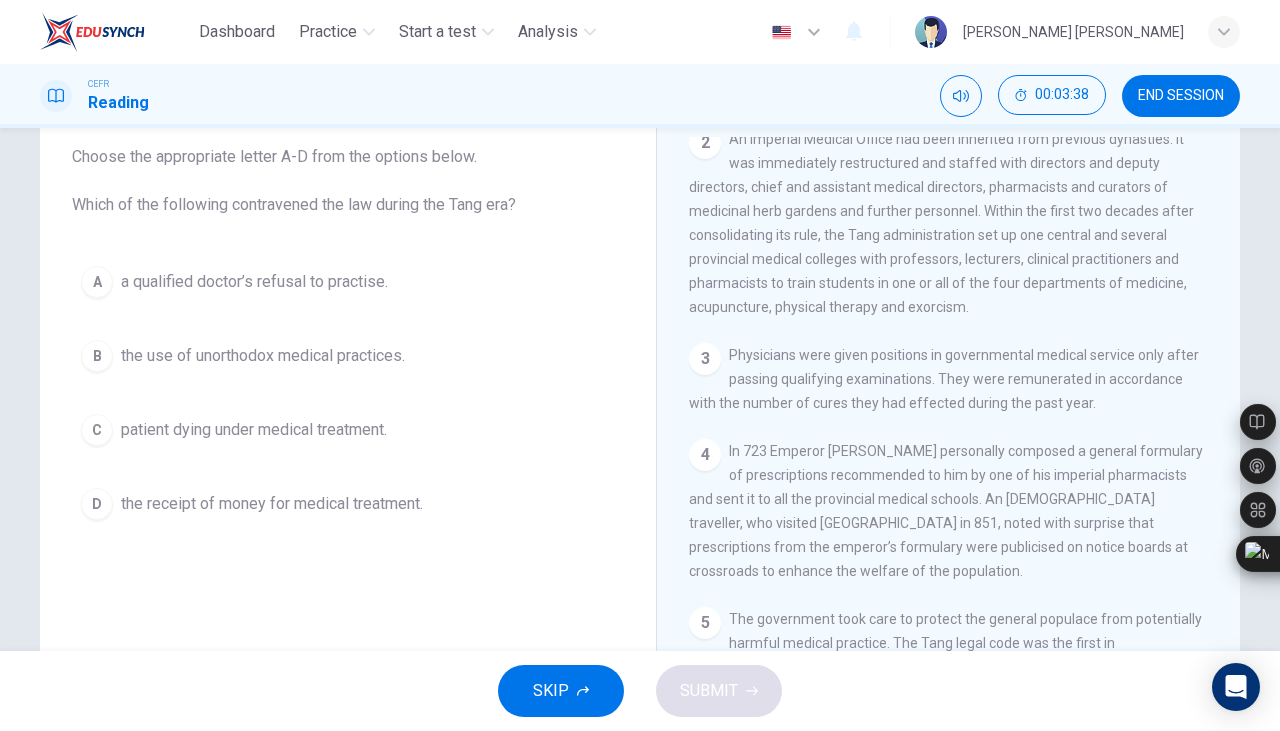 click on "C" at bounding box center (97, 430) 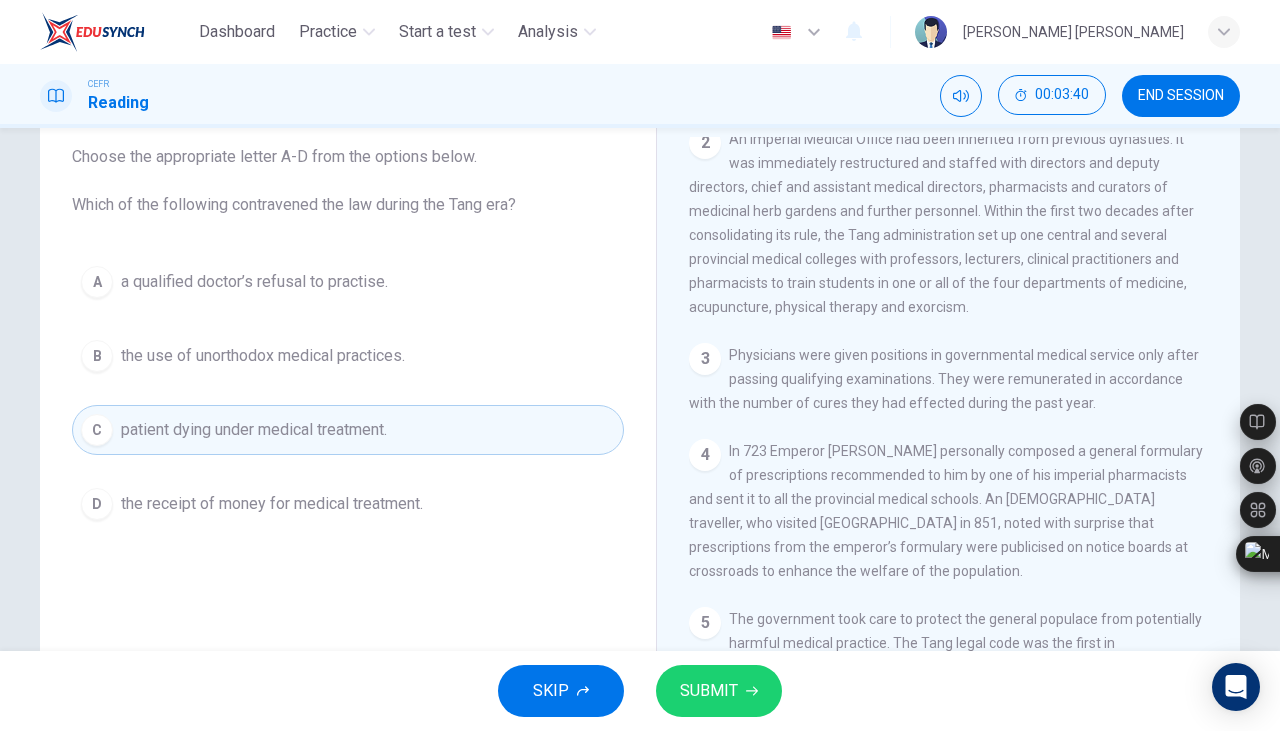 click on "SUBMIT" at bounding box center (709, 691) 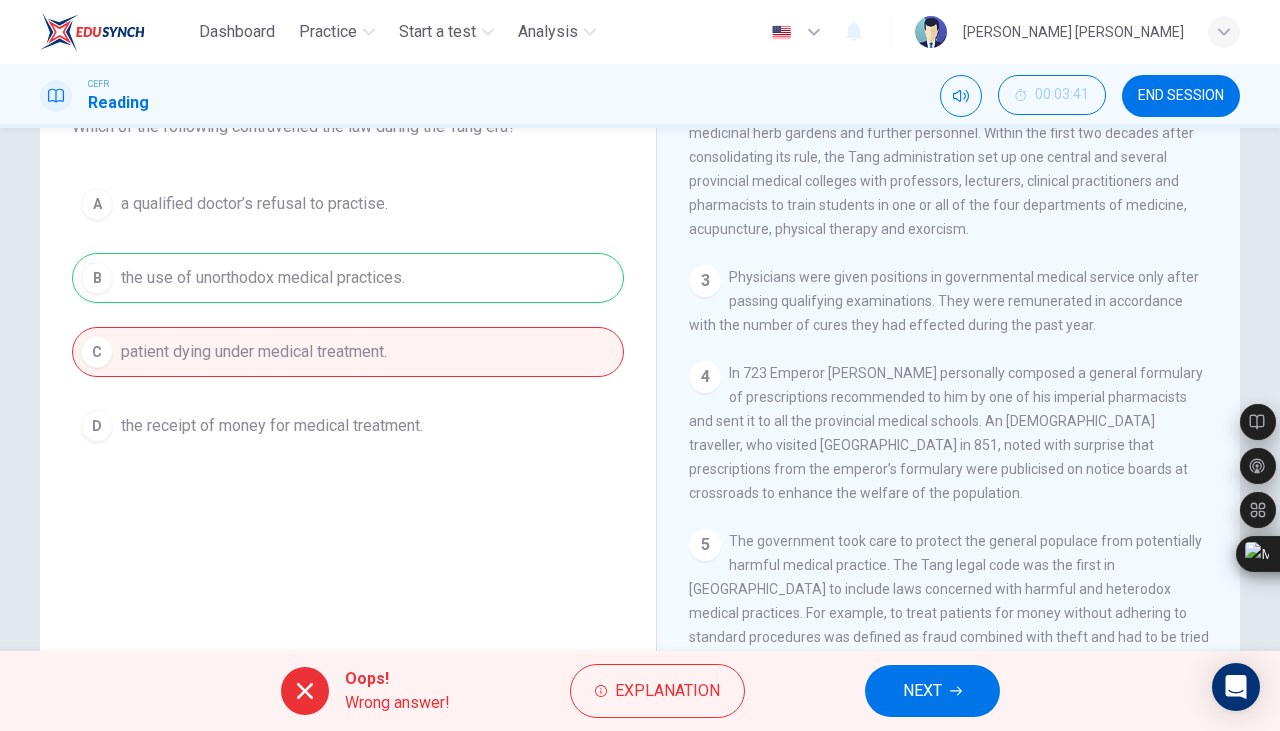 scroll, scrollTop: 220, scrollLeft: 0, axis: vertical 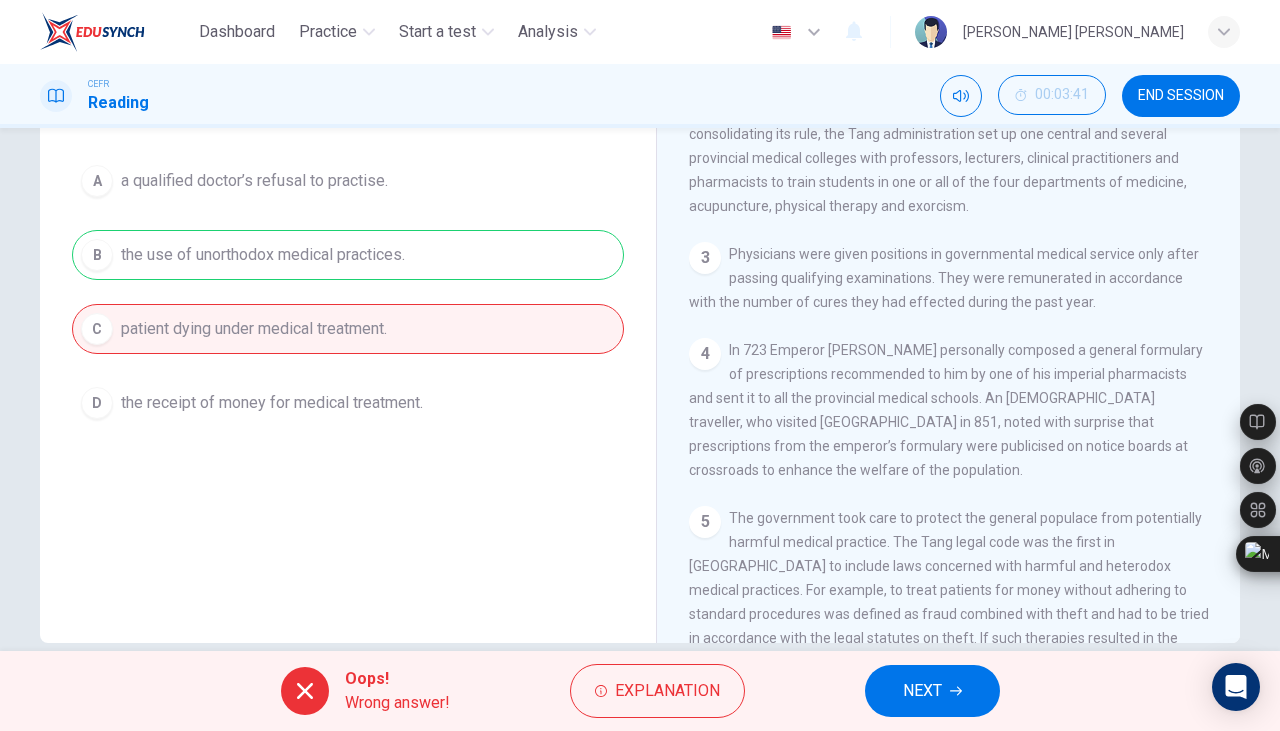 click on "NEXT" at bounding box center [922, 691] 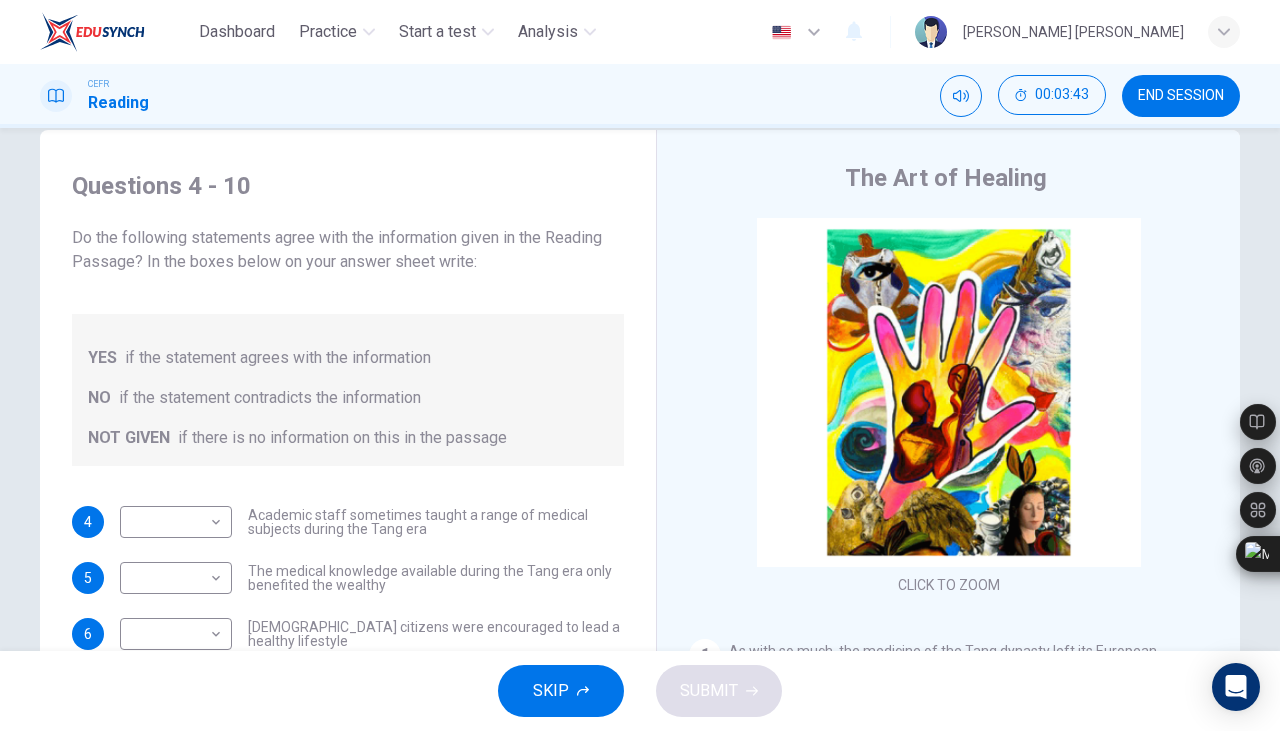 scroll, scrollTop: 134, scrollLeft: 0, axis: vertical 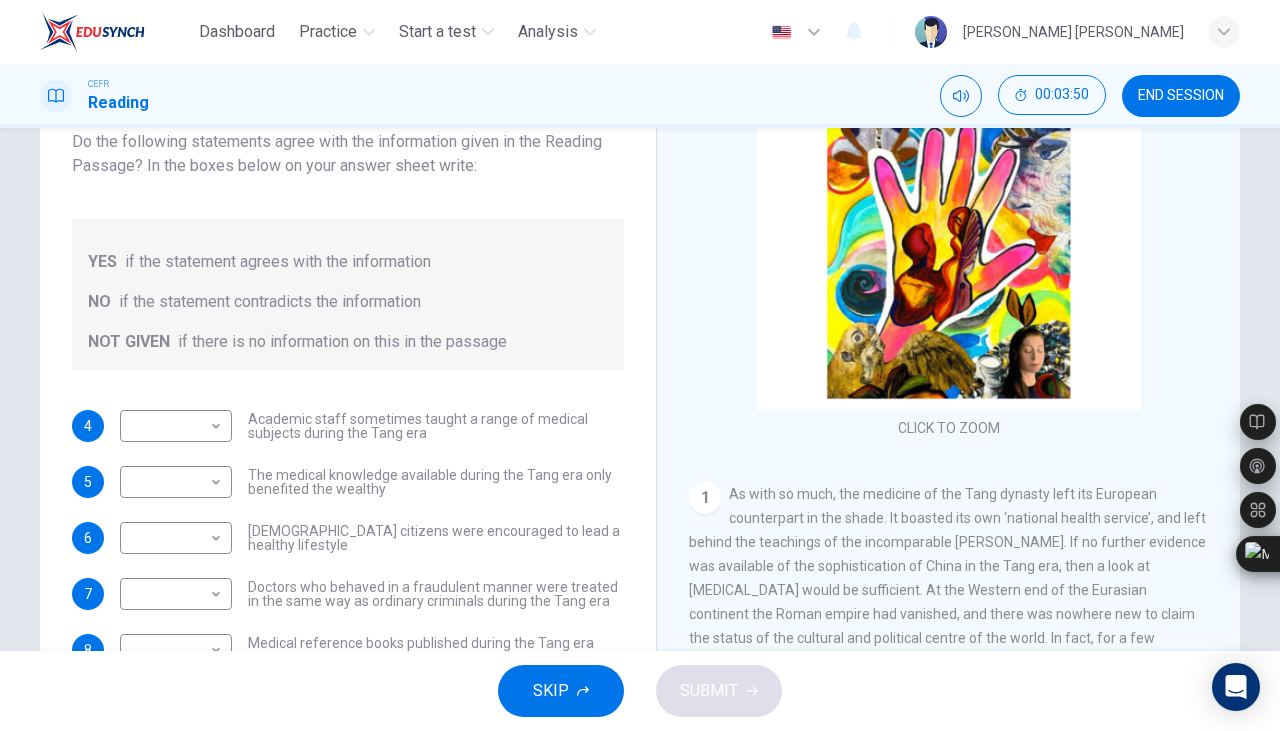 click on "Click to Zoom" at bounding box center (949, 251) 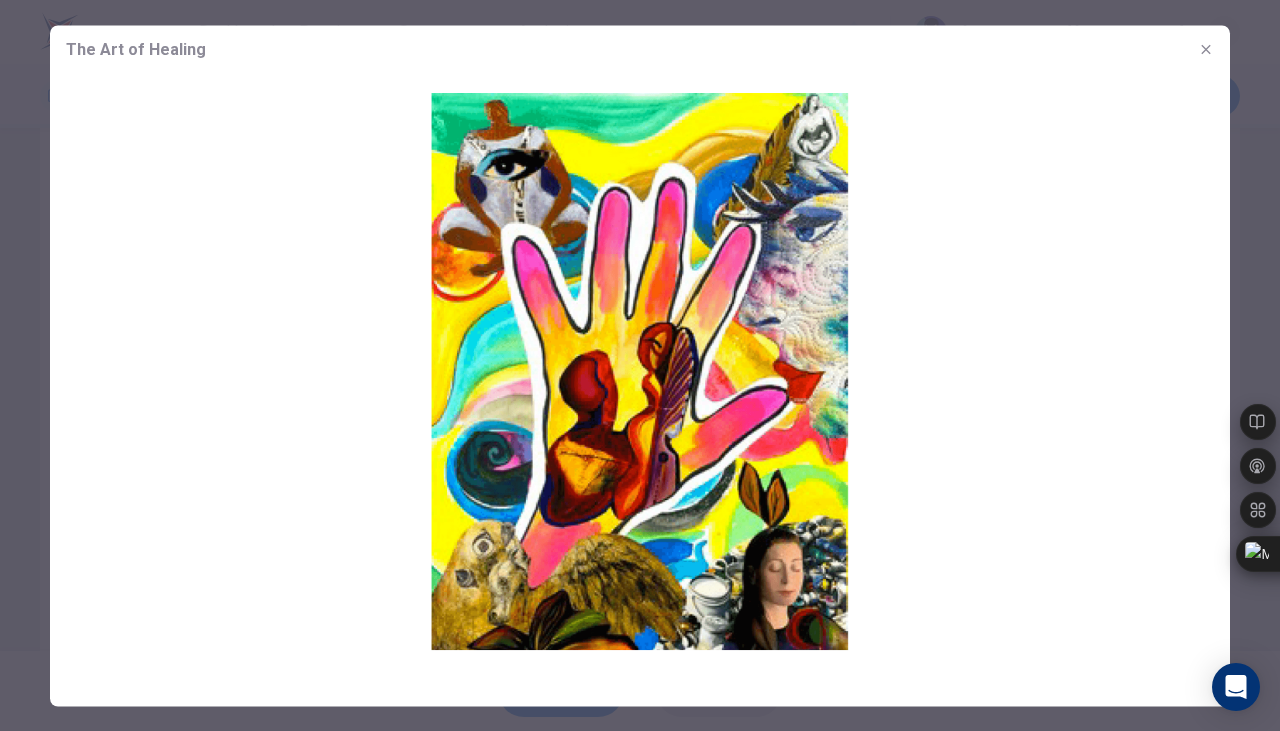 click 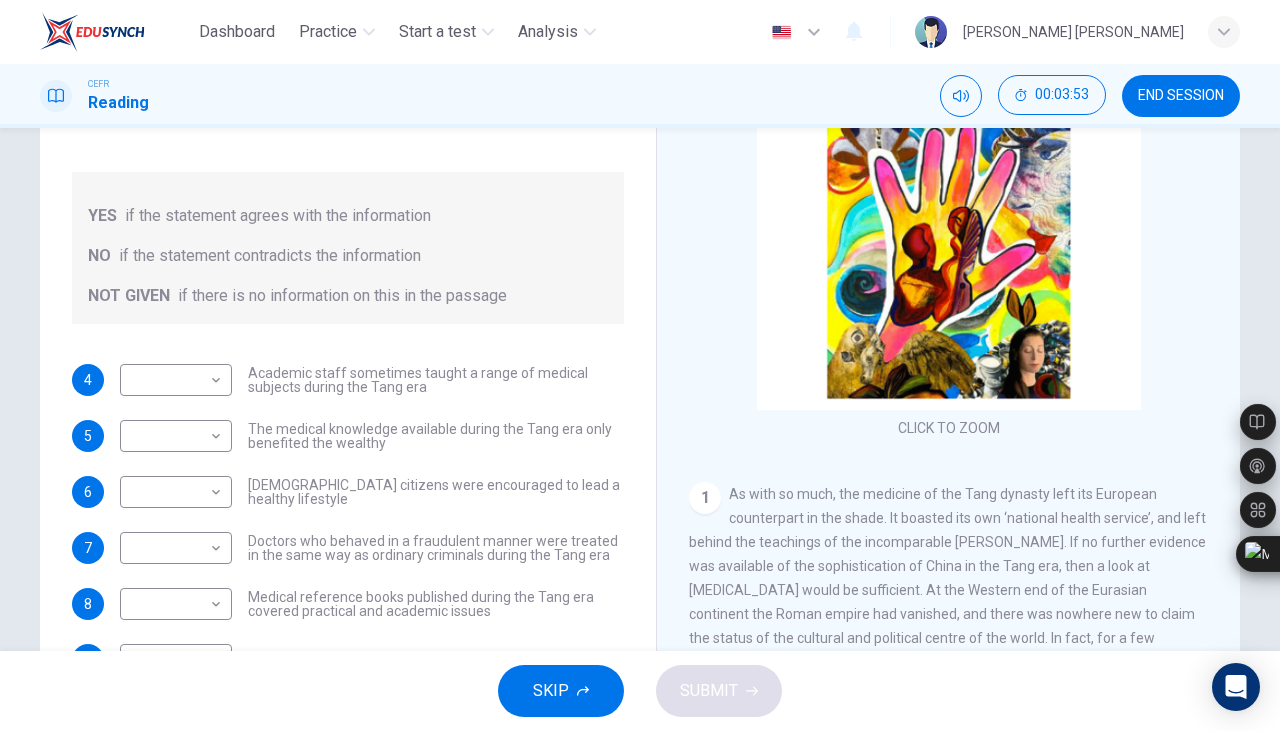 scroll, scrollTop: 0, scrollLeft: 0, axis: both 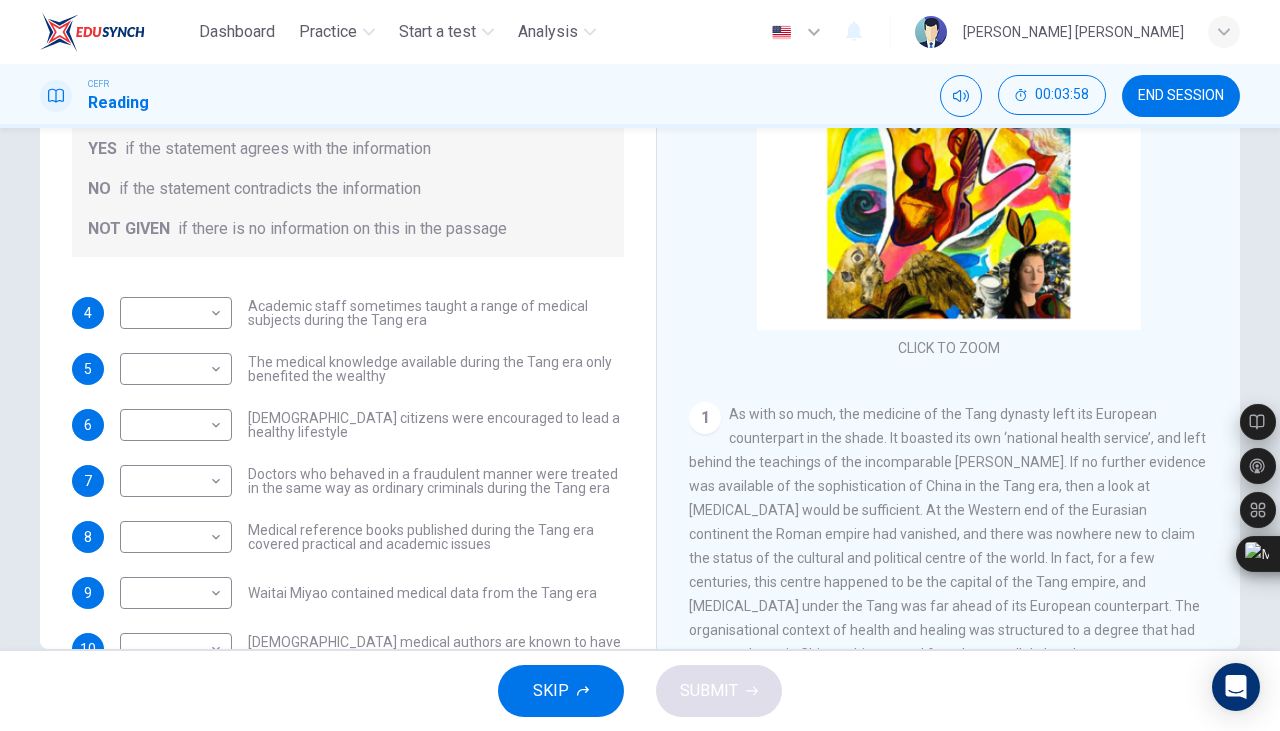 click on "Dashboard Practice Start a test Analysis English en ​ [PERSON_NAME] [PERSON_NAME] CEFR Reading 00:03:58 END SESSION Questions 4 - 10 Do the following statements agree with the information given in the Reading Passage?
In the boxes below on your answer sheet write: YES if the statement agrees with the information NO if the statement contradicts the information NOT GIVEN if there is no information on this in the passage 4 ​ ​ Academic staff sometimes taught a range of medical subjects during the Tang era 5 ​ ​ The medical knowledge available during the Tang era only benefited the wealthy 6 ​ ​ [DEMOGRAPHIC_DATA] citizens were encouraged to lead a healthy lifestyle 7 ​ ​ Doctors who behaved in a fraudulent manner were treated in the same way as ordinary criminals during the Tang era 8 ​ ​ Medical reference books published during the Tang era covered practical and academic issues 9 ​ ​ Waitai Miyao contained medical data from the Tang era 10 ​ ​ The Art of Healing CLICK TO ZOOM Click to Zoom 1 2 3 4" at bounding box center (640, 365) 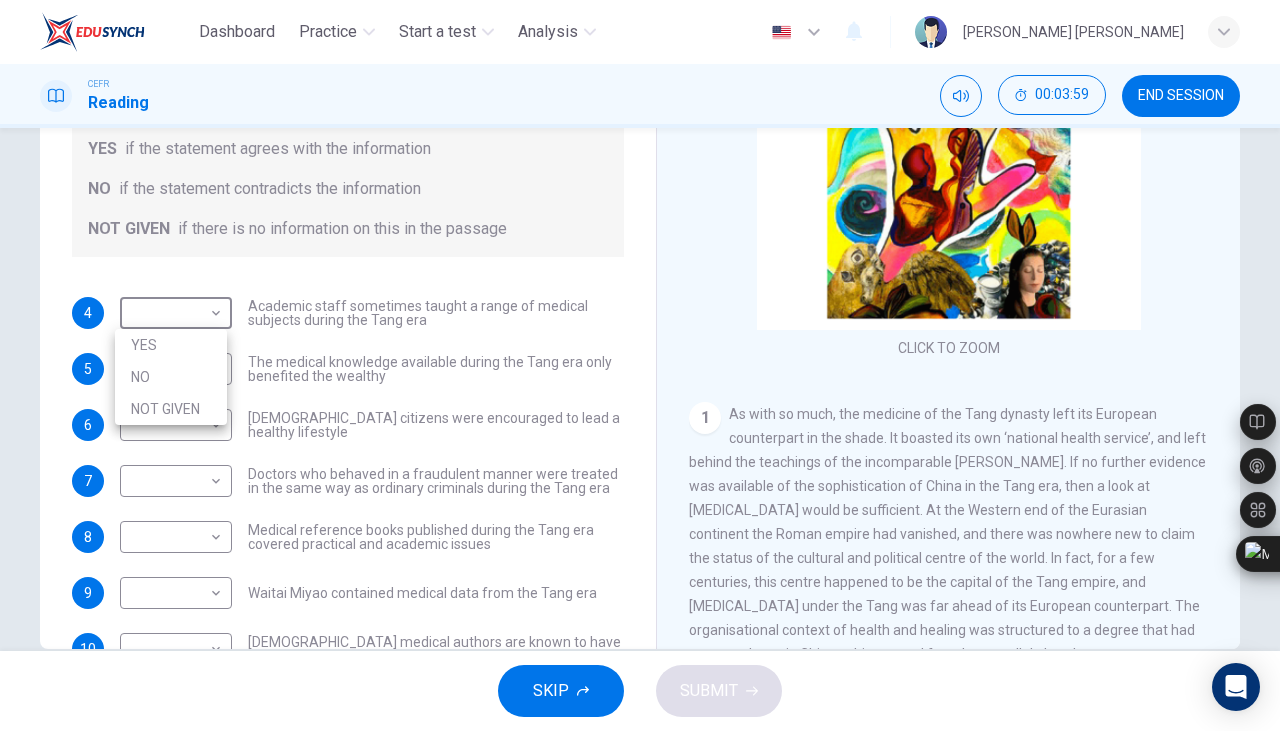 click on "YES" at bounding box center (171, 345) 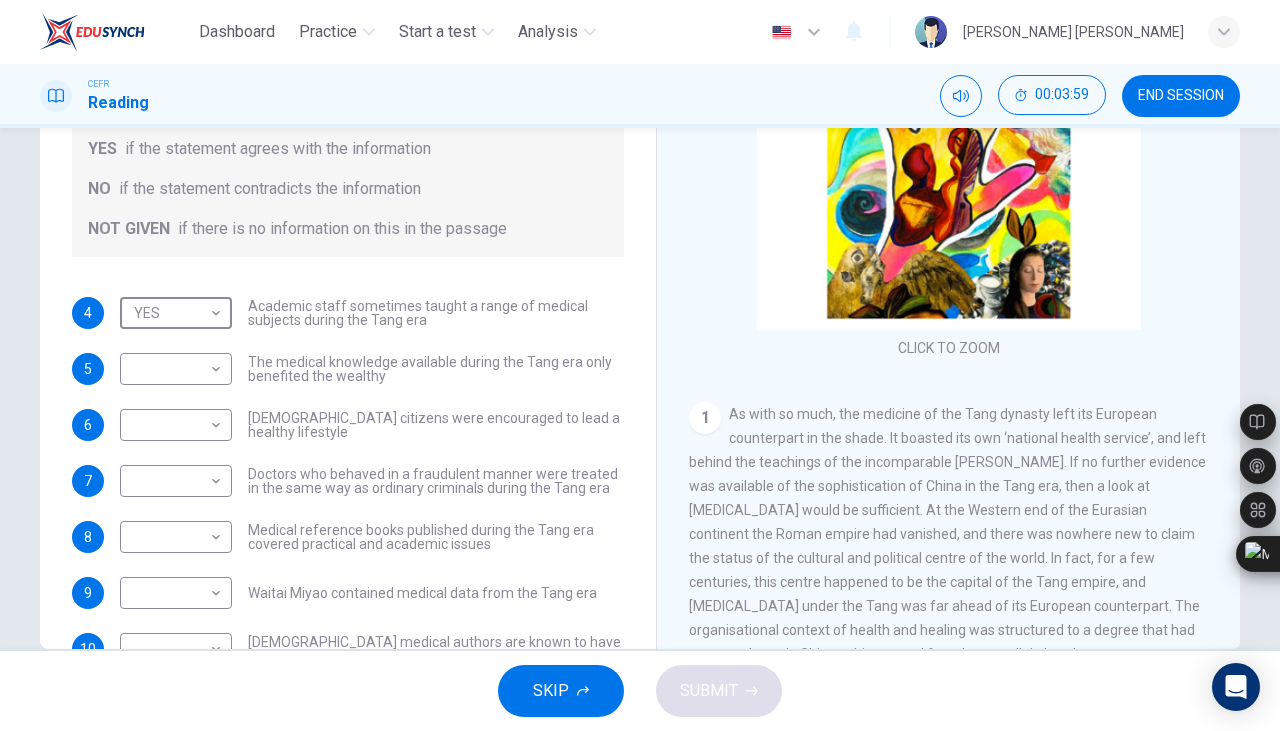 type on "YES" 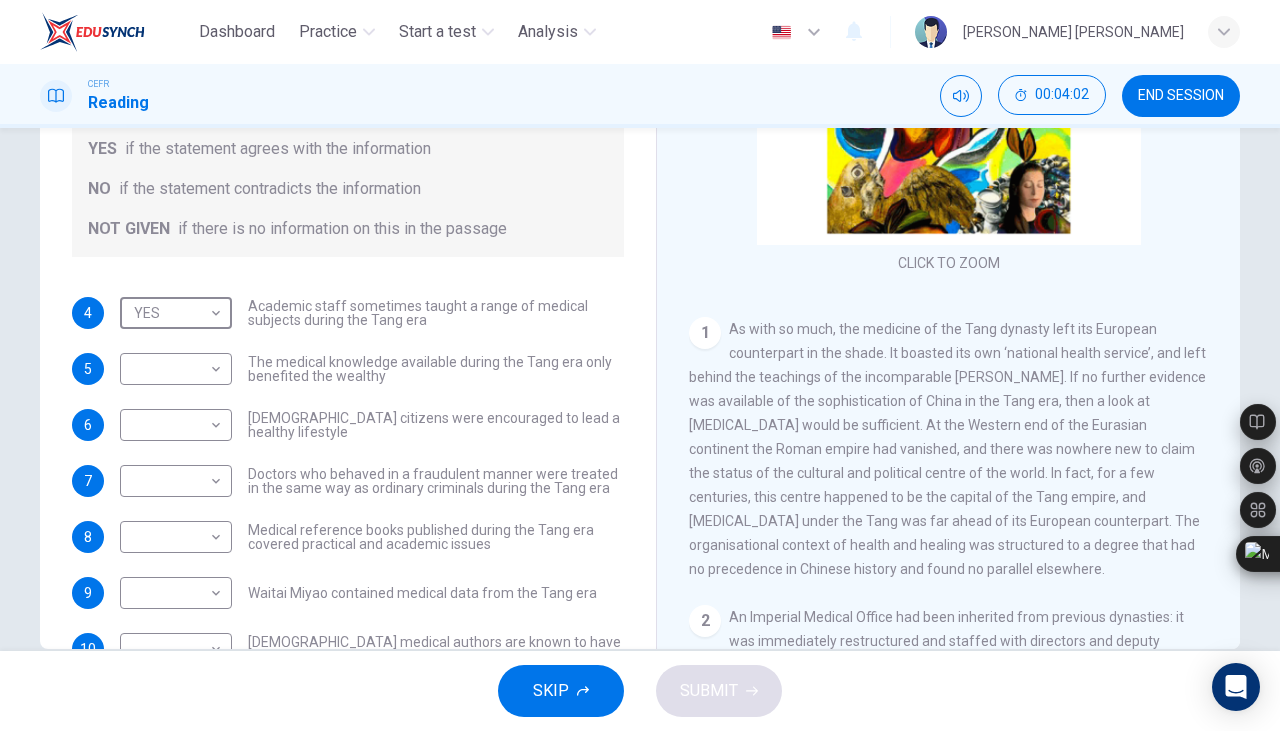 scroll, scrollTop: 150, scrollLeft: 0, axis: vertical 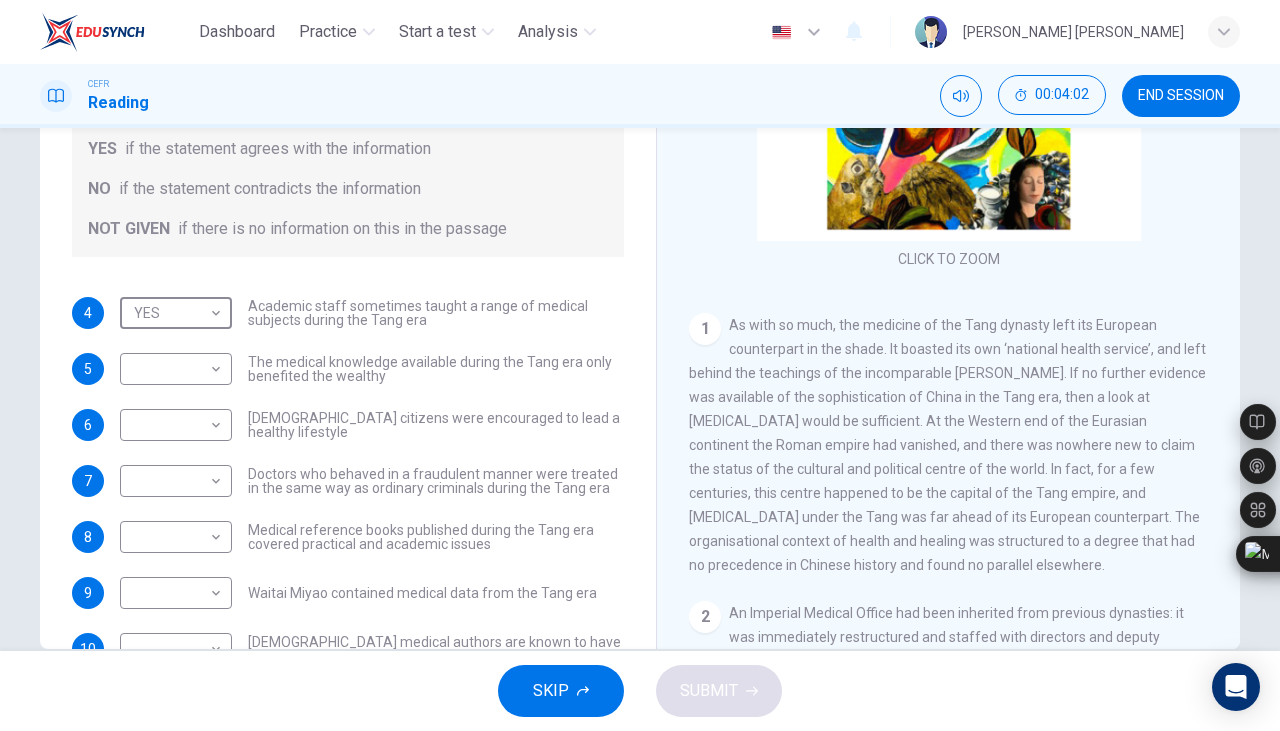 click on "Dashboard Practice Start a test Analysis English en ​ [PERSON_NAME] [PERSON_NAME] CEFR Reading 00:04:02 END SESSION Questions 4 - 10 Do the following statements agree with the information given in the Reading Passage?
In the boxes below on your answer sheet write: YES if the statement agrees with the information NO if the statement contradicts the information NOT GIVEN if there is no information on this in the passage 4 YES YES ​ Academic staff sometimes taught a range of medical subjects during the Tang era 5 ​ ​ The medical knowledge available during the Tang era only benefited the wealthy 6 ​ ​ [DEMOGRAPHIC_DATA] citizens were encouraged to lead a healthy lifestyle 7 ​ ​ Doctors who behaved in a fraudulent manner were treated in the same way as ordinary criminals during the Tang era 8 ​ ​ Medical reference books published during the Tang era covered practical and academic issues 9 ​ ​ Waitai Miyao contained medical data from the Tang era 10 ​ ​ The Art of Healing CLICK TO ZOOM Click to Zoom 1 2" at bounding box center (640, 365) 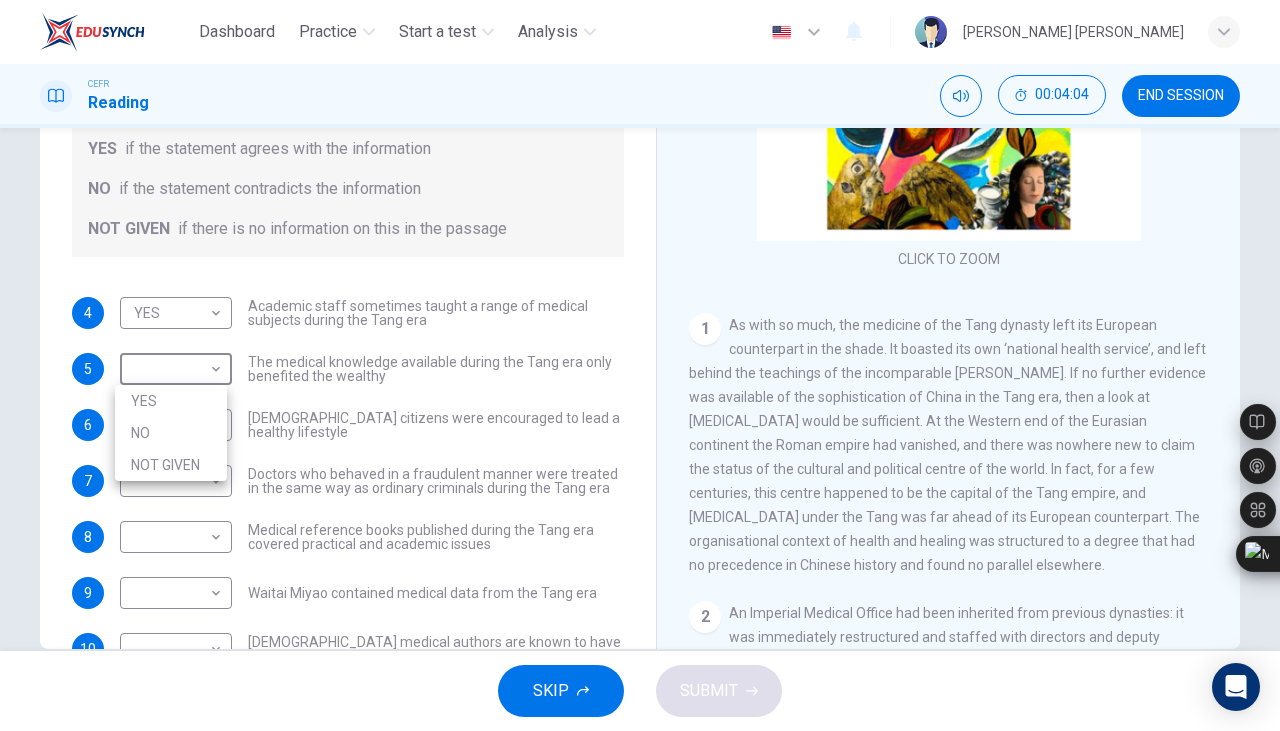 click at bounding box center [640, 365] 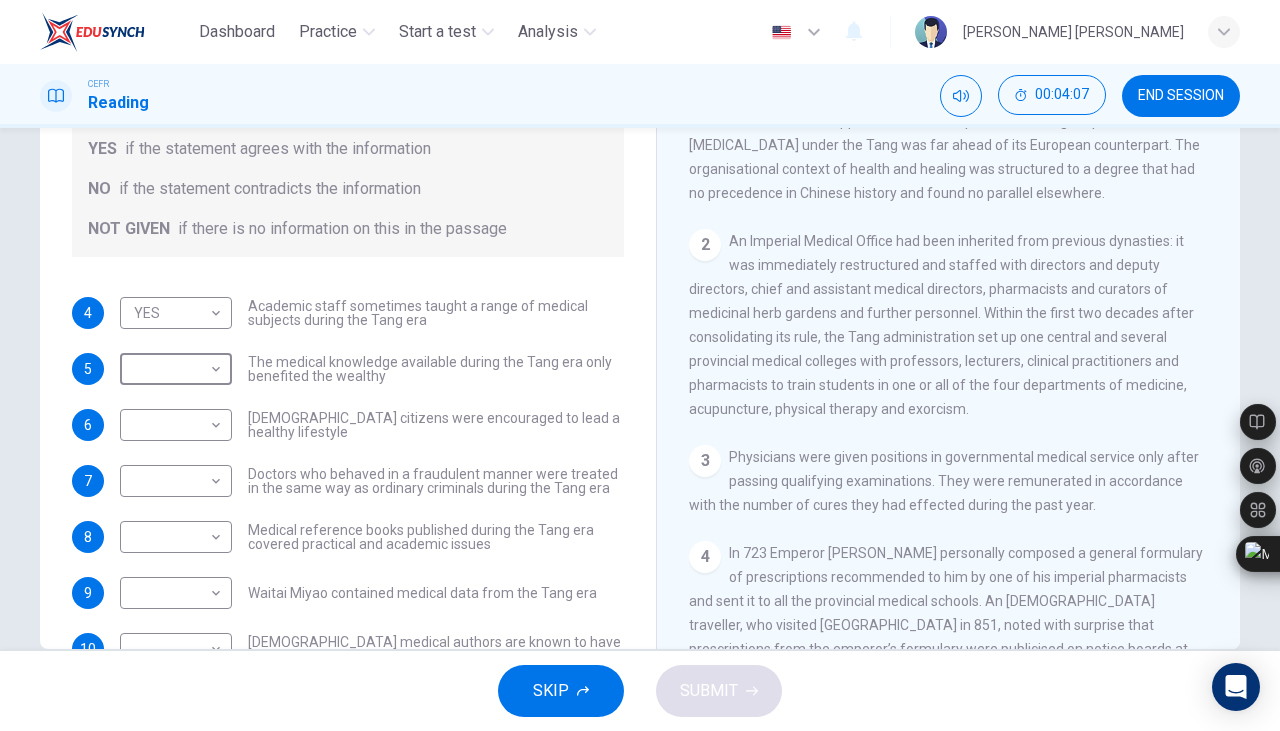 scroll, scrollTop: 522, scrollLeft: 0, axis: vertical 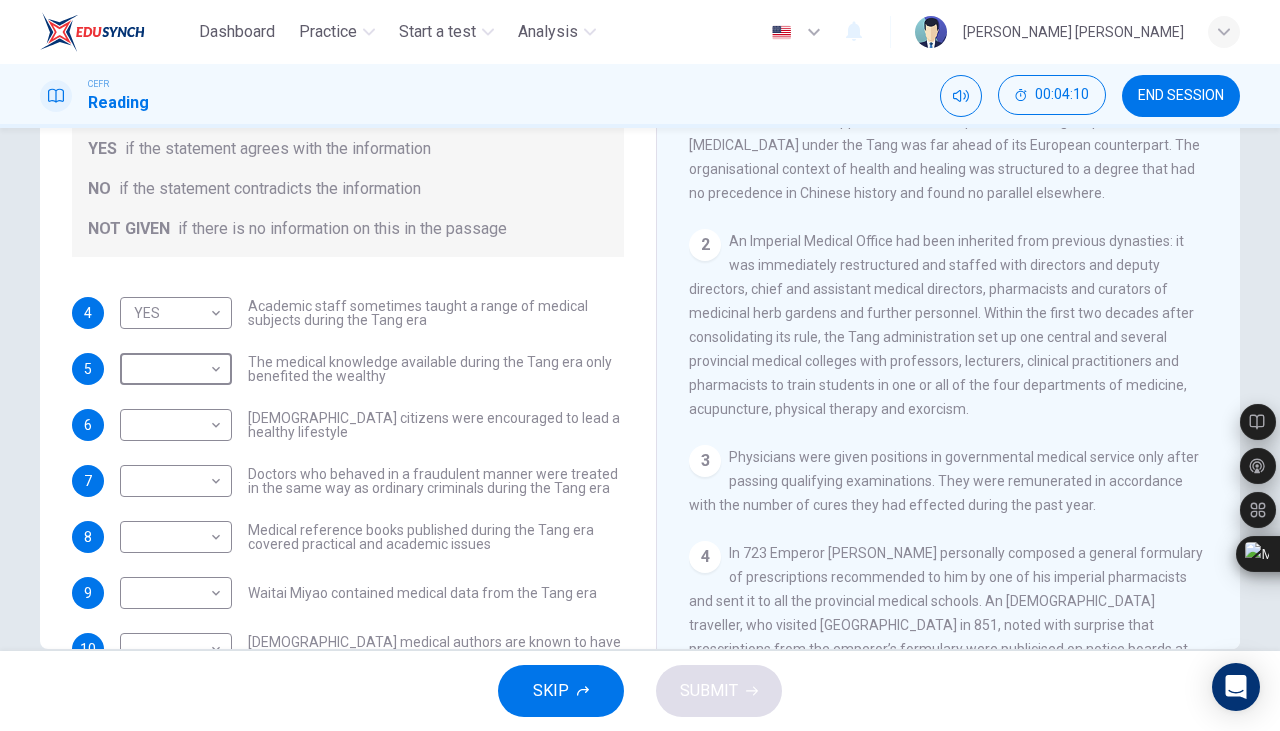 click on "Dashboard Practice Start a test Analysis English en ​ [PERSON_NAME] [PERSON_NAME] CEFR Reading 00:04:10 END SESSION Questions 4 - 10 Do the following statements agree with the information given in the Reading Passage?
In the boxes below on your answer sheet write: YES if the statement agrees with the information NO if the statement contradicts the information NOT GIVEN if there is no information on this in the passage 4 YES YES ​ Academic staff sometimes taught a range of medical subjects during the Tang era 5 ​ ​ The medical knowledge available during the Tang era only benefited the wealthy 6 ​ ​ [DEMOGRAPHIC_DATA] citizens were encouraged to lead a healthy lifestyle 7 ​ ​ Doctors who behaved in a fraudulent manner were treated in the same way as ordinary criminals during the Tang era 8 ​ ​ Medical reference books published during the Tang era covered practical and academic issues 9 ​ ​ Waitai Miyao contained medical data from the Tang era 10 ​ ​ The Art of Healing CLICK TO ZOOM Click to Zoom 1 2" at bounding box center (640, 365) 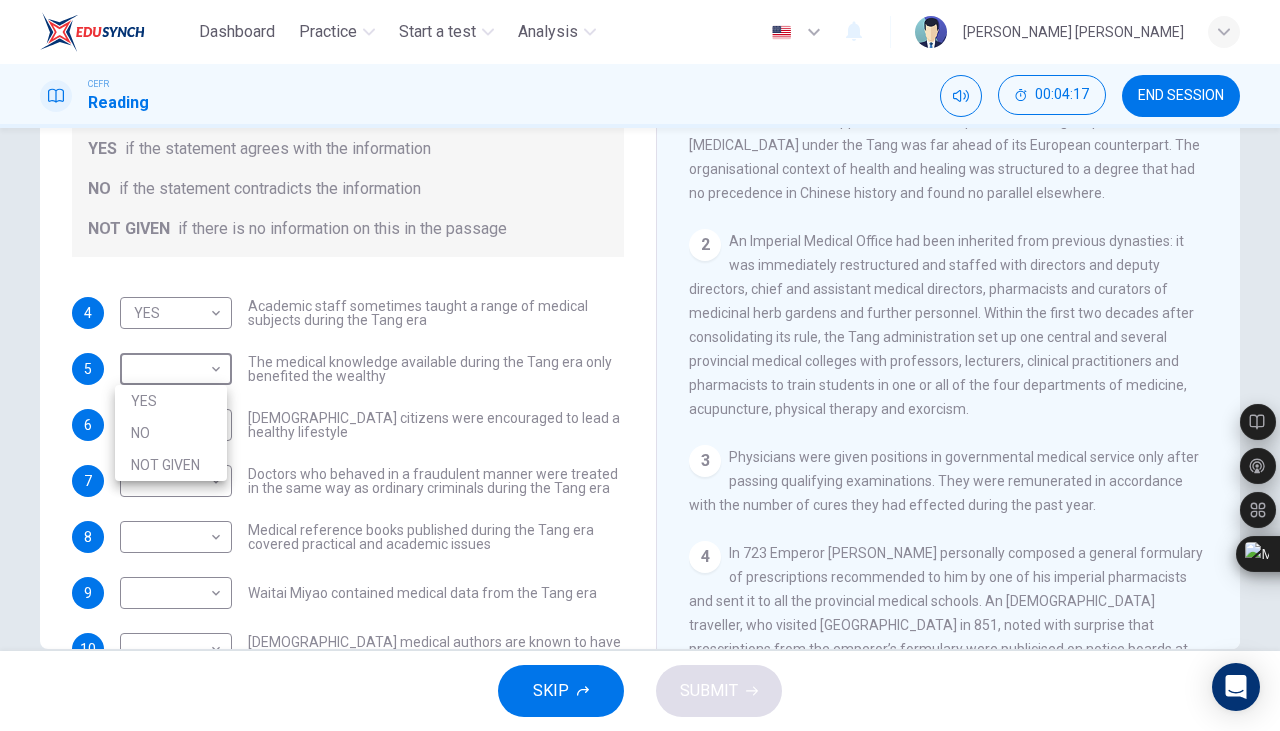 click on "NOT GIVEN" at bounding box center (171, 465) 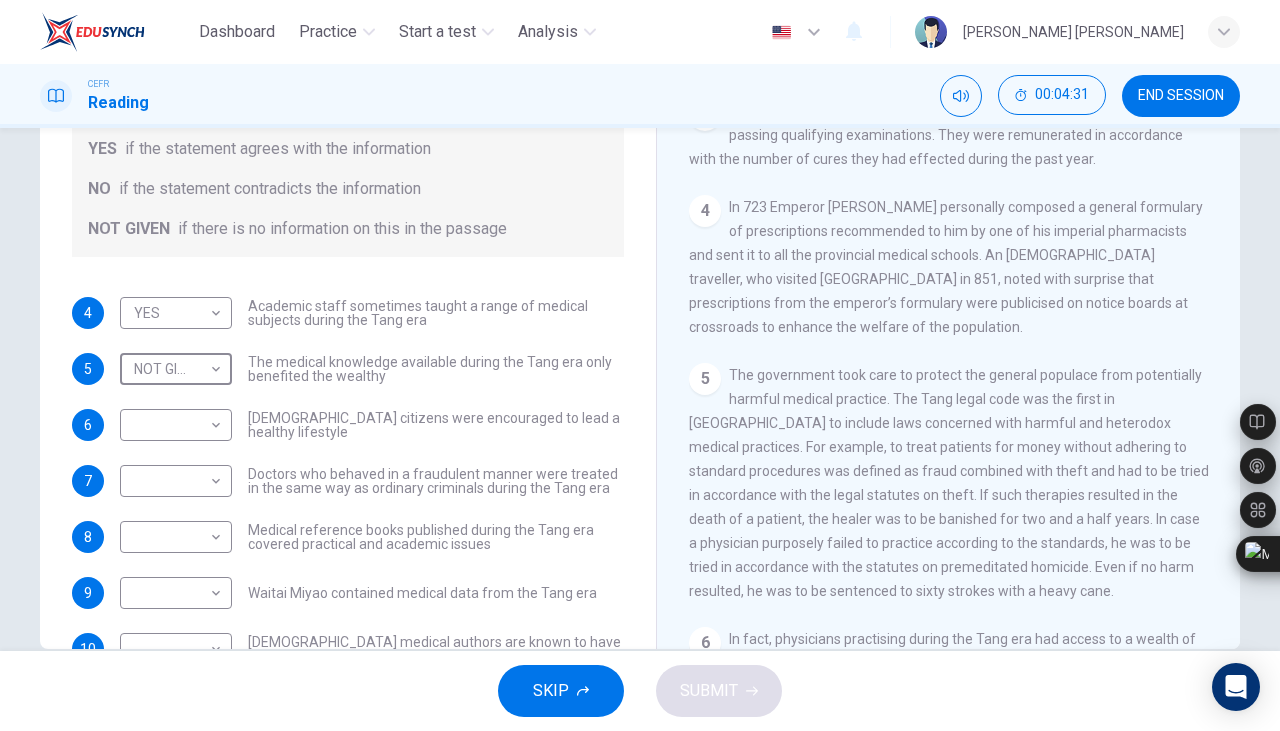 click on "Dashboard Practice Start a test Analysis English en ​ [PERSON_NAME] [PERSON_NAME] CEFR Reading 00:04:31 END SESSION Questions 4 - 10 Do the following statements agree with the information given in the Reading Passage?
In the boxes below on your answer sheet write: YES if the statement agrees with the information NO if the statement contradicts the information NOT GIVEN if there is no information on this in the passage 4 YES YES ​ Academic staff sometimes taught a range of medical subjects during the Tang era 5 NOT GIVEN NOT GIVEN ​ The medical knowledge available during the Tang era only benefited the wealthy 6 ​ ​ [DEMOGRAPHIC_DATA] citizens were encouraged to lead a healthy lifestyle 7 ​ ​ Doctors who behaved in a fraudulent manner were treated in the same way as ordinary criminals during the Tang era 8 ​ ​ Medical reference books published during the Tang era covered practical and academic issues 9 ​ ​ Waitai Miyao contained medical data from the Tang era 10 ​ ​ The Art of Healing CLICK TO ZOOM 1" at bounding box center [640, 365] 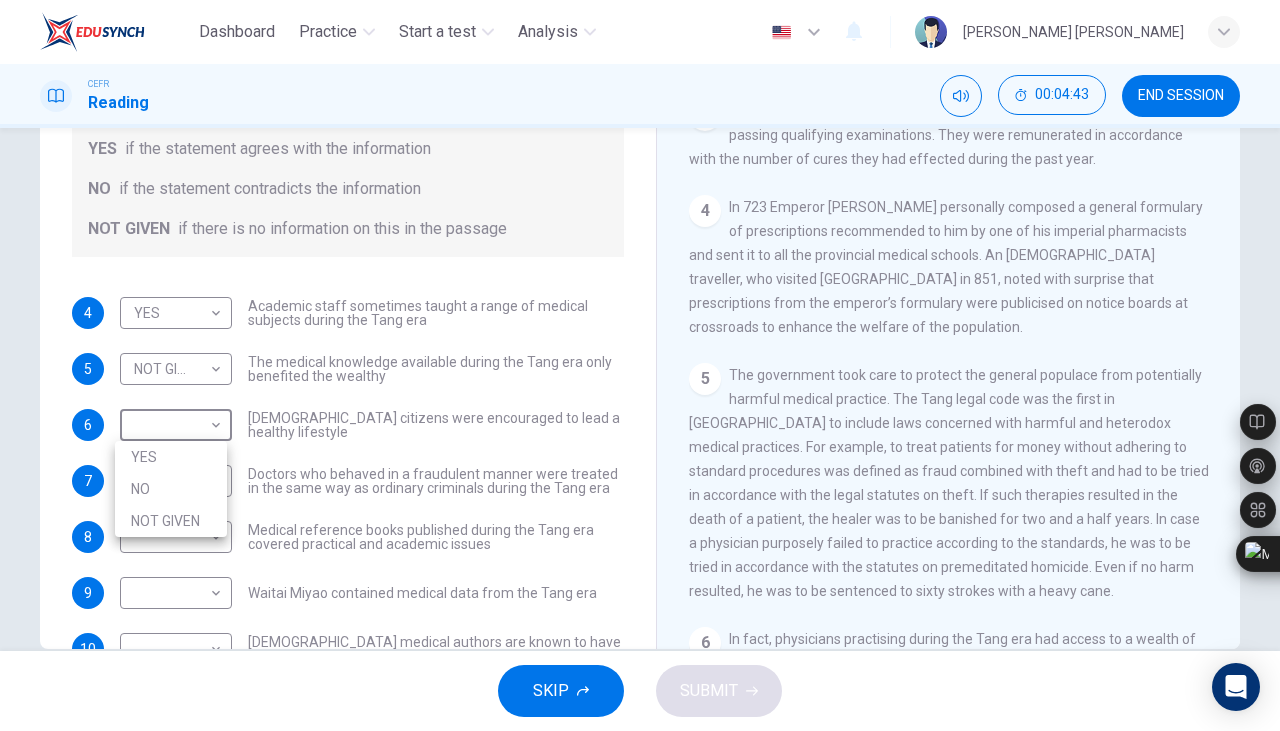 click on "NO" at bounding box center [171, 489] 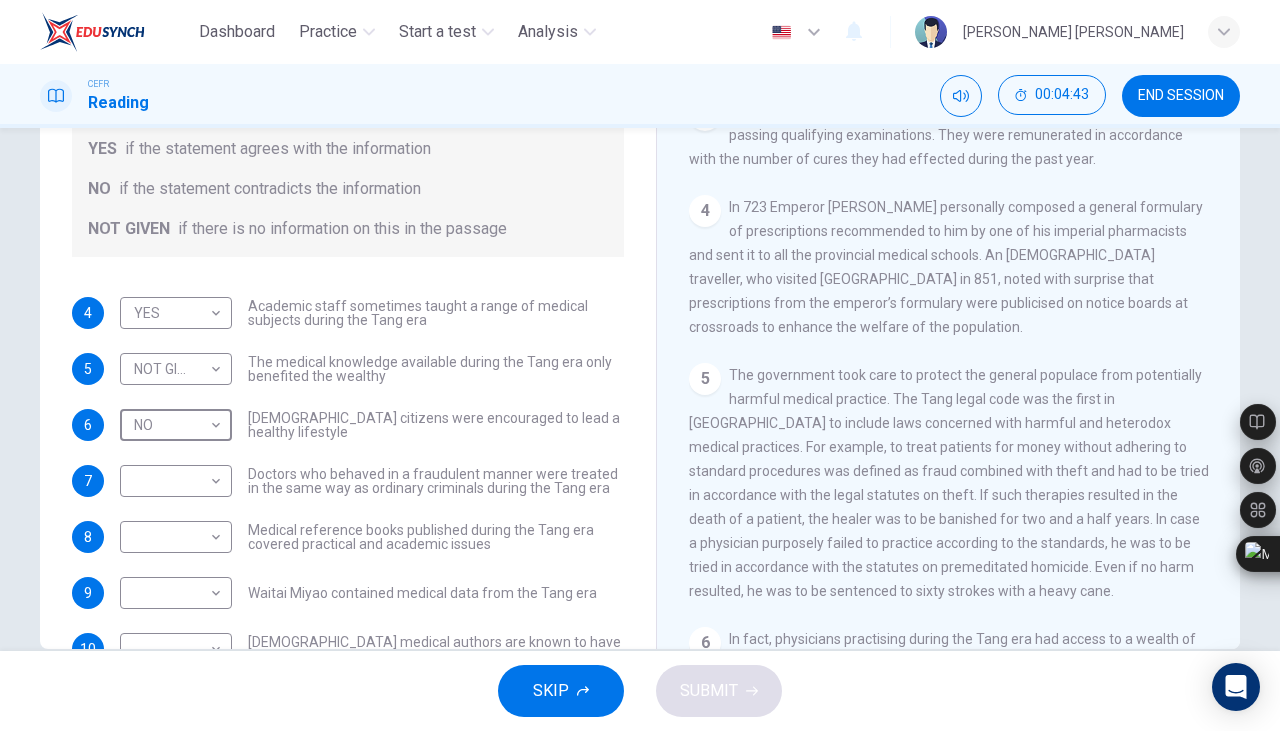 click on "NOT GIVEN" at bounding box center (171, 486) 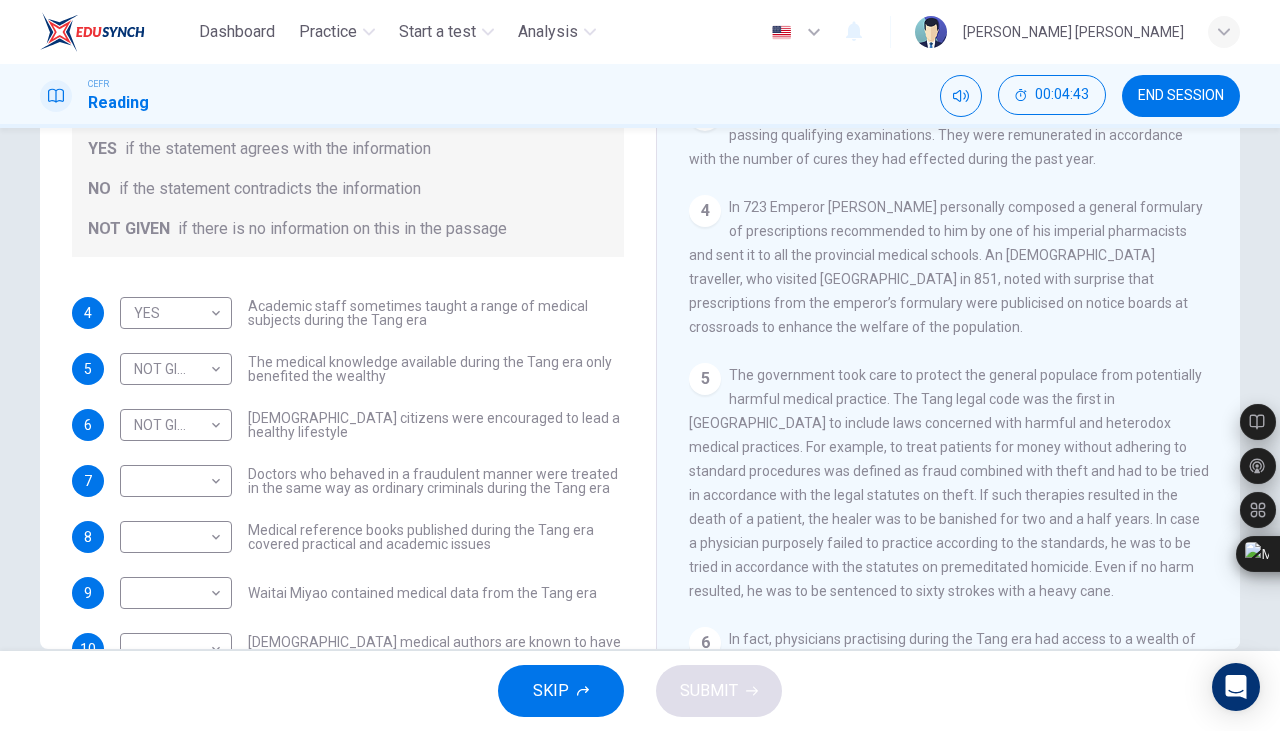 type on "NOT GIVEN" 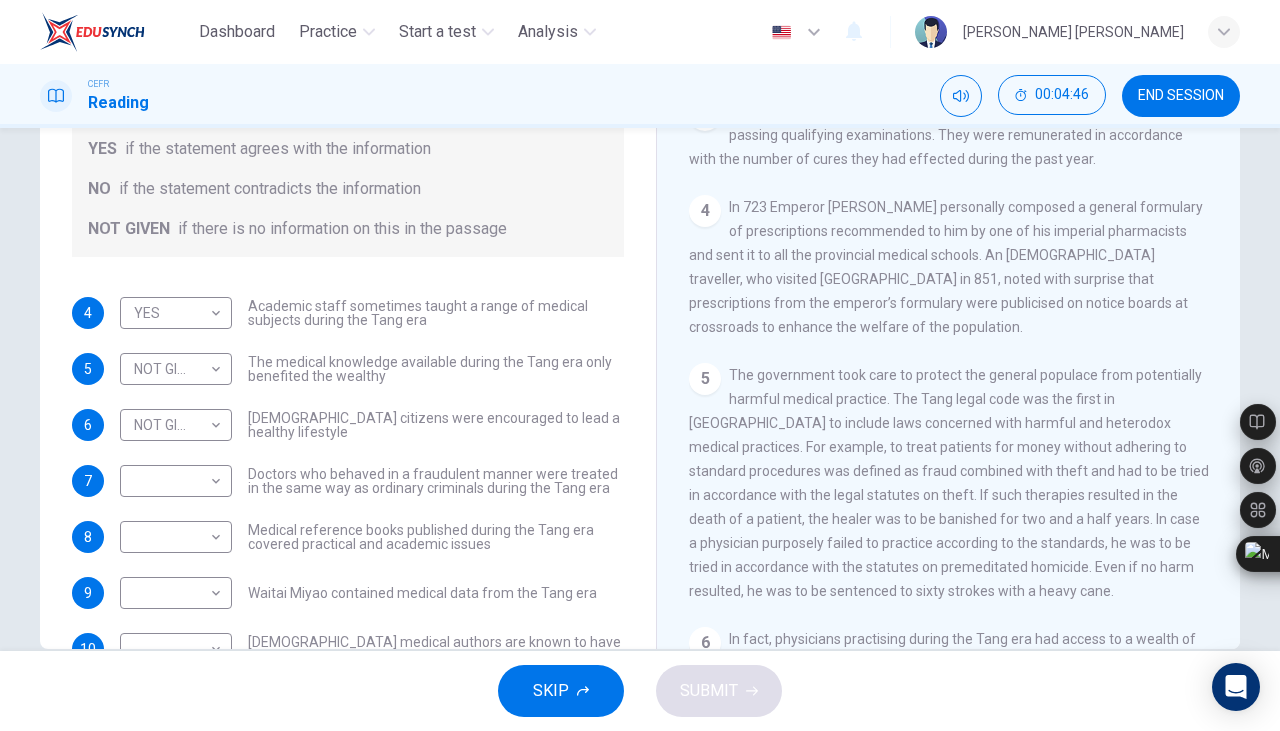 click on "Dashboard Practice Start a test Analysis English en ​ [PERSON_NAME] [PERSON_NAME] CEFR Reading 00:04:46 END SESSION Questions 4 - 10 Do the following statements agree with the information given in the Reading Passage?
In the boxes below on your answer sheet write: YES if the statement agrees with the information NO if the statement contradicts the information NOT GIVEN if there is no information on this in the passage 4 YES YES ​ Academic staff sometimes taught a range of medical subjects during the Tang era 5 NOT GIVEN NOT GIVEN ​ The medical knowledge available during the Tang era only benefited the wealthy 6 NOT GIVEN NOT GIVEN ​ [DEMOGRAPHIC_DATA] citizens were encouraged to lead a healthy lifestyle 7 ​ ​ Doctors who behaved in a fraudulent manner were treated in the same way as ordinary criminals during the Tang era 8 ​ ​ Medical reference books published during the Tang era covered practical and academic issues 9 ​ ​ Waitai Miyao contained medical data from the Tang era 10 ​ ​ The Art of Healing" at bounding box center (640, 365) 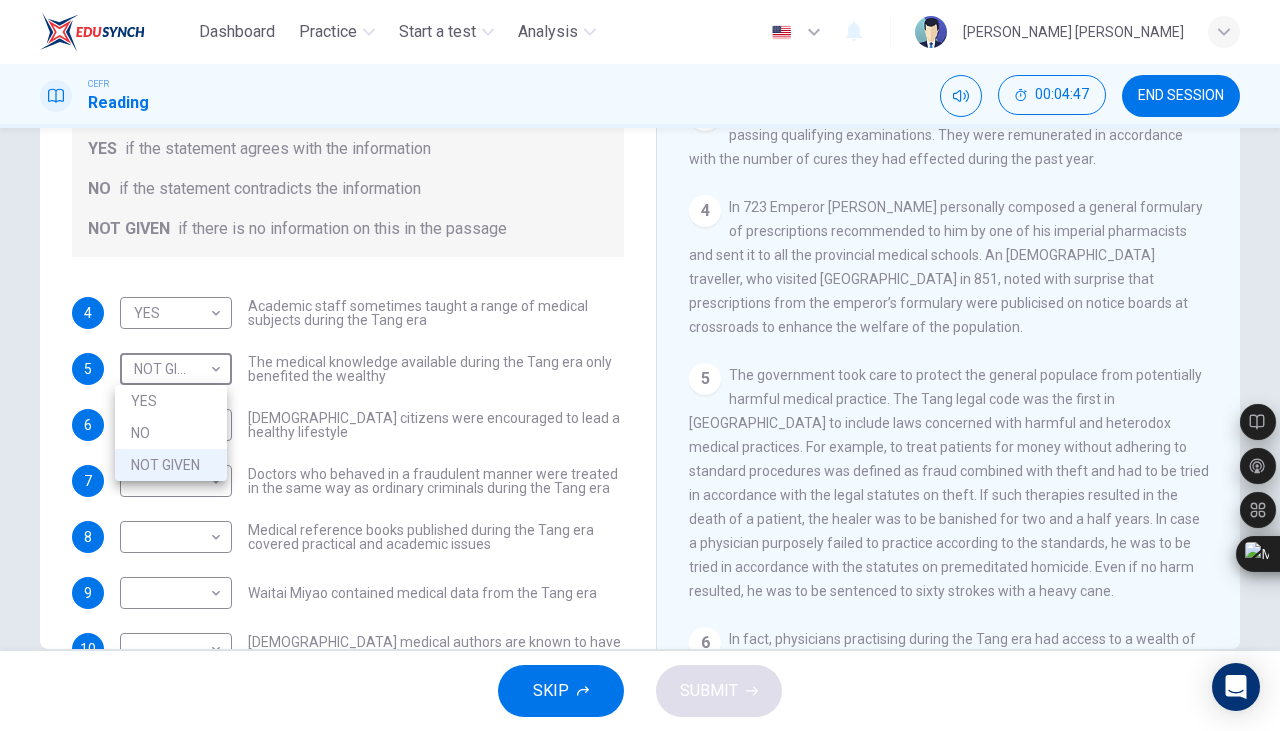 click on "NO" at bounding box center (171, 433) 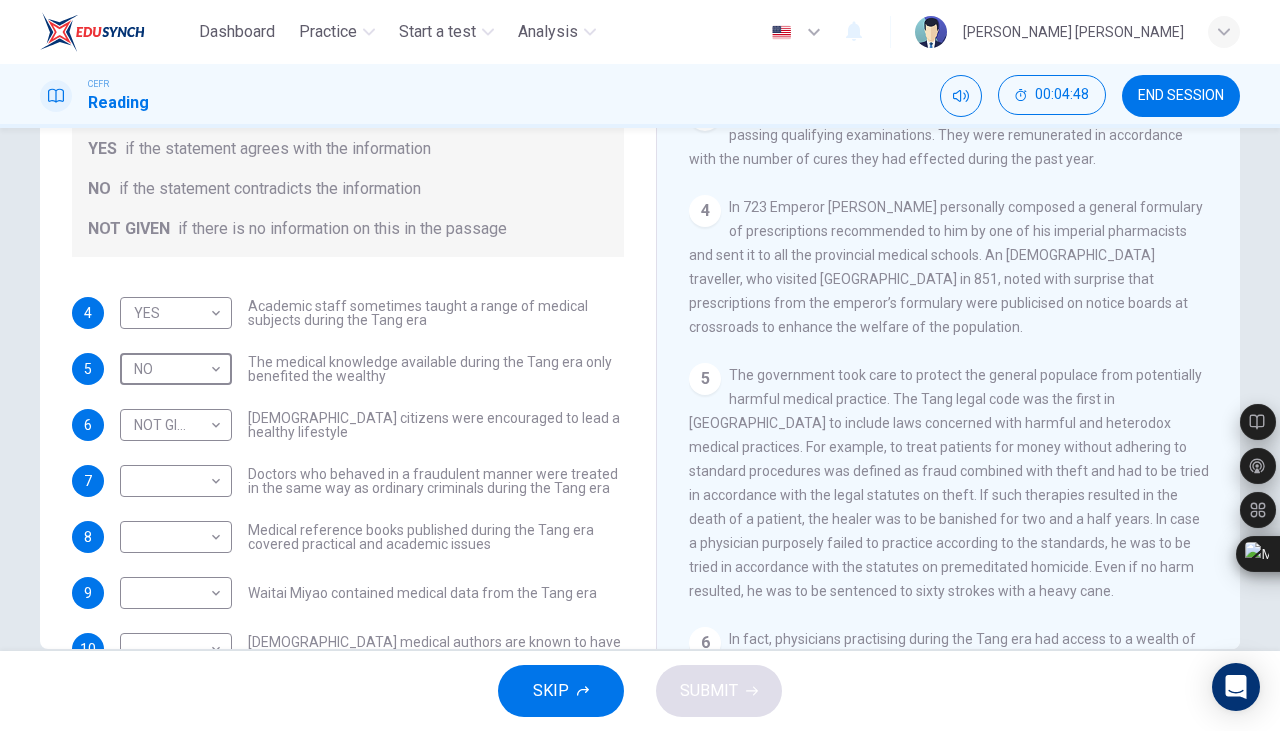 type on "NO" 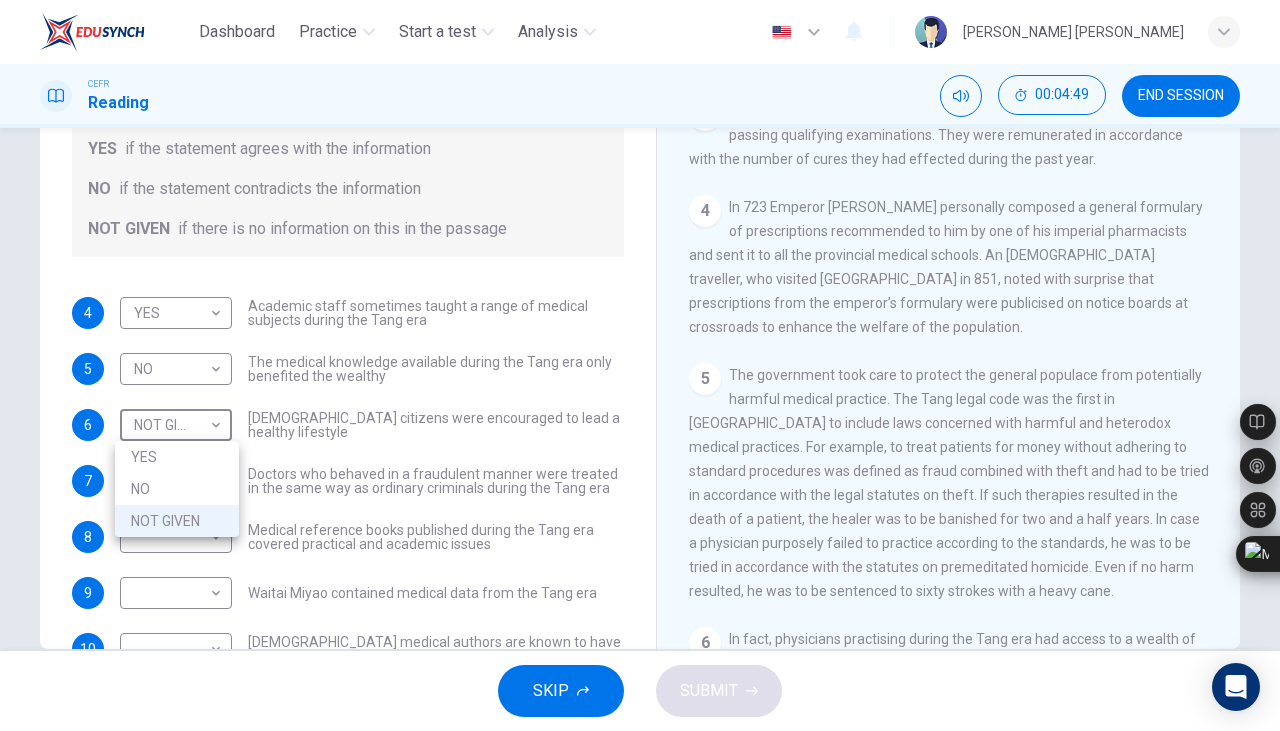 click on "NOT GIVEN" at bounding box center (177, 521) 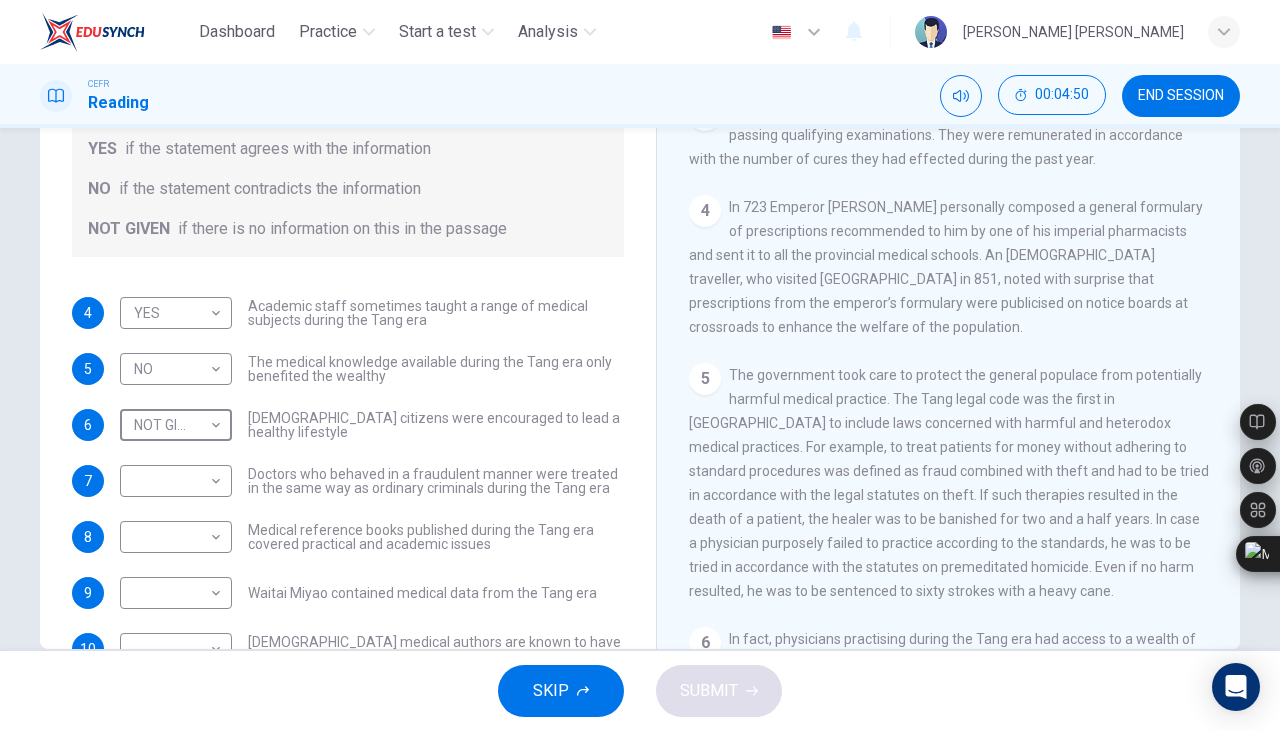 scroll, scrollTop: 88, scrollLeft: 0, axis: vertical 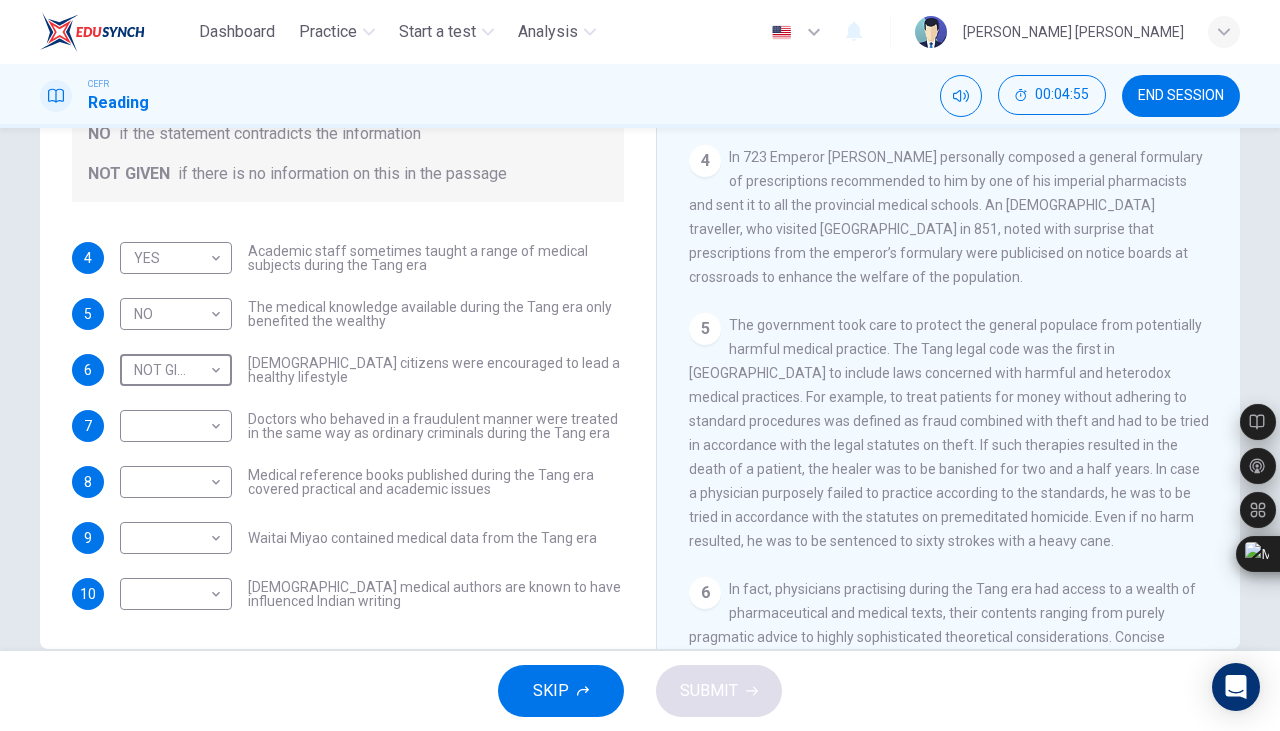 click on "Dashboard Practice Start a test Analysis English en ​ [PERSON_NAME] [PERSON_NAME] CEFR Reading 00:04:55 END SESSION Questions 4 - 10 Do the following statements agree with the information given in the Reading Passage?
In the boxes below on your answer sheet write: YES if the statement agrees with the information NO if the statement contradicts the information NOT GIVEN if there is no information on this in the passage 4 YES YES ​ Academic staff sometimes taught a range of medical subjects during the Tang era 5 NO NO ​ The medical knowledge available during the Tang era only benefited the wealthy 6 NOT GIVEN NOT GIVEN ​ [DEMOGRAPHIC_DATA] citizens were encouraged to lead a healthy lifestyle 7 ​ ​ Doctors who behaved in a fraudulent manner were treated in the same way as ordinary criminals during the Tang era 8 ​ ​ Medical reference books published during the Tang era covered practical and academic issues 9 ​ ​ Waitai Miyao contained medical data from the Tang era 10 ​ ​ The Art of Healing CLICK TO ZOOM" at bounding box center [640, 365] 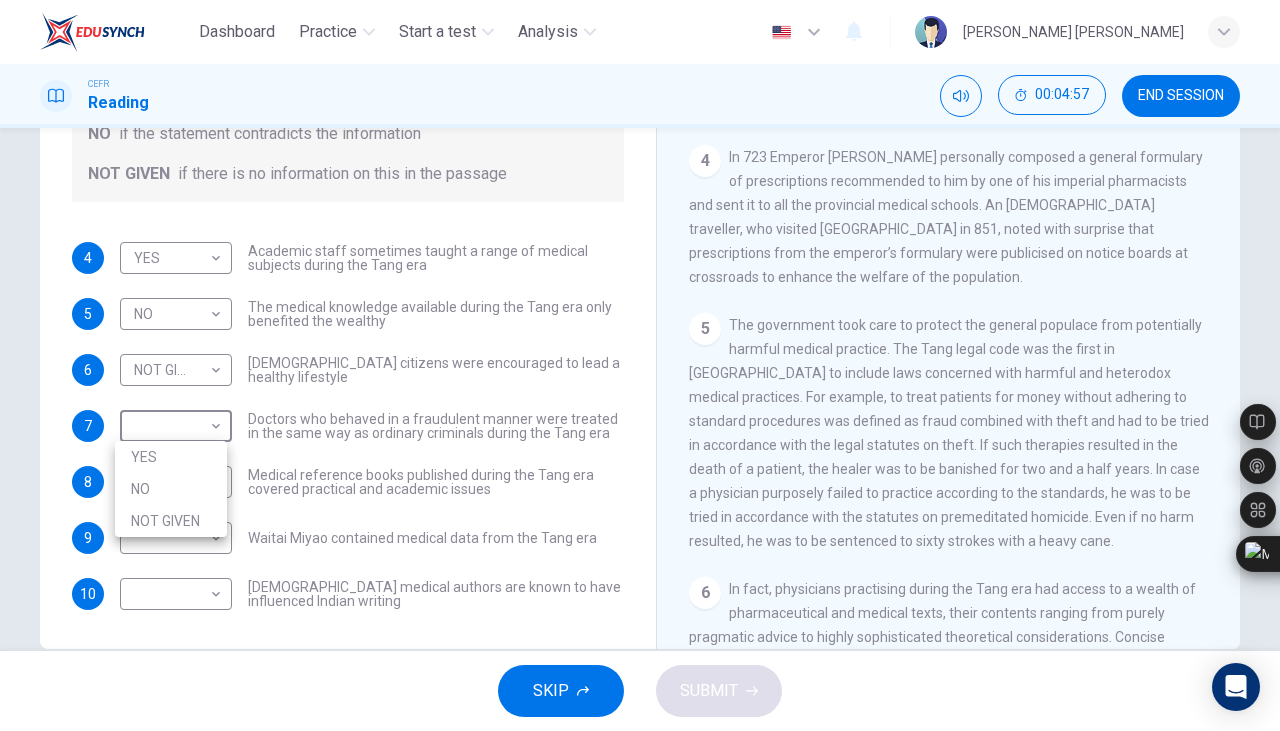 click on "YES" at bounding box center [171, 457] 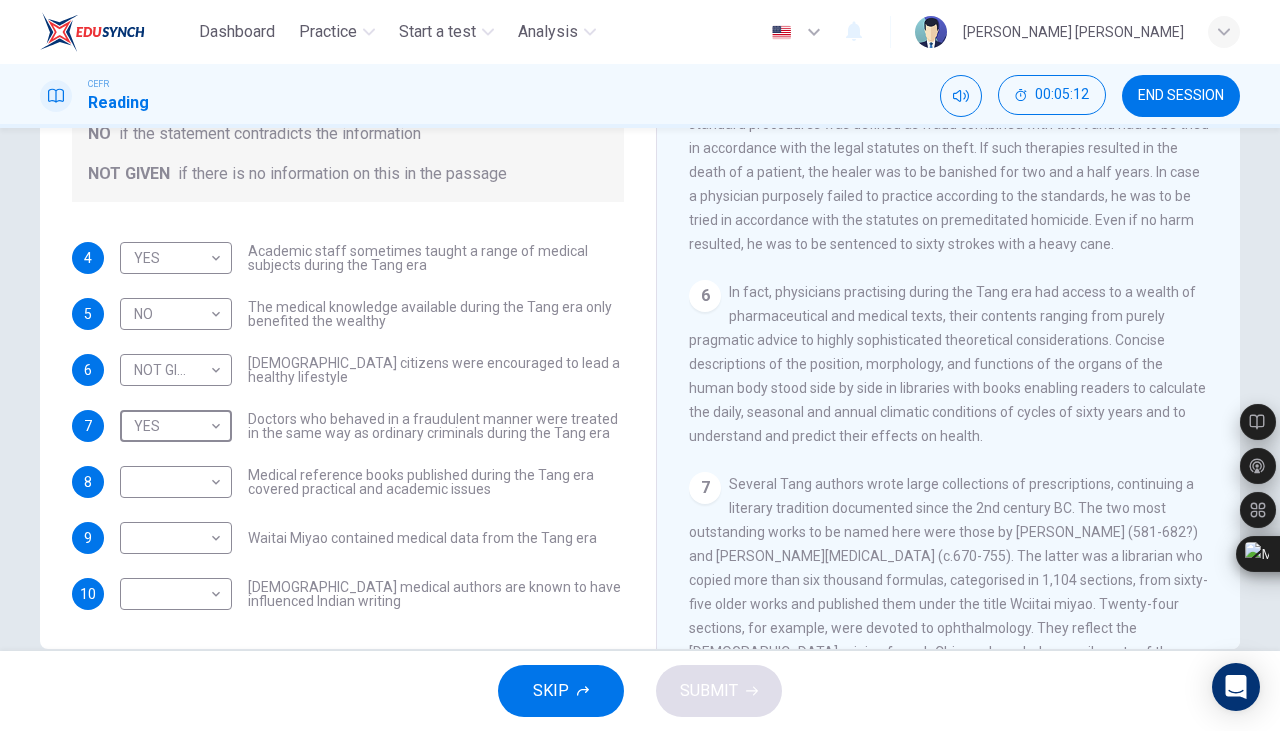 scroll, scrollTop: 1236, scrollLeft: 0, axis: vertical 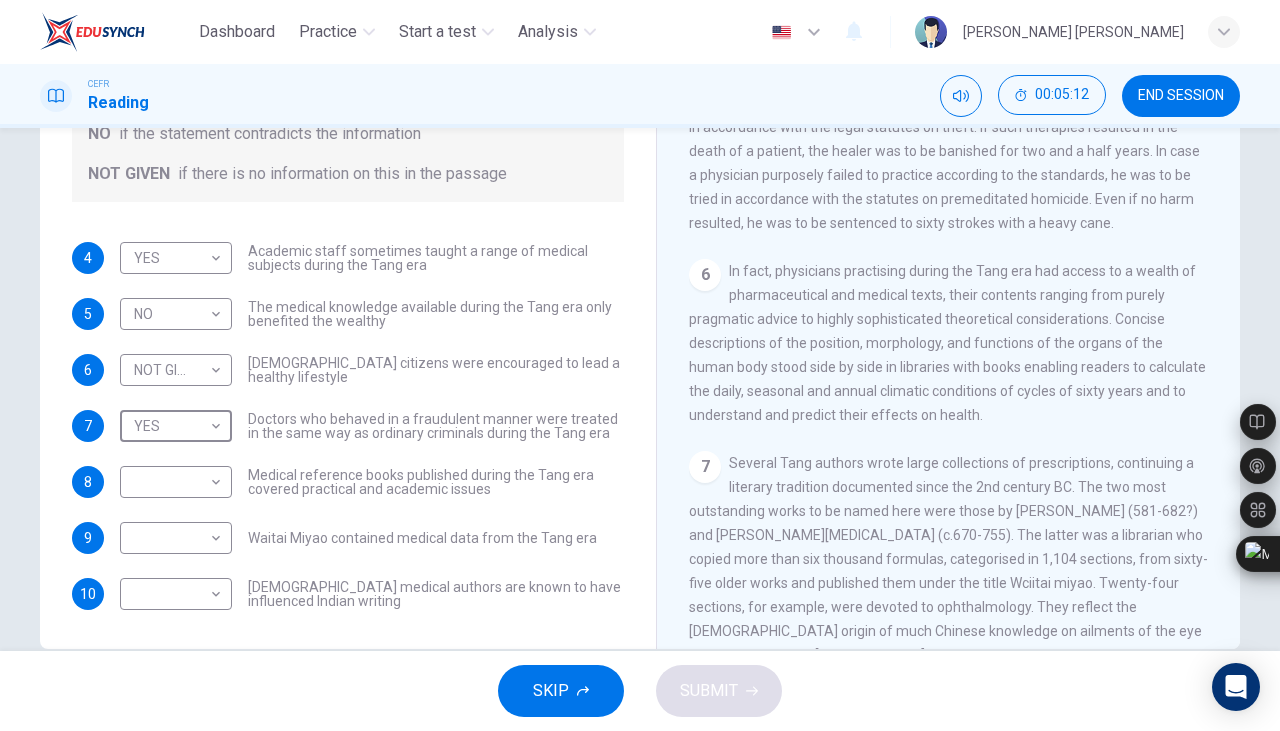 click on "Dashboard Practice Start a test Analysis English en ​ RISHMA HANI BINTI KHALID CEFR Reading 00:05:12 END SESSION Questions 4 - 10 Do the following statements agree with the information given in the Reading Passage?
In the boxes below on your answer sheet write: YES if the statement agrees with the information NO if the statement contradicts the information NOT GIVEN if there is no information on this in the passage 4 YES YES ​ Academic staff sometimes taught a range of medical subjects during the Tang era 5 NO NO ​ The medical knowledge available during the Tang era only benefited the wealthy 6 NOT GIVEN NOT GIVEN ​ Tang citizens were encouraged to lead a healthy lifestyle 7 YES YES ​ Doctors who behaved in a fraudulent manner were treated in the same way as ordinary criminals during the Tang era 8 ​ ​ Medical reference books published during the Tang era covered practical and academic issues 9 ​ ​ Waitai Miyao contained medical data from the Tang era 10 ​ ​ The Art of Healing 1 2 3 4 5" at bounding box center (640, 365) 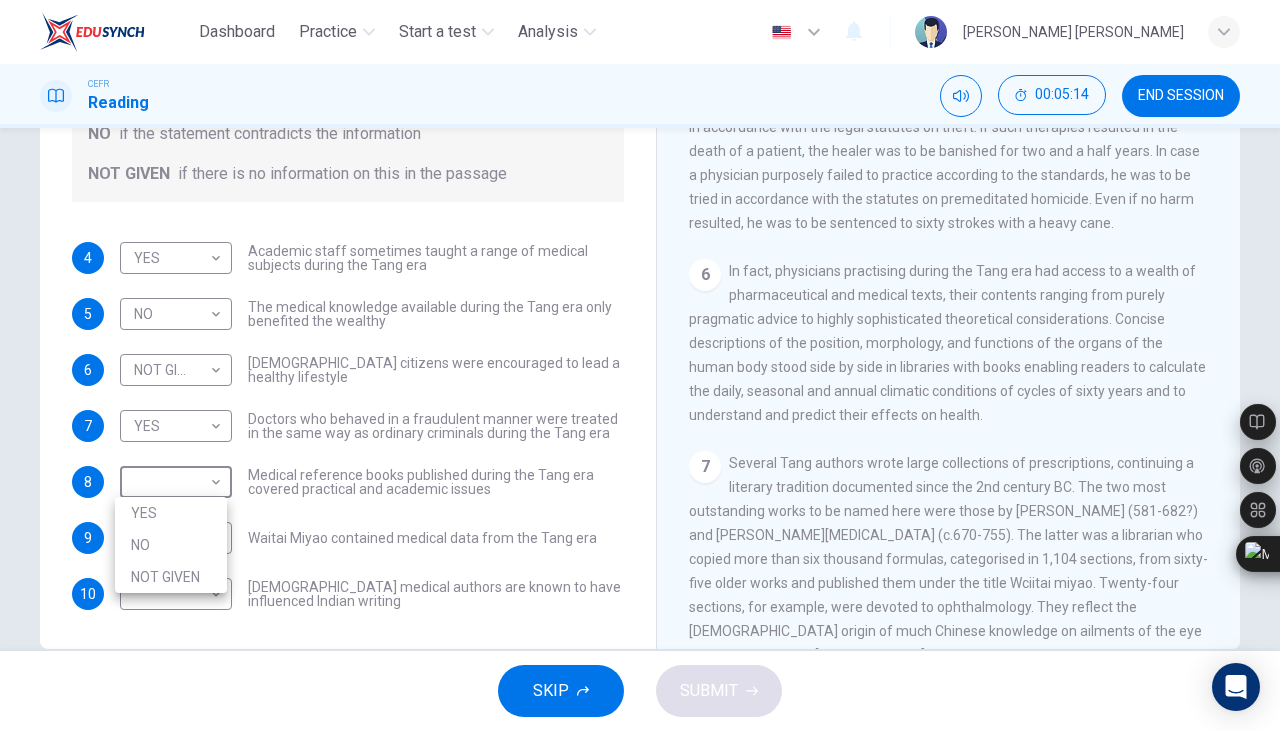 click on "YES" at bounding box center [171, 513] 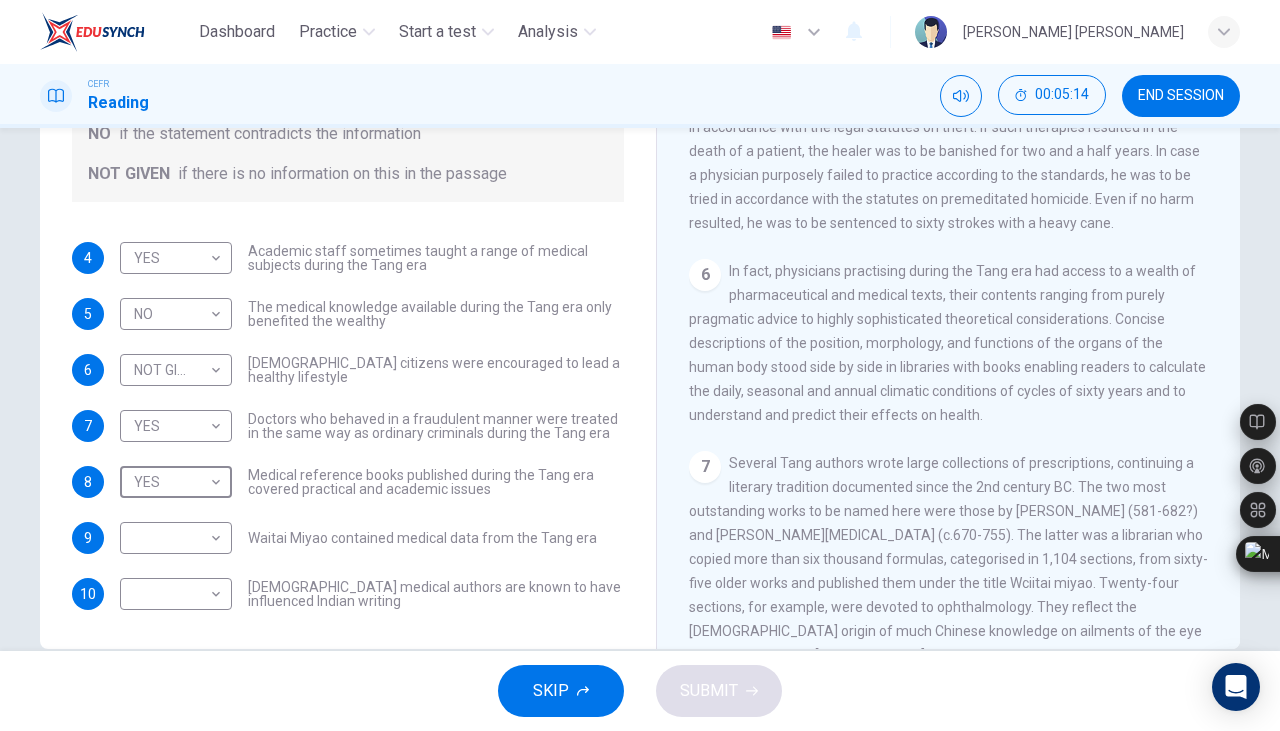 type on "YES" 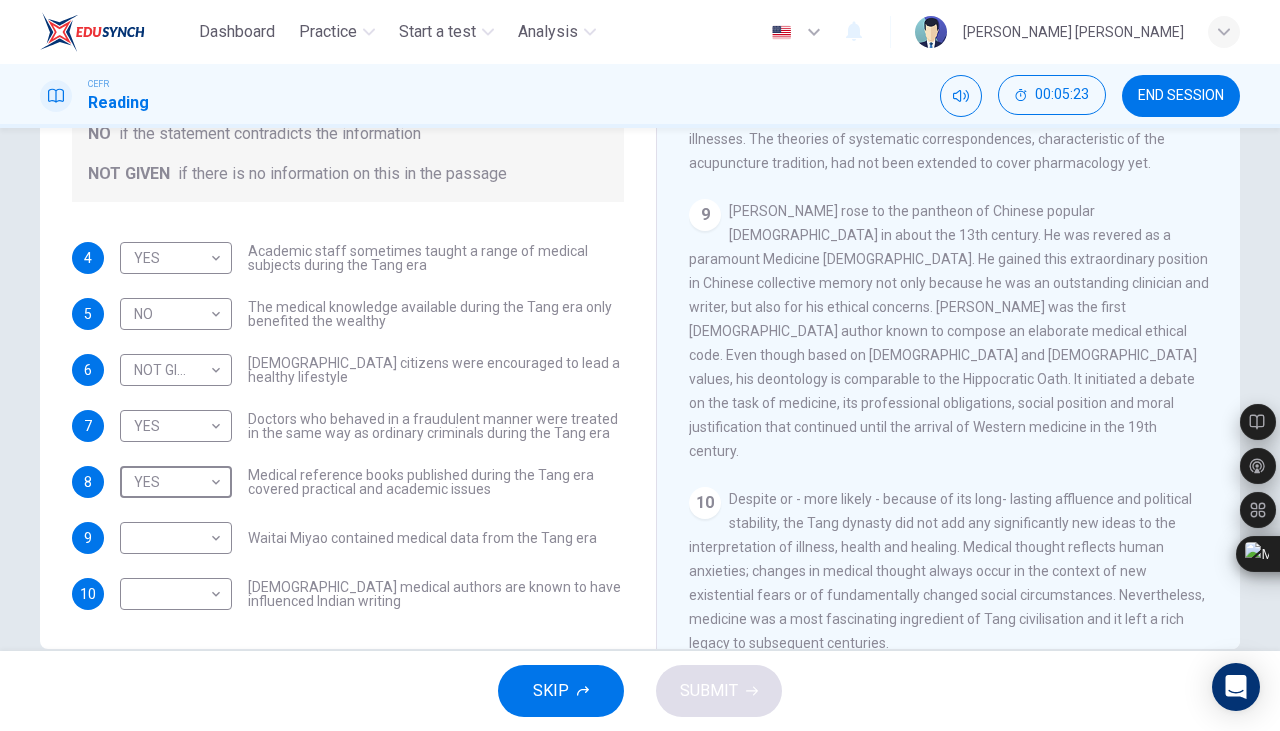 scroll, scrollTop: 2027, scrollLeft: 0, axis: vertical 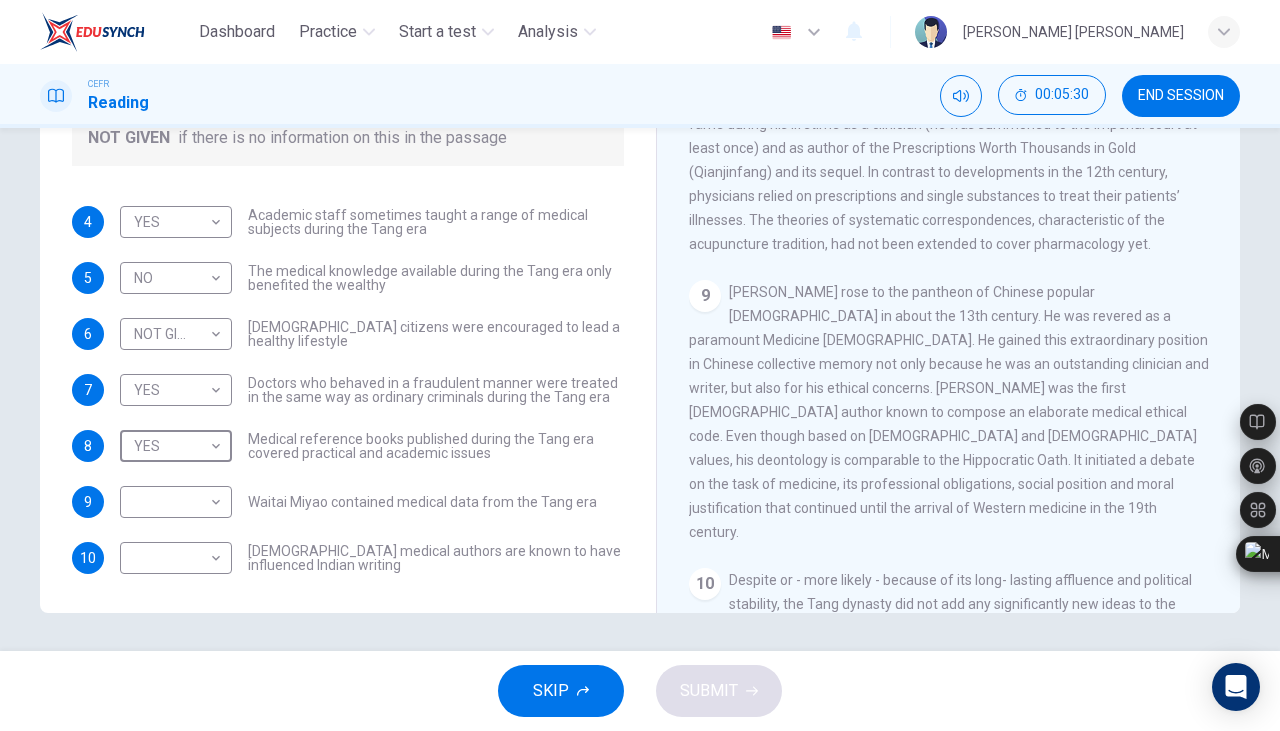 click on "Dashboard Practice Start a test Analysis English en ​ RISHMA HANI BINTI KHALID CEFR Reading 00:05:30 END SESSION Questions 4 - 10 Do the following statements agree with the information given in the Reading Passage?
In the boxes below on your answer sheet write: YES if the statement agrees with the information NO if the statement contradicts the information NOT GIVEN if there is no information on this in the passage 4 YES YES ​ Academic staff sometimes taught a range of medical subjects during the Tang era 5 NO NO ​ The medical knowledge available during the Tang era only benefited the wealthy 6 NOT GIVEN NOT GIVEN ​ Tang citizens were encouraged to lead a healthy lifestyle 7 YES YES ​ Doctors who behaved in a fraudulent manner were treated in the same way as ordinary criminals during the Tang era 8 YES YES ​ Medical reference books published during the Tang era covered practical and academic issues 9 ​ ​ Waitai Miyao contained medical data from the Tang era 10 ​ ​ The Art of Healing 1 2 3" at bounding box center [640, 365] 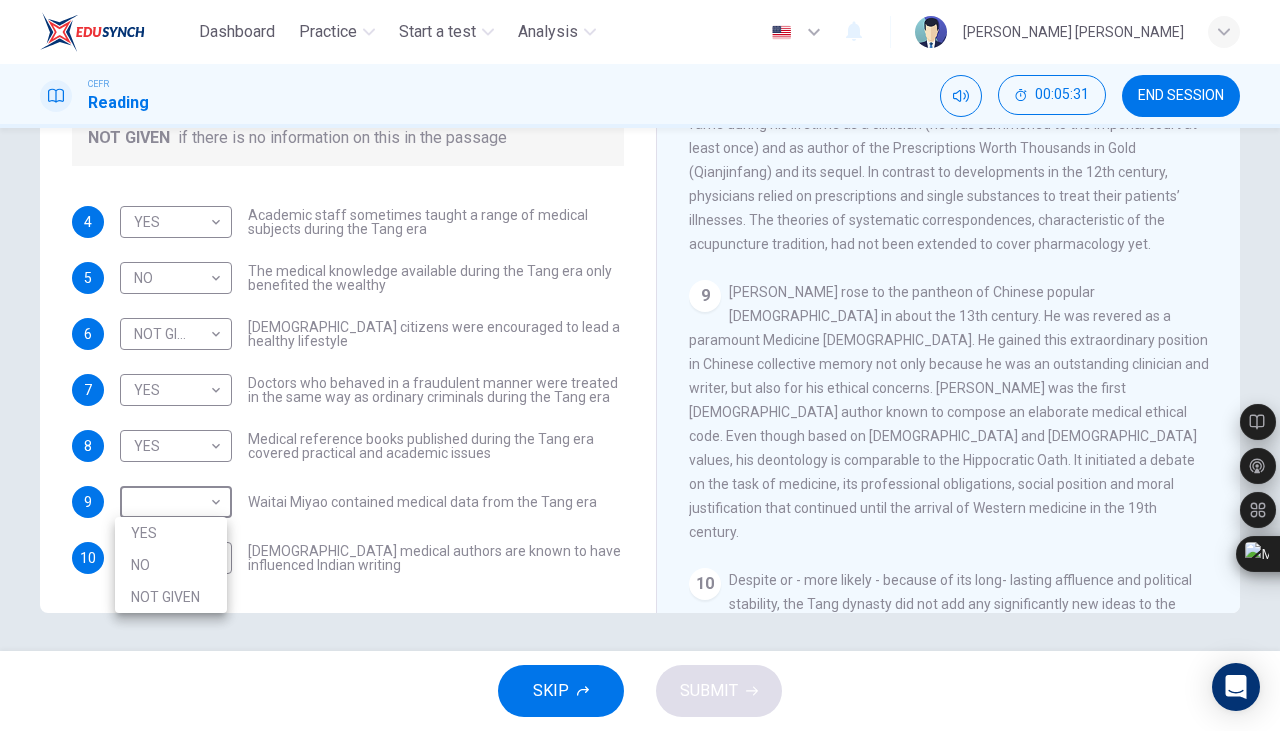 click on "NOT GIVEN" at bounding box center (171, 597) 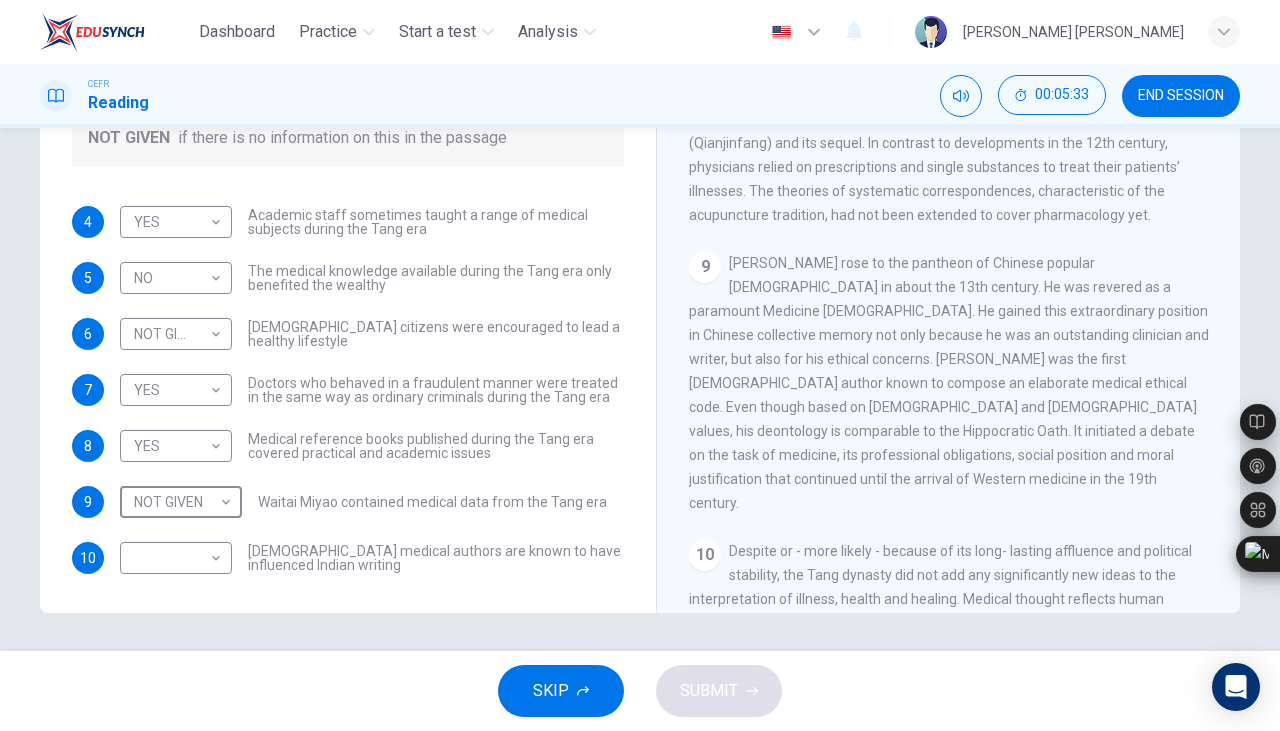scroll, scrollTop: 1930, scrollLeft: 0, axis: vertical 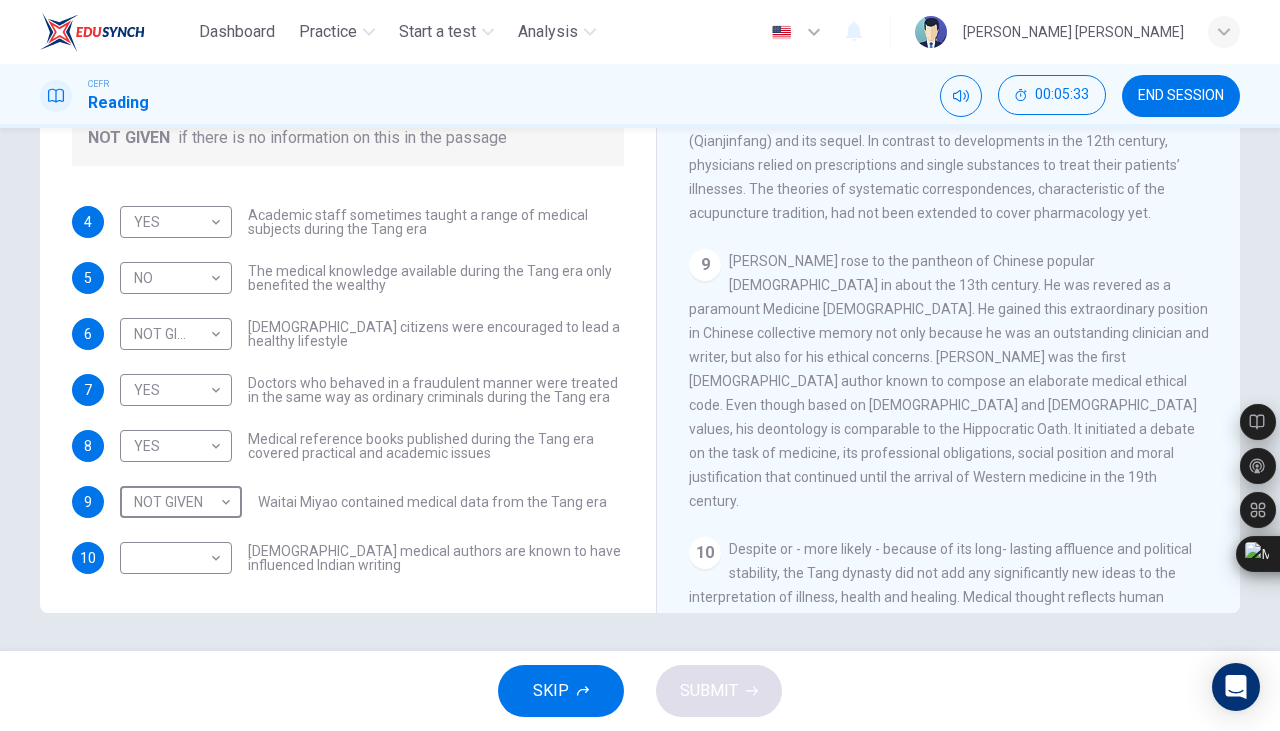 click on "Dashboard Practice Start a test Analysis English en ​ RISHMA HANI BINTI KHALID CEFR Reading 00:05:33 END SESSION Questions 4 - 10 Do the following statements agree with the information given in the Reading Passage?
In the boxes below on your answer sheet write: YES if the statement agrees with the information NO if the statement contradicts the information NOT GIVEN if there is no information on this in the passage 4 YES YES ​ Academic staff sometimes taught a range of medical subjects during the Tang era 5 NO NO ​ The medical knowledge available during the Tang era only benefited the wealthy 6 NOT GIVEN NOT GIVEN ​ Tang citizens were encouraged to lead a healthy lifestyle 7 YES YES ​ Doctors who behaved in a fraudulent manner were treated in the same way as ordinary criminals during the Tang era 8 YES YES ​ Medical reference books published during the Tang era covered practical and academic issues 9 NOT GIVEN NOT GIVEN ​ Waitai Miyao contained medical data from the Tang era 10 ​ ​ 1 2 3 4" at bounding box center [640, 365] 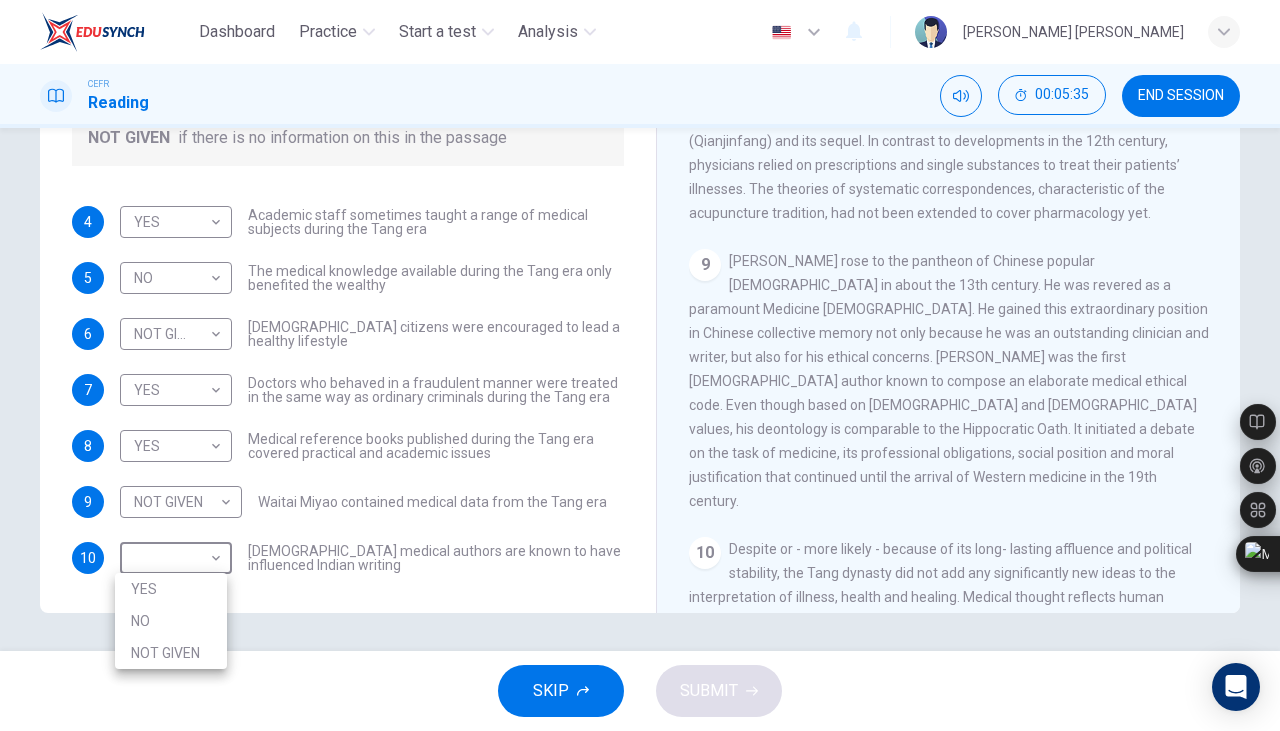 click at bounding box center (640, 365) 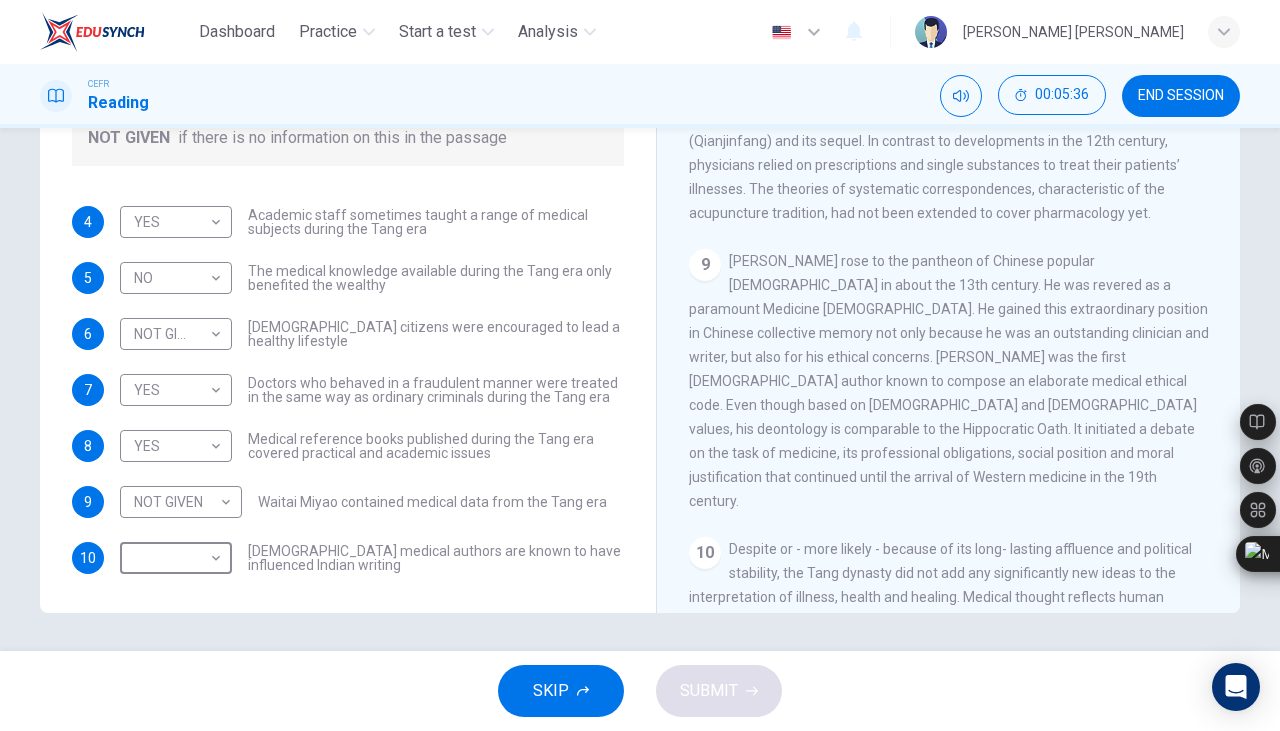 scroll, scrollTop: 2027, scrollLeft: 0, axis: vertical 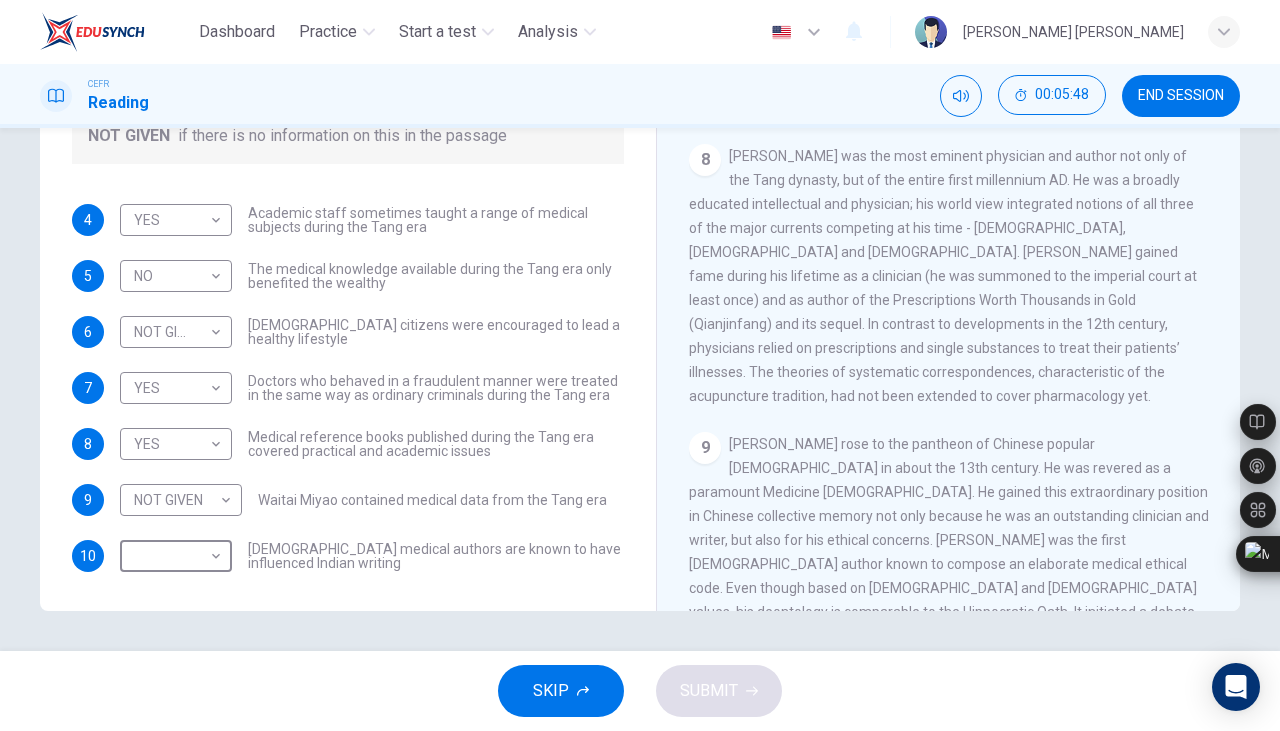 click on "Dashboard Practice Start a test Analysis English en ​ RISHMA HANI BINTI KHALID CEFR Reading 00:05:48 END SESSION Questions 4 - 10 Do the following statements agree with the information given in the Reading Passage?
In the boxes below on your answer sheet write: YES if the statement agrees with the information NO if the statement contradicts the information NOT GIVEN if there is no information on this in the passage 4 YES YES ​ Academic staff sometimes taught a range of medical subjects during the Tang era 5 NO NO ​ The medical knowledge available during the Tang era only benefited the wealthy 6 NOT GIVEN NOT GIVEN ​ Tang citizens were encouraged to lead a healthy lifestyle 7 YES YES ​ Doctors who behaved in a fraudulent manner were treated in the same way as ordinary criminals during the Tang era 8 YES YES ​ Medical reference books published during the Tang era covered practical and academic issues 9 NOT GIVEN NOT GIVEN ​ Waitai Miyao contained medical data from the Tang era 10 ​ ​ 1 2 3 4" at bounding box center [640, 365] 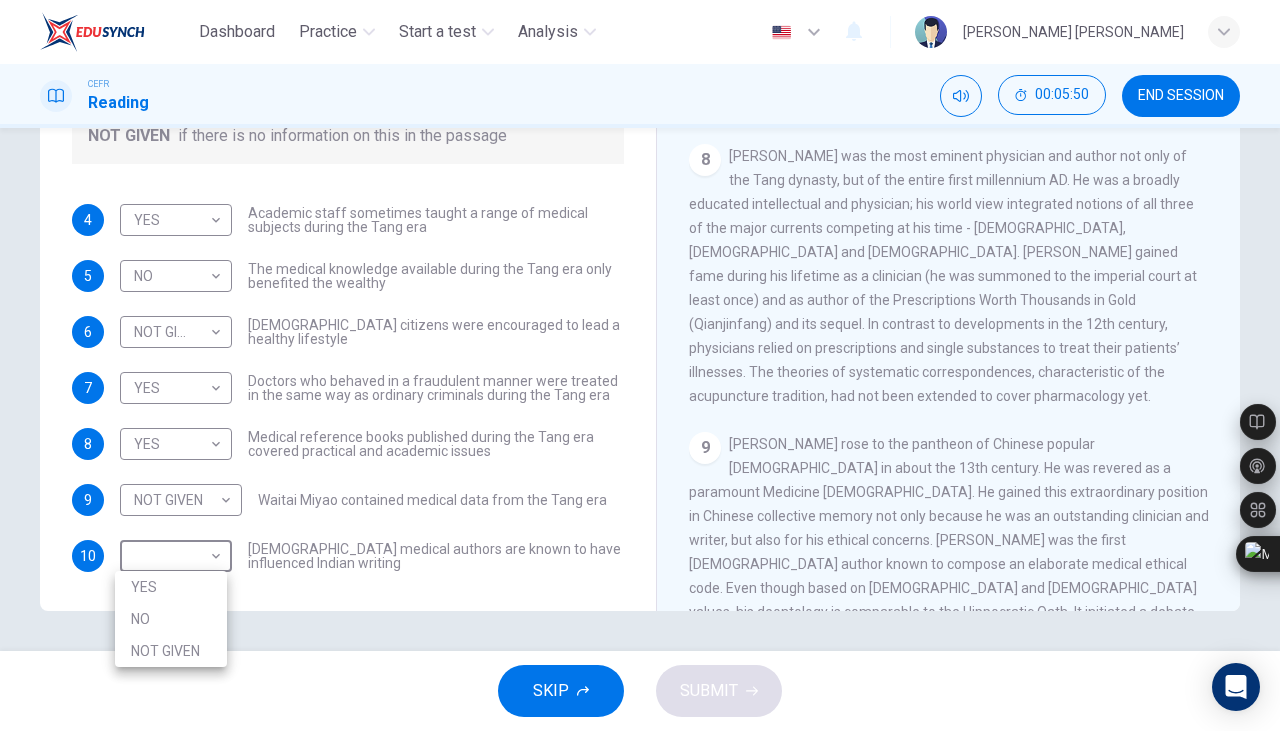 click at bounding box center [640, 365] 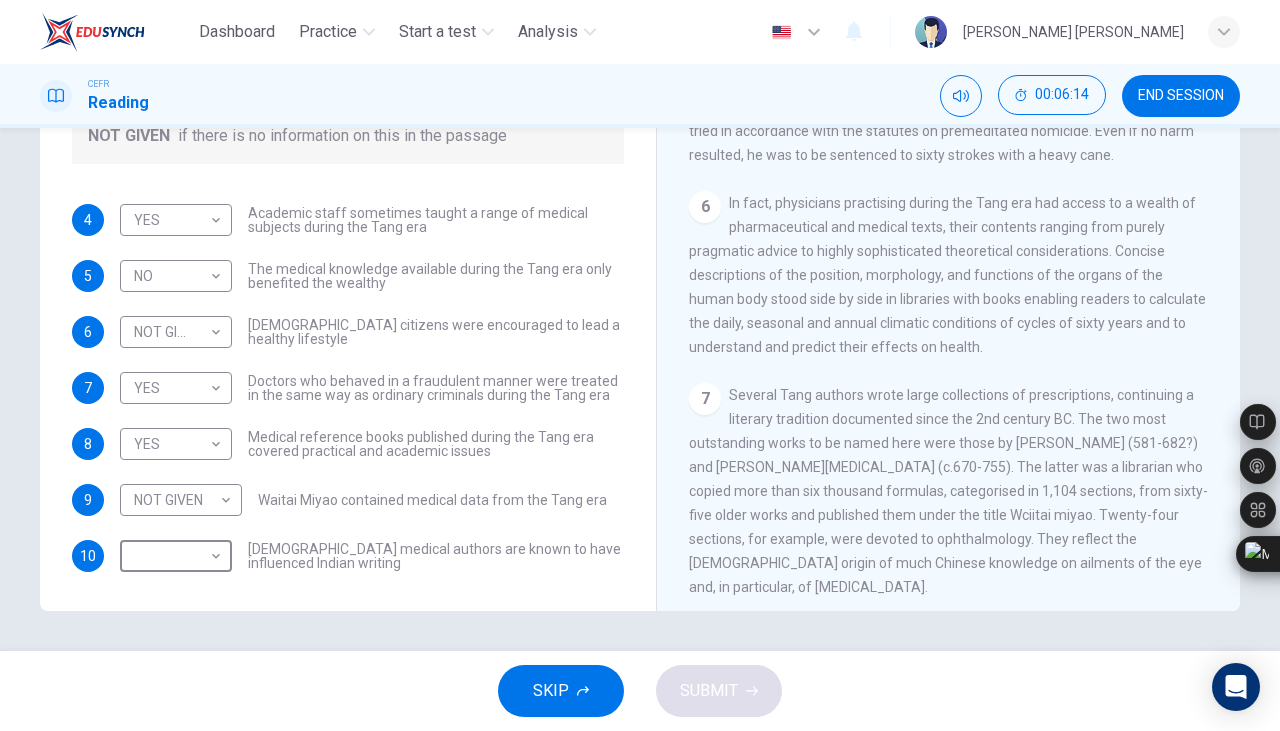 scroll, scrollTop: 1240, scrollLeft: 0, axis: vertical 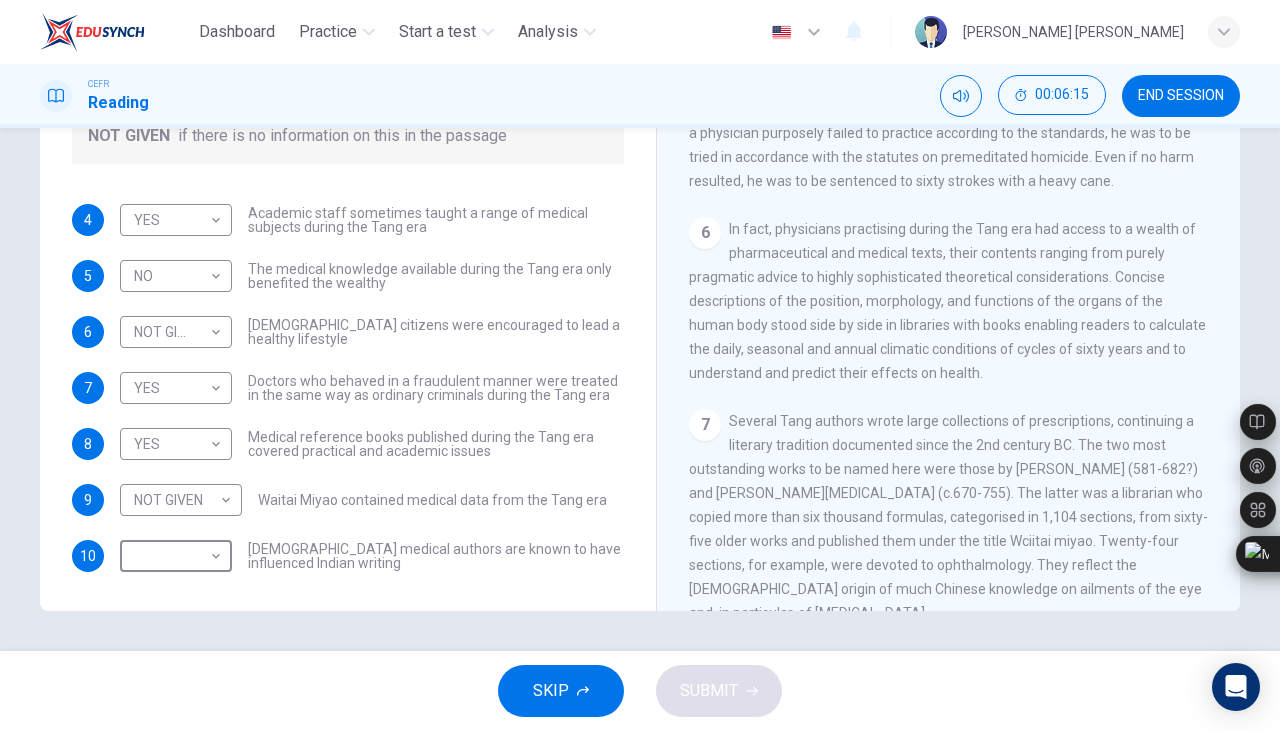 click on "Dashboard Practice Start a test Analysis English en ​ RISHMA HANI BINTI KHALID CEFR Reading 00:06:15 END SESSION Questions 4 - 10 Do the following statements agree with the information given in the Reading Passage?
In the boxes below on your answer sheet write: YES if the statement agrees with the information NO if the statement contradicts the information NOT GIVEN if there is no information on this in the passage 4 YES YES ​ Academic staff sometimes taught a range of medical subjects during the Tang era 5 NO NO ​ The medical knowledge available during the Tang era only benefited the wealthy 6 NOT GIVEN NOT GIVEN ​ Tang citizens were encouraged to lead a healthy lifestyle 7 YES YES ​ Doctors who behaved in a fraudulent manner were treated in the same way as ordinary criminals during the Tang era 8 YES YES ​ Medical reference books published during the Tang era covered practical and academic issues 9 NOT GIVEN NOT GIVEN ​ Waitai Miyao contained medical data from the Tang era 10 ​ ​ 1 2 3 4" at bounding box center [640, 365] 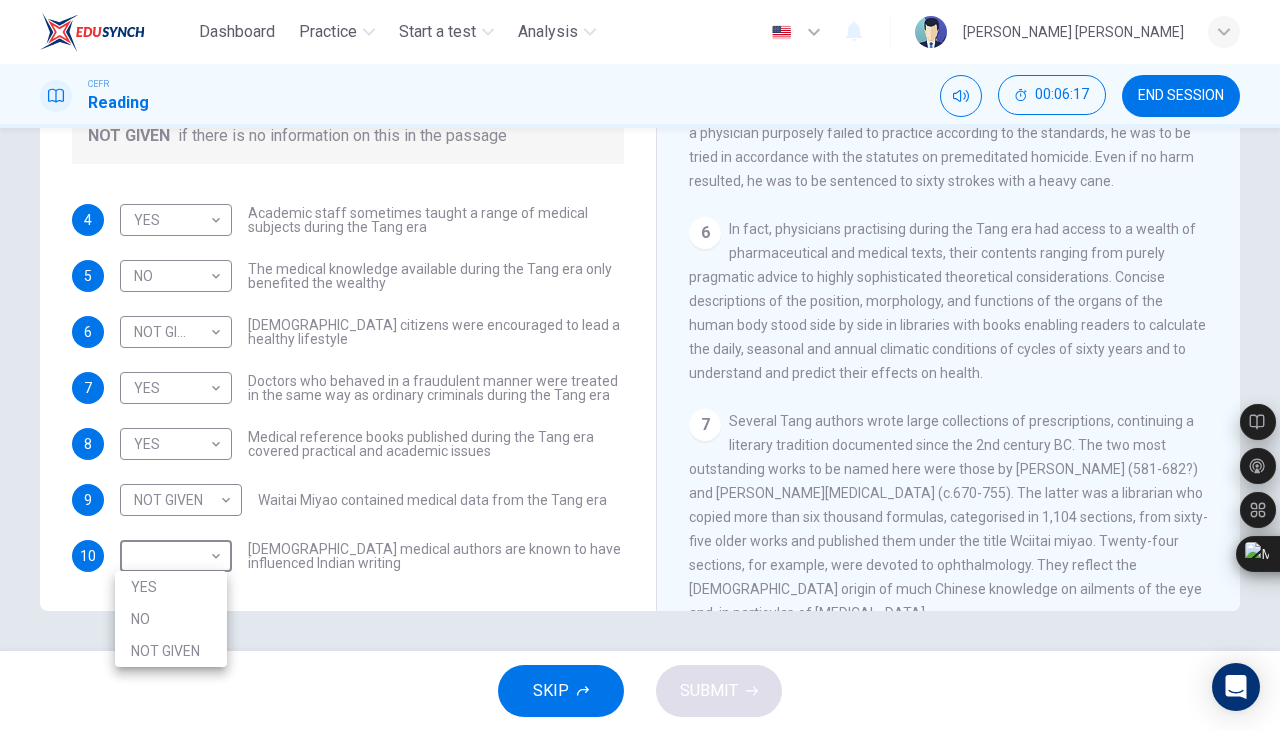 click on "YES" at bounding box center (171, 587) 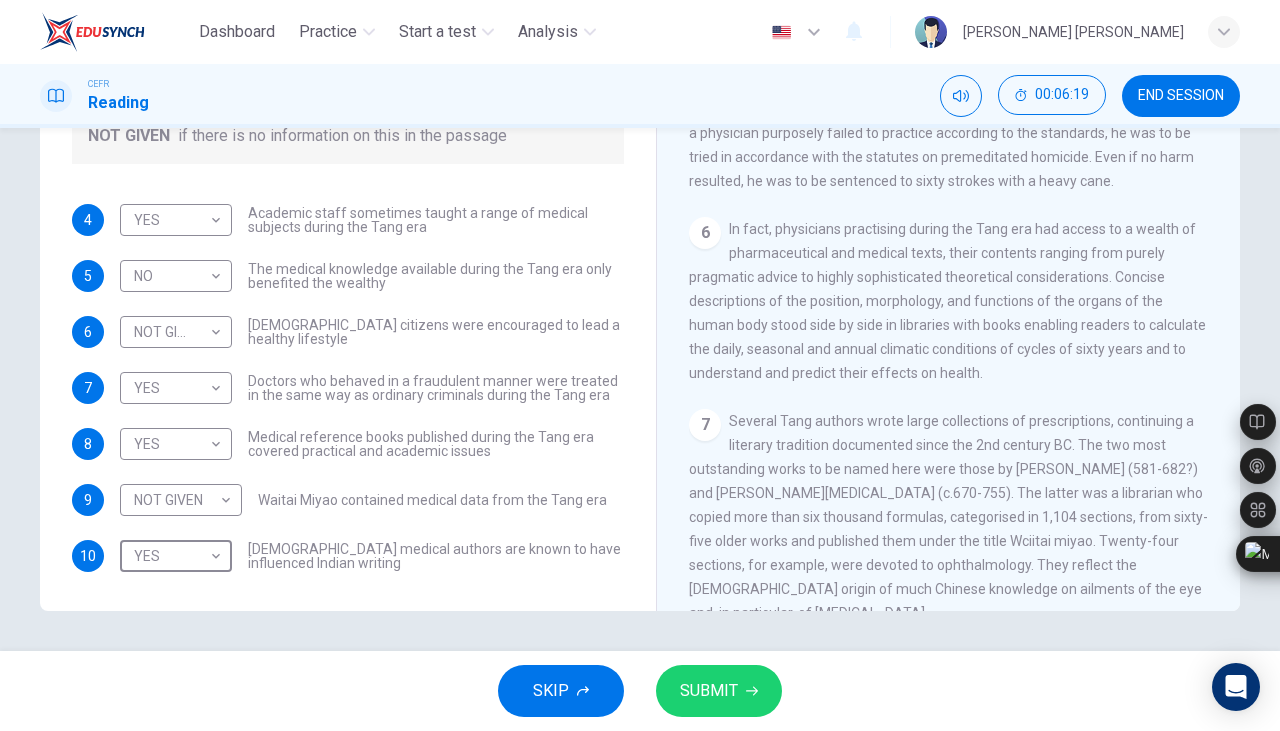 click 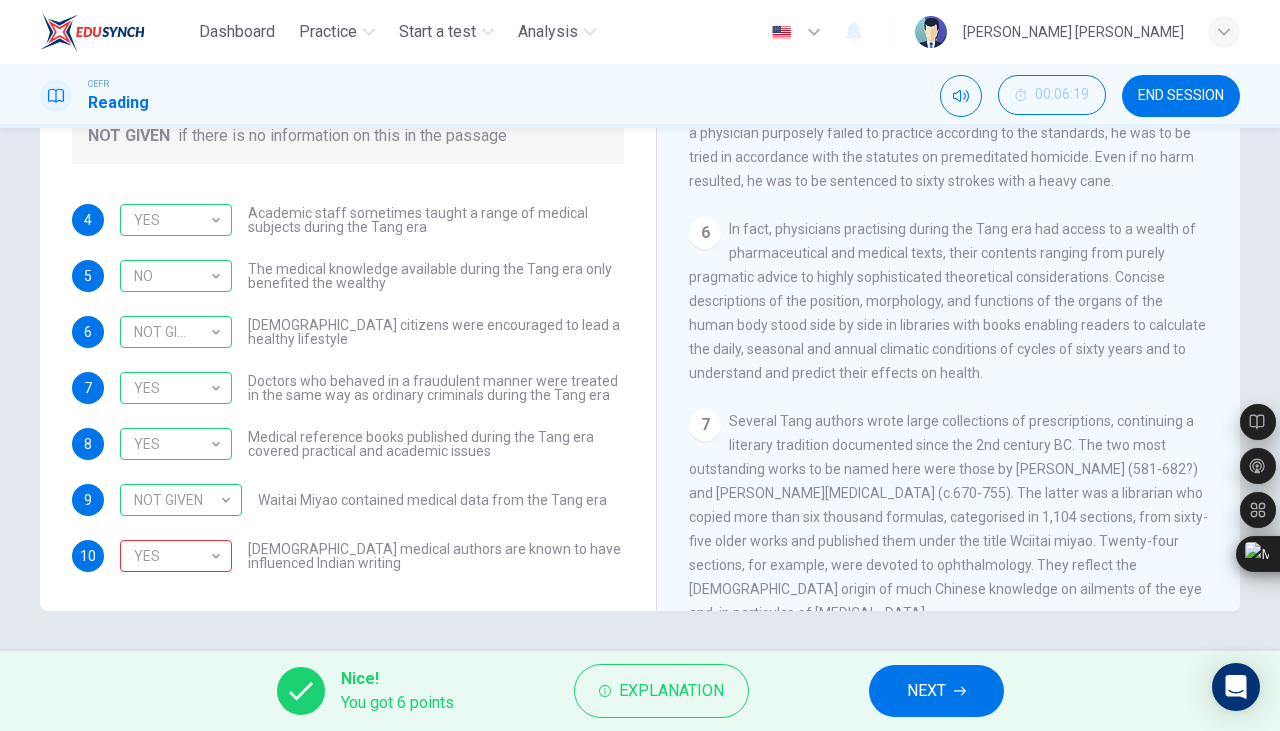 click on "NEXT" at bounding box center [936, 691] 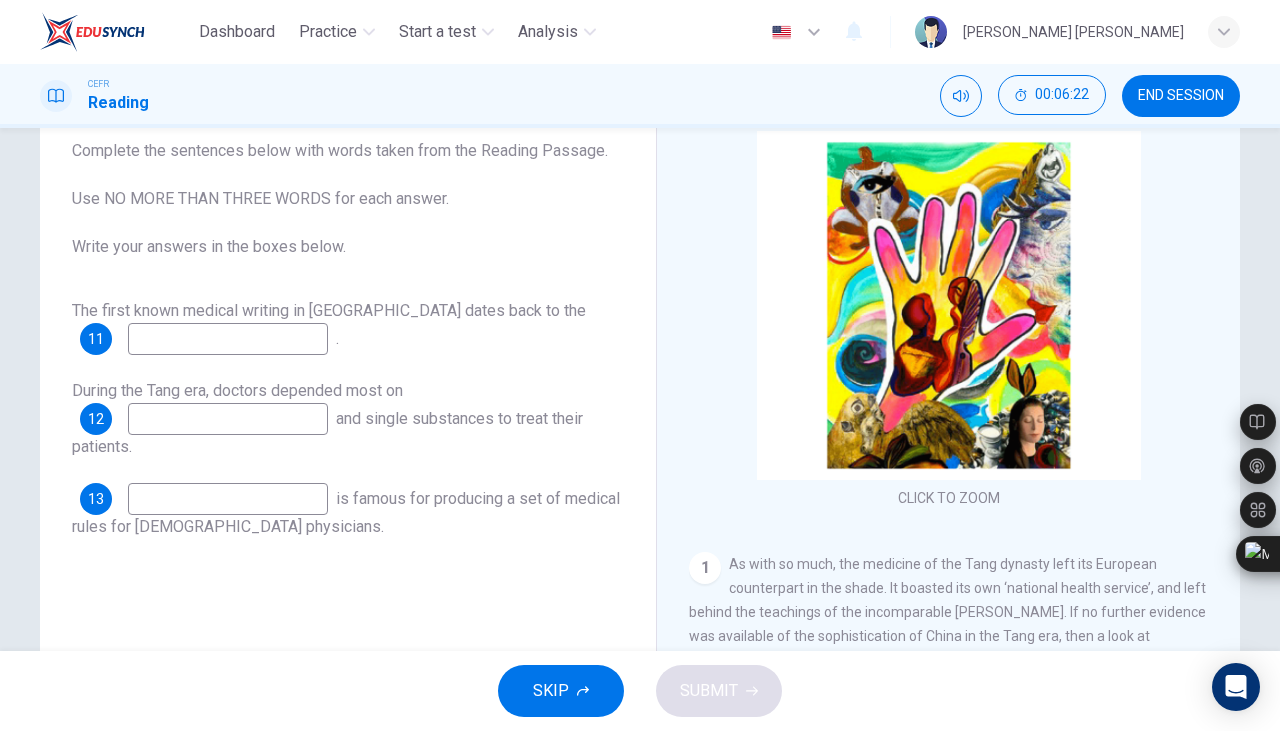 scroll, scrollTop: 174, scrollLeft: 0, axis: vertical 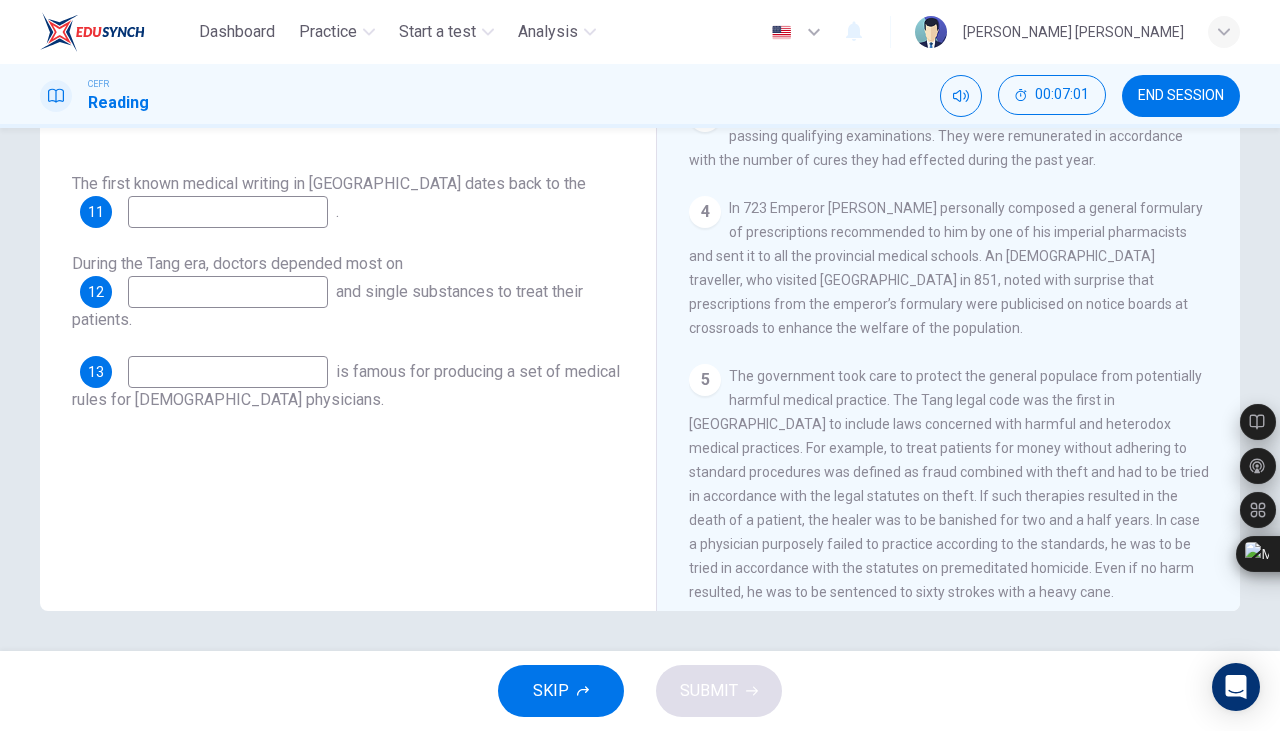 click at bounding box center [228, 212] 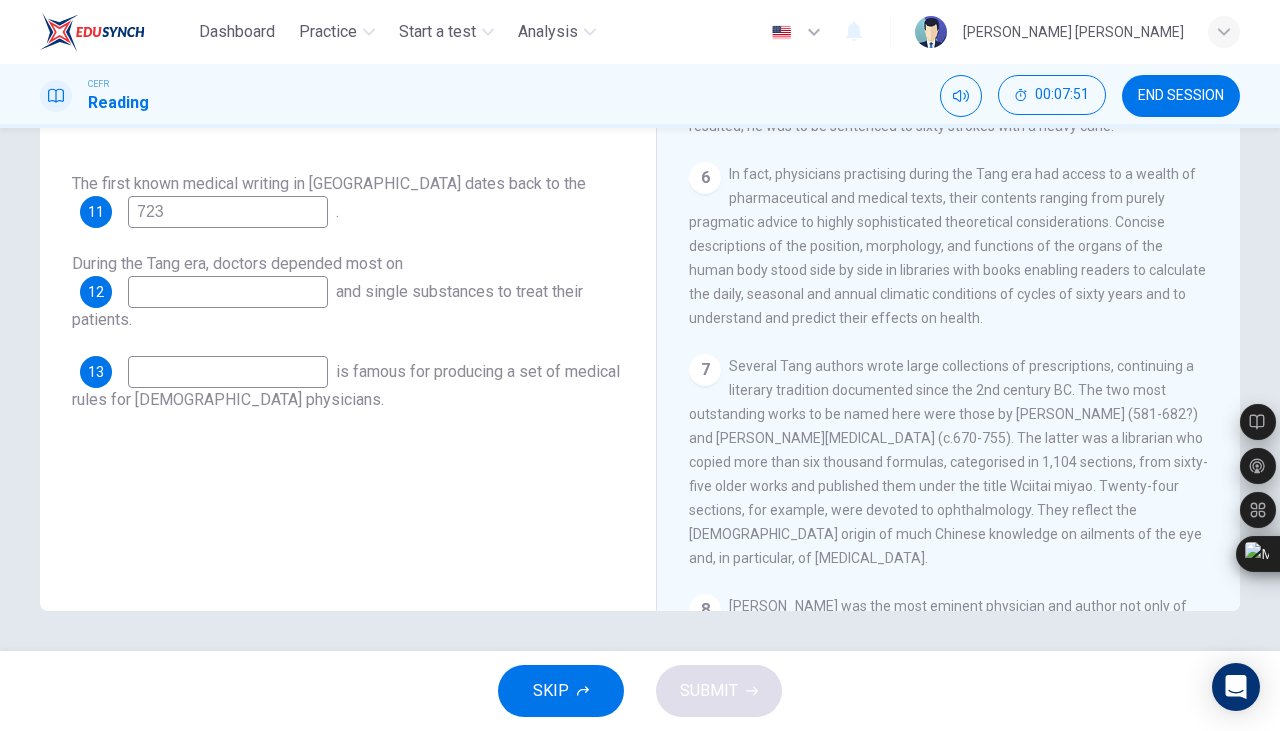 scroll, scrollTop: 1296, scrollLeft: 0, axis: vertical 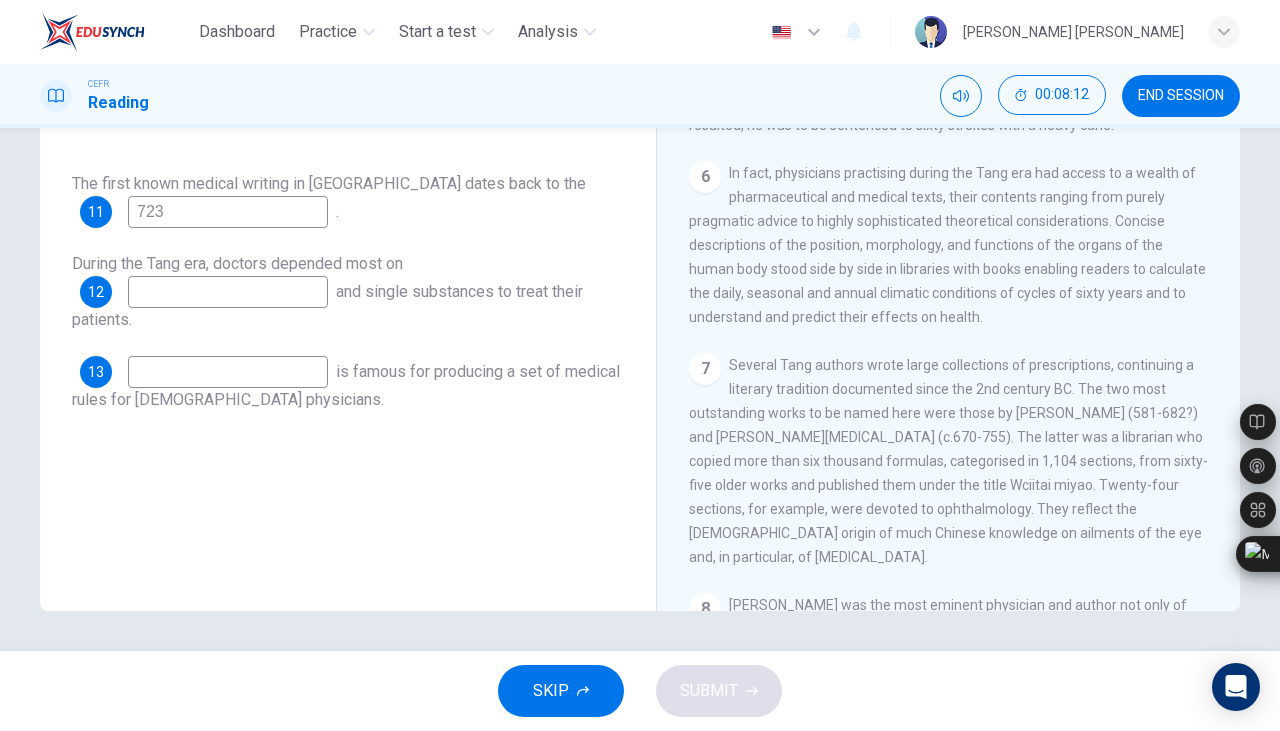 type on "723" 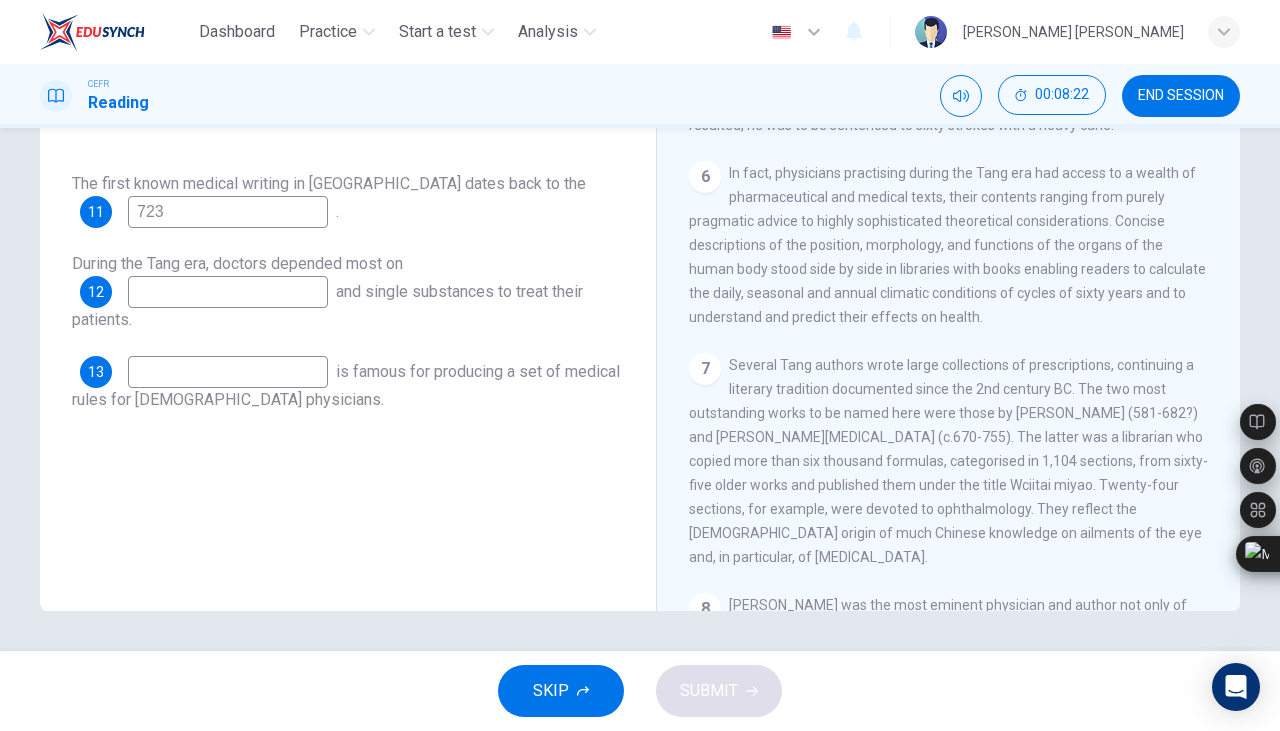 scroll, scrollTop: 1802, scrollLeft: 0, axis: vertical 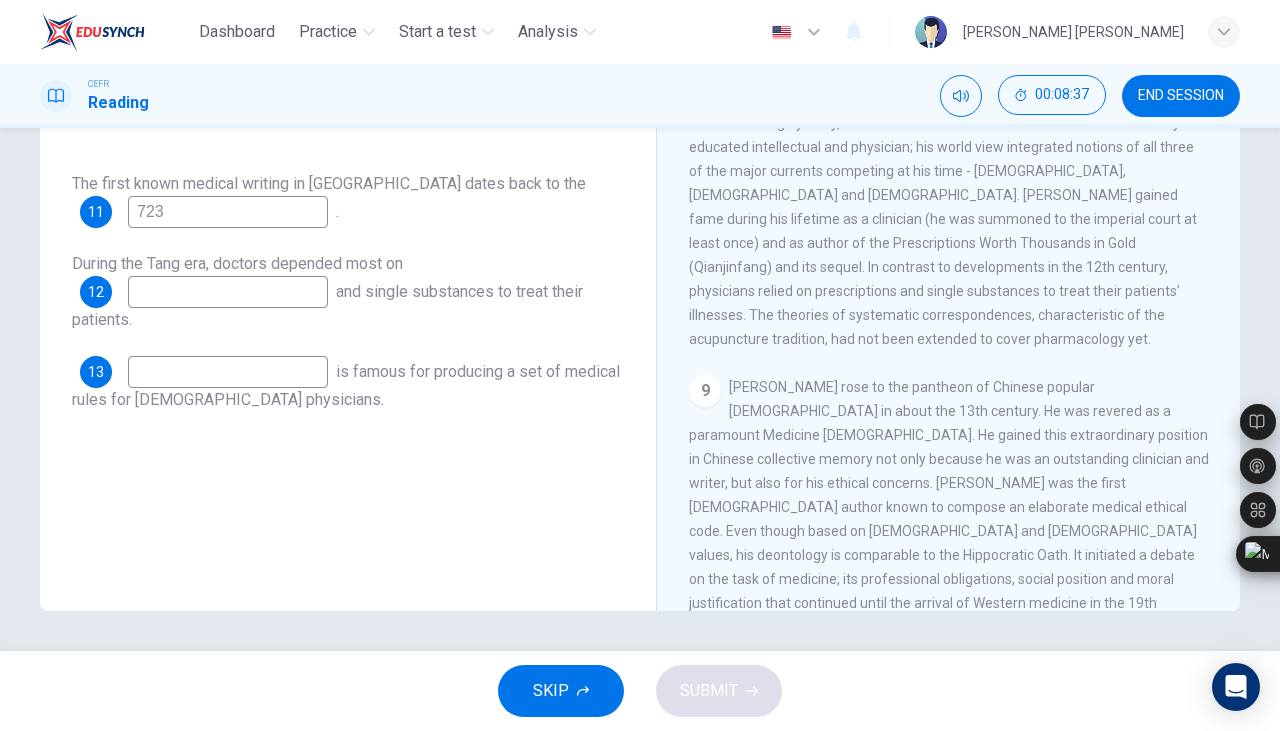 click at bounding box center (228, 292) 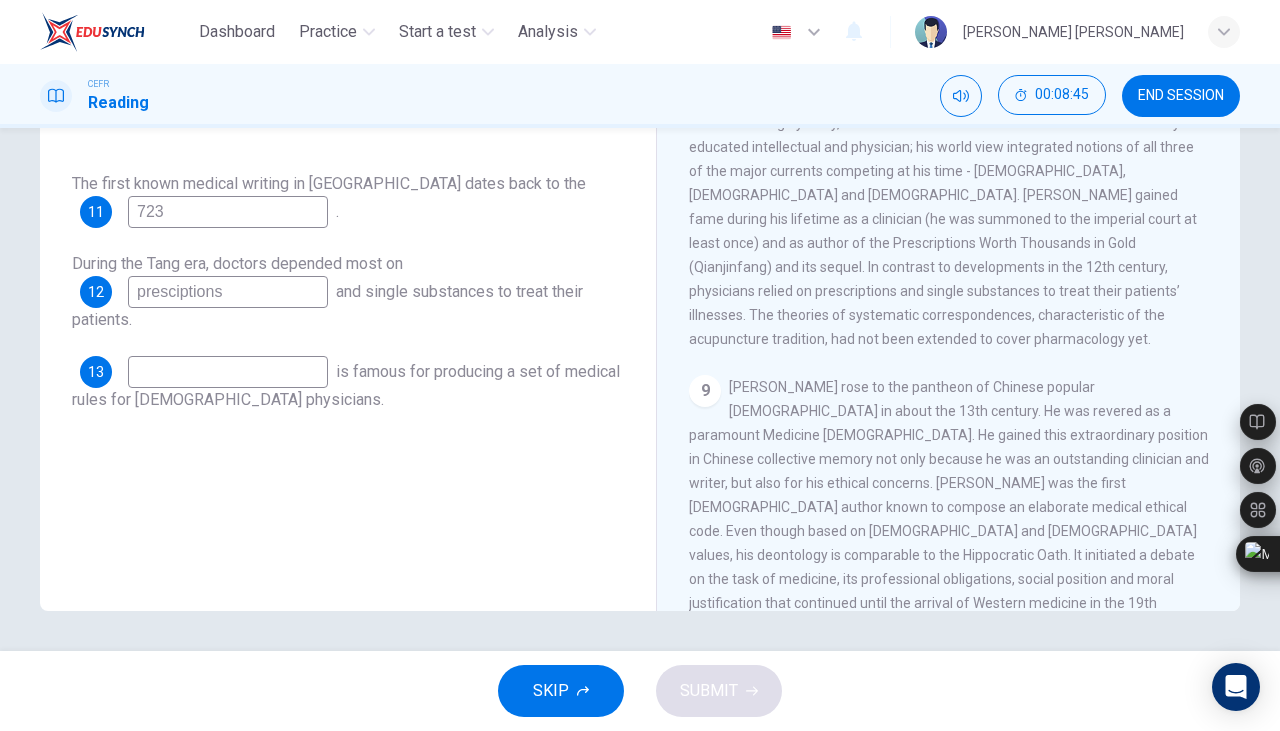 type on "presciptions" 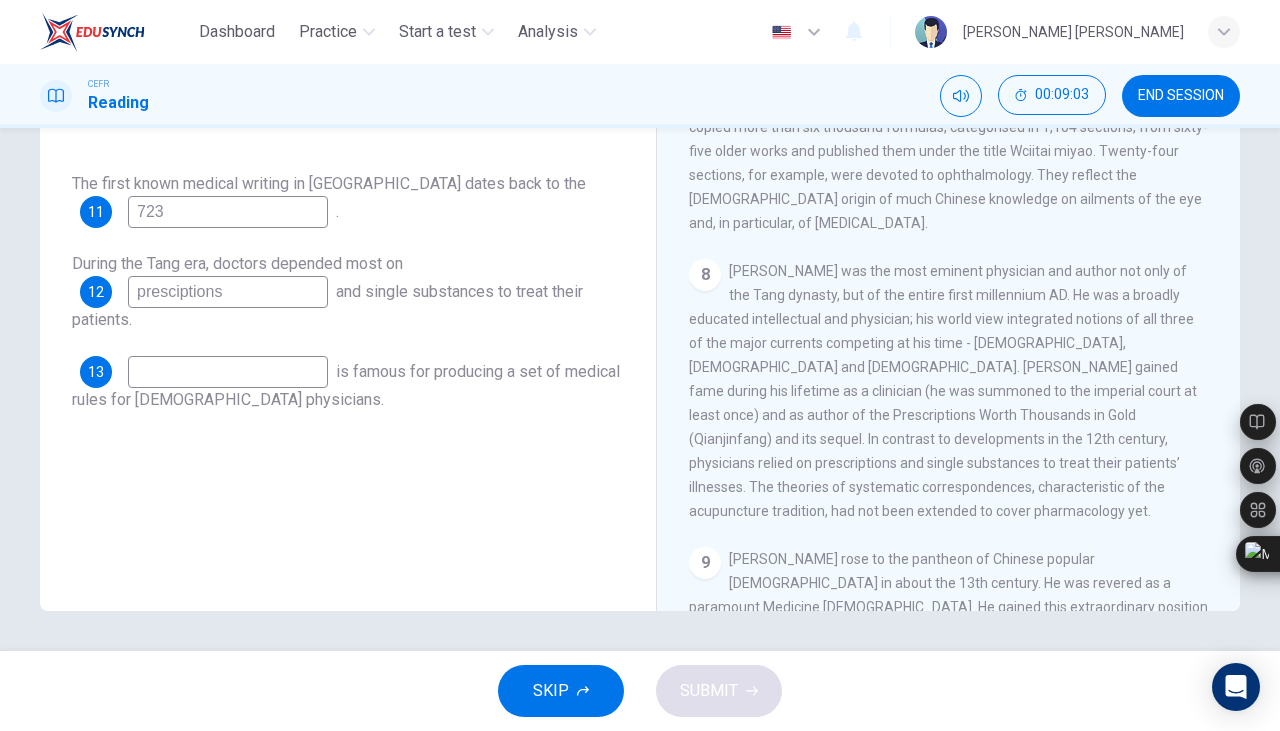 scroll, scrollTop: 1999, scrollLeft: 0, axis: vertical 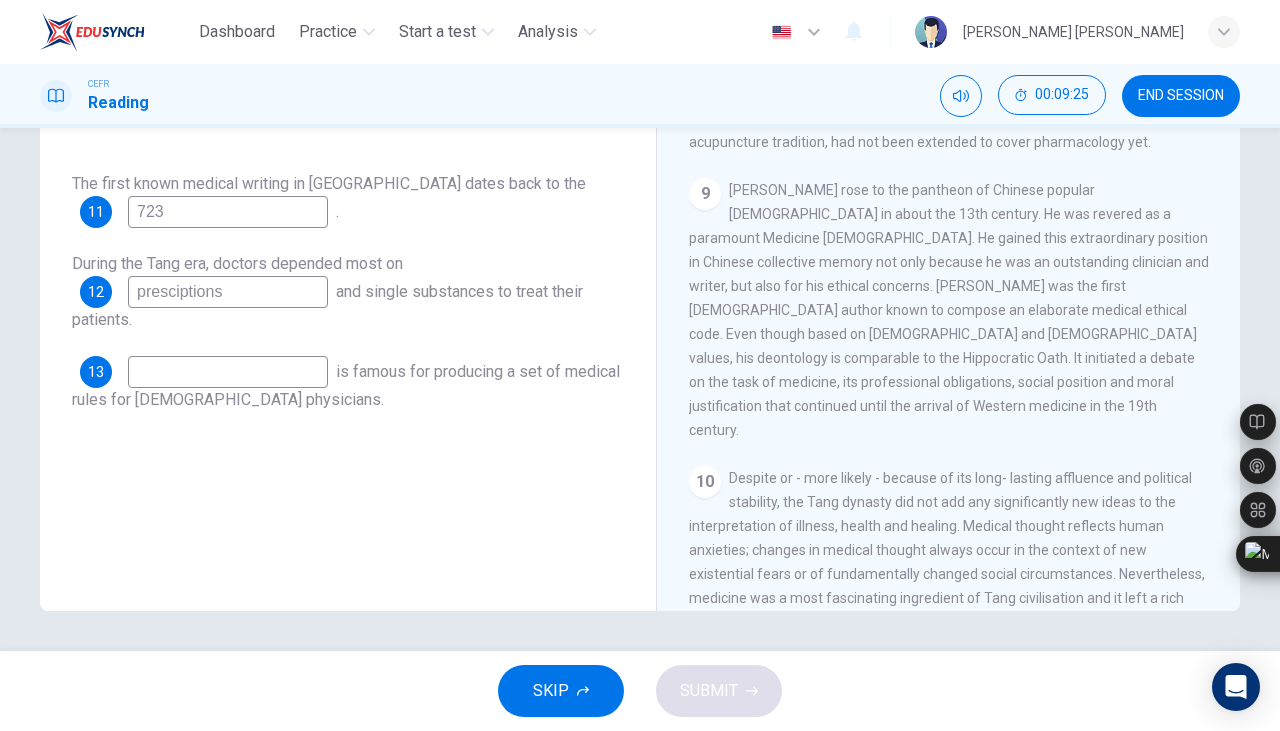 drag, startPoint x: 216, startPoint y: 205, endPoint x: 0, endPoint y: 203, distance: 216.00926 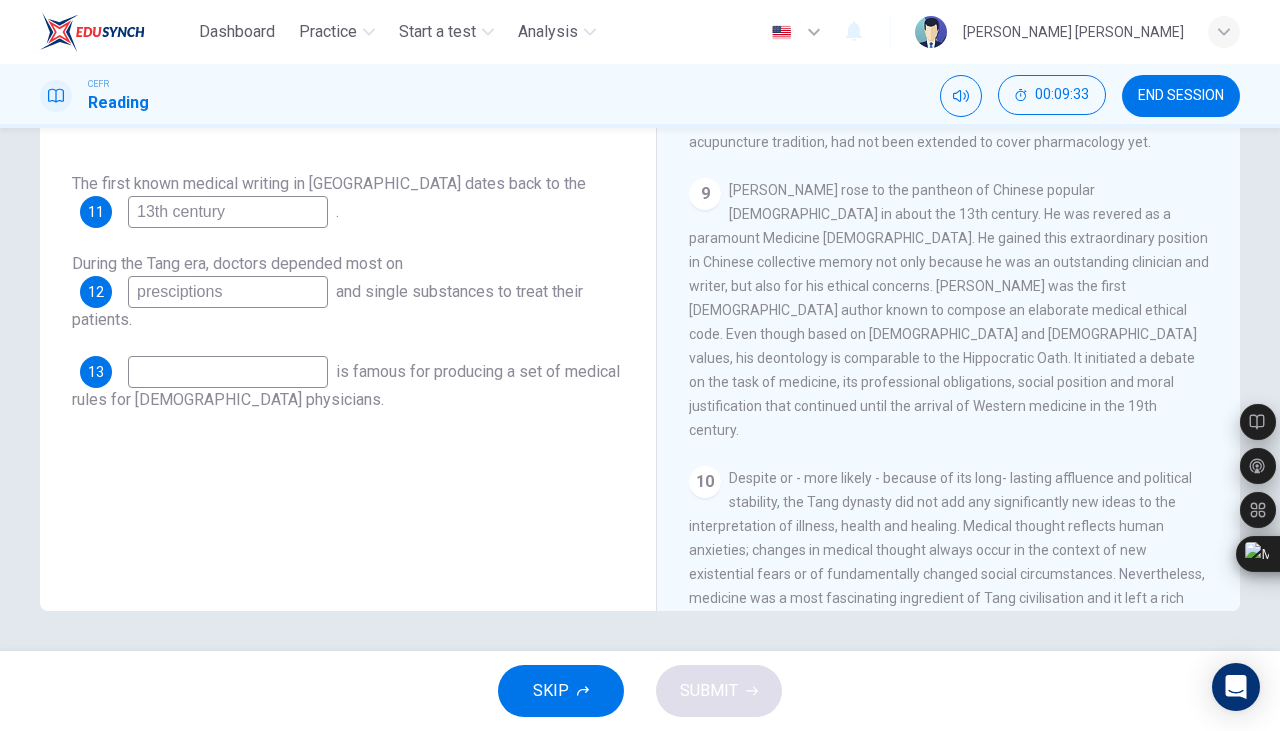 type on "13th century" 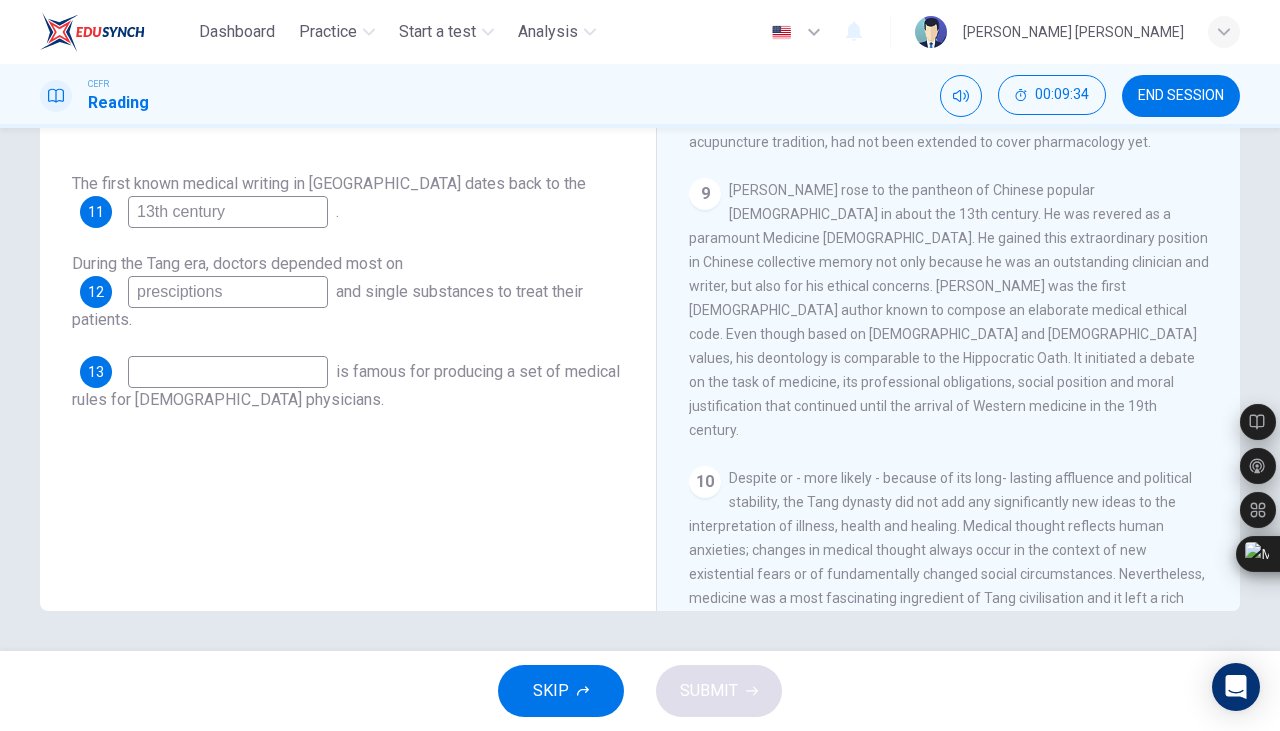 click at bounding box center [228, 372] 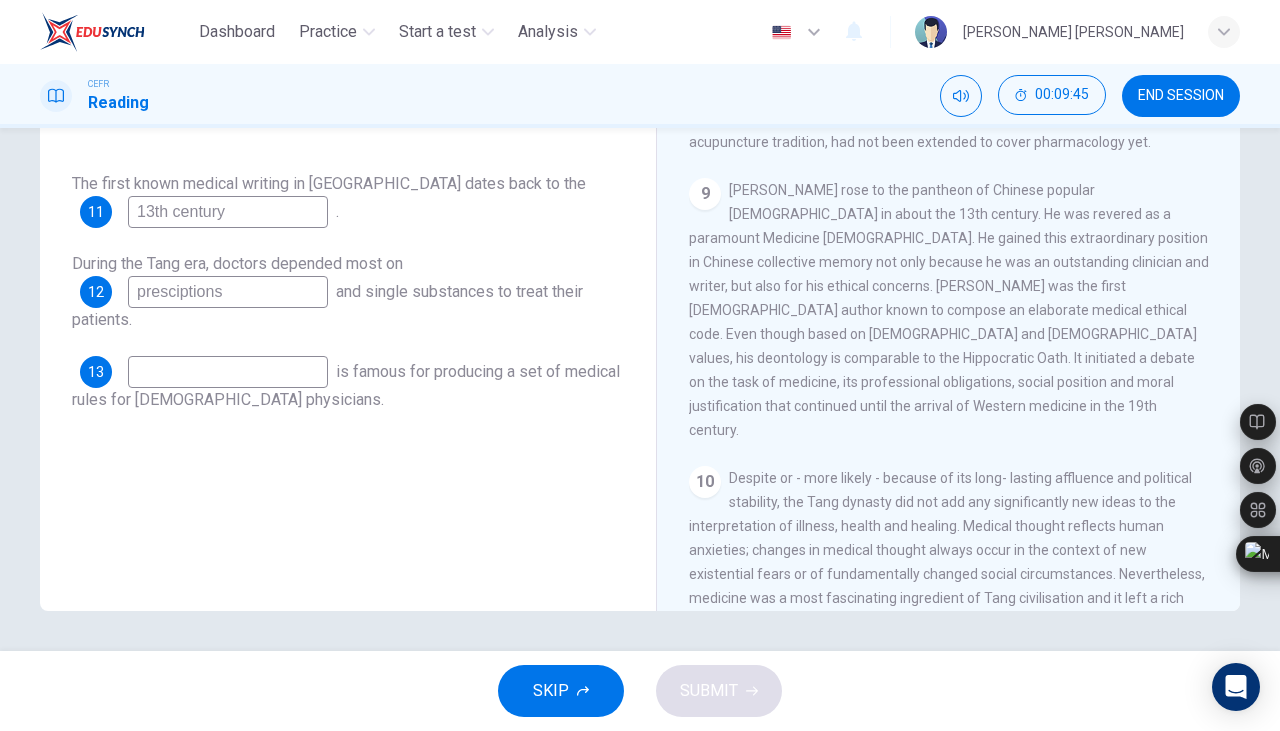 scroll, scrollTop: 524, scrollLeft: 0, axis: vertical 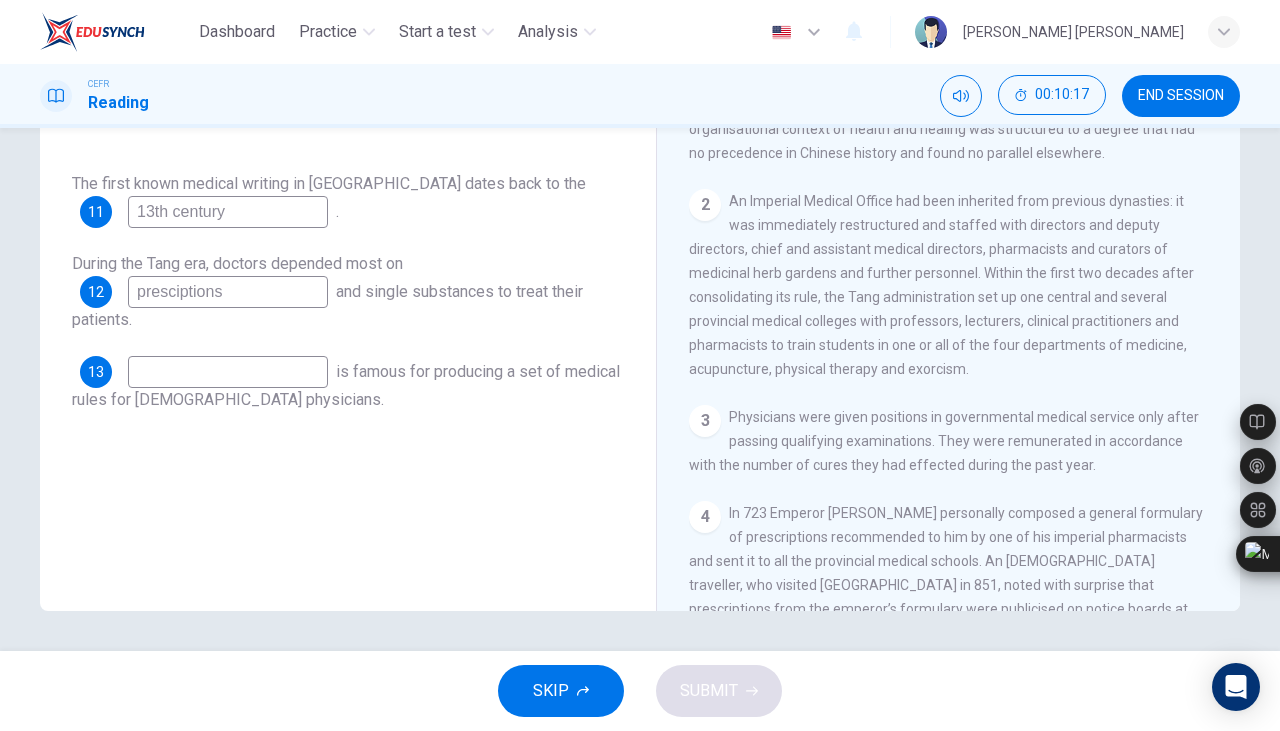 click at bounding box center (228, 372) 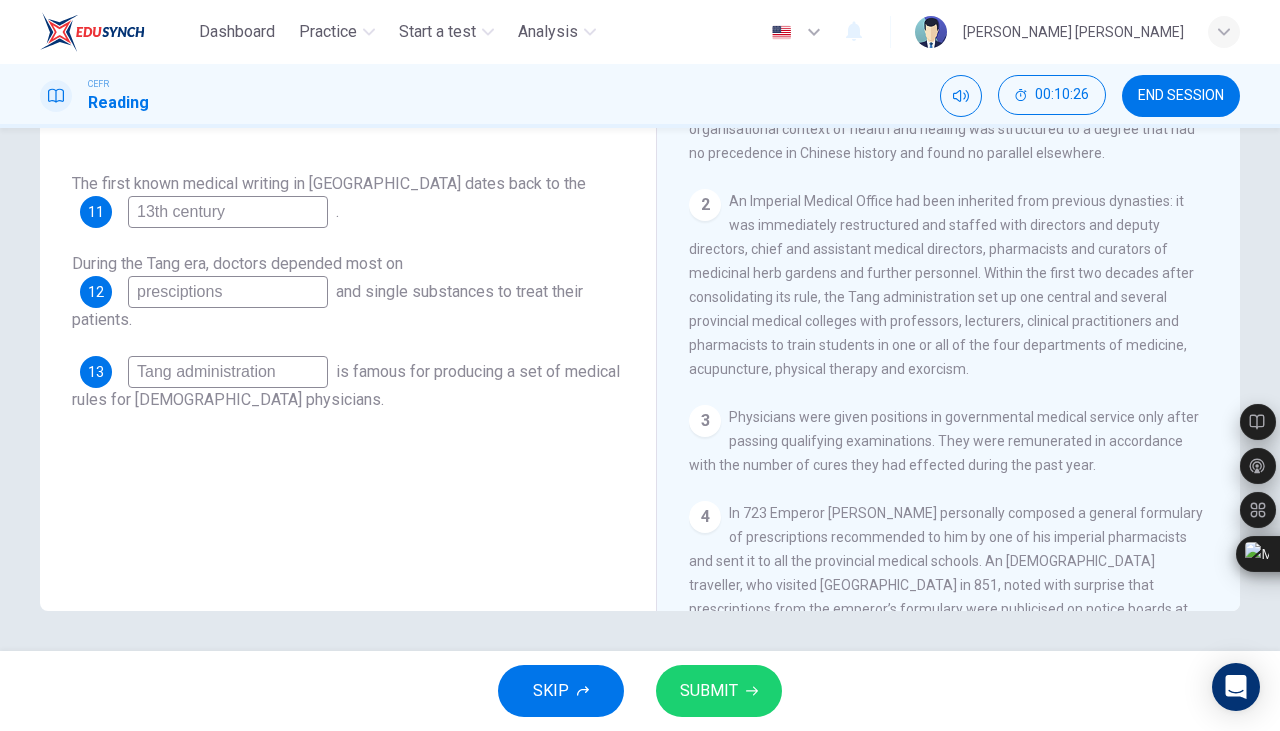 scroll, scrollTop: 574, scrollLeft: 0, axis: vertical 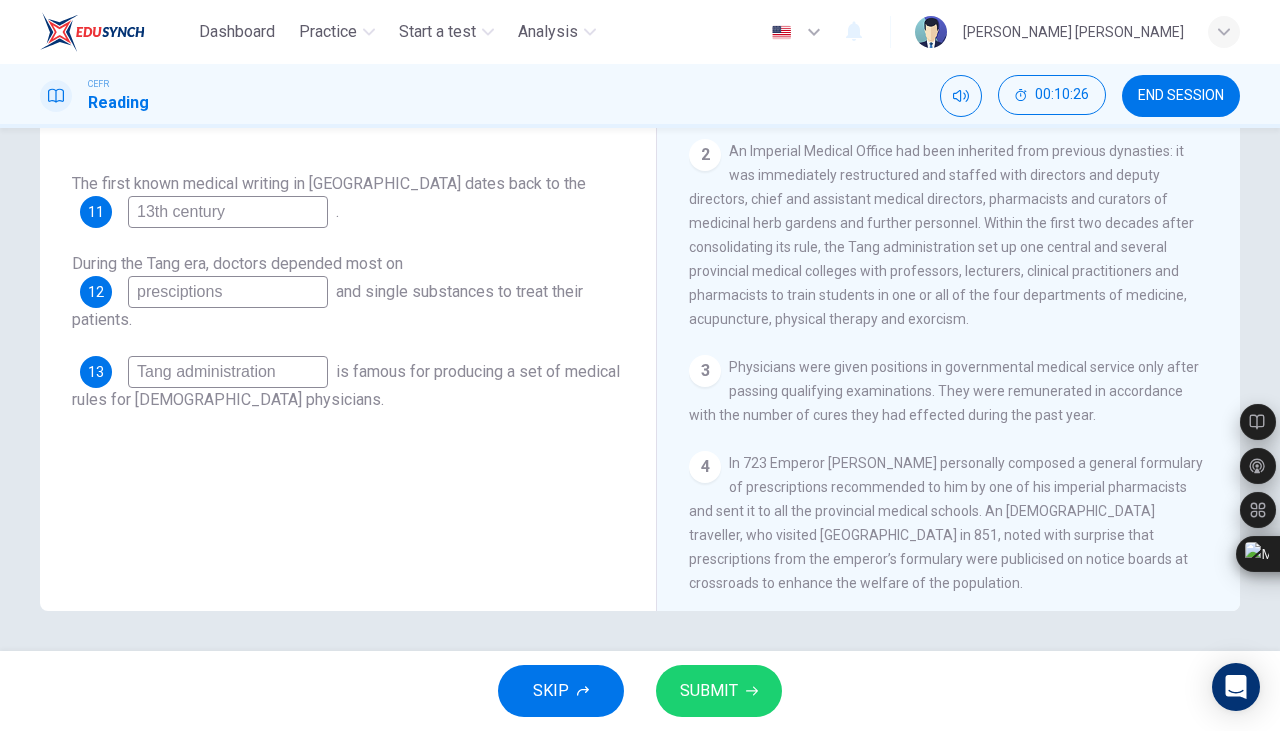 type on "Tang administration" 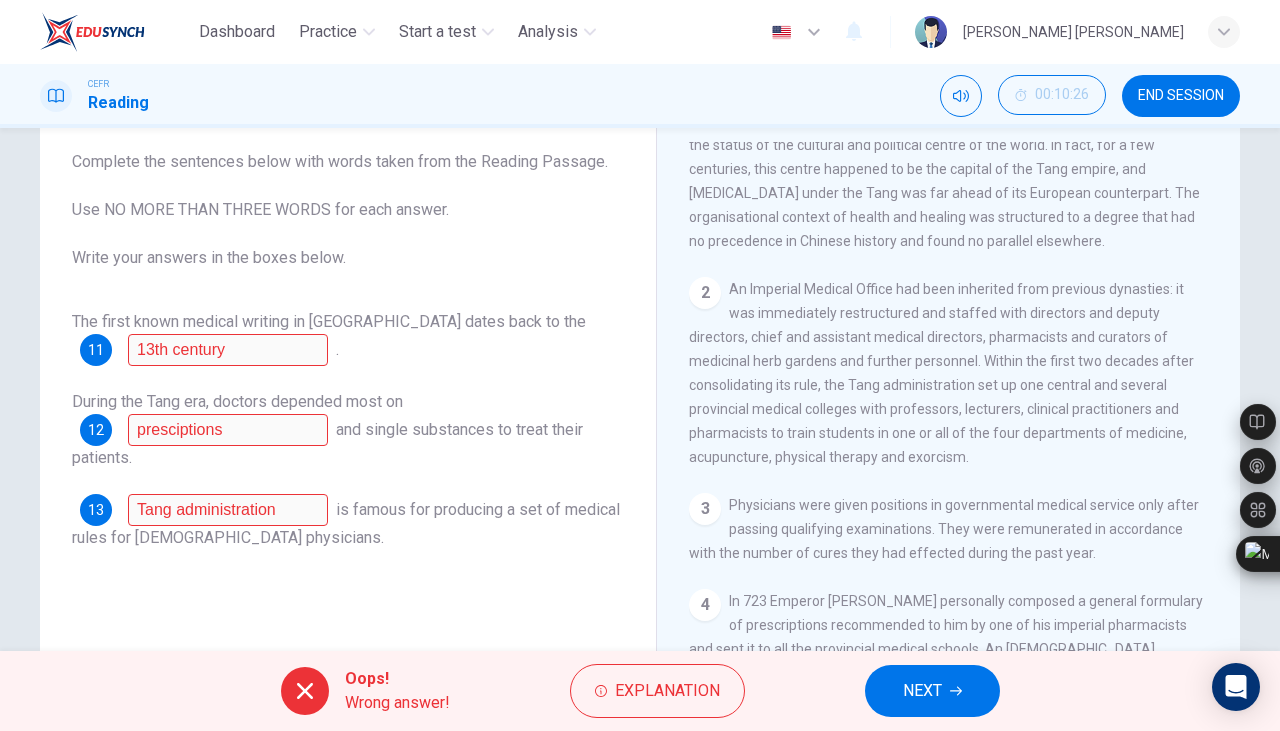 scroll, scrollTop: 252, scrollLeft: 0, axis: vertical 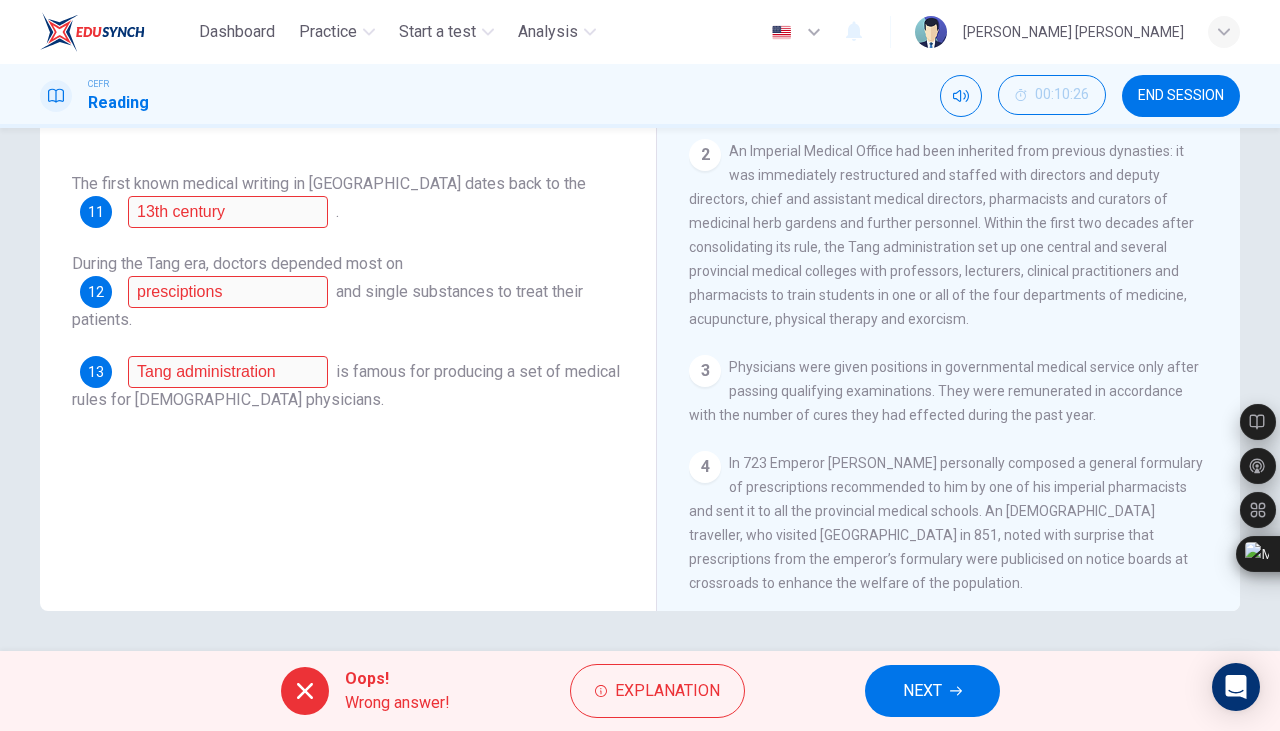 click on "NEXT" at bounding box center (922, 691) 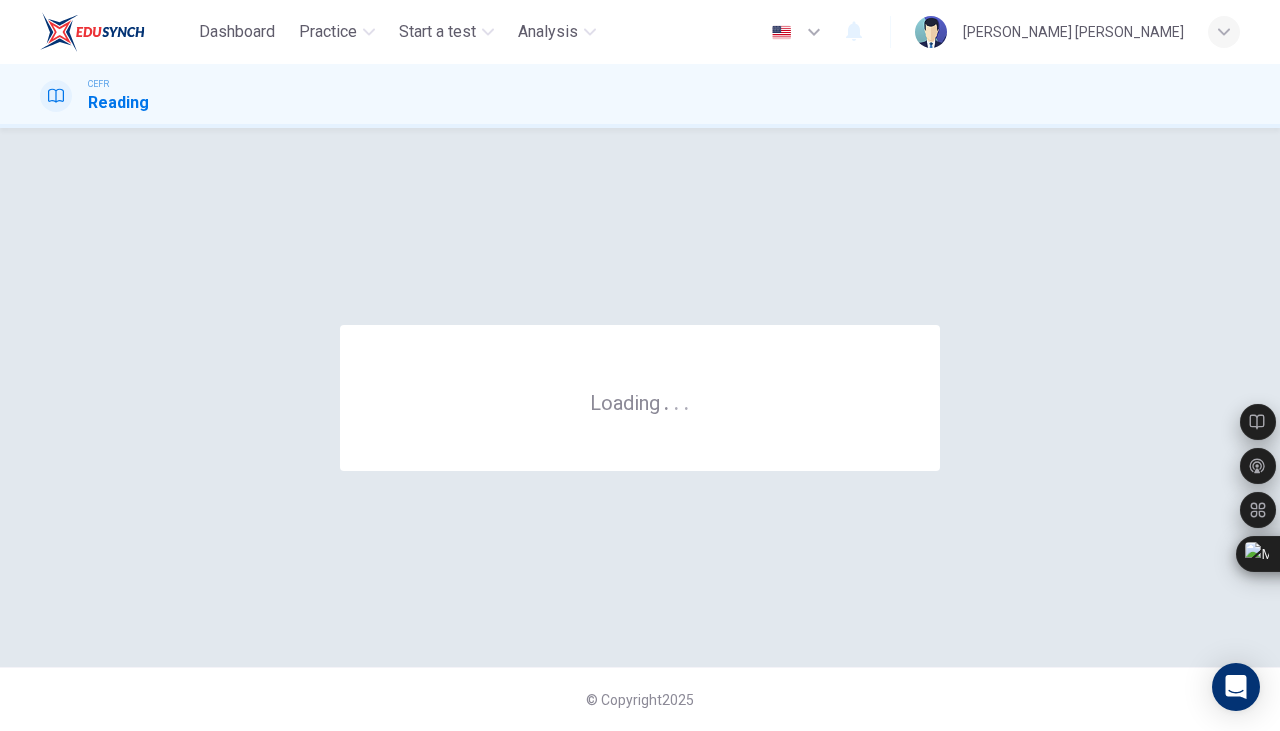 scroll, scrollTop: 0, scrollLeft: 0, axis: both 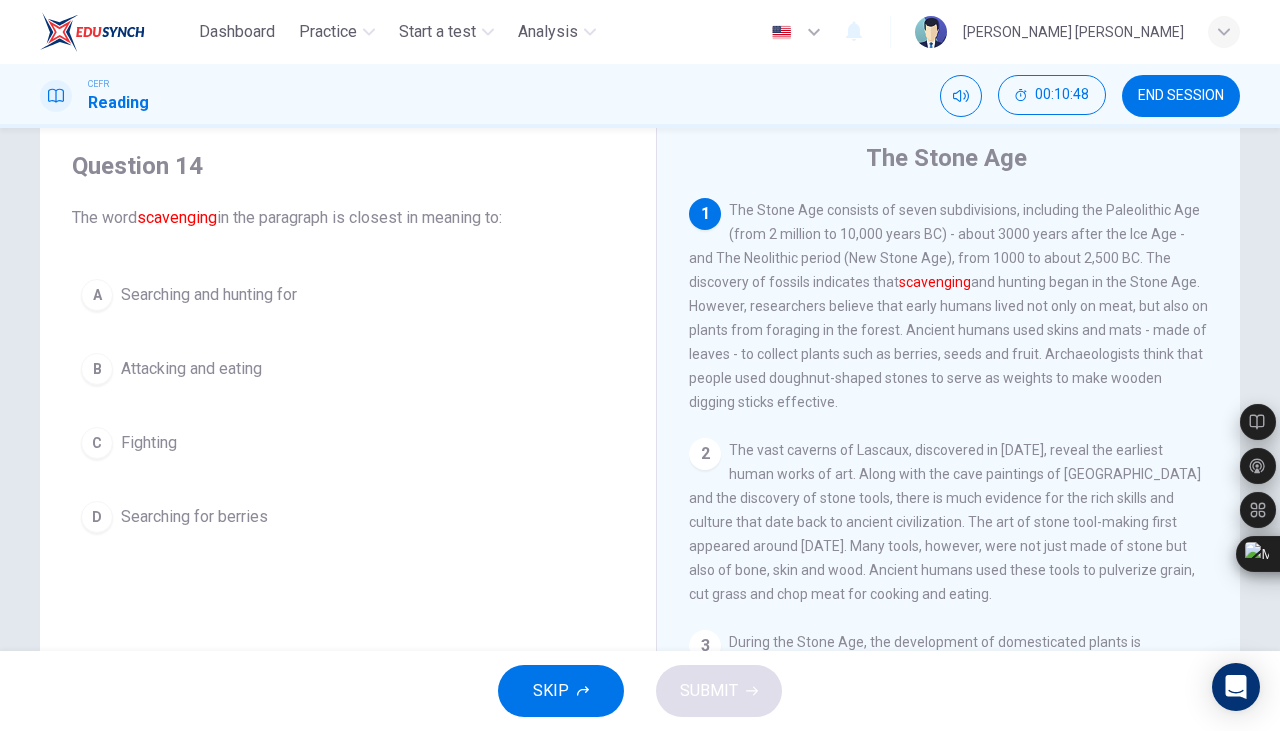 click on "A" at bounding box center [97, 295] 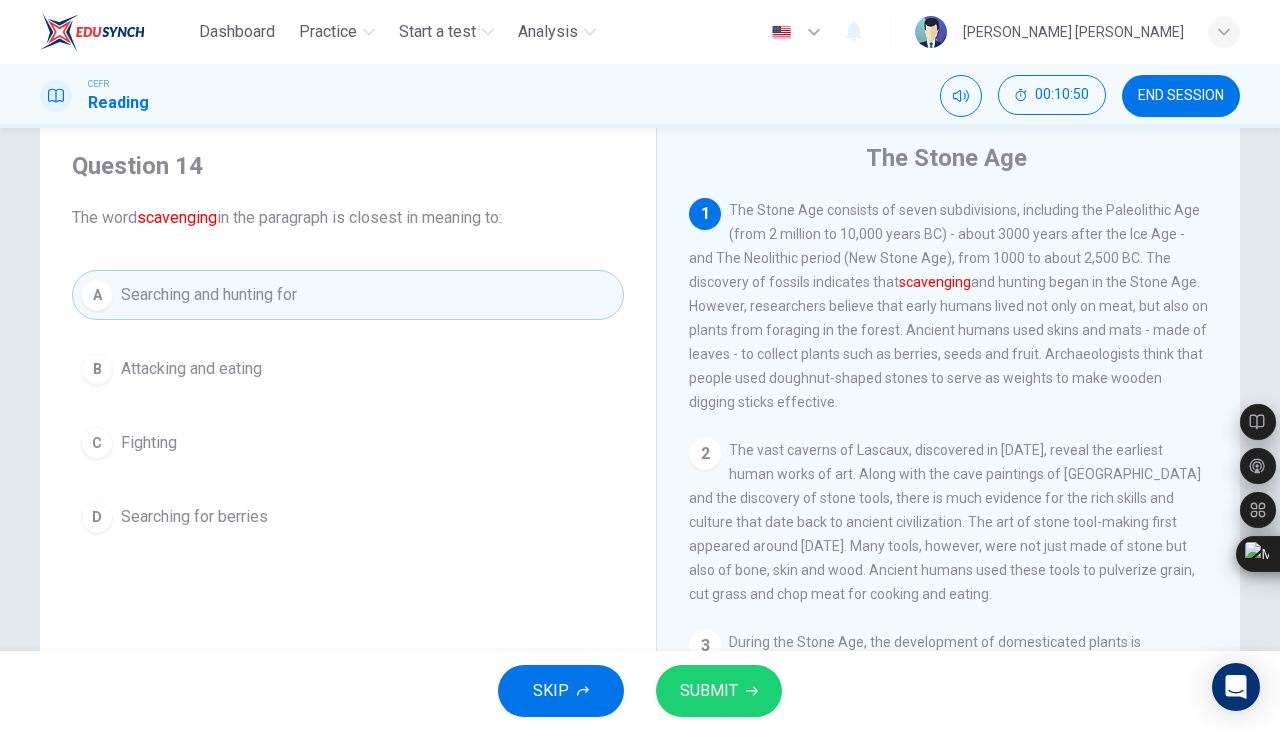 click on "SUBMIT" at bounding box center (709, 691) 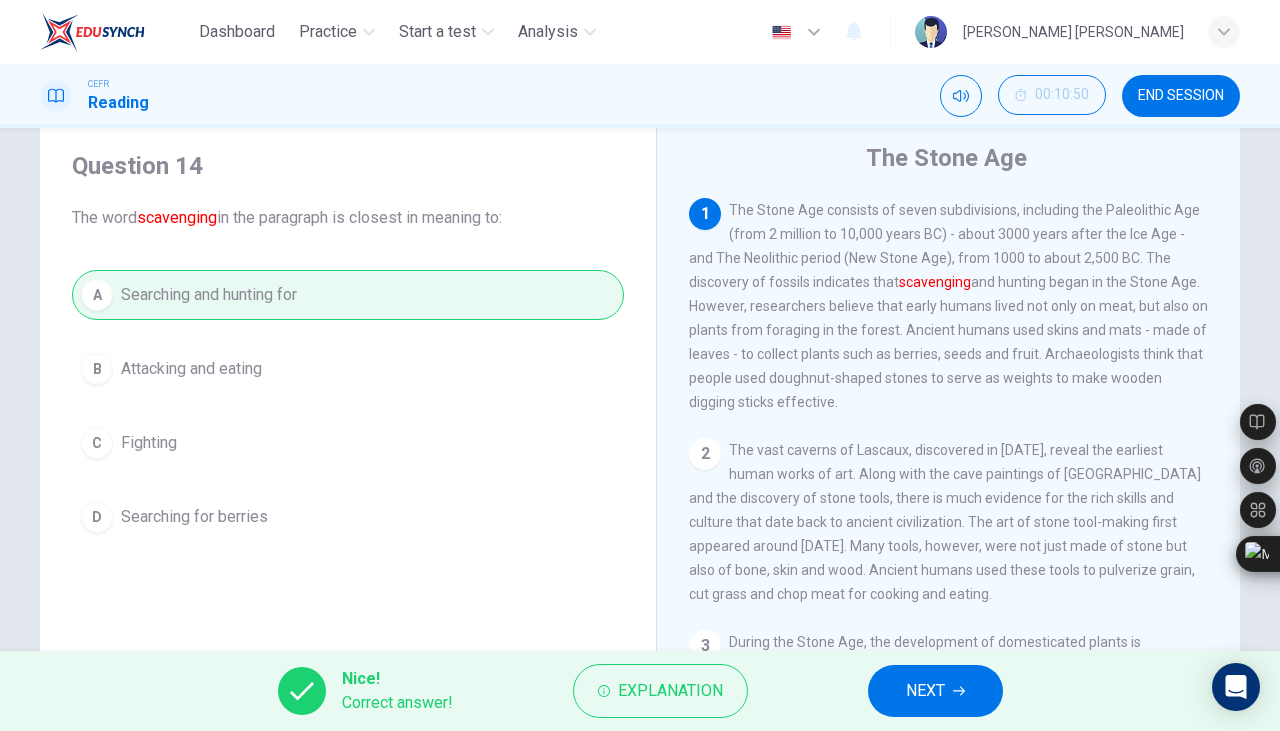 click on "NEXT" at bounding box center (925, 691) 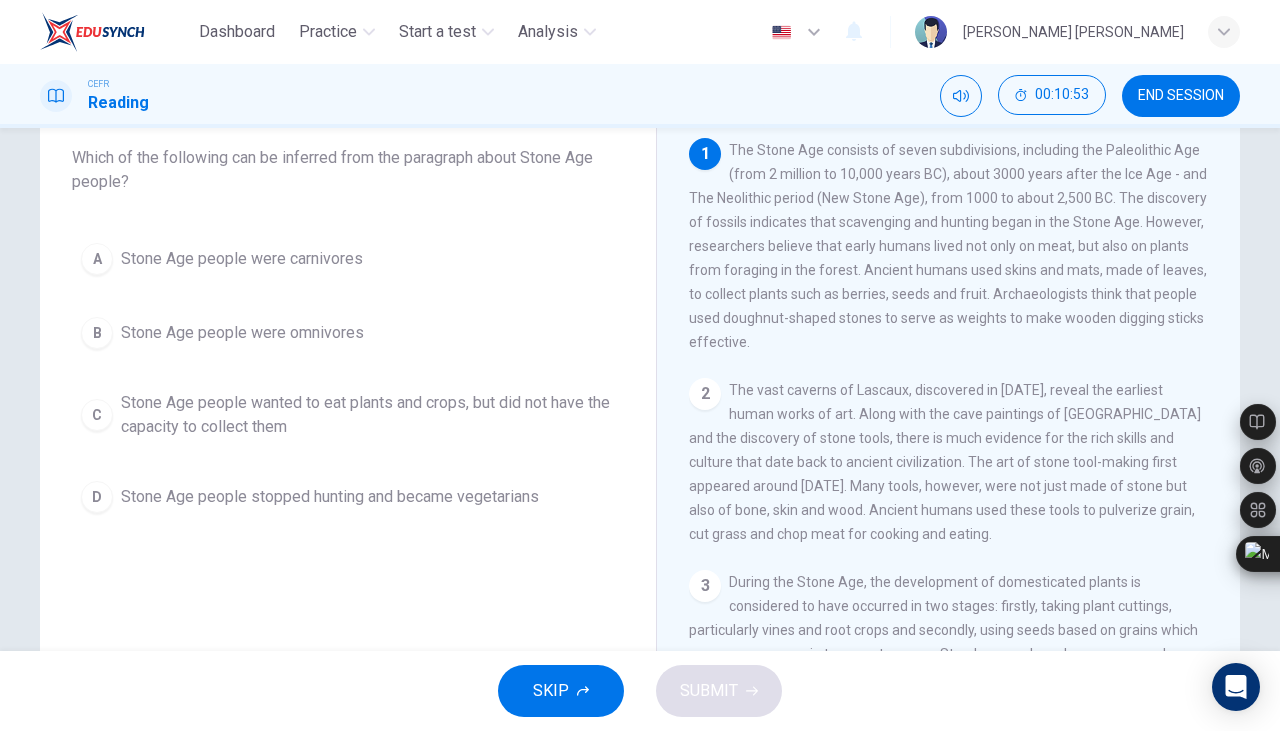 scroll, scrollTop: 120, scrollLeft: 0, axis: vertical 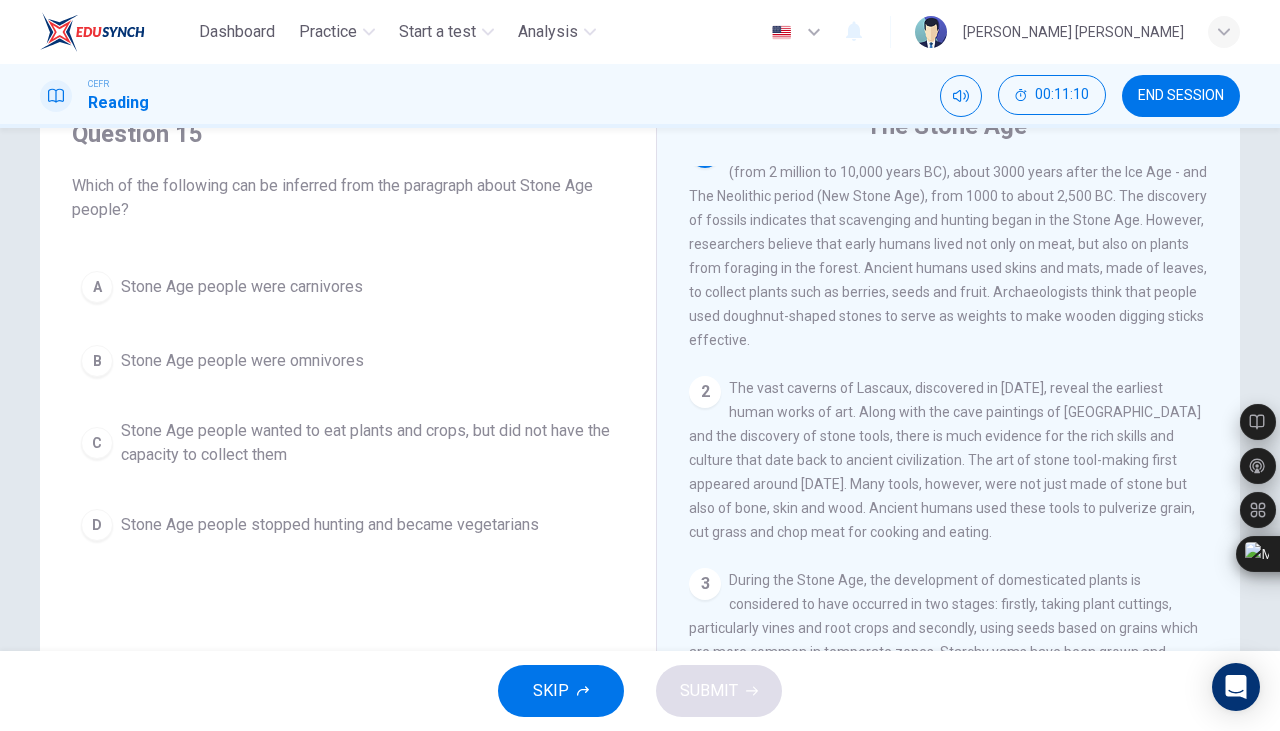 click on "B" at bounding box center (97, 361) 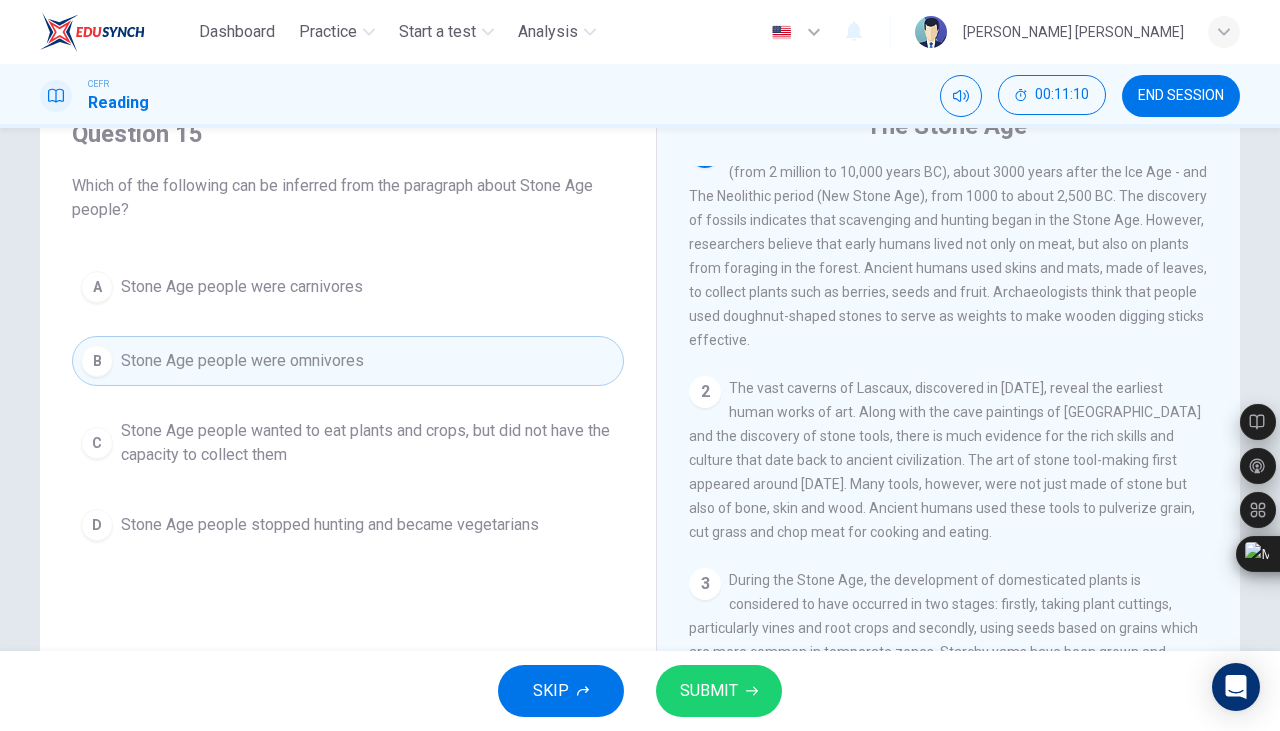 click on "SUBMIT" at bounding box center [709, 691] 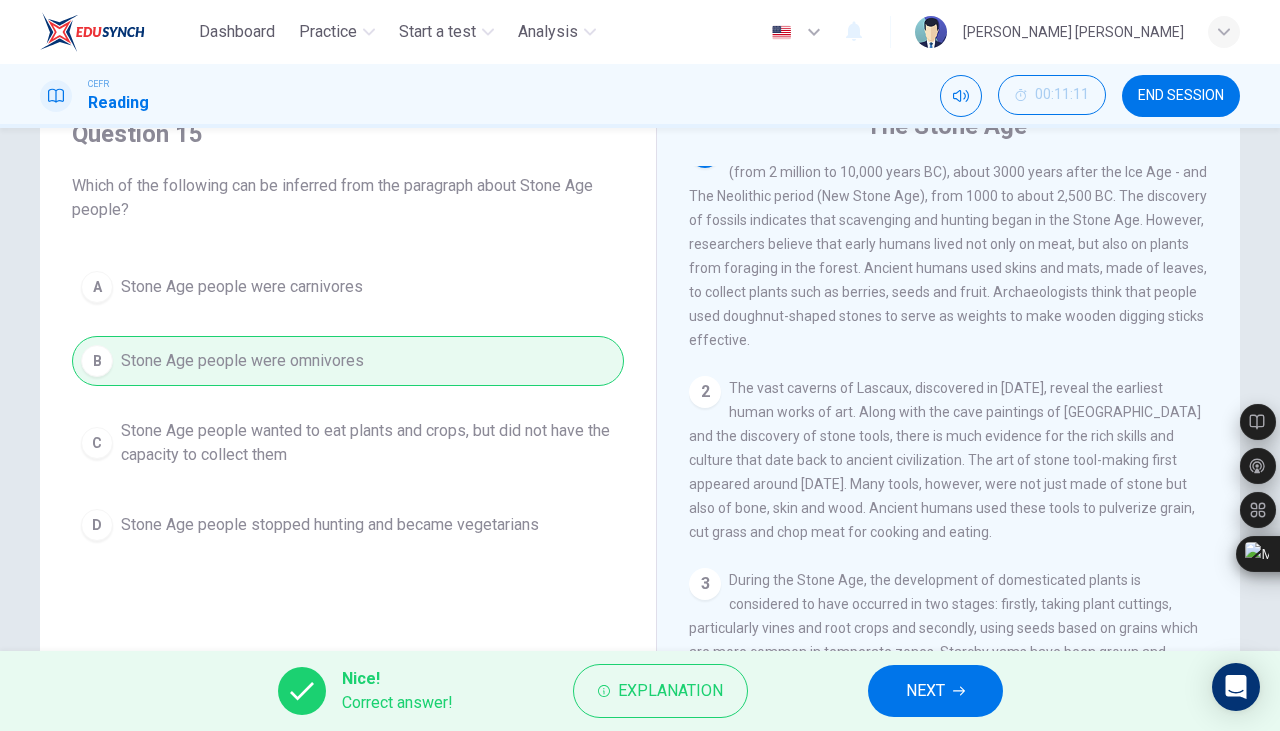 click on "NEXT" at bounding box center (935, 691) 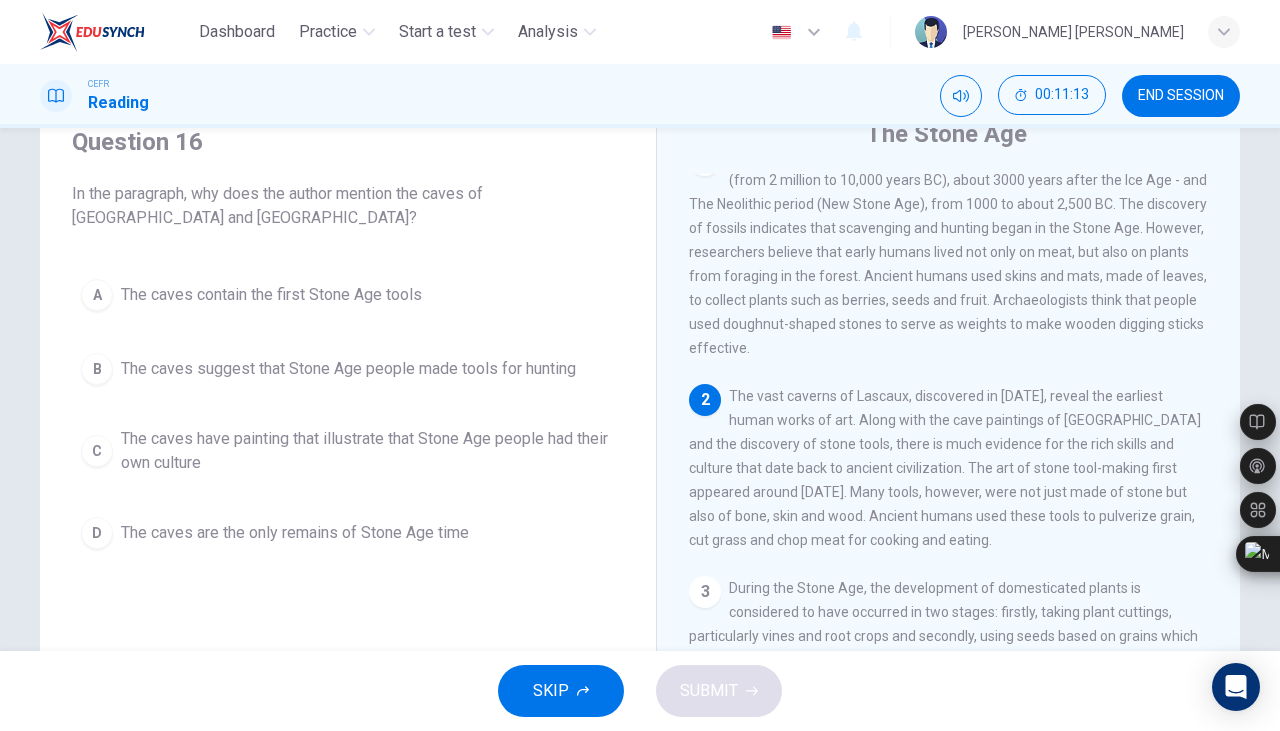 scroll, scrollTop: 82, scrollLeft: 0, axis: vertical 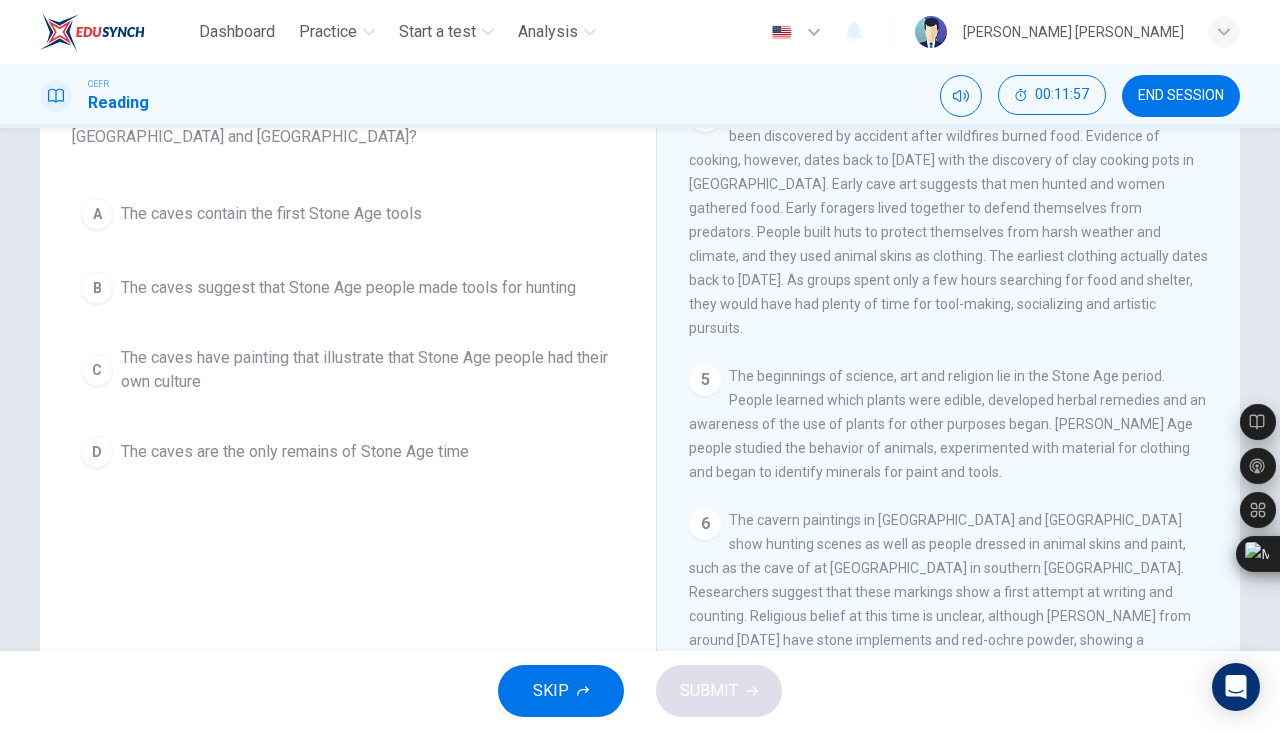 click on "C" at bounding box center (97, 370) 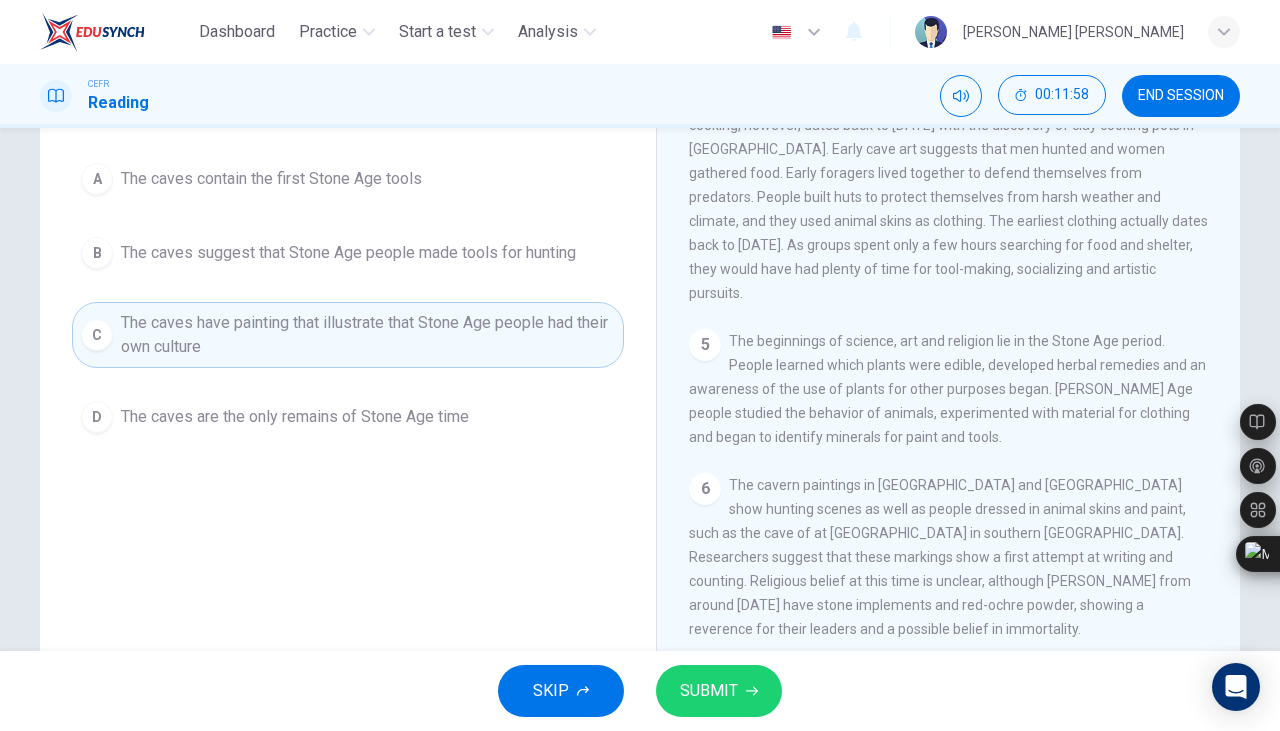scroll, scrollTop: 202, scrollLeft: 0, axis: vertical 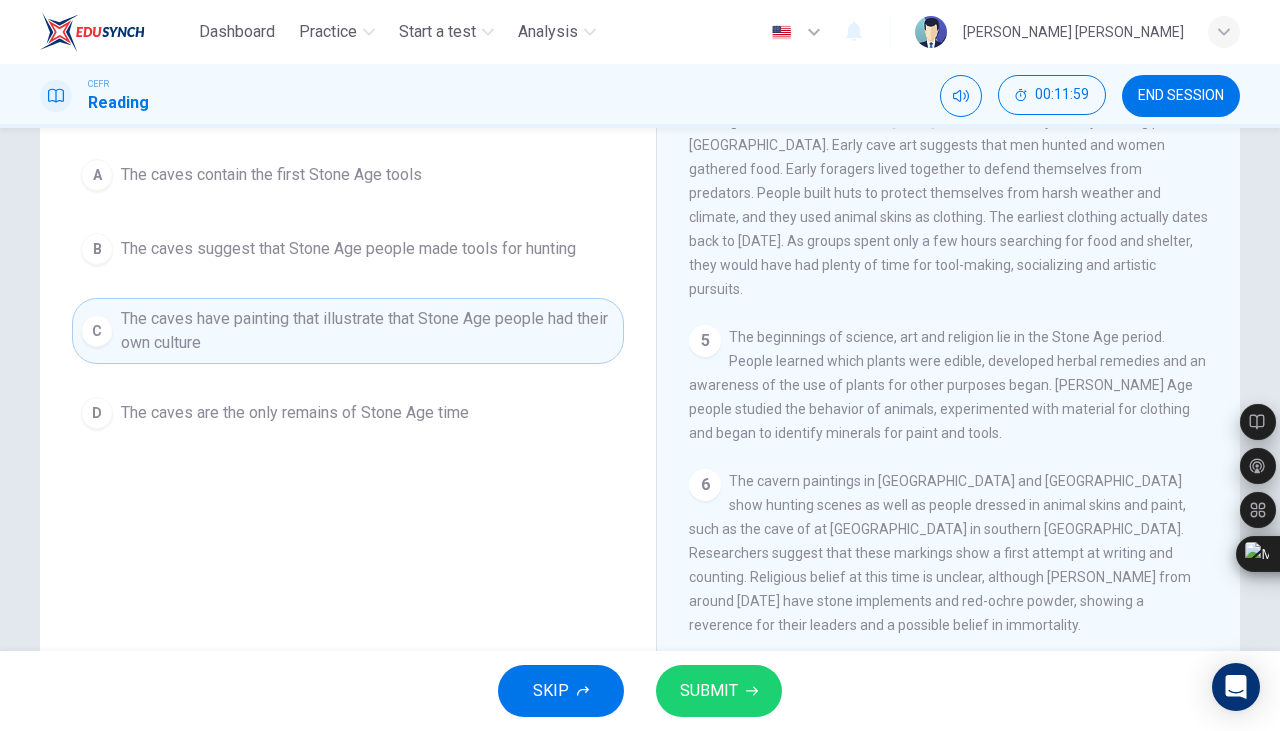 click on "SUBMIT" at bounding box center [709, 691] 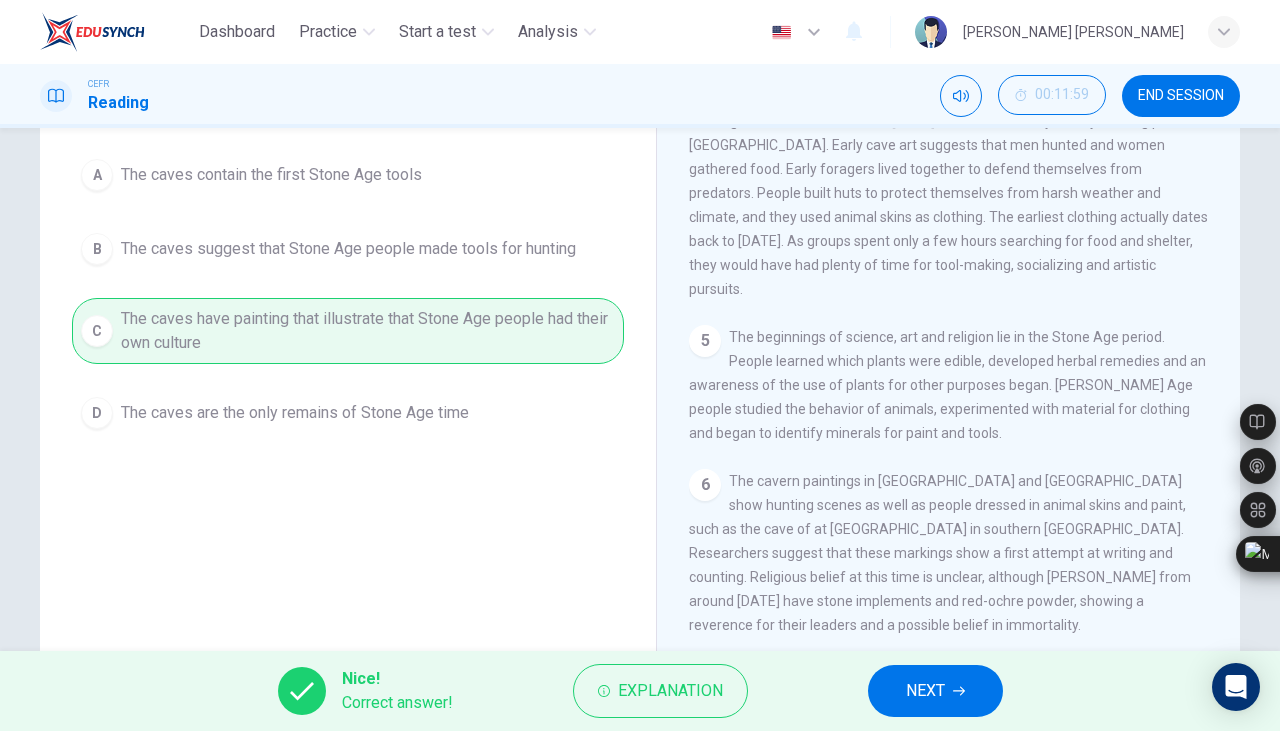 click 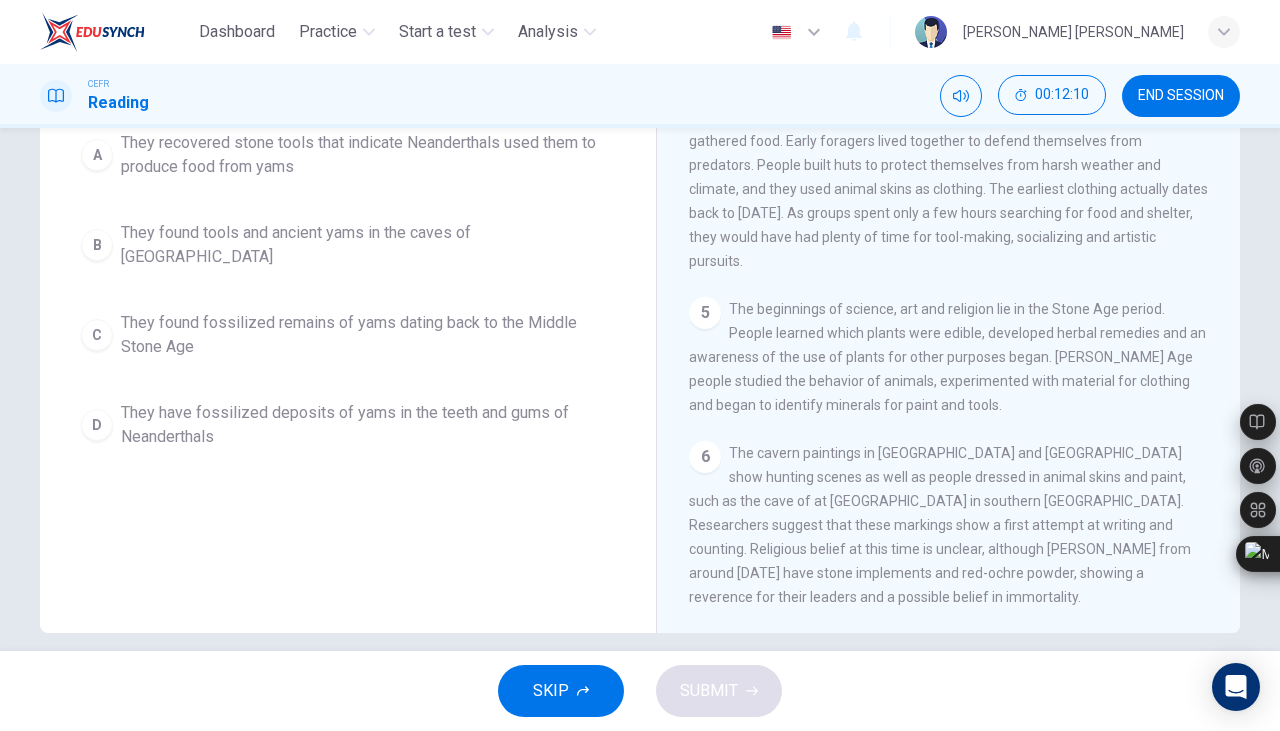 scroll, scrollTop: 252, scrollLeft: 0, axis: vertical 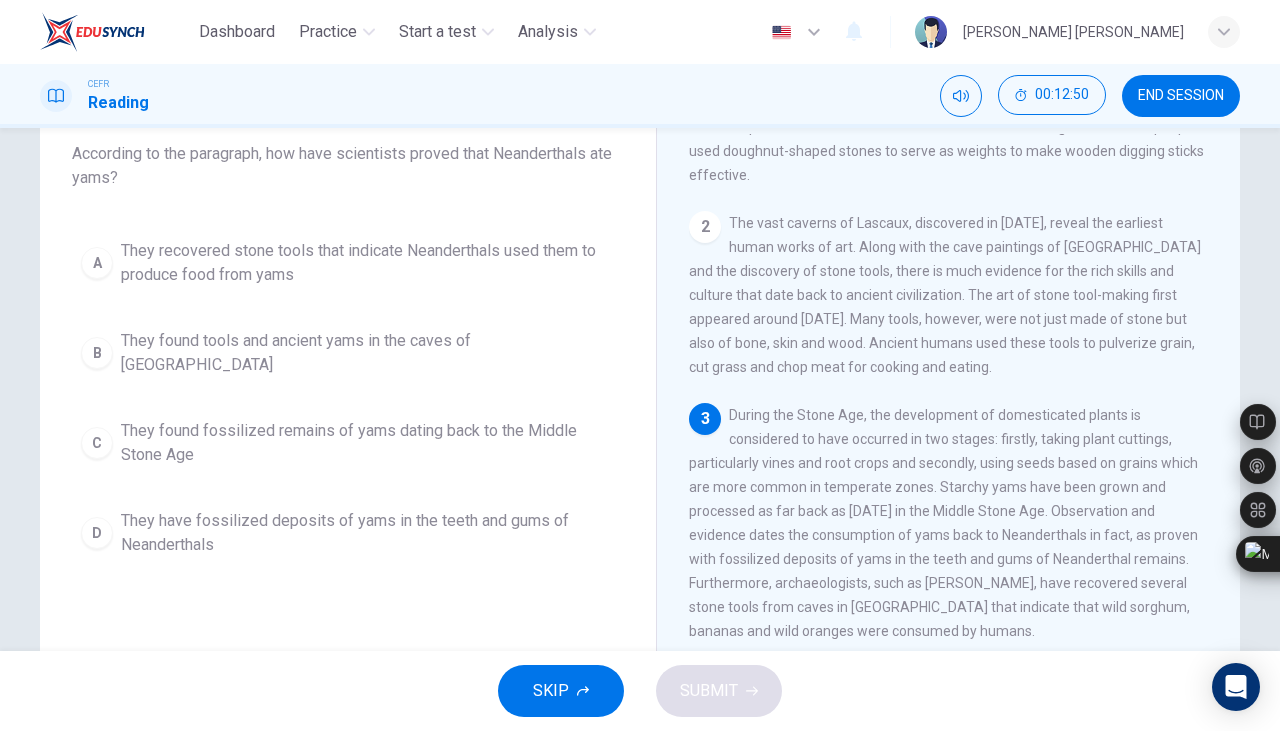 click on "D" at bounding box center [97, 533] 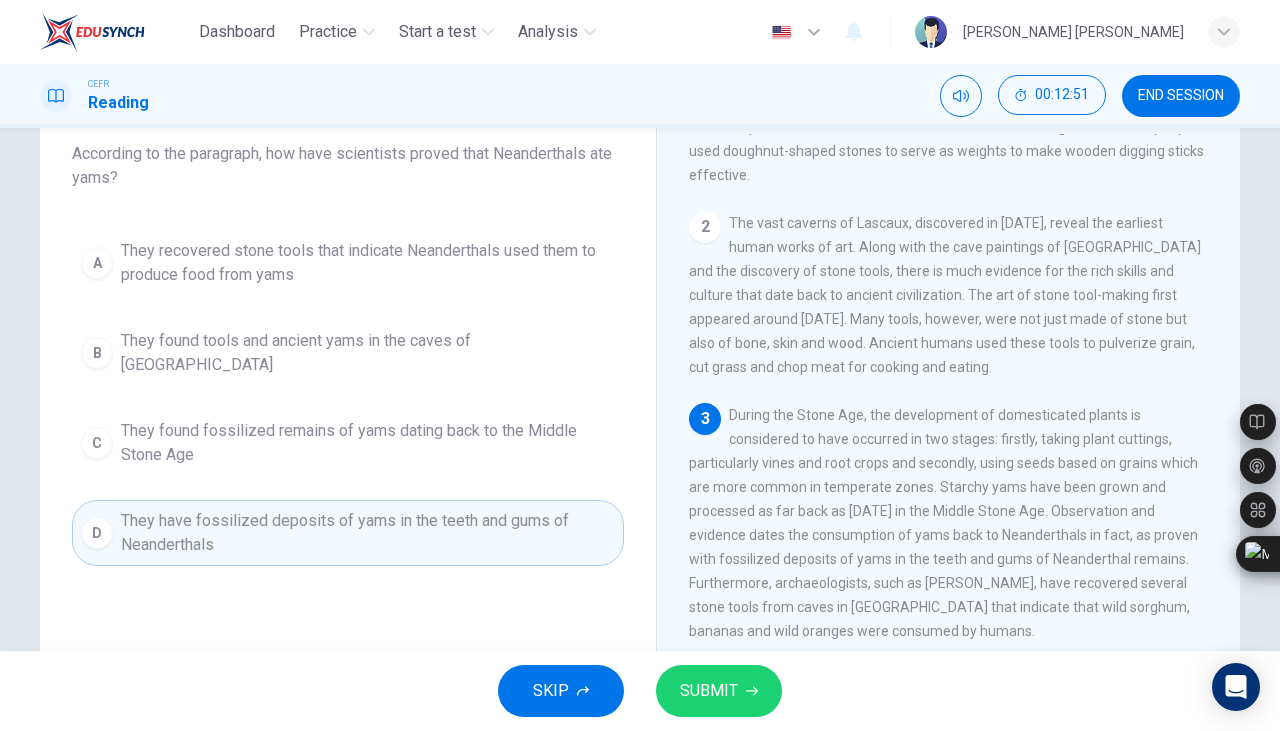 click on "SUBMIT" at bounding box center [719, 691] 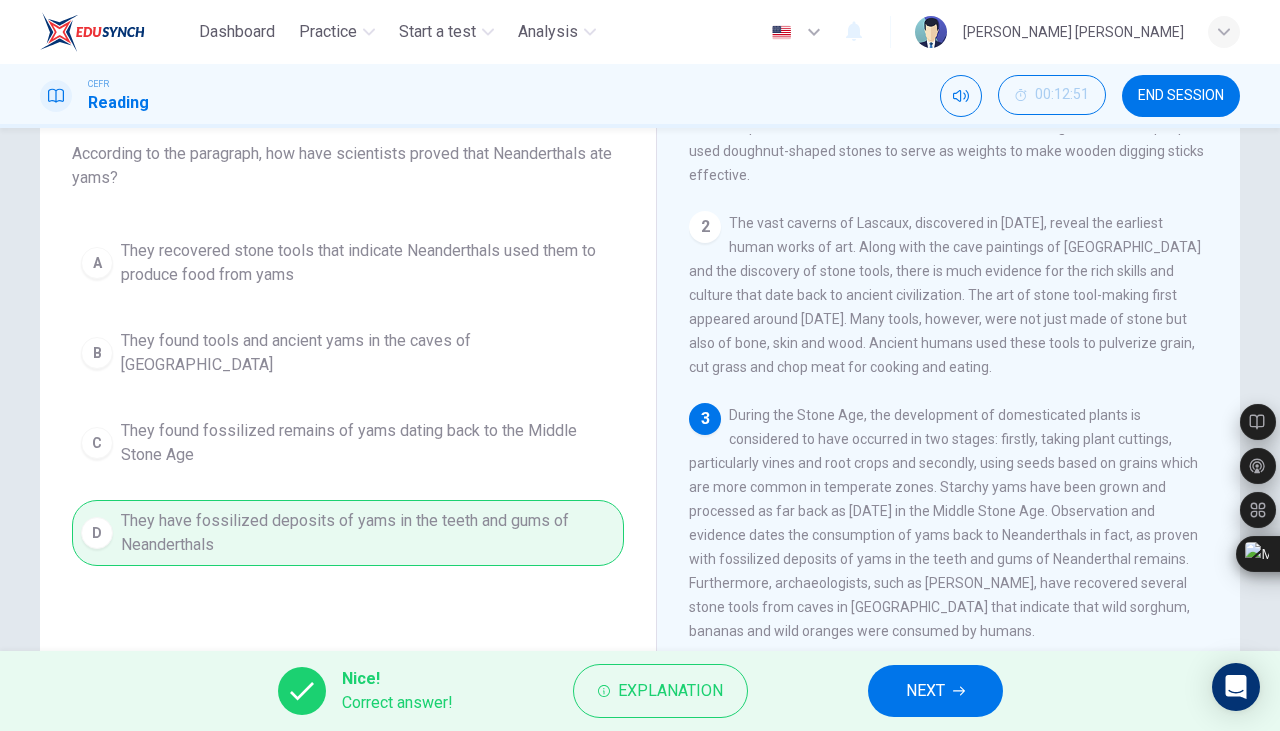 click 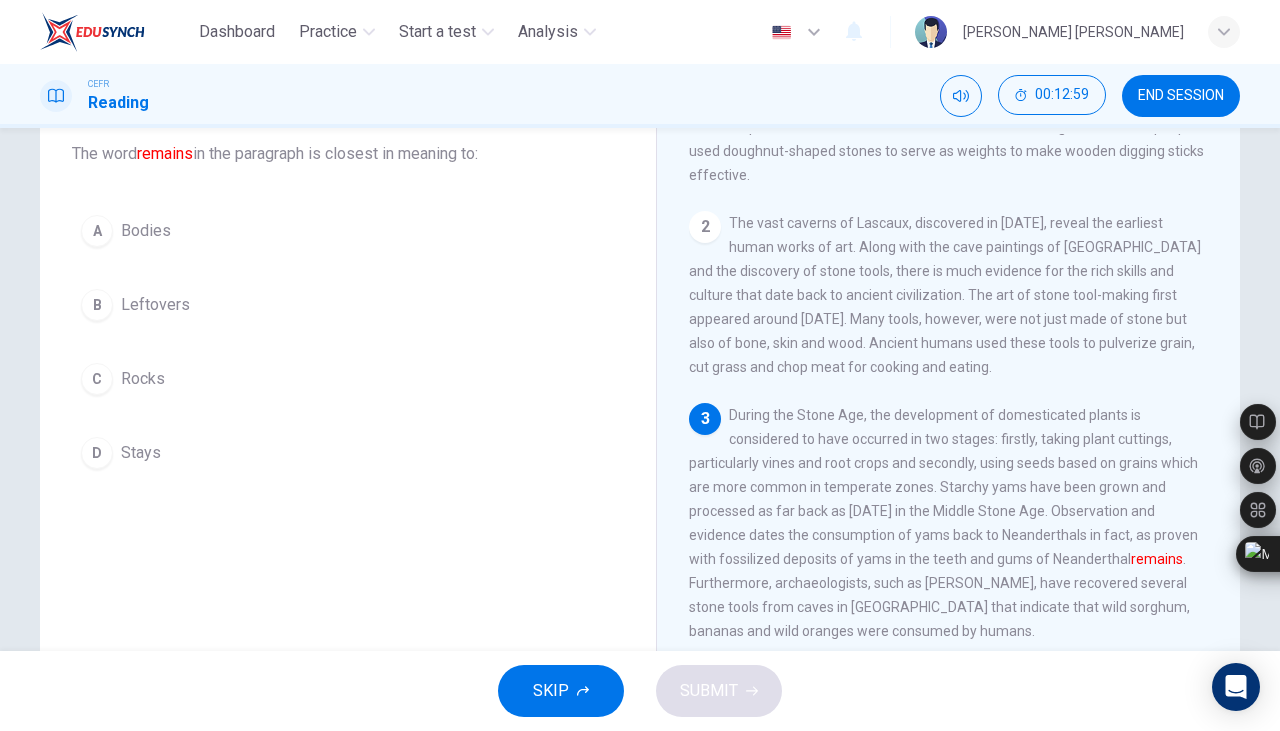 click on "D" at bounding box center [97, 453] 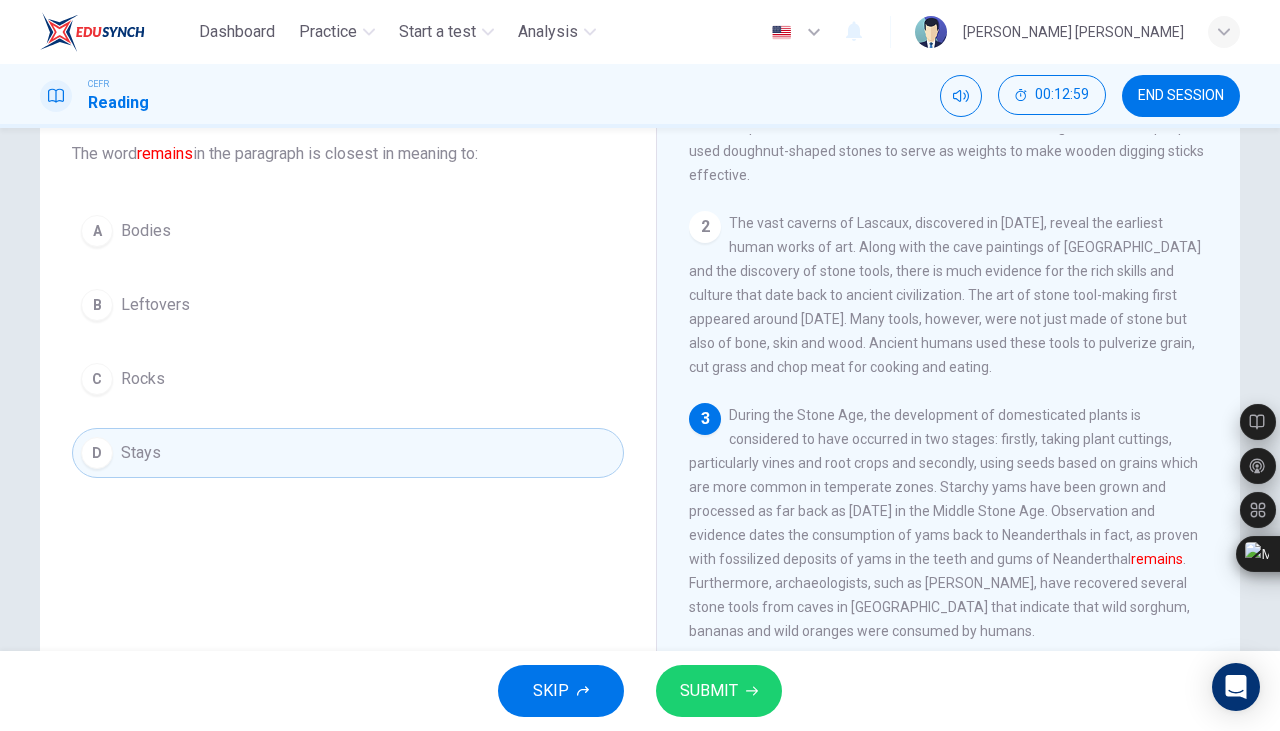 click on "SUBMIT" at bounding box center (709, 691) 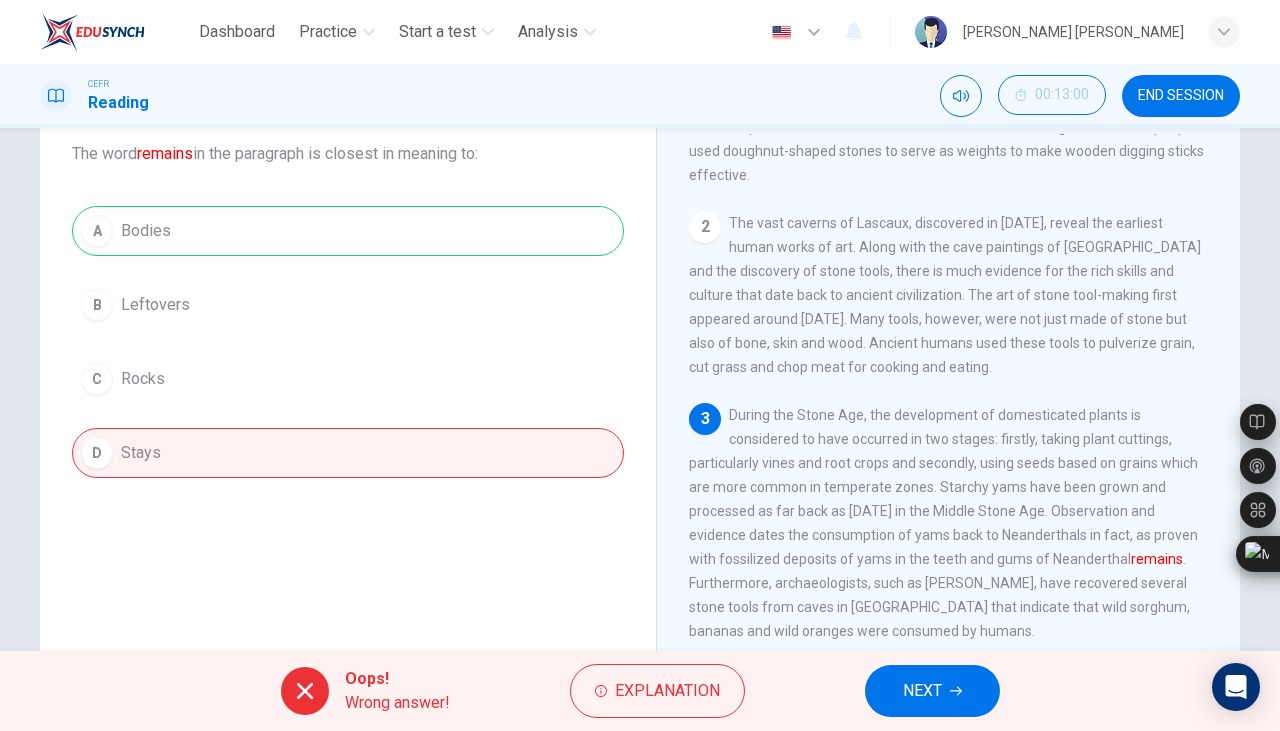 click 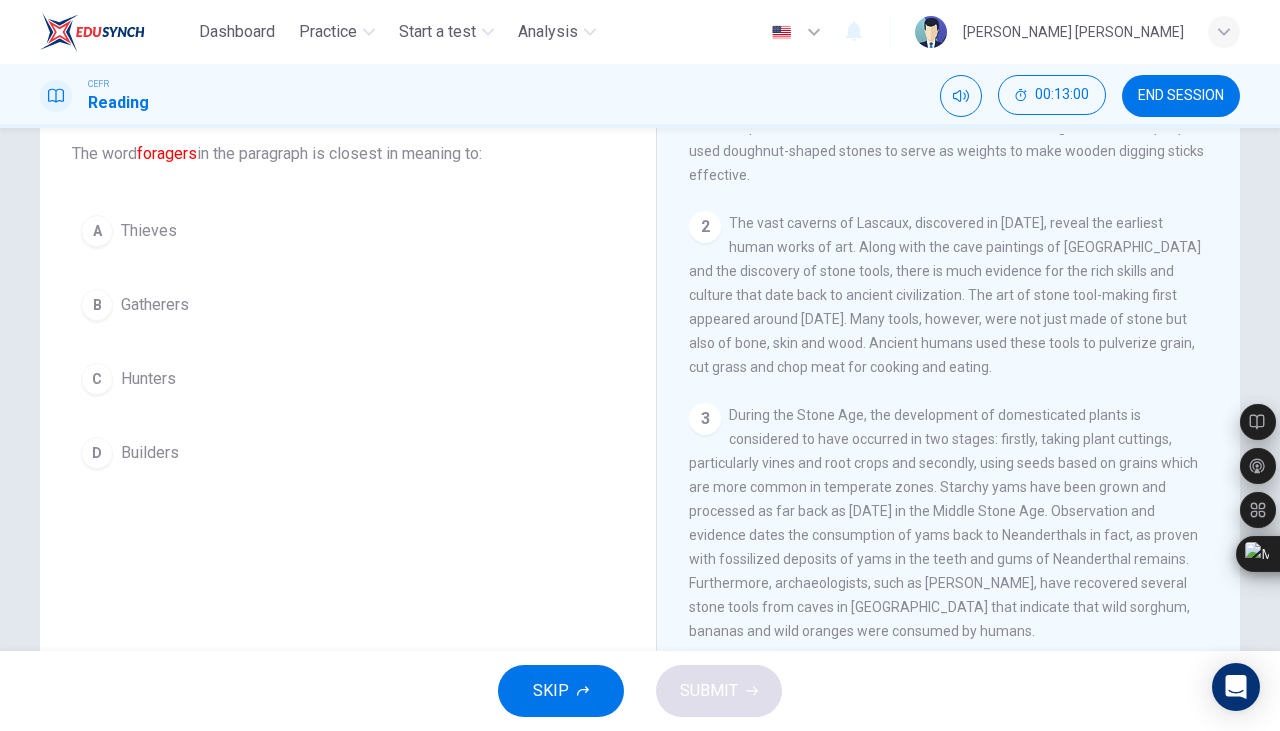 scroll, scrollTop: 88, scrollLeft: 0, axis: vertical 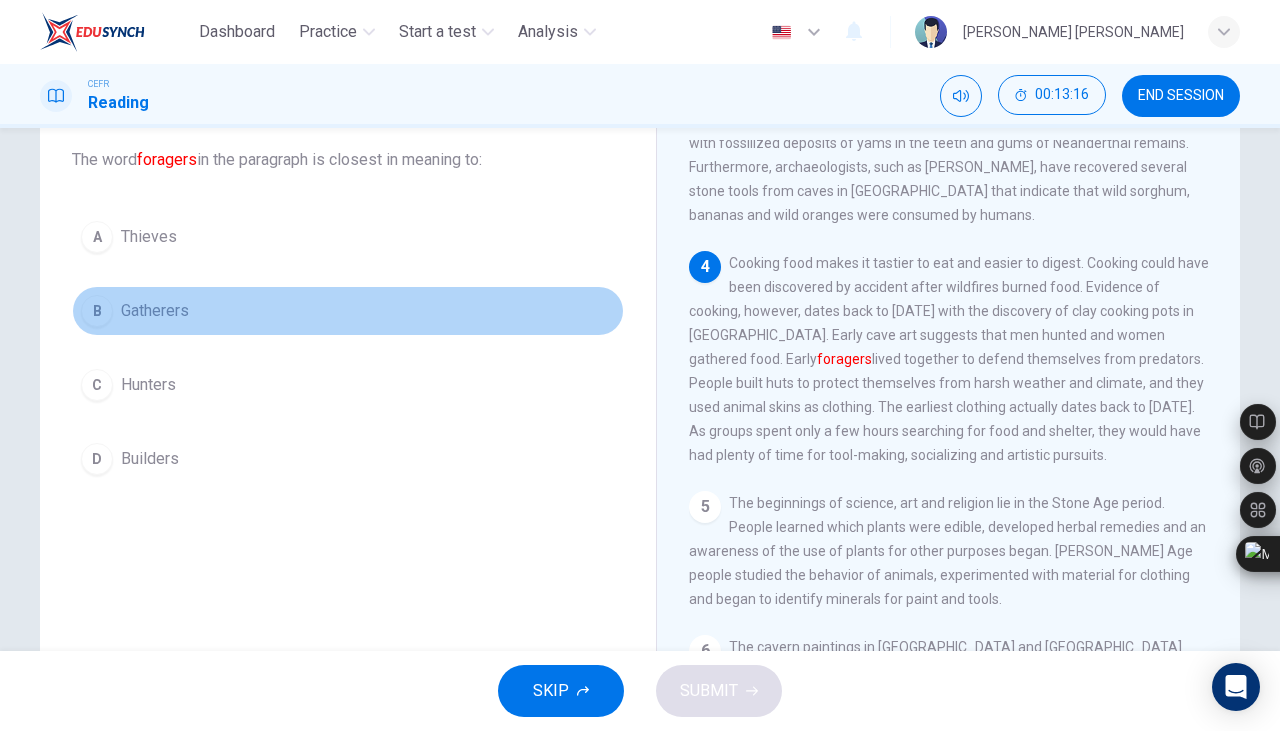 click on "B" at bounding box center (97, 311) 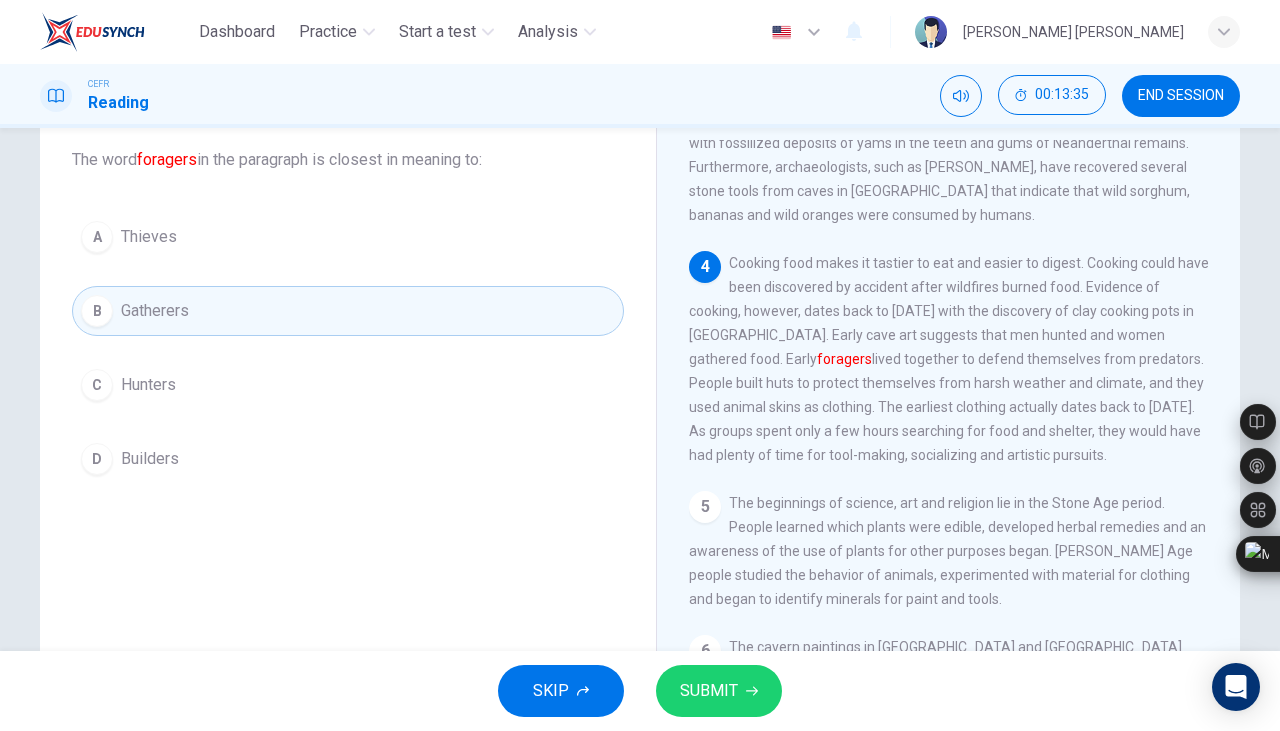 click on "SUBMIT" at bounding box center [719, 691] 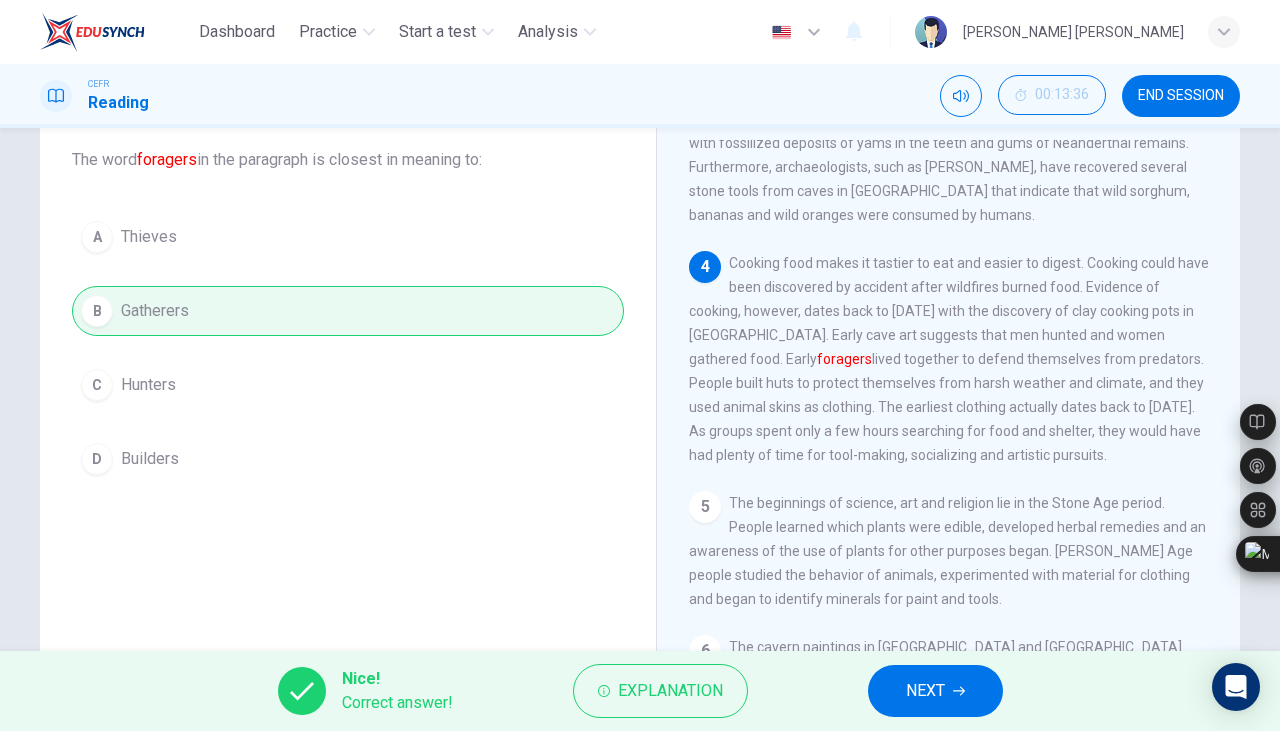 click on "NEXT" at bounding box center (935, 691) 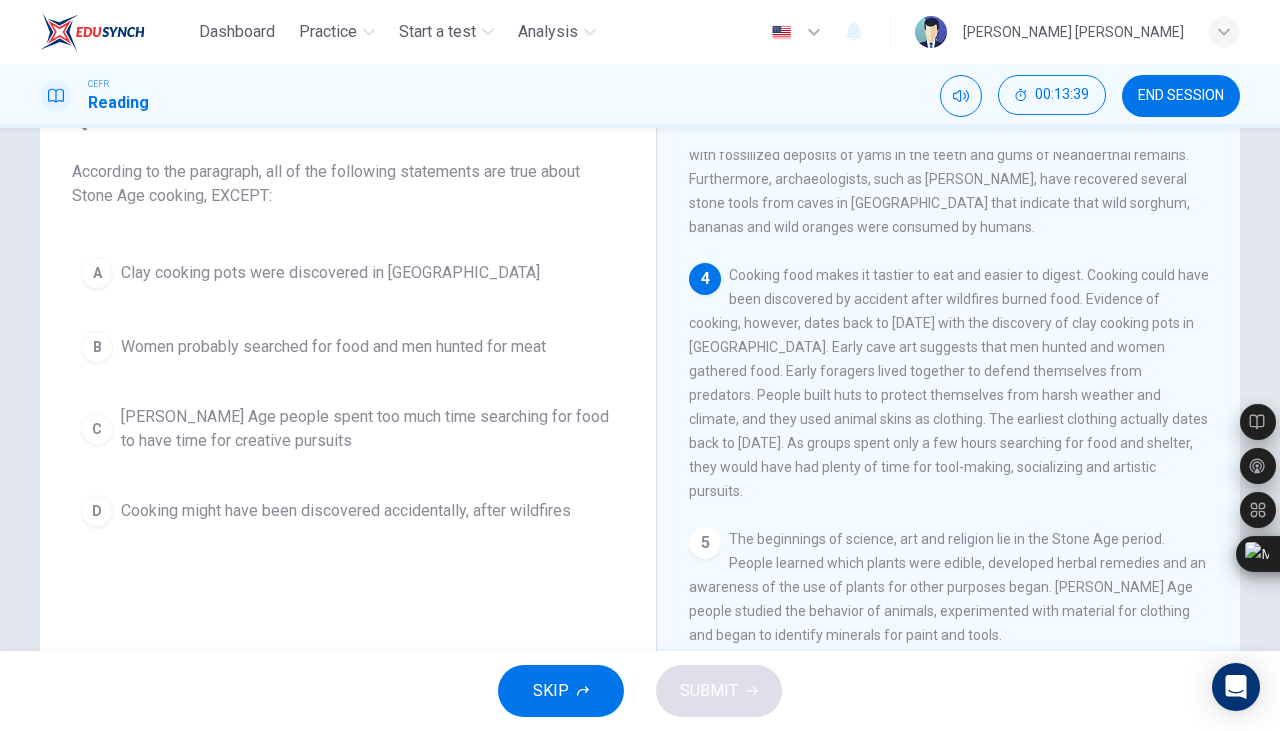 scroll, scrollTop: 108, scrollLeft: 0, axis: vertical 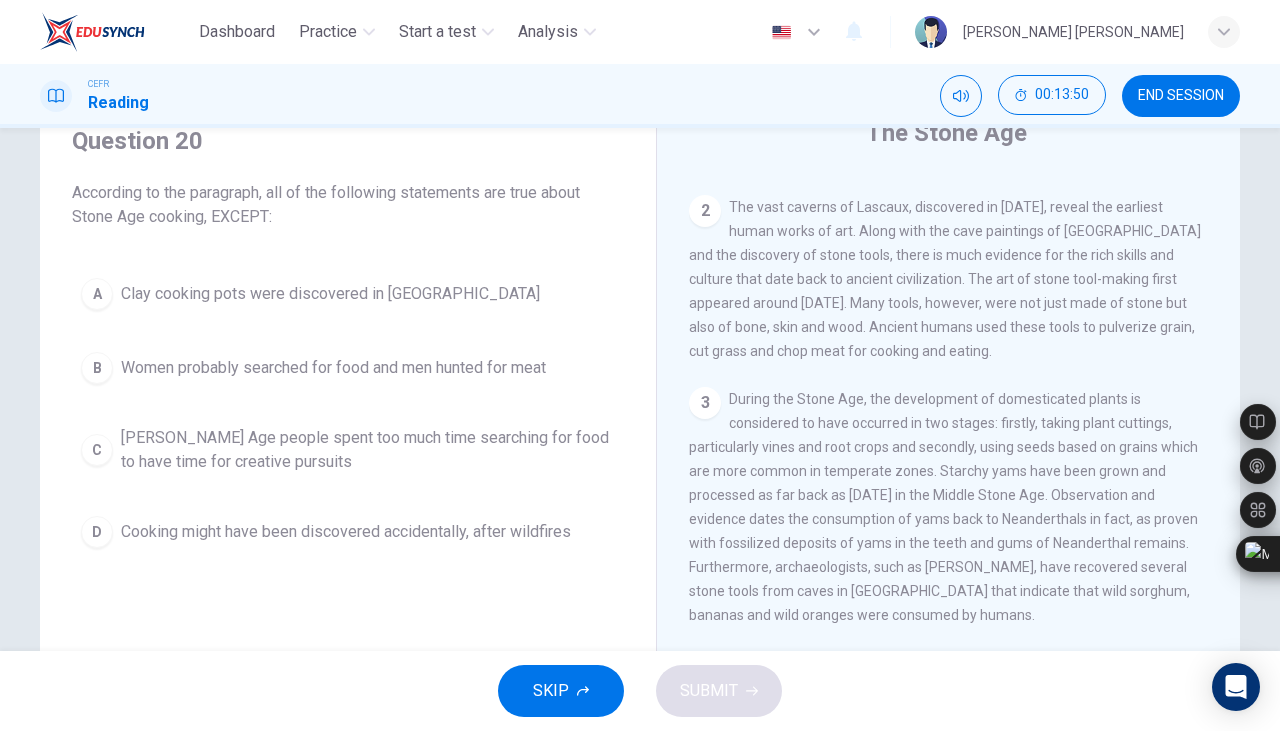 click on "3" at bounding box center (705, 403) 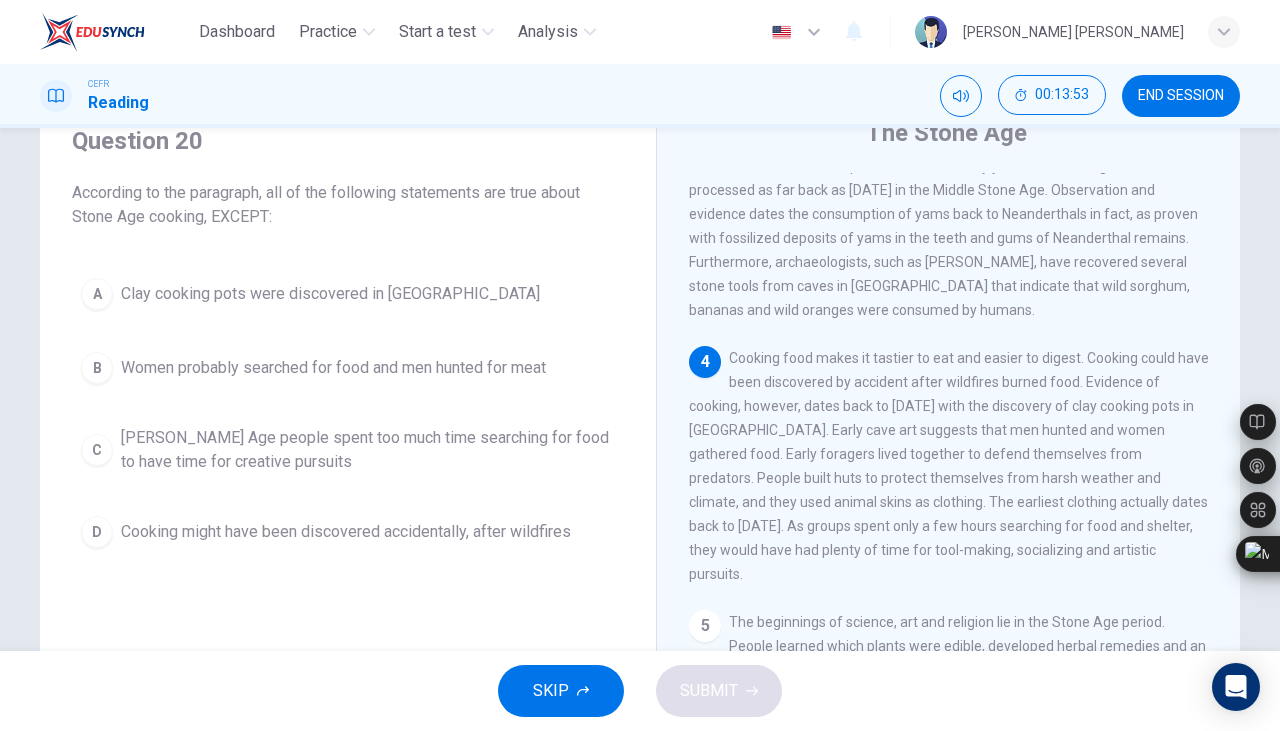 scroll, scrollTop: 525, scrollLeft: 0, axis: vertical 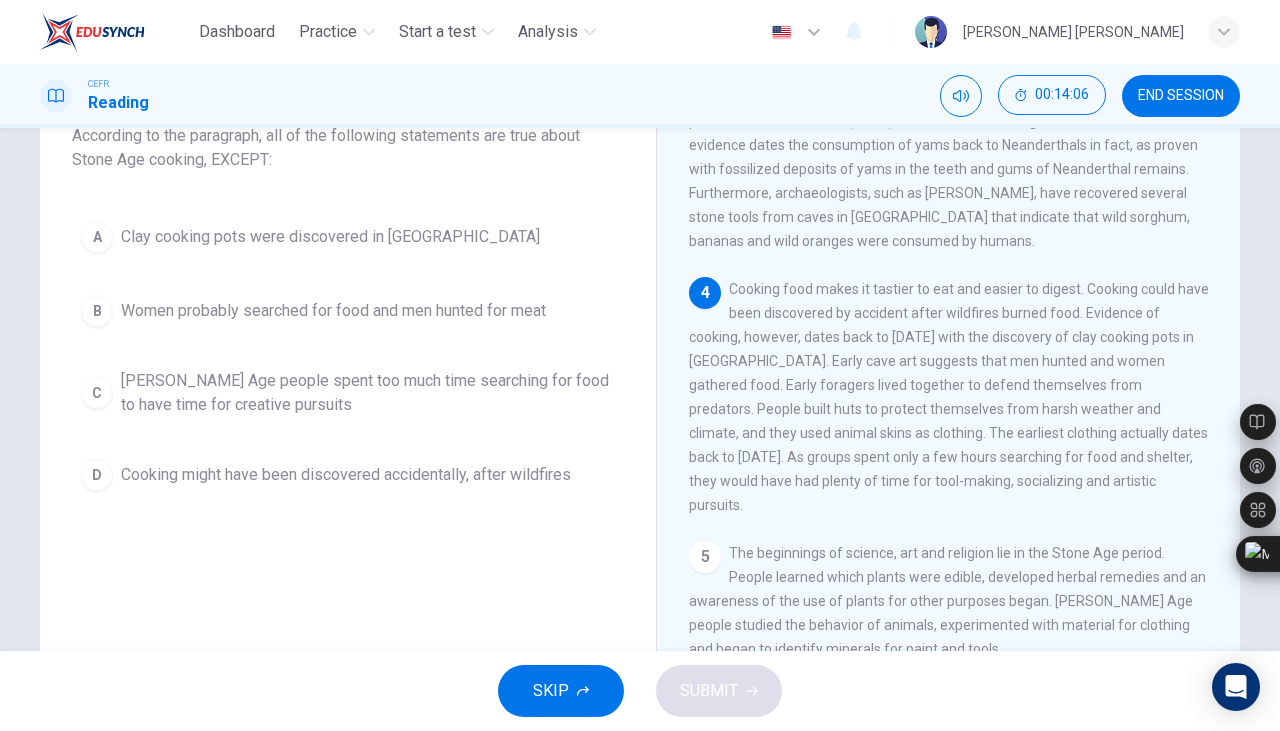 click on "B" at bounding box center [97, 311] 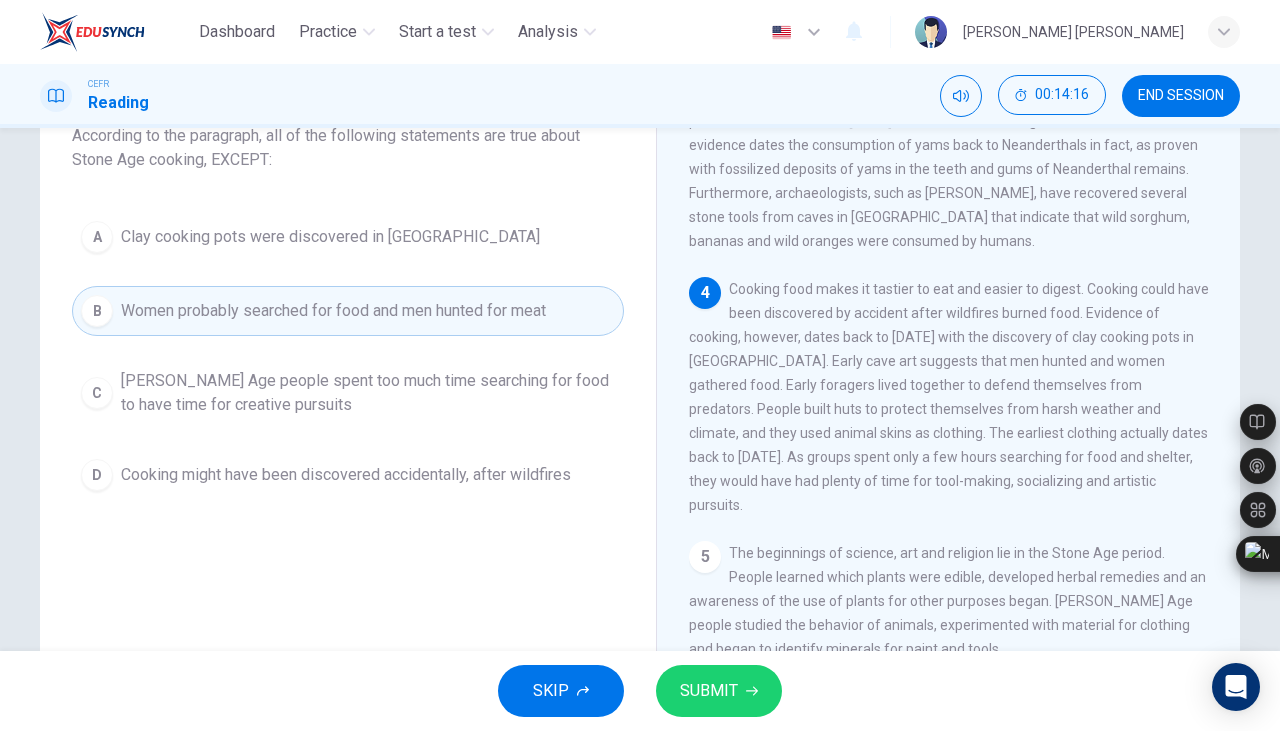 click on "SUBMIT" at bounding box center [709, 691] 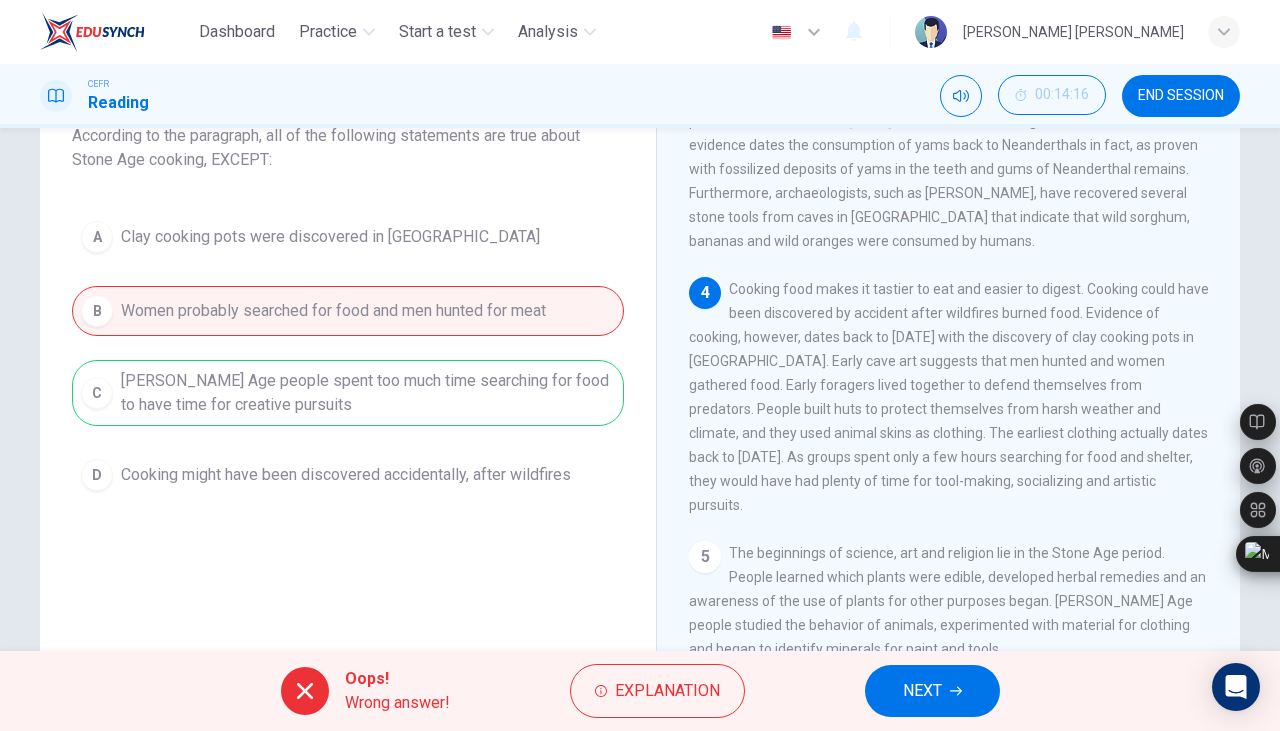 click on "NEXT" at bounding box center [922, 691] 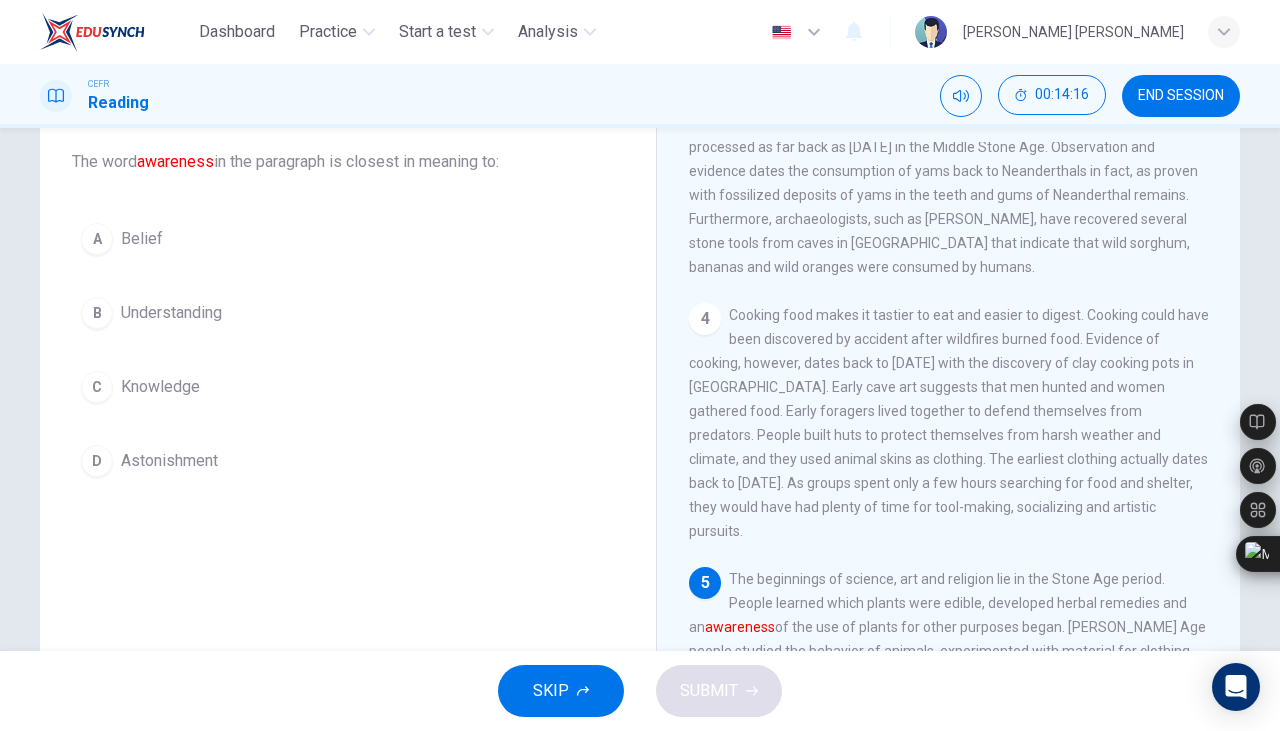 scroll, scrollTop: 112, scrollLeft: 0, axis: vertical 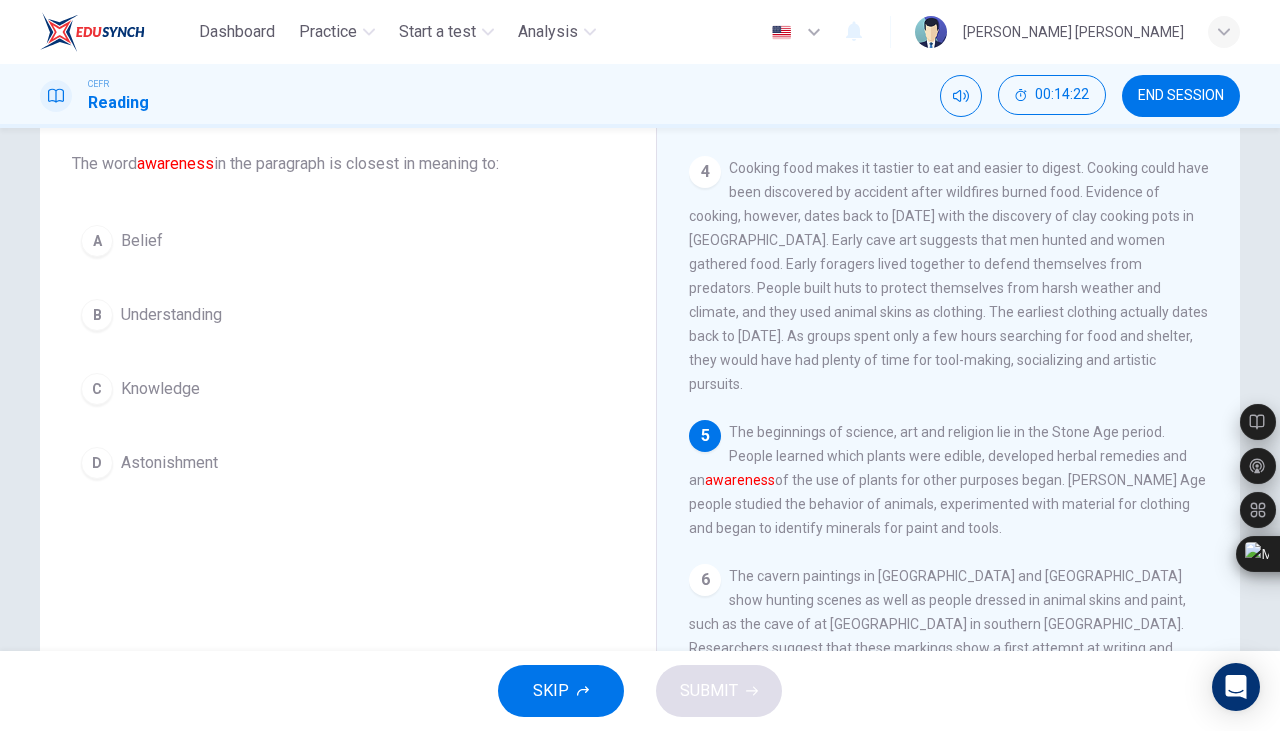 click on "C" at bounding box center [97, 389] 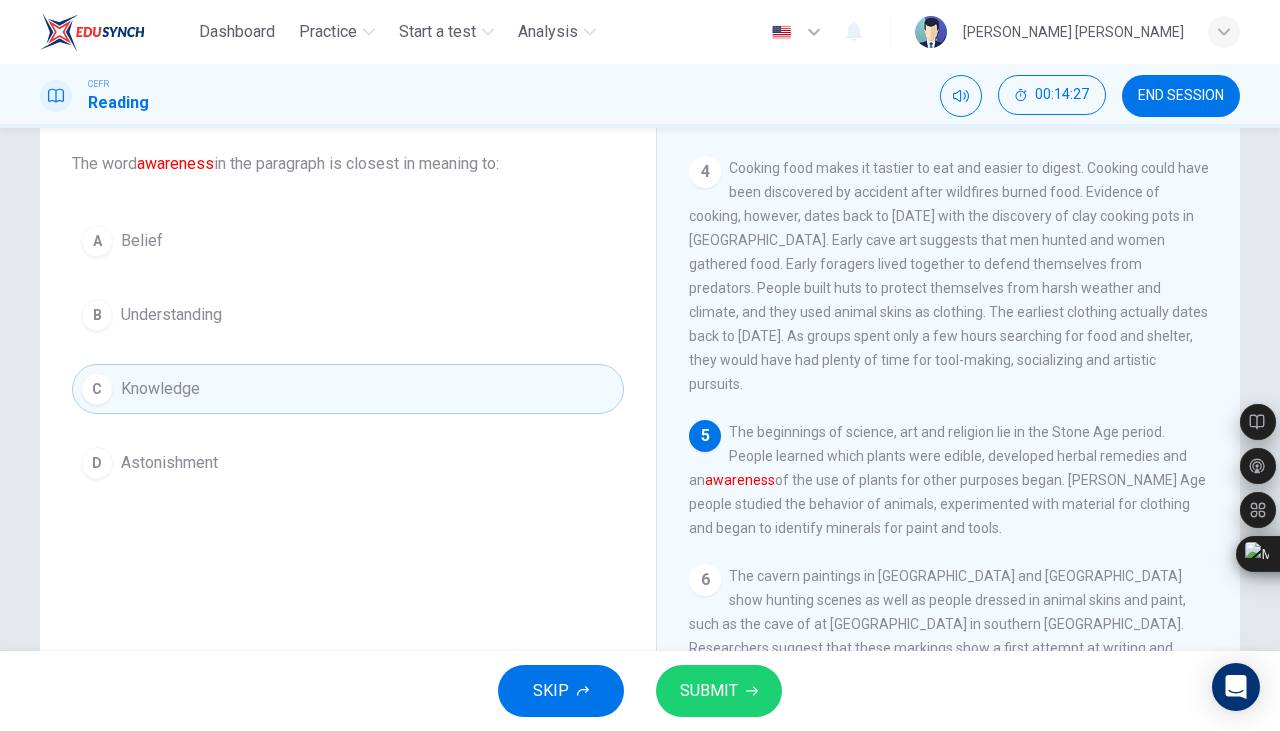 click on "SUBMIT" at bounding box center [719, 691] 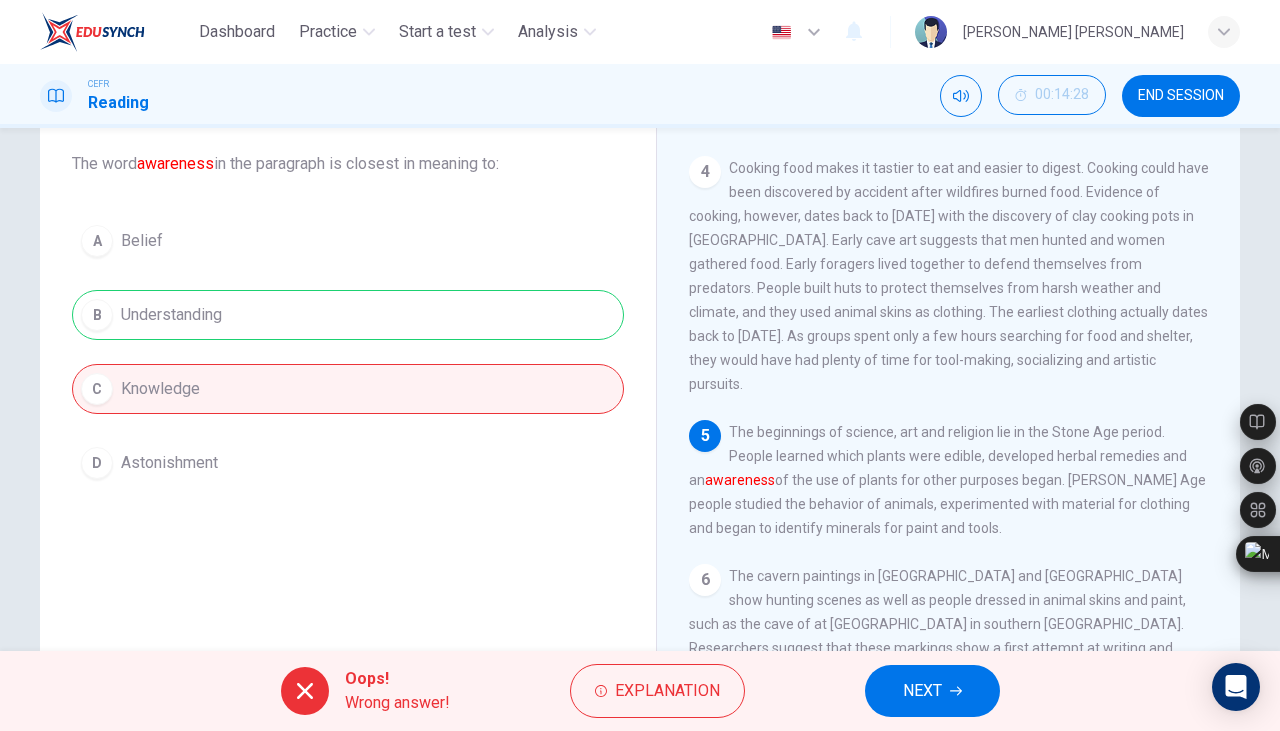 click on "NEXT" at bounding box center [922, 691] 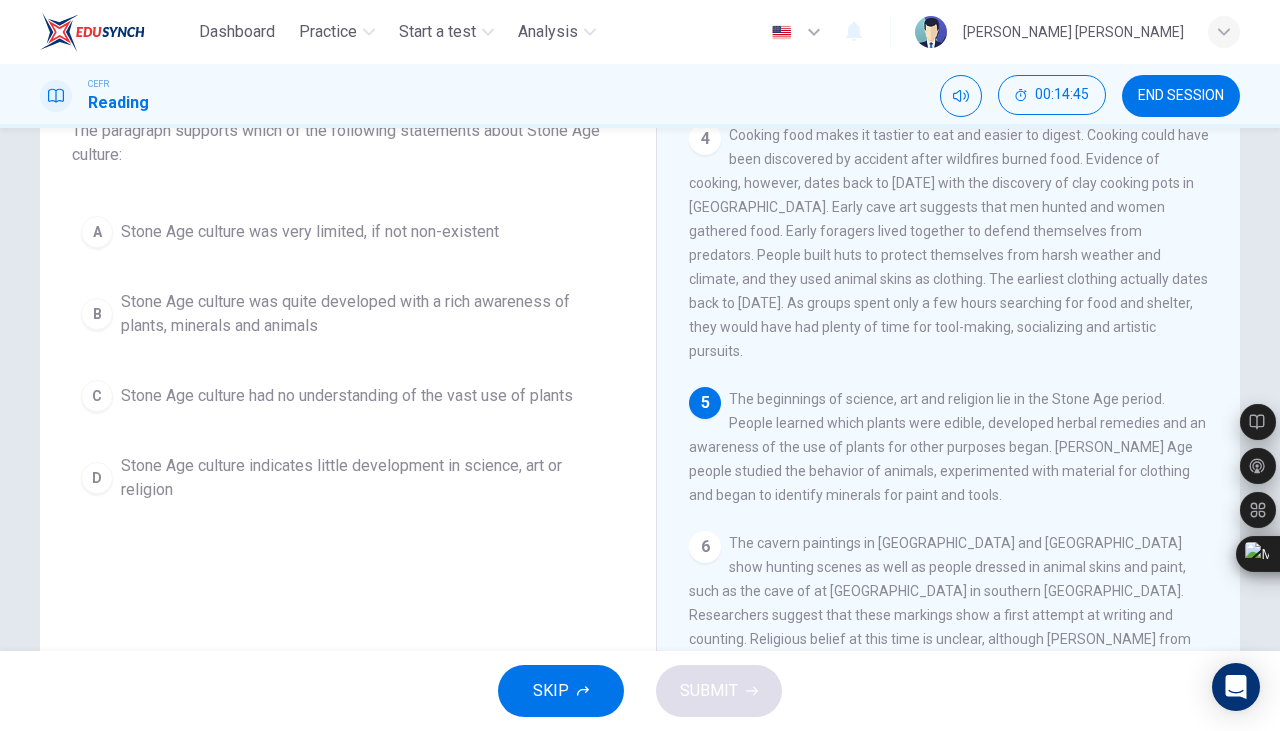 scroll, scrollTop: 148, scrollLeft: 0, axis: vertical 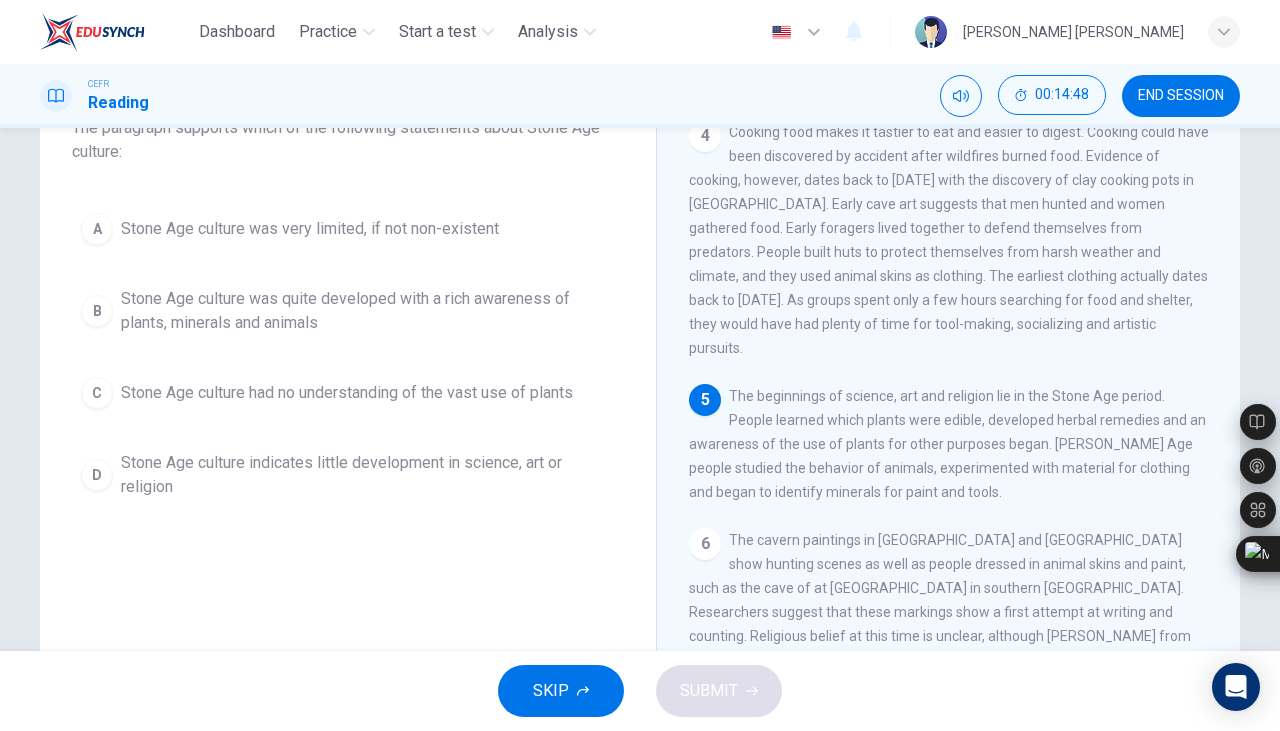 click on "B" at bounding box center [97, 311] 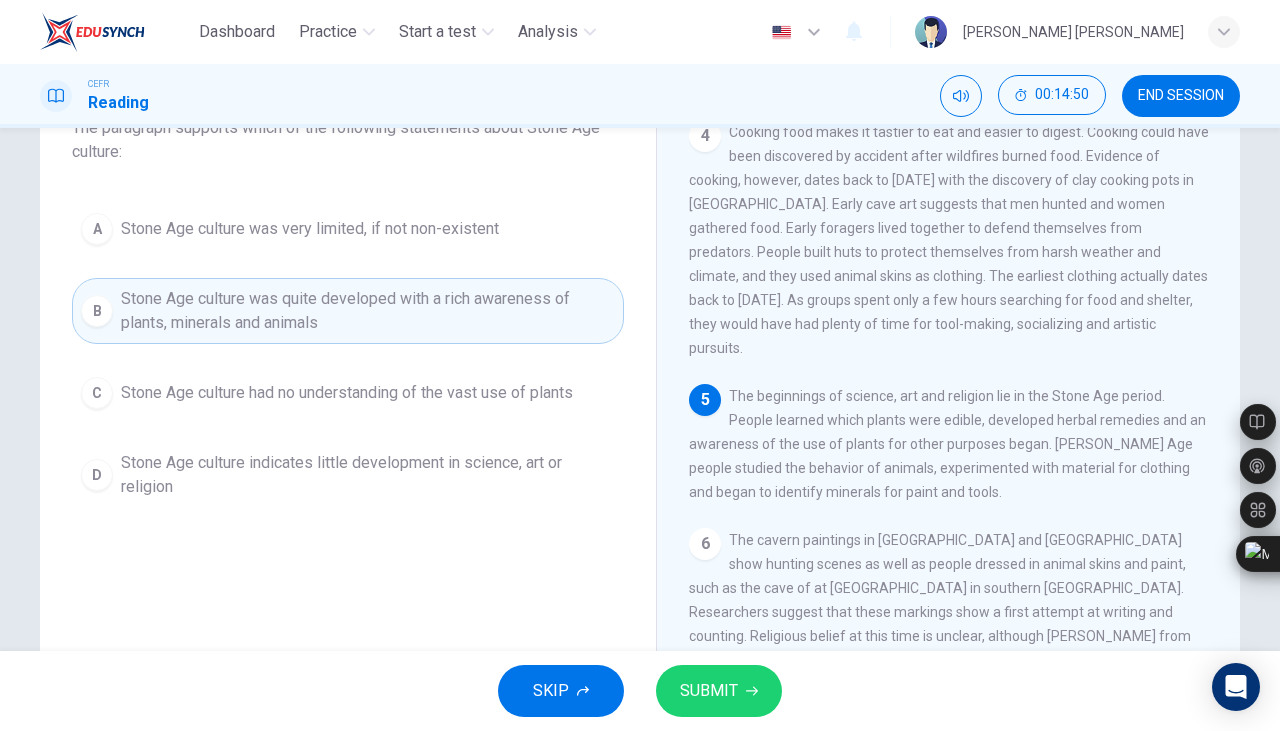 click on "SUBMIT" at bounding box center [709, 691] 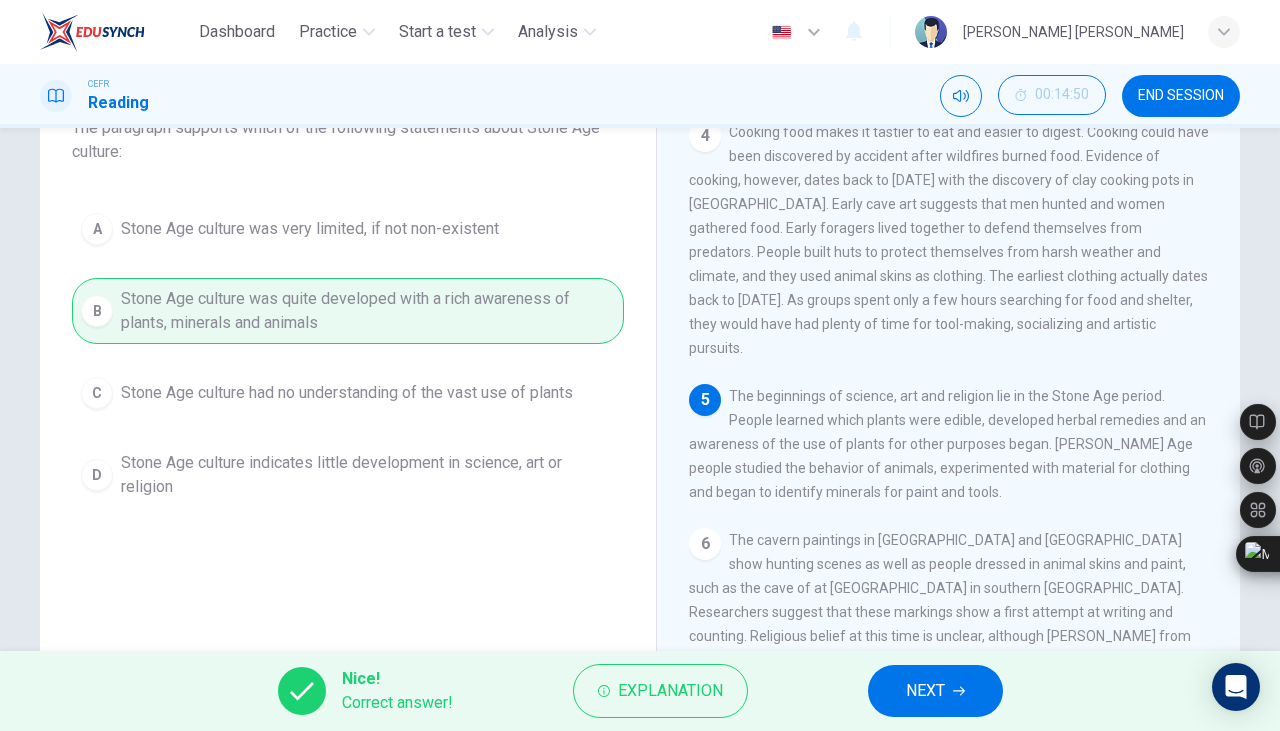 click on "NEXT" at bounding box center (925, 691) 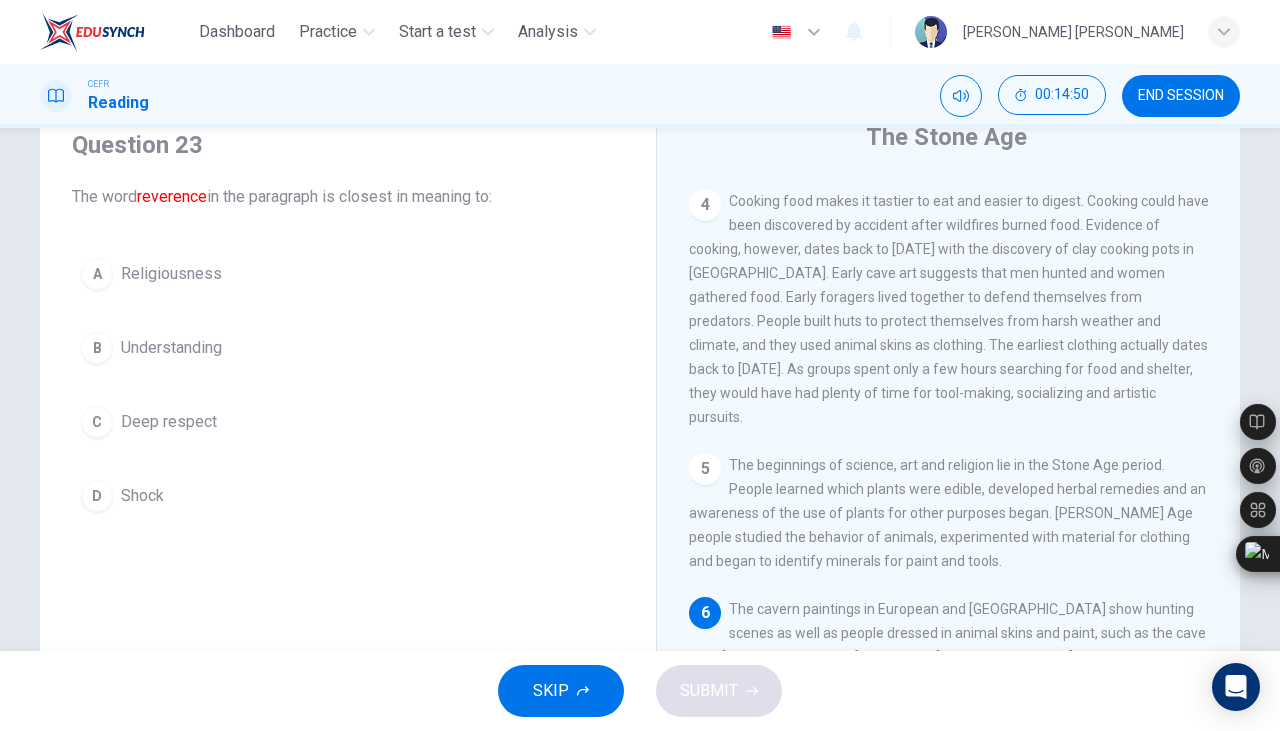 scroll, scrollTop: 74, scrollLeft: 0, axis: vertical 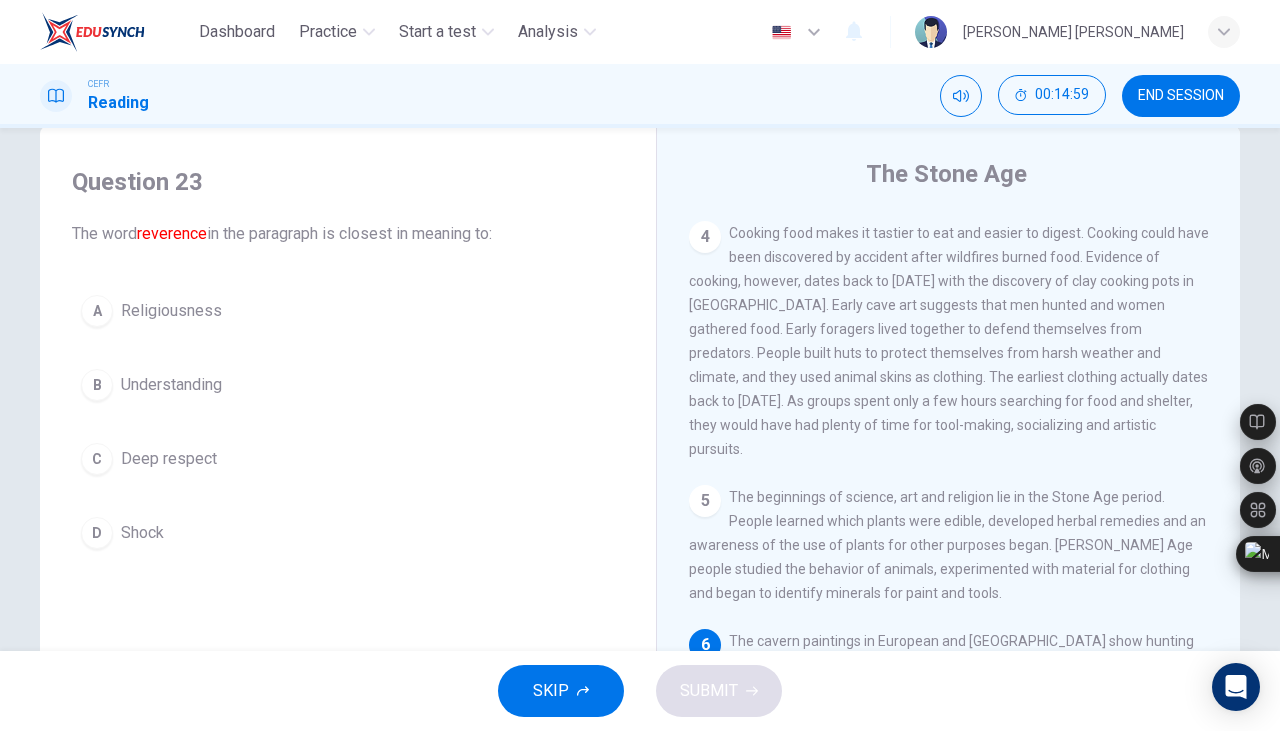 click on "C" at bounding box center [97, 459] 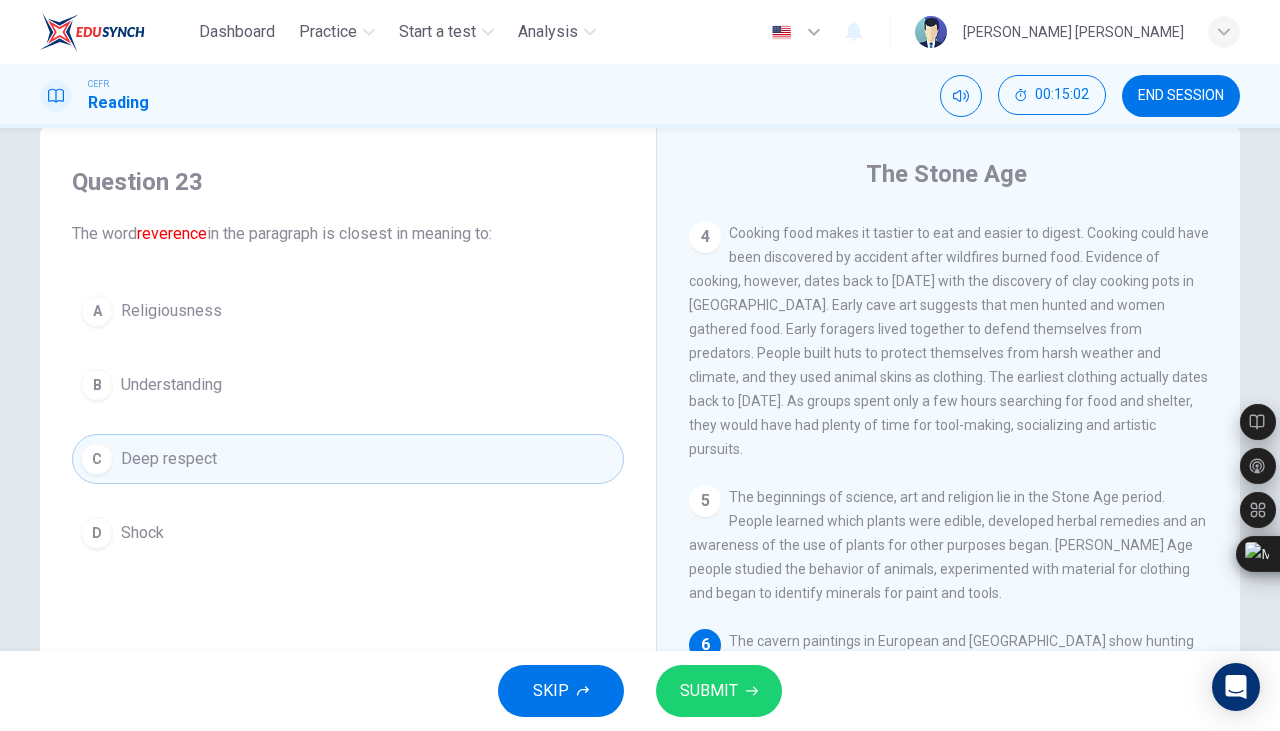 click 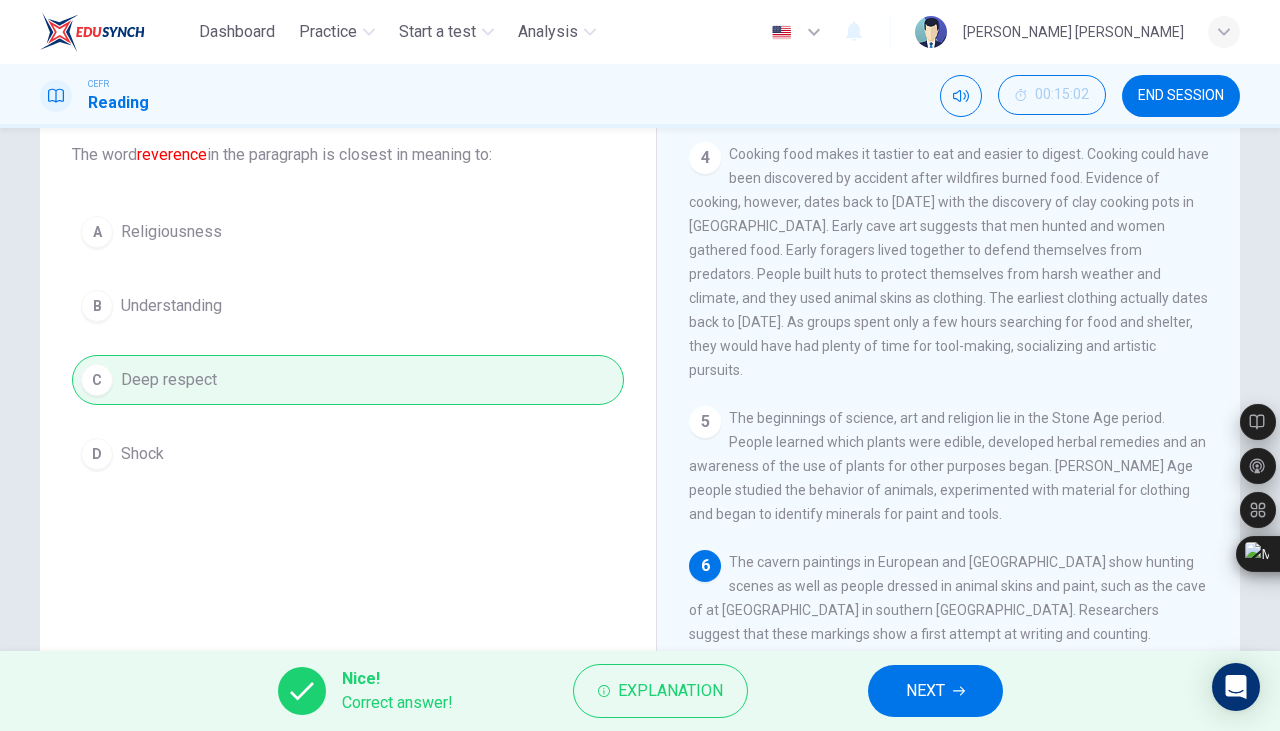 scroll, scrollTop: 122, scrollLeft: 0, axis: vertical 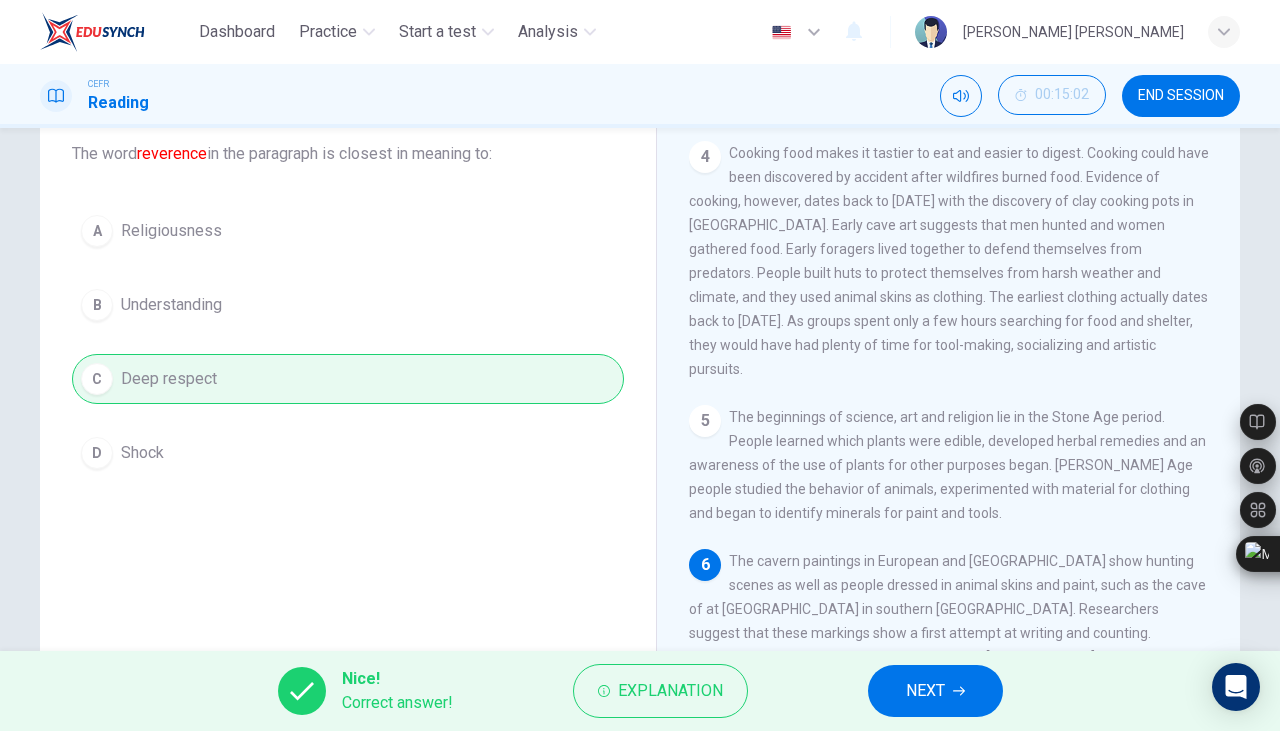 click 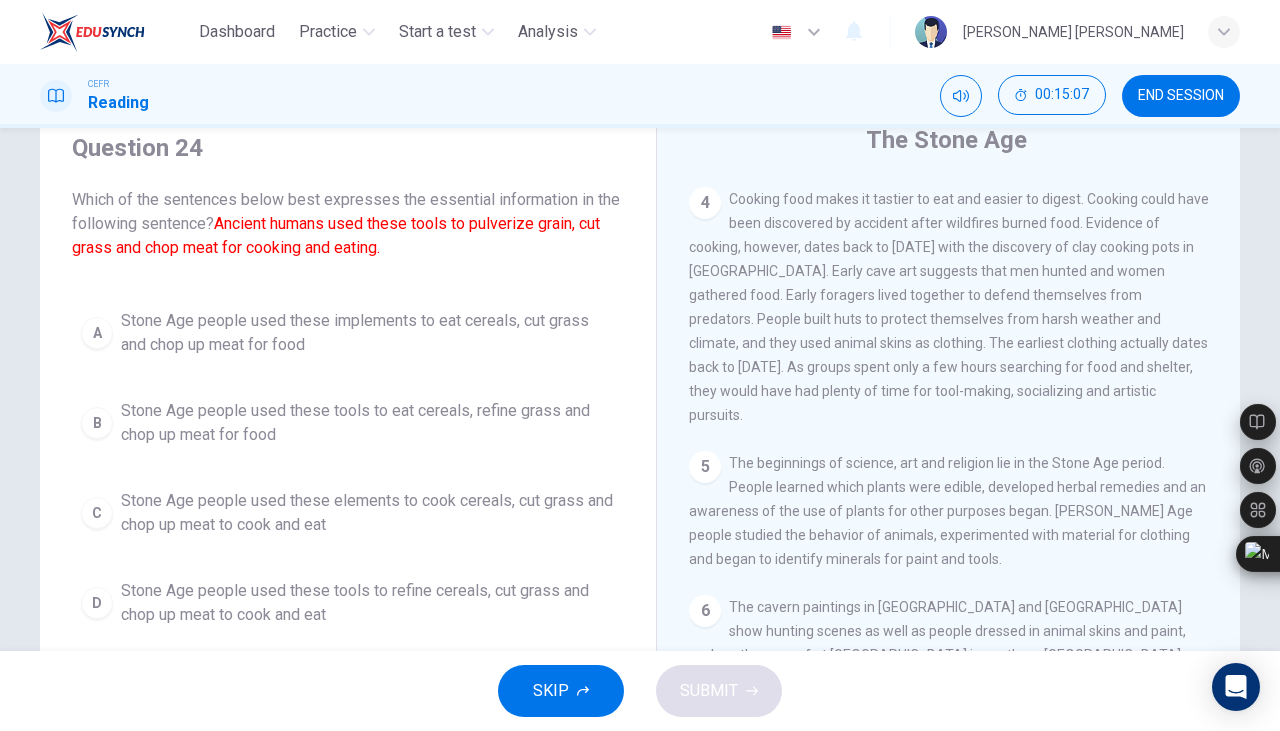 scroll, scrollTop: 252, scrollLeft: 0, axis: vertical 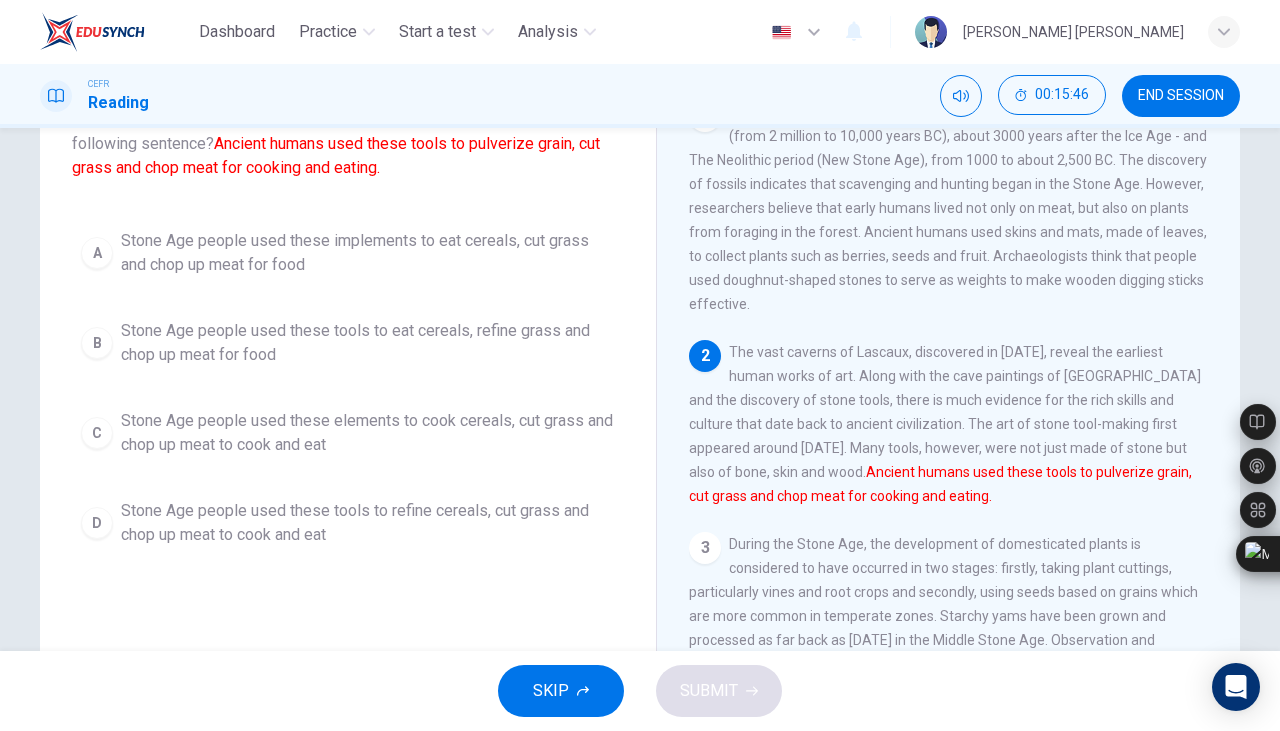 click on "A" at bounding box center (97, 253) 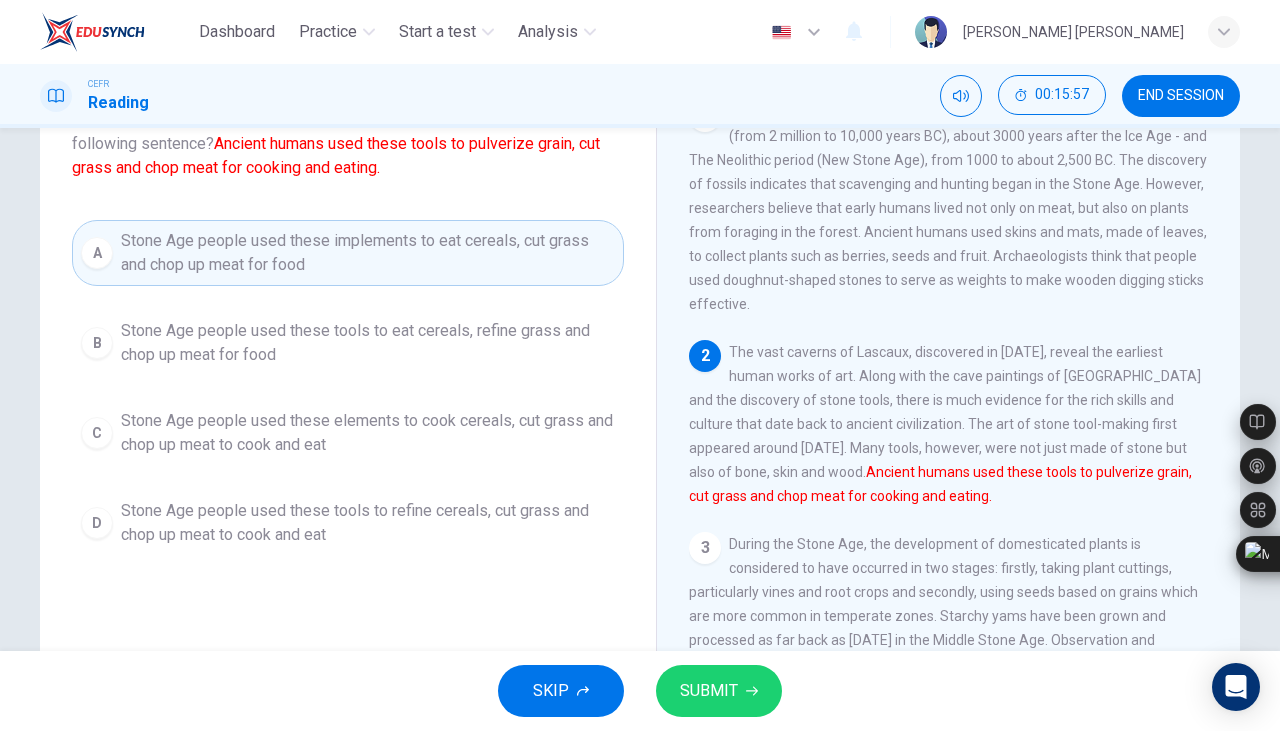 click on "B" at bounding box center [97, 343] 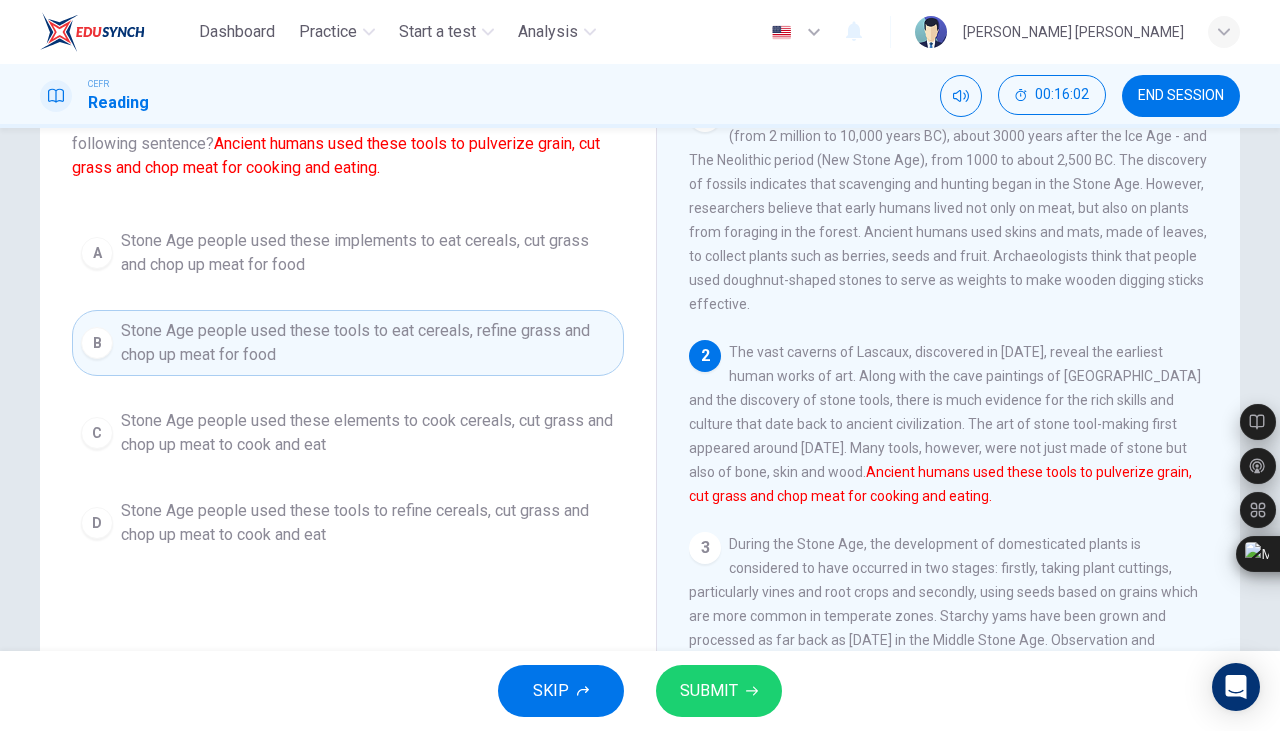 click on "SUBMIT" at bounding box center (709, 691) 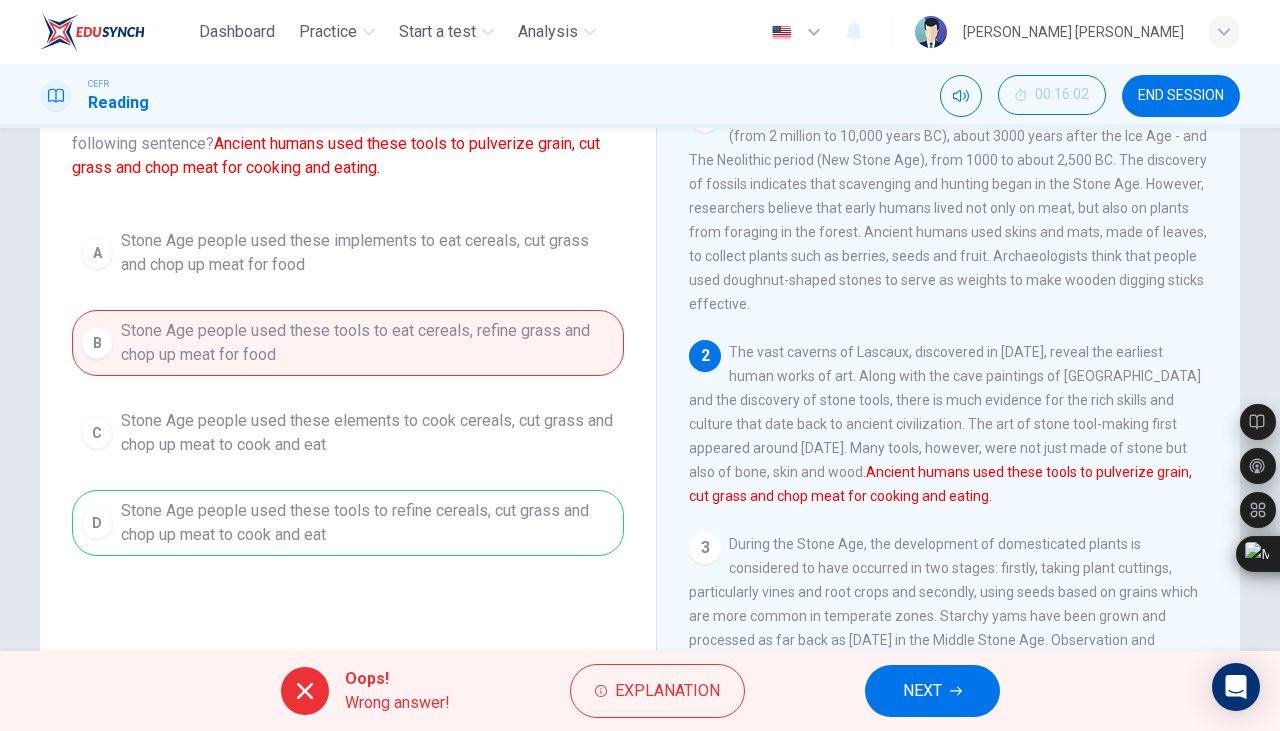 click 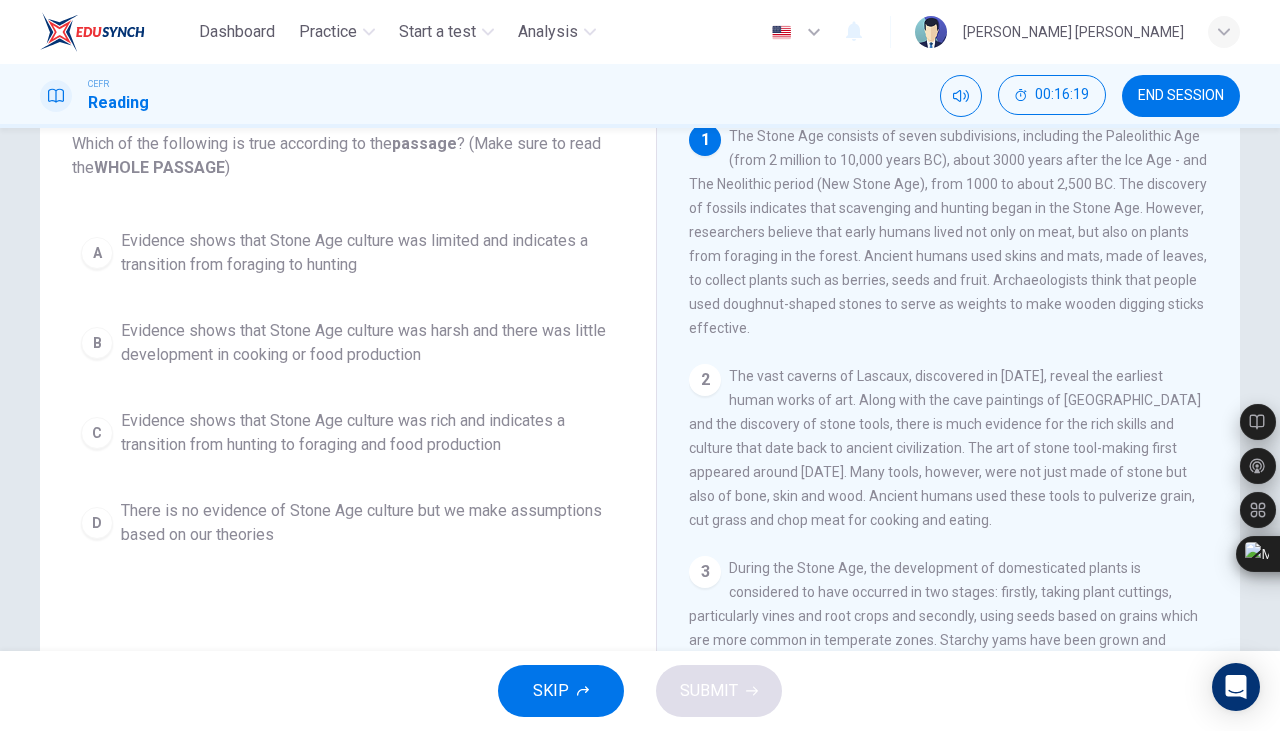 scroll, scrollTop: 133, scrollLeft: 0, axis: vertical 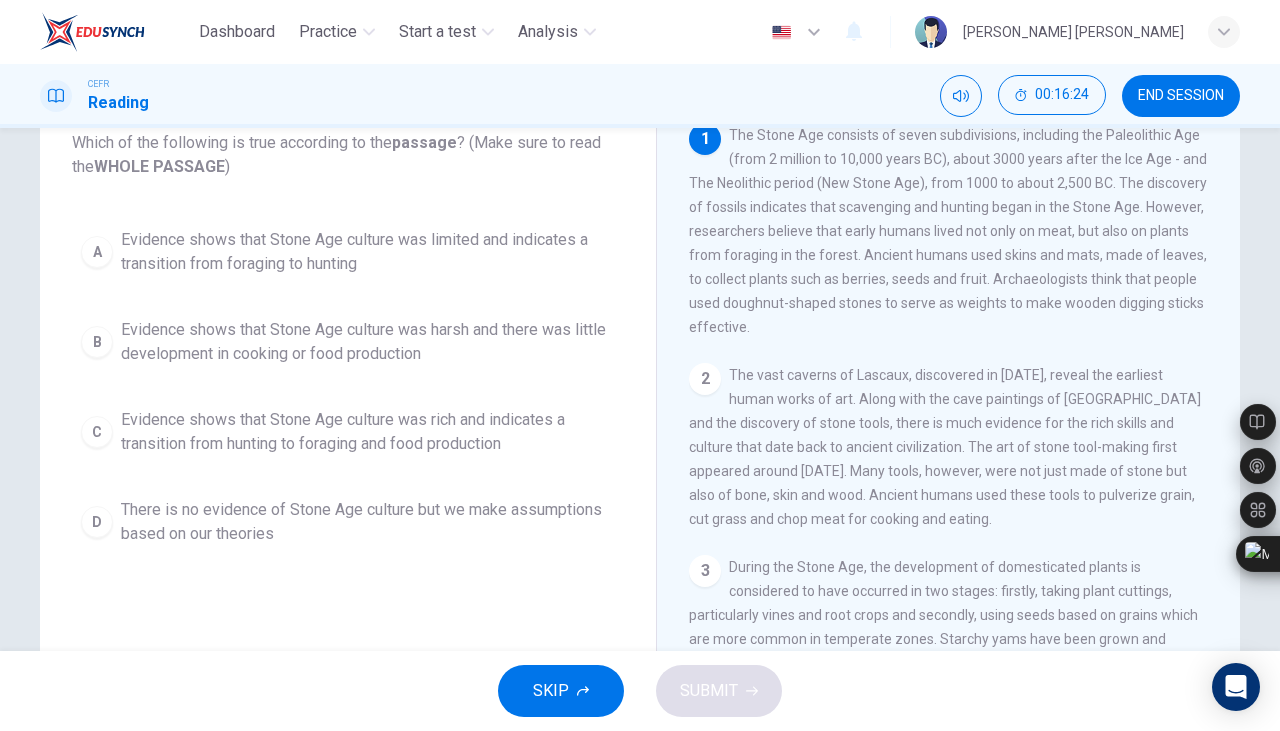 click on "C" at bounding box center (97, 432) 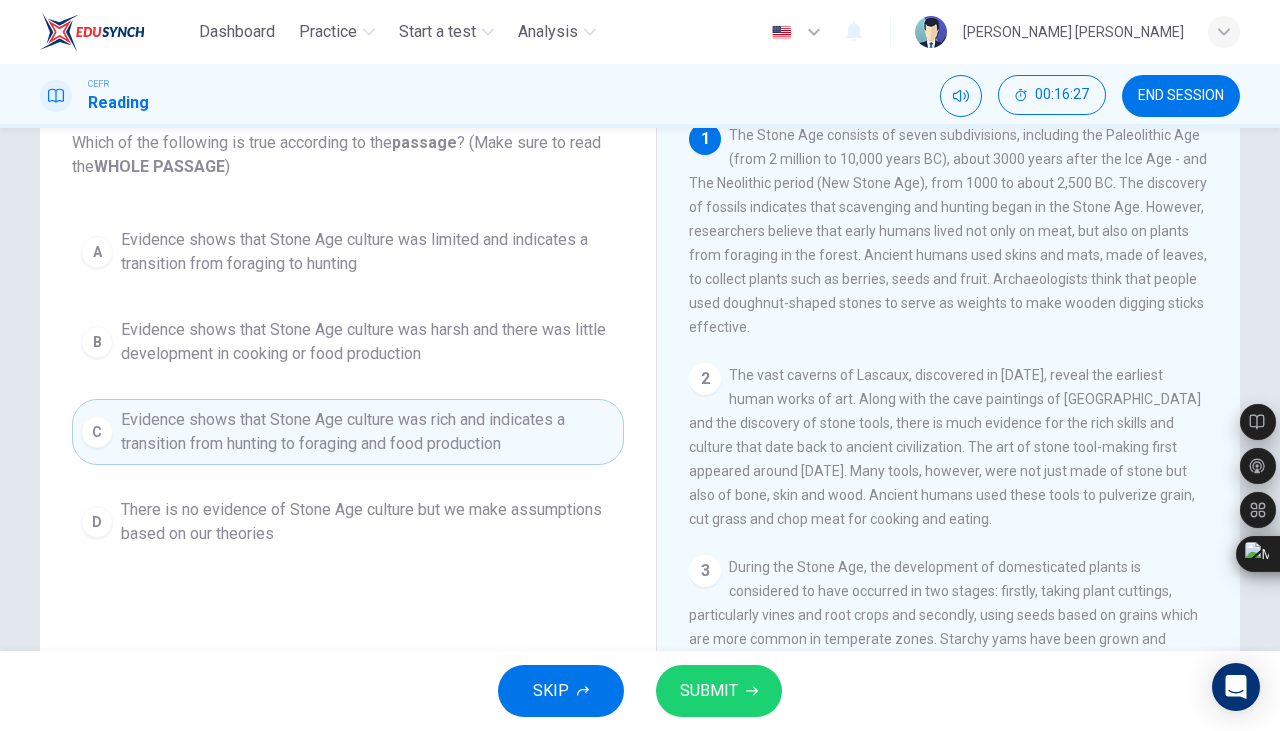 click on "SUBMIT" at bounding box center [709, 691] 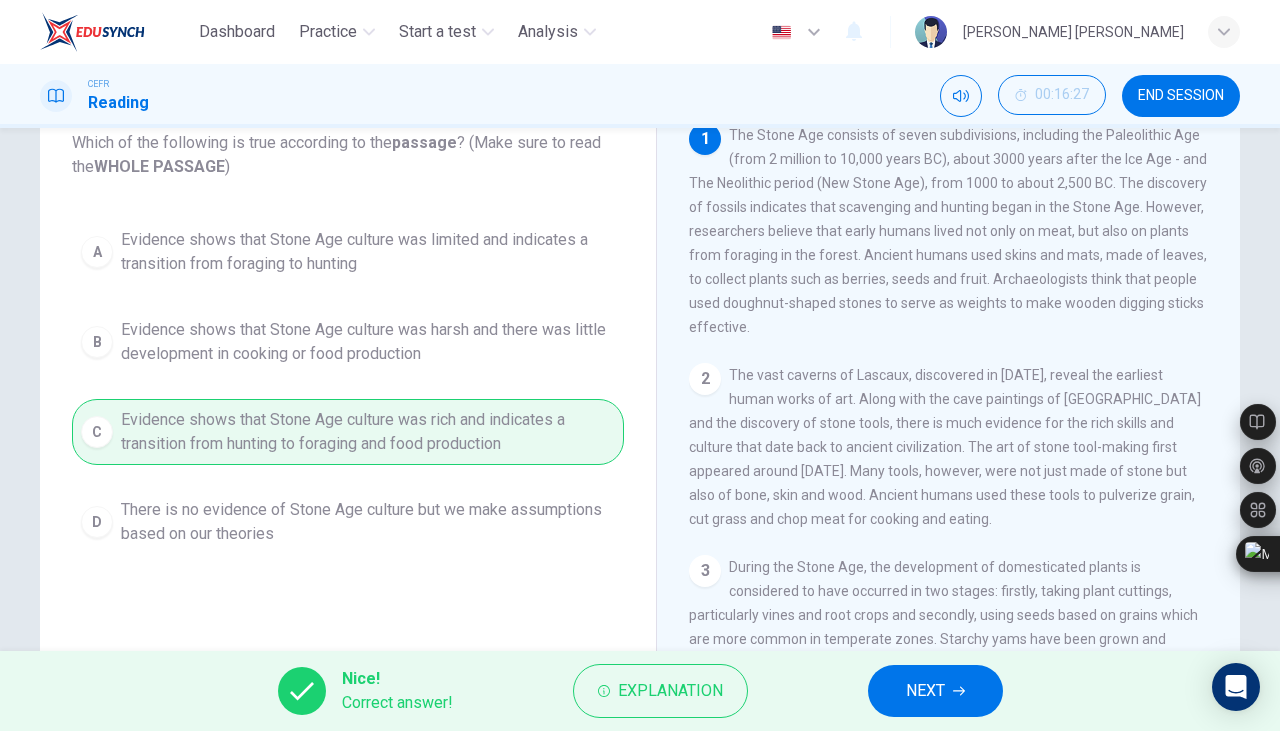 click on "NEXT" at bounding box center [925, 691] 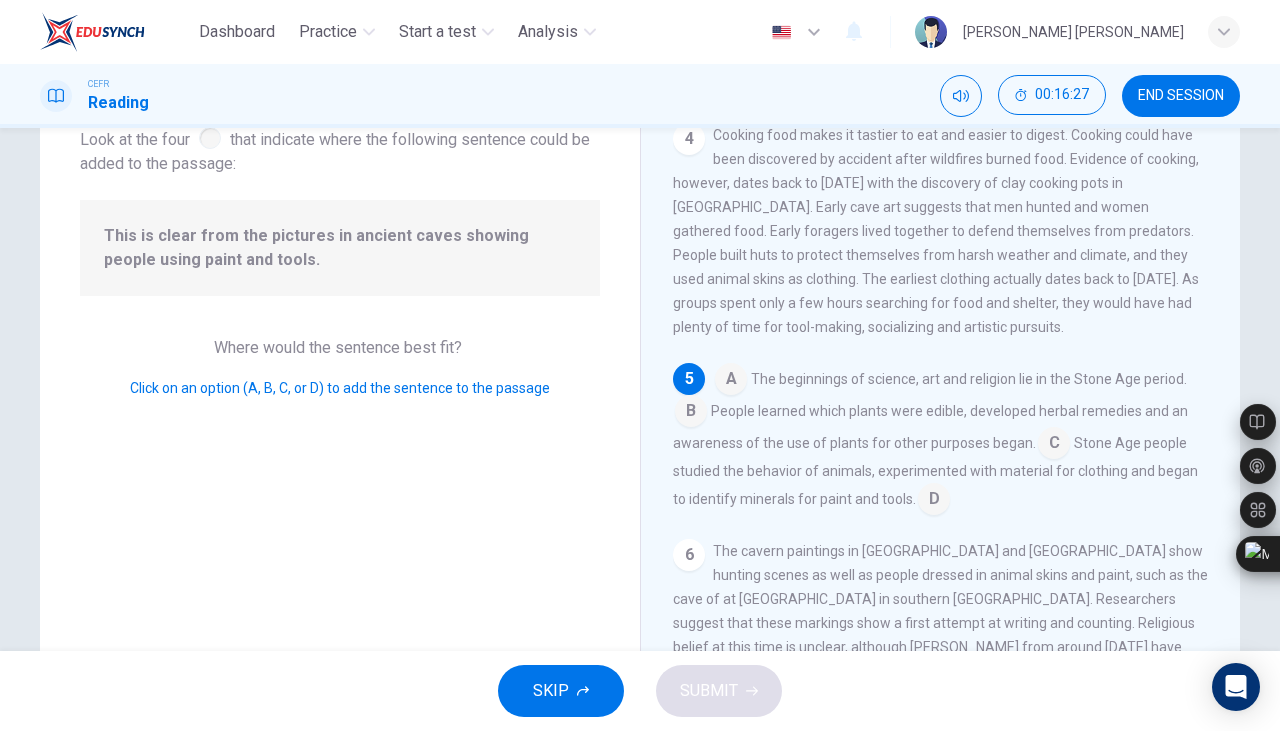 scroll, scrollTop: 732, scrollLeft: 0, axis: vertical 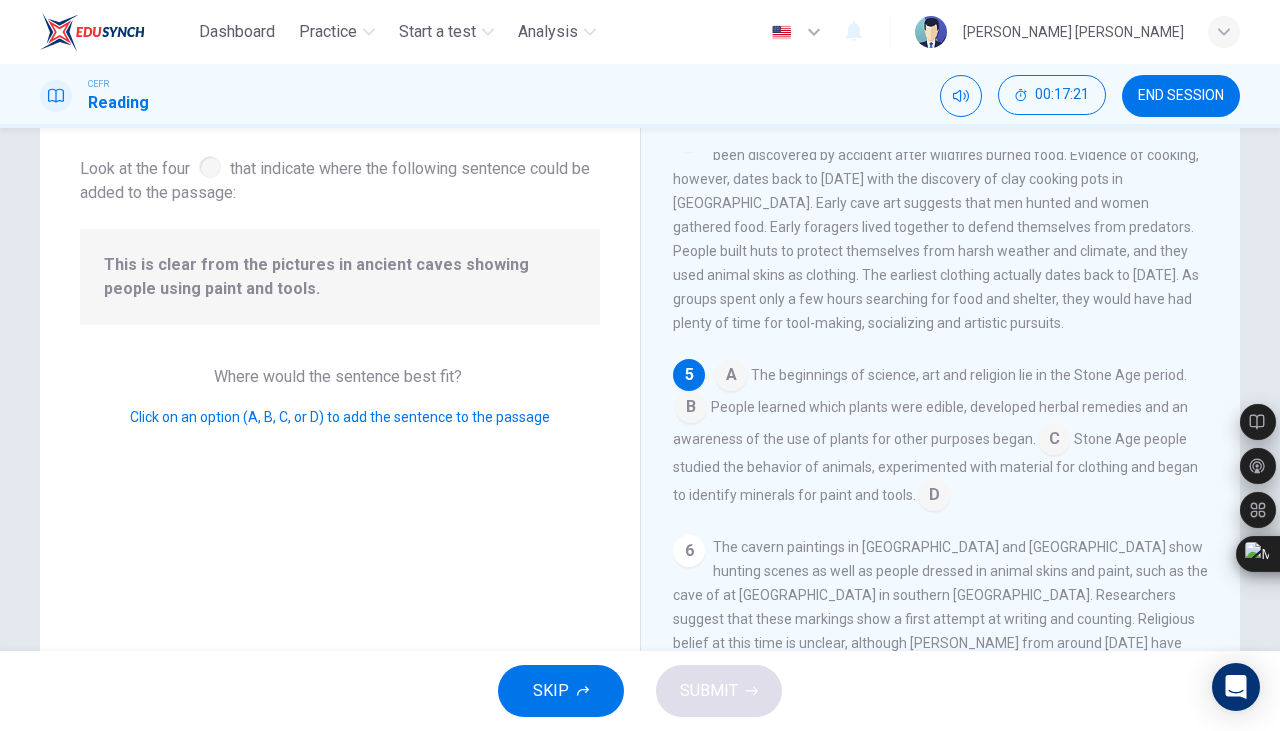 click on "Stone Age people studied the behavior of animals, experimented with material for clothing and began to identify minerals for paint and tools." at bounding box center [935, 467] 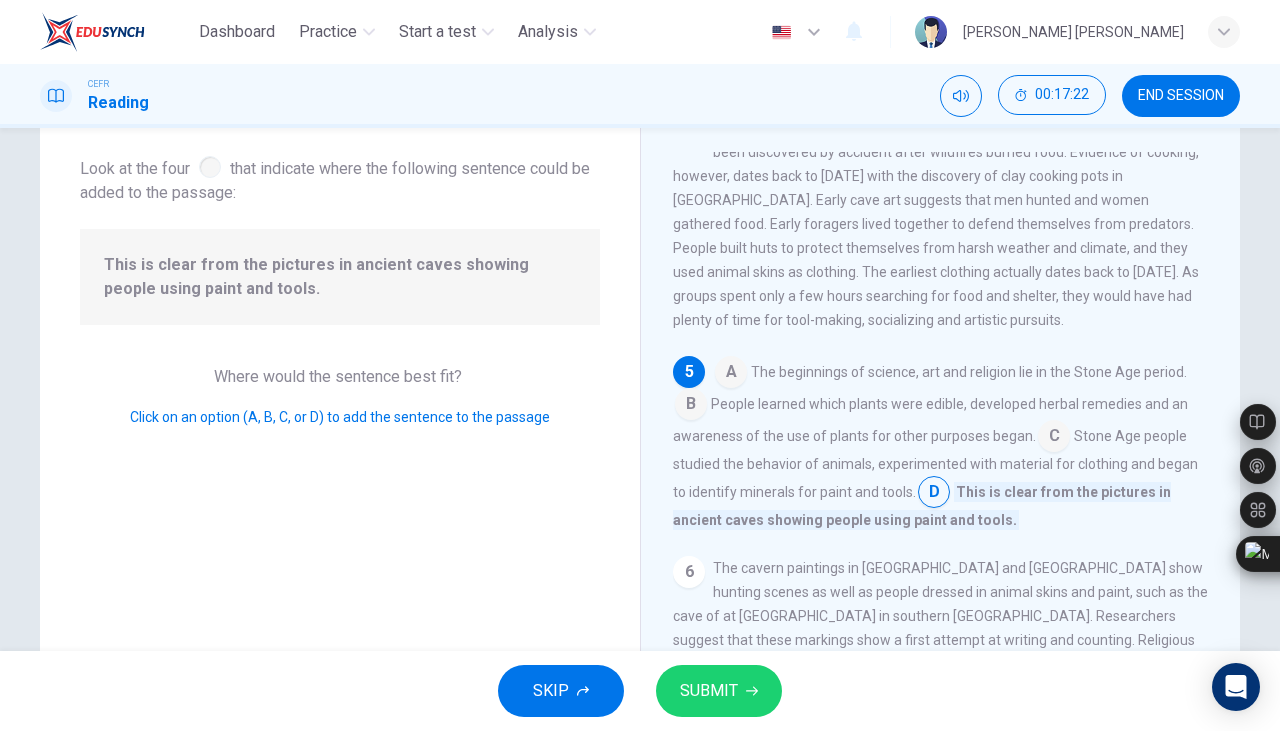 click on "SUBMIT" at bounding box center (709, 691) 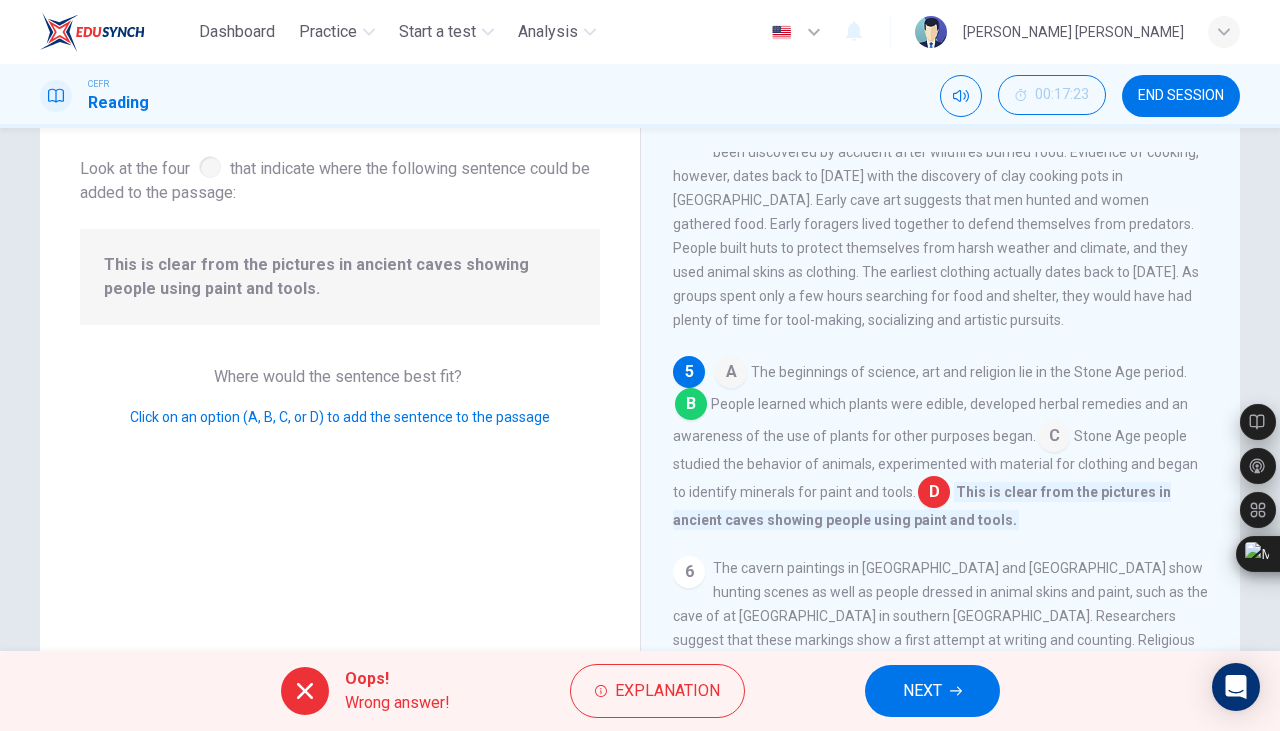 click on "NEXT" at bounding box center [922, 691] 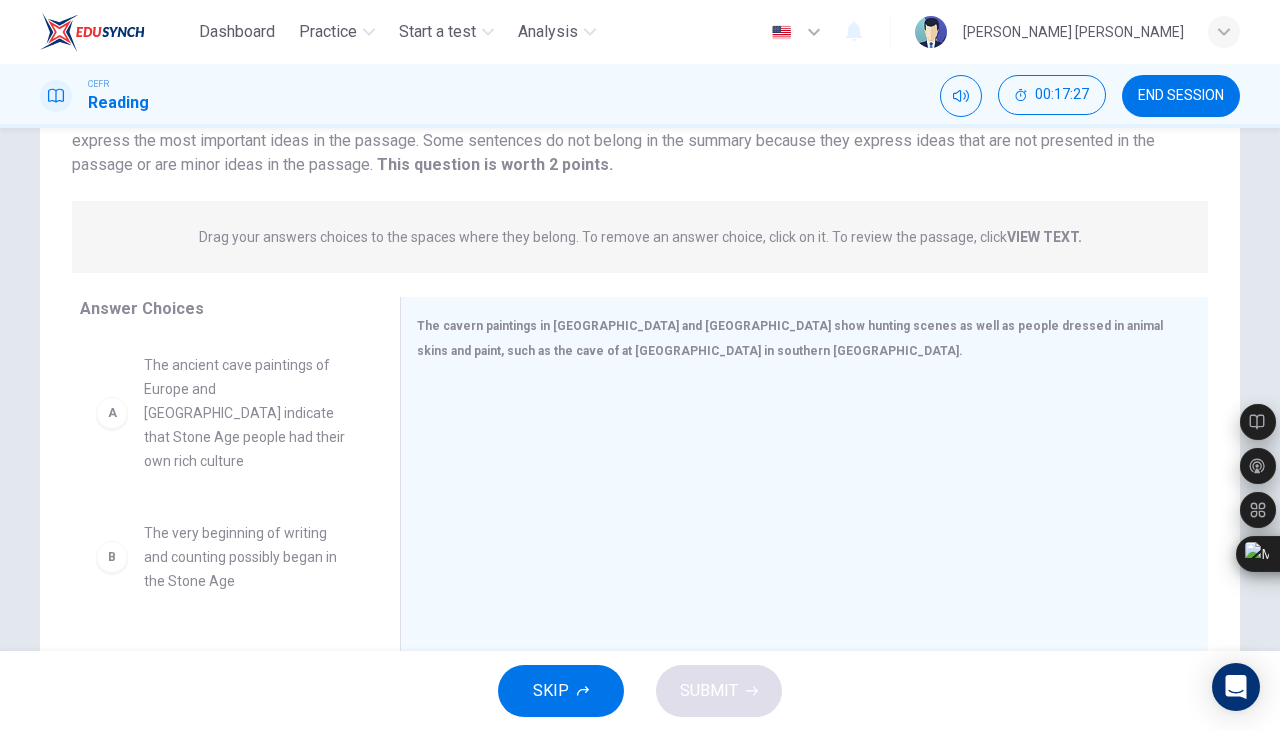 scroll, scrollTop: 184, scrollLeft: 0, axis: vertical 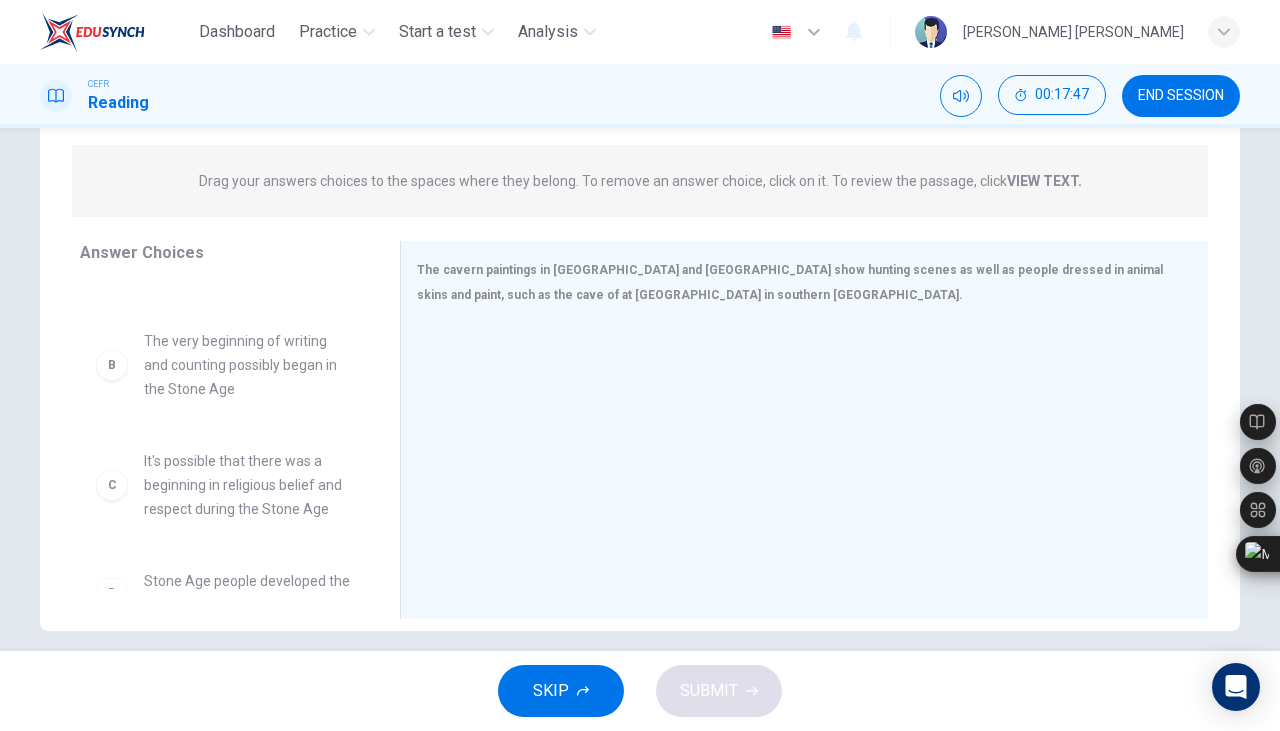 click on "VIEW TEXT." at bounding box center (1044, 181) 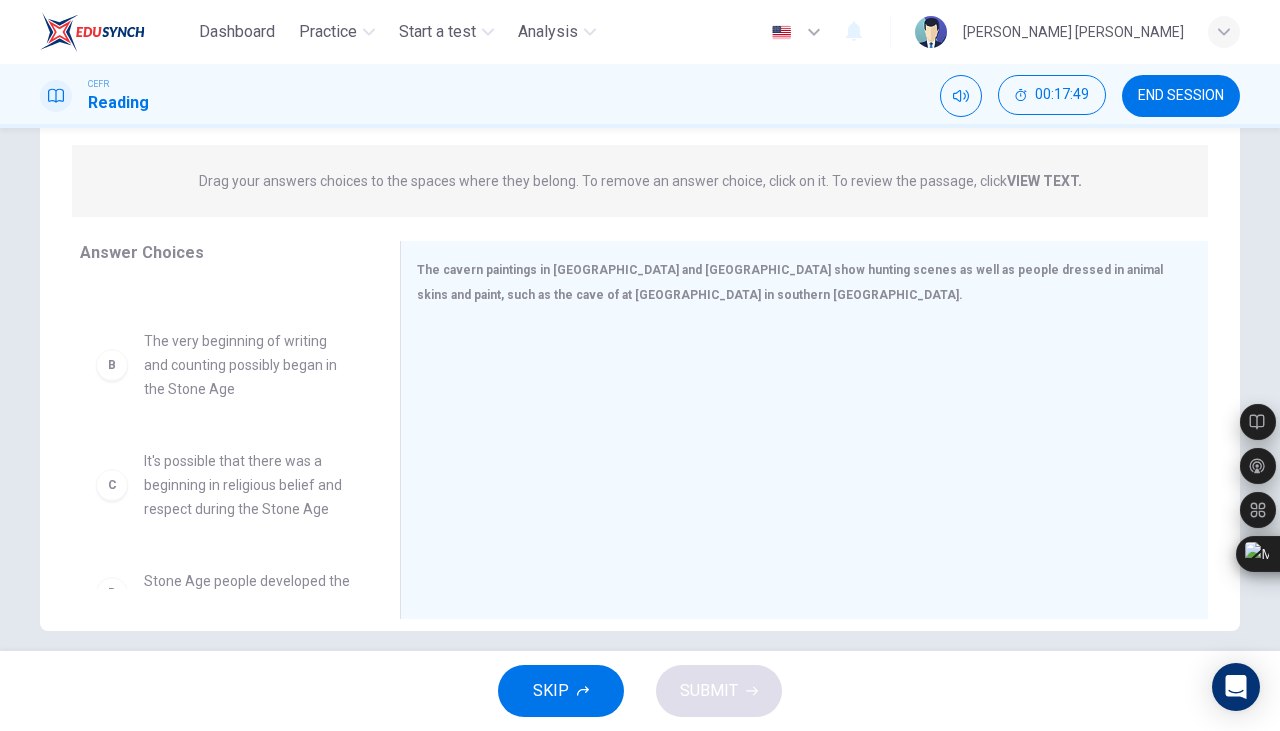 click on "VIEW TEXT." at bounding box center [1044, 181] 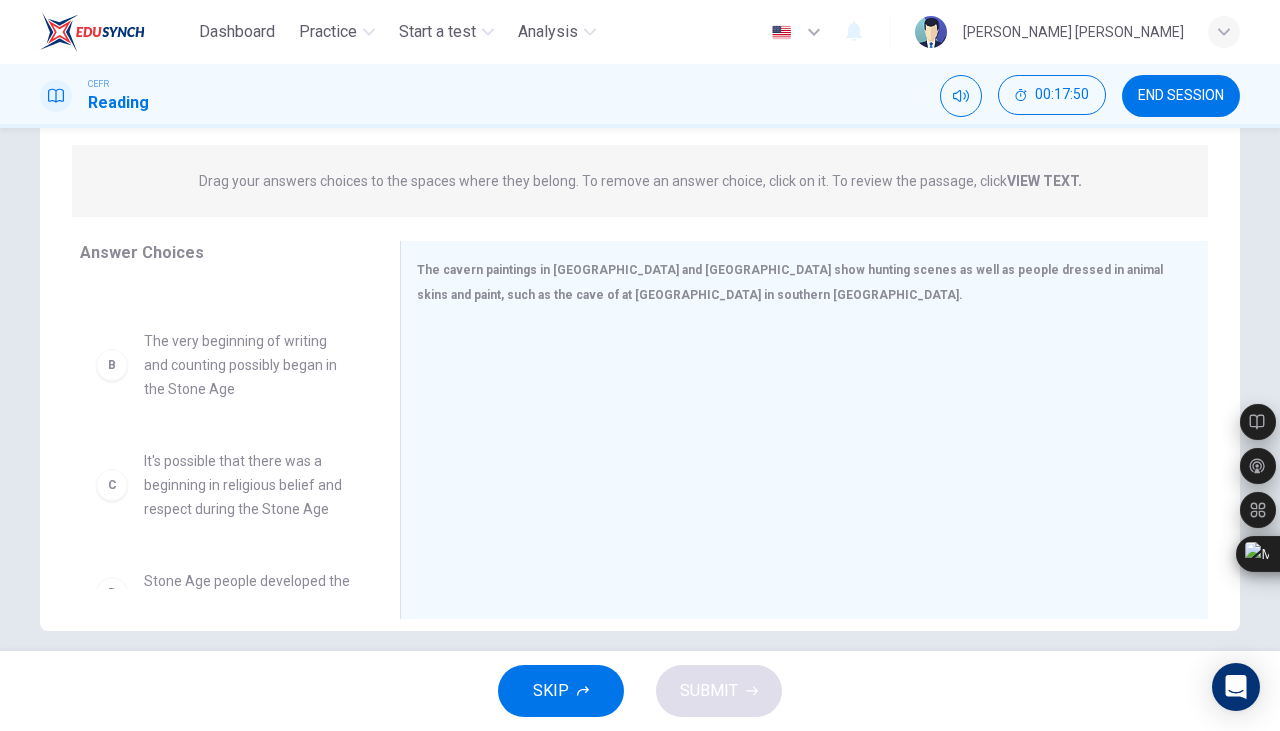 click on "VIEW TEXT." at bounding box center [1044, 181] 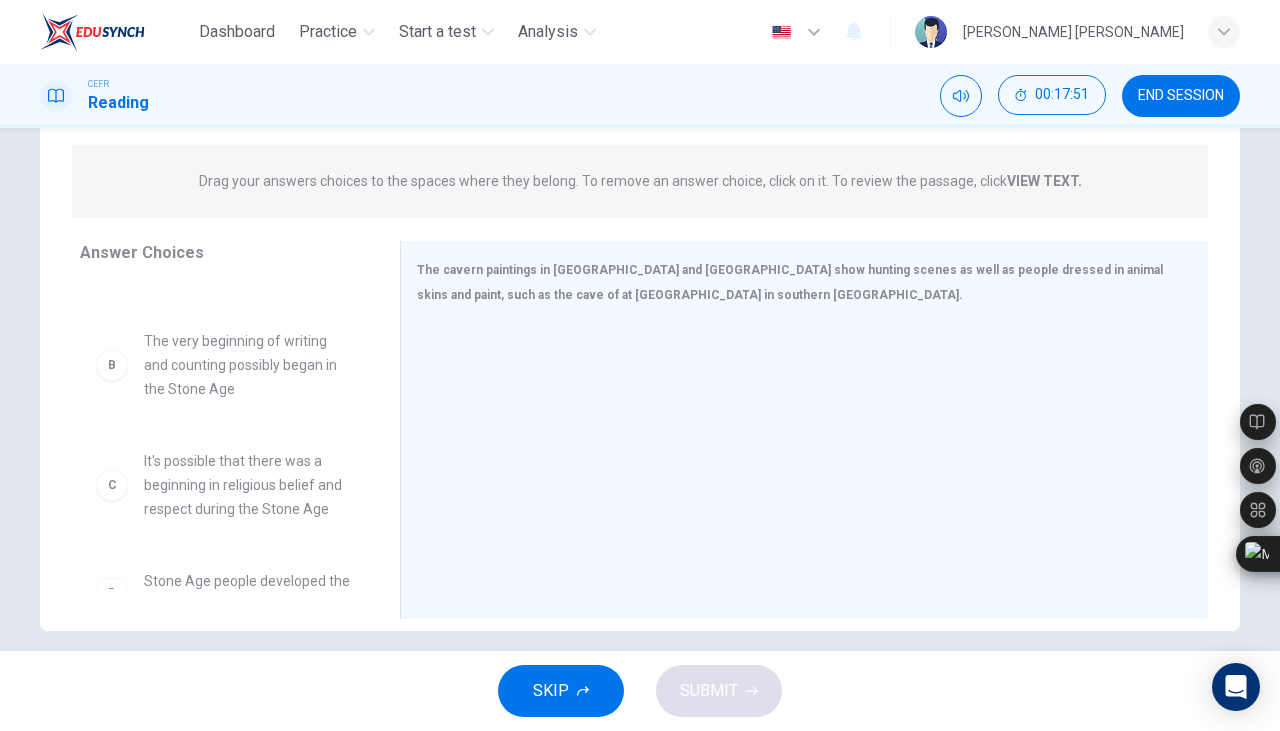 click on "VIEW TEXT." at bounding box center [1044, 181] 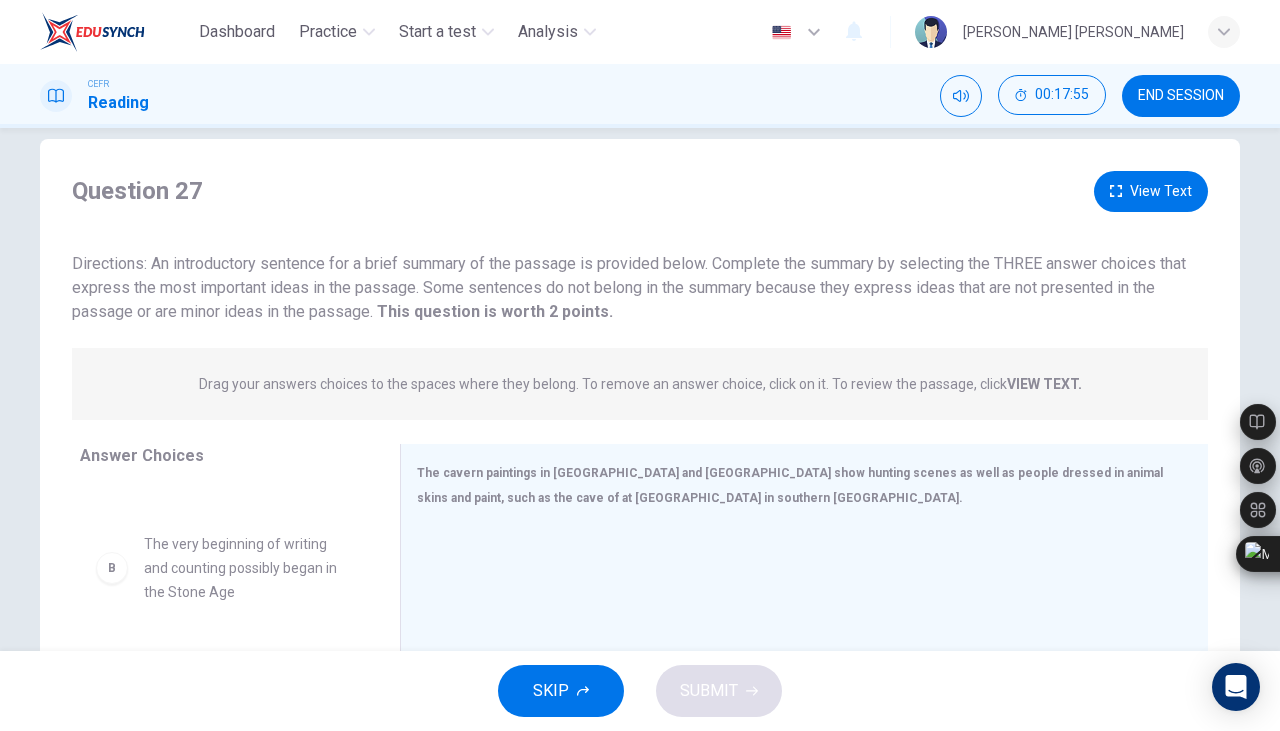 scroll, scrollTop: 0, scrollLeft: 0, axis: both 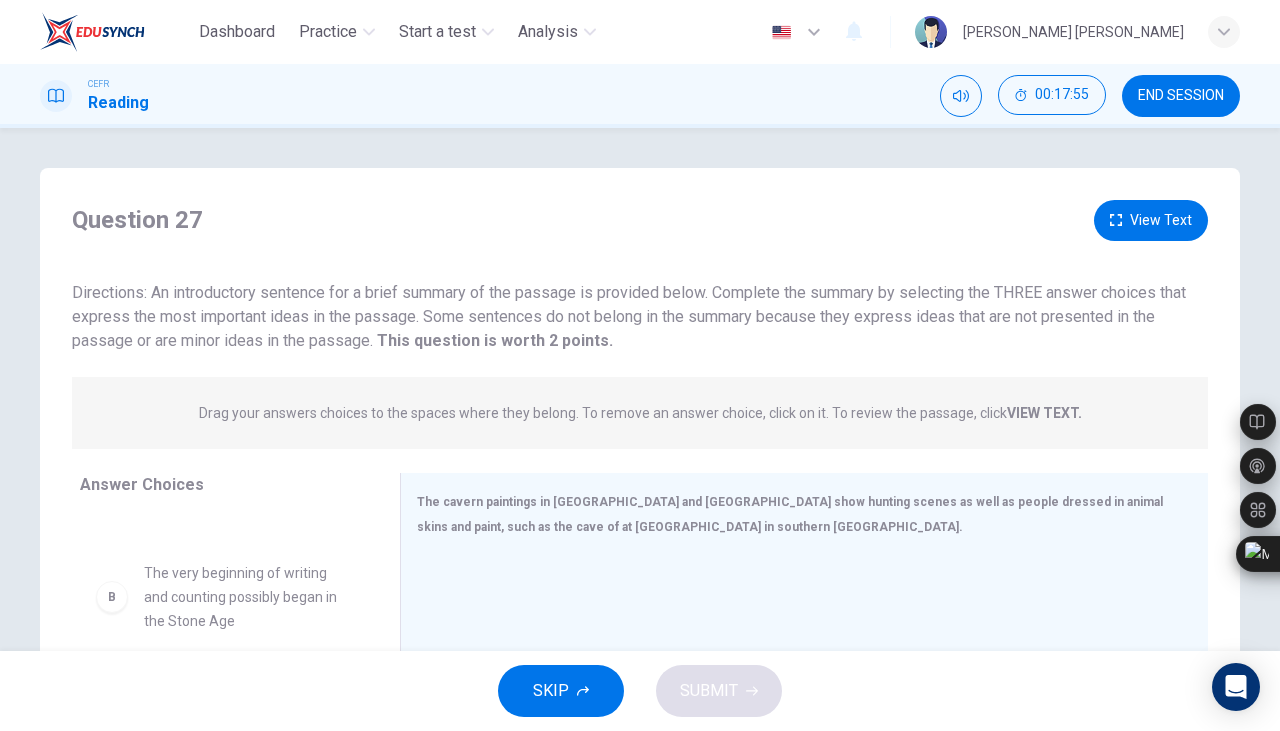 click on "View Text" at bounding box center (1151, 220) 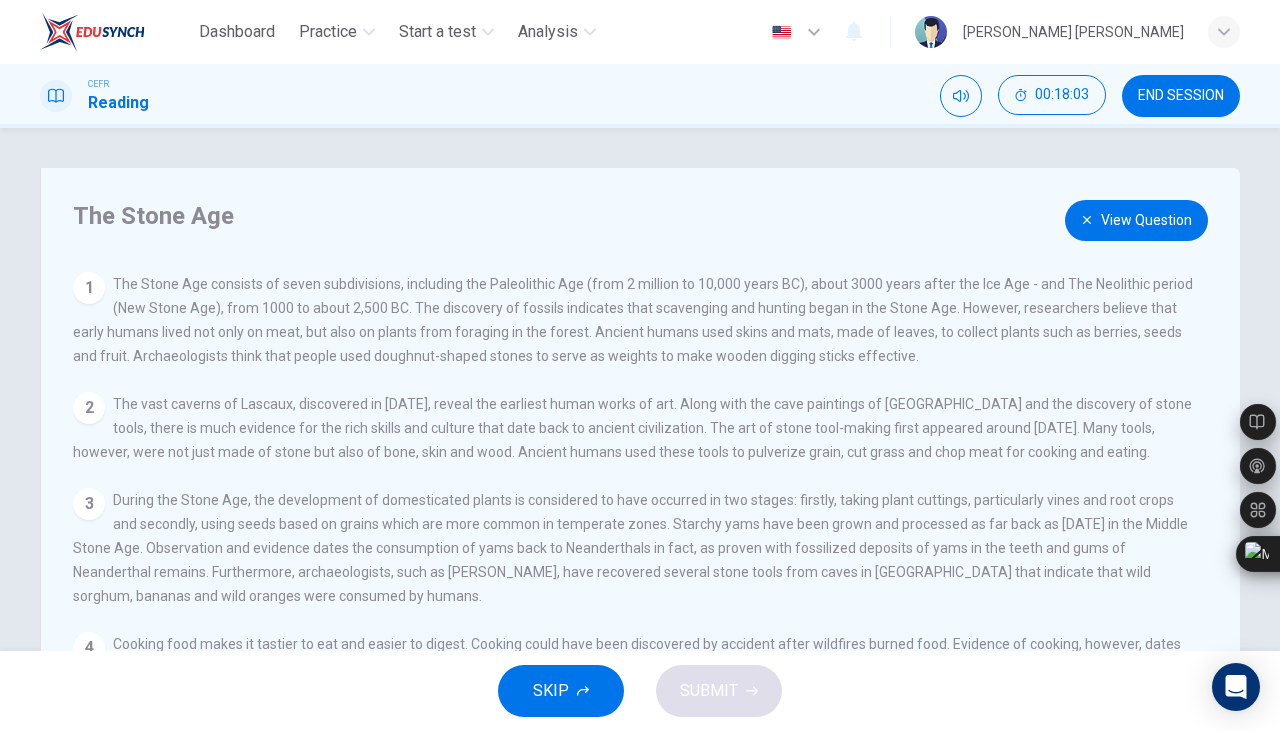 click on "View Question" at bounding box center (1136, 220) 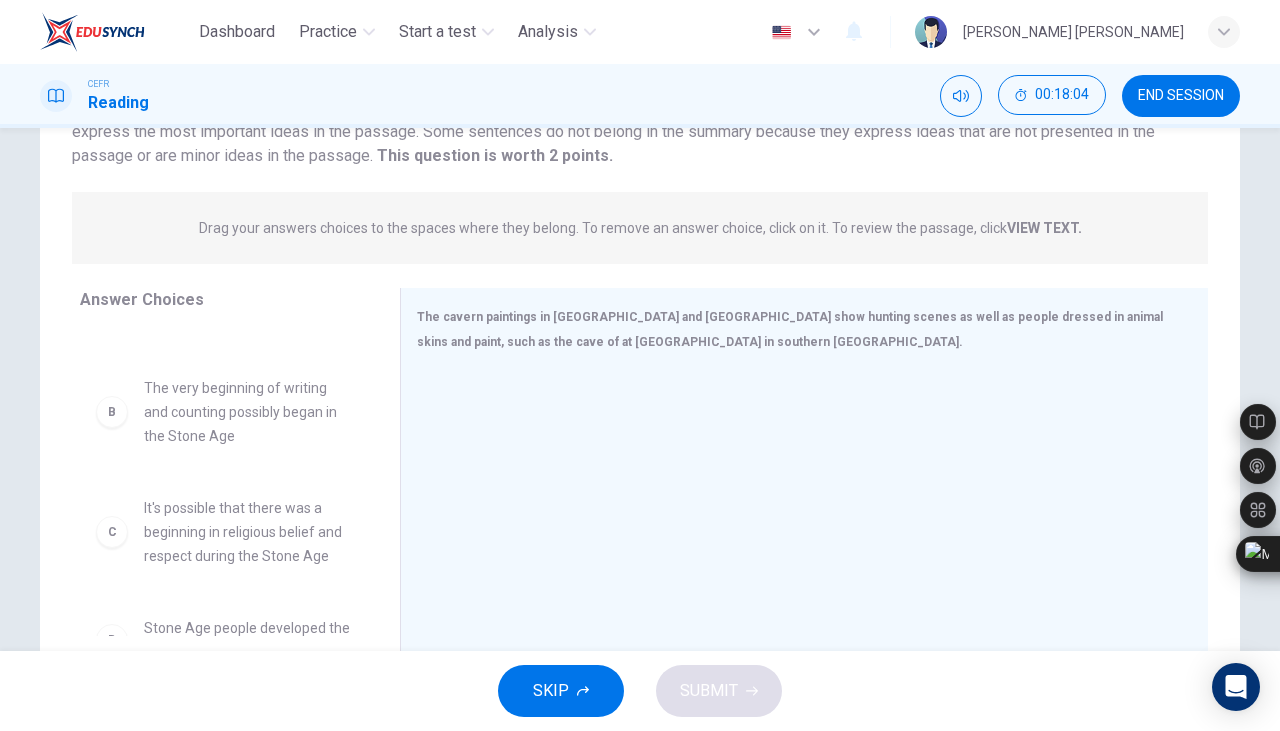 scroll, scrollTop: 252, scrollLeft: 0, axis: vertical 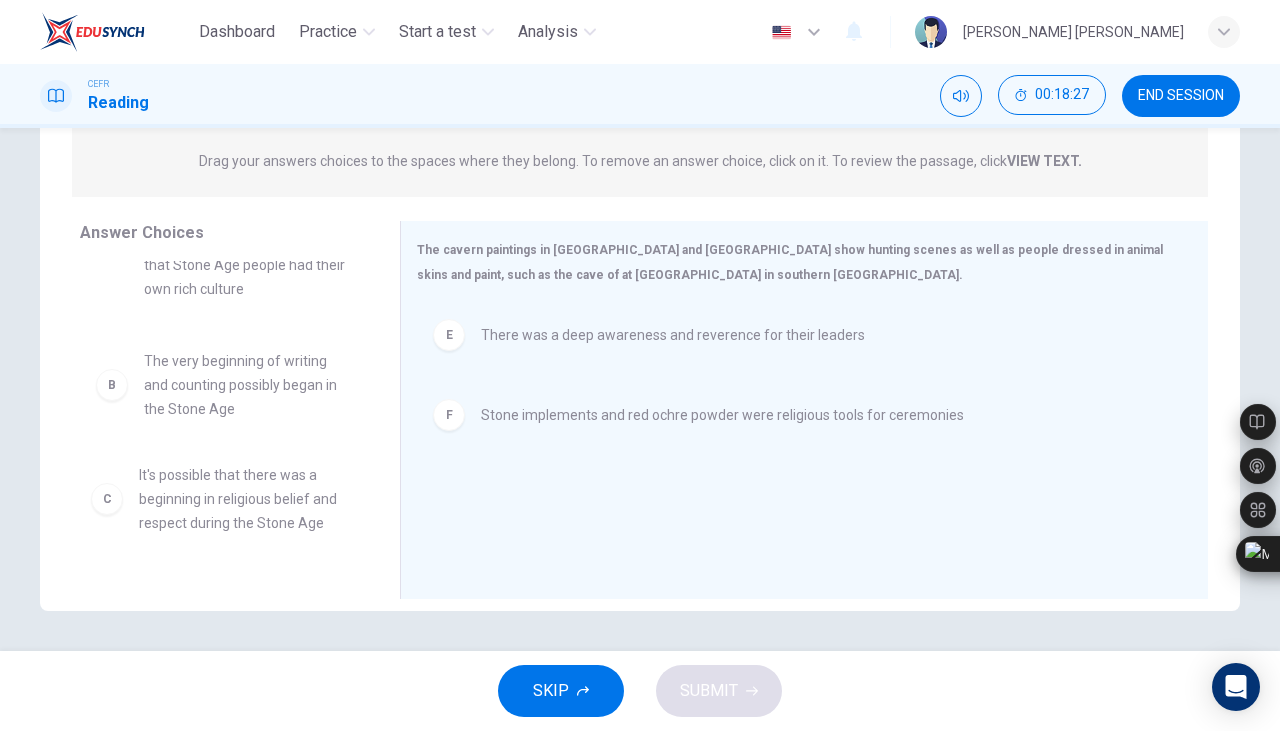 click on "A The ancient cave paintings of Europe and North Africa indicate that Stone Age people had their own rich culture B The very beginning of writing and counting possibly began in the Stone Age D Stone Age people developed the skills or reading and writing" at bounding box center [232, 415] 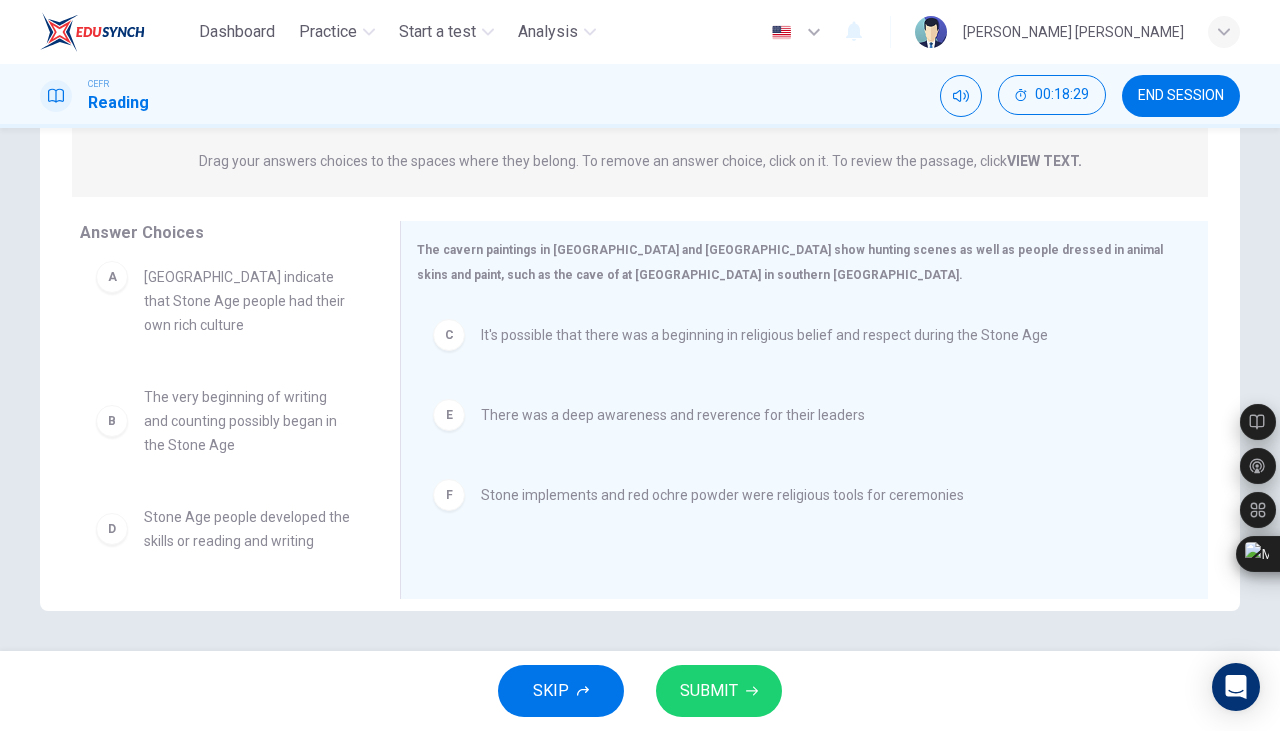 scroll, scrollTop: 0, scrollLeft: 0, axis: both 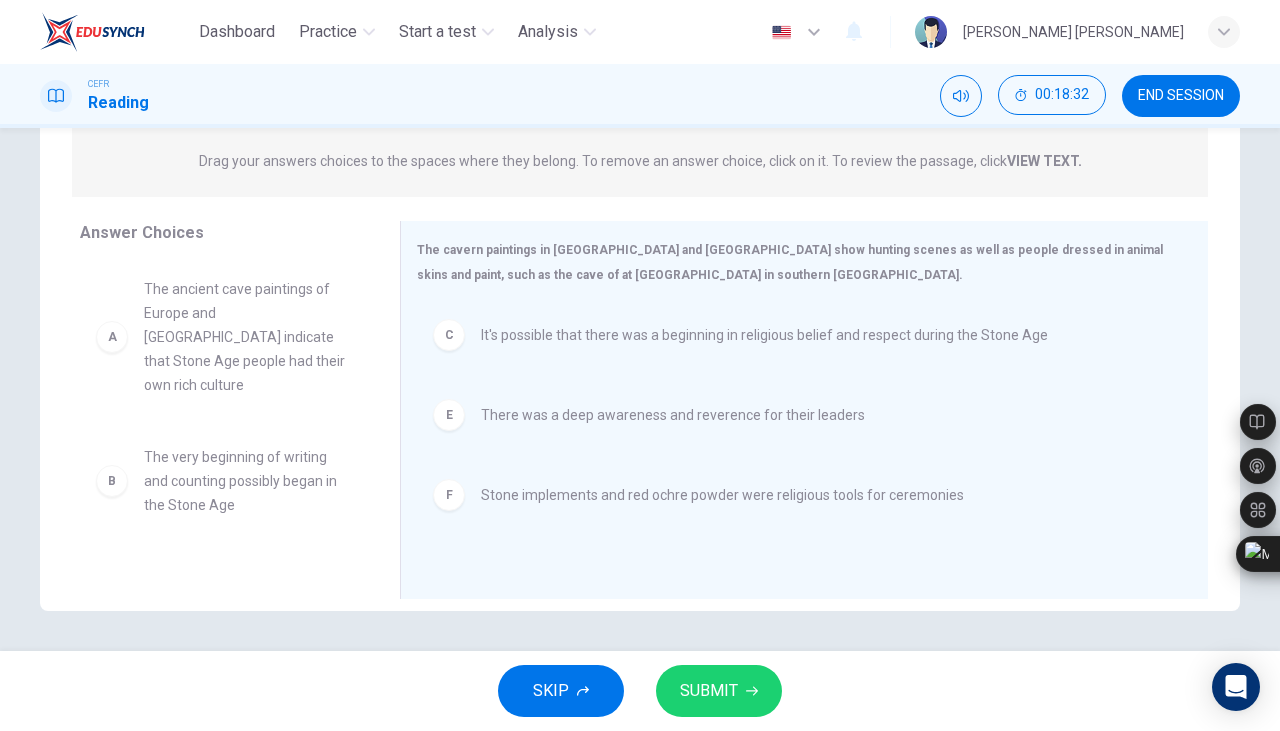 click on "The cavern paintings in Europe and North Africa show hunting scenes as well as people dressed in animal skins and paint, such as the cave of at Vallon Pont-d'Arco in southern France." at bounding box center [792, 262] 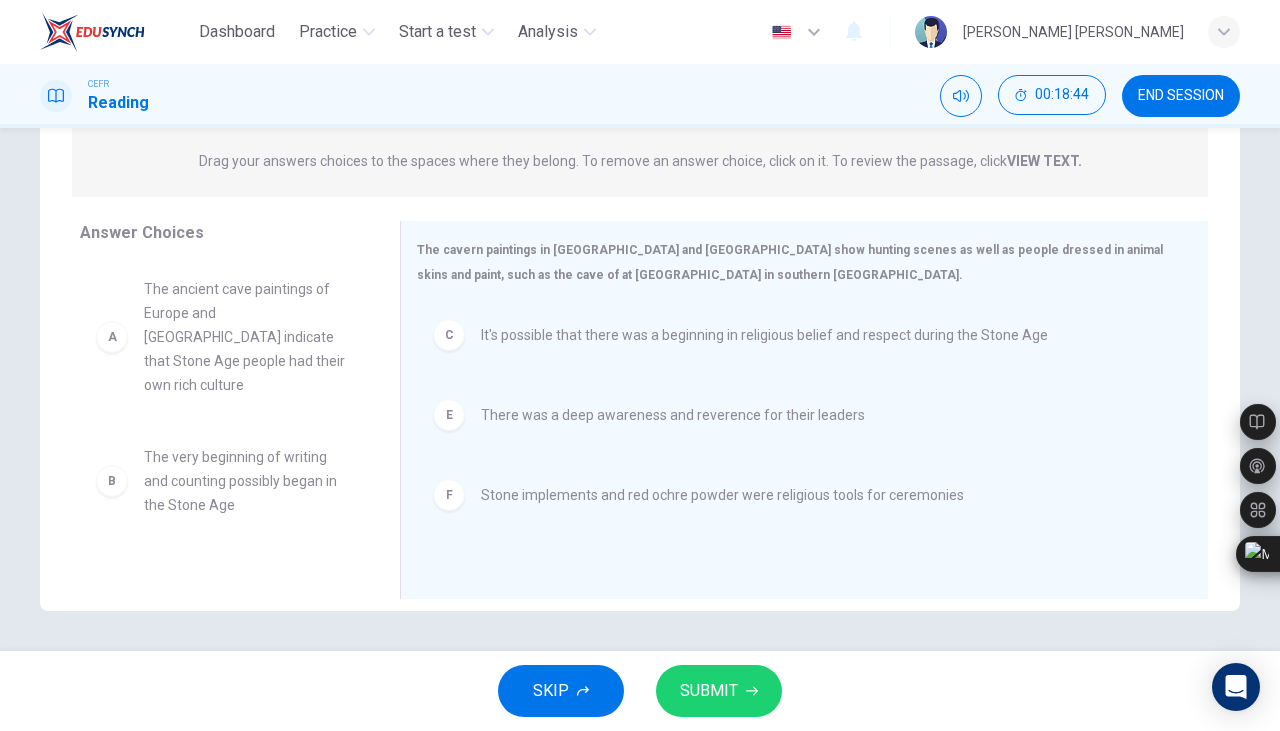 scroll, scrollTop: 0, scrollLeft: 0, axis: both 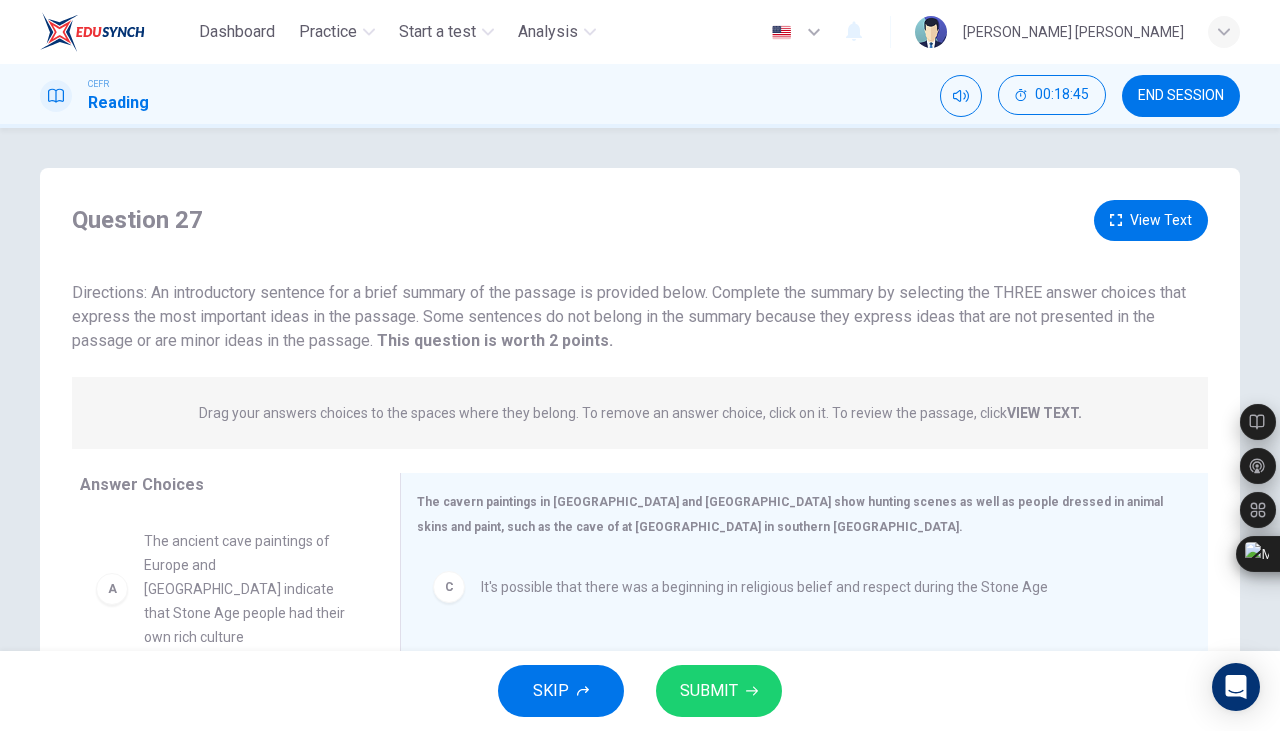 click on "View Text" at bounding box center (1151, 220) 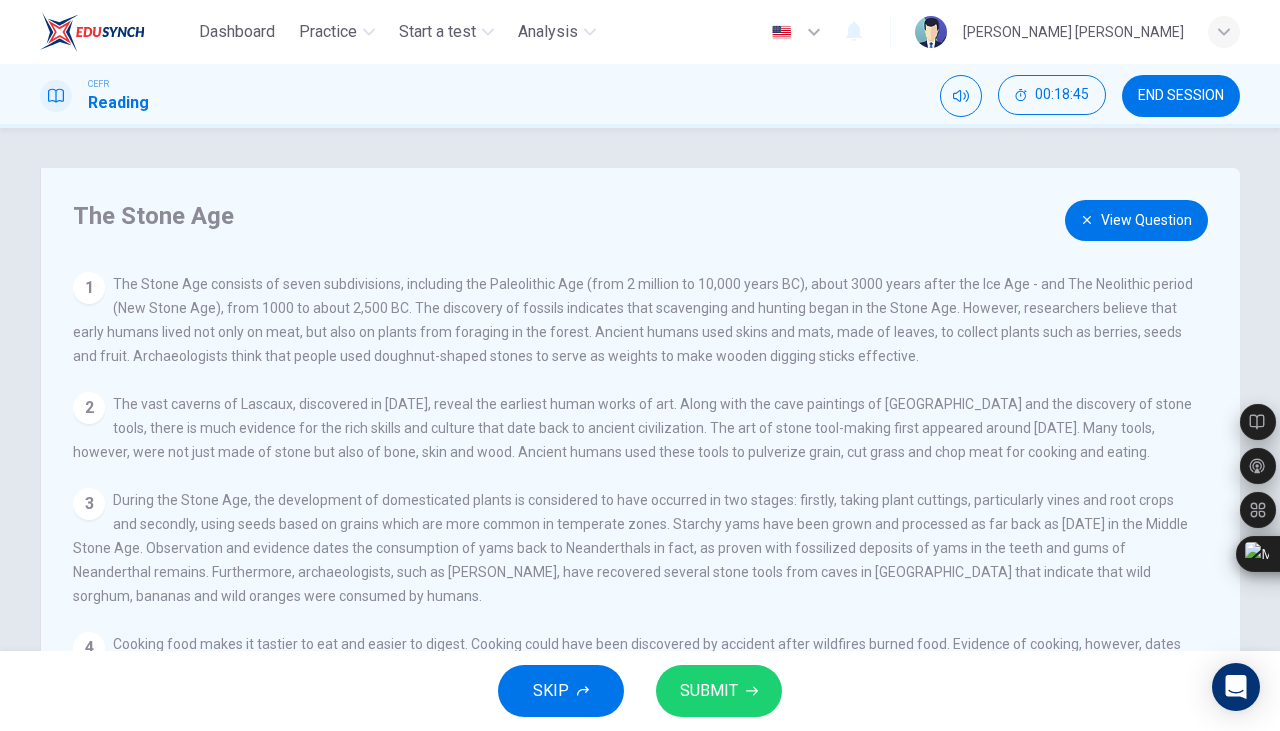 scroll, scrollTop: 136, scrollLeft: 0, axis: vertical 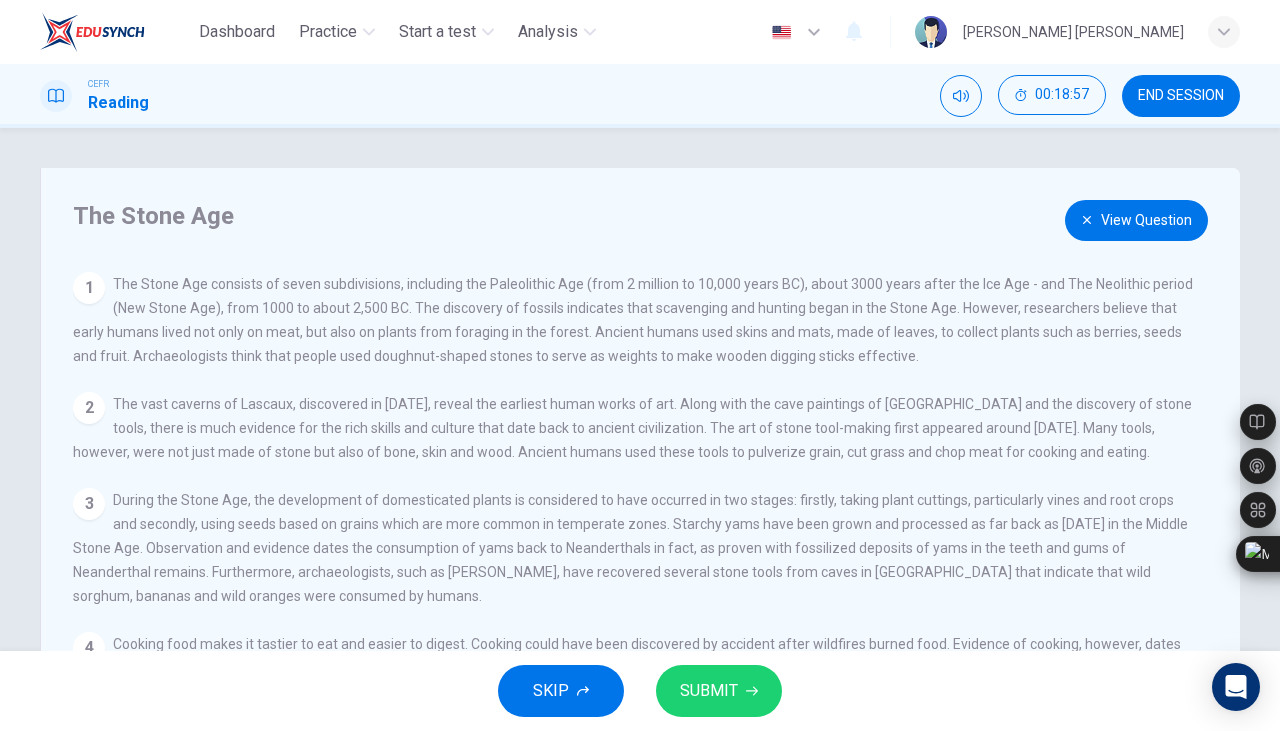 click on "View Question" at bounding box center (1136, 220) 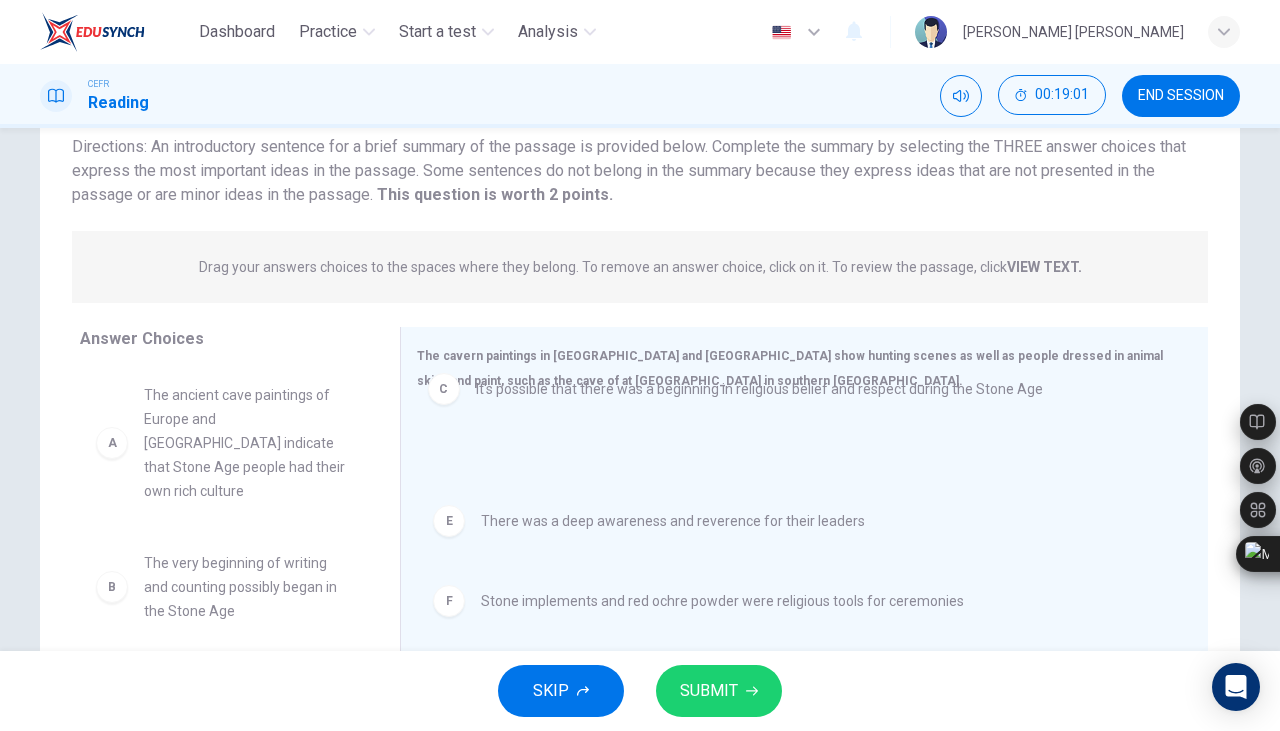 scroll, scrollTop: 148, scrollLeft: 0, axis: vertical 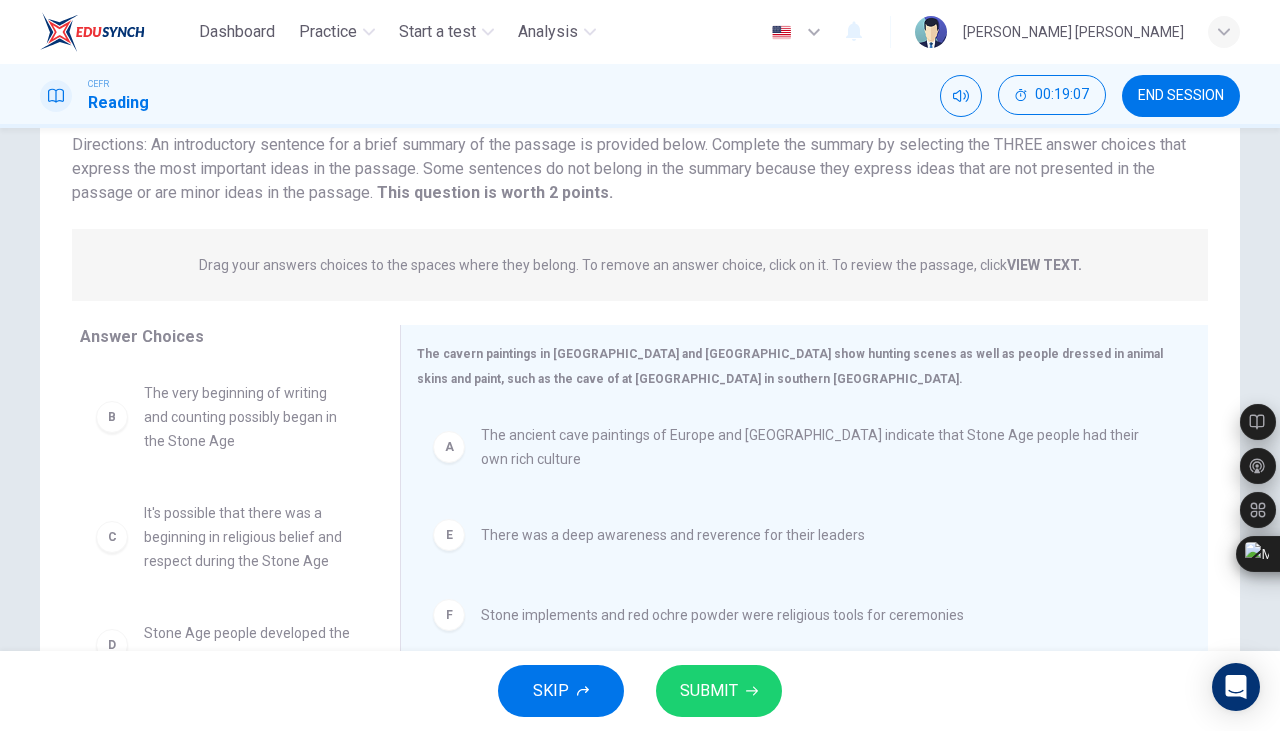 click on "SUBMIT" at bounding box center [709, 691] 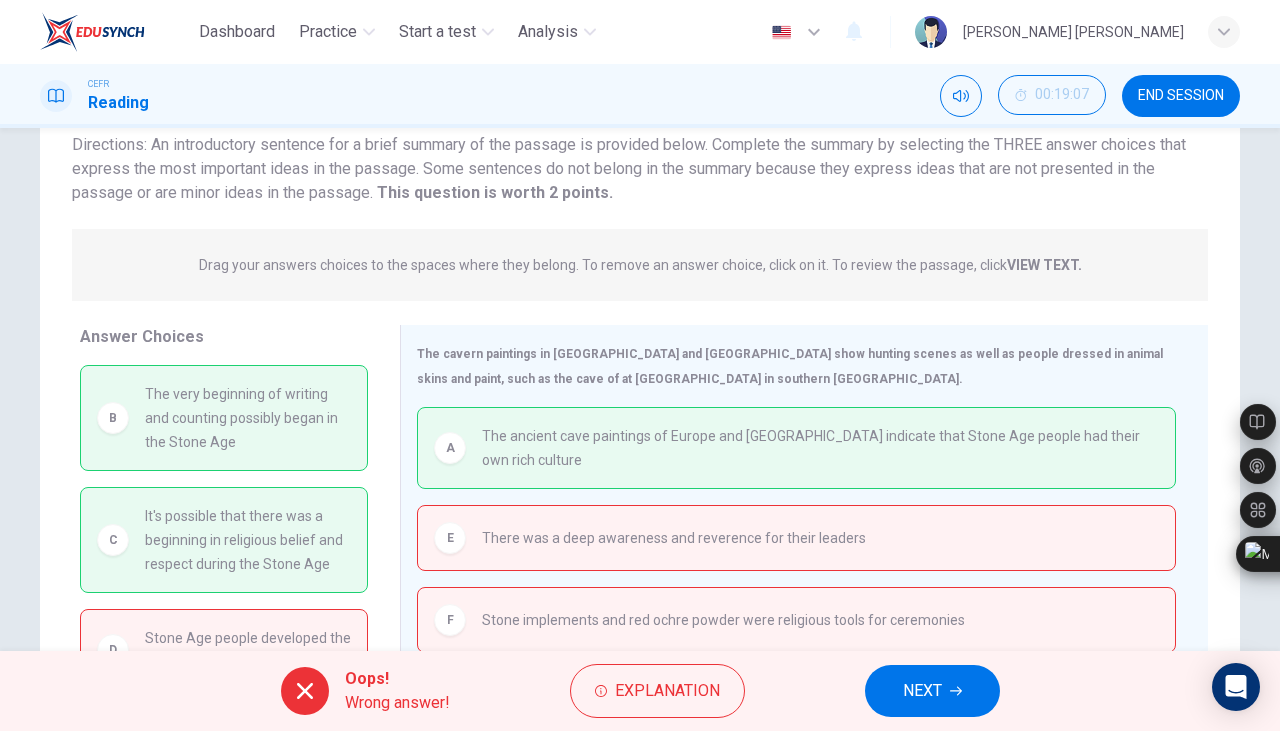 click on "NEXT" at bounding box center [922, 691] 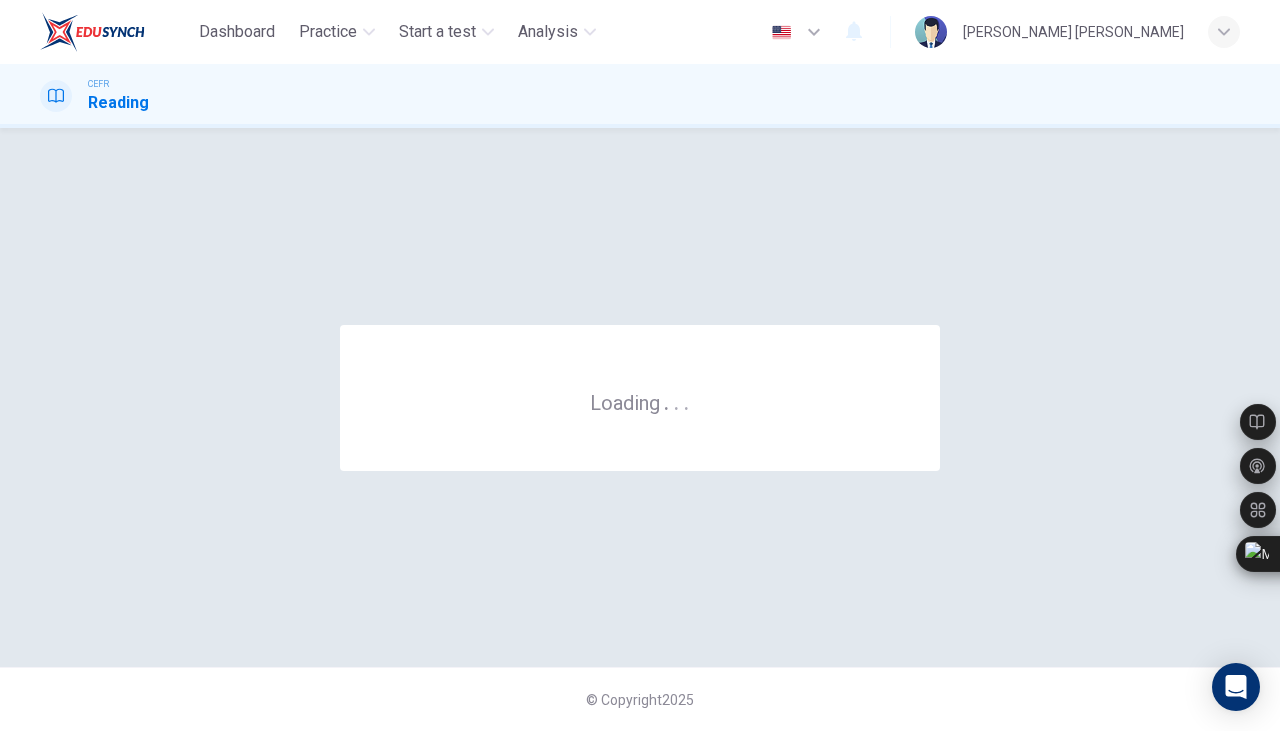 scroll, scrollTop: 0, scrollLeft: 0, axis: both 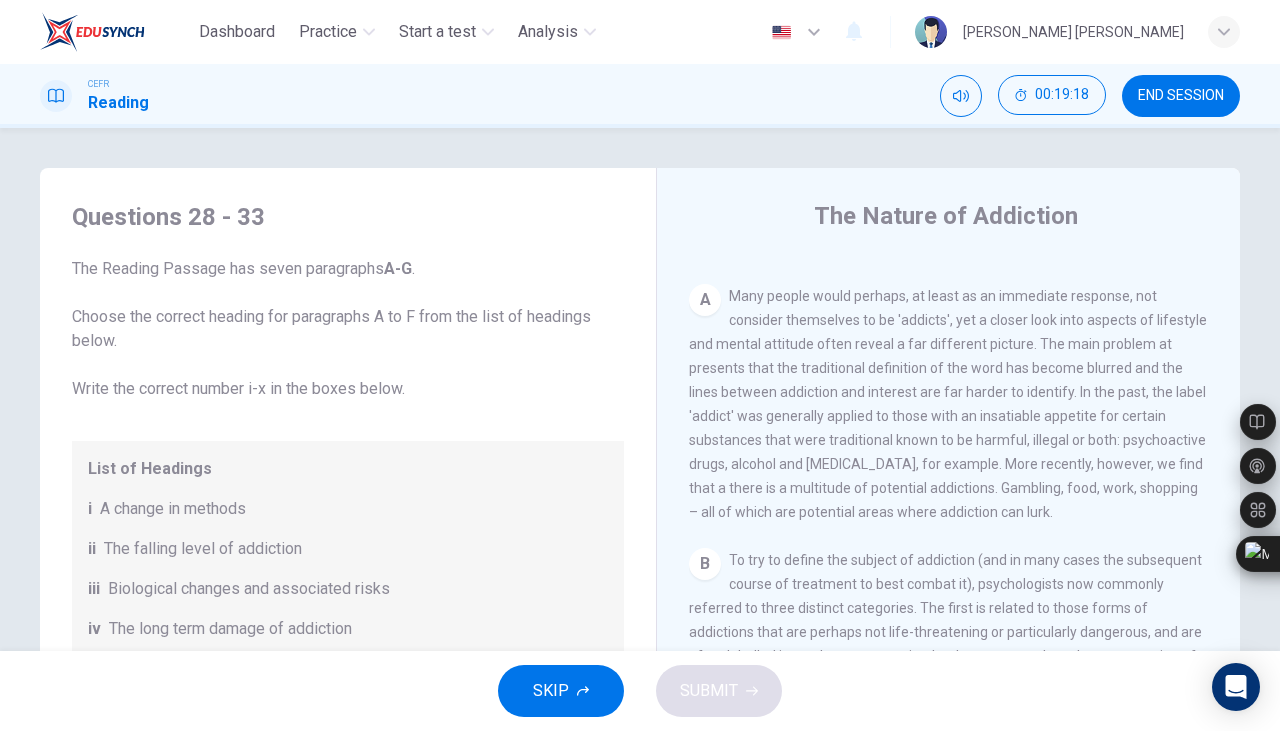 click on "Many people would perhaps, at least as an immediate response, not consider themselves to be 'addicts', yet a closer look into aspects of lifestyle and mental attitude often reveal a far different picture. The main problem at presents that the traditional definition of the word has become blurred and the lines between addiction and interest are far harder to identify. In the past, the label 'addict' was generally applied to those with an insatiable appetite for certain substances that were traditional known to be harmful, illegal or both: psychoactive drugs, alcohol and nicotine, for example. More recently, however, we find that a there is a multitude of potential addictions. Gambling, food, work, shopping – all of which are potential areas where addiction can lurk." at bounding box center [948, 404] 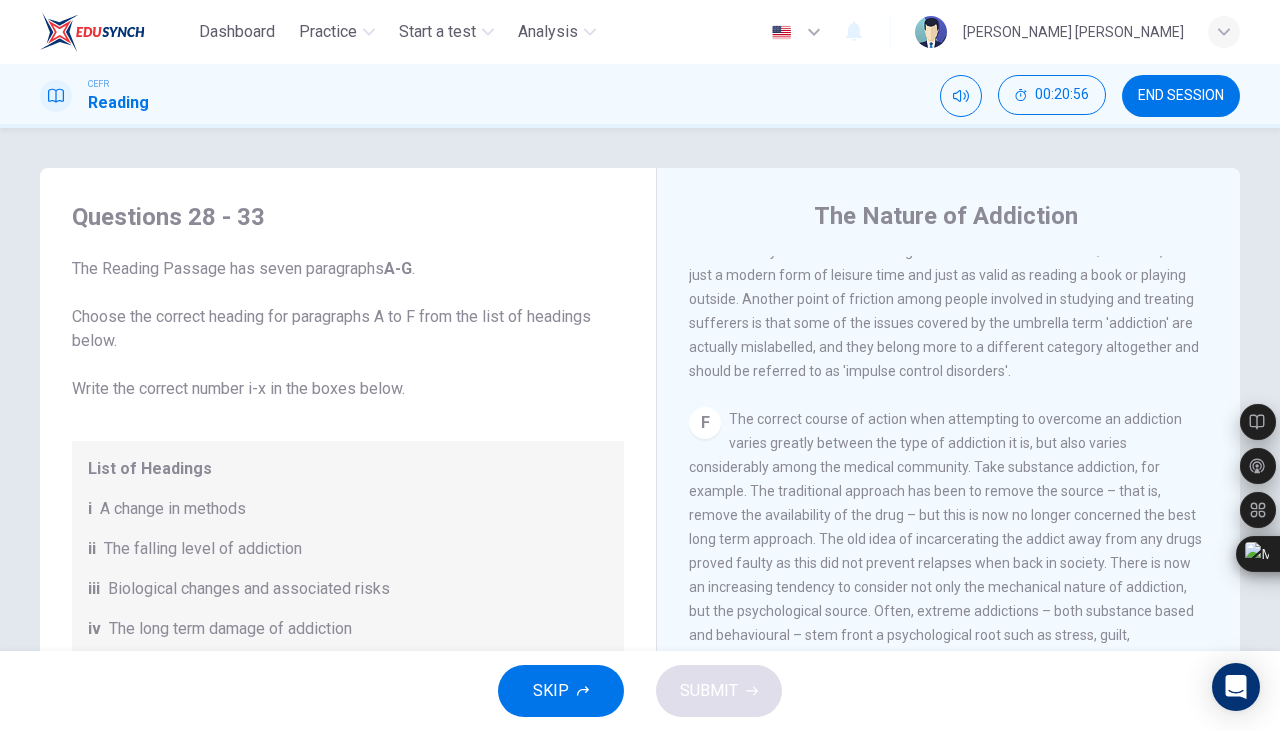 scroll, scrollTop: 1486, scrollLeft: 0, axis: vertical 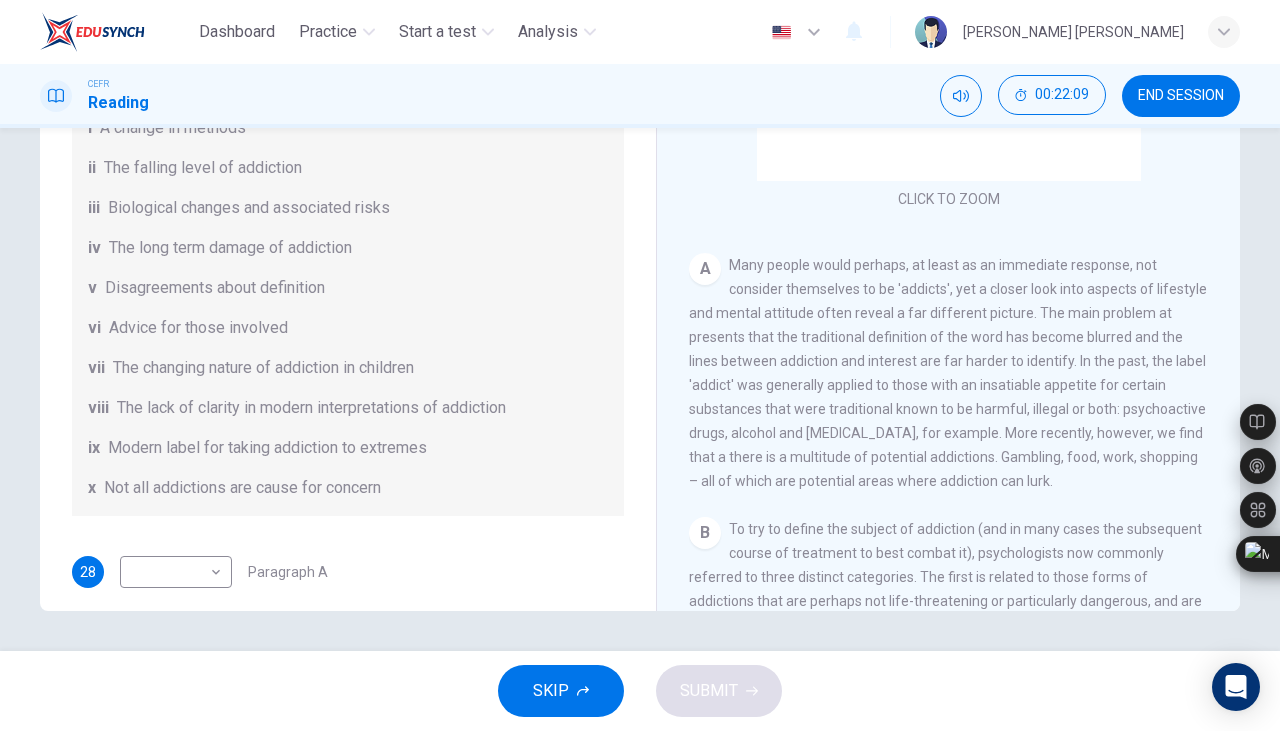 click on "Dashboard Practice Start a test Analysis English en ​ RISHMA HANI BINTI KHALID CEFR Reading 00:22:09 END SESSION Questions 28 - 33 The Reading Passage has seven paragraphs  A-G .
Choose the correct heading for paragraphs A to F from the list of headings
below.
Write the correct number i-x in the boxes below. List of Headings i A change in methods ii The falling level of addiction iii Biological changes and associated risks iv The long term damage of addiction v Disagreements about definition vi Advice for those involved vii The changing nature of addiction in children viii The lack of clarity in modern interpretations of addiction ix Modern label for taking addiction to extremes x Not all addictions are cause for concern 28 ​ ​ Paragraph A 29 ​ ​ Paragraph B 30 ​ ​ Paragraph C 31 ​ ​ Paragraph D 32 ​ ​ Paragraph E 33 ​ ​ Paragraph F The Nature of Addiction CLICK TO ZOOM Click to Zoom A B C D E F G SKIP SUBMIT Dashboard Practice Start a test Analysis Notifications © Copyright  2025" at bounding box center [640, 365] 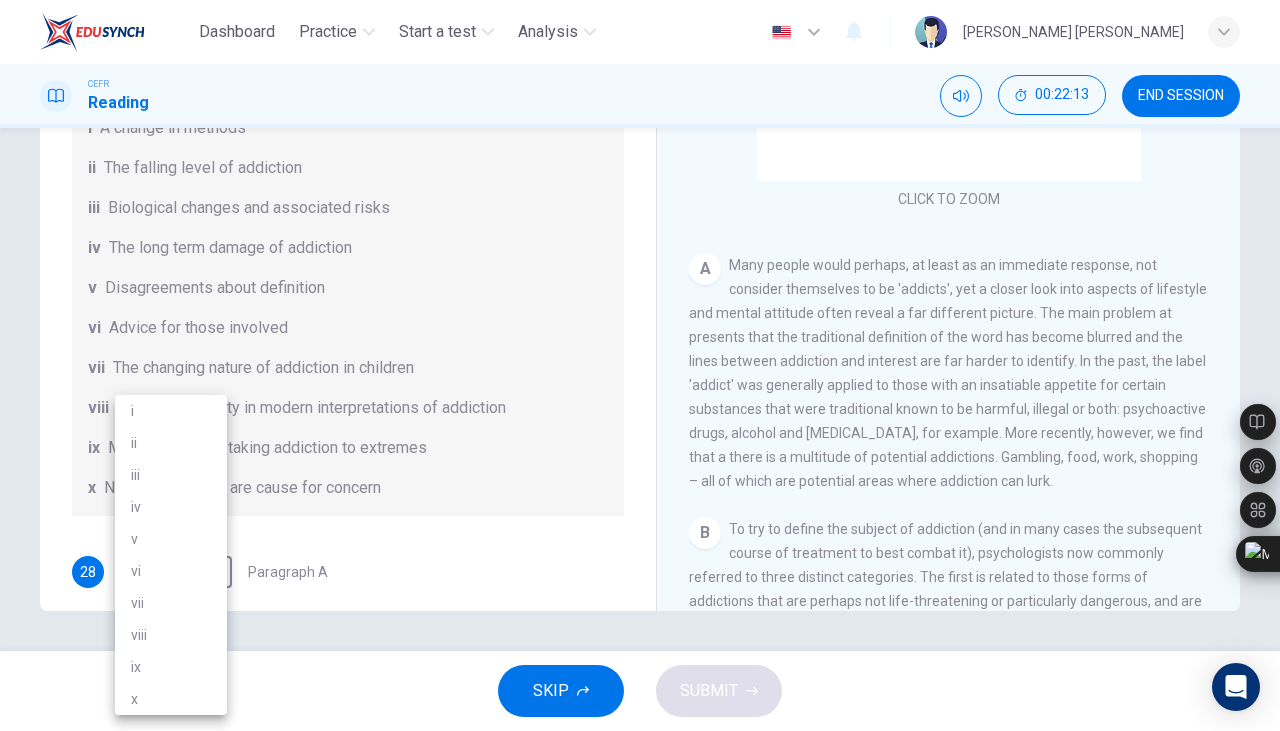 click on "v" at bounding box center [171, 539] 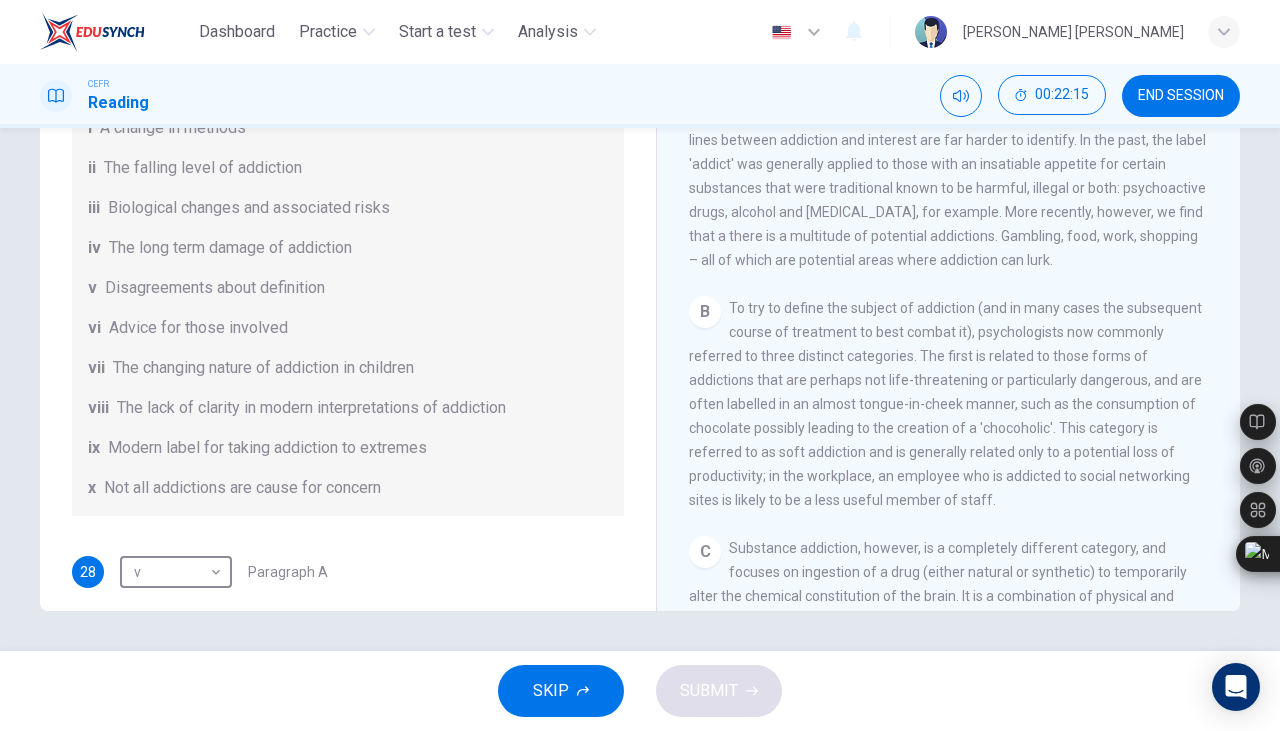 scroll, scrollTop: 404, scrollLeft: 0, axis: vertical 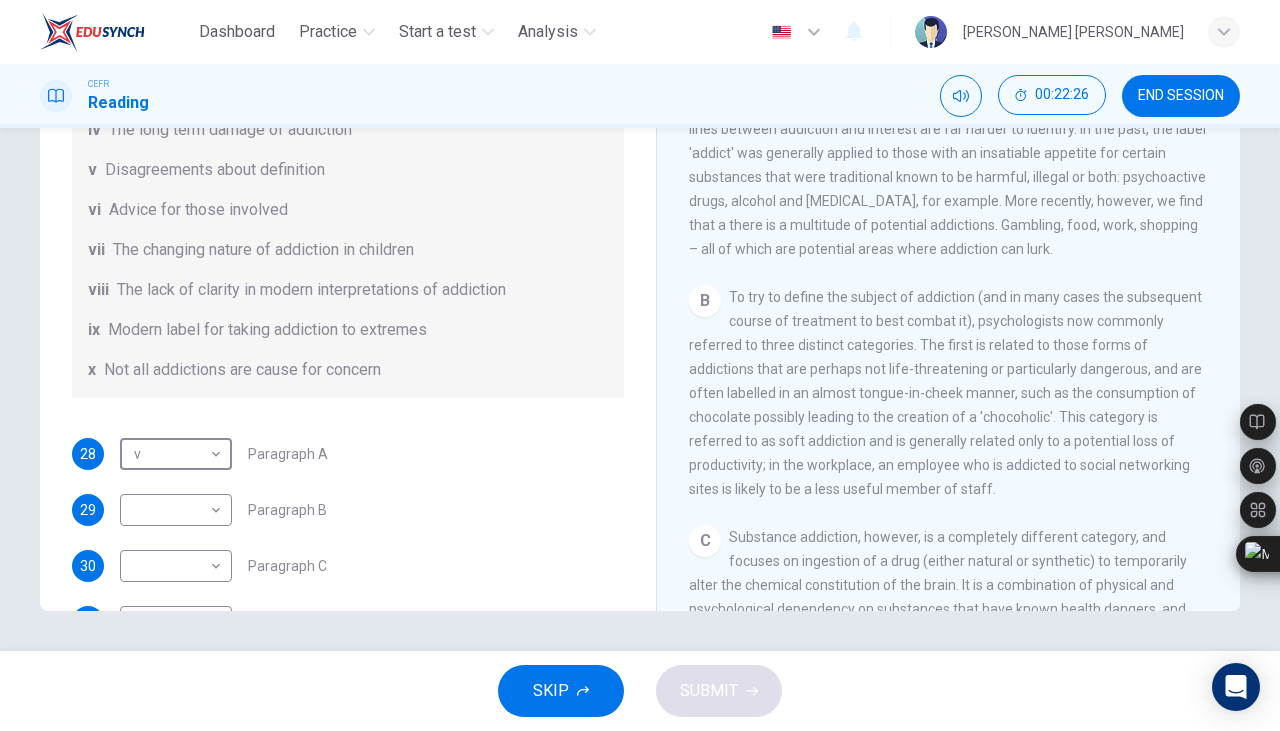 click on "Dashboard Practice Start a test Analysis English en ​ RISHMA HANI BINTI KHALID CEFR Reading 00:22:26 END SESSION Questions 28 - 33 The Reading Passage has seven paragraphs  A-G .
Choose the correct heading for paragraphs A to F from the list of headings
below.
Write the correct number i-x in the boxes below. List of Headings i A change in methods ii The falling level of addiction iii Biological changes and associated risks iv The long term damage of addiction v Disagreements about definition vi Advice for those involved vii The changing nature of addiction in children viii The lack of clarity in modern interpretations of addiction ix Modern label for taking addiction to extremes x Not all addictions are cause for concern 28 v v ​ Paragraph A 29 ​ ​ Paragraph B 30 ​ ​ Paragraph C 31 ​ ​ Paragraph D 32 ​ ​ Paragraph E 33 ​ ​ Paragraph F The Nature of Addiction CLICK TO ZOOM Click to Zoom A B C D E F G SKIP SUBMIT Dashboard Practice Start a test Analysis Notifications © Copyright  2025" at bounding box center [640, 365] 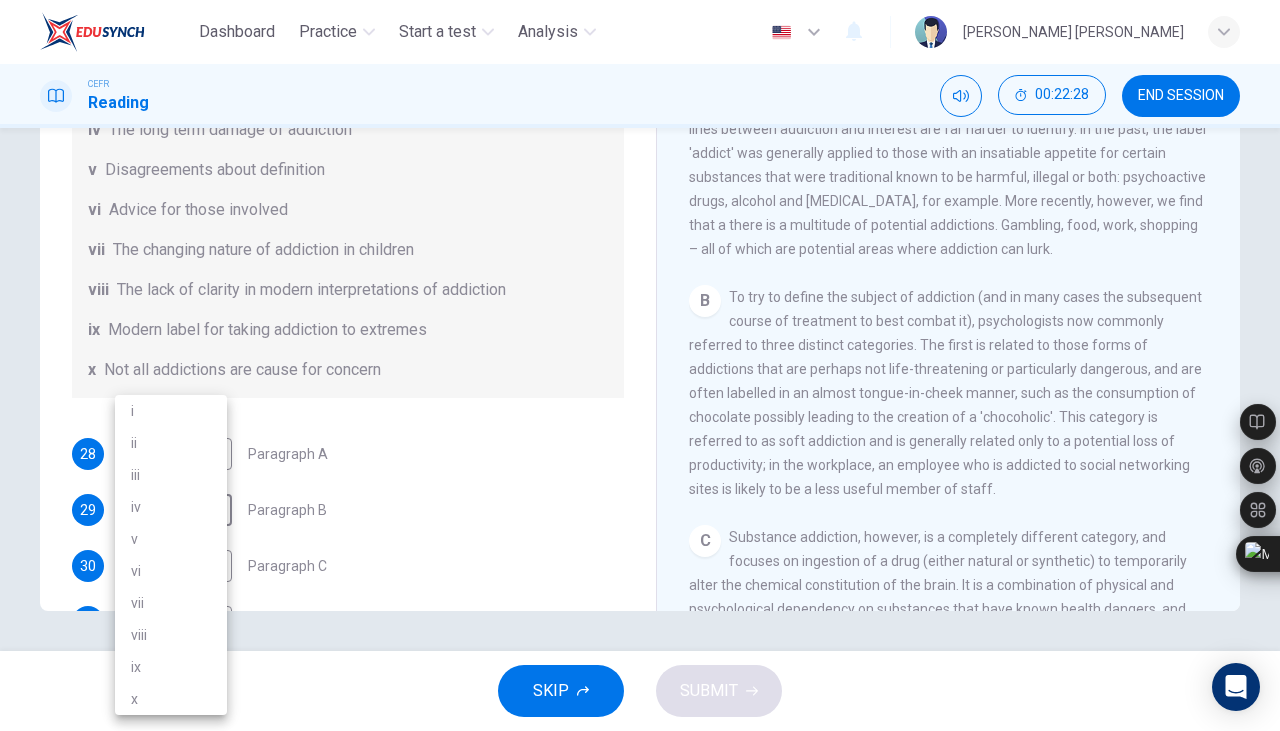 click on "x" at bounding box center (171, 699) 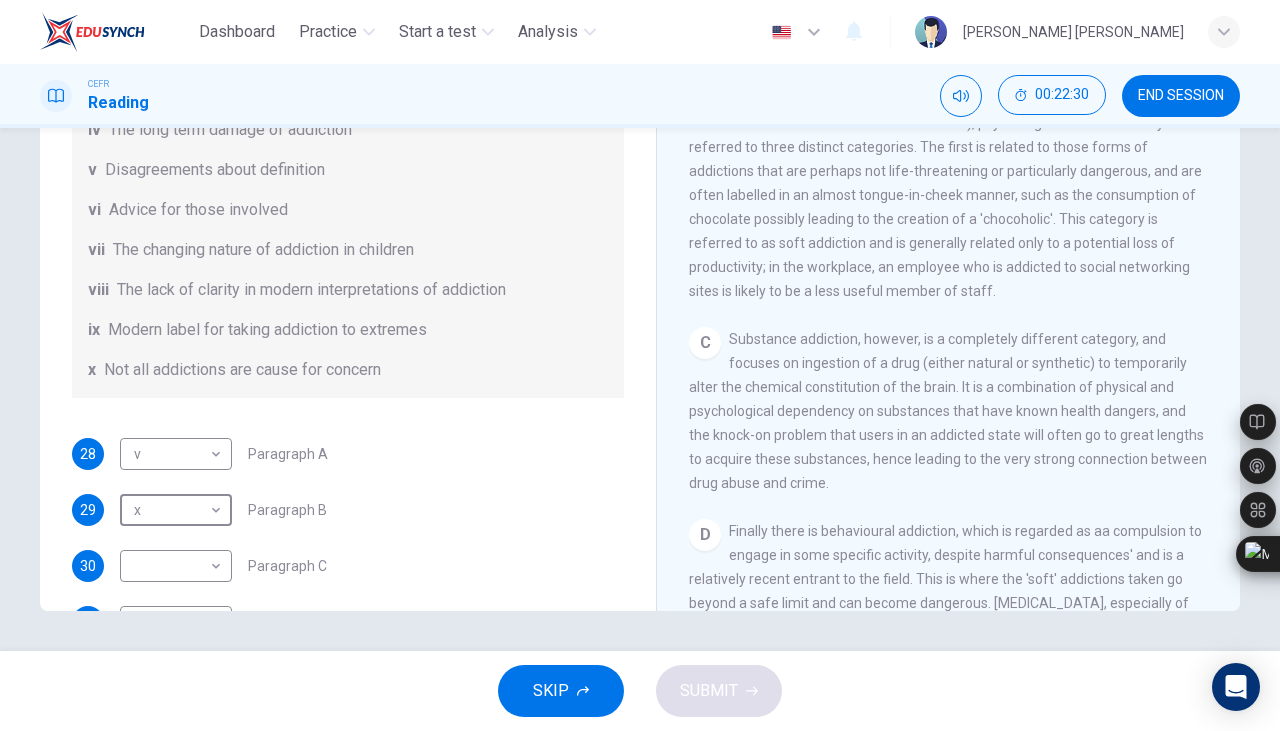 scroll, scrollTop: 605, scrollLeft: 0, axis: vertical 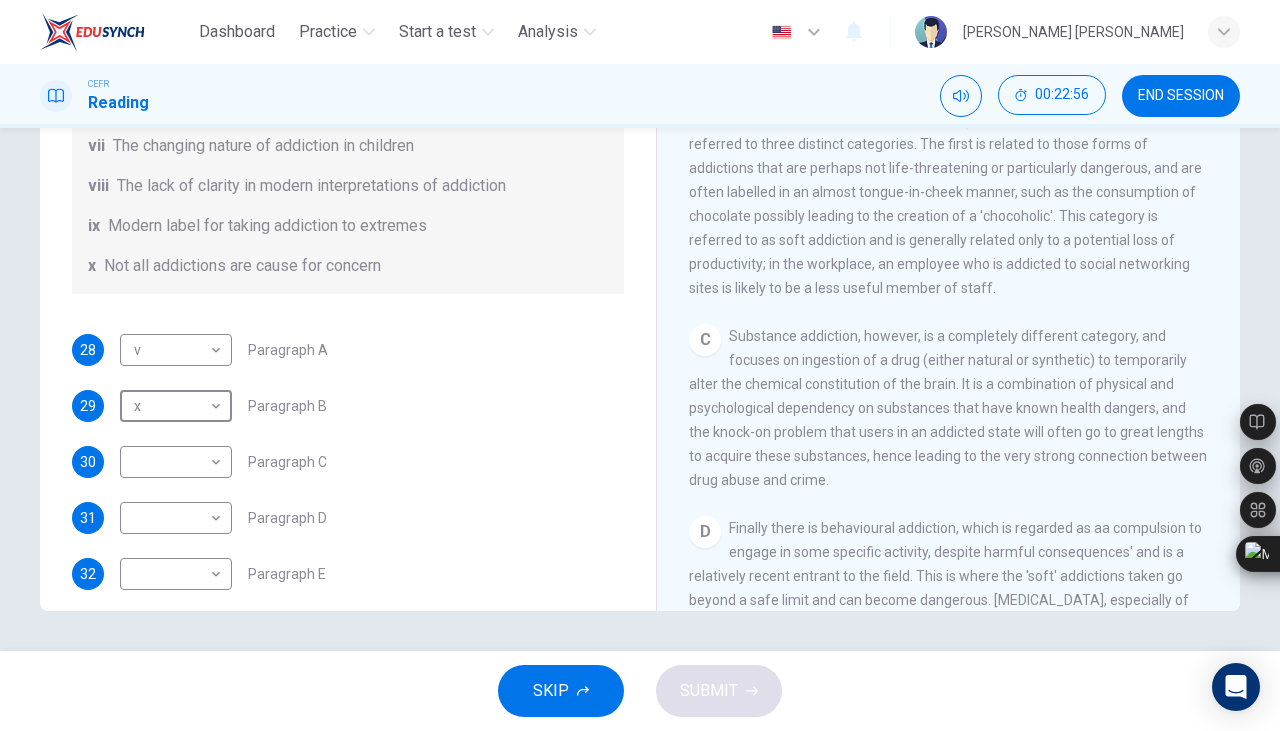 click on "Dashboard Practice Start a test Analysis English en ​ RISHMA HANI BINTI KHALID CEFR Reading 00:22:56 END SESSION Questions 28 - 33 The Reading Passage has seven paragraphs  A-G .
Choose the correct heading for paragraphs A to F from the list of headings
below.
Write the correct number i-x in the boxes below. List of Headings i A change in methods ii The falling level of addiction iii Biological changes and associated risks iv The long term damage of addiction v Disagreements about definition vi Advice for those involved vii The changing nature of addiction in children viii The lack of clarity in modern interpretations of addiction ix Modern label for taking addiction to extremes x Not all addictions are cause for concern 28 v v ​ Paragraph A 29 x x ​ Paragraph B 30 ​ ​ Paragraph C 31 ​ ​ Paragraph D 32 ​ ​ Paragraph E 33 ​ ​ Paragraph F The Nature of Addiction CLICK TO ZOOM Click to Zoom A B C D E F G SKIP SUBMIT Dashboard Practice Start a test Analysis Notifications © Copyright  2025" at bounding box center [640, 365] 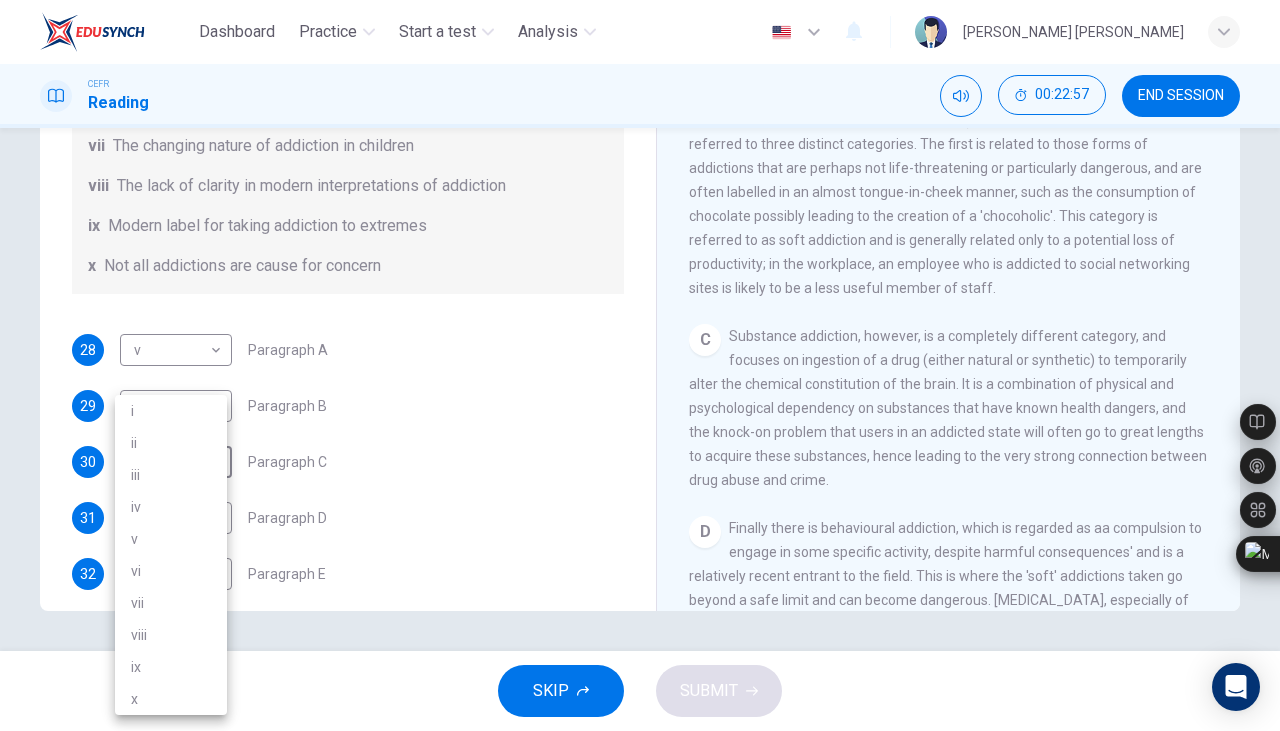 click on "iii" at bounding box center (171, 475) 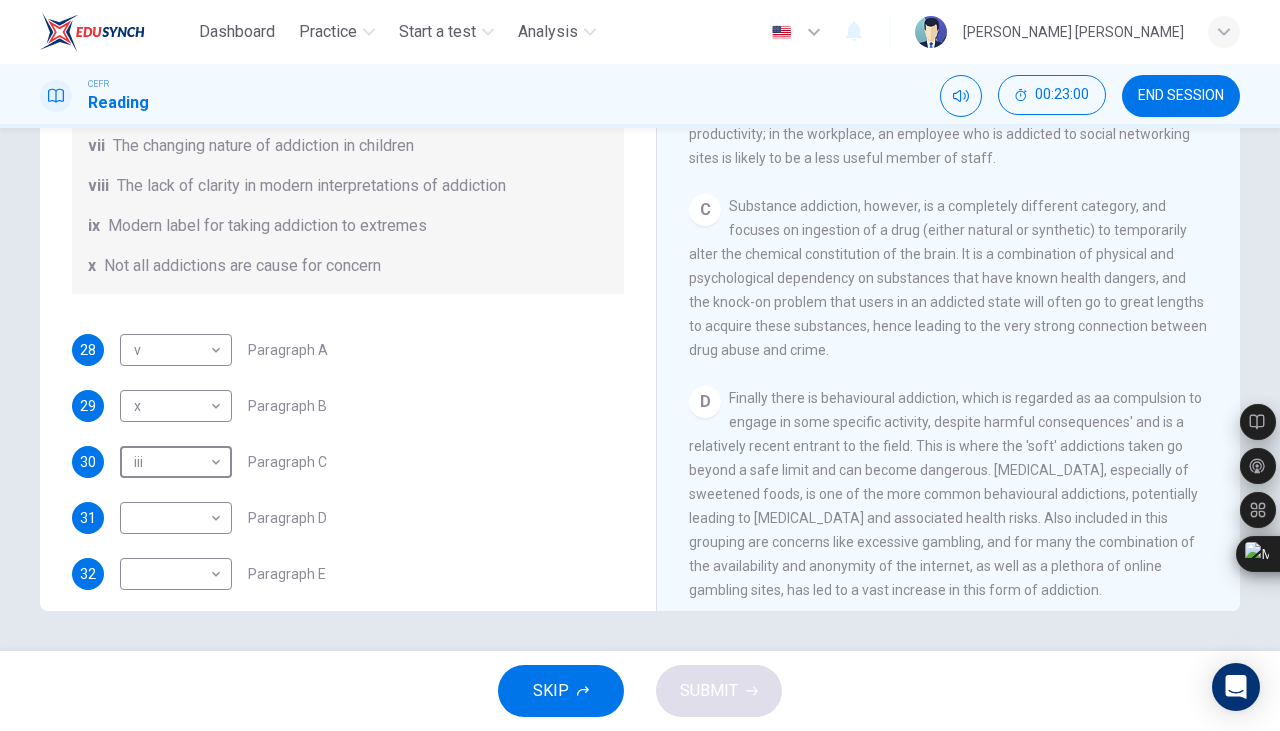 scroll, scrollTop: 783, scrollLeft: 0, axis: vertical 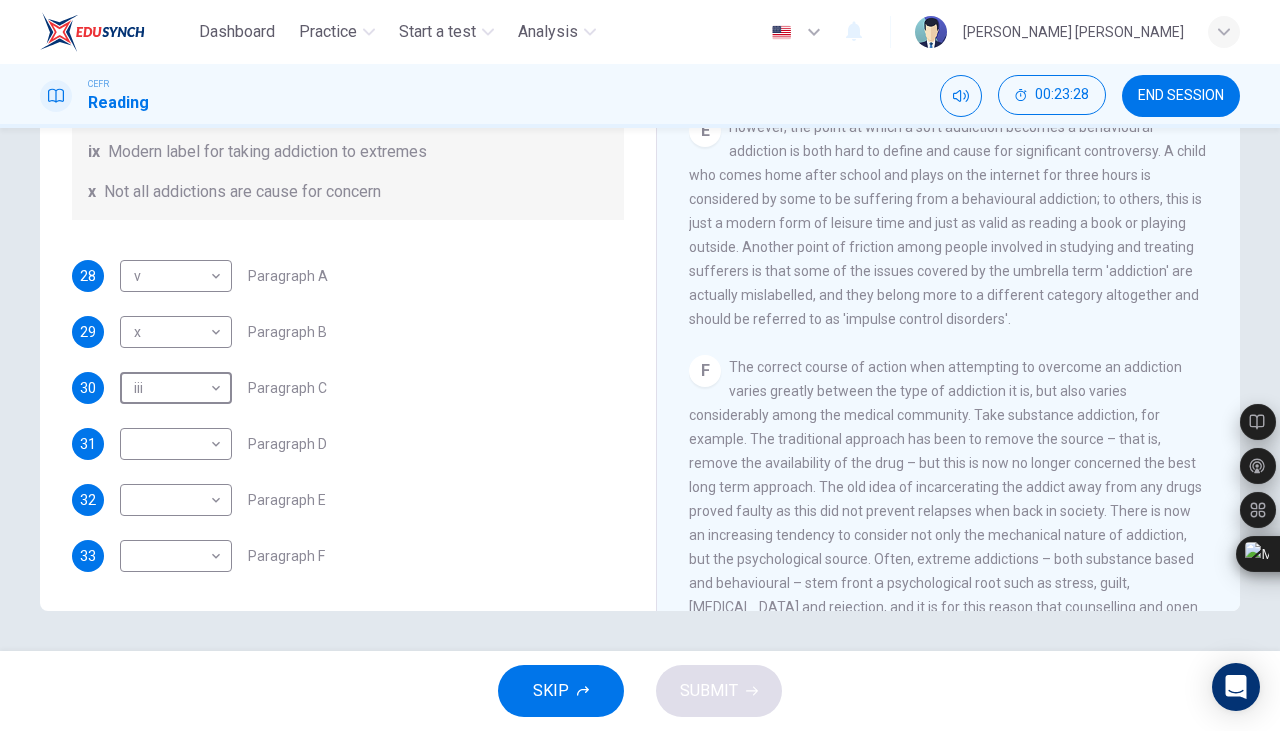 click on "Dashboard Practice Start a test Analysis English en ​ RISHMA HANI BINTI KHALID CEFR Reading 00:23:28 END SESSION Questions 28 - 33 The Reading Passage has seven paragraphs  A-G .
Choose the correct heading for paragraphs A to F from the list of headings
below.
Write the correct number i-x in the boxes below. List of Headings i A change in methods ii The falling level of addiction iii Biological changes and associated risks iv The long term damage of addiction v Disagreements about definition vi Advice for those involved vii The changing nature of addiction in children viii The lack of clarity in modern interpretations of addiction ix Modern label for taking addiction to extremes x Not all addictions are cause for concern 28 v v ​ Paragraph A 29 x x ​ Paragraph B 30 iii iii ​ Paragraph C 31 ​ ​ Paragraph D 32 ​ ​ Paragraph E 33 ​ ​ Paragraph F The Nature of Addiction CLICK TO ZOOM Click to Zoom A B C D E F G SKIP SUBMIT Dashboard Practice Start a test Analysis Notifications © Copyright" at bounding box center (640, 365) 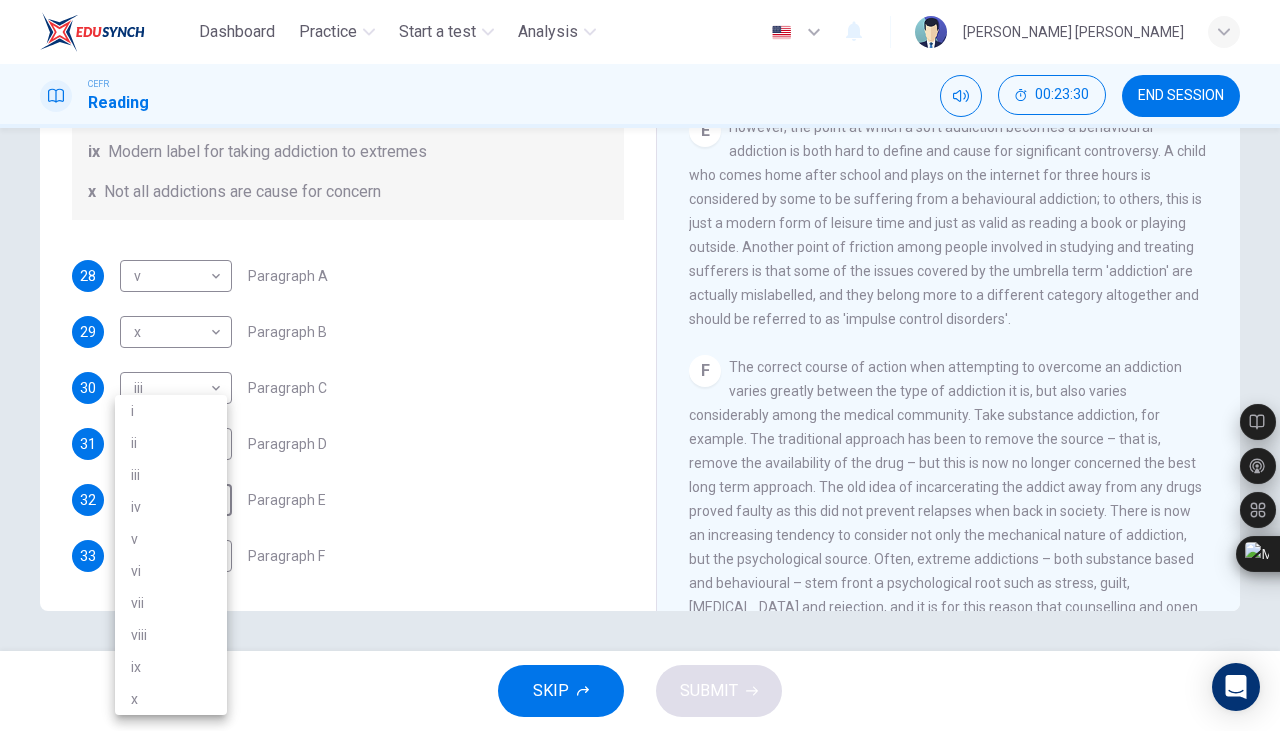 click on "vii" at bounding box center (171, 603) 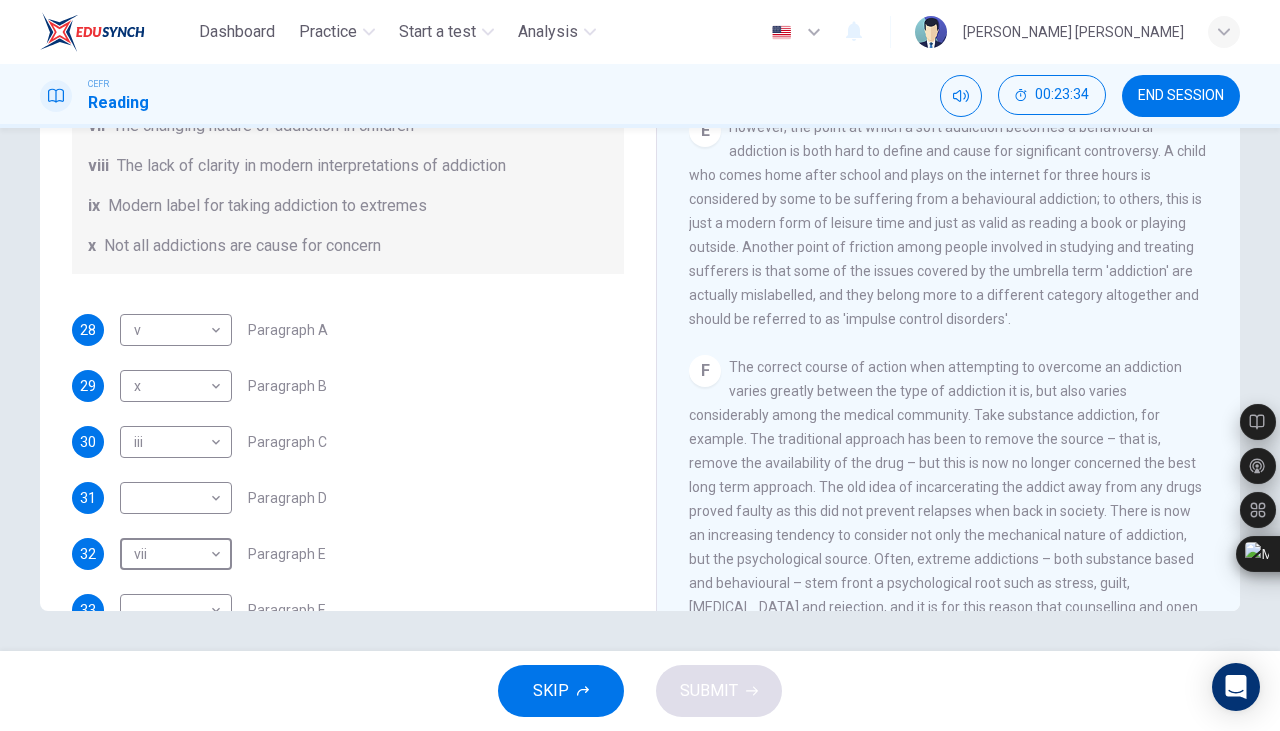 scroll, scrollTop: 384, scrollLeft: 0, axis: vertical 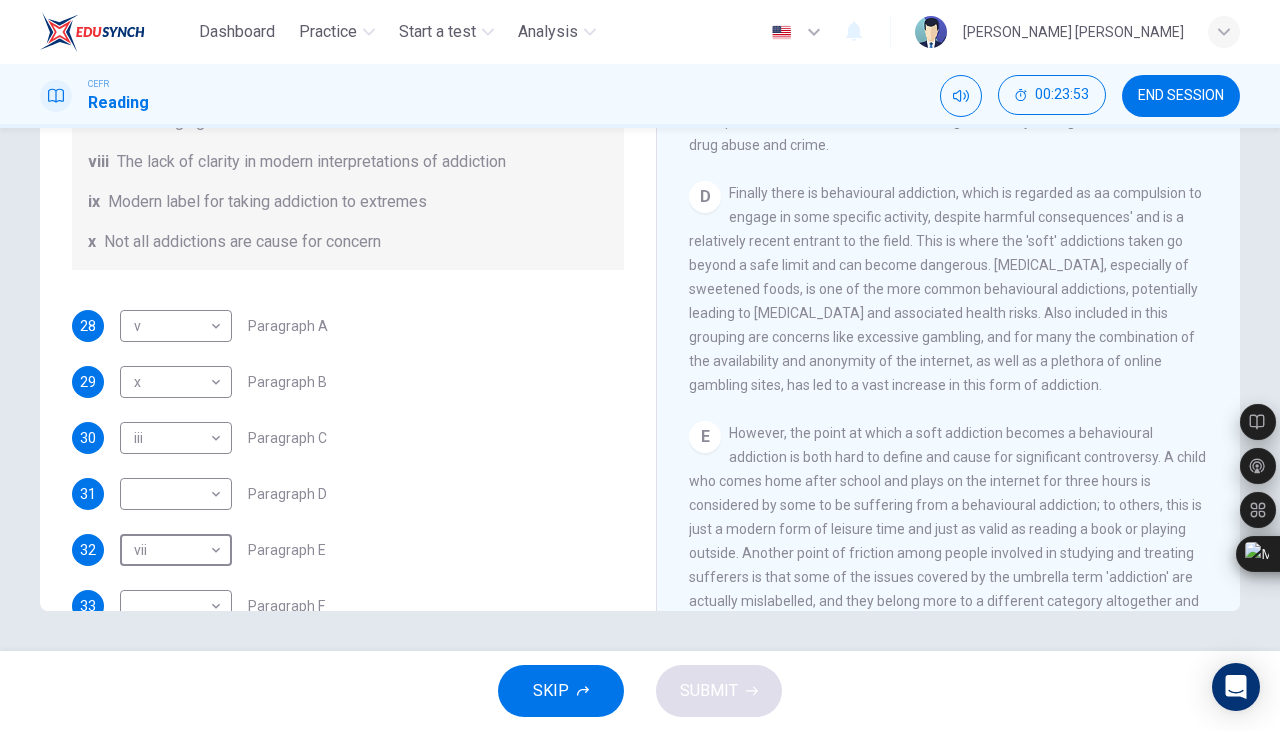 click on "Dashboard Practice Start a test Analysis English en ​ RISHMA HANI BINTI KHALID CEFR Reading 00:23:53 END SESSION Questions 28 - 33 The Reading Passage has seven paragraphs  A-G .
Choose the correct heading for paragraphs A to F from the list of headings
below.
Write the correct number i-x in the boxes below. List of Headings i A change in methods ii The falling level of addiction iii Biological changes and associated risks iv The long term damage of addiction v Disagreements about definition vi Advice for those involved vii The changing nature of addiction in children viii The lack of clarity in modern interpretations of addiction ix Modern label for taking addiction to extremes x Not all addictions are cause for concern 28 v v ​ Paragraph A 29 x x ​ Paragraph B 30 iii iii ​ Paragraph C 31 ​ ​ Paragraph D 32 vii vii ​ Paragraph E 33 ​ ​ Paragraph F The Nature of Addiction CLICK TO ZOOM Click to Zoom A B C D E F G SKIP SUBMIT Dashboard Practice Start a test Analysis Notifications 2025" at bounding box center [640, 365] 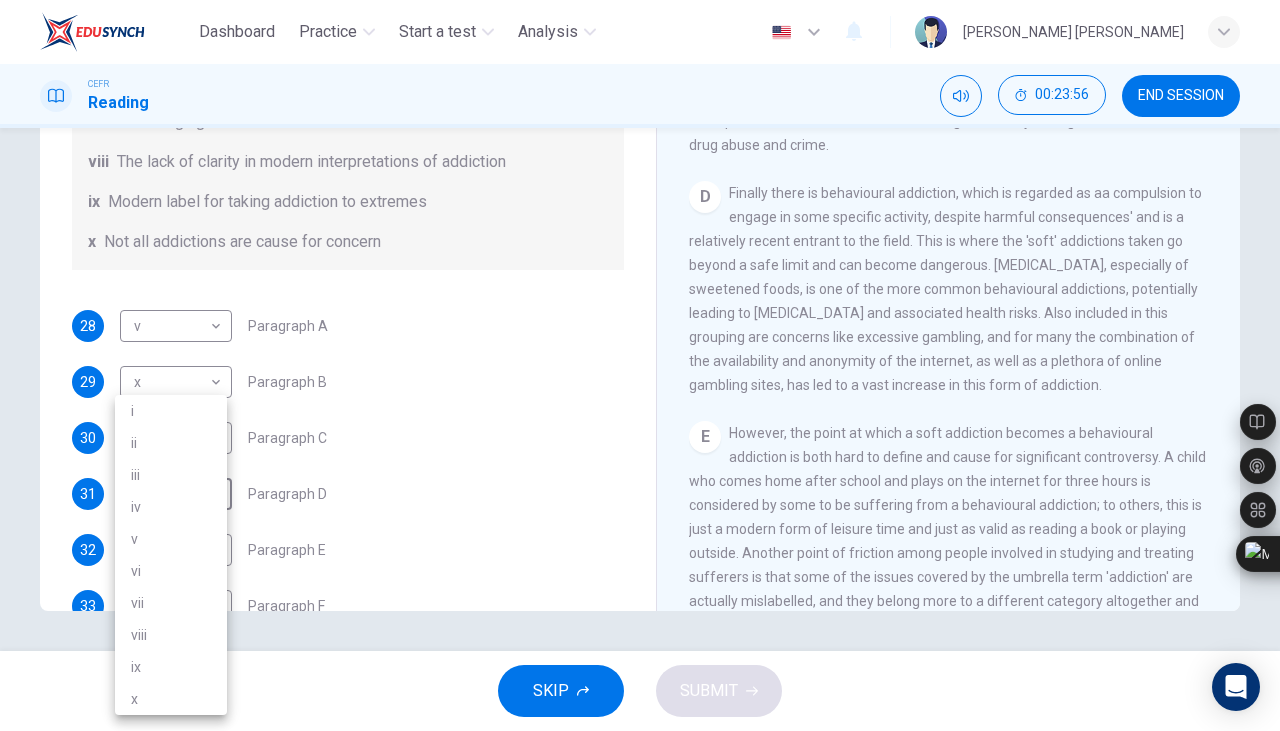 click on "iv" at bounding box center [171, 507] 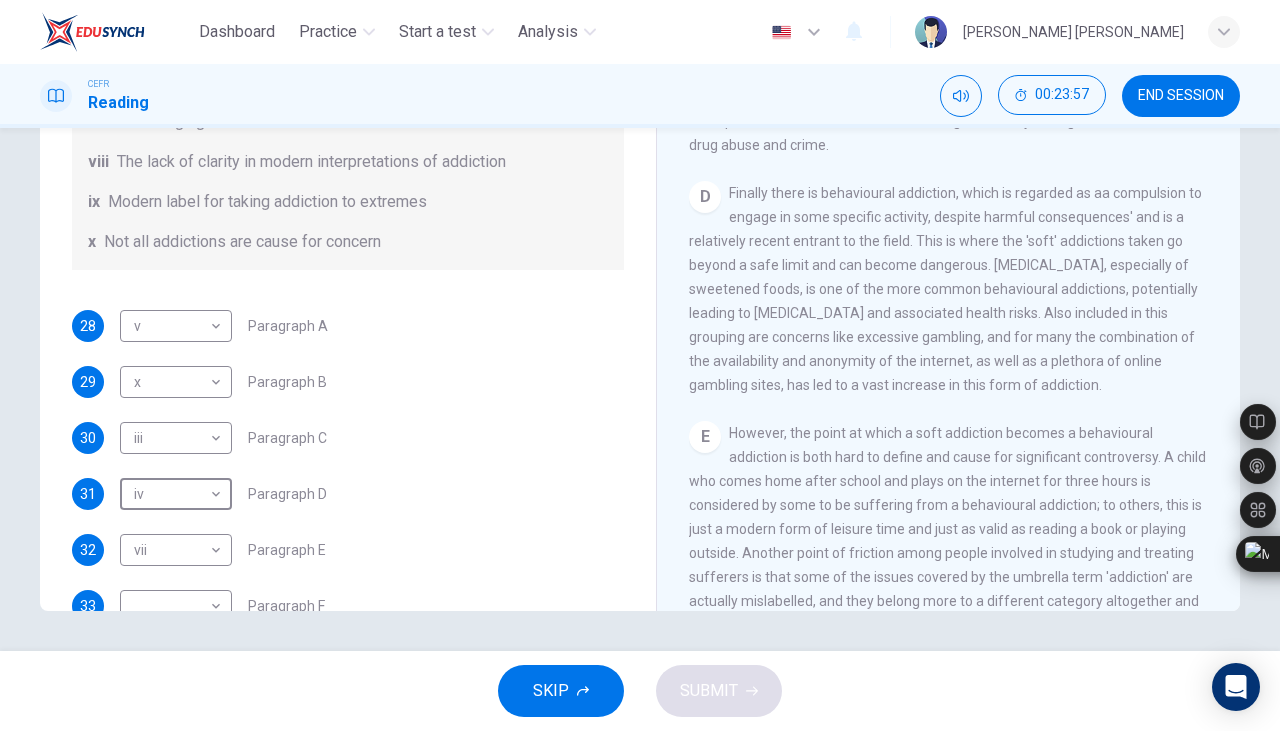 scroll, scrollTop: 432, scrollLeft: 0, axis: vertical 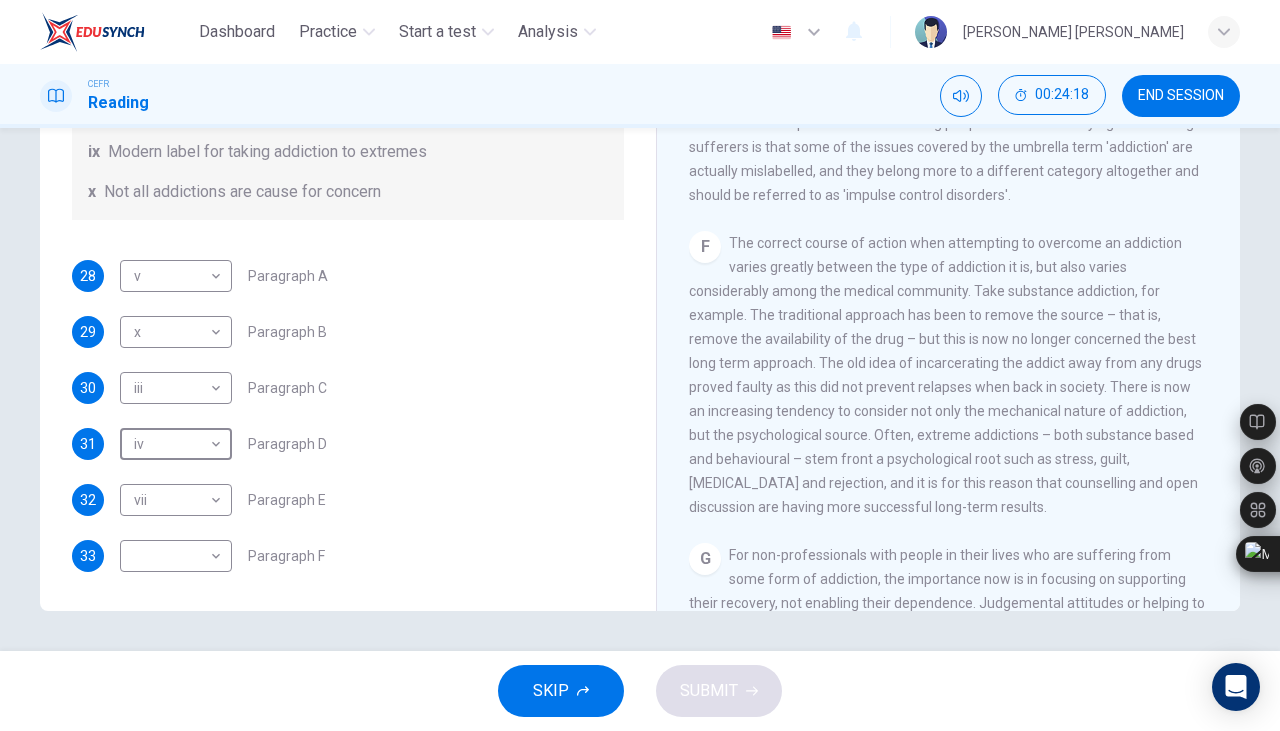 click on "Dashboard Practice Start a test Analysis English en ​ RISHMA HANI BINTI KHALID CEFR Reading 00:24:18 END SESSION Questions 28 - 33 The Reading Passage has seven paragraphs  A-G .
Choose the correct heading for paragraphs A to F from the list of headings
below.
Write the correct number i-x in the boxes below. List of Headings i A change in methods ii The falling level of addiction iii Biological changes and associated risks iv The long term damage of addiction v Disagreements about definition vi Advice for those involved vii The changing nature of addiction in children viii The lack of clarity in modern interpretations of addiction ix Modern label for taking addiction to extremes x Not all addictions are cause for concern 28 v v ​ Paragraph A 29 x x ​ Paragraph B 30 iii iii ​ Paragraph C 31 iv iv ​ Paragraph D 32 vii vii ​ Paragraph E 33 ​ ​ Paragraph F The Nature of Addiction CLICK TO ZOOM Click to Zoom A B C D E F G SKIP SUBMIT Dashboard Practice Start a test Analysis Notifications 2025" at bounding box center [640, 365] 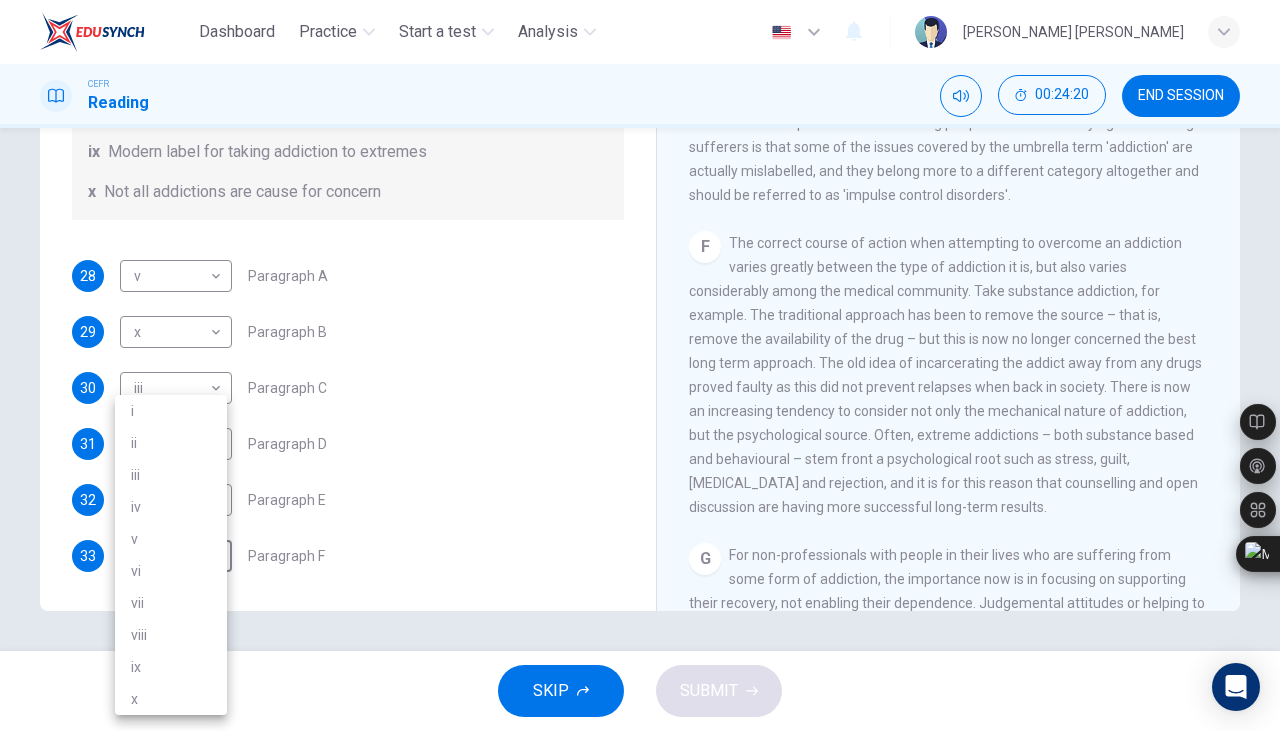 click on "vi" at bounding box center [171, 571] 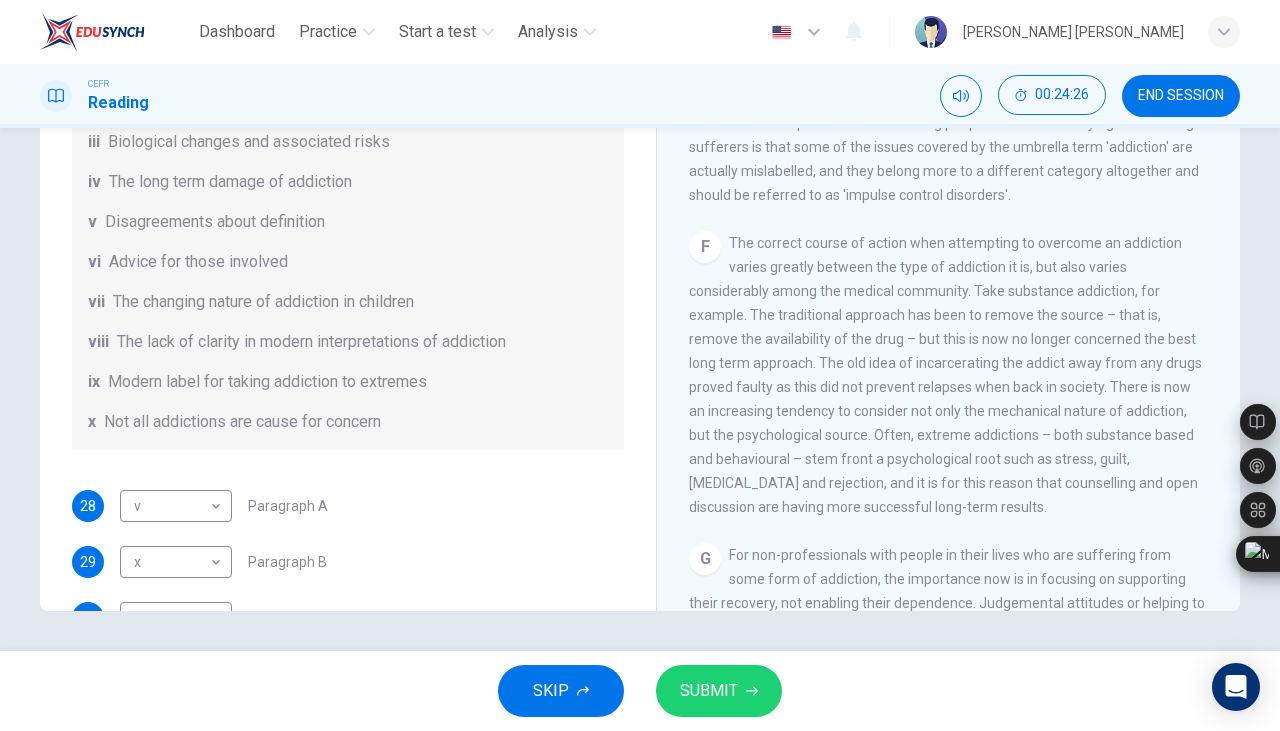 scroll, scrollTop: 210, scrollLeft: 0, axis: vertical 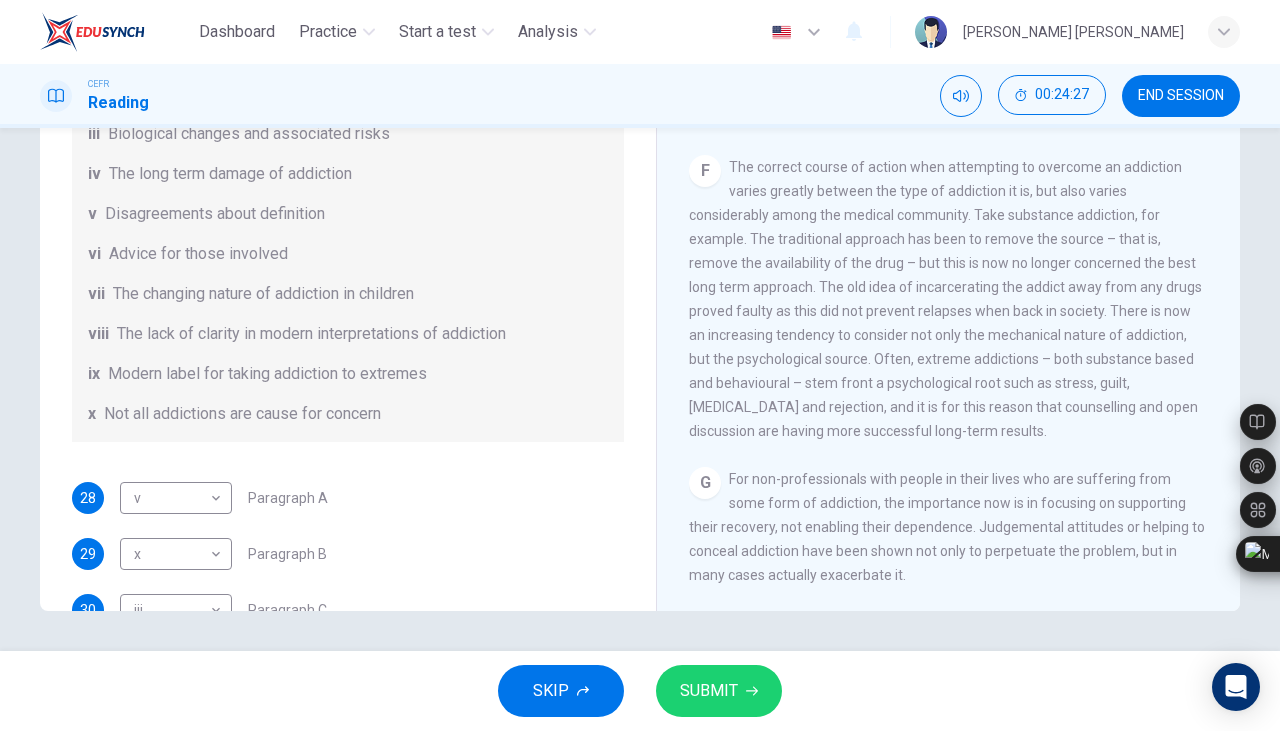 click 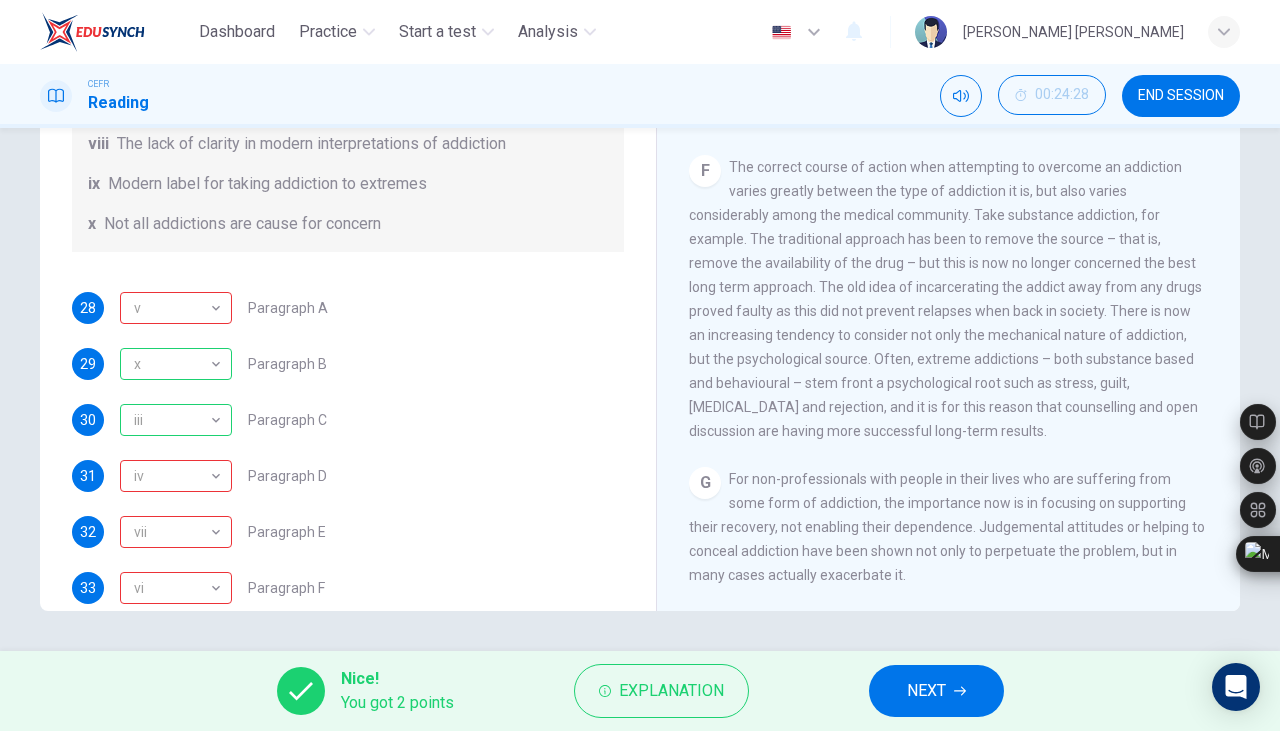 scroll, scrollTop: 432, scrollLeft: 0, axis: vertical 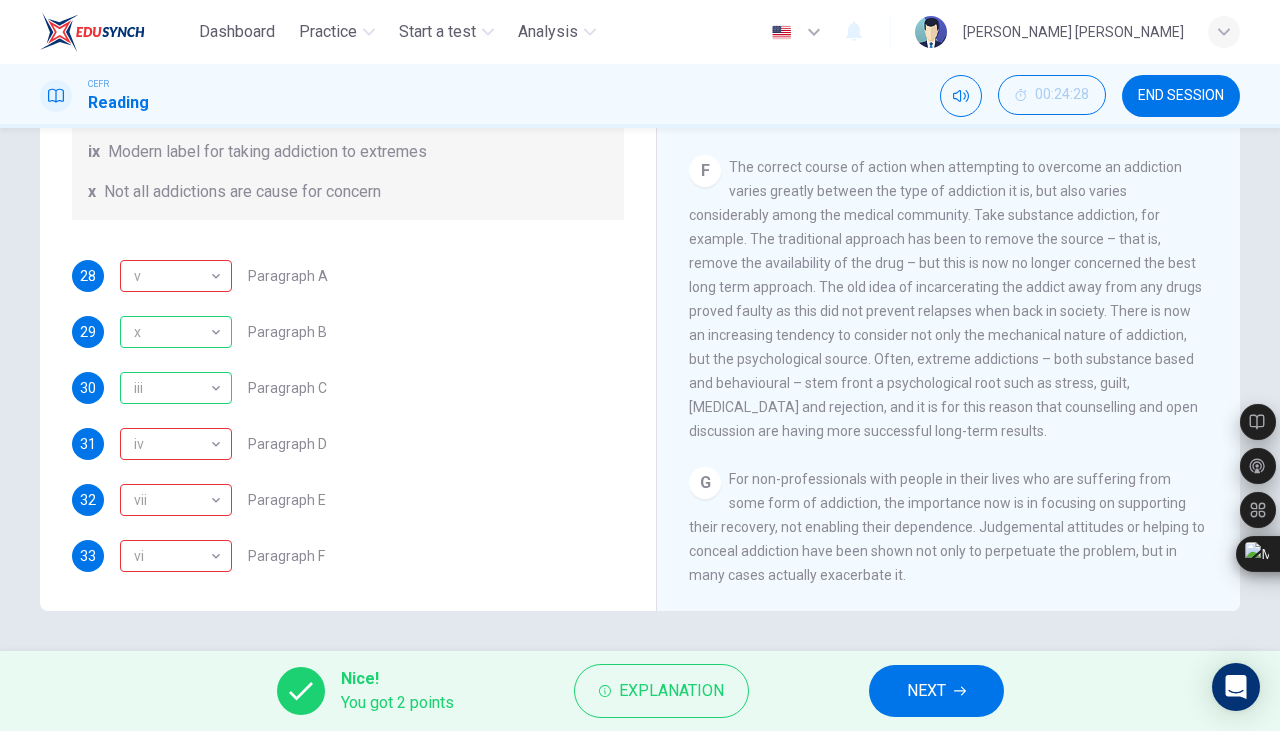 click on "NEXT" at bounding box center [926, 691] 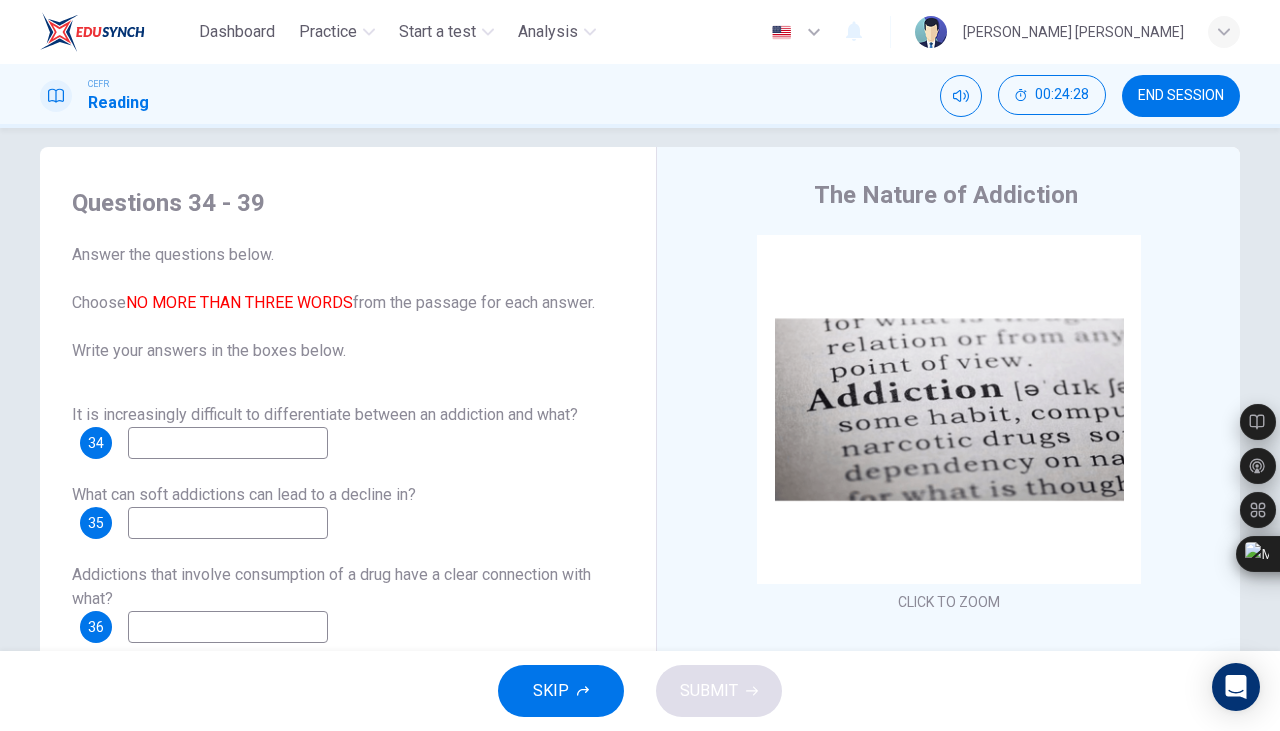 scroll, scrollTop: 18, scrollLeft: 0, axis: vertical 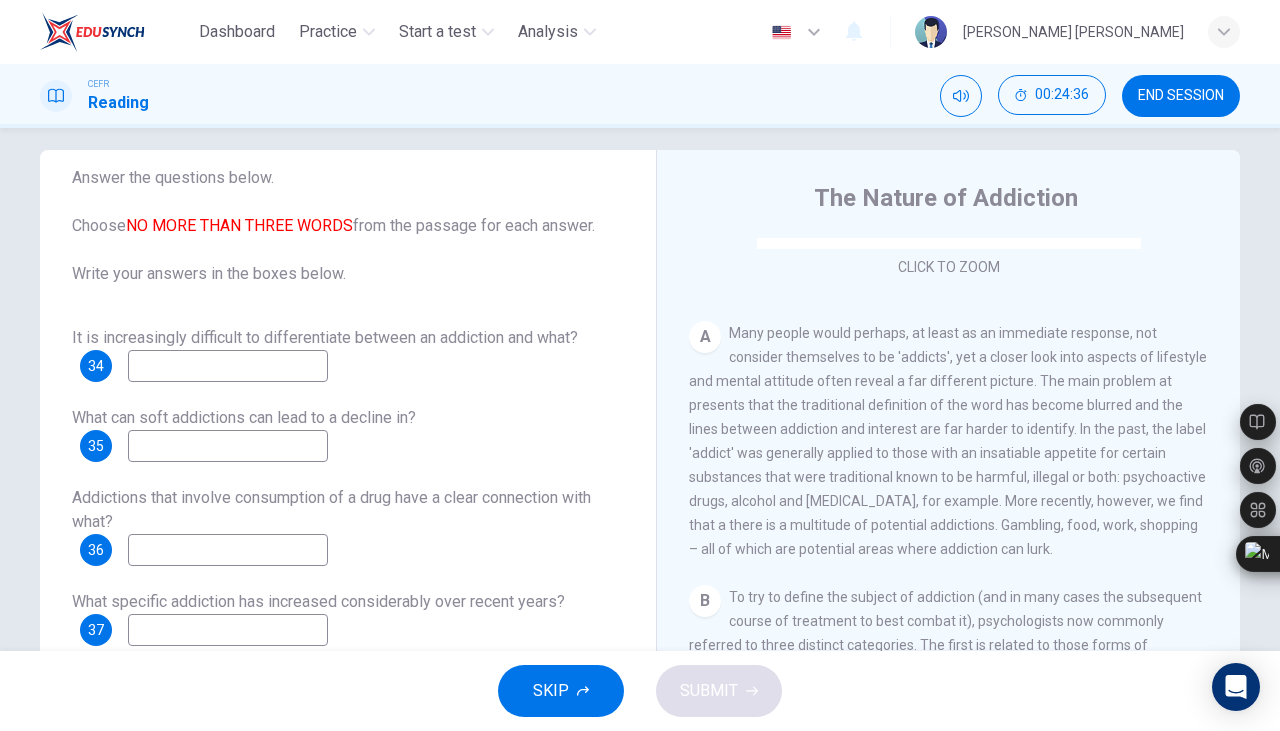 click on "Many people would perhaps, at least as an immediate response, not consider themselves to be 'addicts', yet a closer look into aspects of lifestyle and mental attitude often reveal a far different picture. The main problem at presents that the traditional definition of the word has become blurred and the lines between addiction and interest are far harder to identify. In the past, the label 'addict' was generally applied to those with an insatiable appetite for certain substances that were traditional known to be harmful, illegal or both: psychoactive drugs, alcohol and nicotine, for example. More recently, however, we find that a there is a multitude of potential addictions. Gambling, food, work, shopping – all of which are potential areas where addiction can lurk." at bounding box center (948, 441) 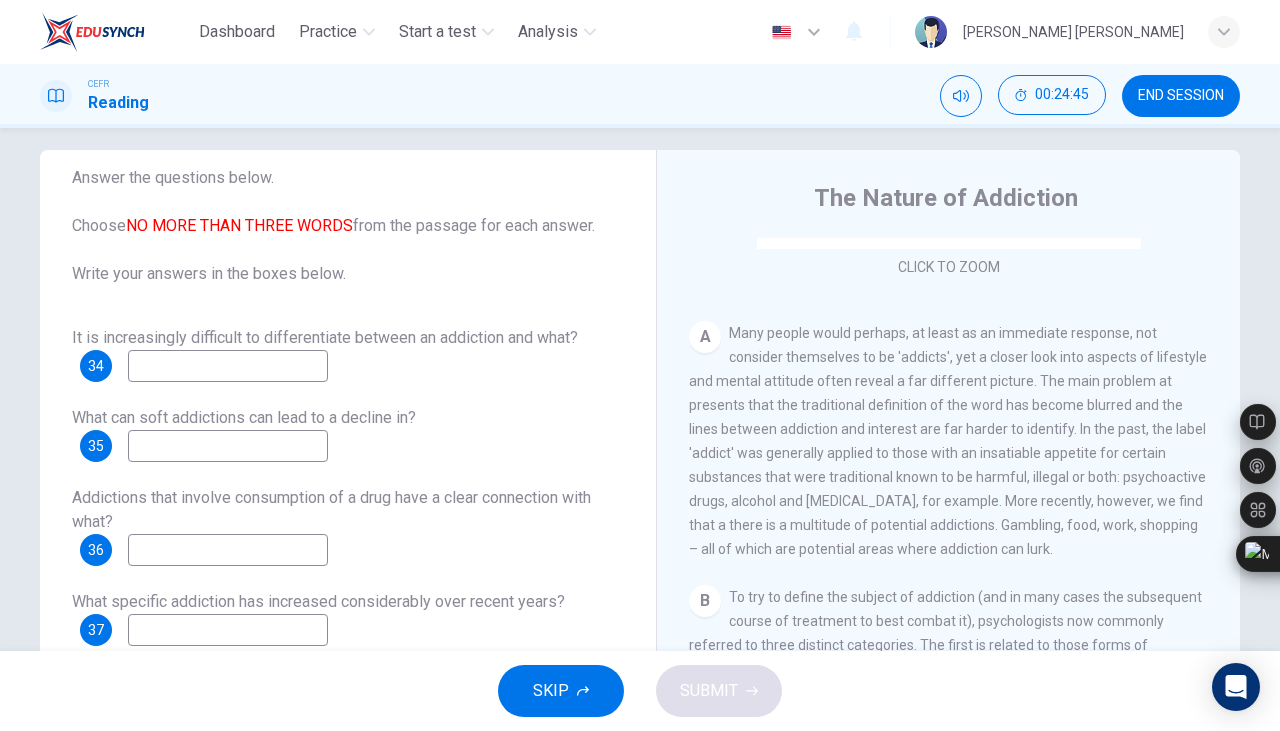 scroll, scrollTop: 352, scrollLeft: 0, axis: vertical 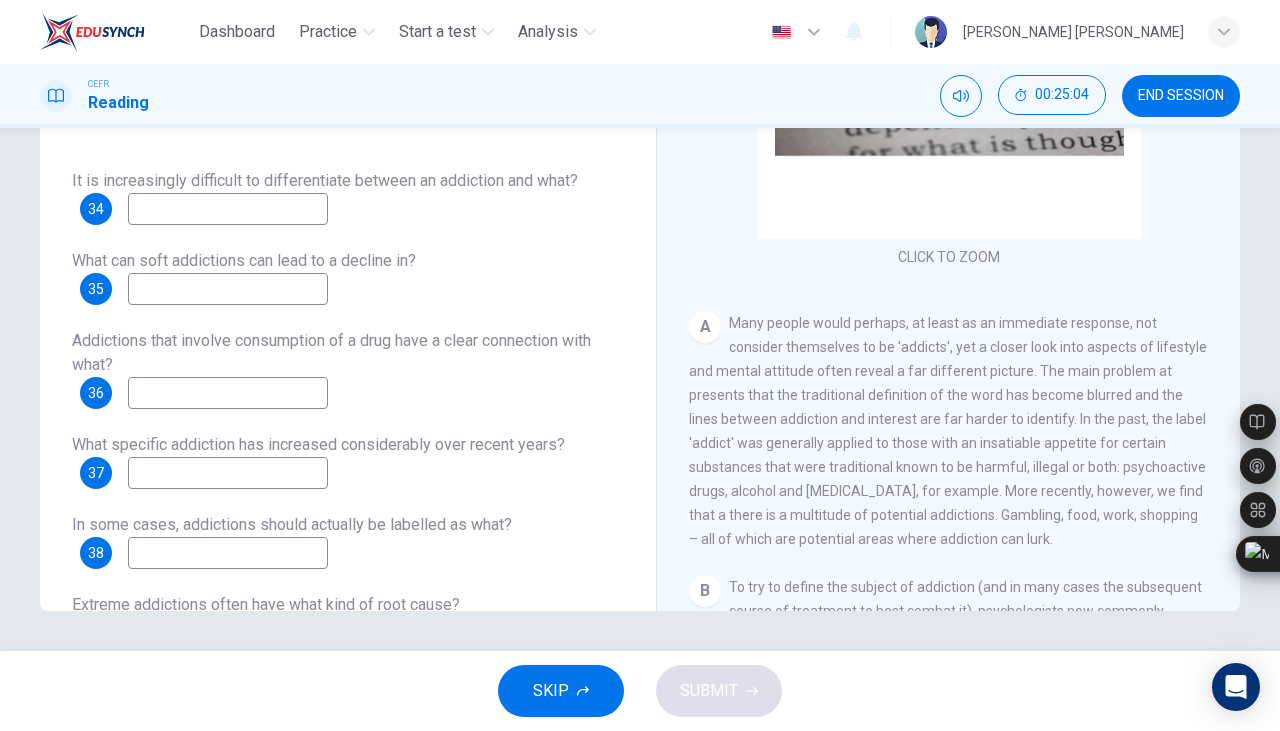 click at bounding box center (228, 209) 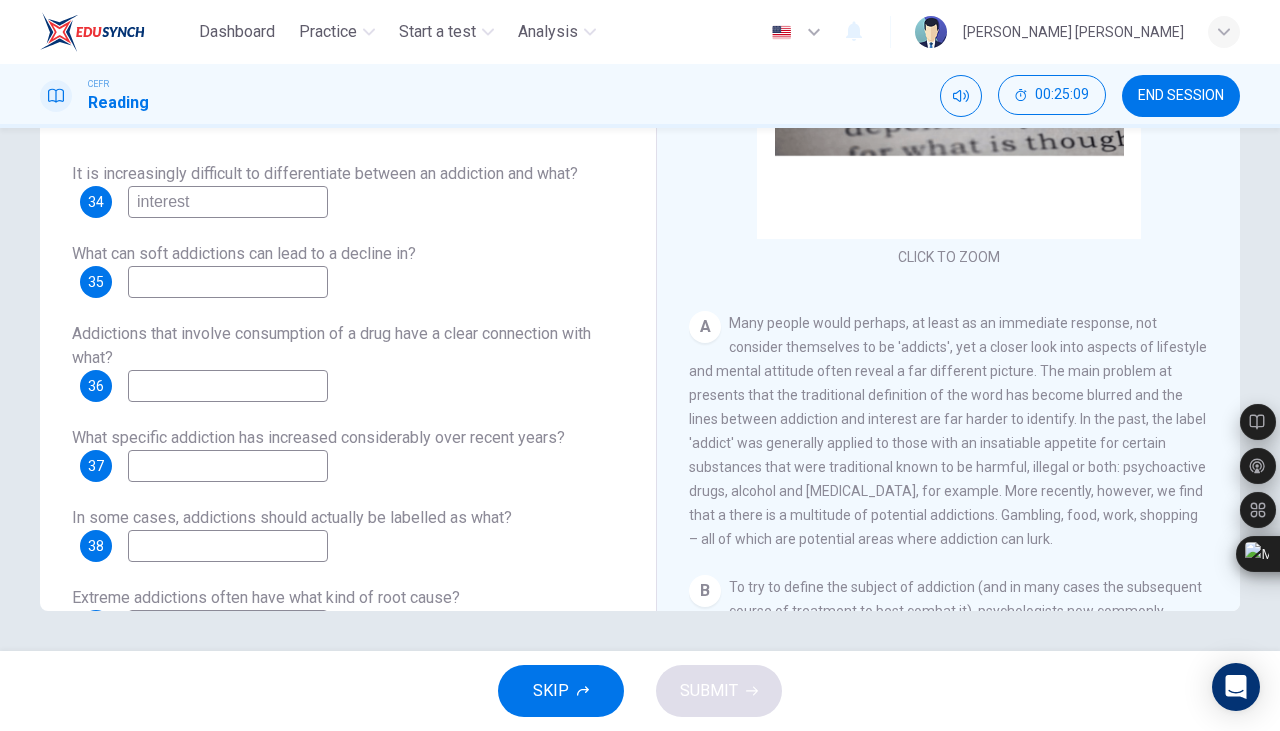 scroll, scrollTop: 0, scrollLeft: 0, axis: both 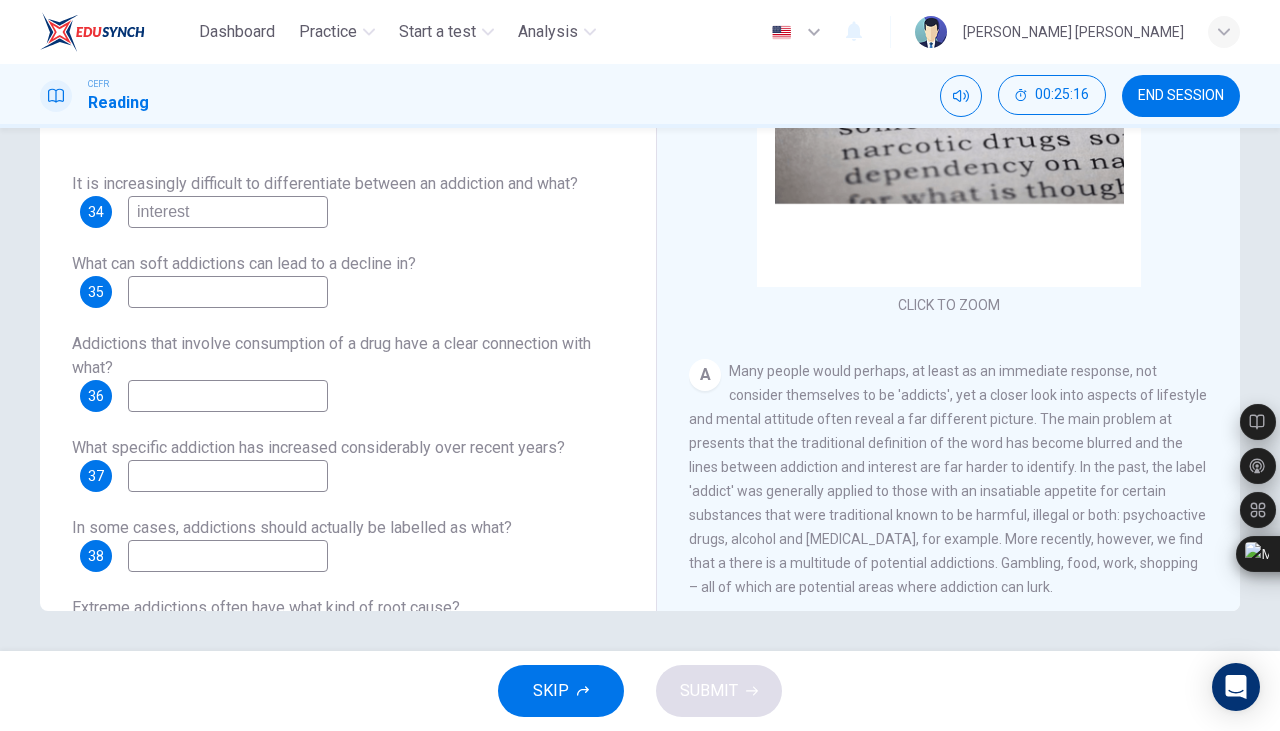 type on "interest" 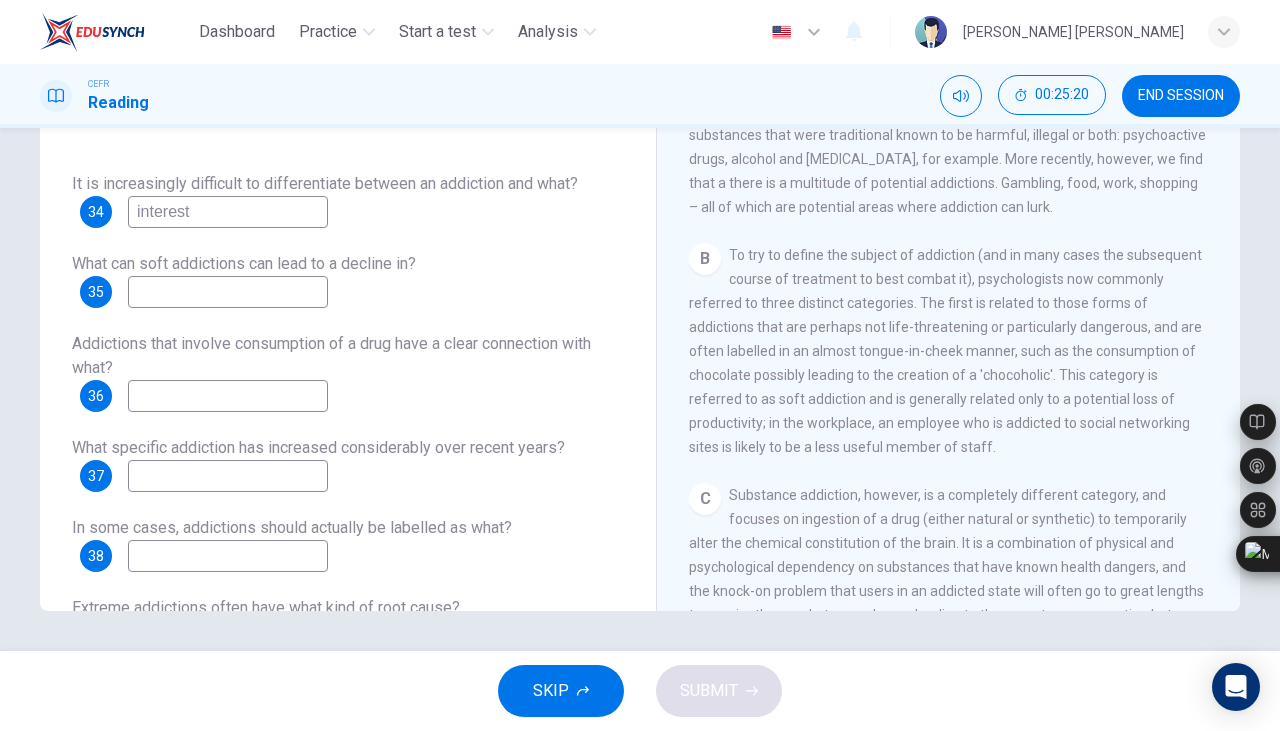 scroll, scrollTop: 446, scrollLeft: 0, axis: vertical 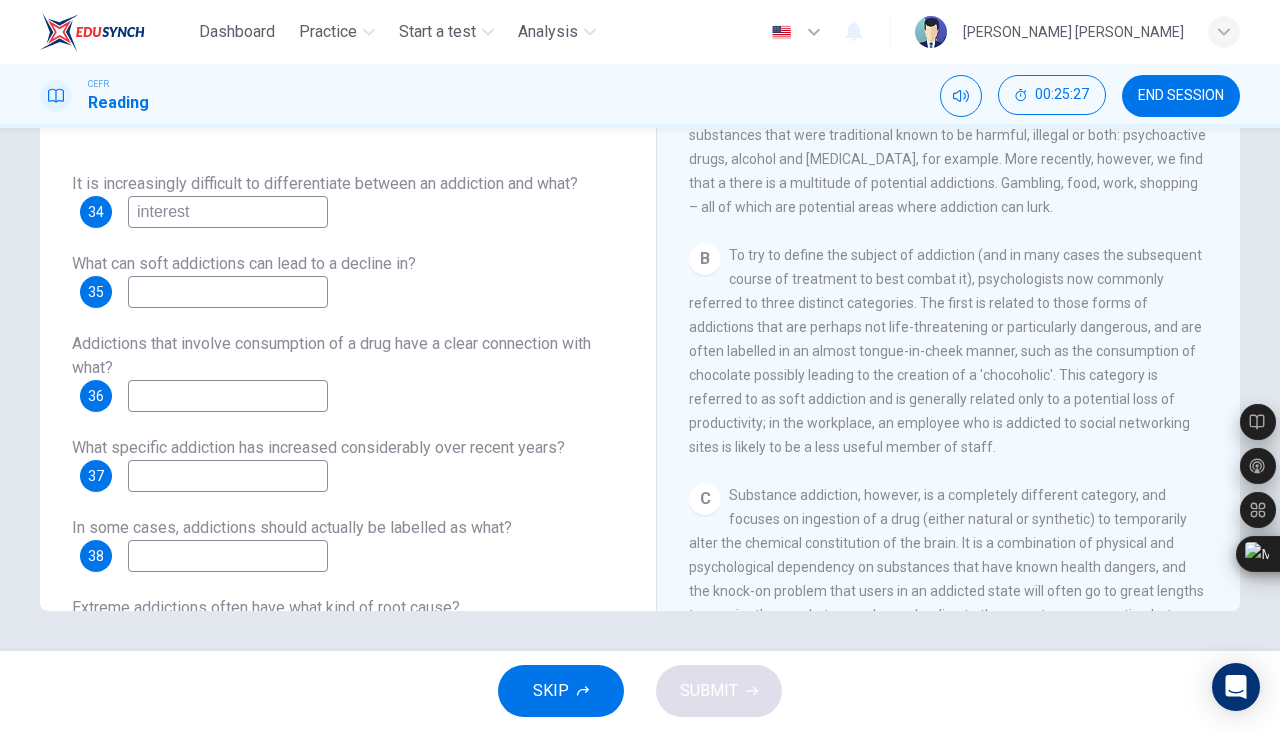 click at bounding box center (228, 292) 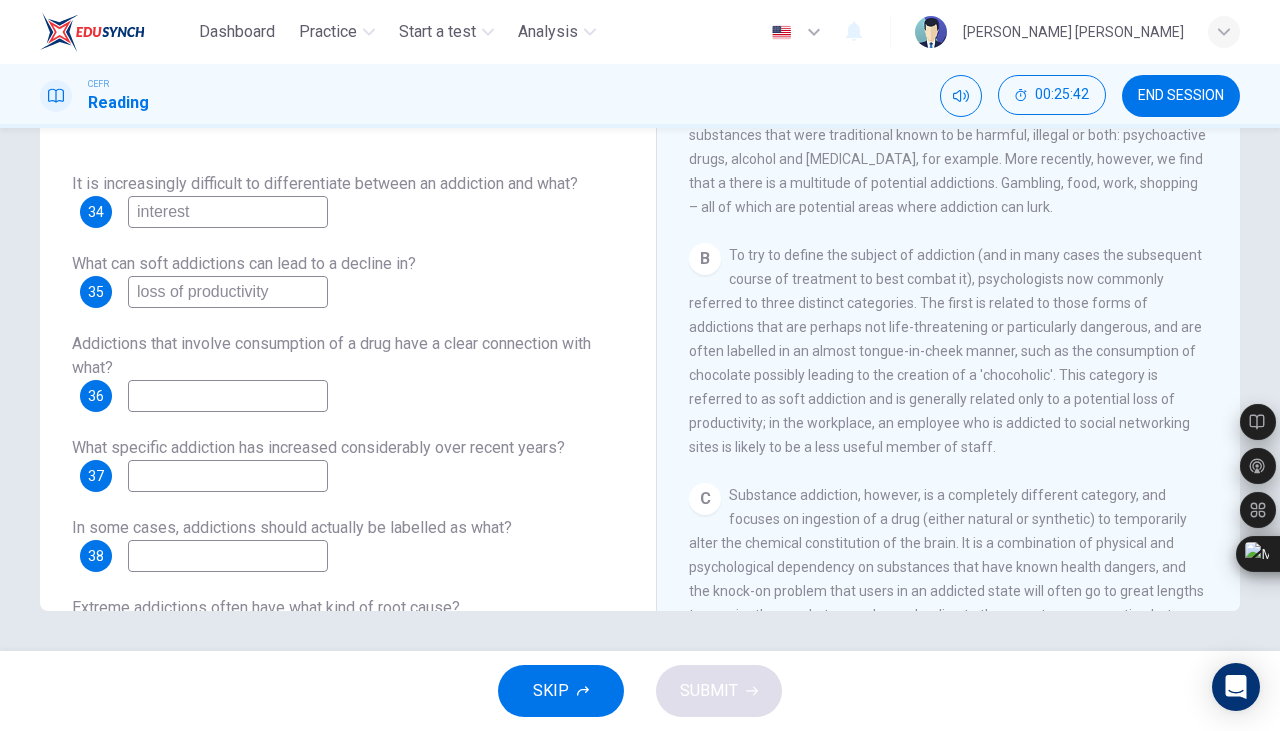 type on "loss of productivity" 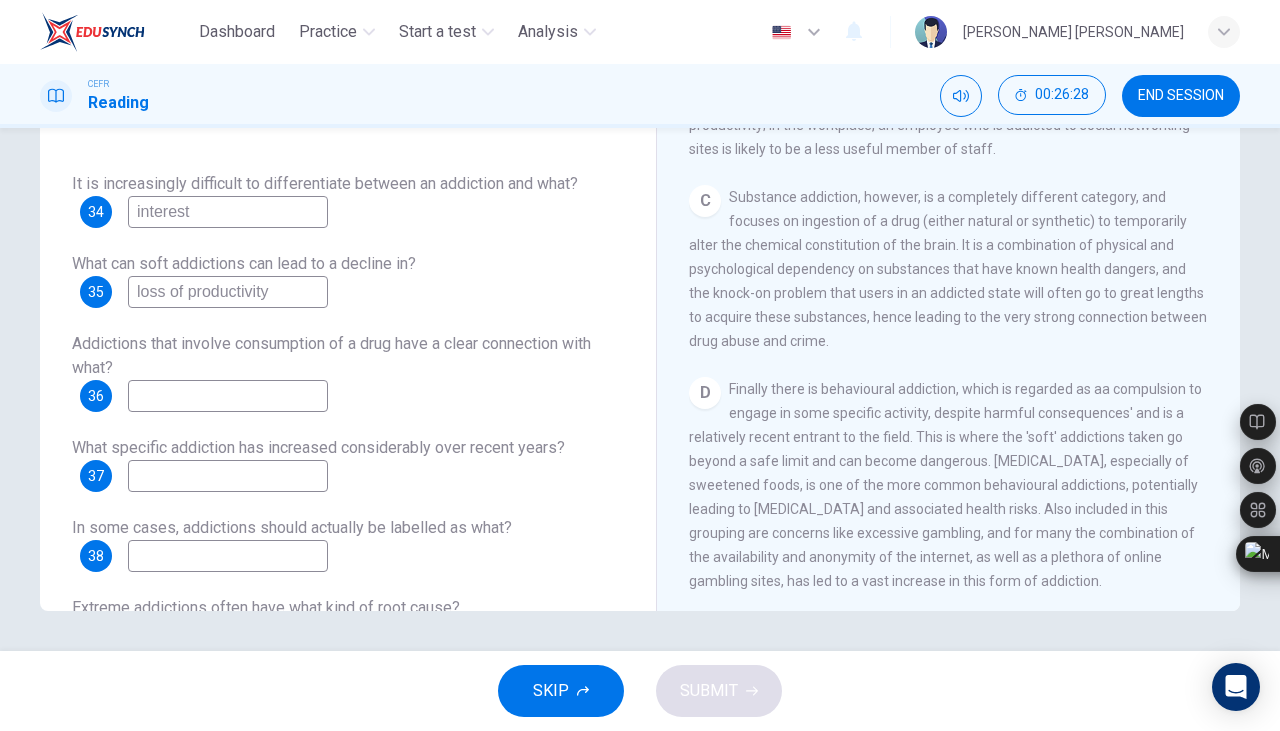scroll, scrollTop: 742, scrollLeft: 0, axis: vertical 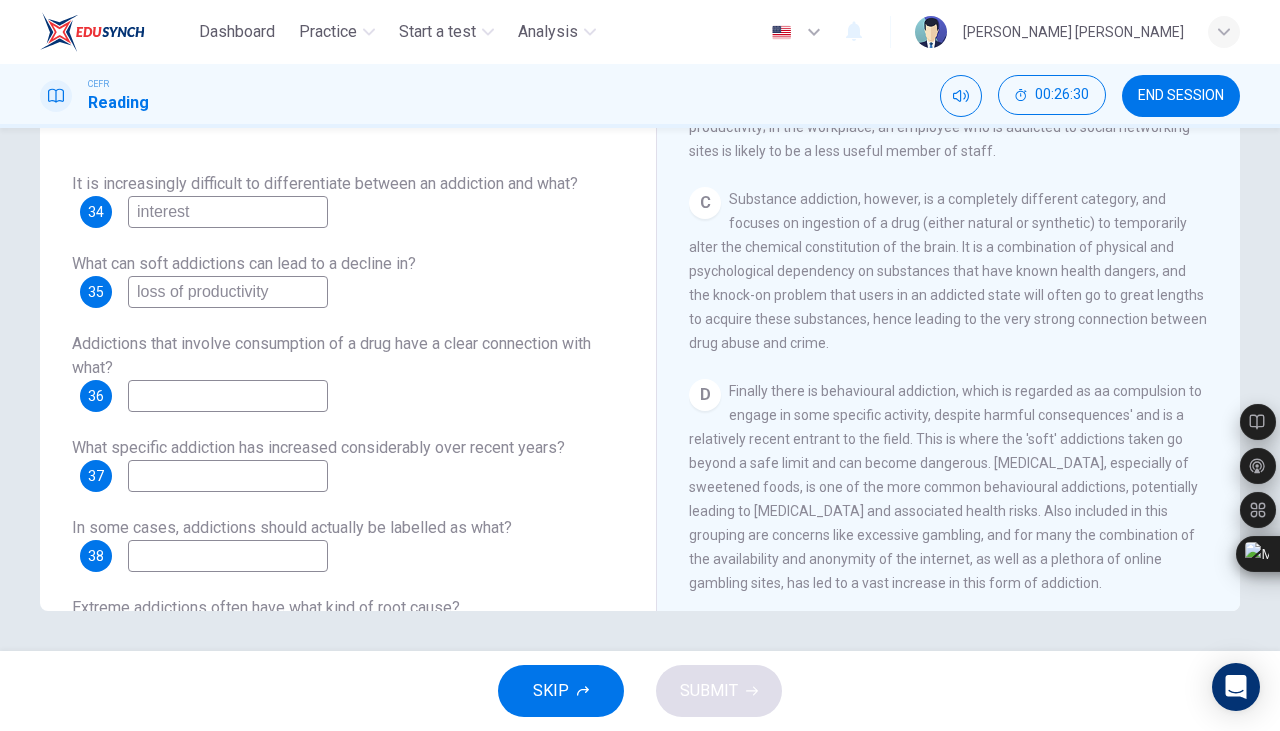 click at bounding box center [228, 396] 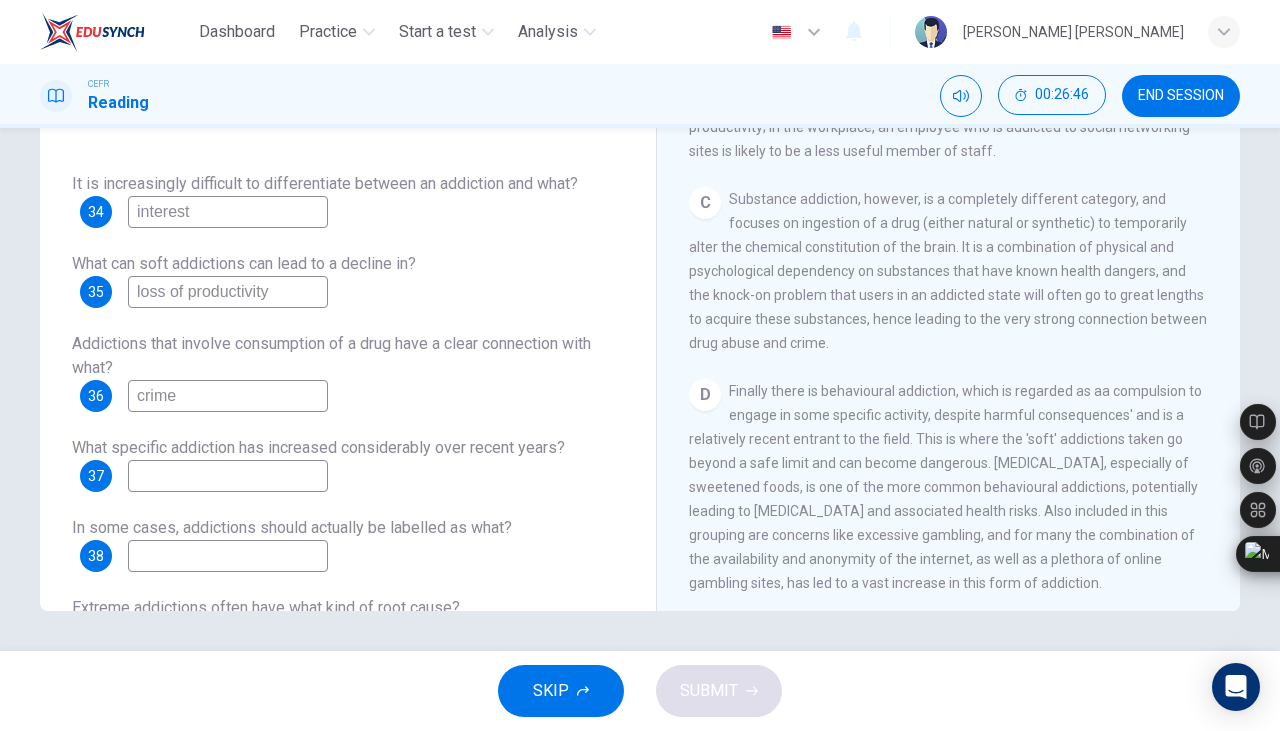 type on "crime" 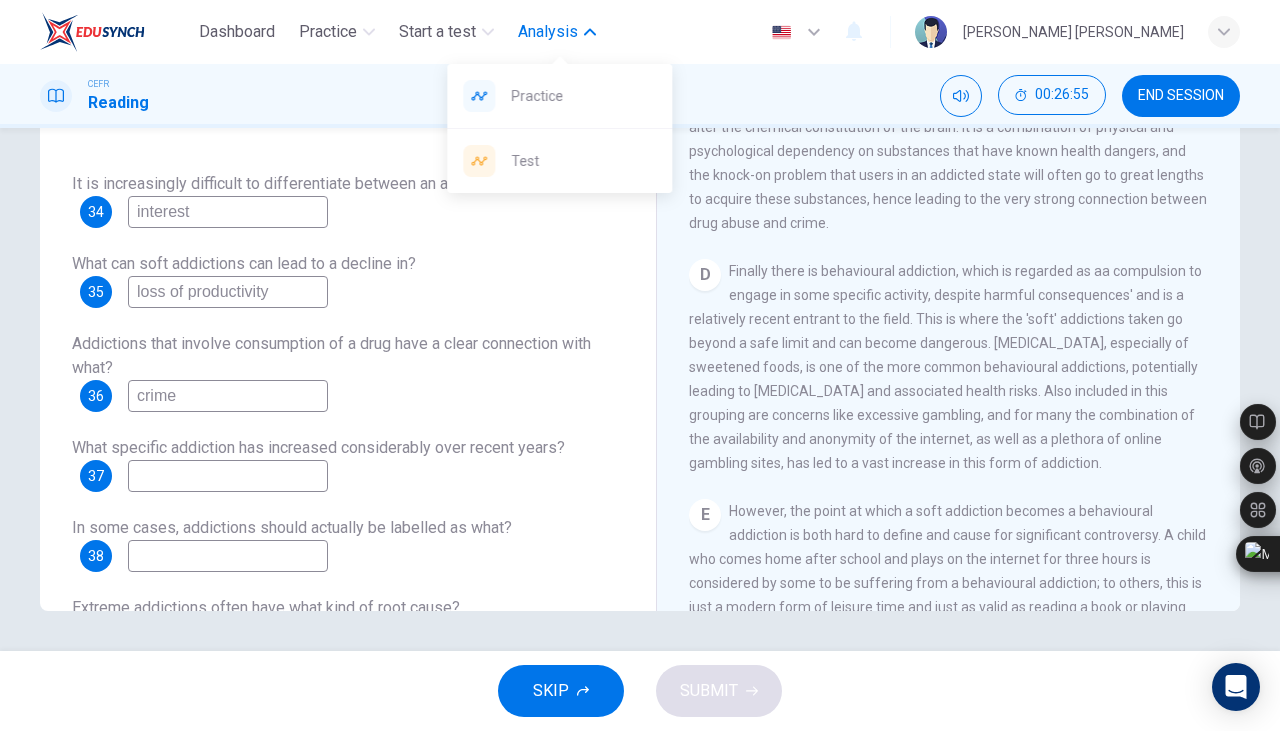scroll, scrollTop: 862, scrollLeft: 0, axis: vertical 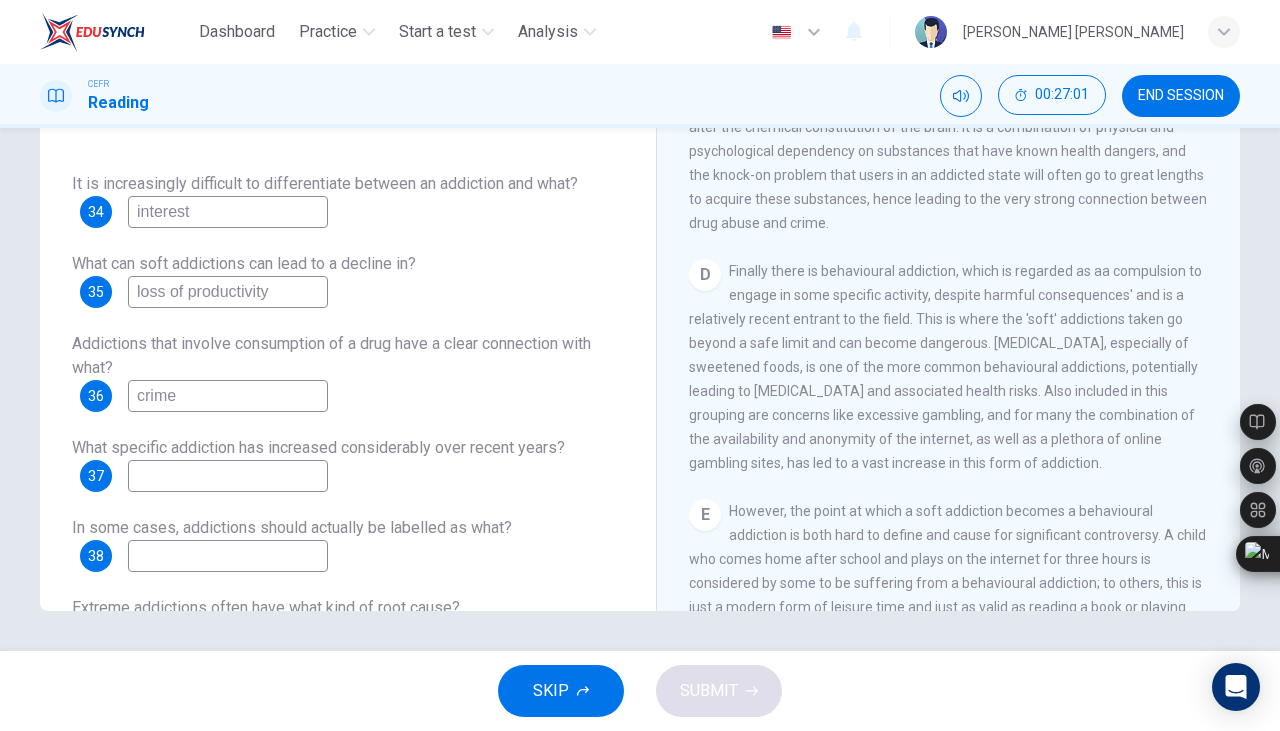 click at bounding box center (228, 476) 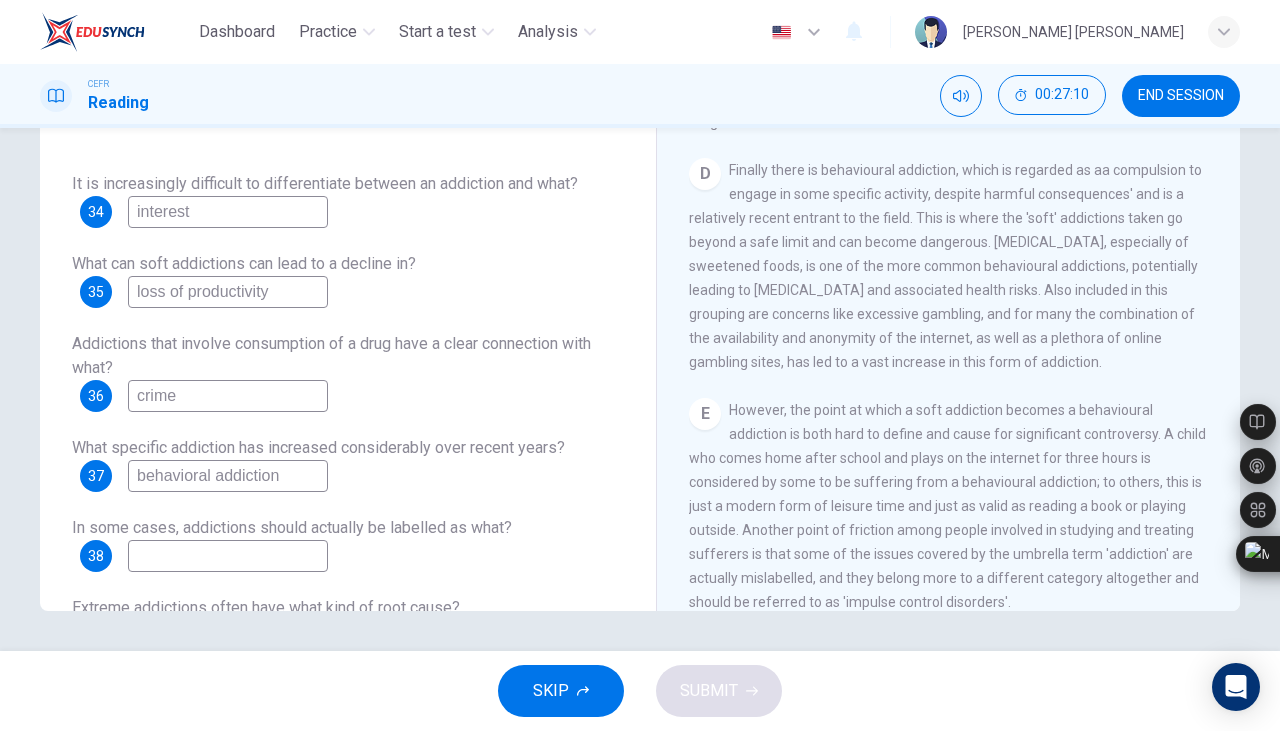 scroll, scrollTop: 974, scrollLeft: 0, axis: vertical 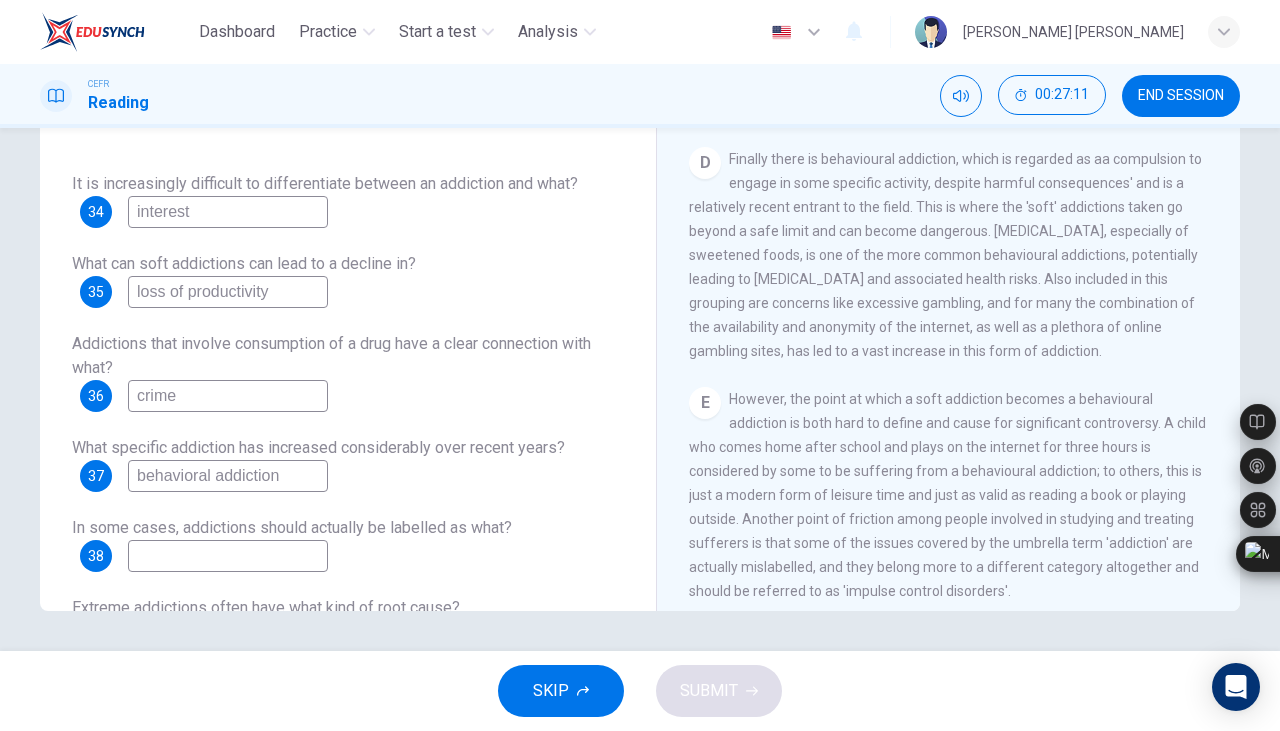 type on "behavioral addiction" 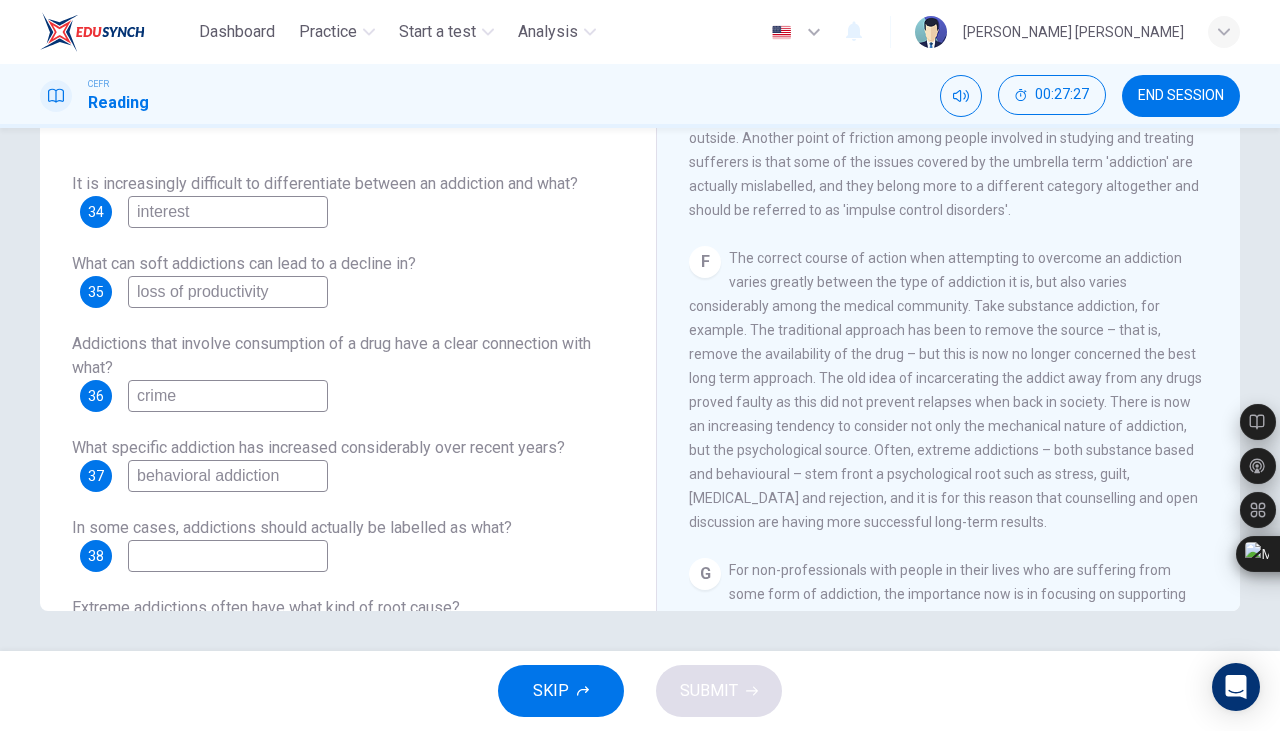 scroll, scrollTop: 1486, scrollLeft: 0, axis: vertical 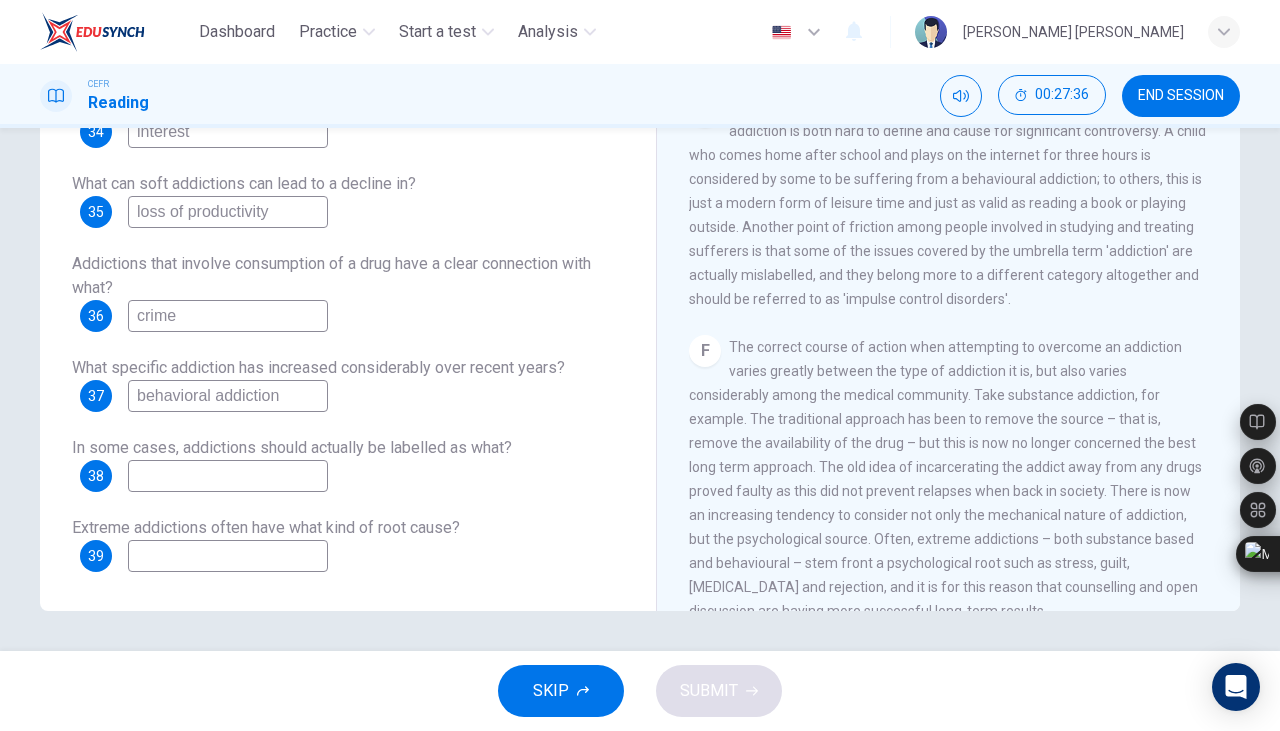 click at bounding box center [228, 476] 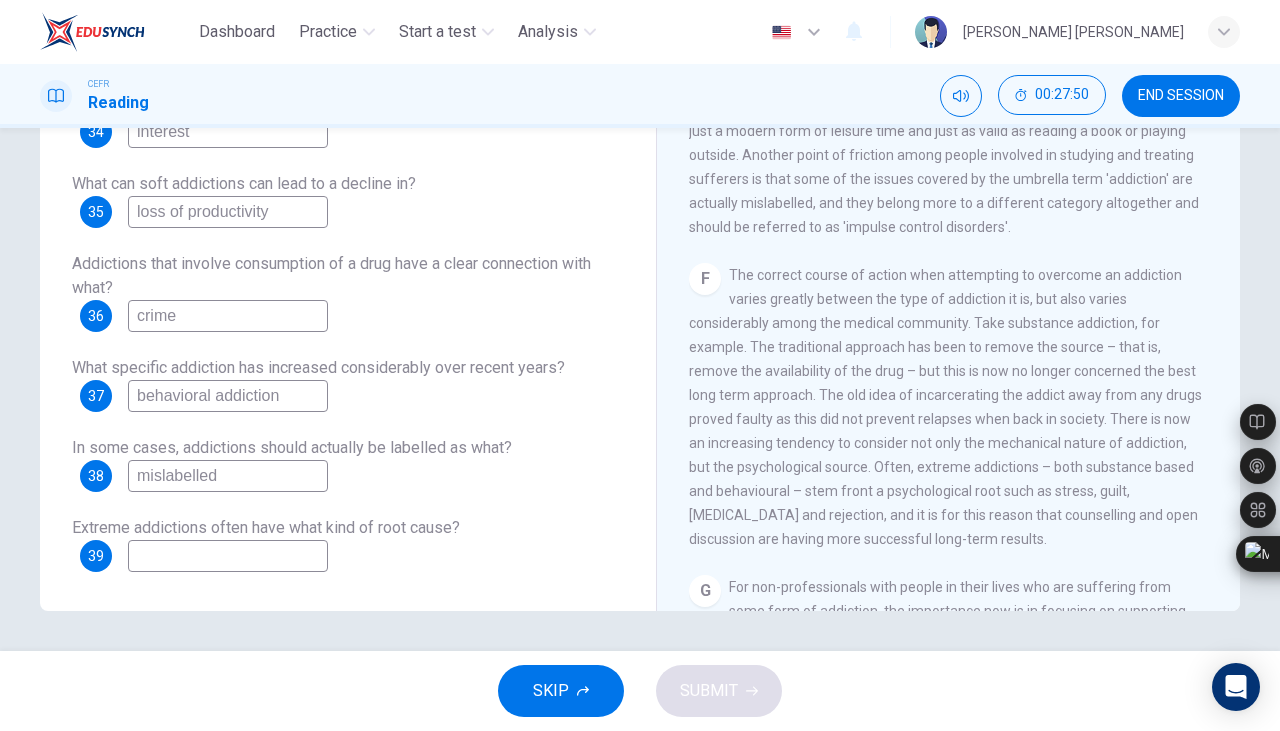 scroll, scrollTop: 1339, scrollLeft: 0, axis: vertical 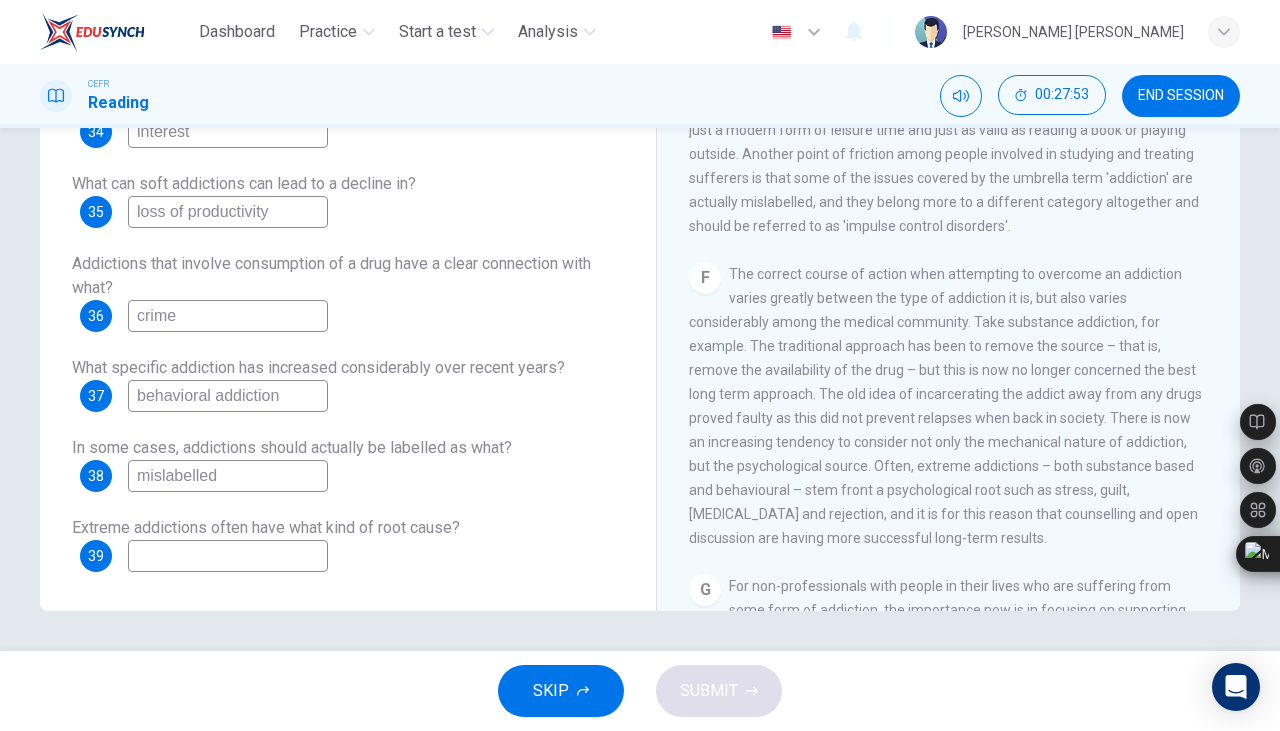 type on "mislabelled" 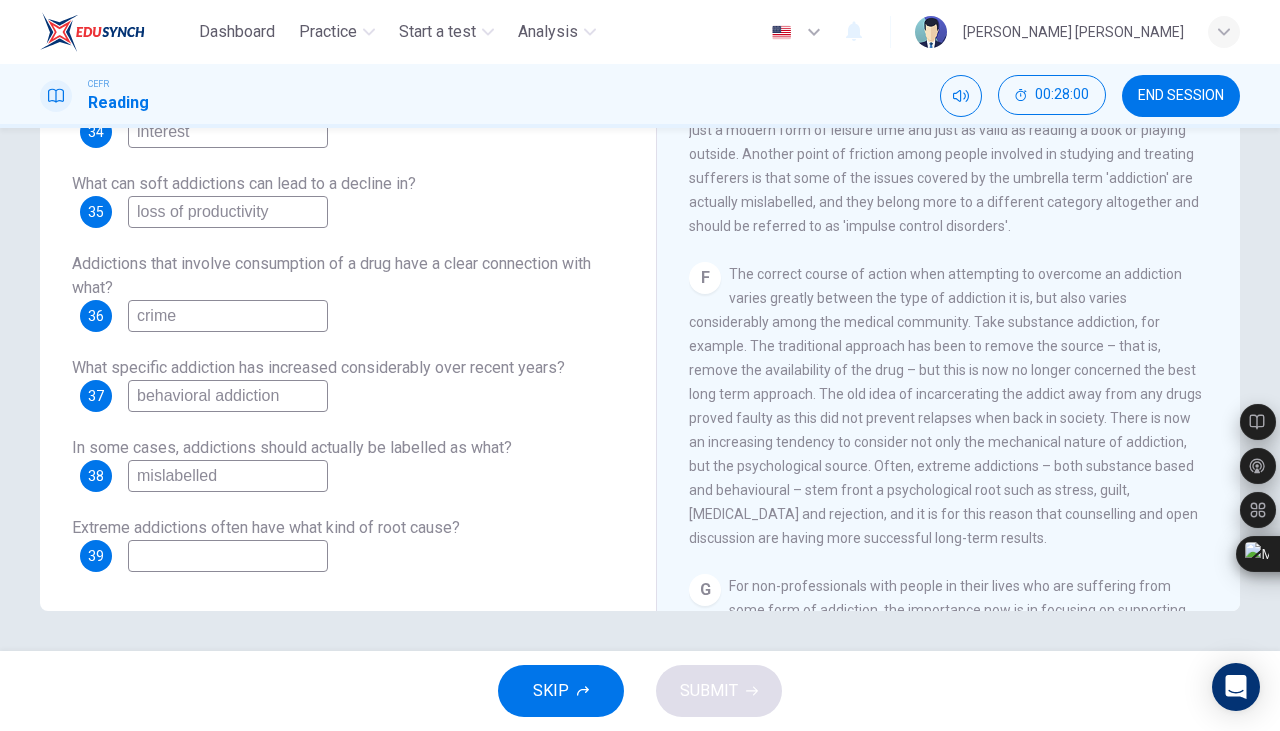 click at bounding box center [228, 556] 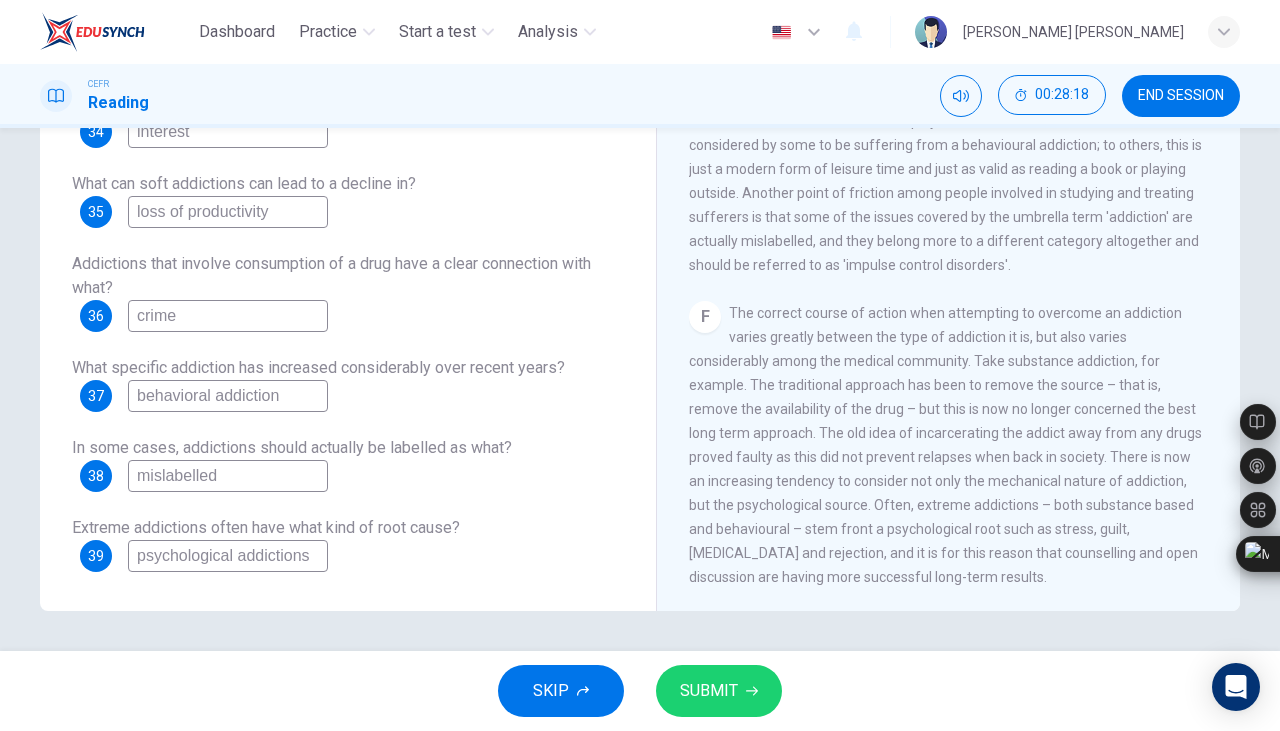 scroll, scrollTop: 1299, scrollLeft: 0, axis: vertical 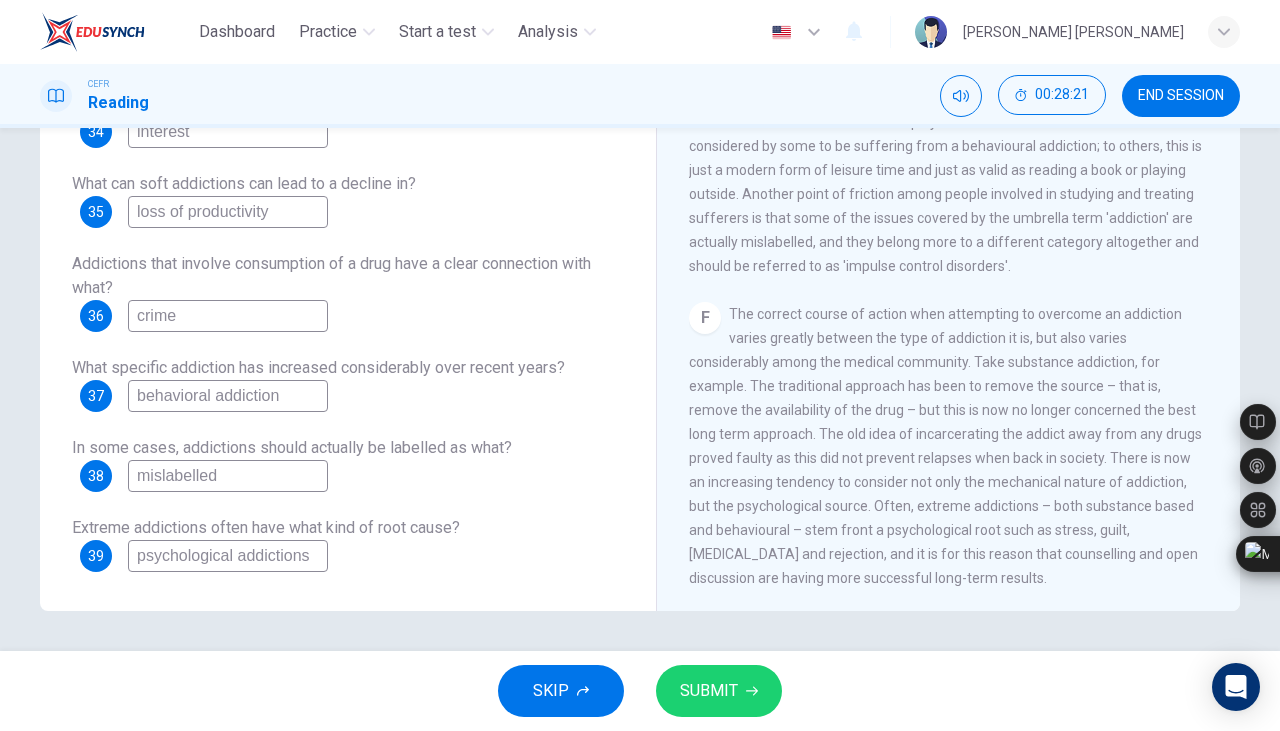 type on "psychological addictions" 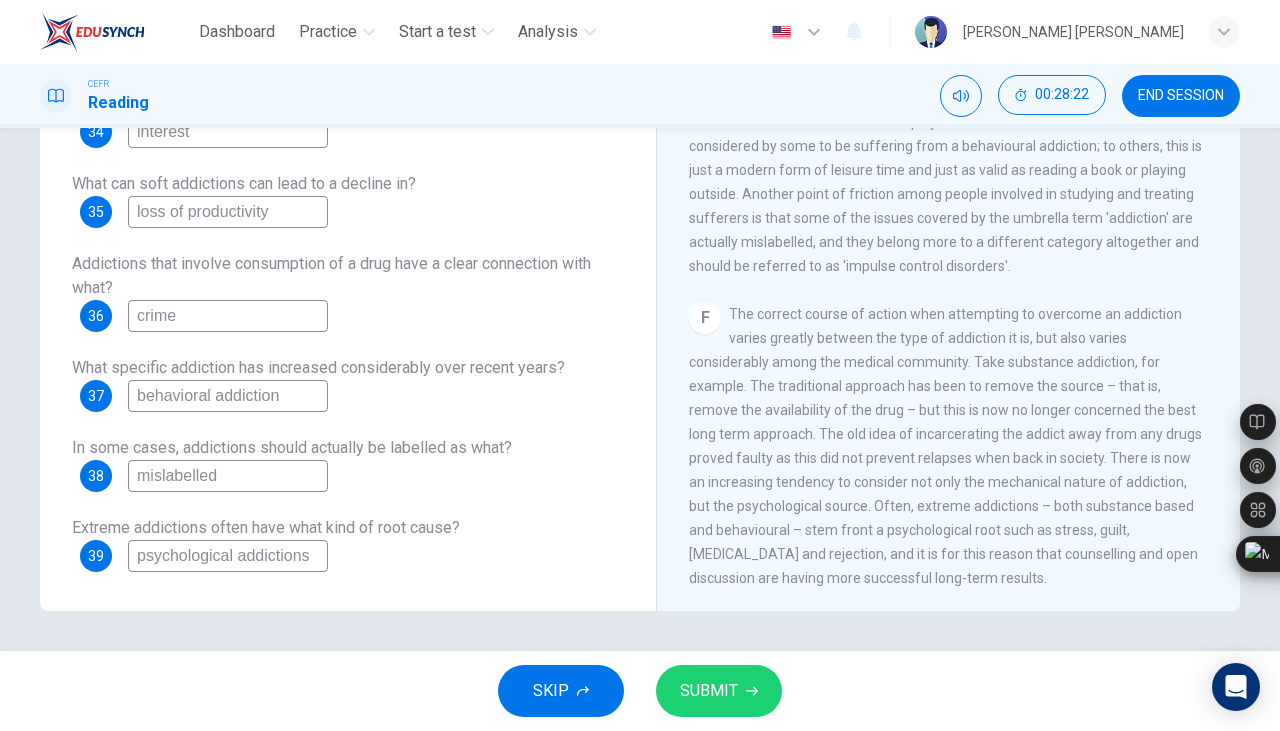 drag, startPoint x: 839, startPoint y: 296, endPoint x: 960, endPoint y: 295, distance: 121.004135 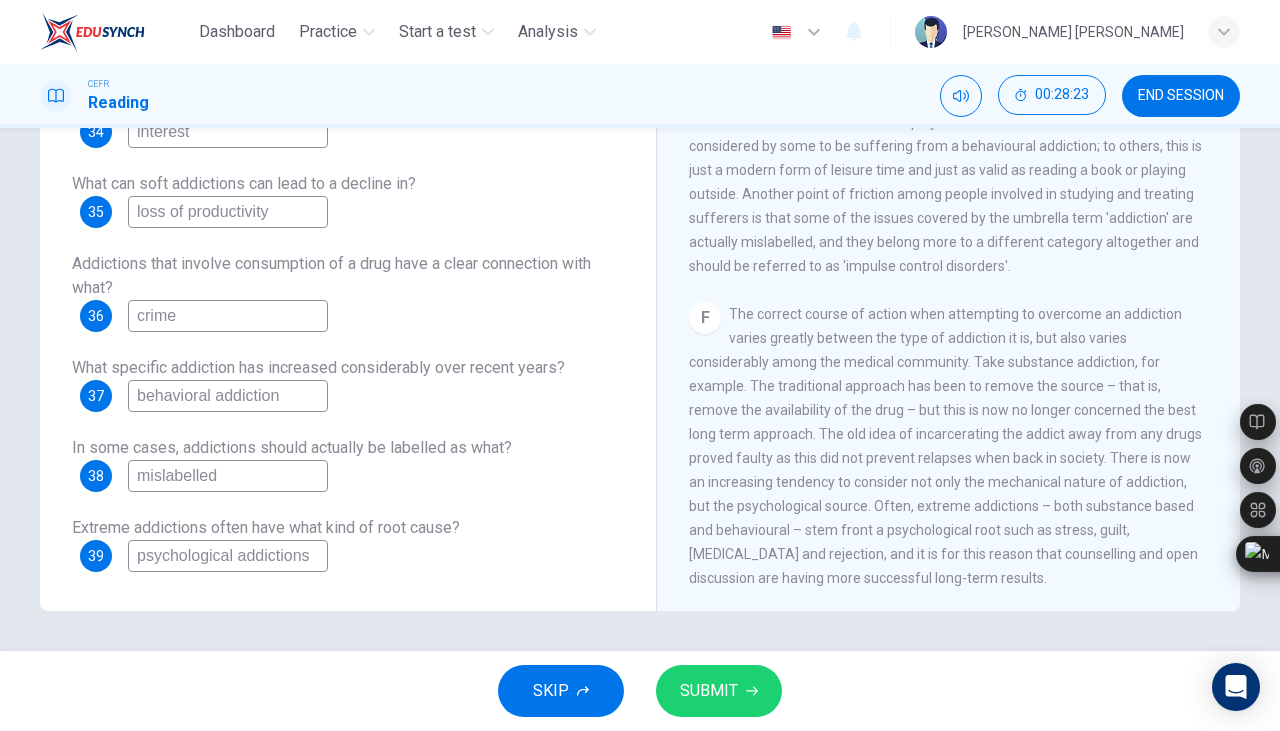drag, startPoint x: 252, startPoint y: 477, endPoint x: 96, endPoint y: 479, distance: 156.01282 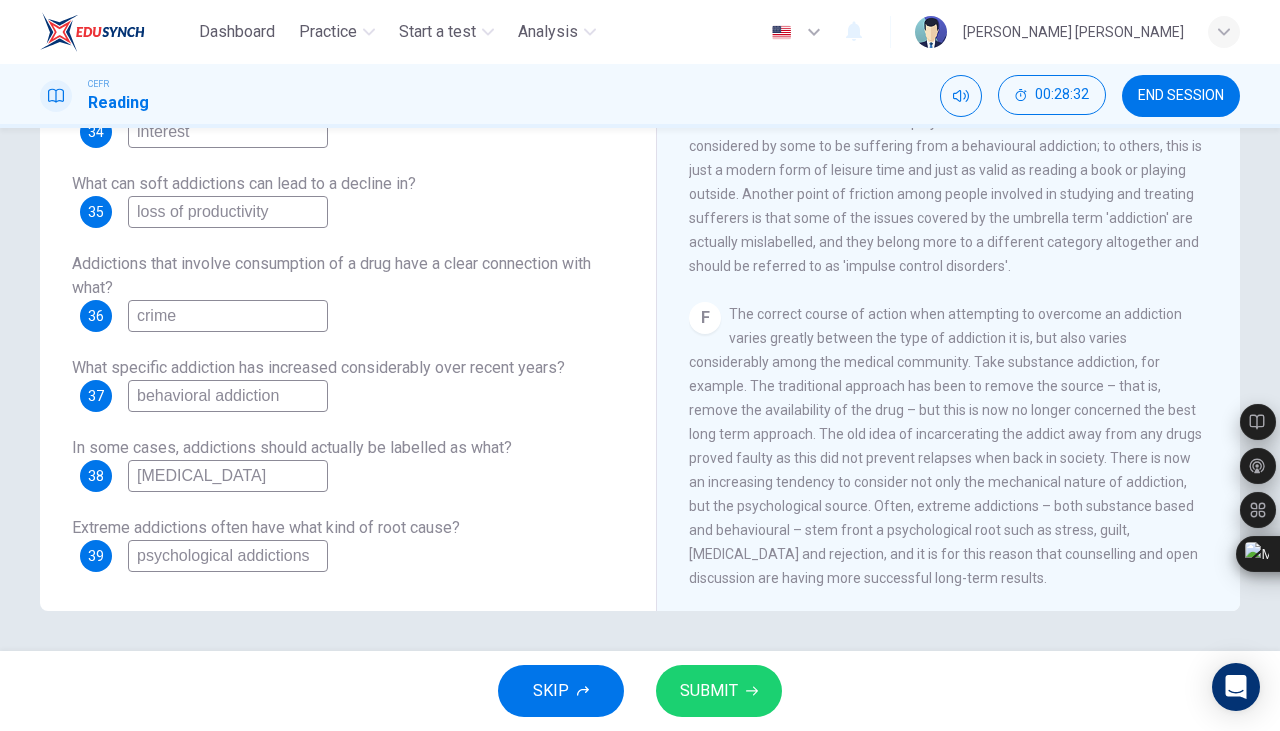 type on "impulse control disorders" 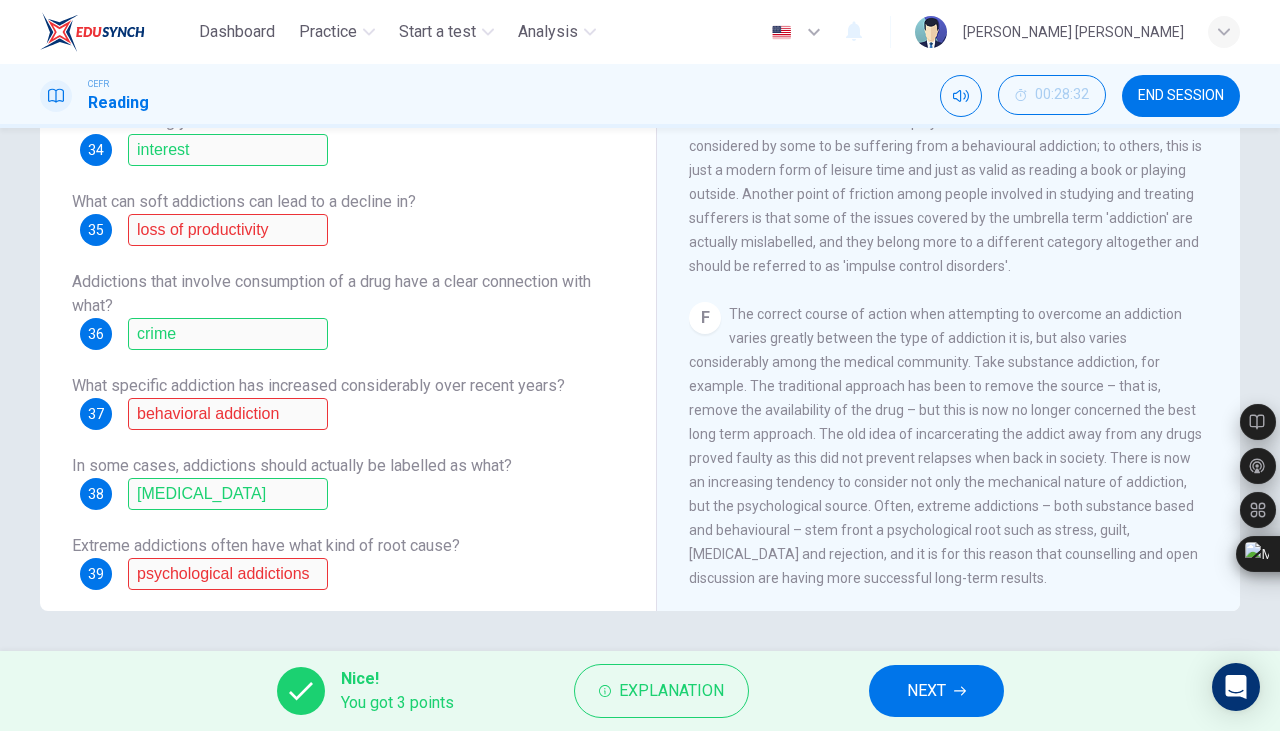 scroll, scrollTop: 0, scrollLeft: 0, axis: both 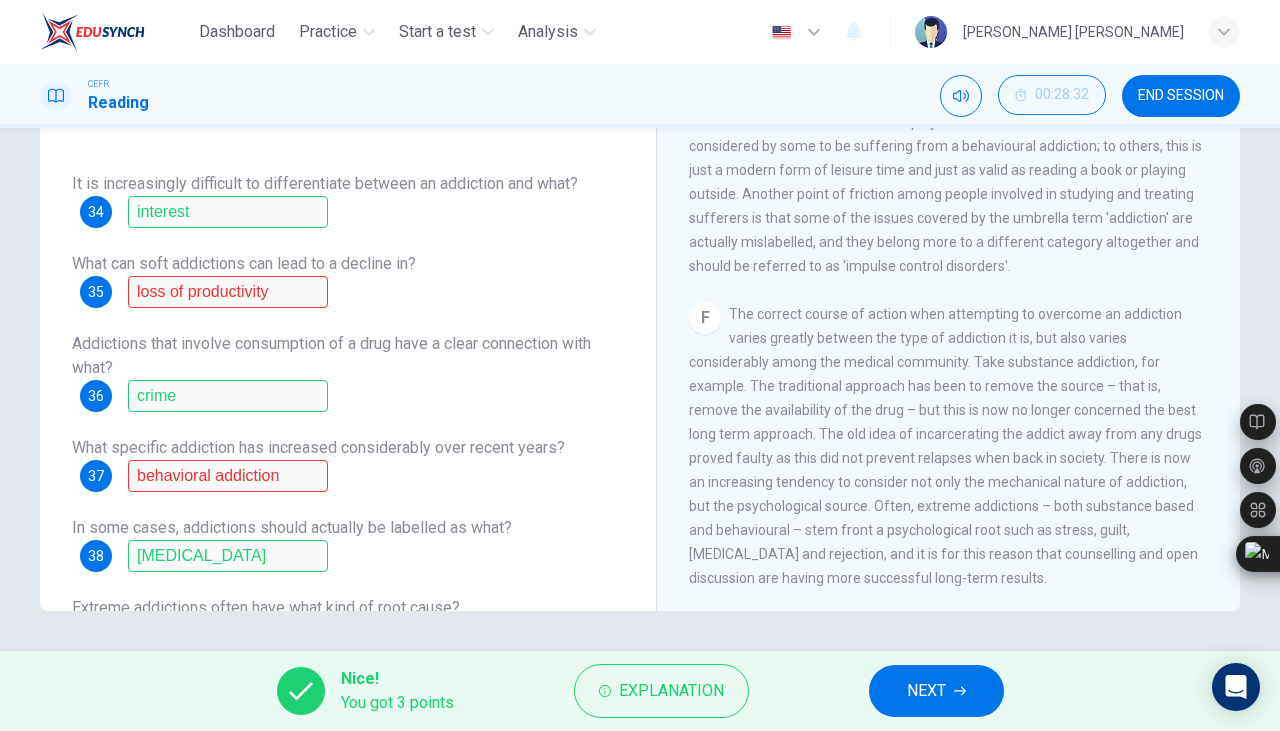 click 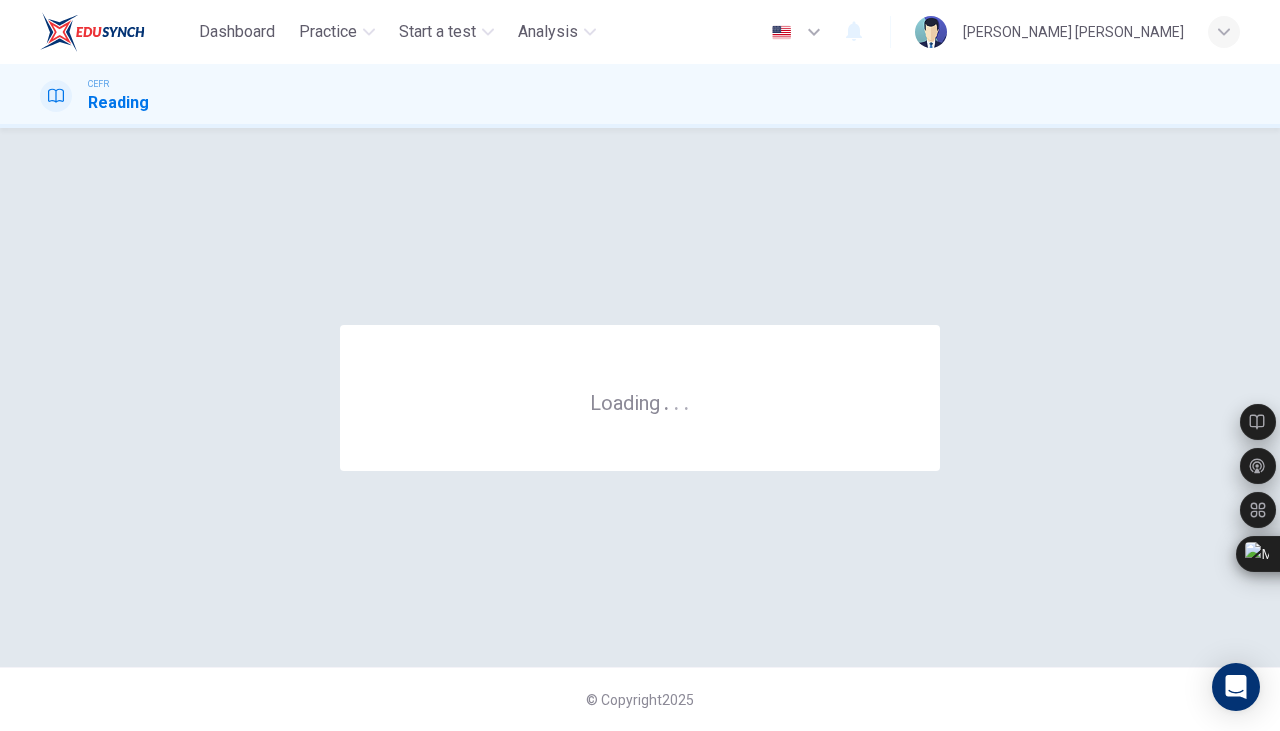 scroll, scrollTop: 0, scrollLeft: 0, axis: both 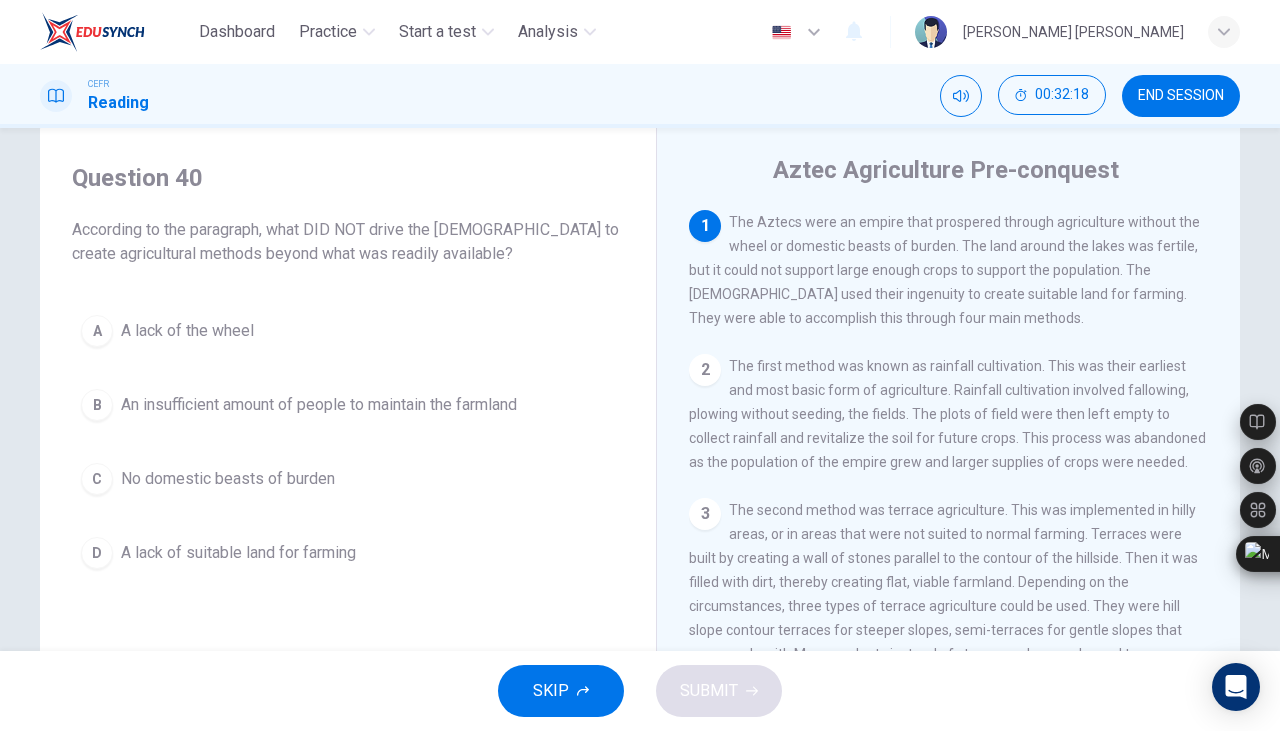 click on "B" at bounding box center [97, 405] 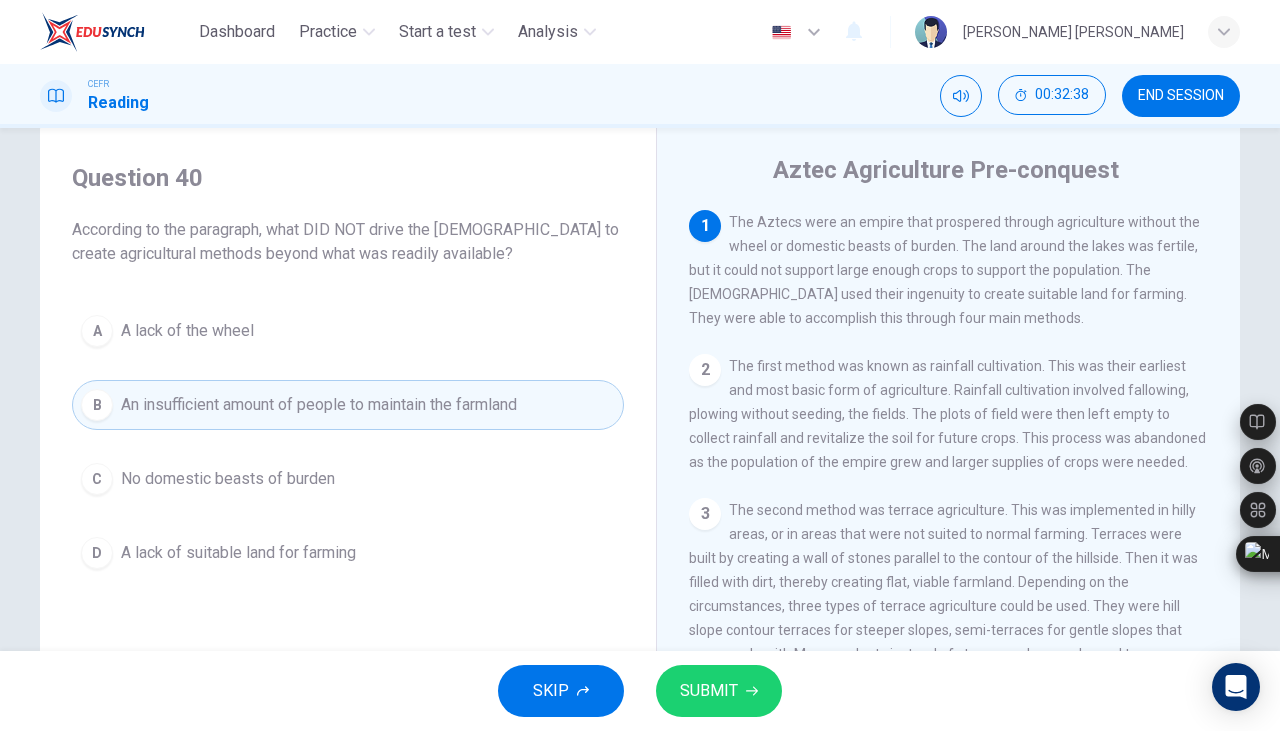click on "SUBMIT" at bounding box center (709, 691) 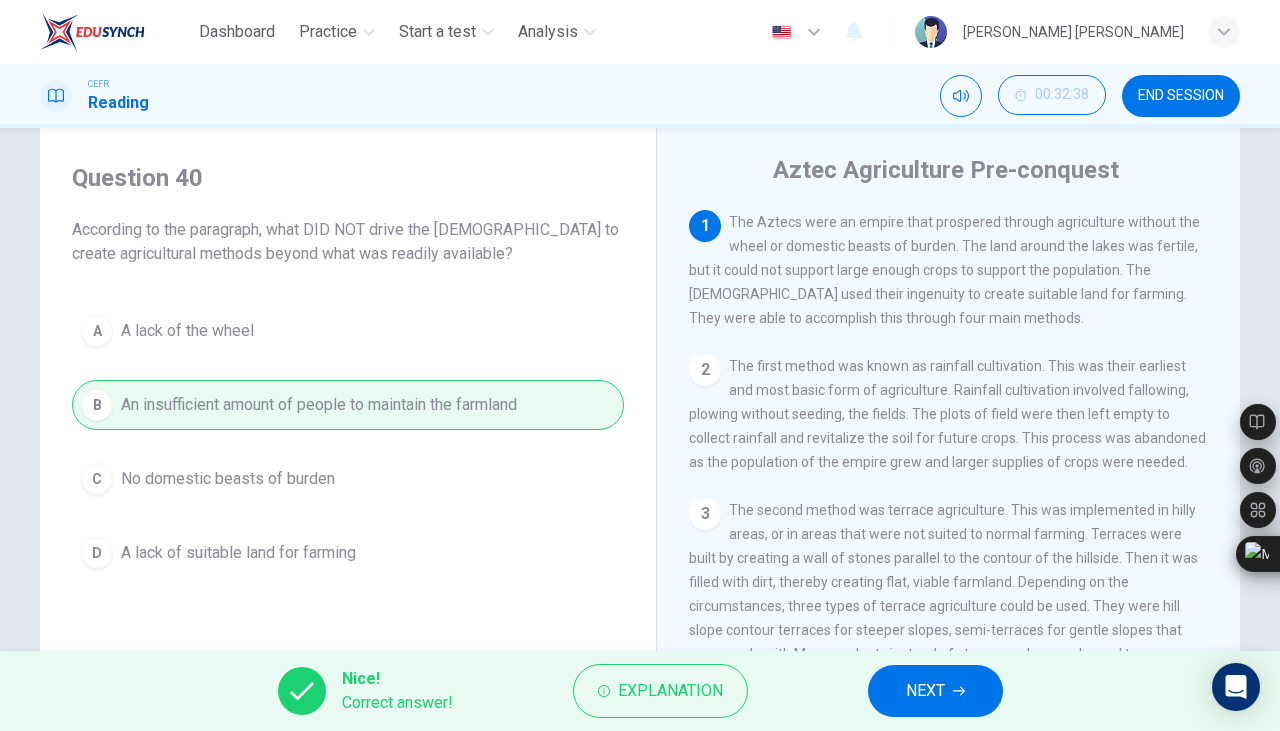 click on "Explanation" at bounding box center (660, 691) 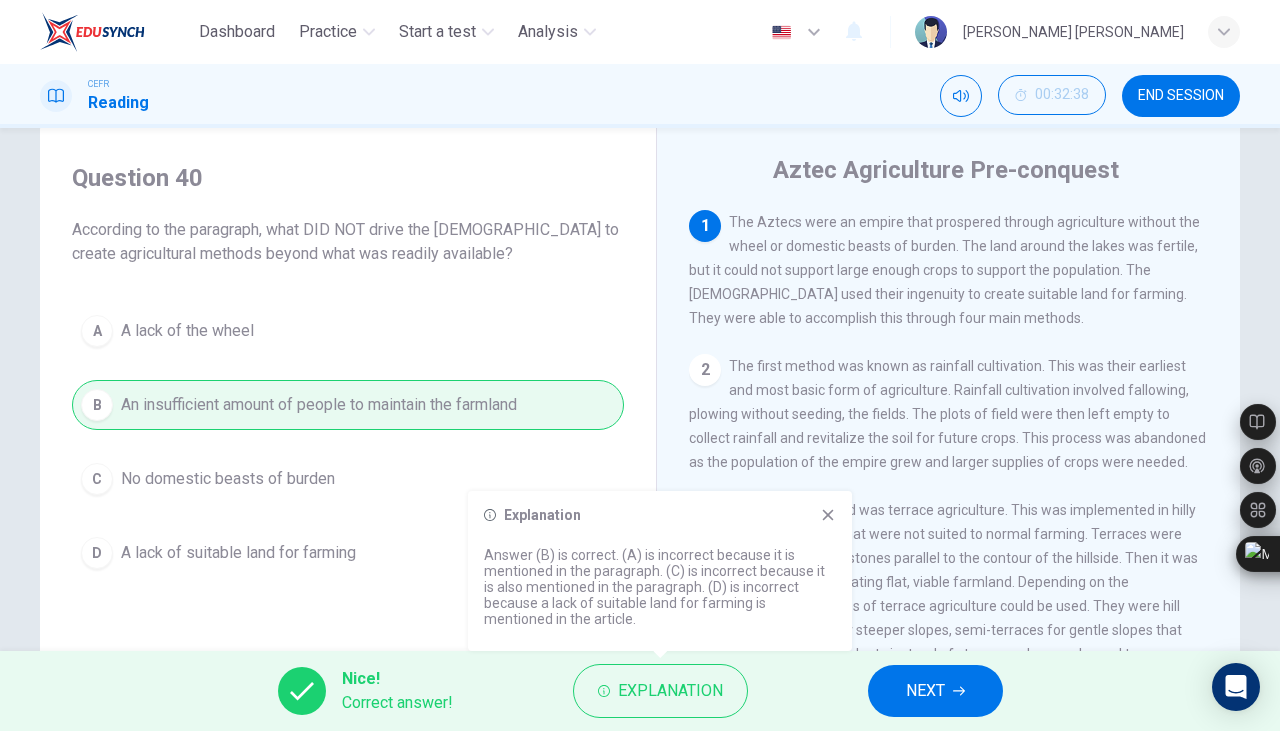 click on "NEXT" at bounding box center [935, 691] 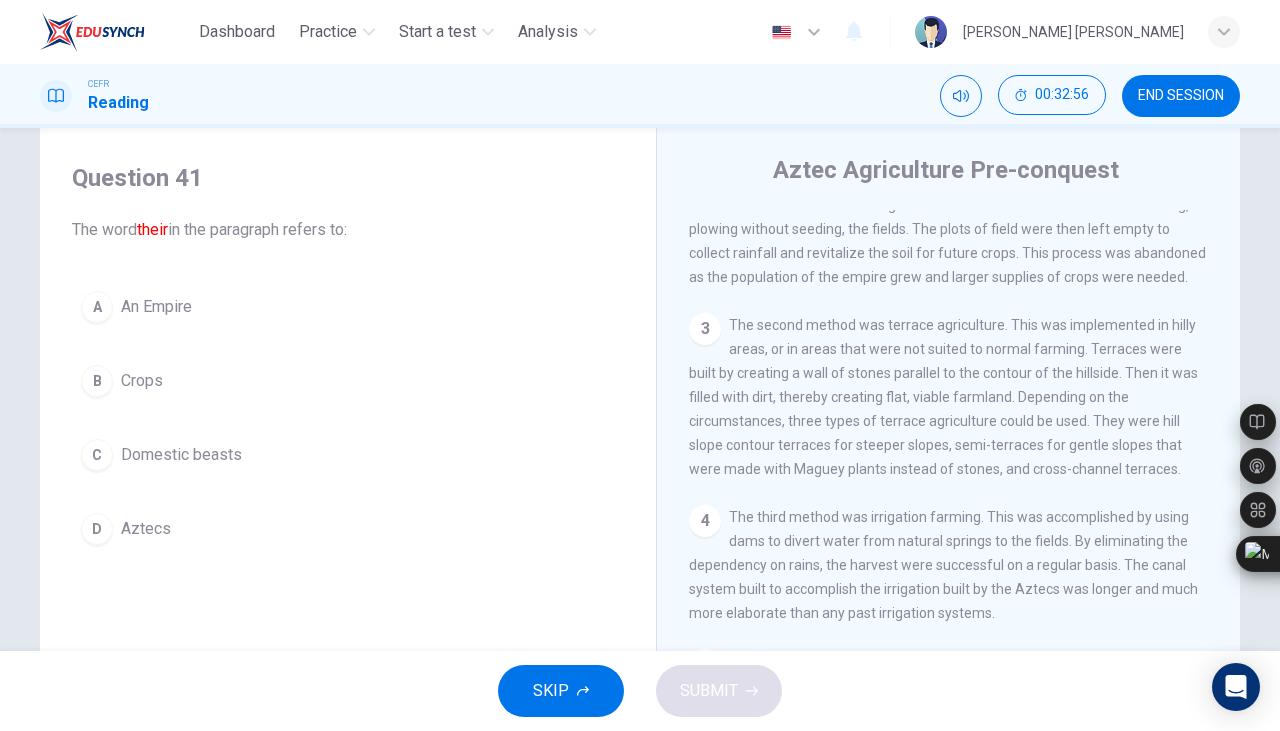 scroll, scrollTop: 228, scrollLeft: 0, axis: vertical 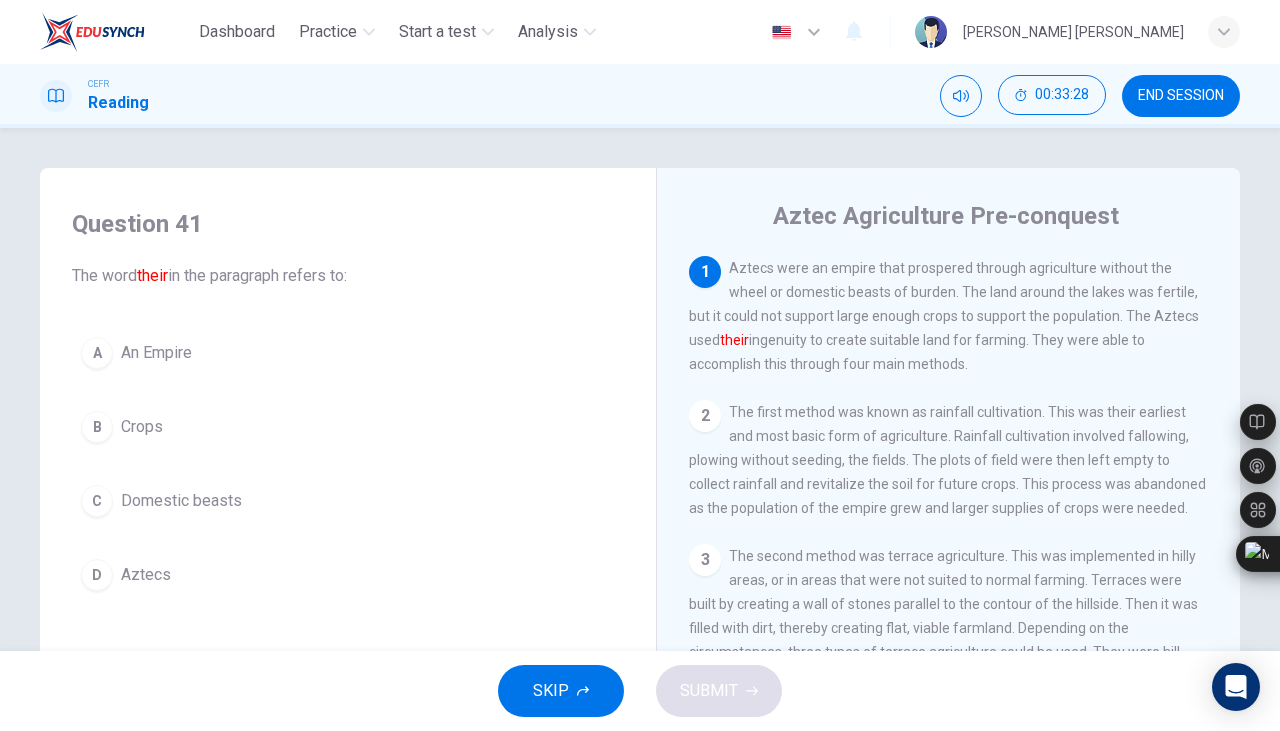 click on "A" at bounding box center [97, 353] 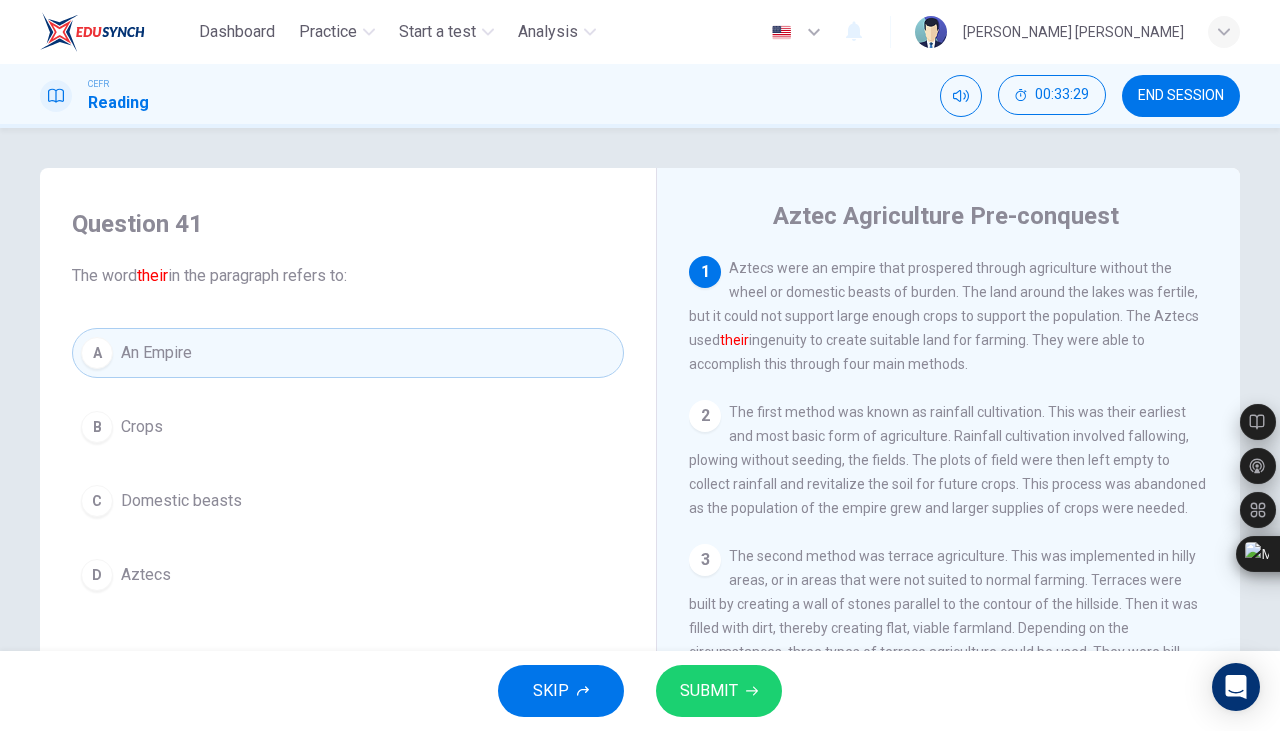 click on "SUBMIT" at bounding box center [709, 691] 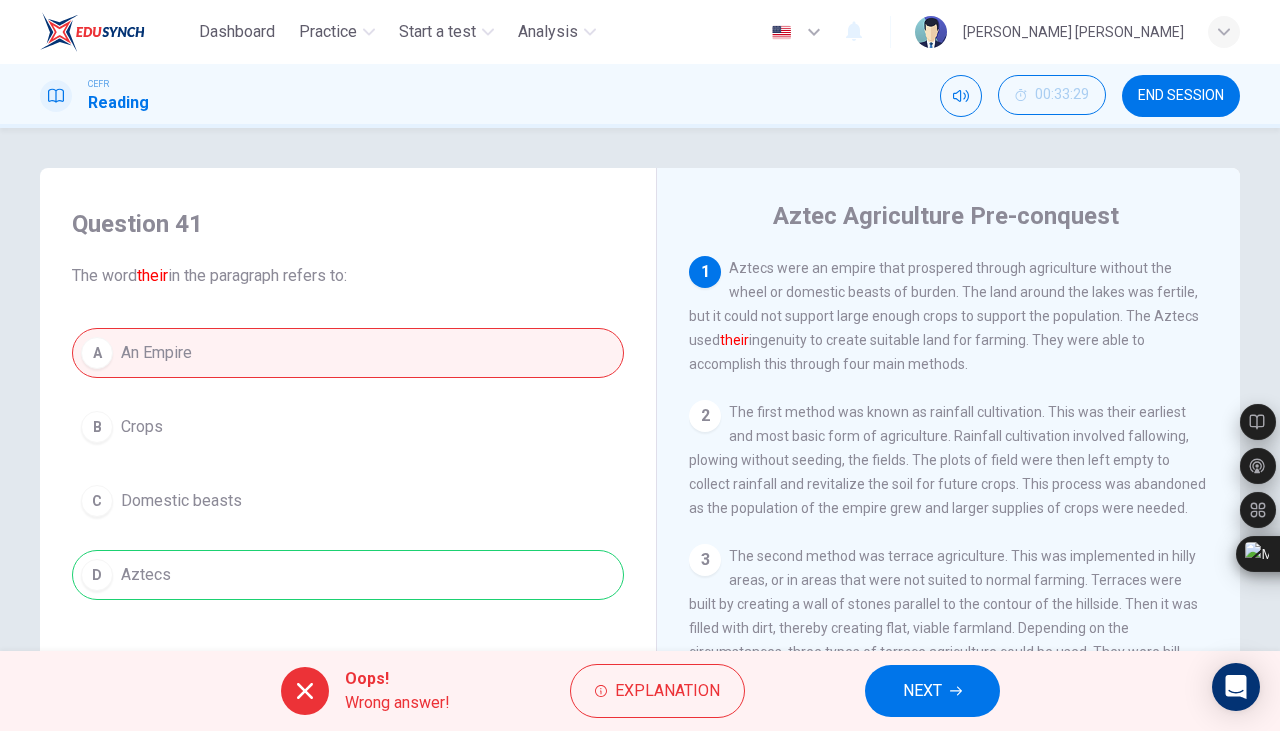 click on "NEXT" at bounding box center (932, 691) 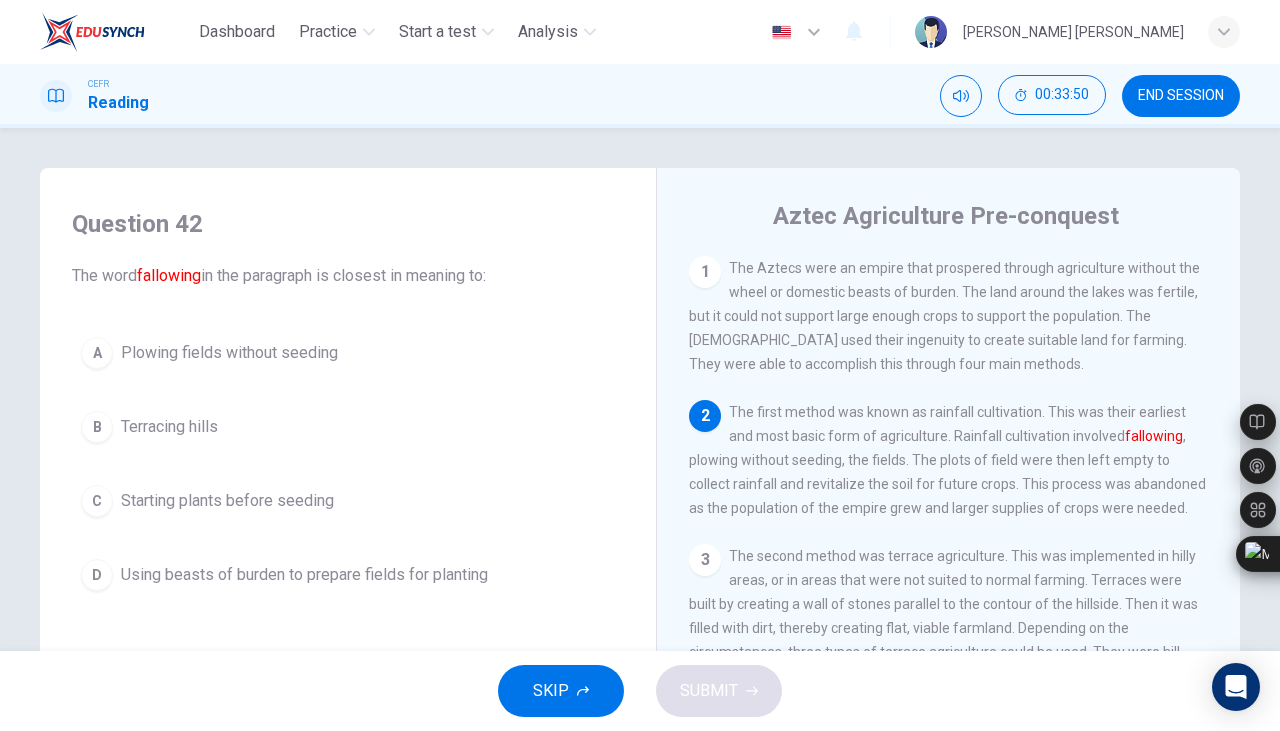 click on "Plowing fields without seeding" at bounding box center [229, 353] 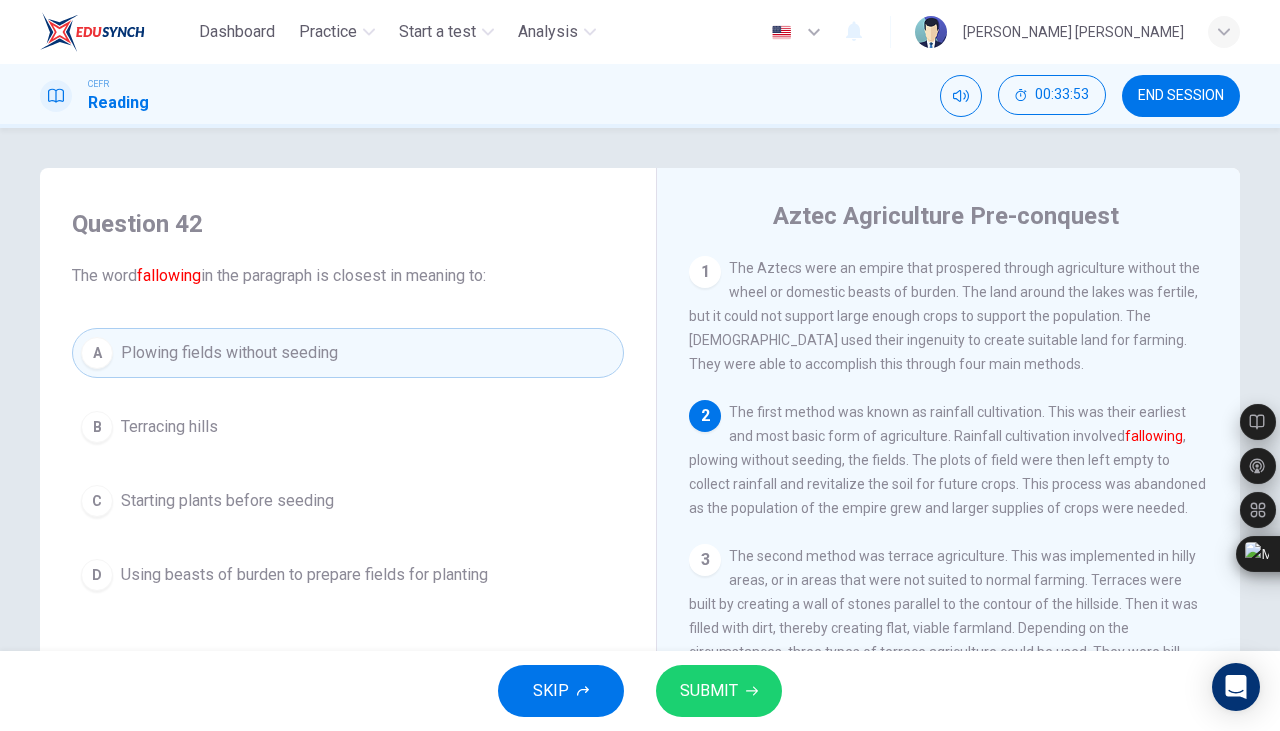 click on "SUBMIT" at bounding box center [719, 691] 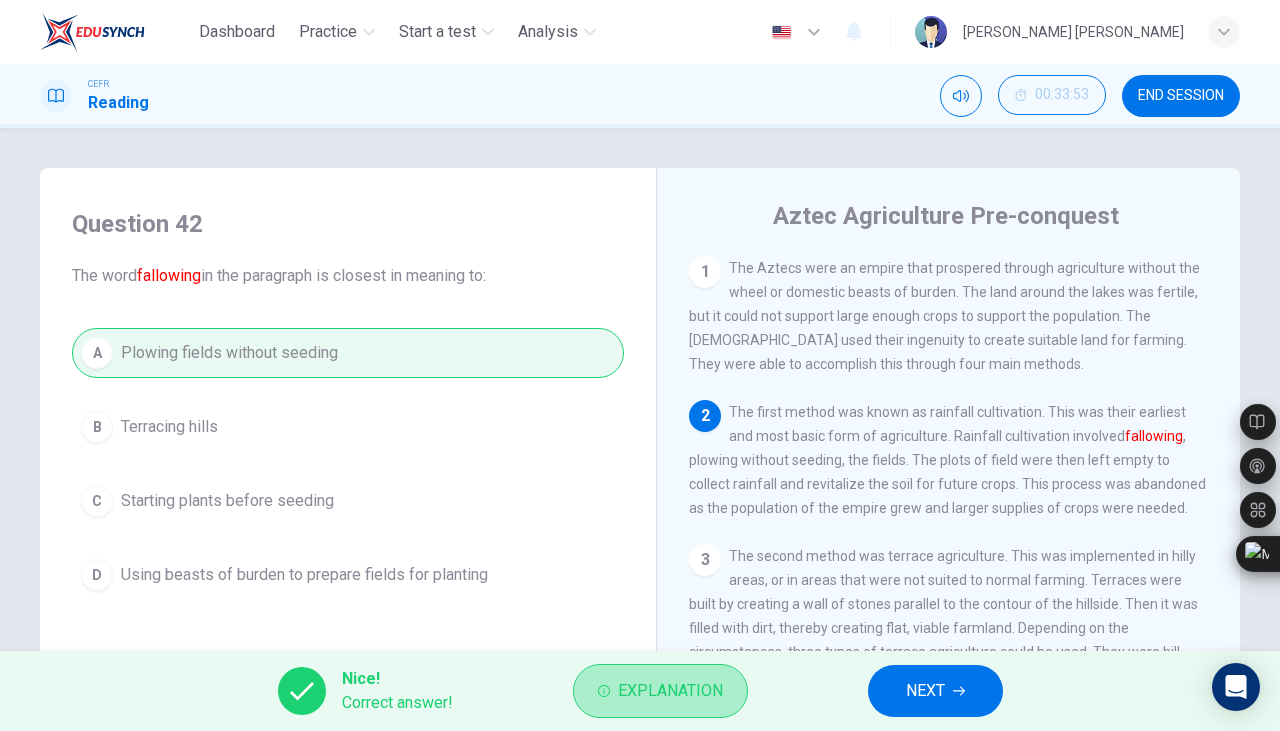 click on "Explanation" at bounding box center [670, 691] 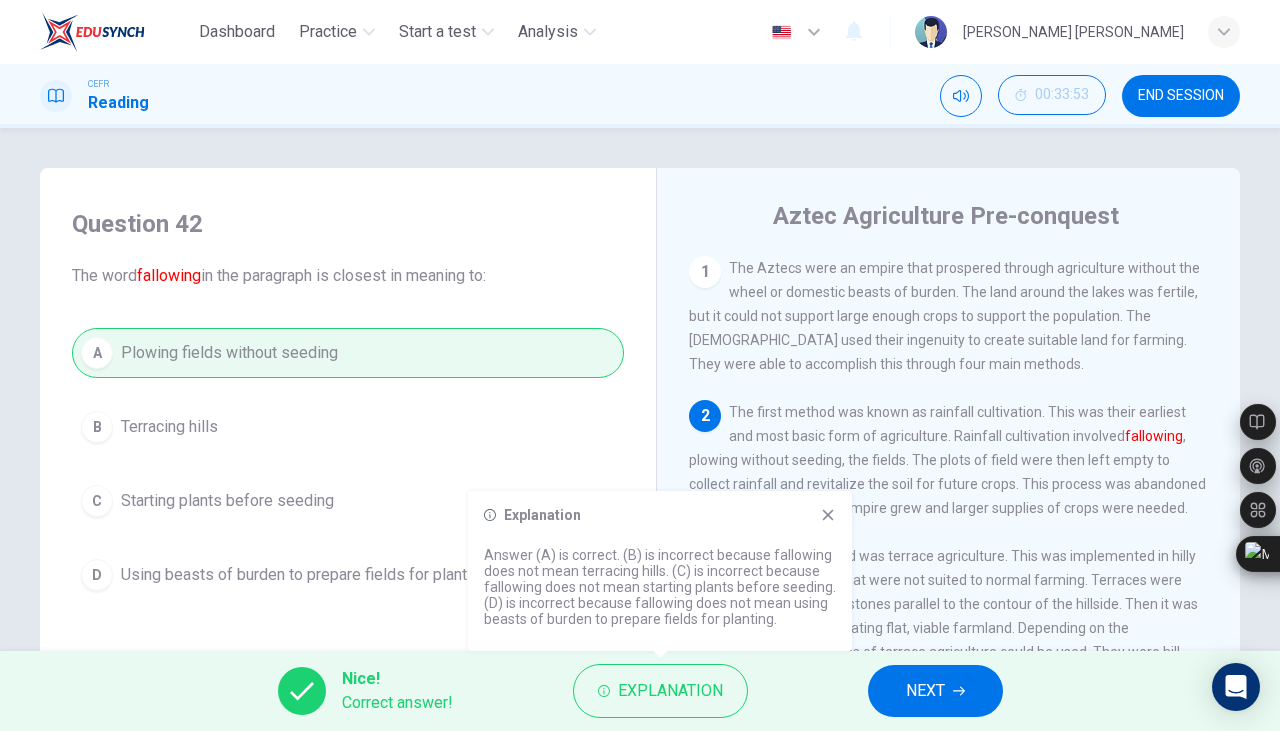 click on "NEXT" at bounding box center (935, 691) 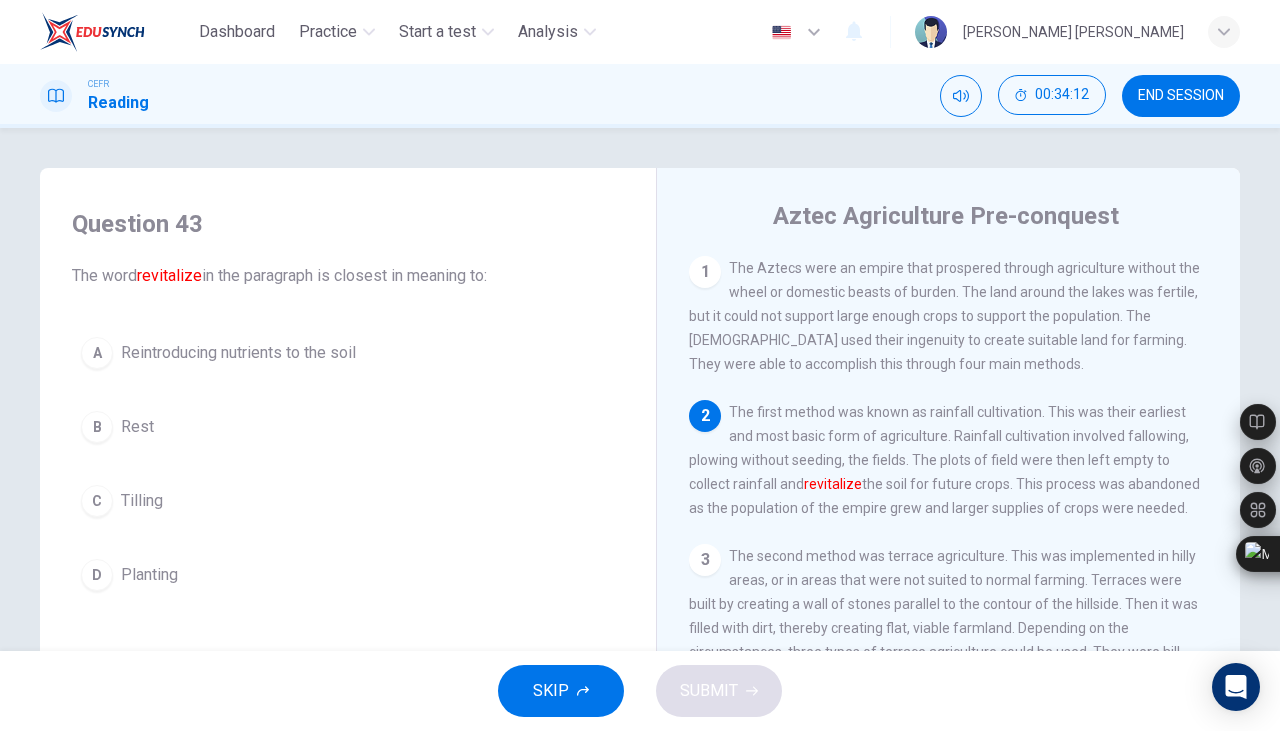 click on "A" at bounding box center (97, 353) 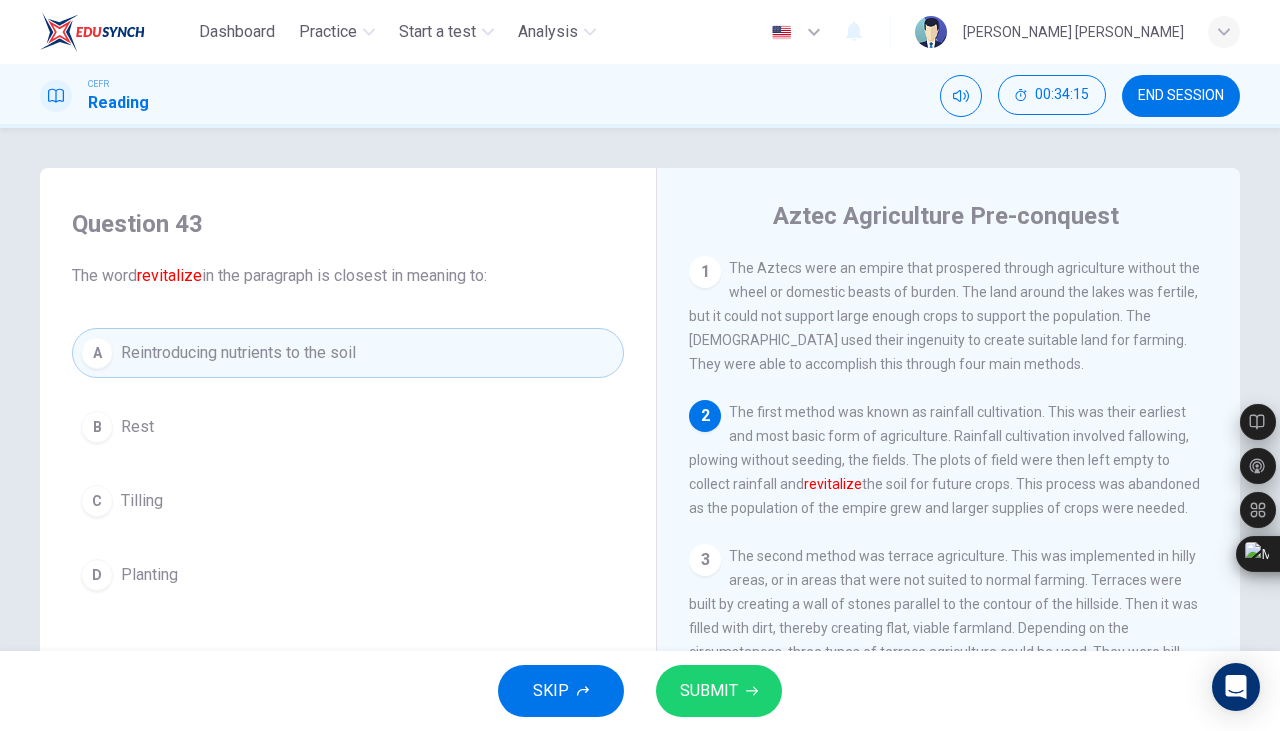 click on "B" at bounding box center [97, 427] 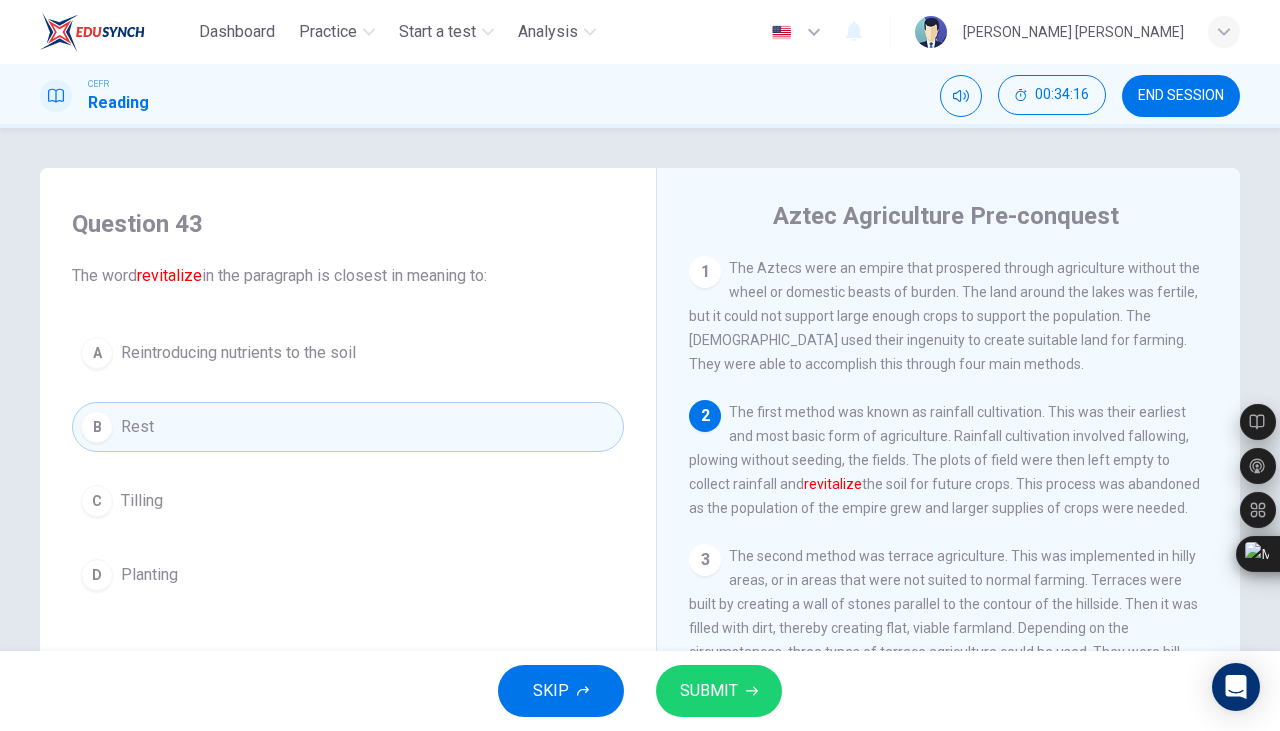 click on "SUBMIT" at bounding box center (709, 691) 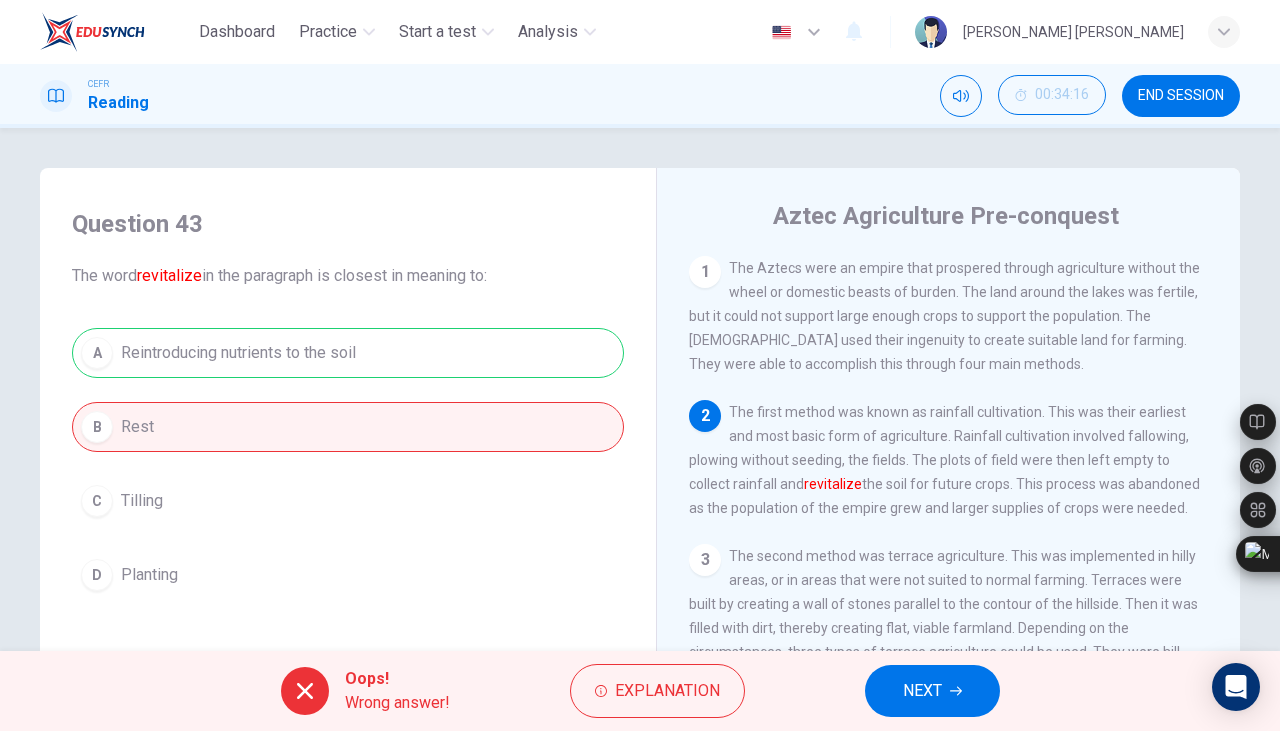 click on "Explanation" at bounding box center (657, 691) 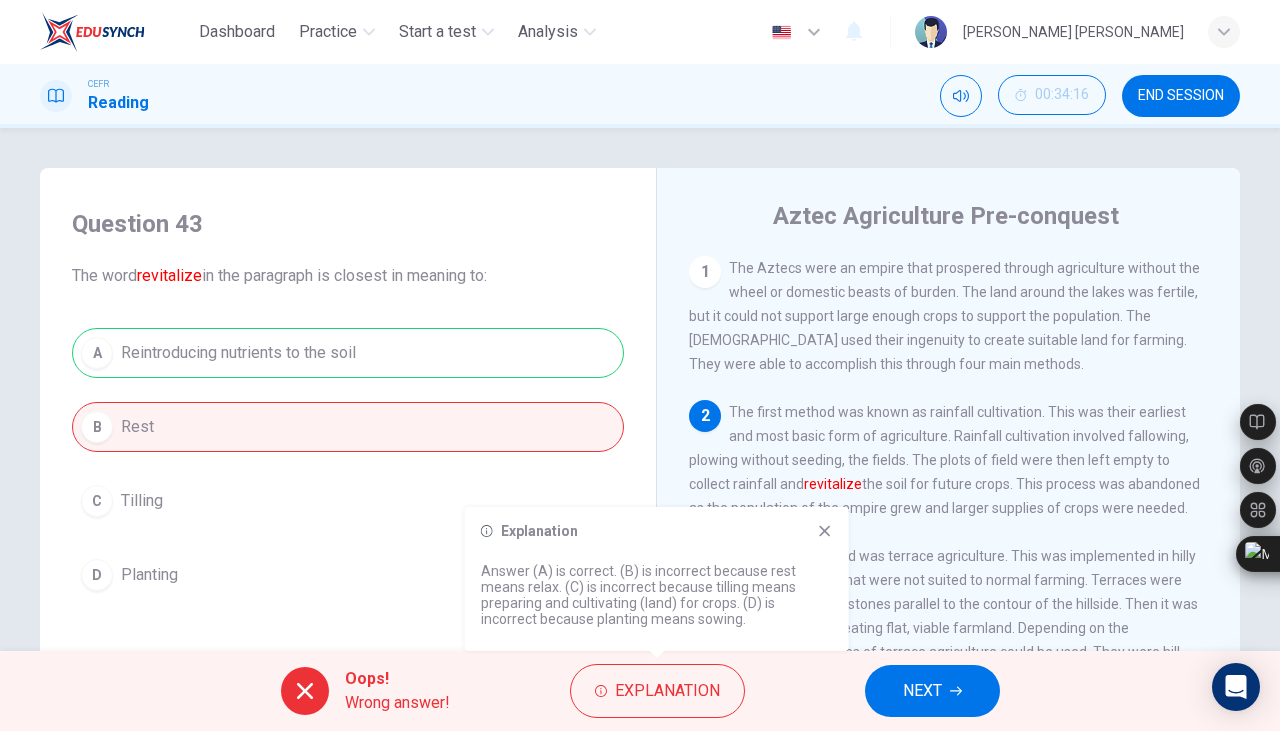 click on "Explanation" at bounding box center (657, 691) 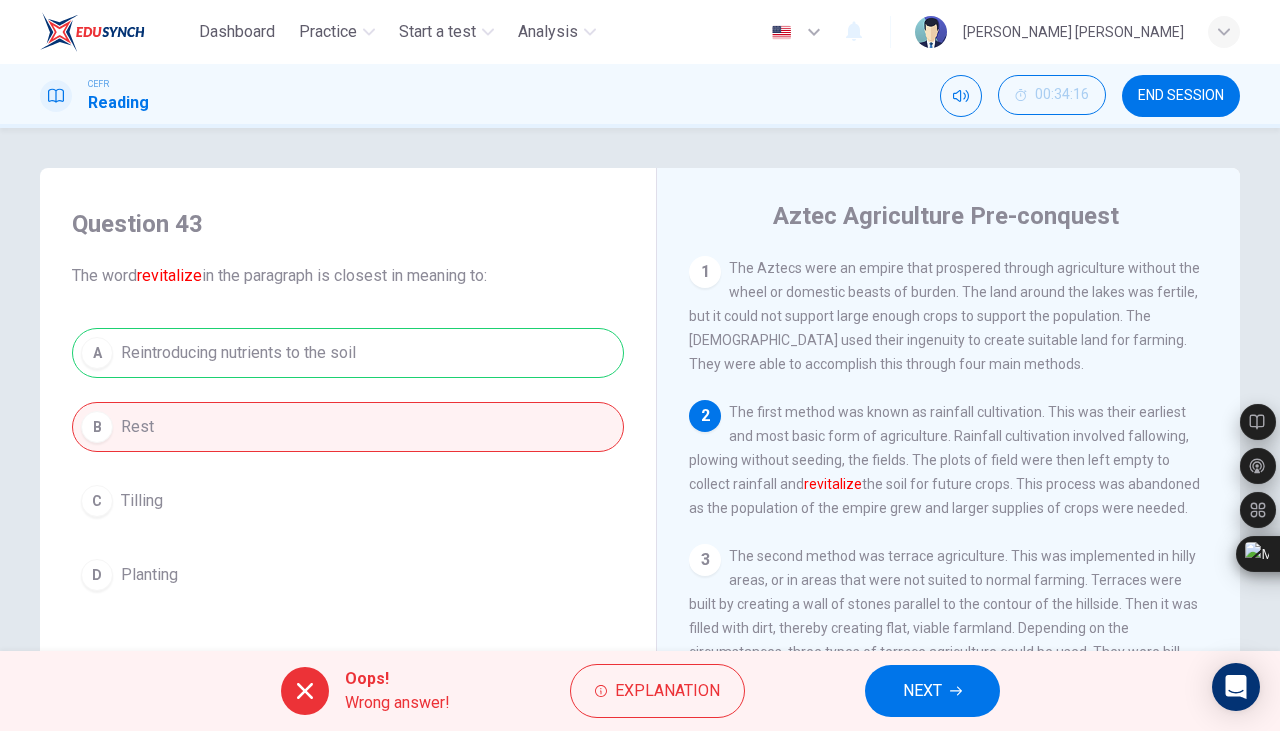 click on "Explanation" at bounding box center [657, 691] 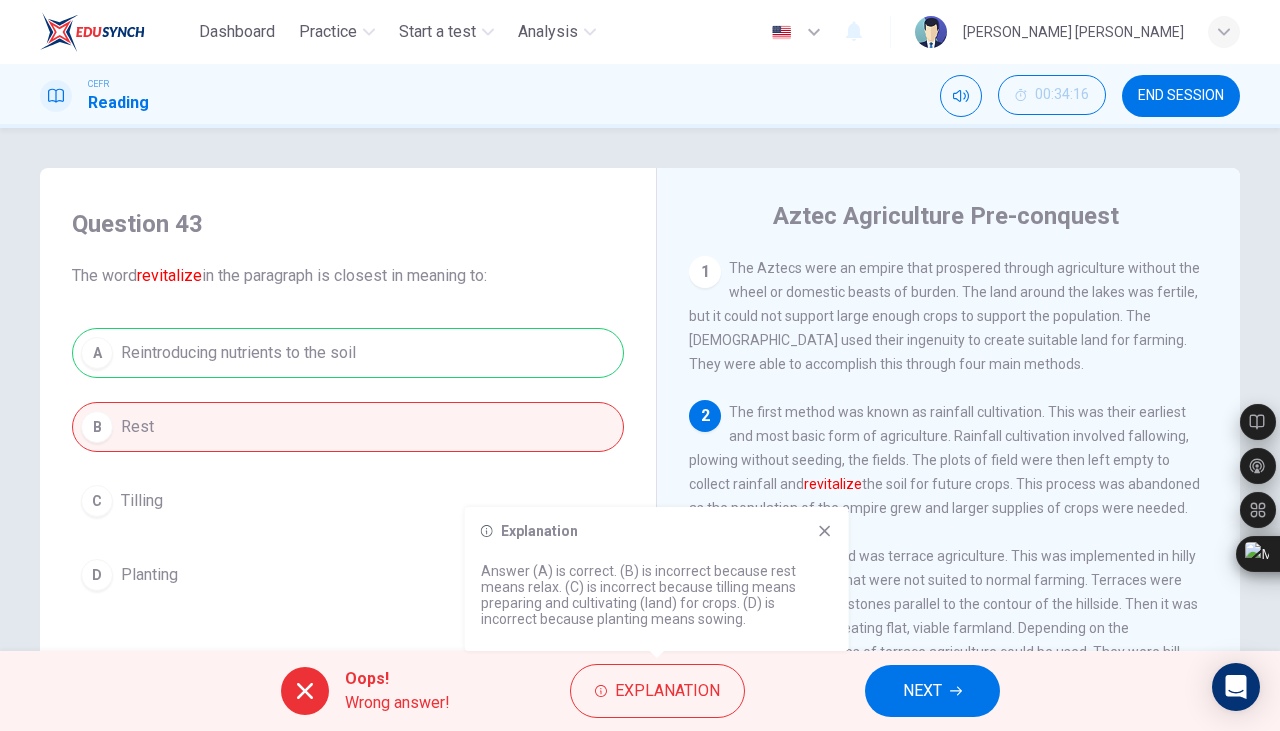 click 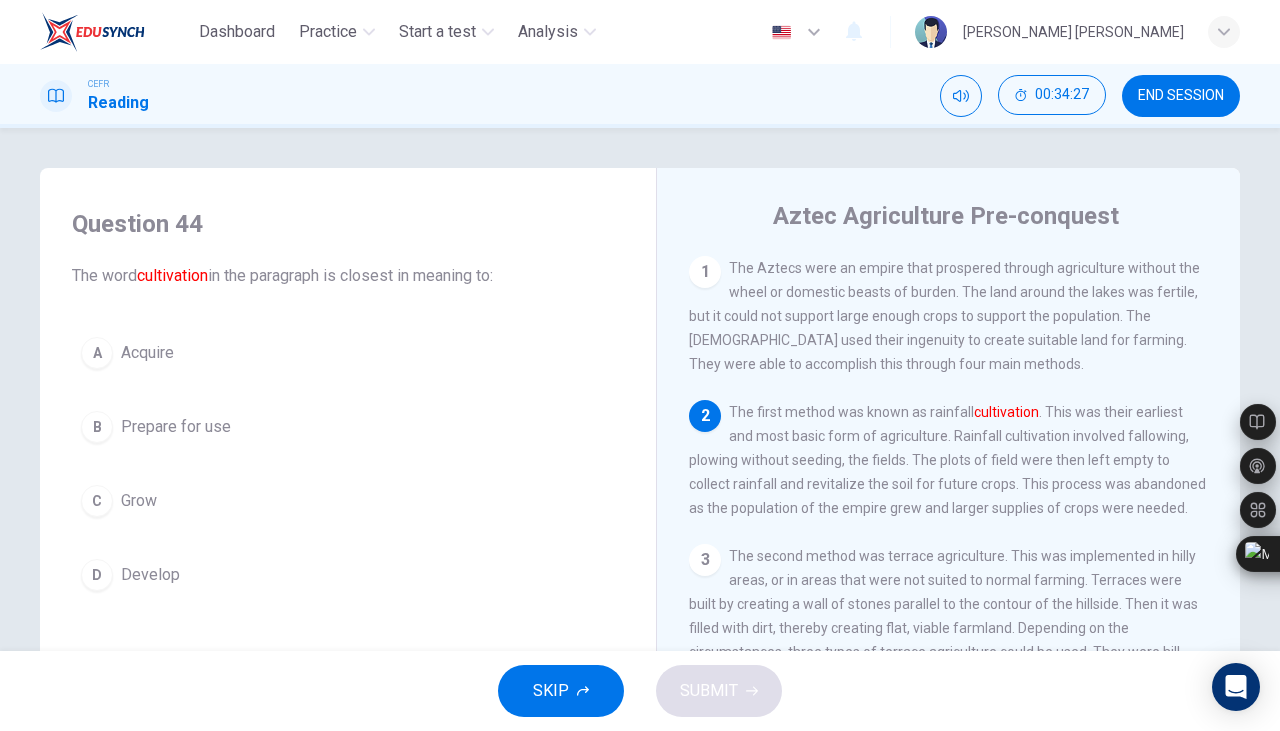 click on "B" at bounding box center (97, 427) 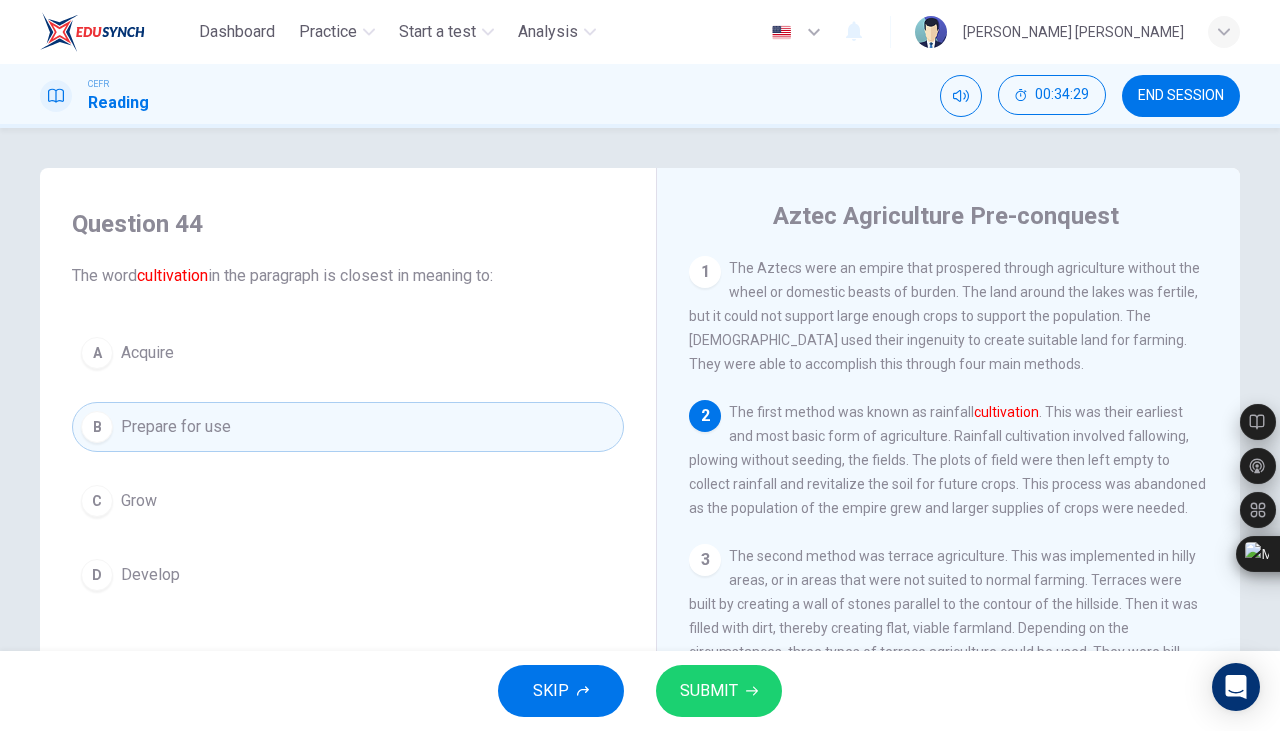 click on "SUBMIT" at bounding box center (709, 691) 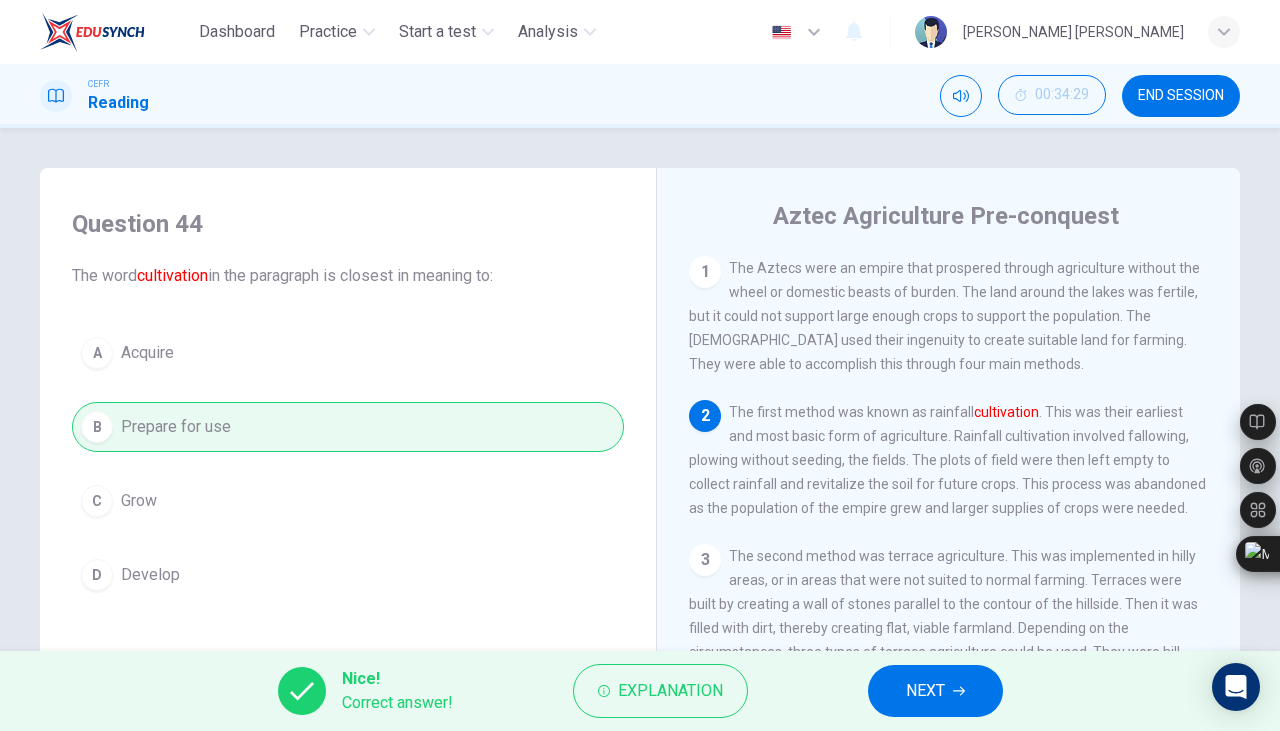 click on "Explanation" at bounding box center (670, 691) 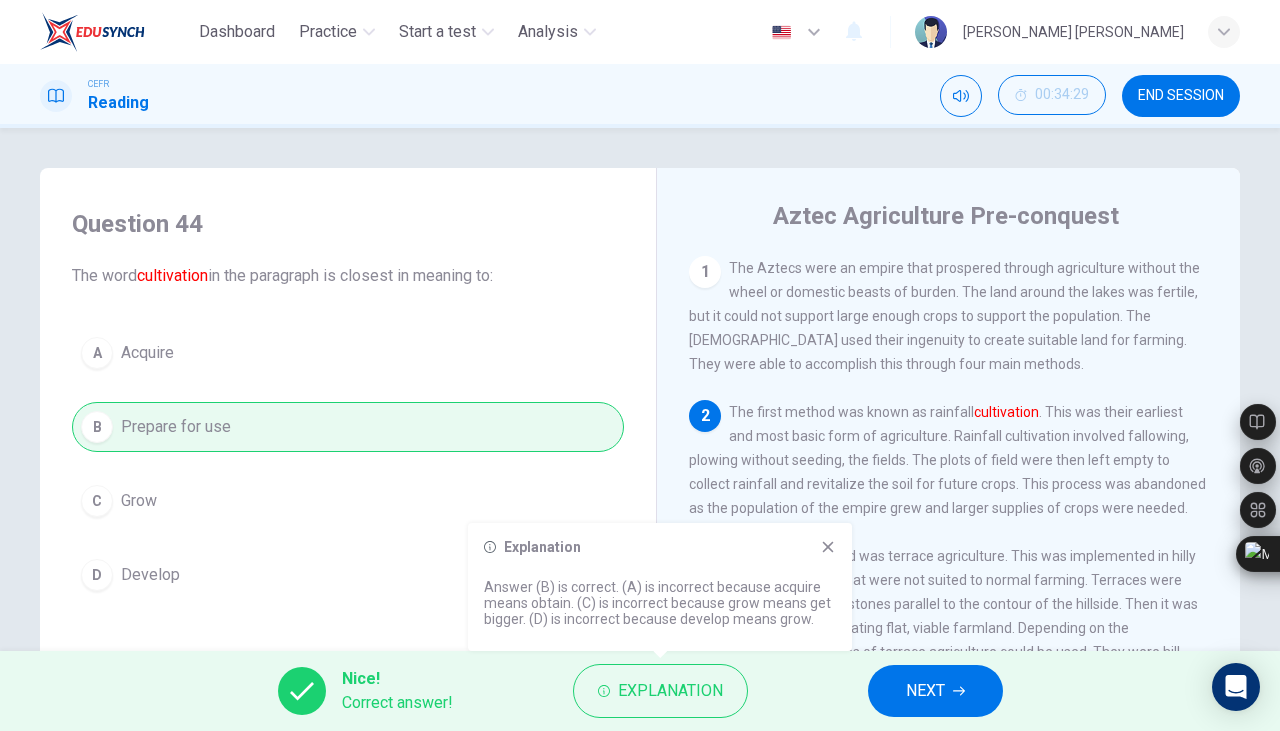 click on "NEXT" at bounding box center (925, 691) 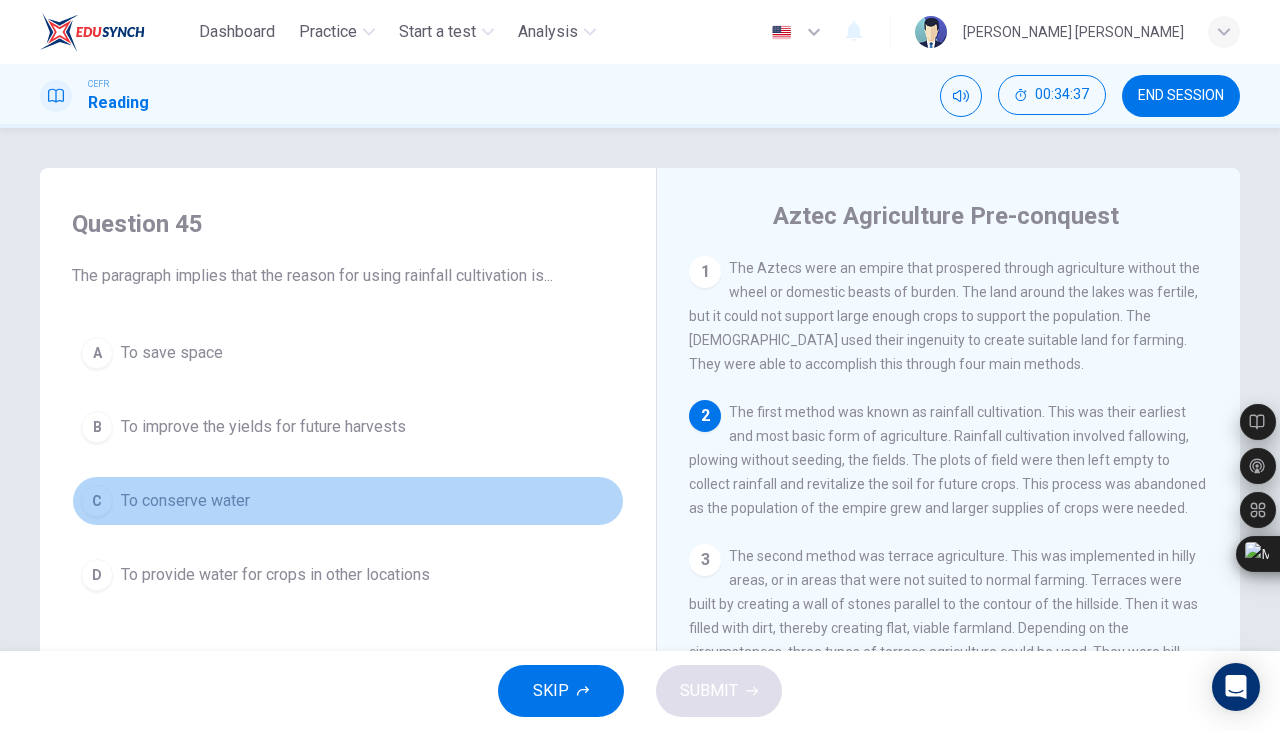 click on "C" at bounding box center [97, 501] 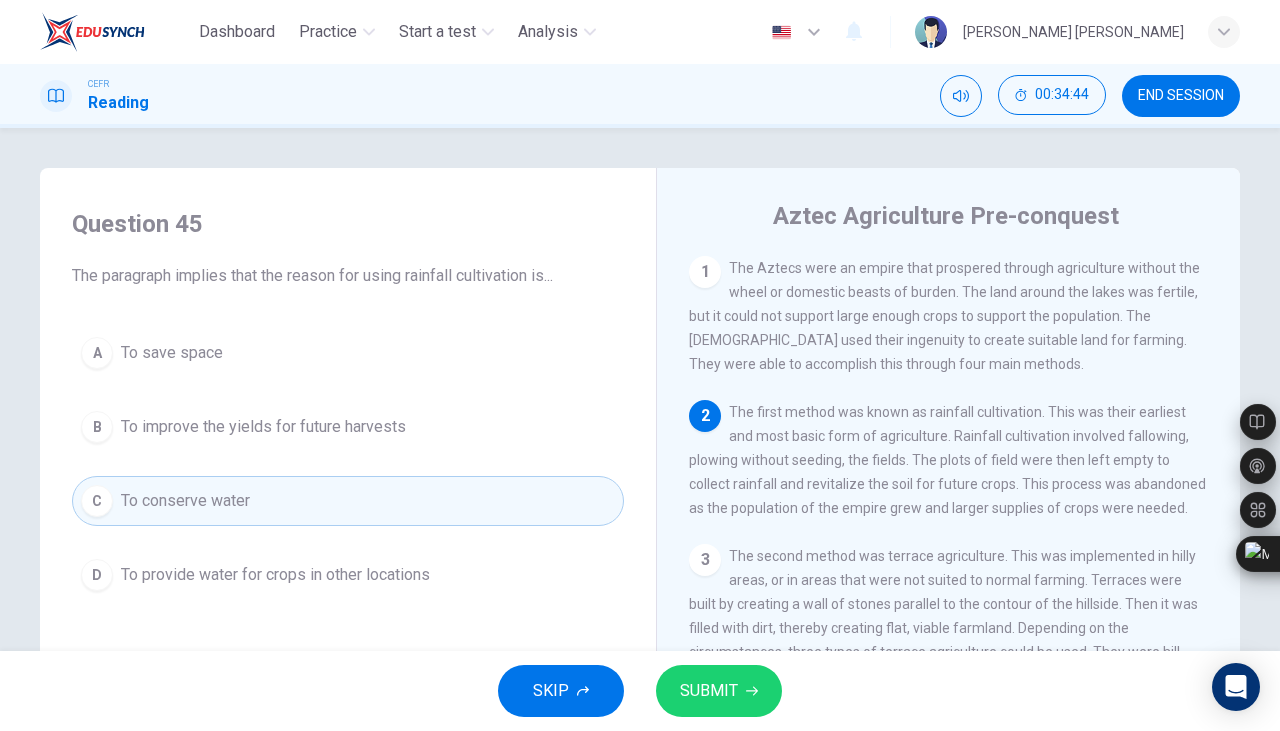 click on "SUBMIT" at bounding box center [709, 691] 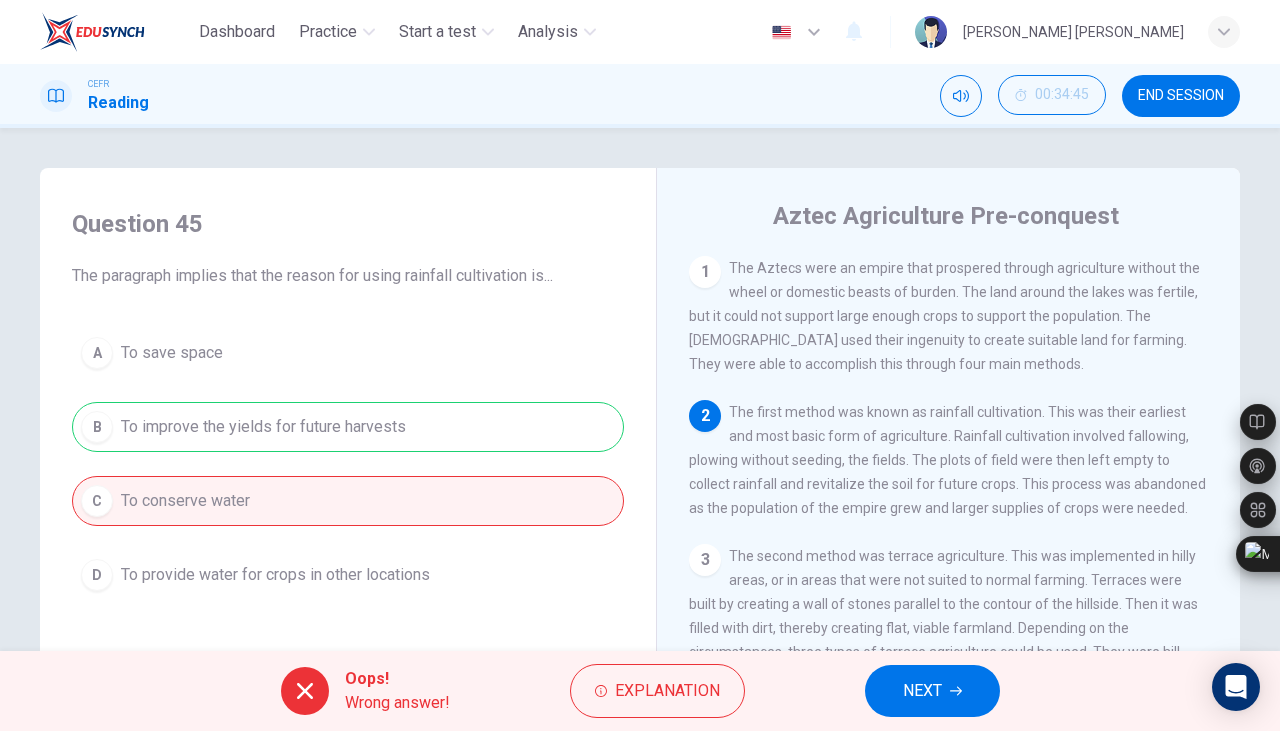 click on "Explanation" at bounding box center [667, 691] 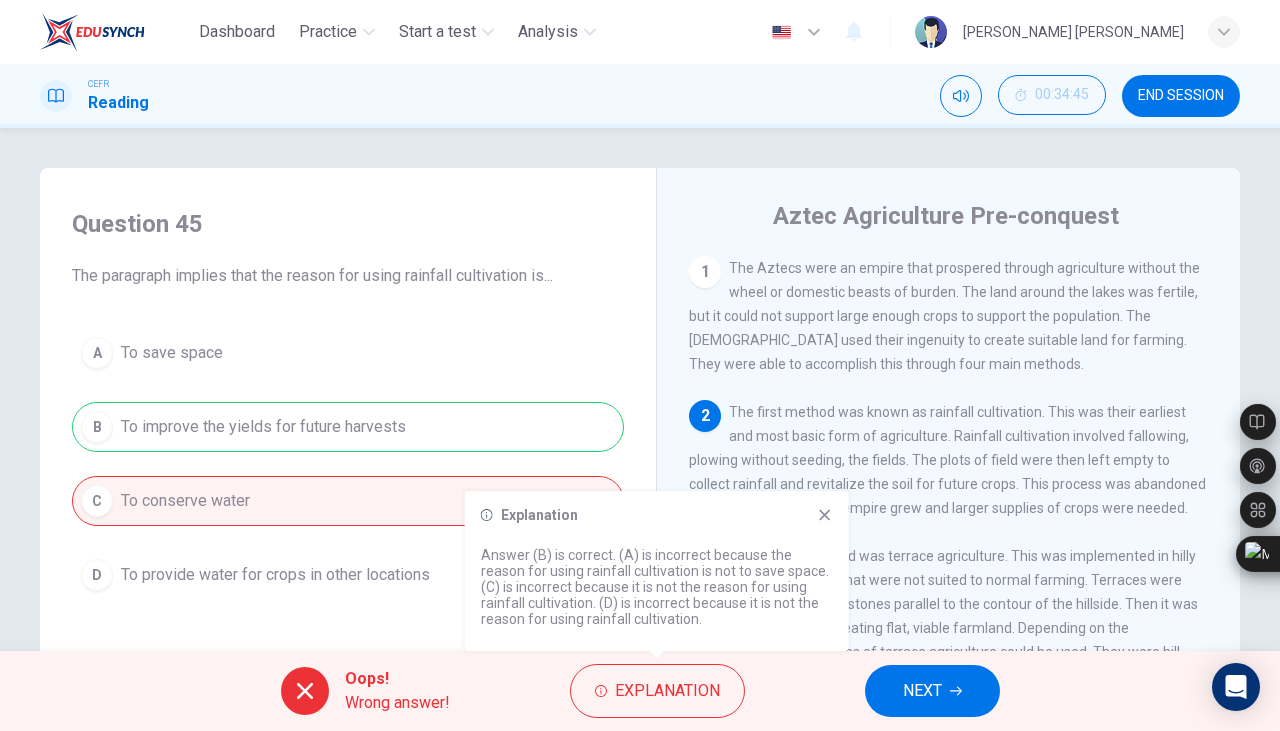 click on "Explanation" at bounding box center [667, 691] 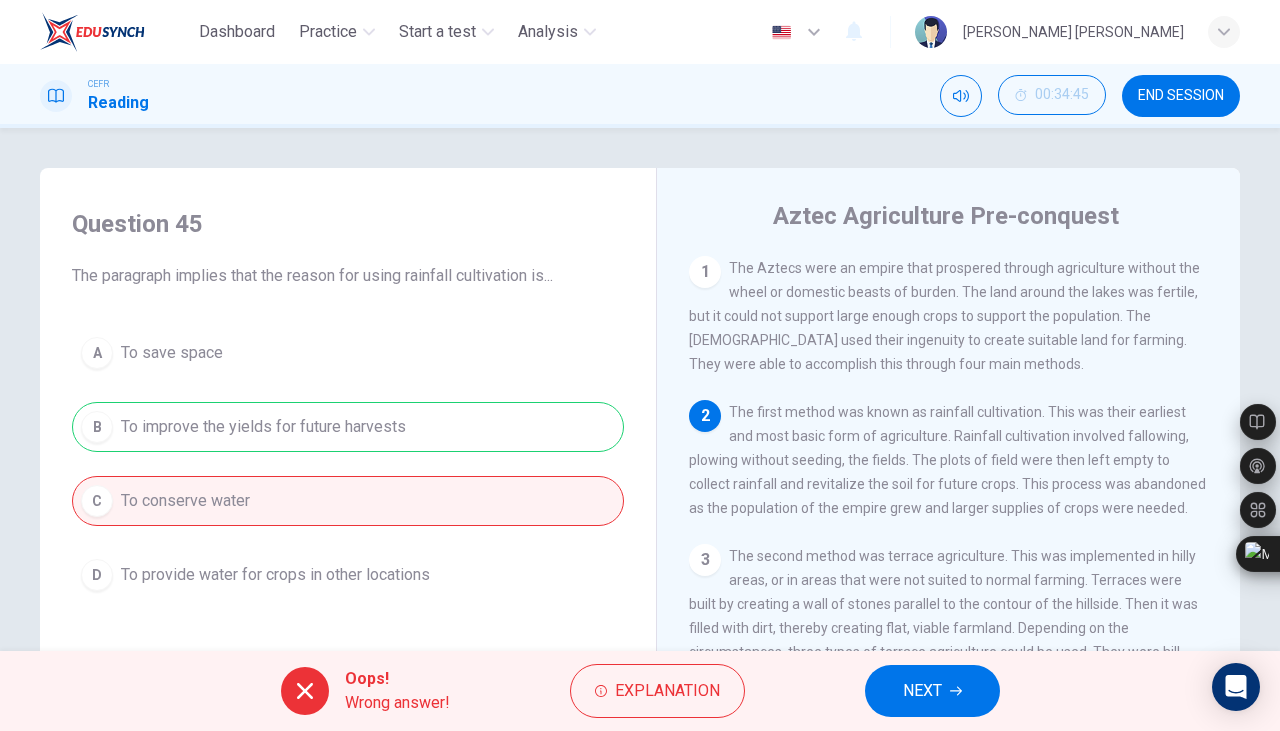 click on "NEXT" at bounding box center [932, 691] 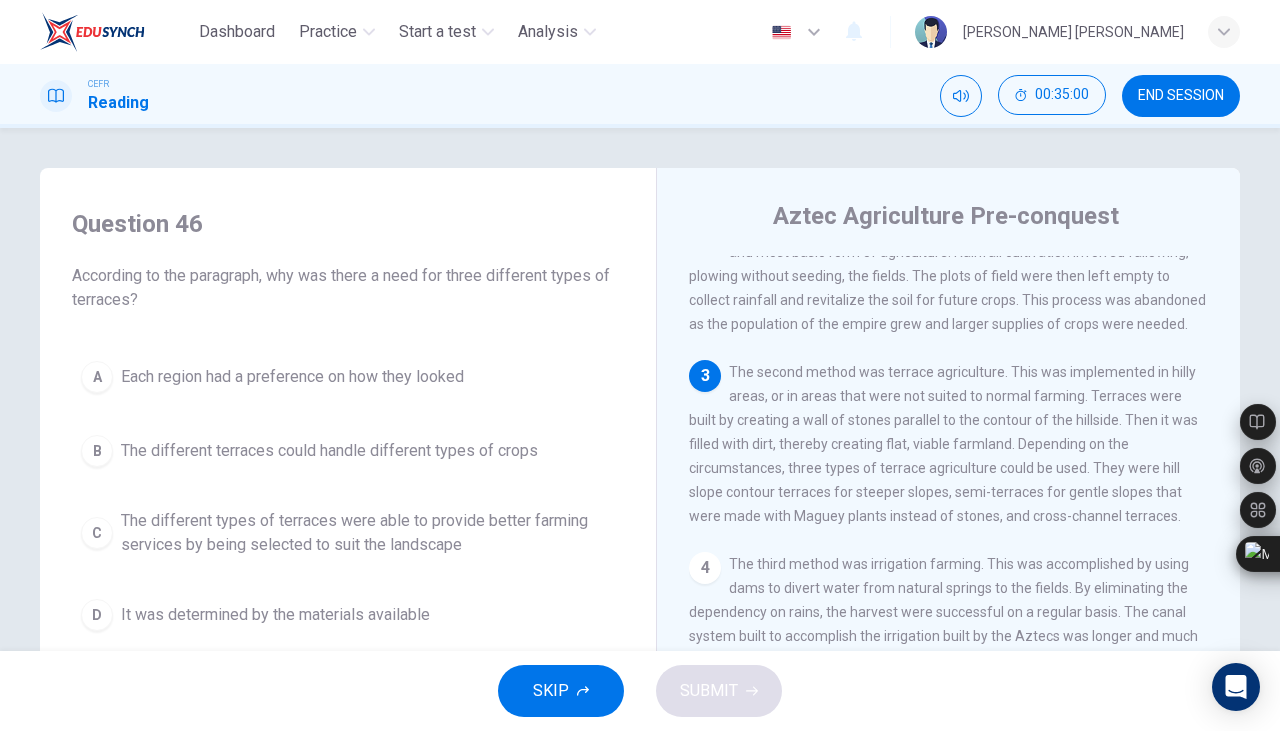 scroll, scrollTop: 185, scrollLeft: 0, axis: vertical 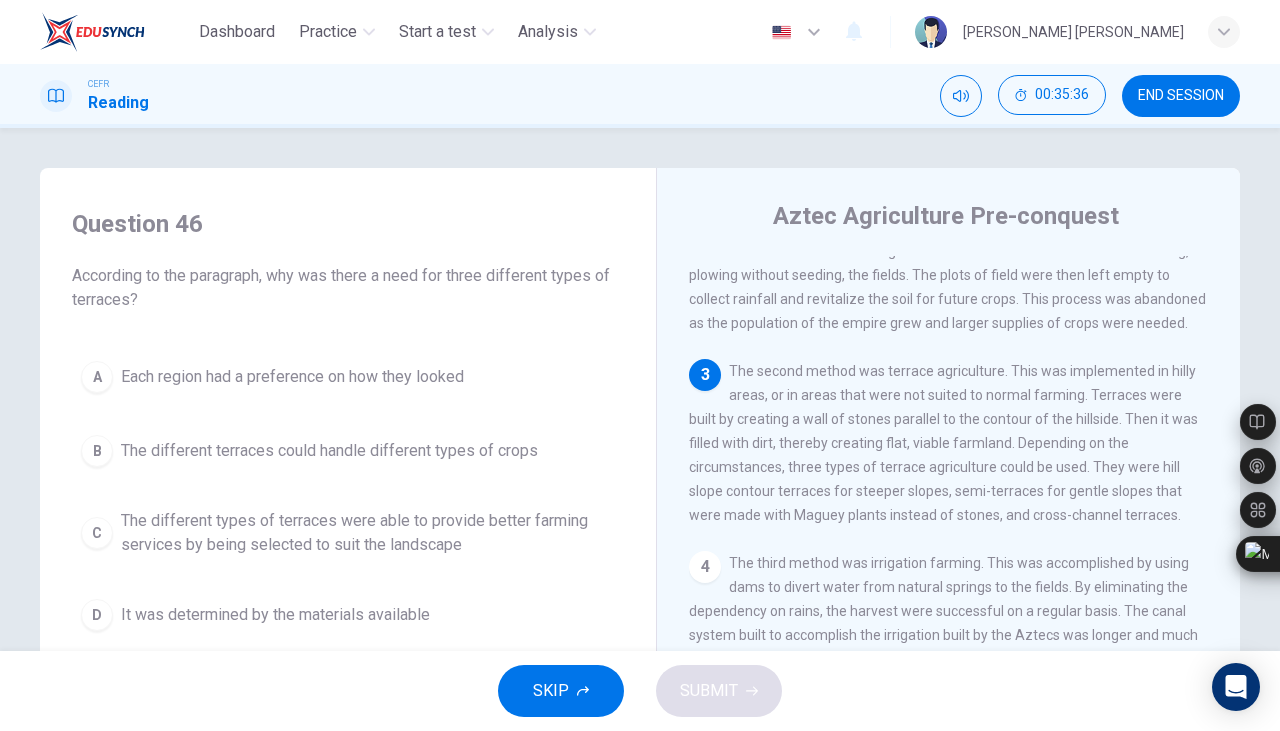 click on "The different types of terraces were able to provide better farming services by being selected to suit the landscape" at bounding box center (368, 533) 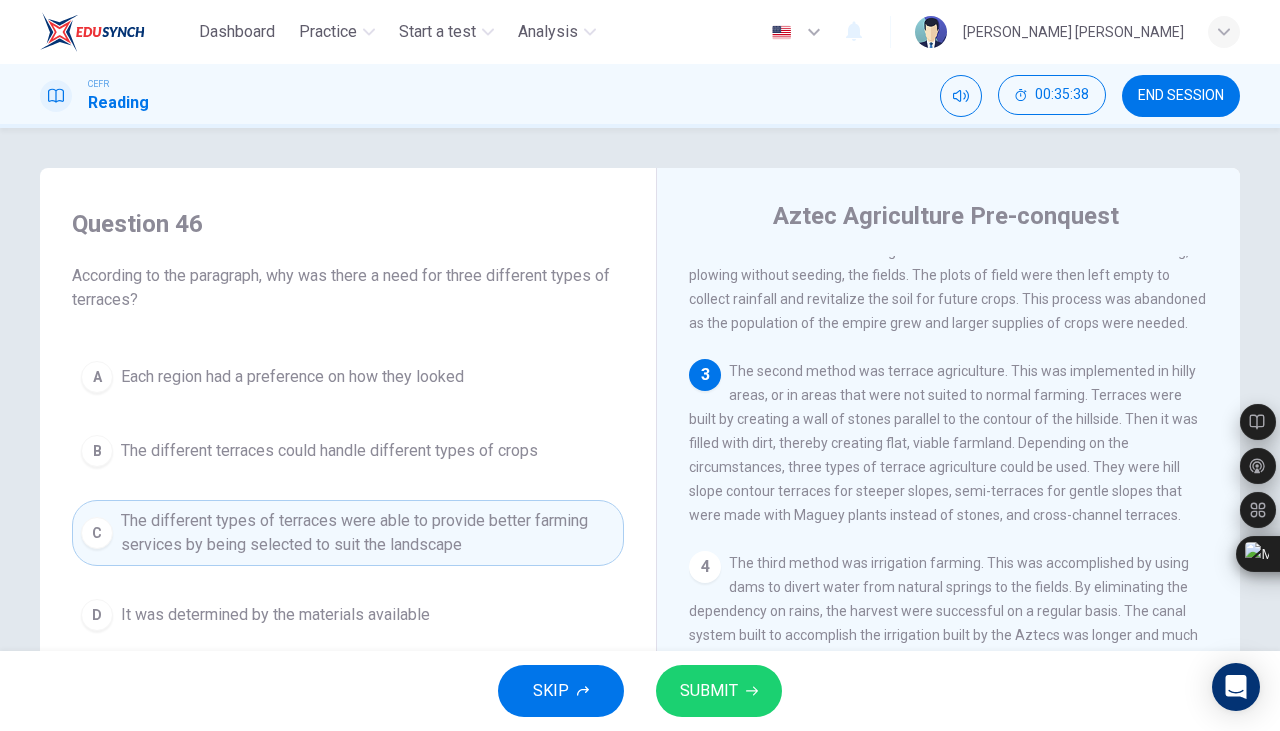 click on "SUBMIT" at bounding box center (719, 691) 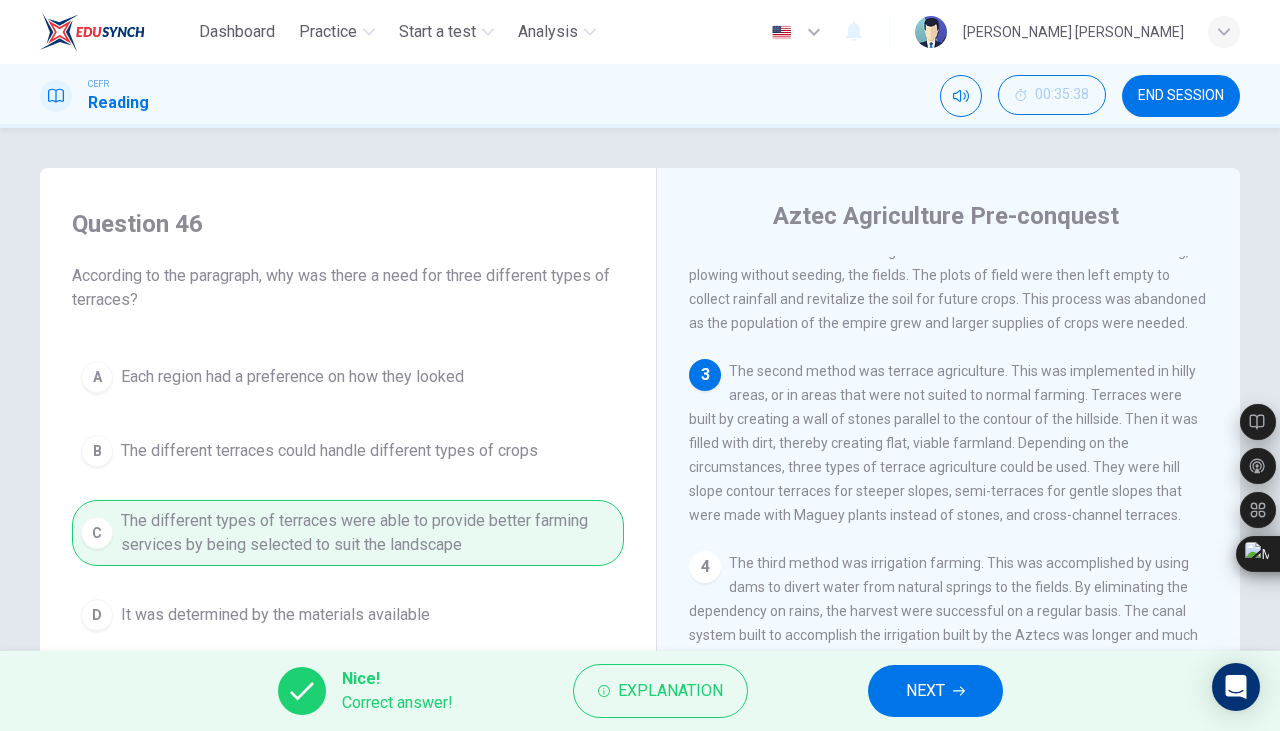 click on "Explanation" at bounding box center [670, 691] 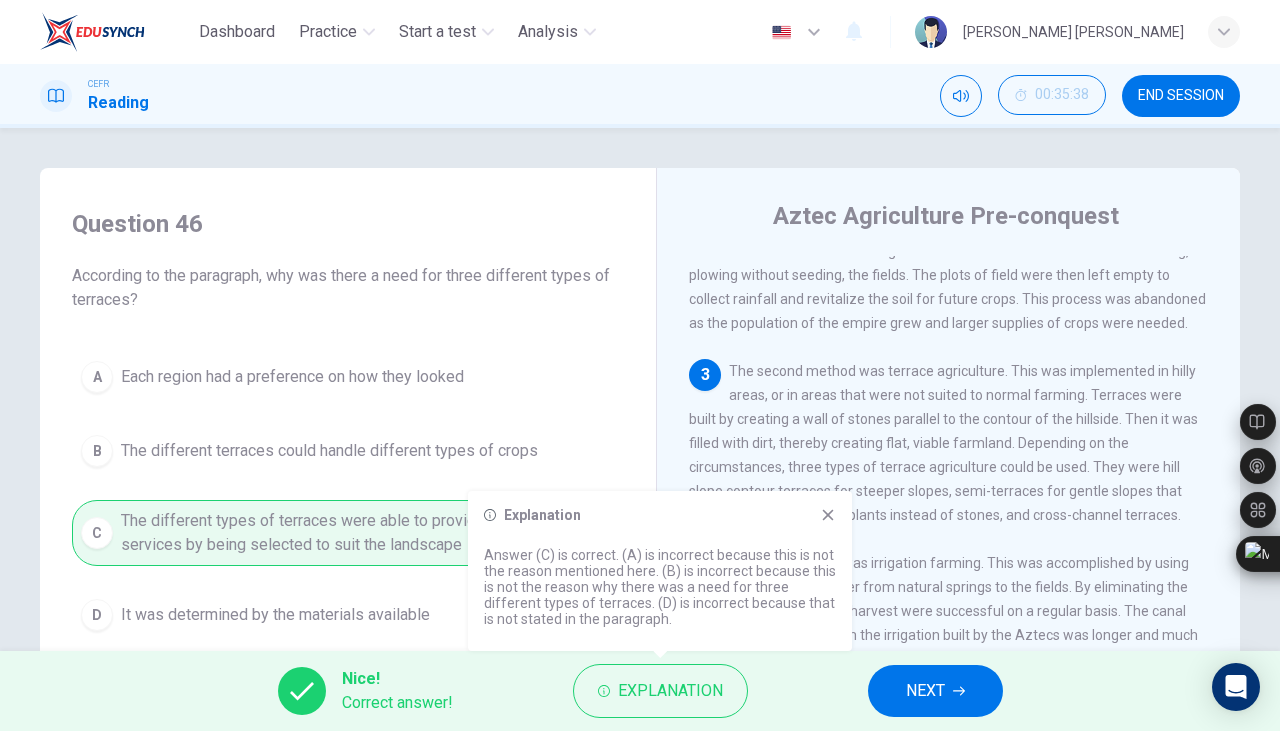 click on "NEXT" at bounding box center (935, 691) 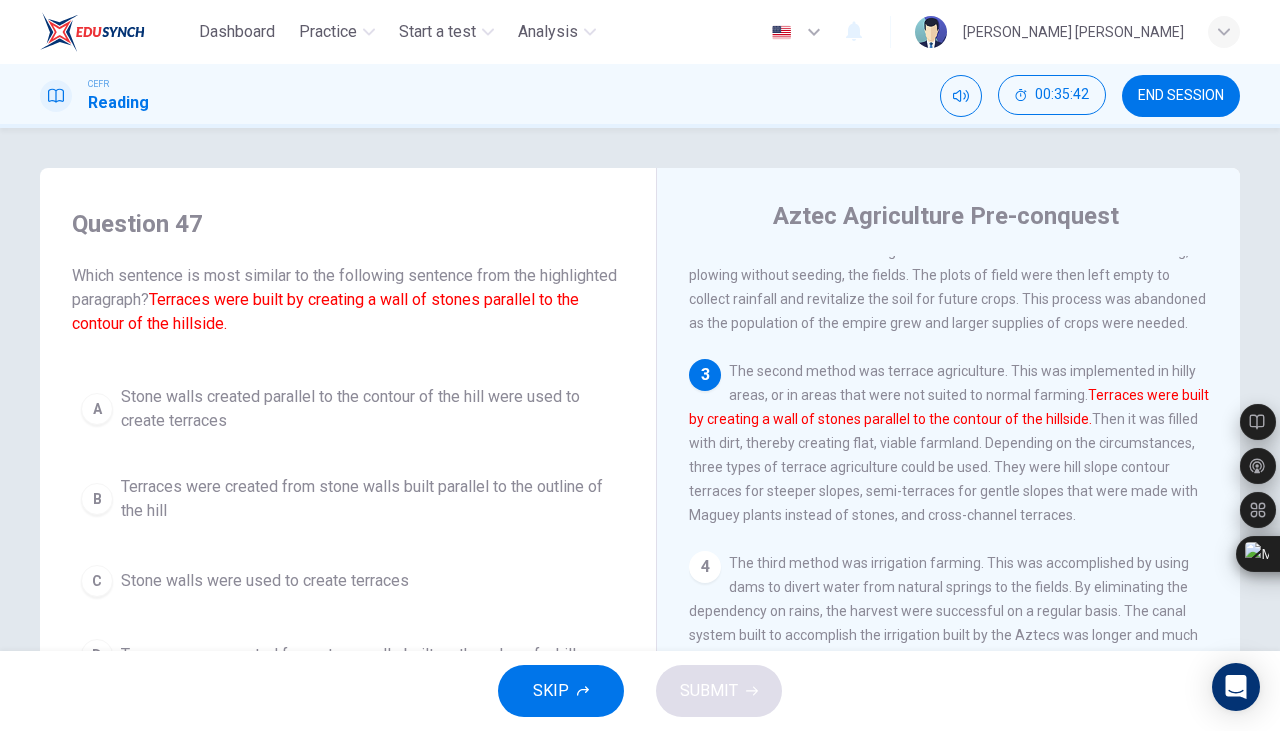 scroll, scrollTop: 228, scrollLeft: 0, axis: vertical 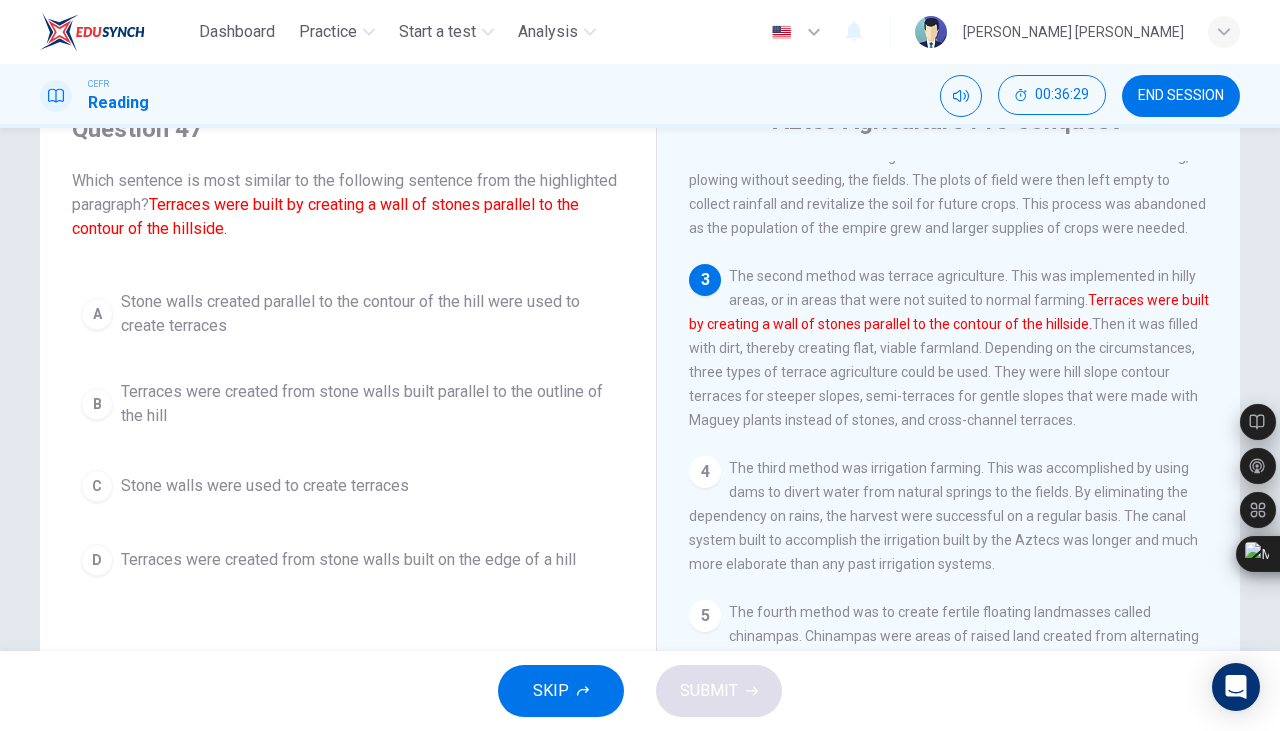 click on "Stone walls created parallel to the contour of the hill were used to create terraces" at bounding box center (368, 314) 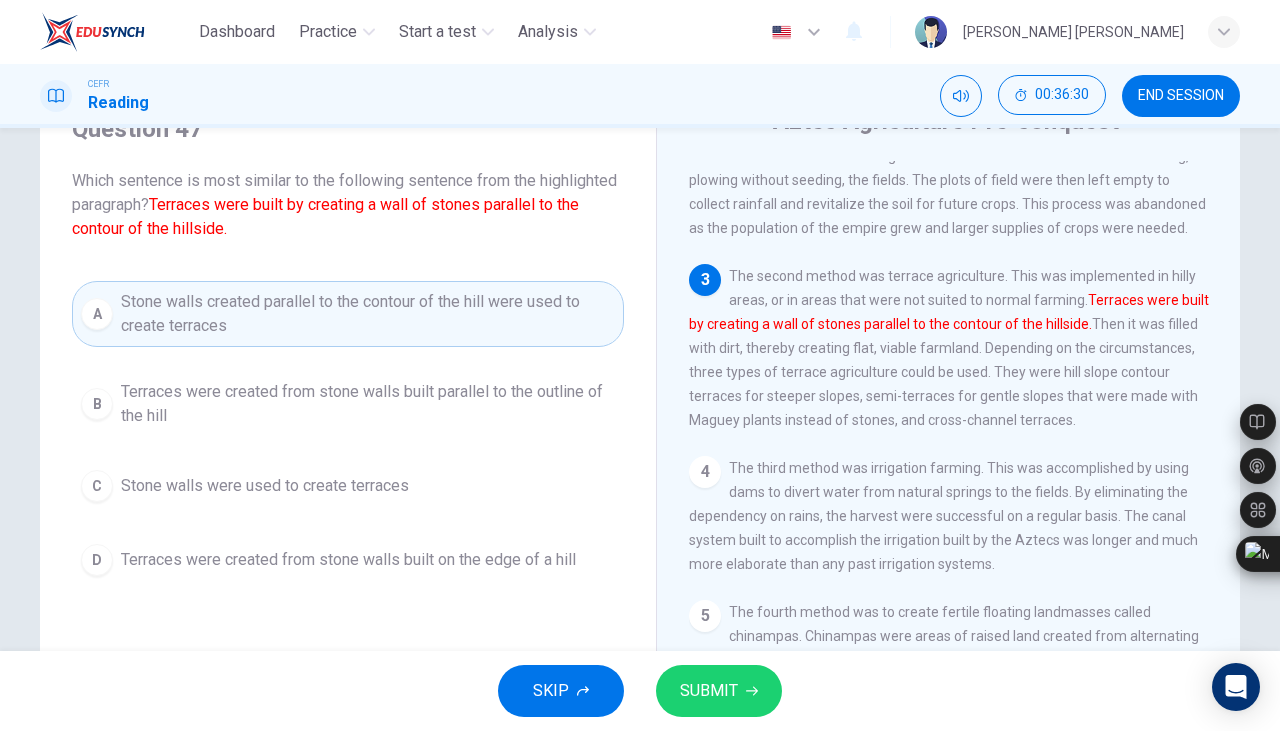 click on "SUBMIT" at bounding box center [719, 691] 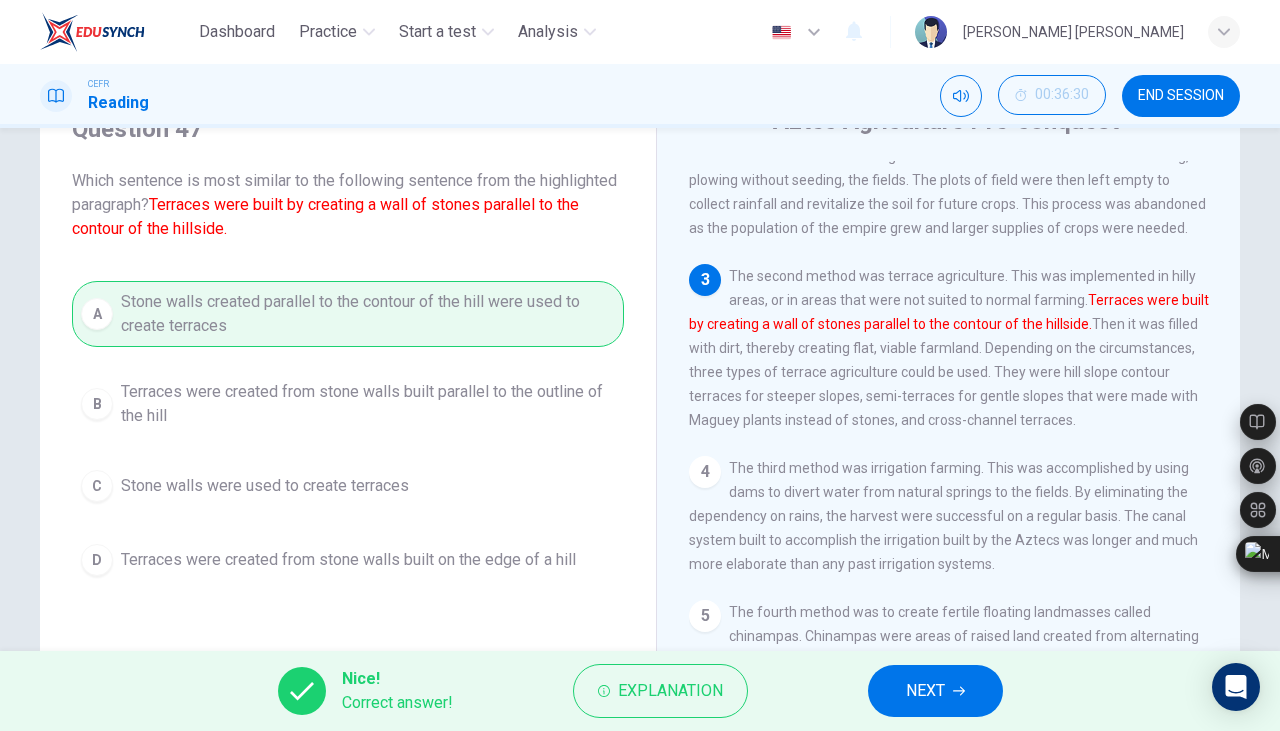 click on "NEXT" at bounding box center (925, 691) 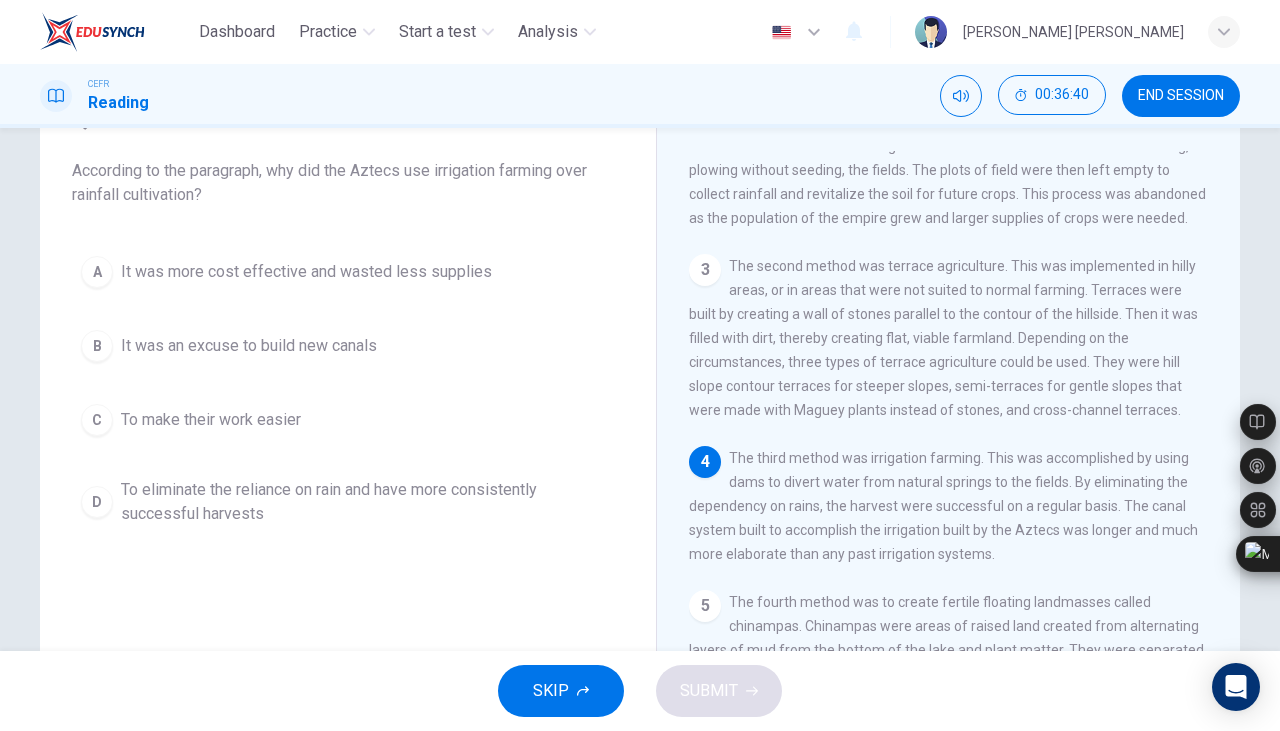 scroll, scrollTop: 104, scrollLeft: 0, axis: vertical 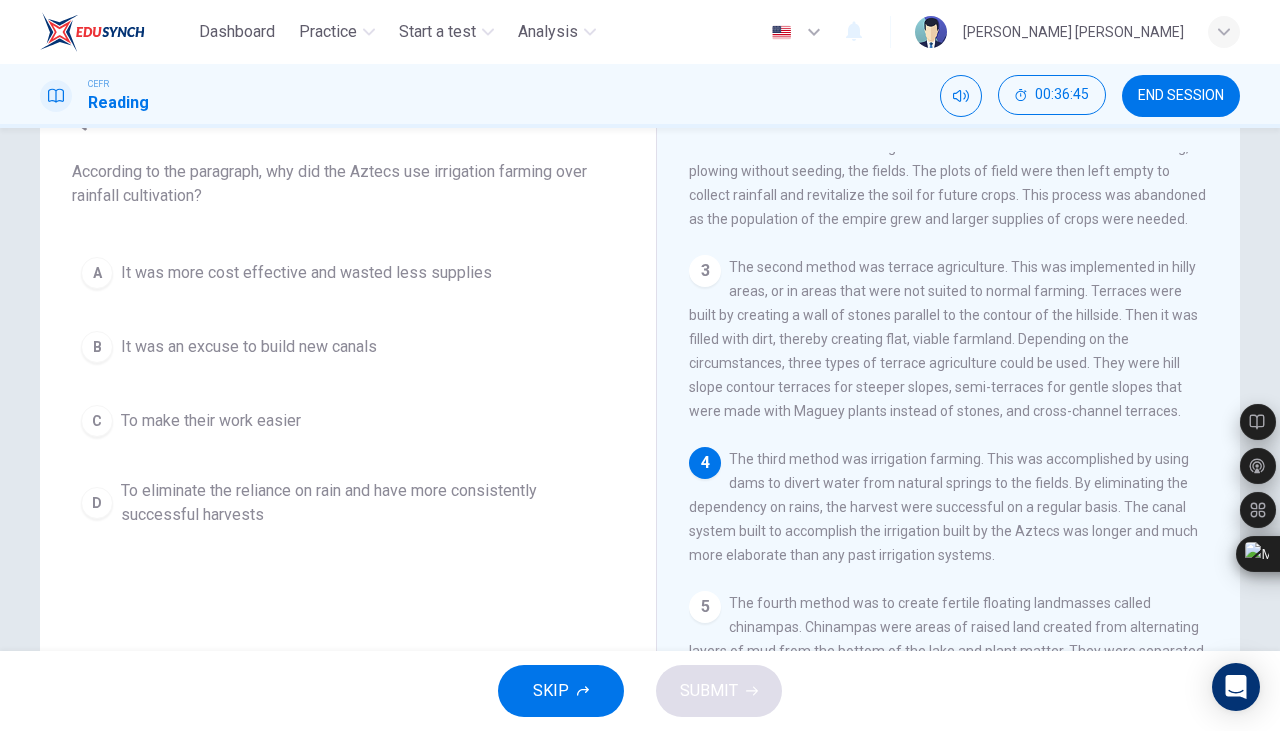 click on "To eliminate the reliance on rain and have more consistently successful harvests" at bounding box center (368, 503) 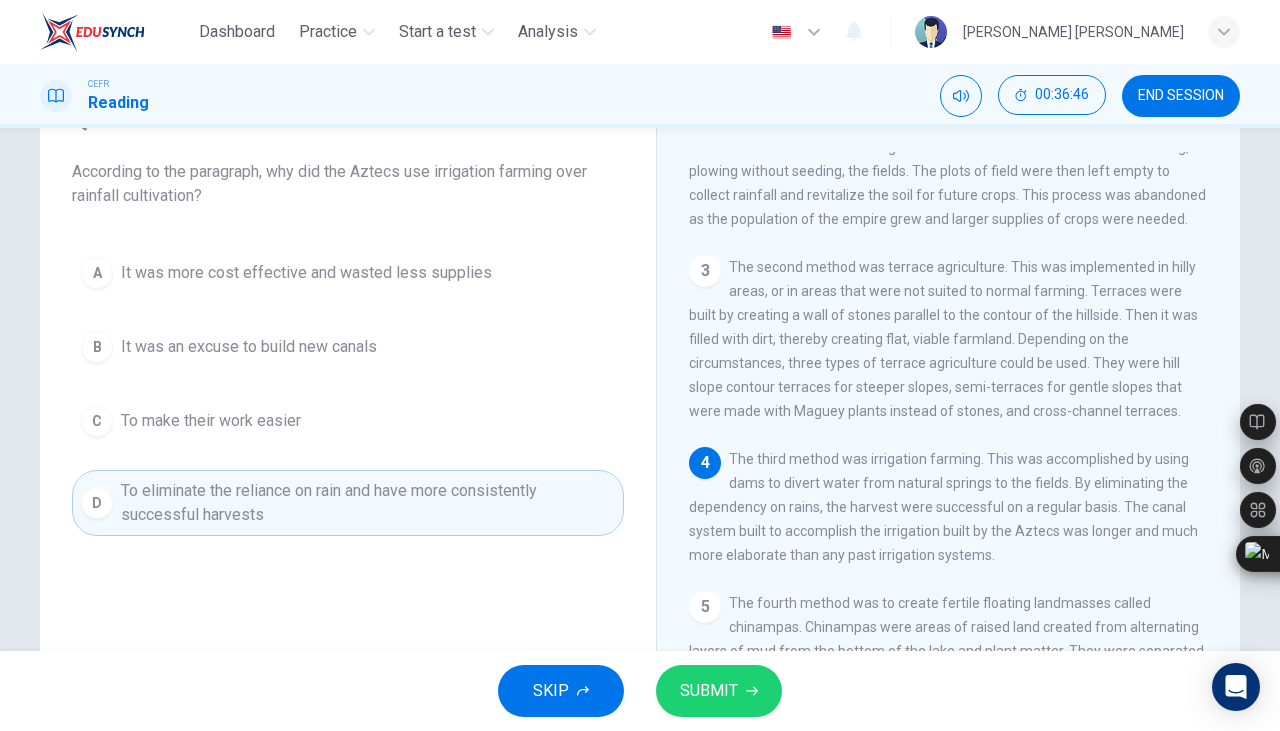 click on "SUBMIT" at bounding box center (709, 691) 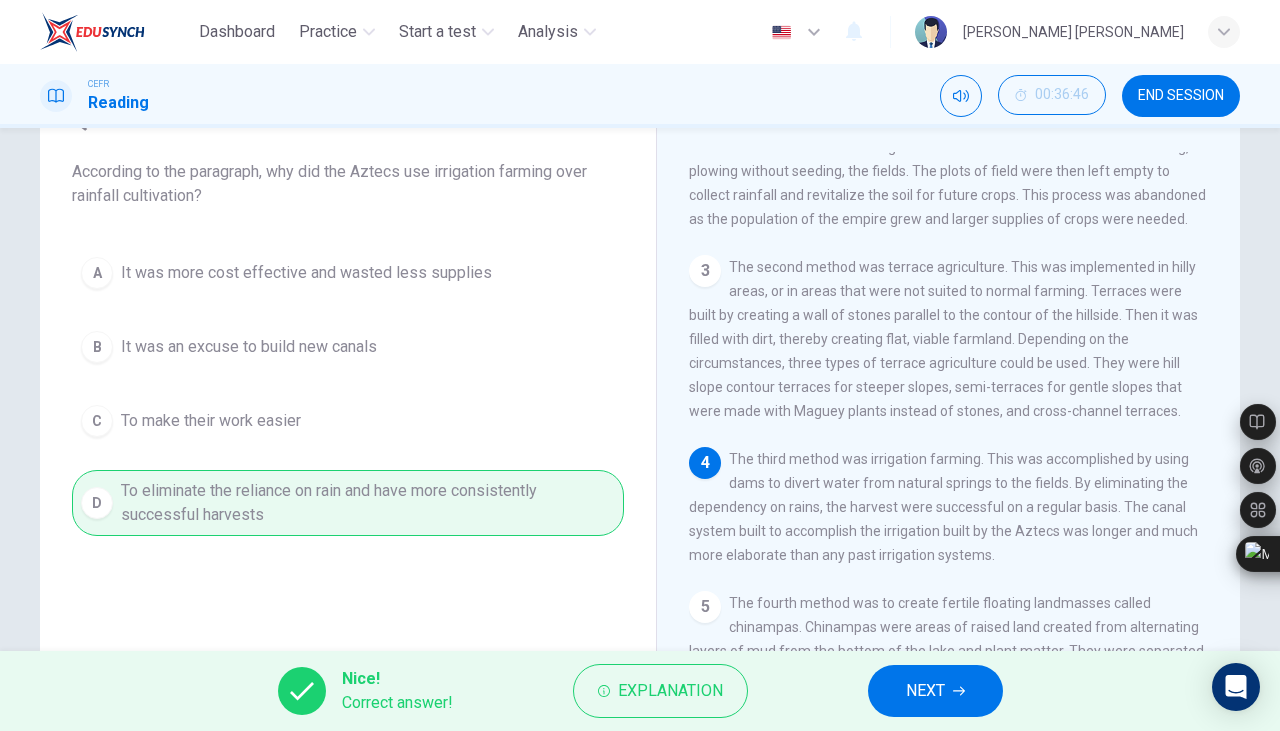click on "NEXT" at bounding box center [935, 691] 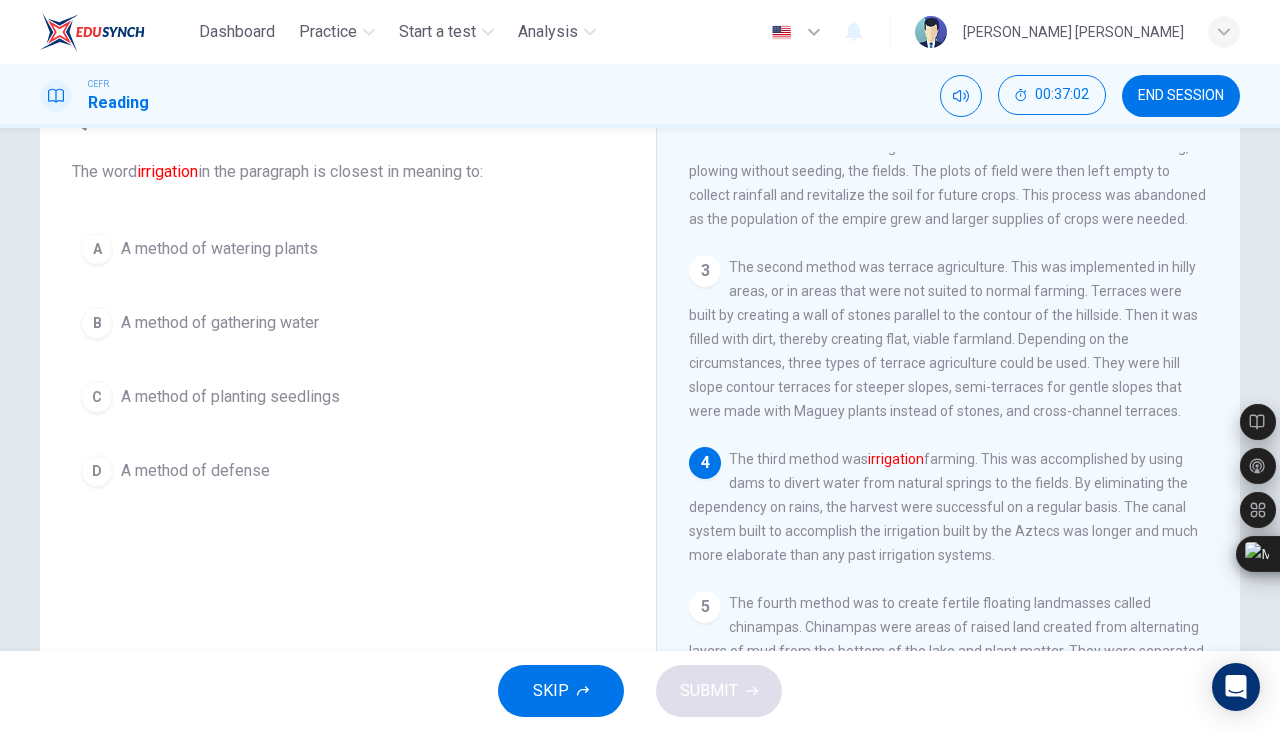 click on "A method of gathering water" at bounding box center [220, 323] 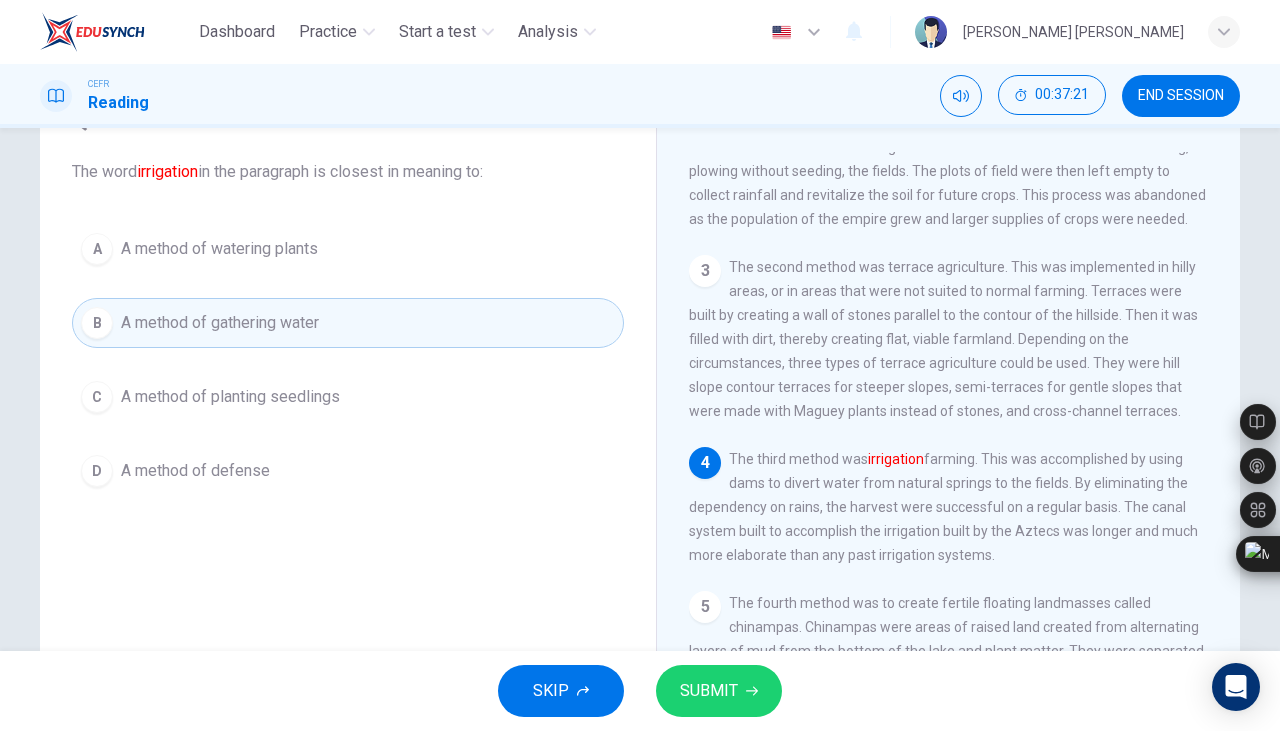 click on "SUBMIT" at bounding box center [719, 691] 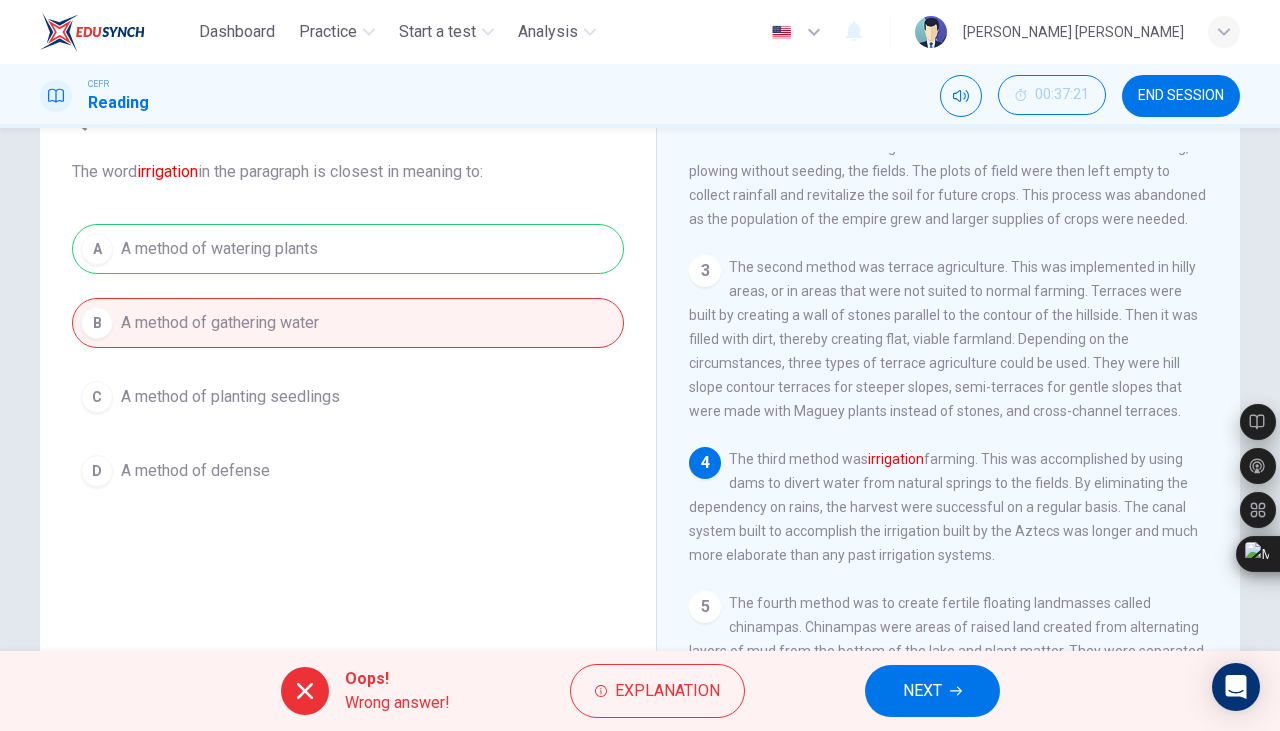 click on "Explanation" at bounding box center (667, 691) 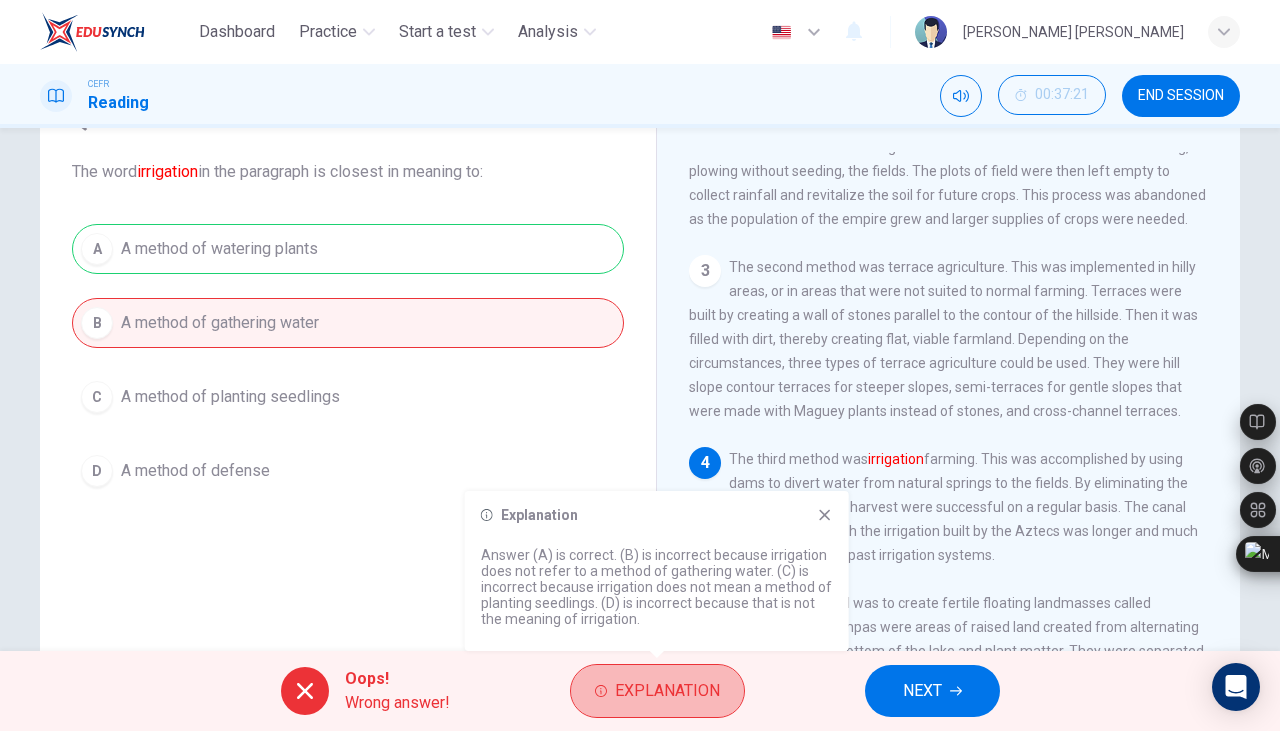click on "Explanation" at bounding box center (667, 691) 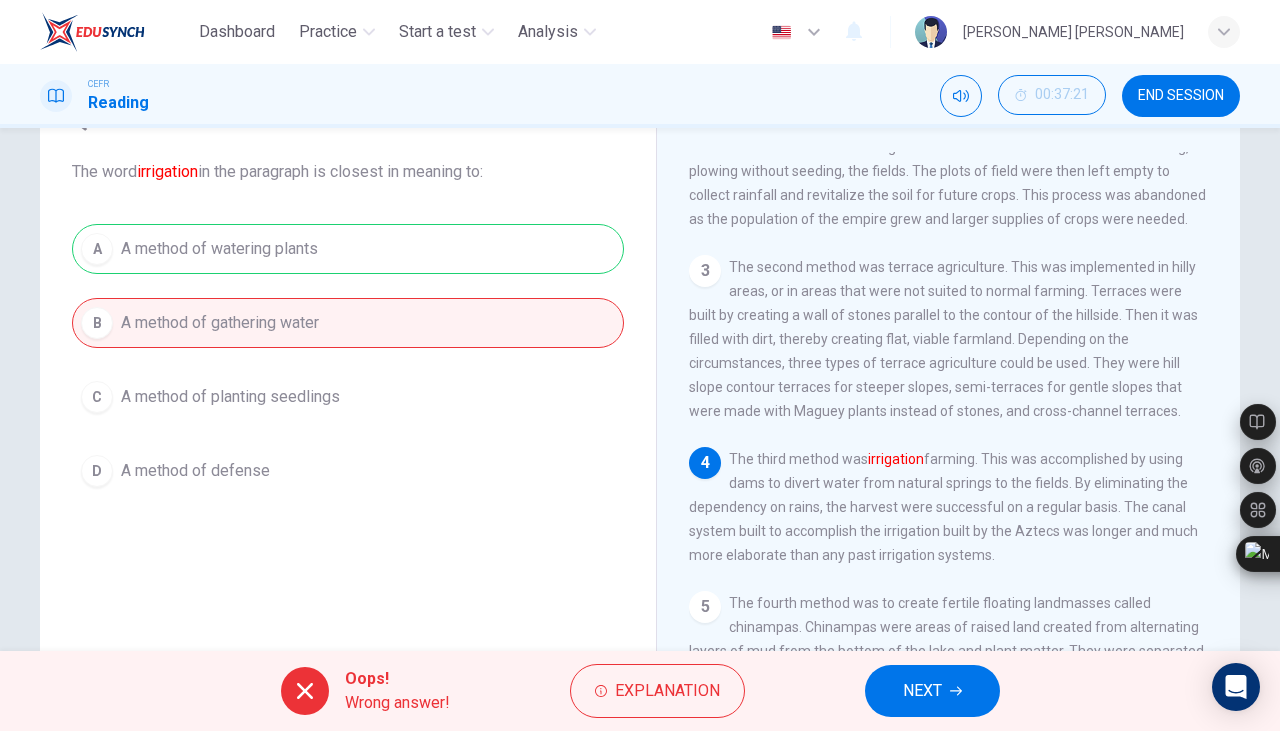 click on "NEXT" at bounding box center (932, 691) 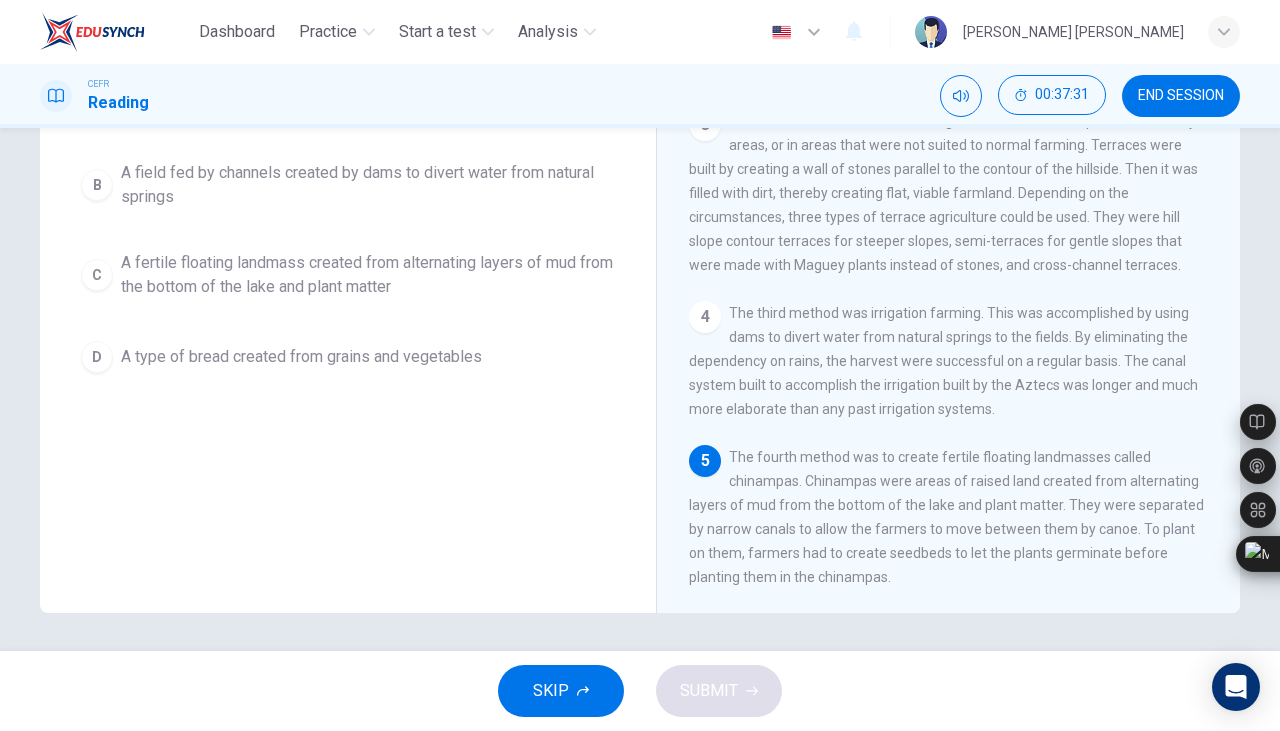 scroll, scrollTop: 252, scrollLeft: 0, axis: vertical 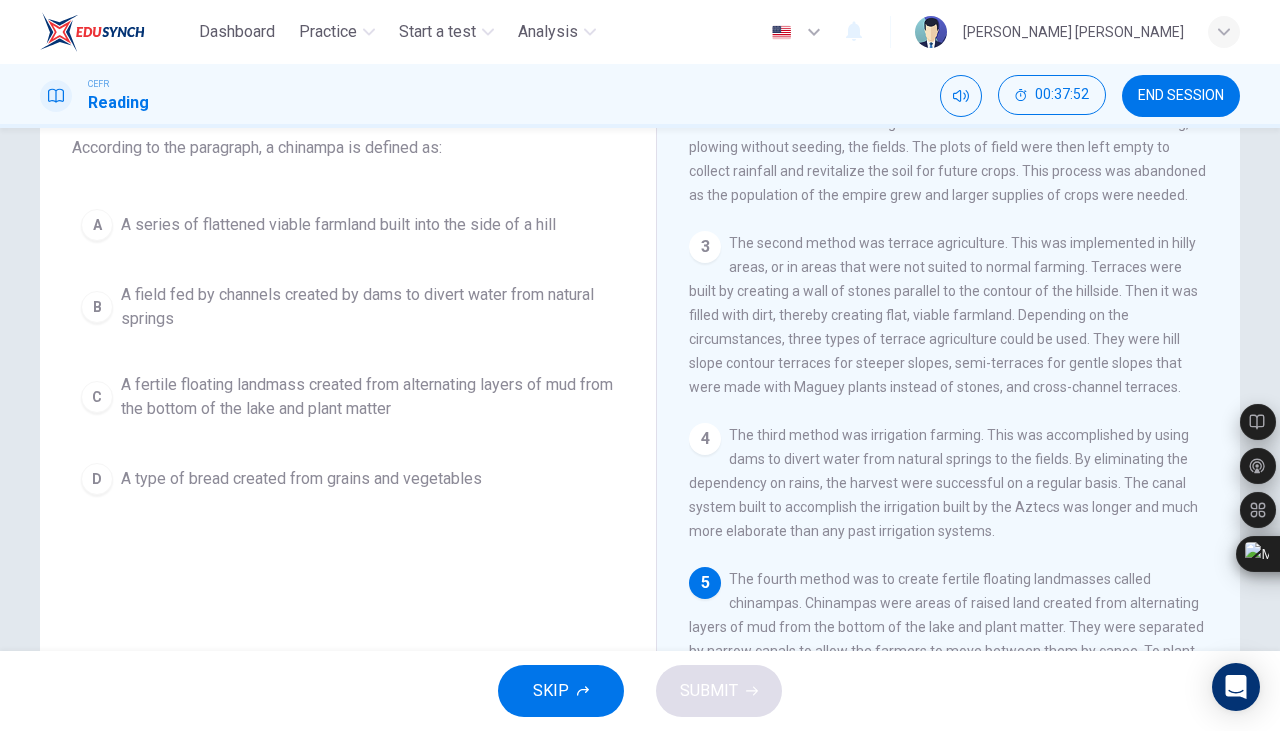 click on "C" at bounding box center [97, 397] 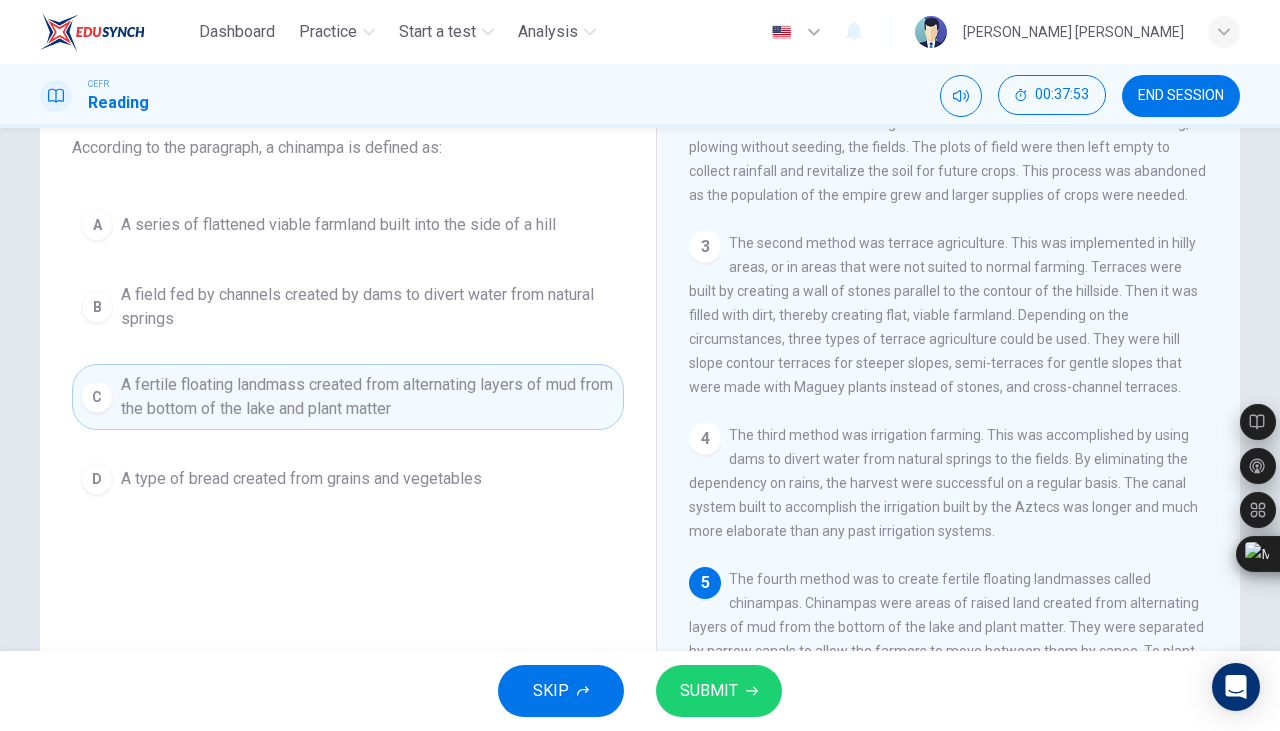 click 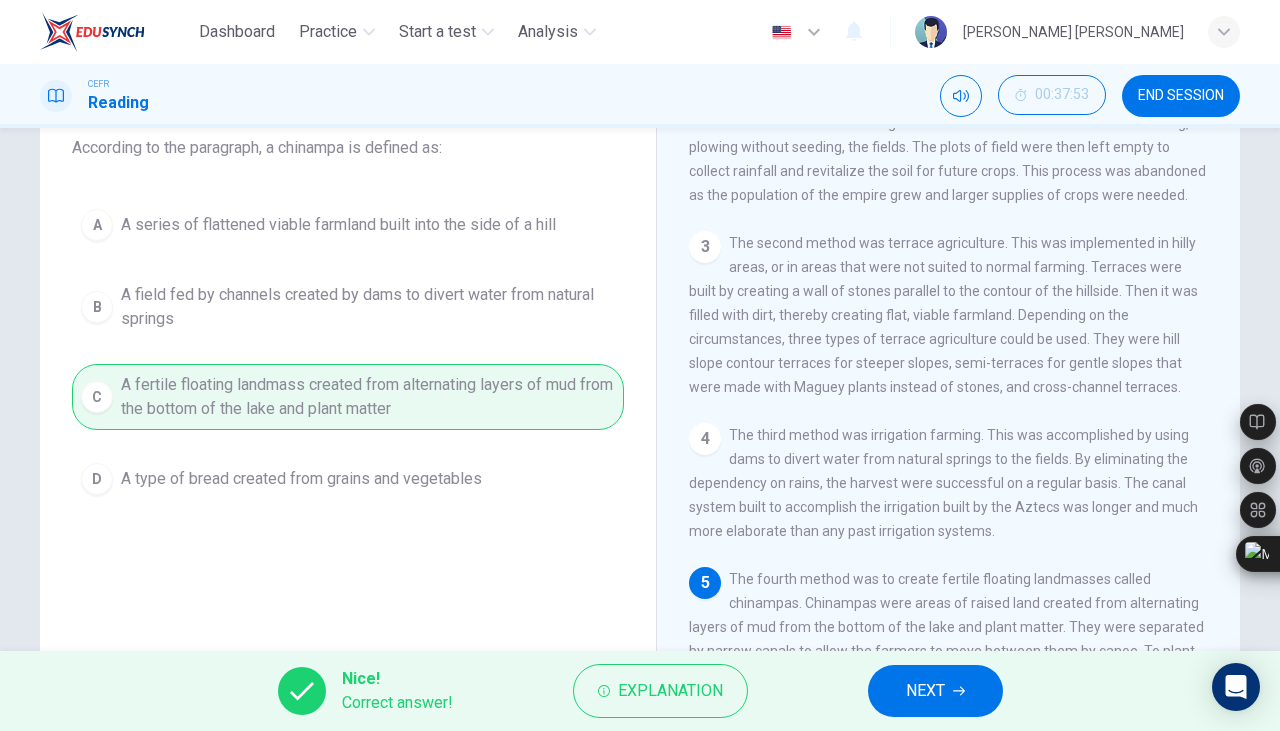 click on "NEXT" at bounding box center [925, 691] 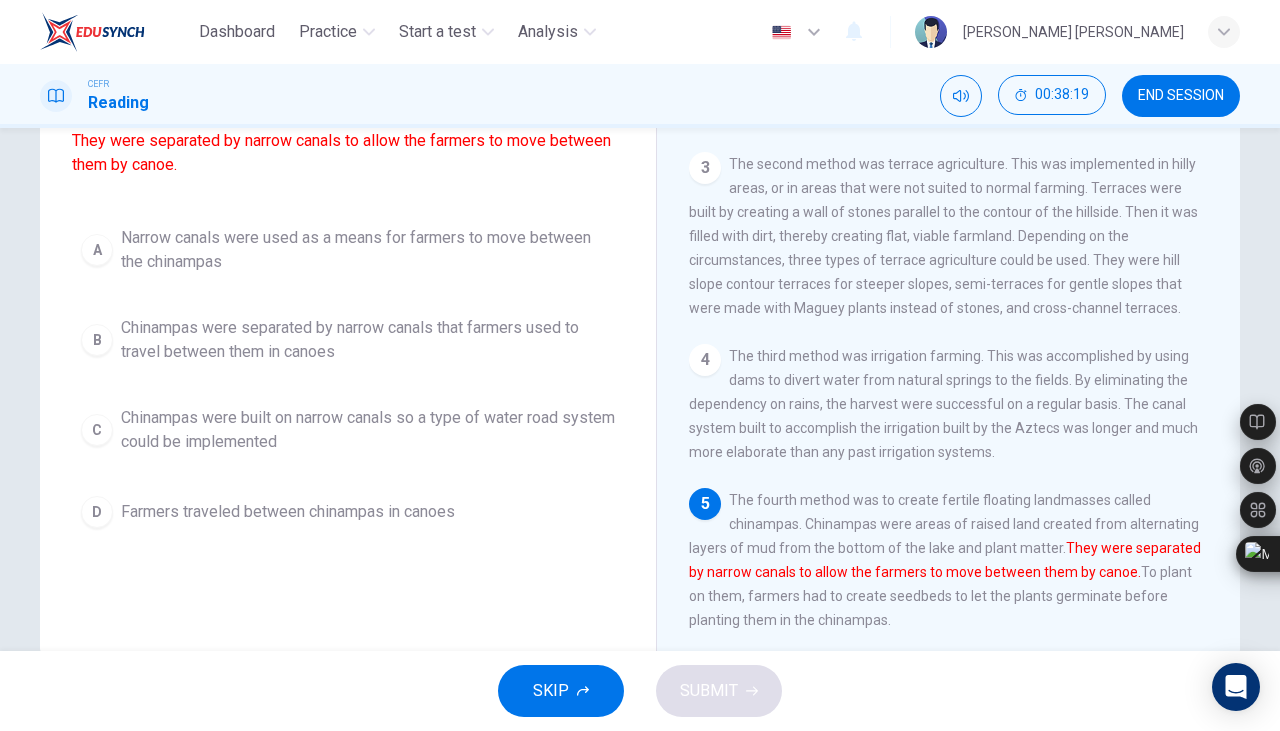 scroll, scrollTop: 205, scrollLeft: 0, axis: vertical 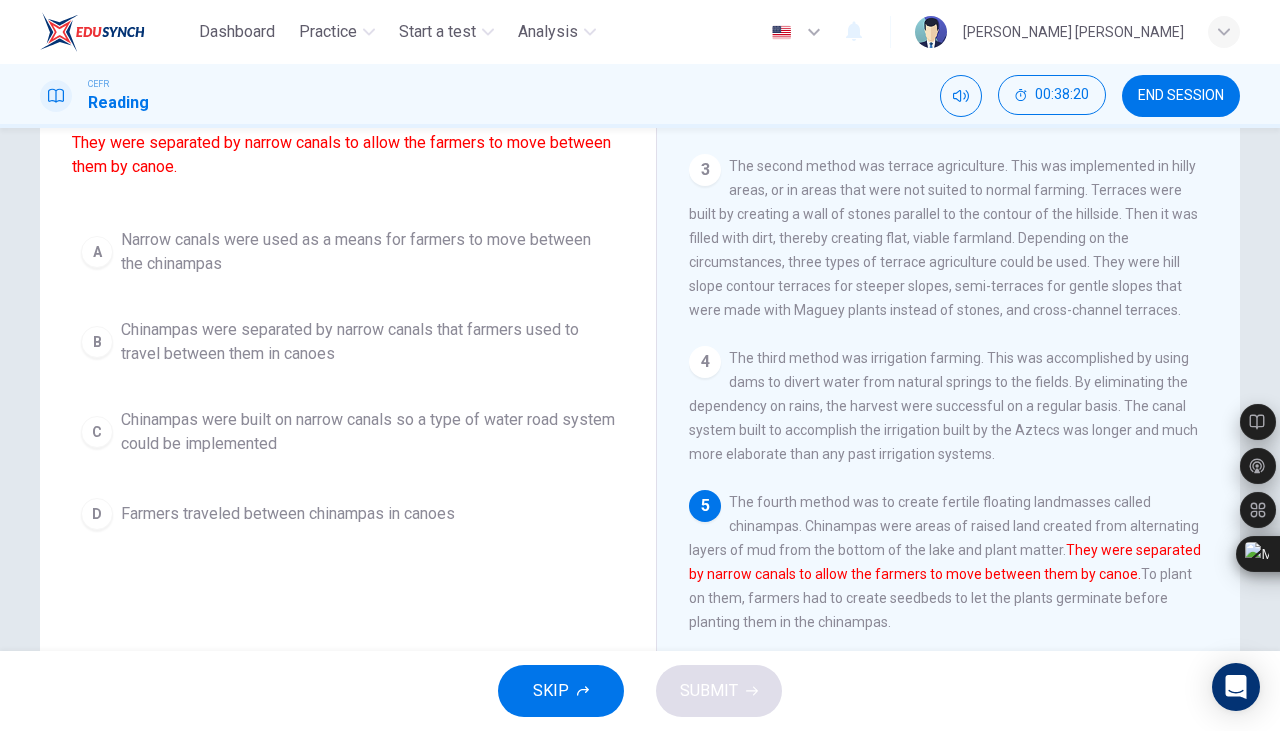 click on "Chinampas were separated by narrow canals that farmers used to travel between them in canoes" at bounding box center [368, 342] 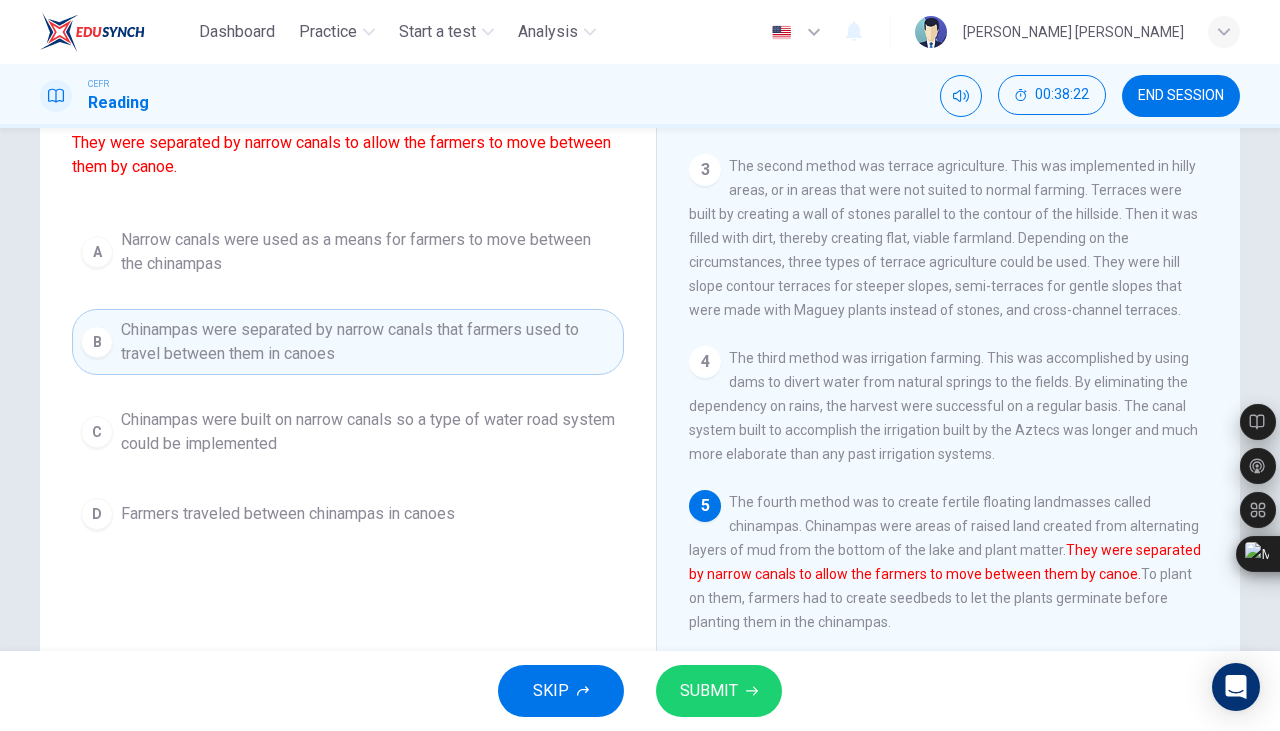 click on "SUBMIT" at bounding box center (709, 691) 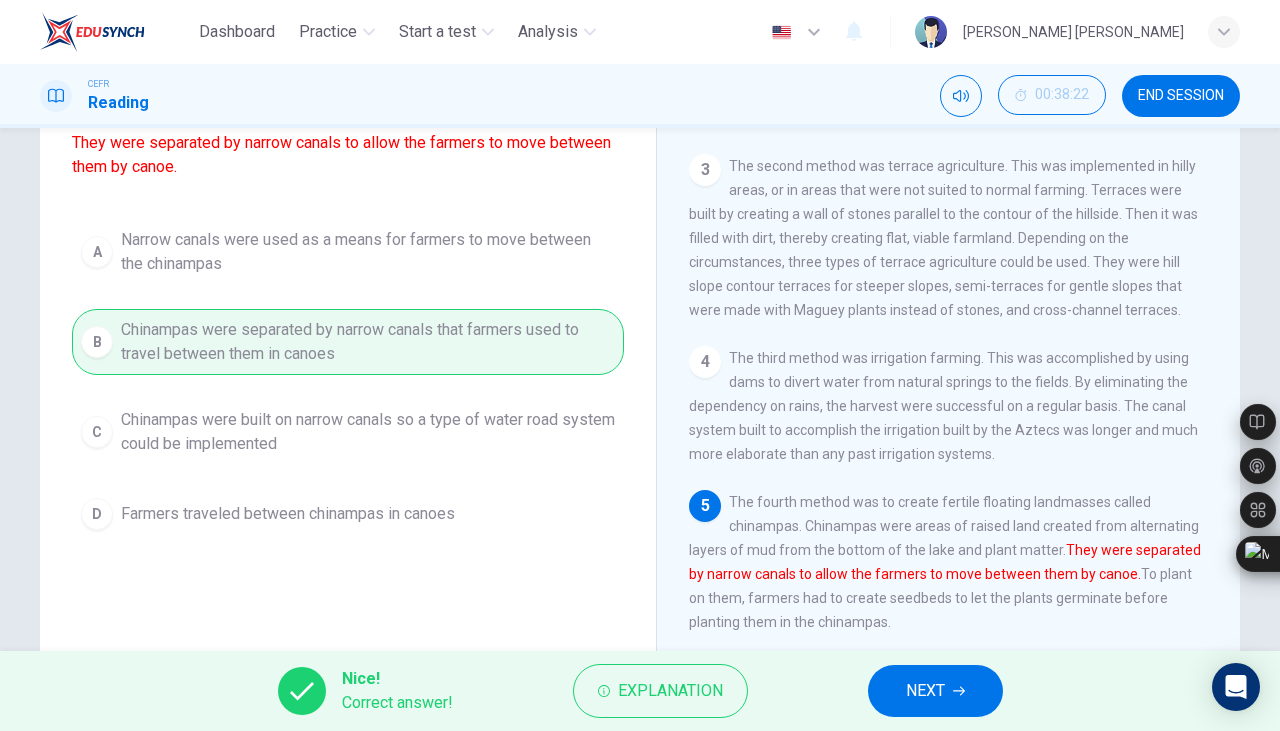 click 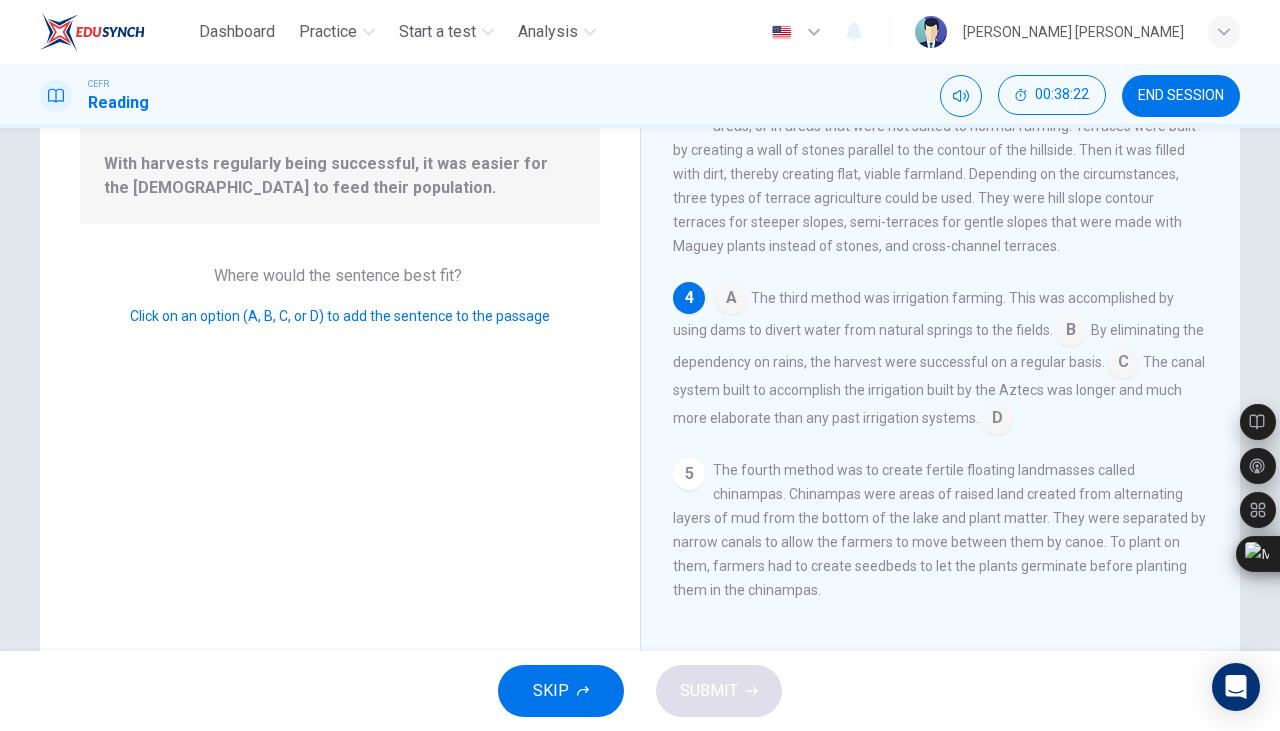 scroll, scrollTop: 264, scrollLeft: 0, axis: vertical 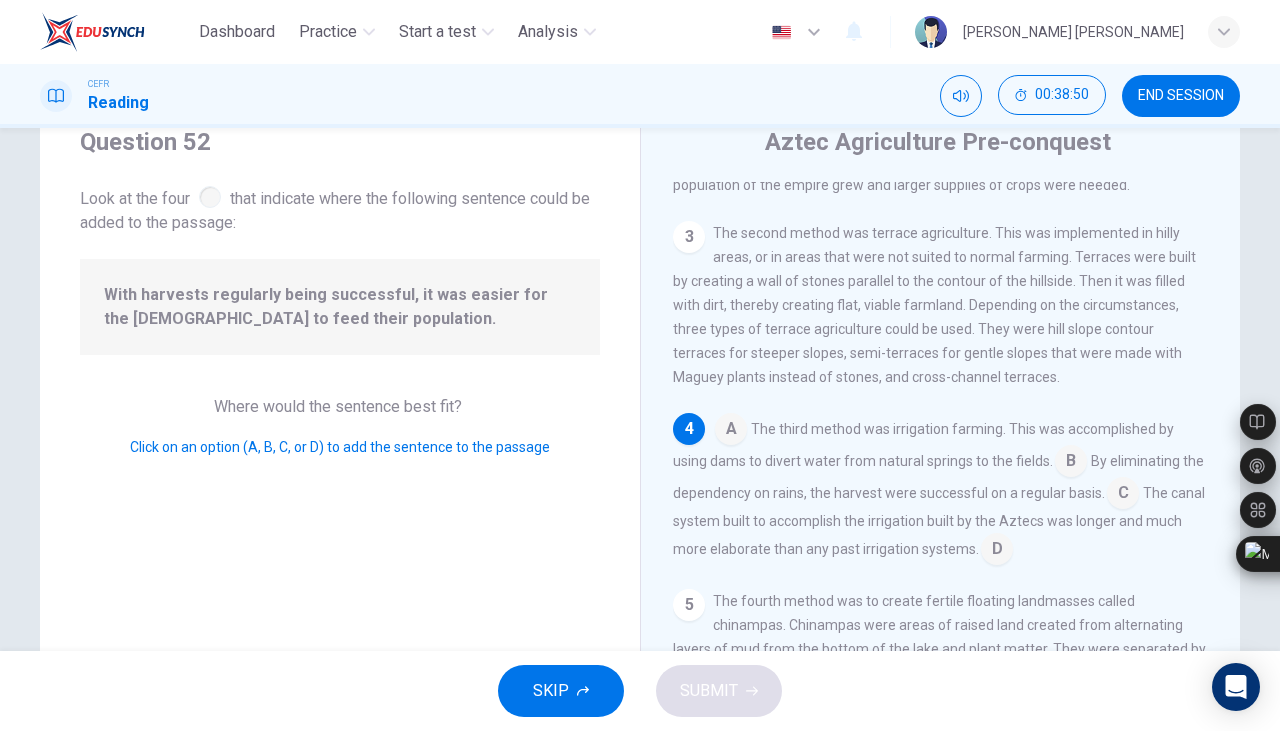 click at bounding box center (1123, 495) 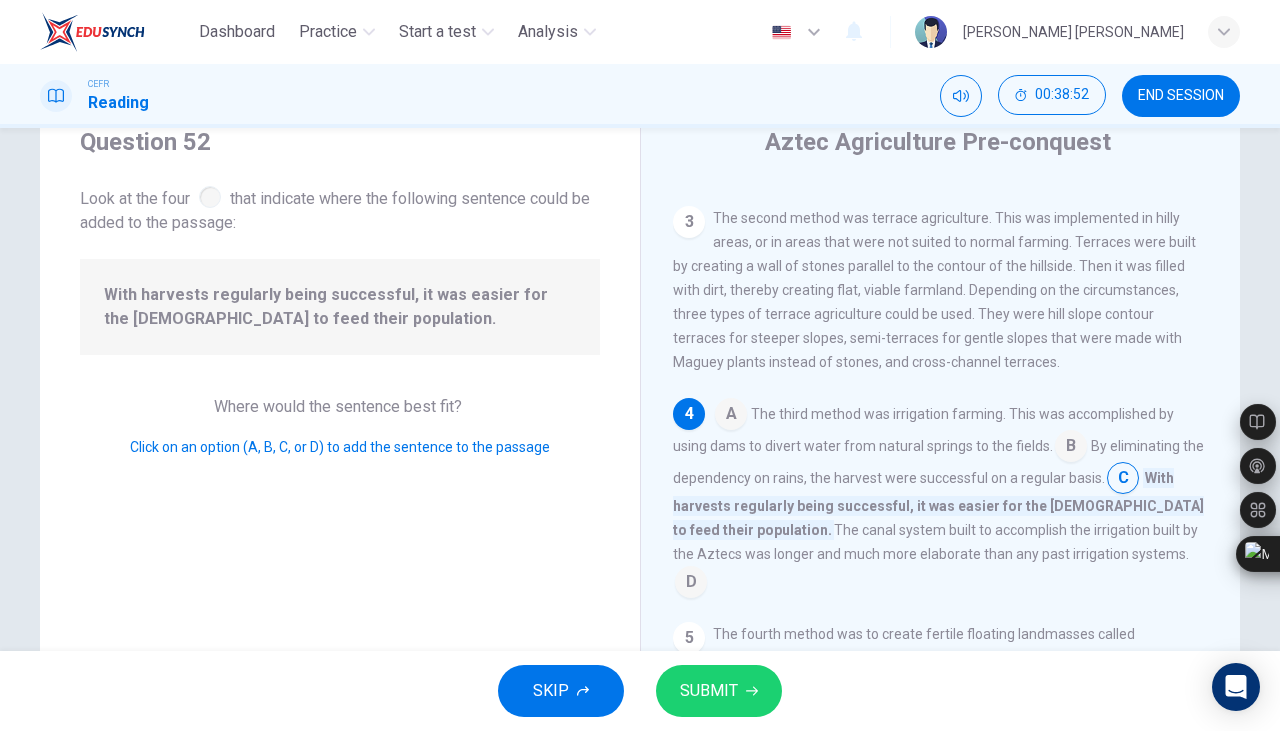 click on "SUBMIT" at bounding box center (709, 691) 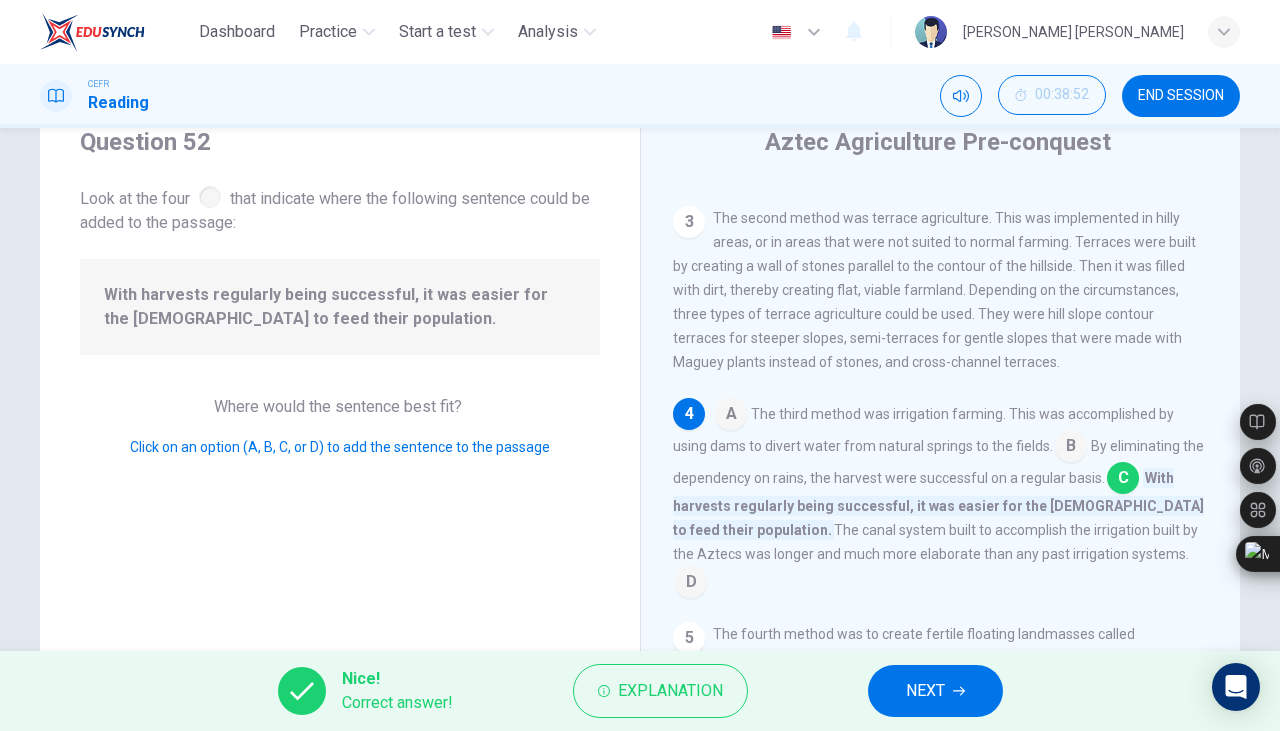 click on "NEXT" at bounding box center [925, 691] 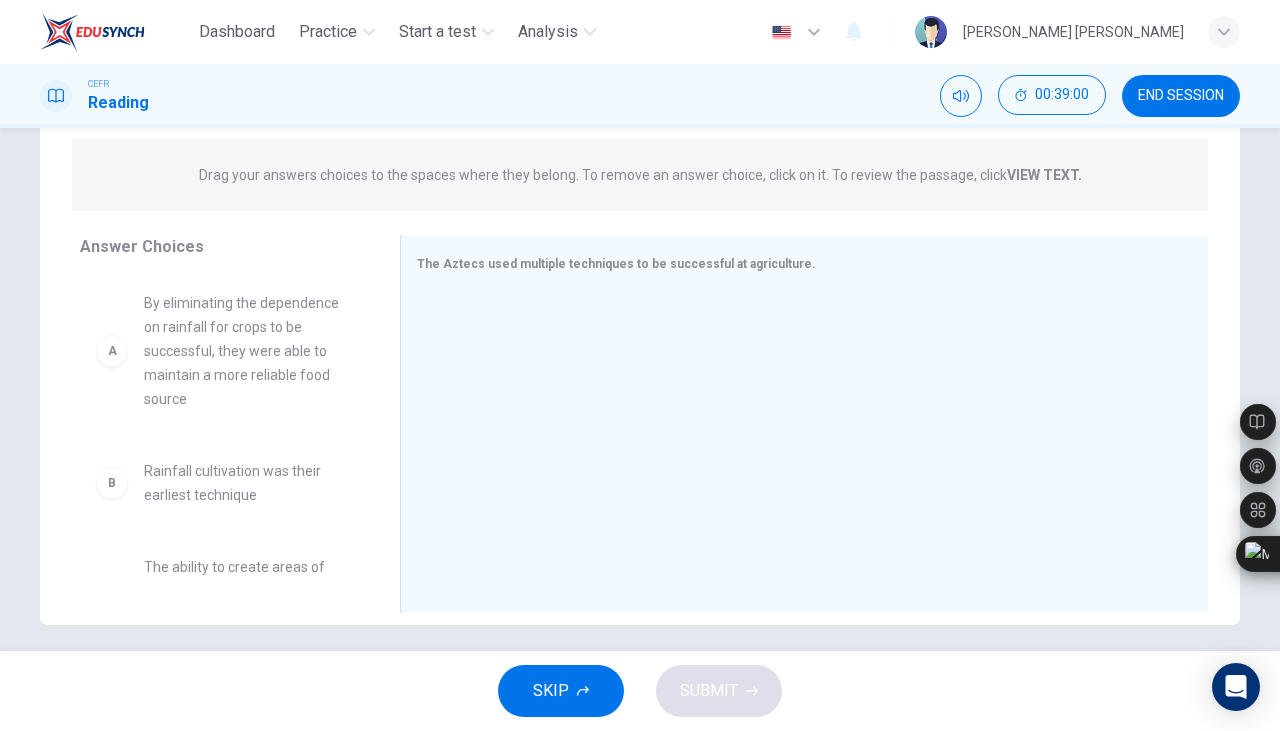 scroll, scrollTop: 252, scrollLeft: 0, axis: vertical 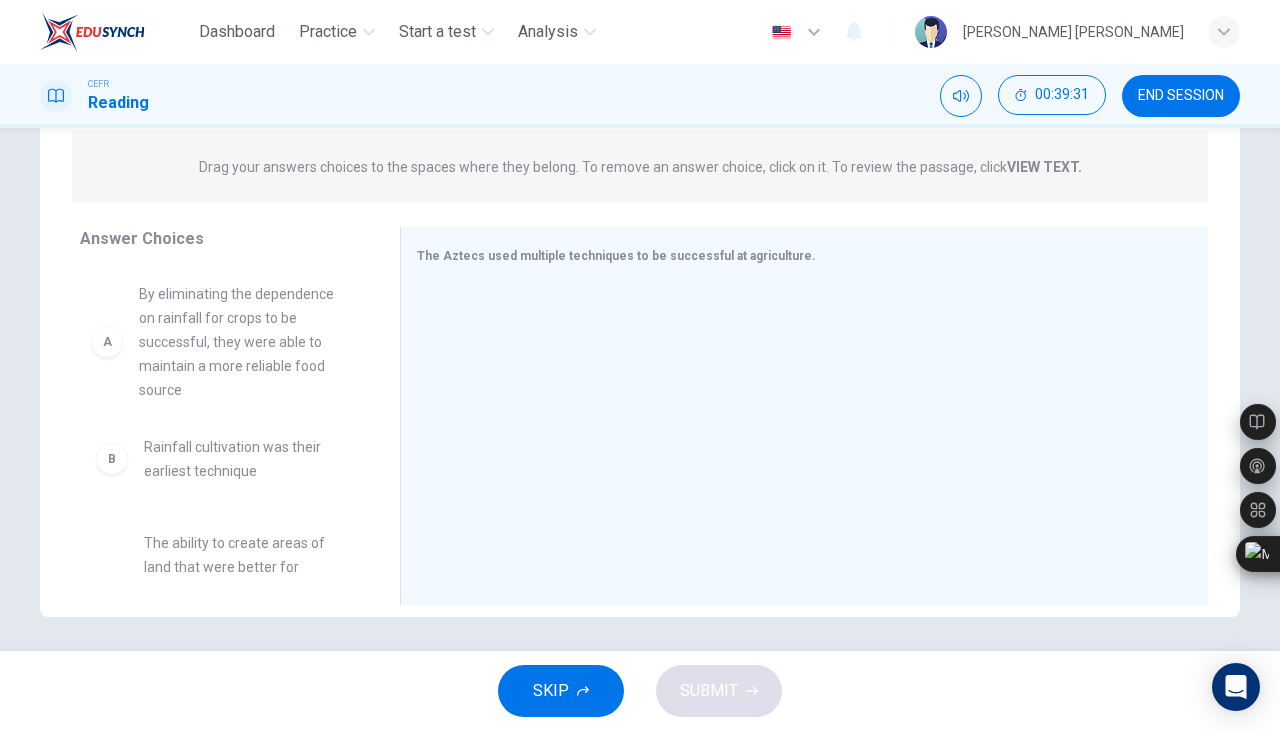 drag, startPoint x: 250, startPoint y: 331, endPoint x: 538, endPoint y: 333, distance: 288.00696 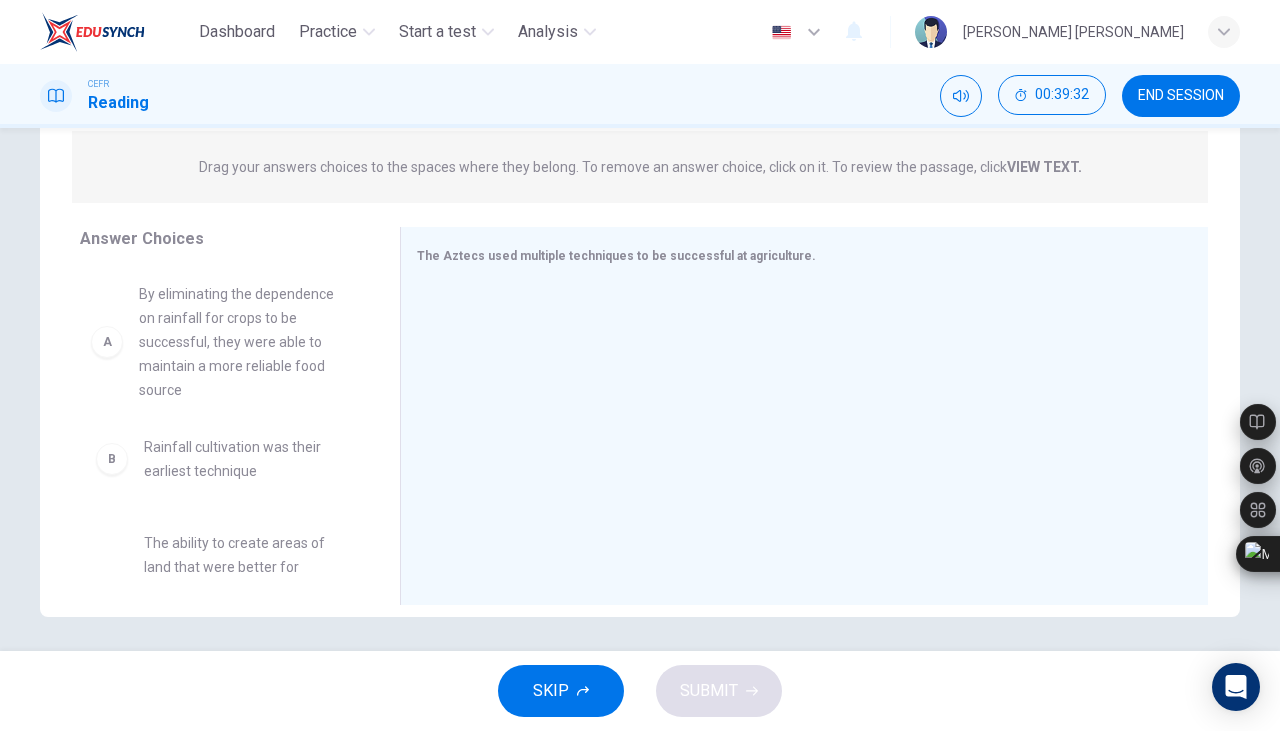 drag, startPoint x: 172, startPoint y: 335, endPoint x: 487, endPoint y: 358, distance: 315.83856 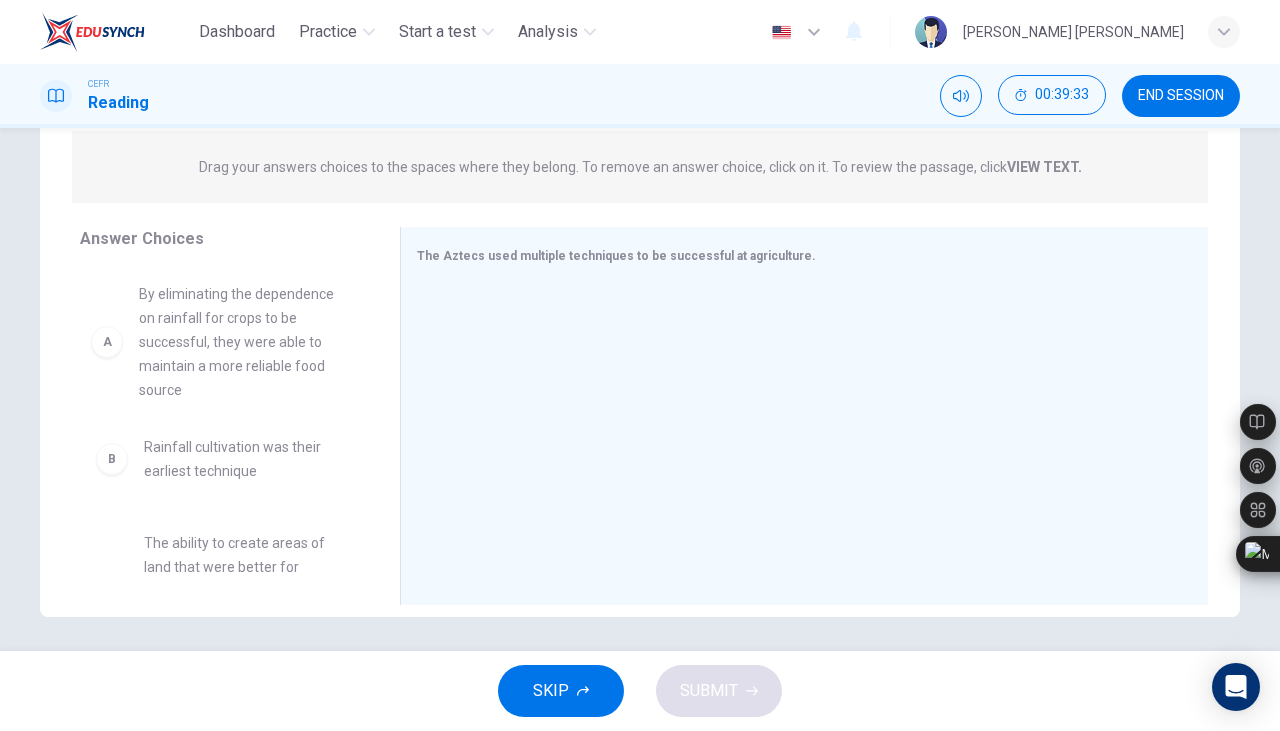 click on "Answer Choices B Rainfall cultivation was their earliest technique C The ability to create areas of land that were better for planting by using terraces made the Aztecs more efficient and prosperous D The Aztecs canal system was longer and more intricate E They used their ingenuity to make unsuitable farming land into viable farming land F Chinampas created more viable farming areas because they were able to turn the water into farming land The Aztecs used multiple techniques to be successful at agriculture." at bounding box center (640, 421) 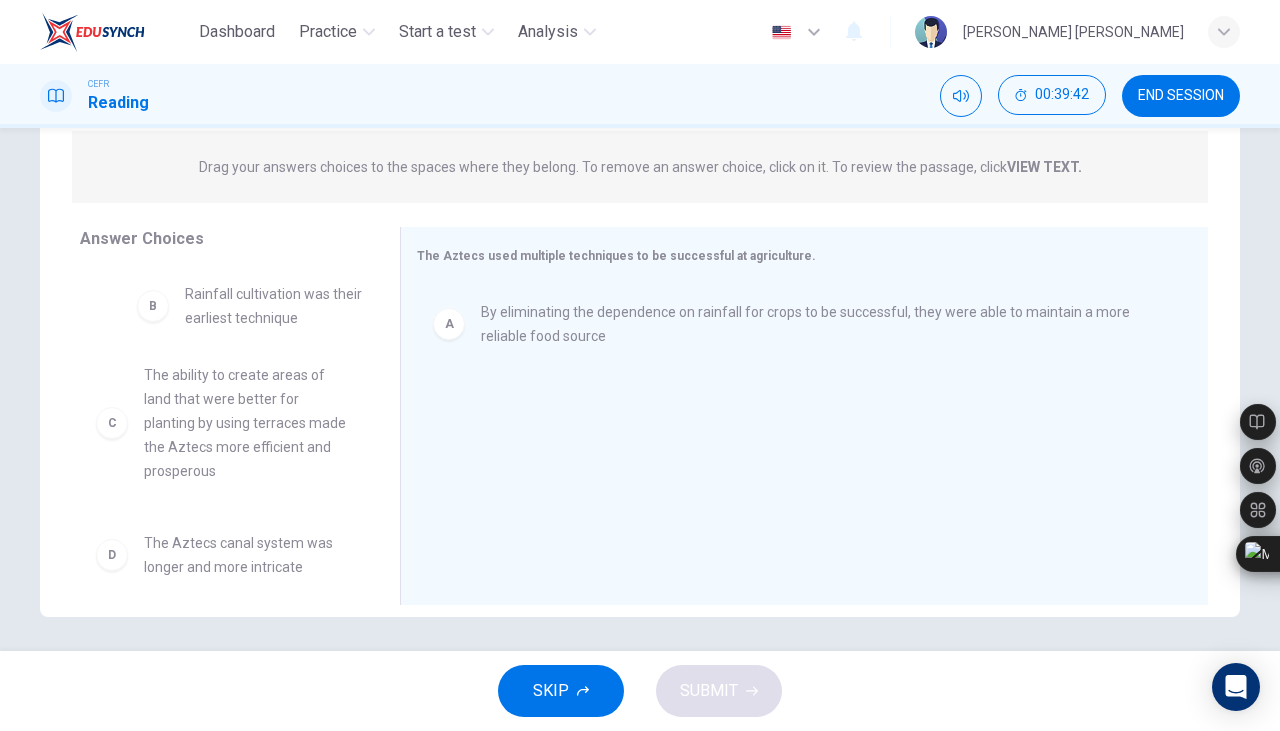 drag, startPoint x: 241, startPoint y: 305, endPoint x: 514, endPoint y: 393, distance: 286.8327 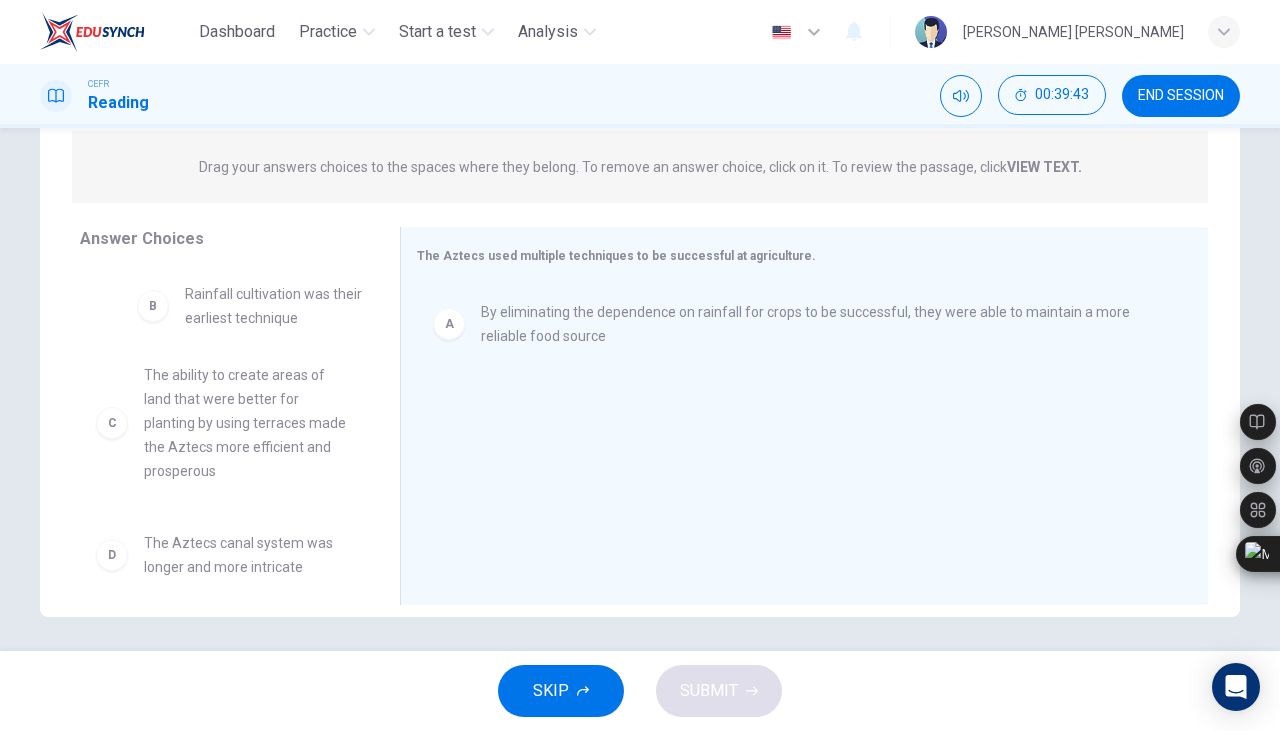 drag, startPoint x: 322, startPoint y: 337, endPoint x: 518, endPoint y: 383, distance: 201.3256 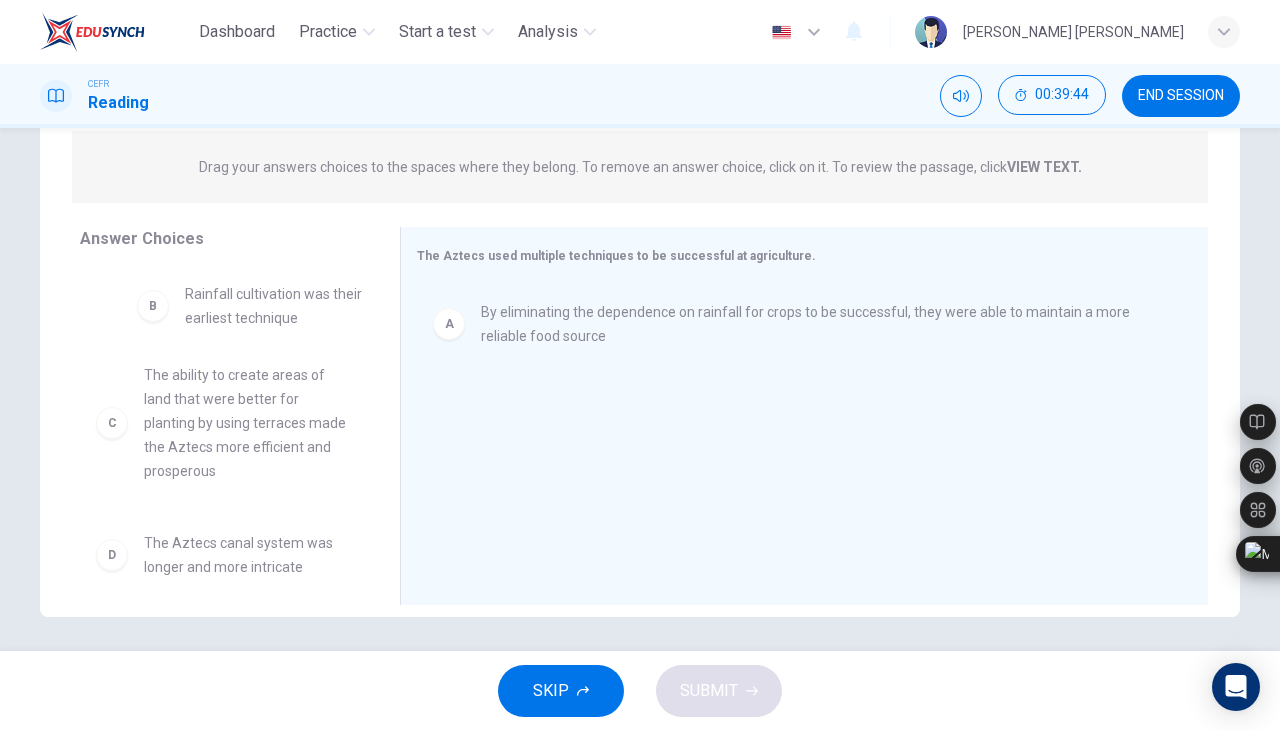 drag, startPoint x: 267, startPoint y: 322, endPoint x: 541, endPoint y: 414, distance: 289.03287 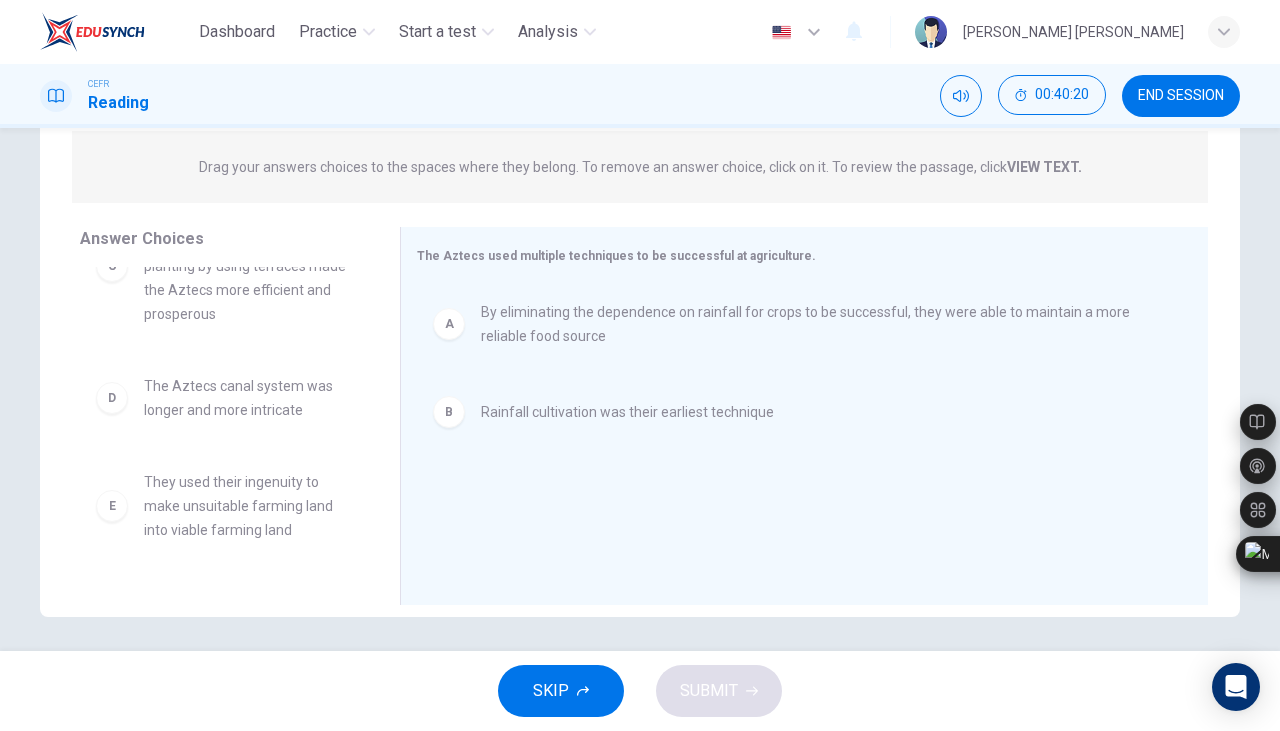scroll, scrollTop: 0, scrollLeft: 0, axis: both 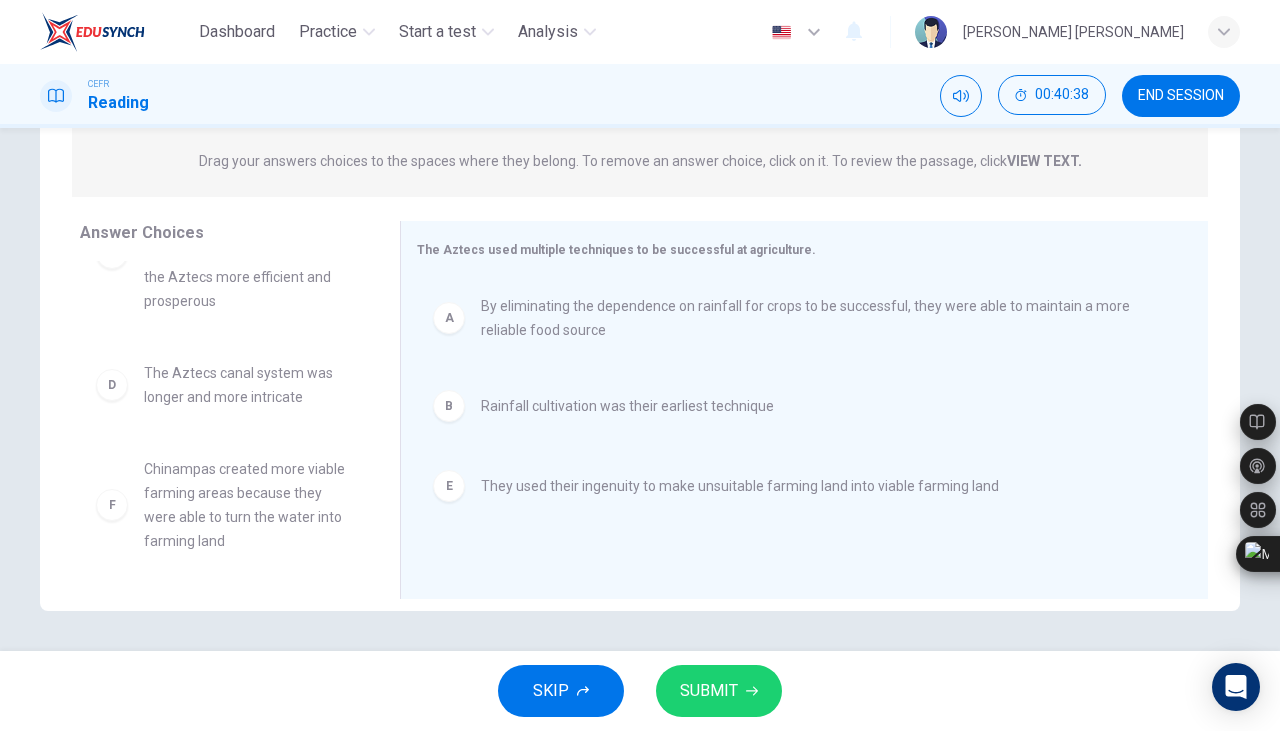 click 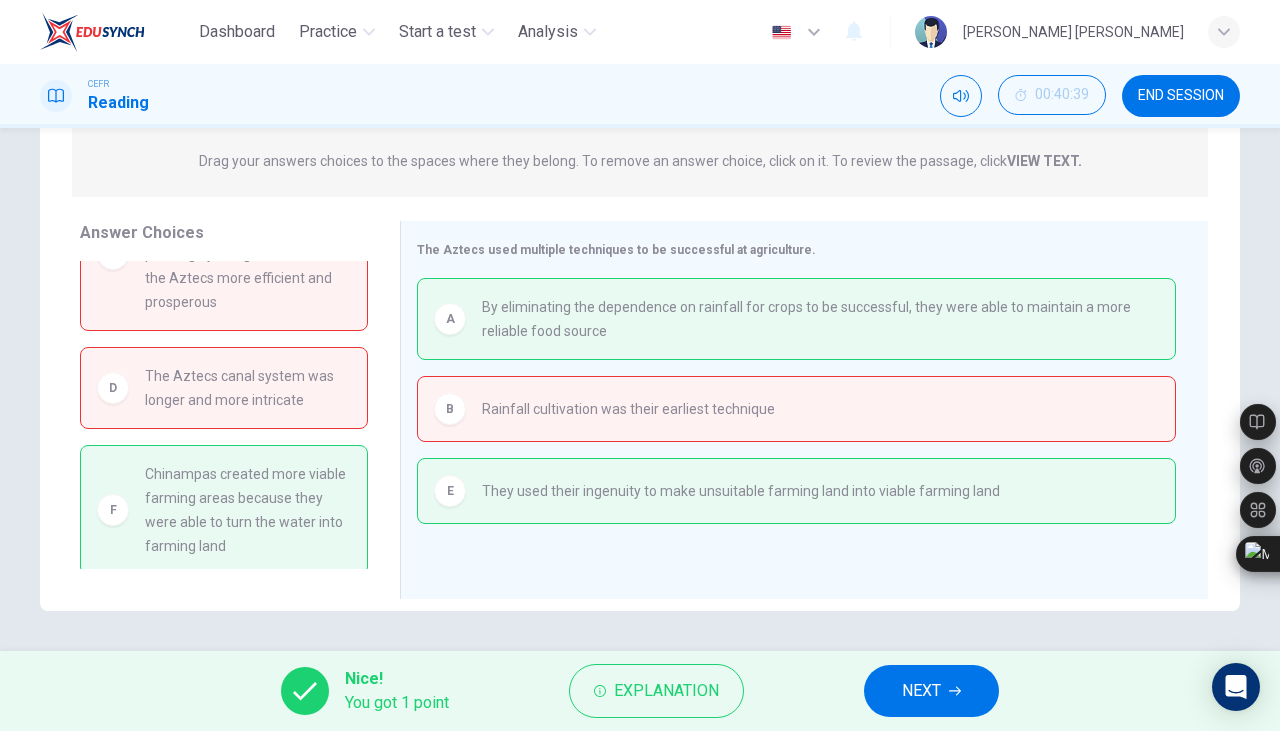 click 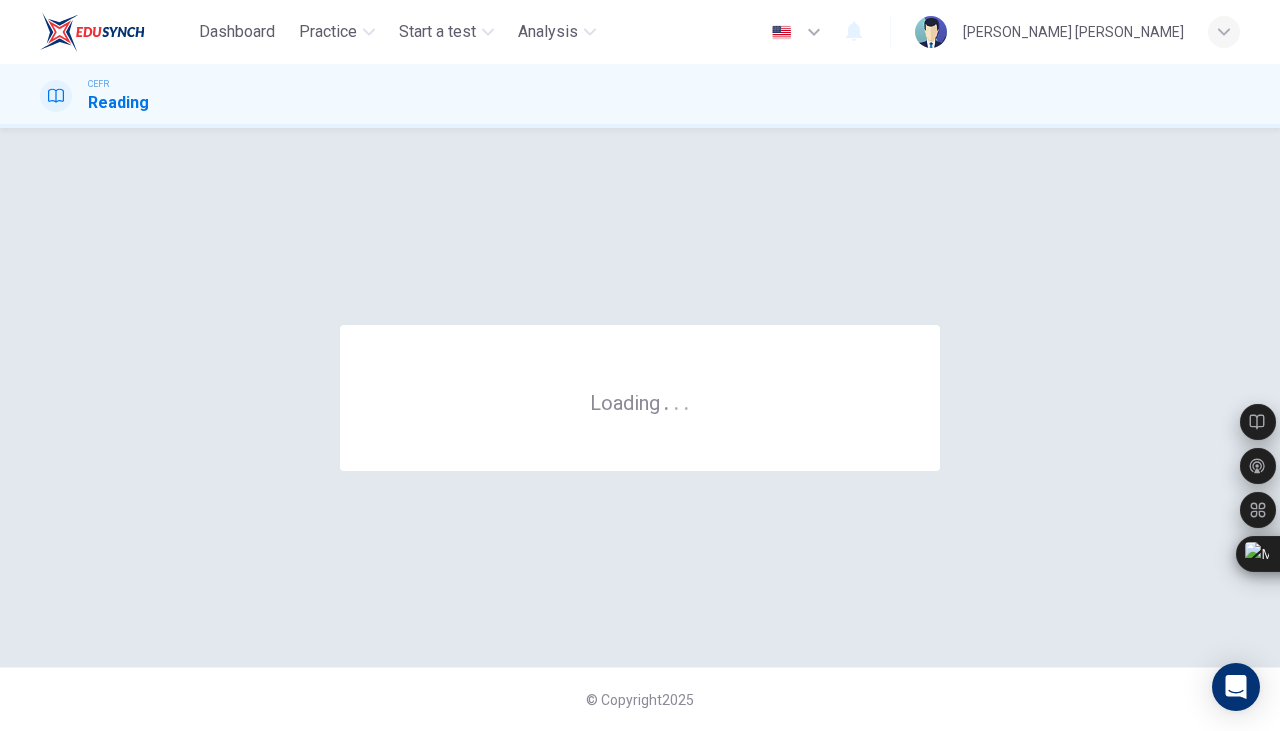 scroll, scrollTop: 0, scrollLeft: 0, axis: both 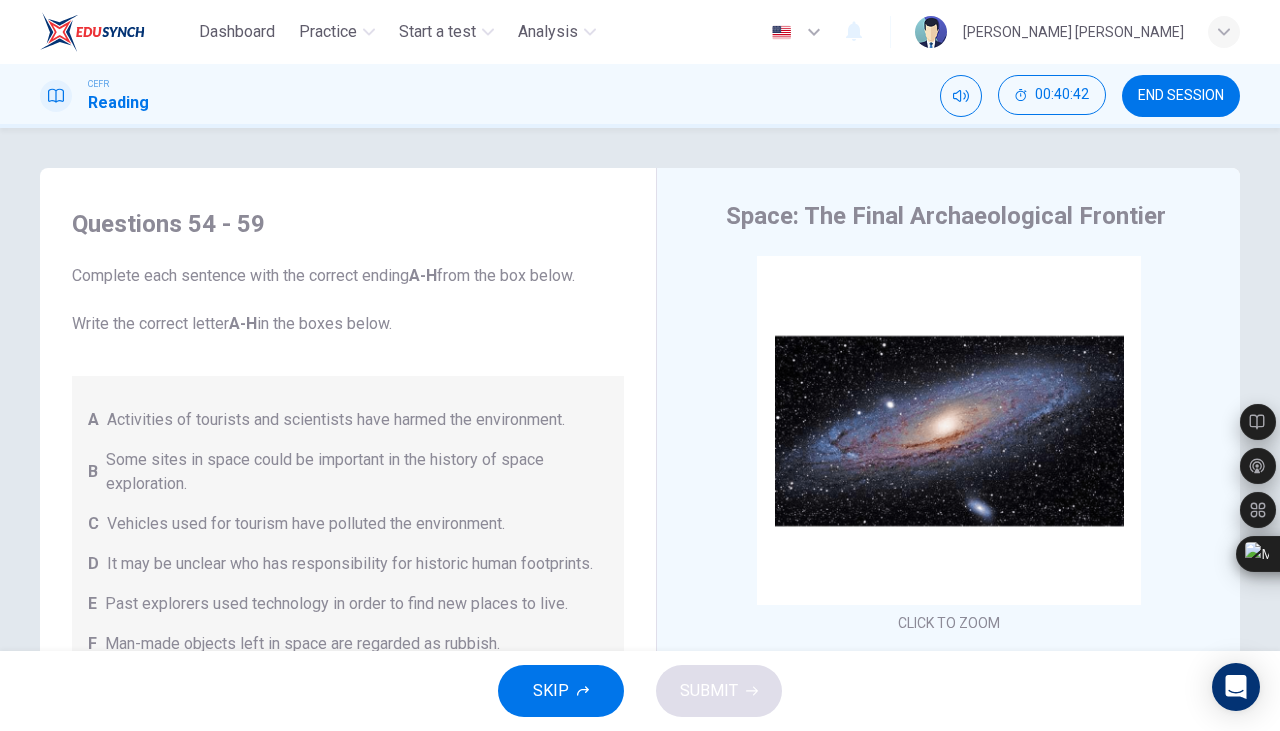 click on "Practice" at bounding box center (328, 32) 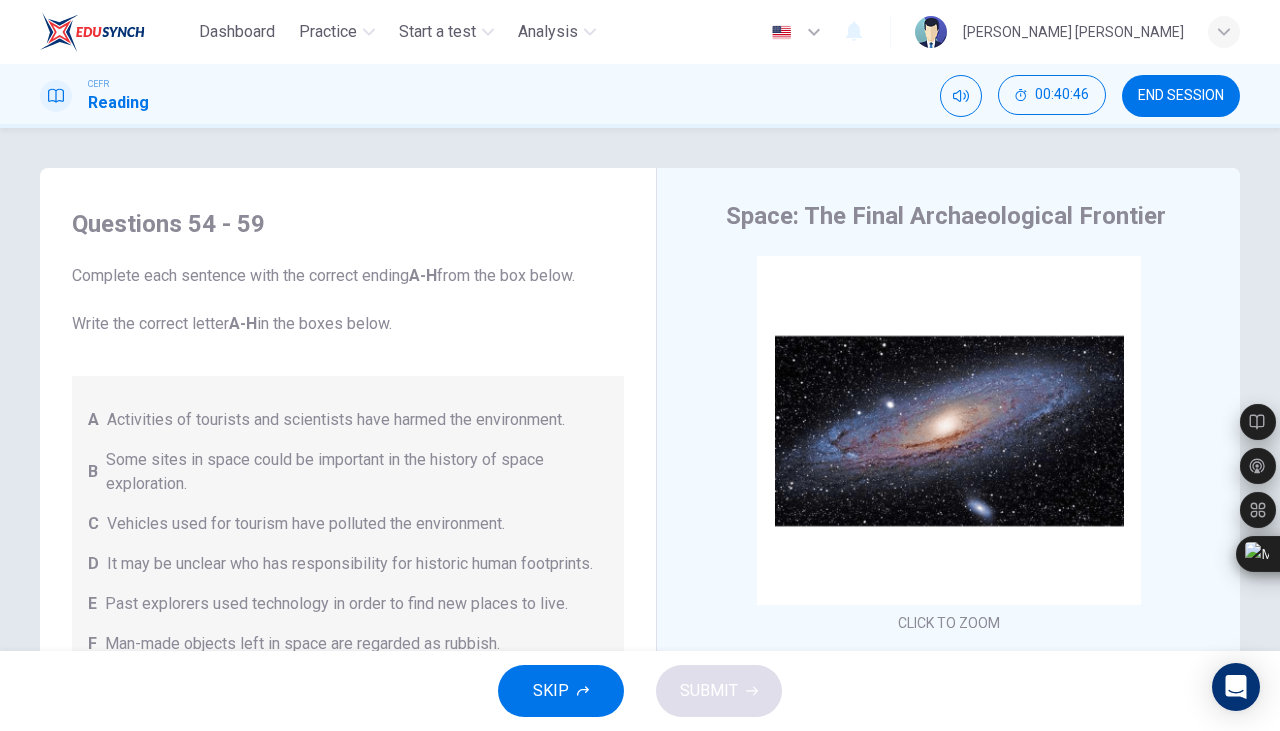 click on "END SESSION" at bounding box center (1181, 96) 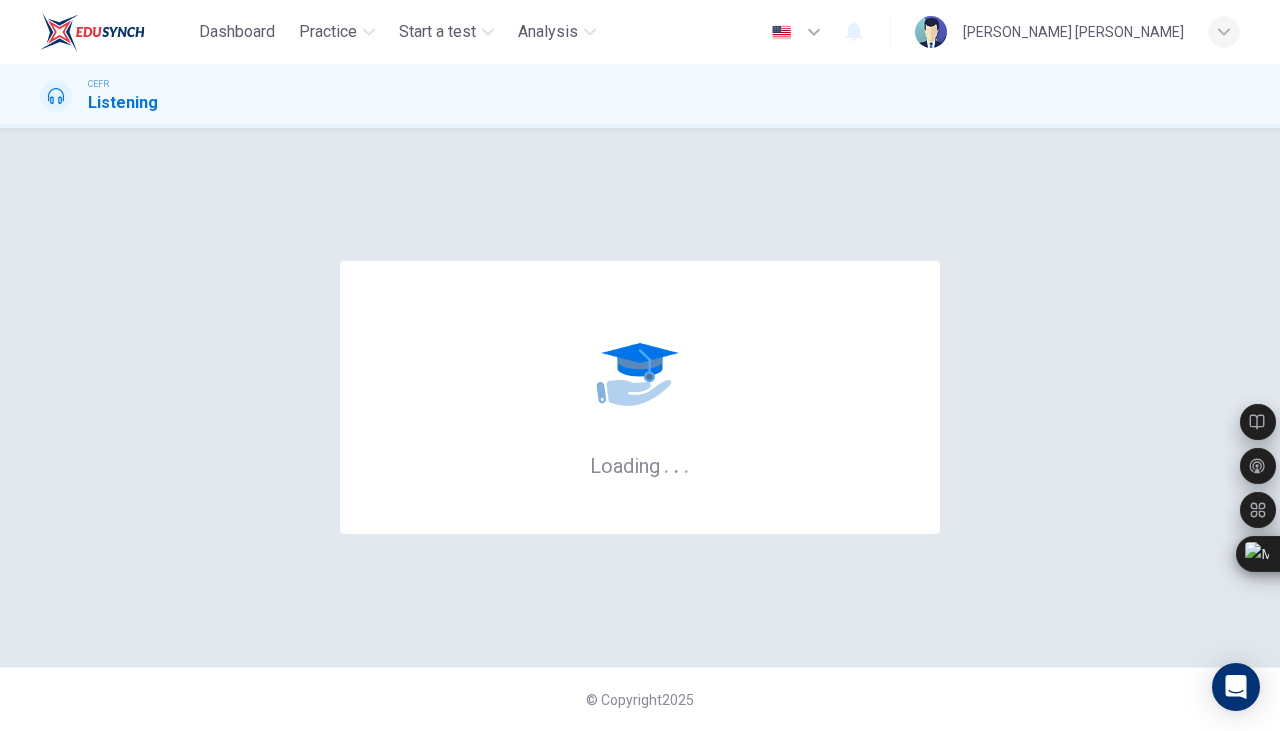 scroll, scrollTop: 0, scrollLeft: 0, axis: both 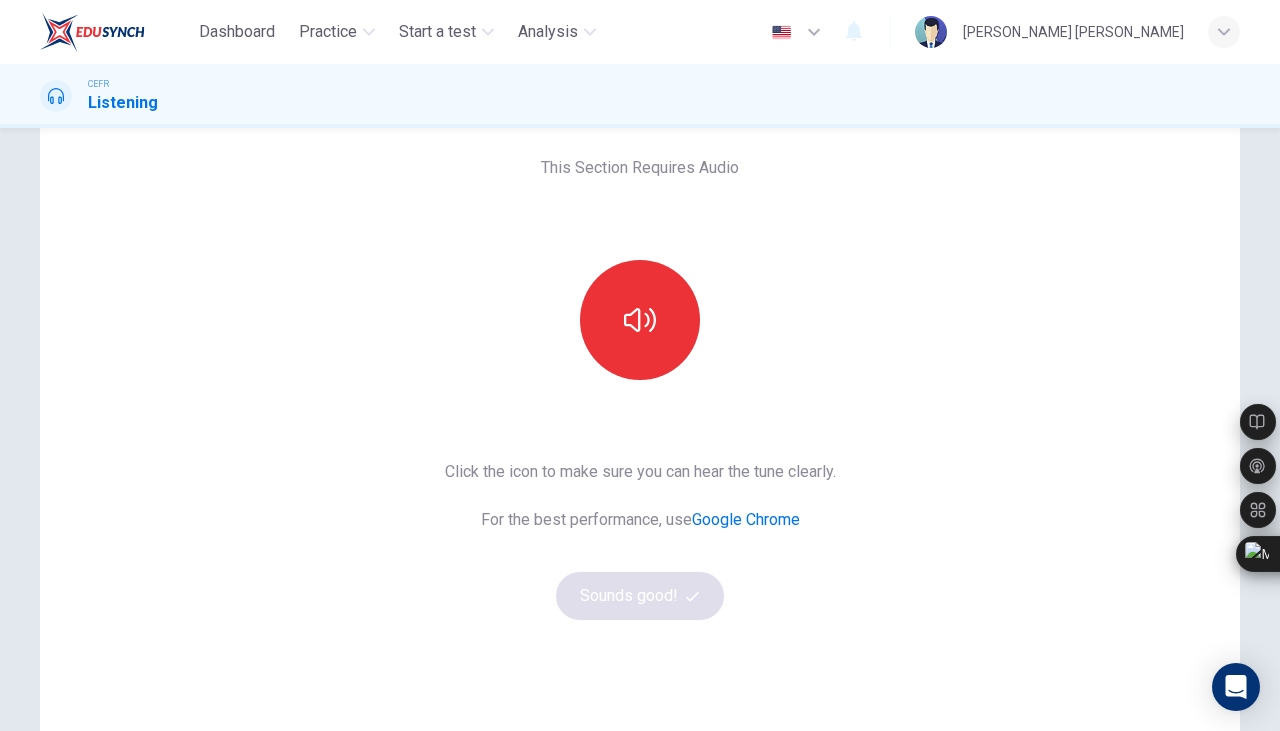 click 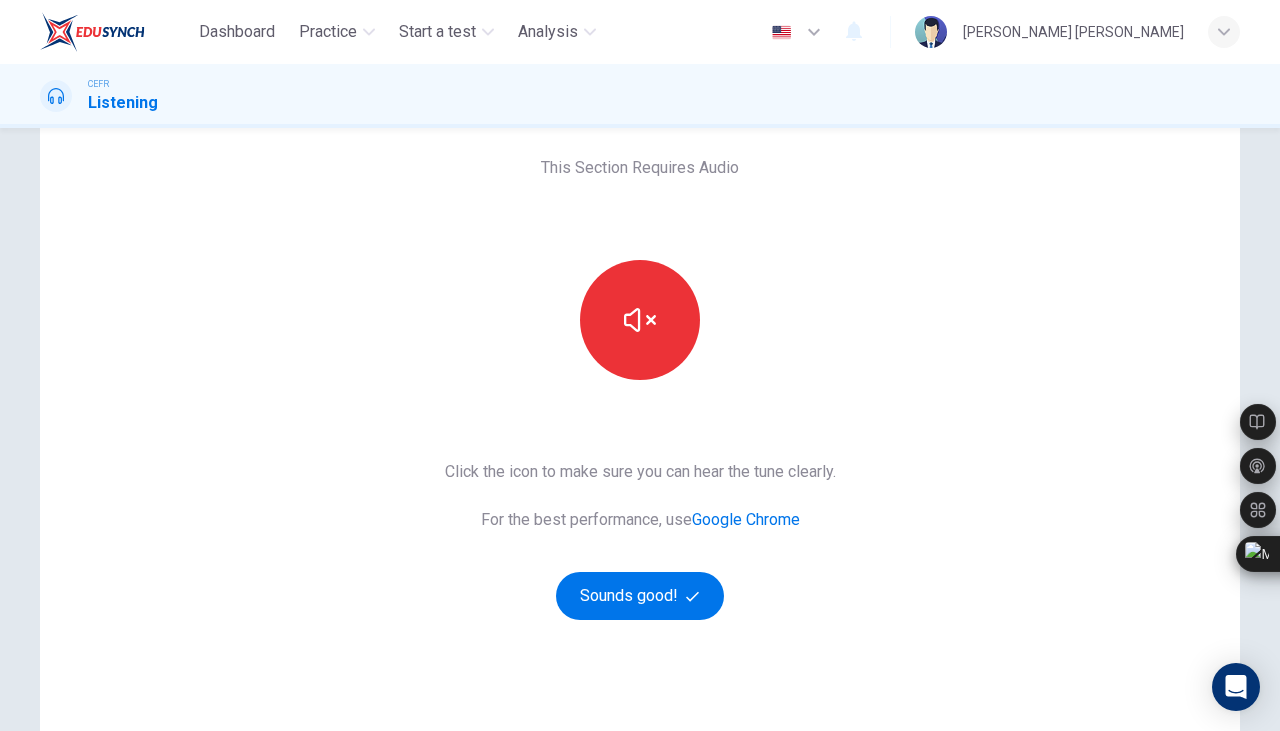 click 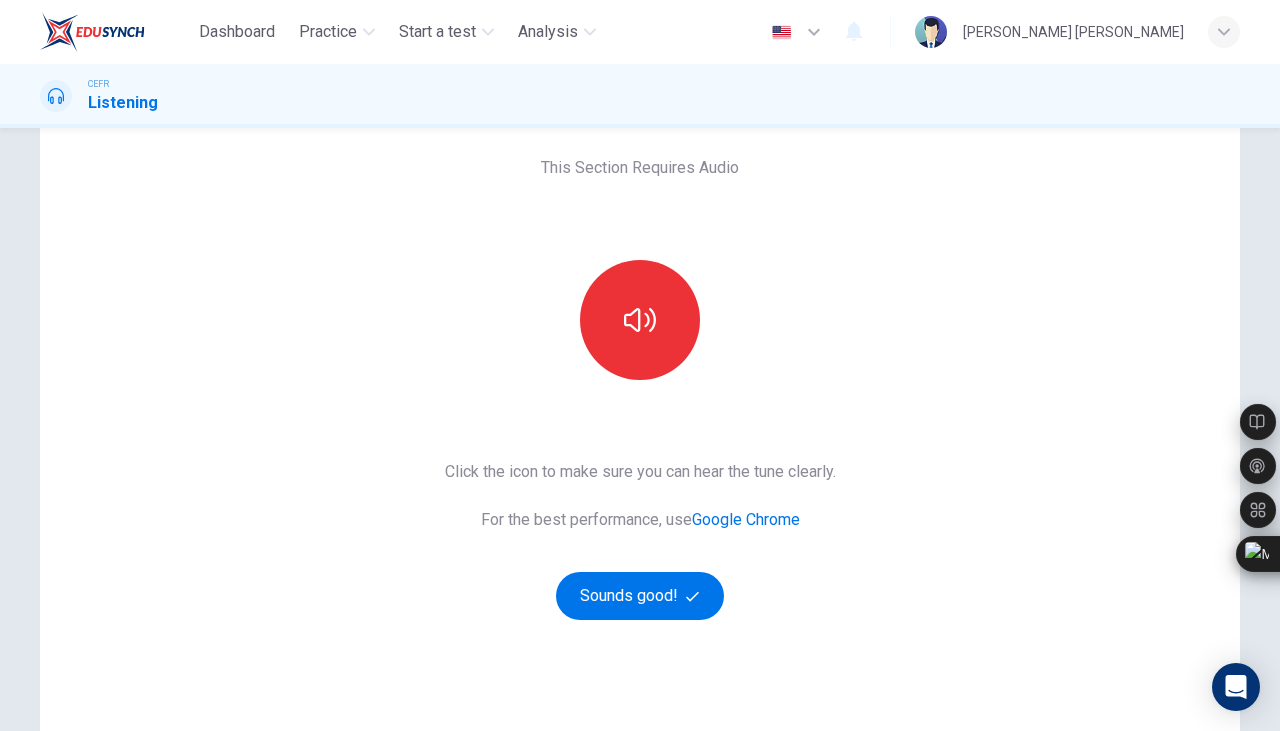 type 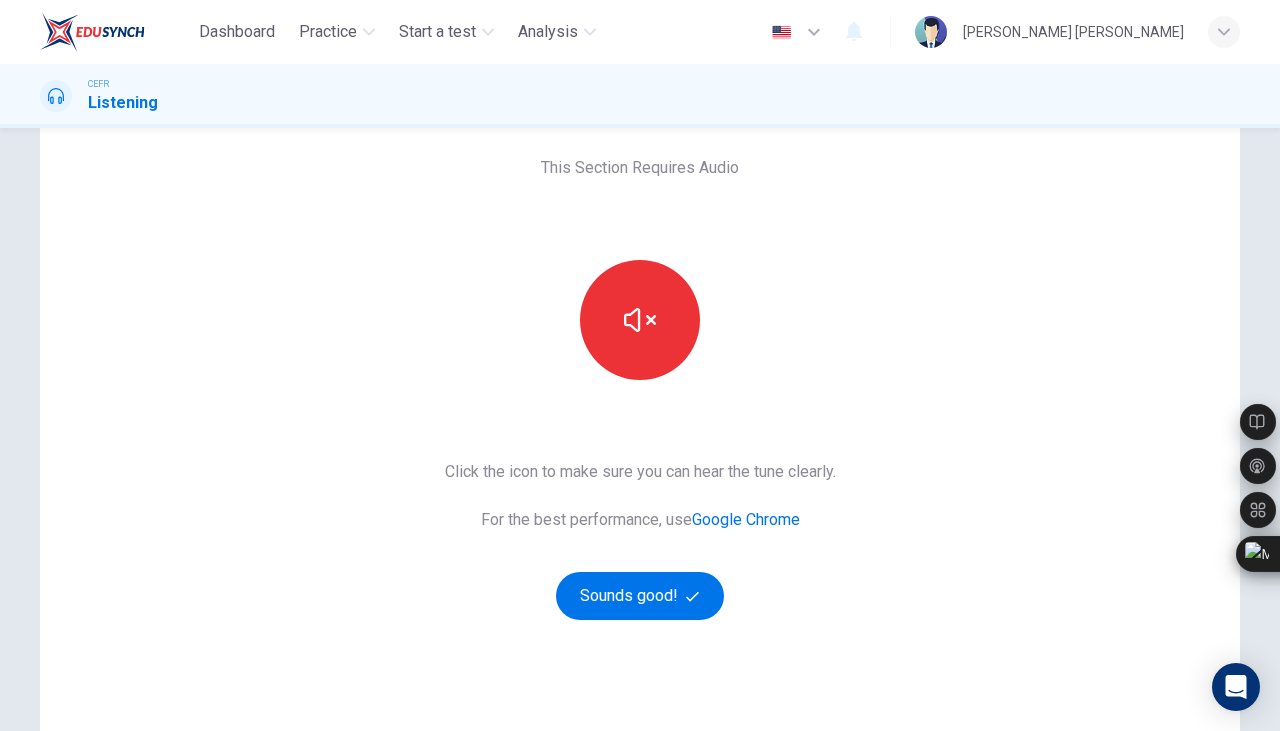 click 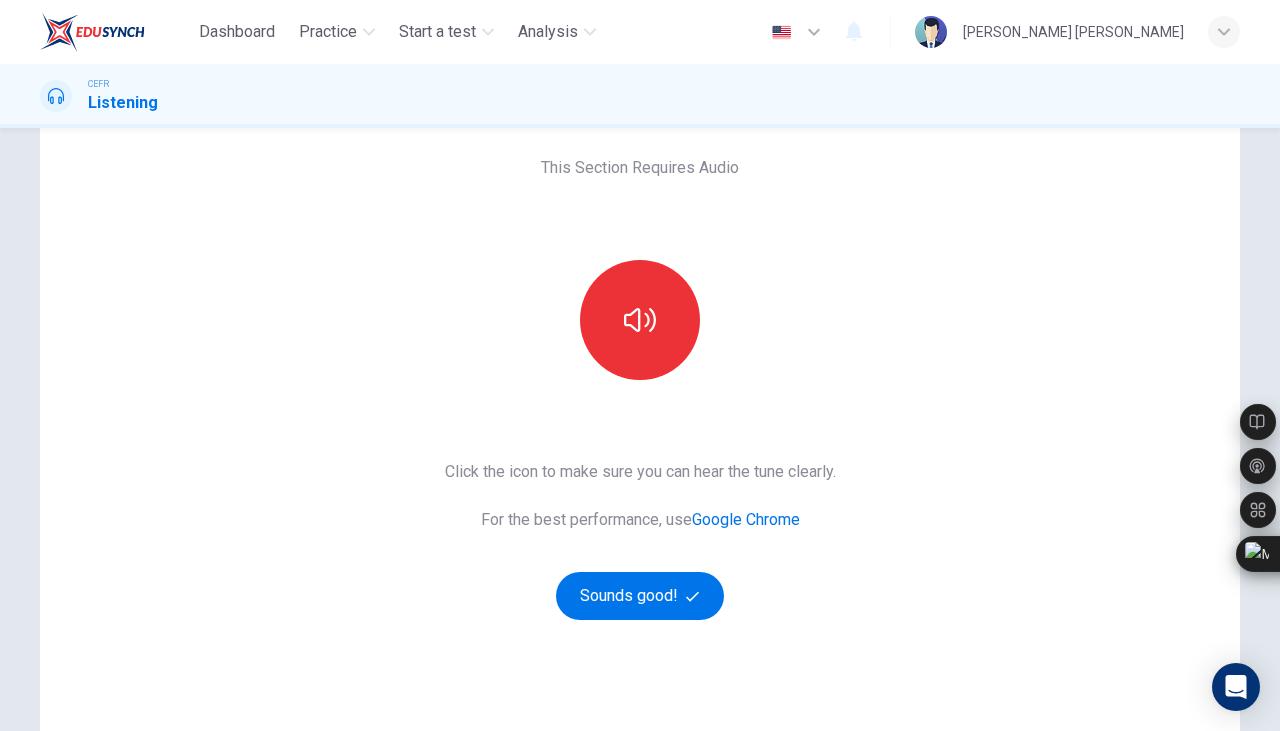 click on "Sounds good!" at bounding box center (640, 596) 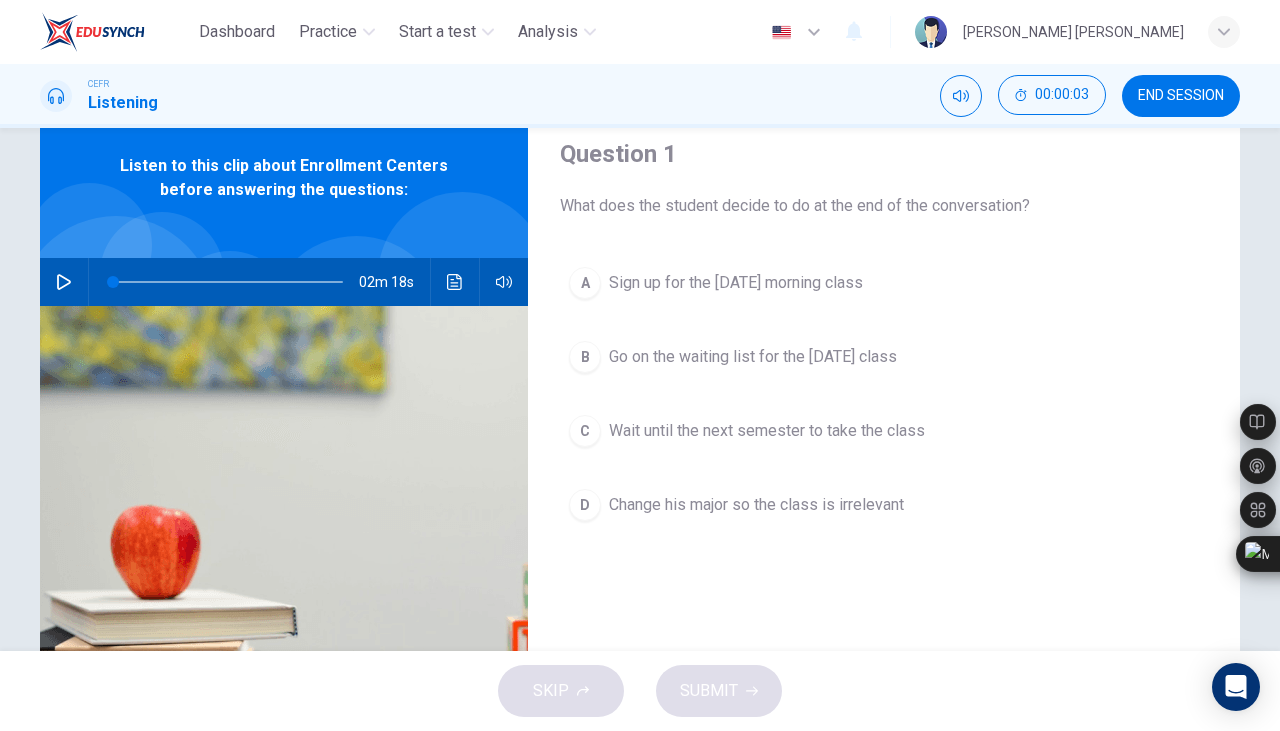 scroll, scrollTop: 73, scrollLeft: 0, axis: vertical 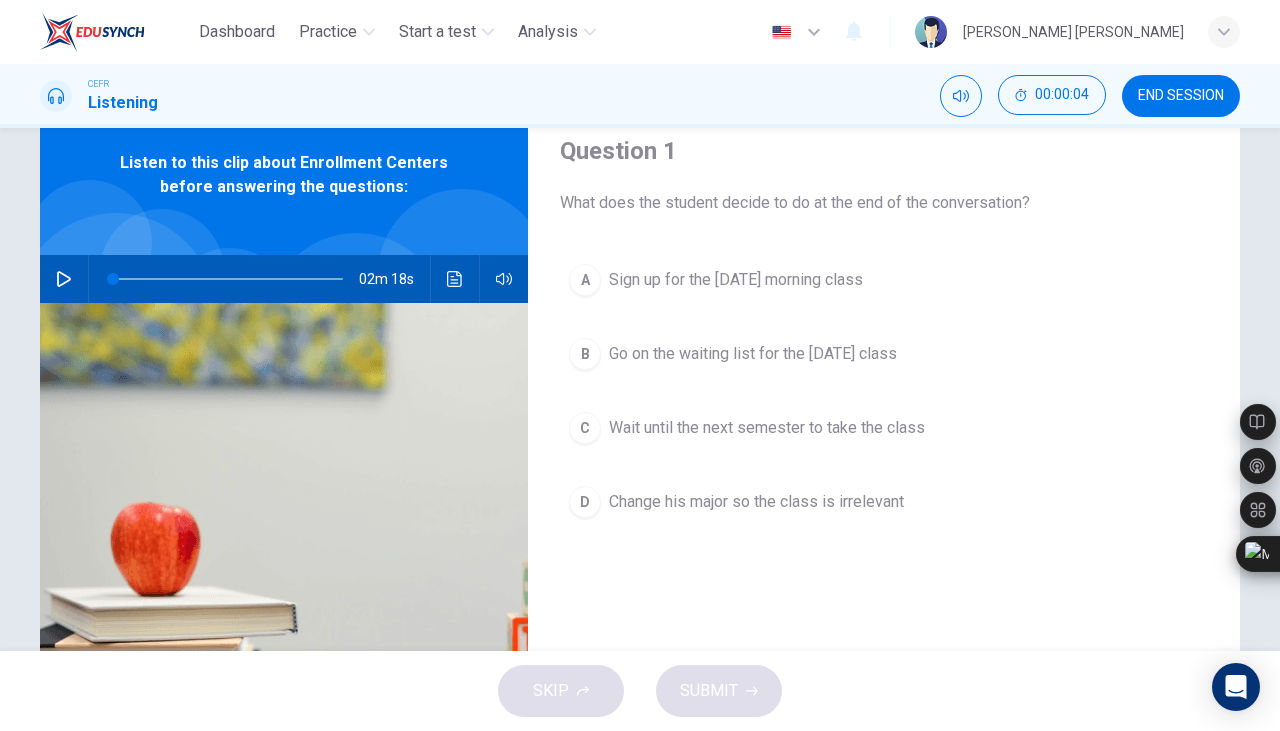 click 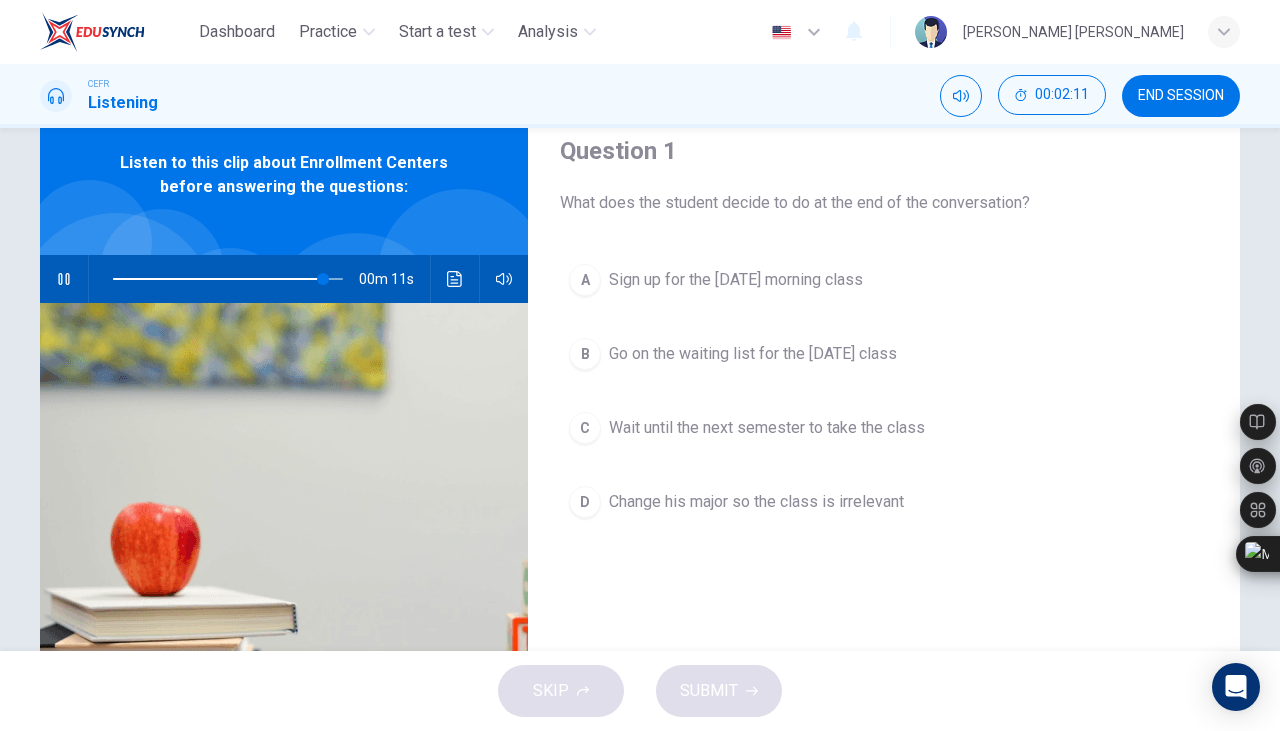 click on "B" at bounding box center (585, 354) 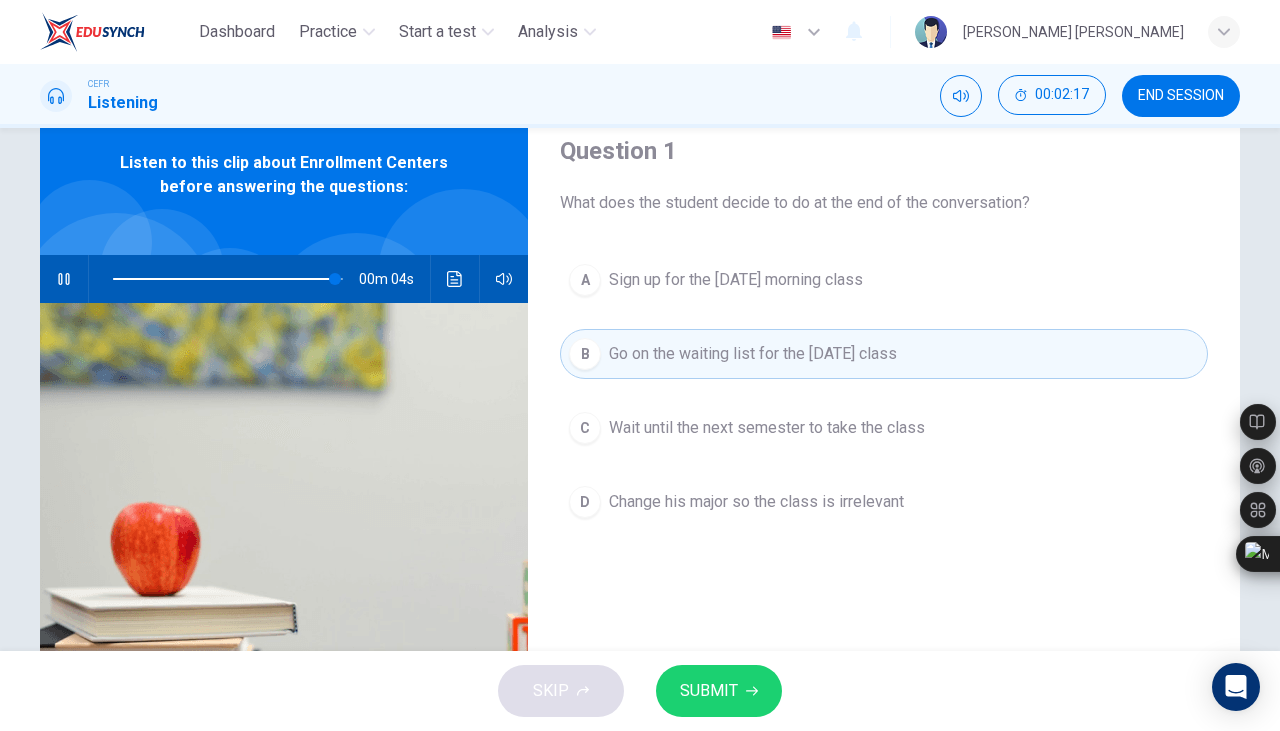 click 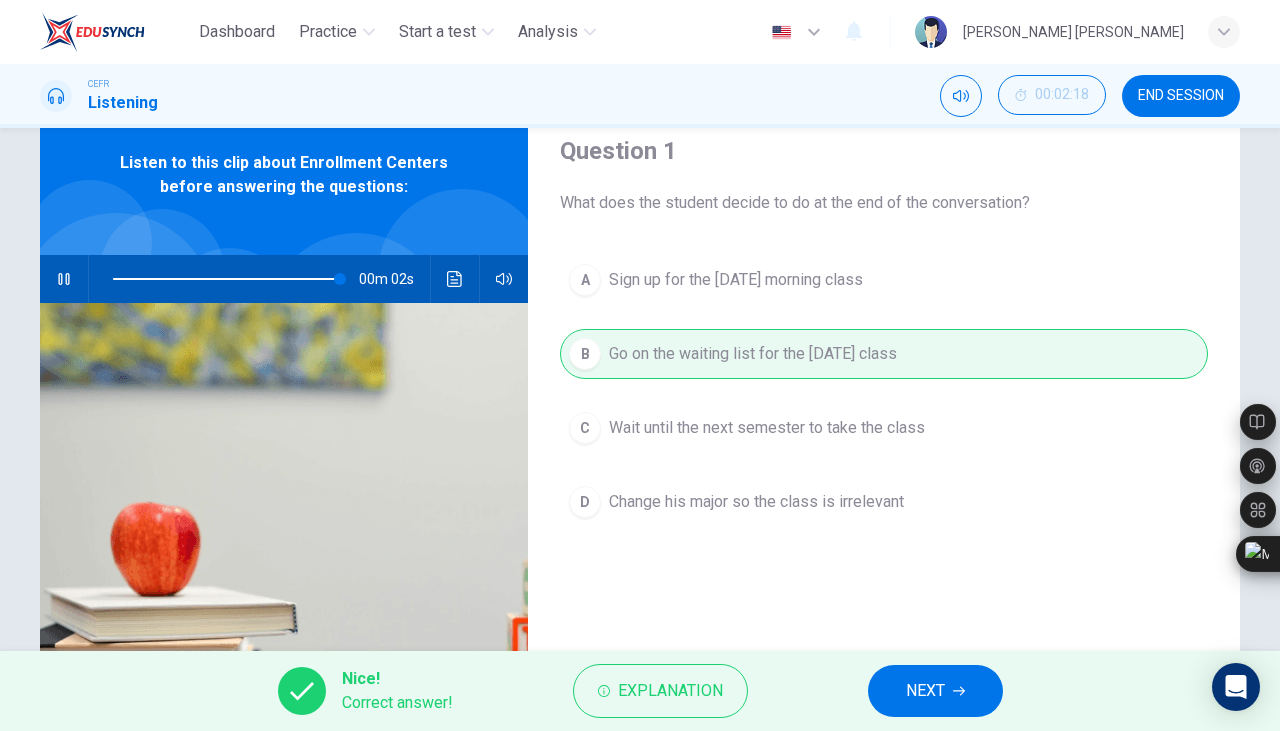 click on "NEXT" at bounding box center [925, 691] 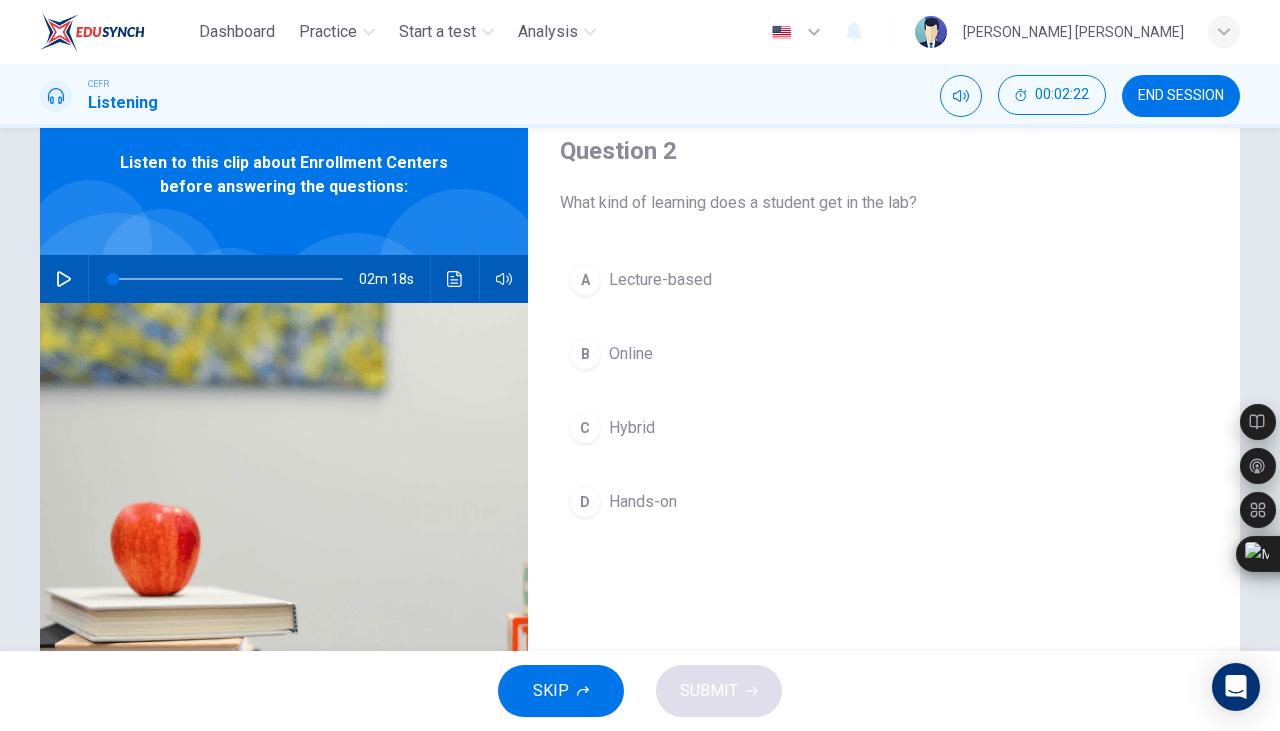 click on "D" at bounding box center [585, 502] 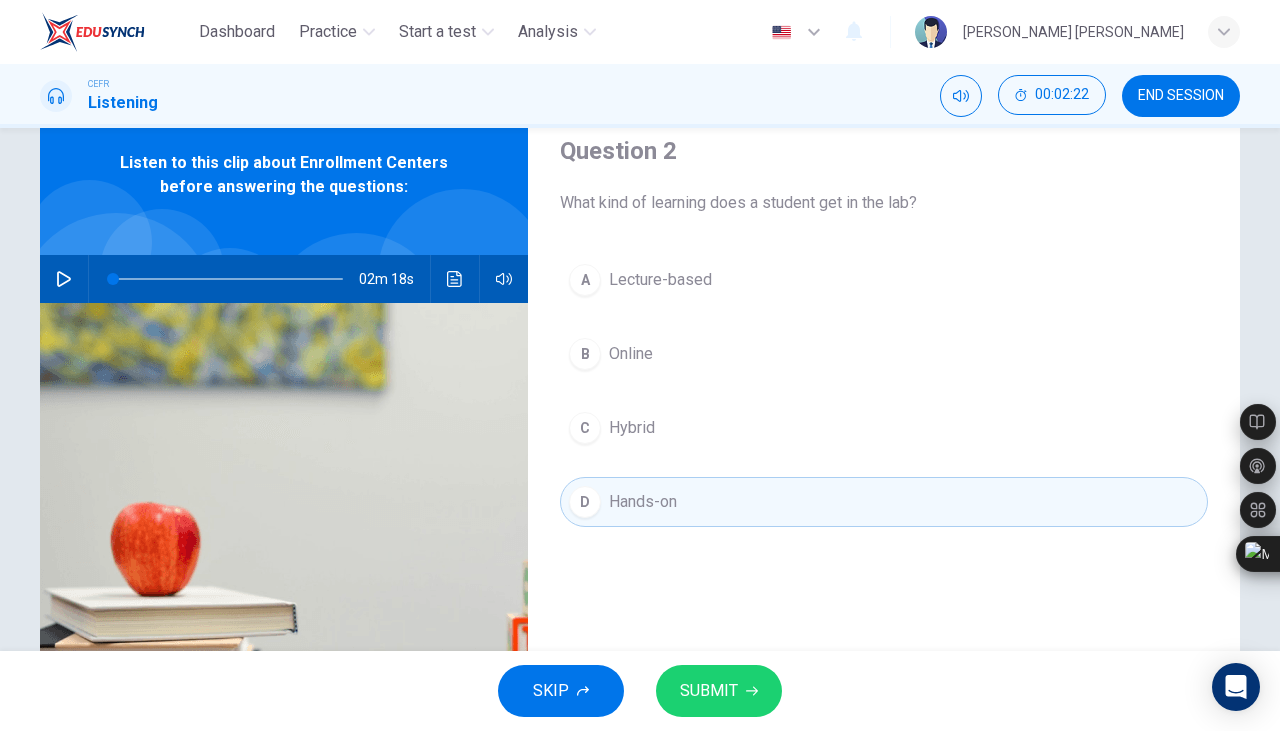 click on "SUBMIT" at bounding box center [709, 691] 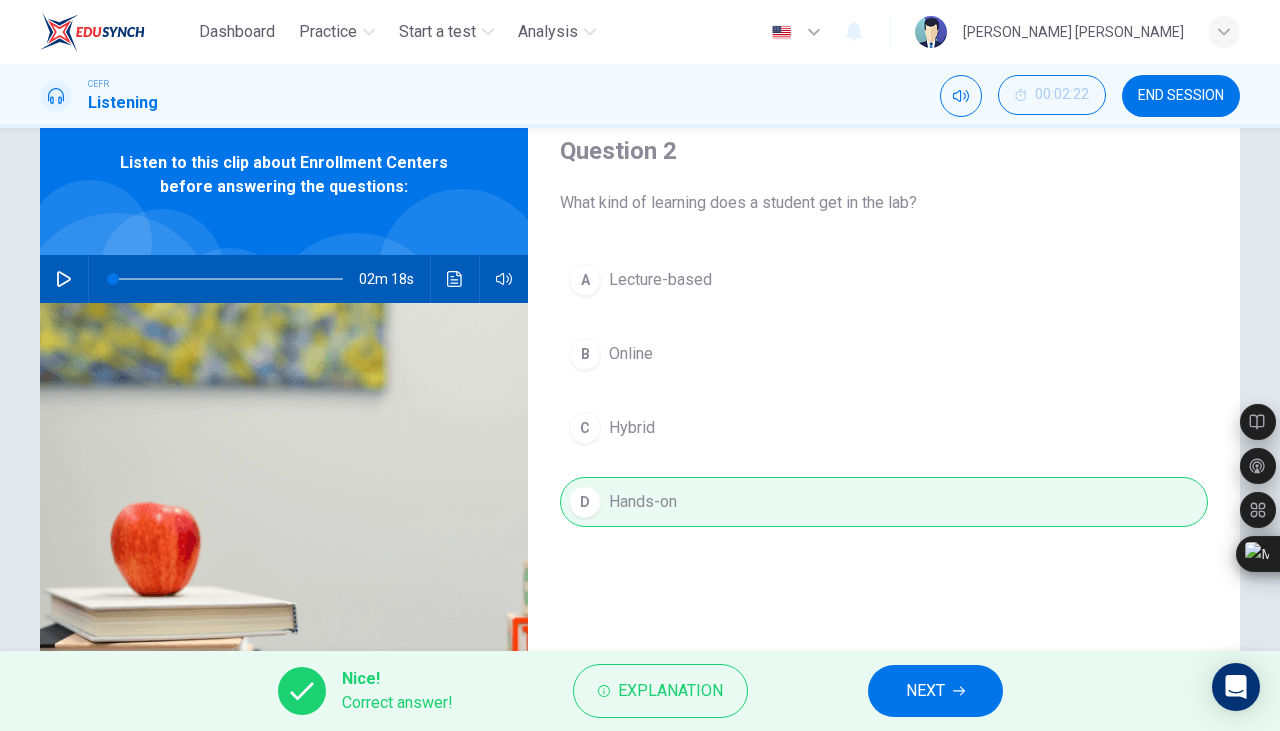 click on "NEXT" at bounding box center [925, 691] 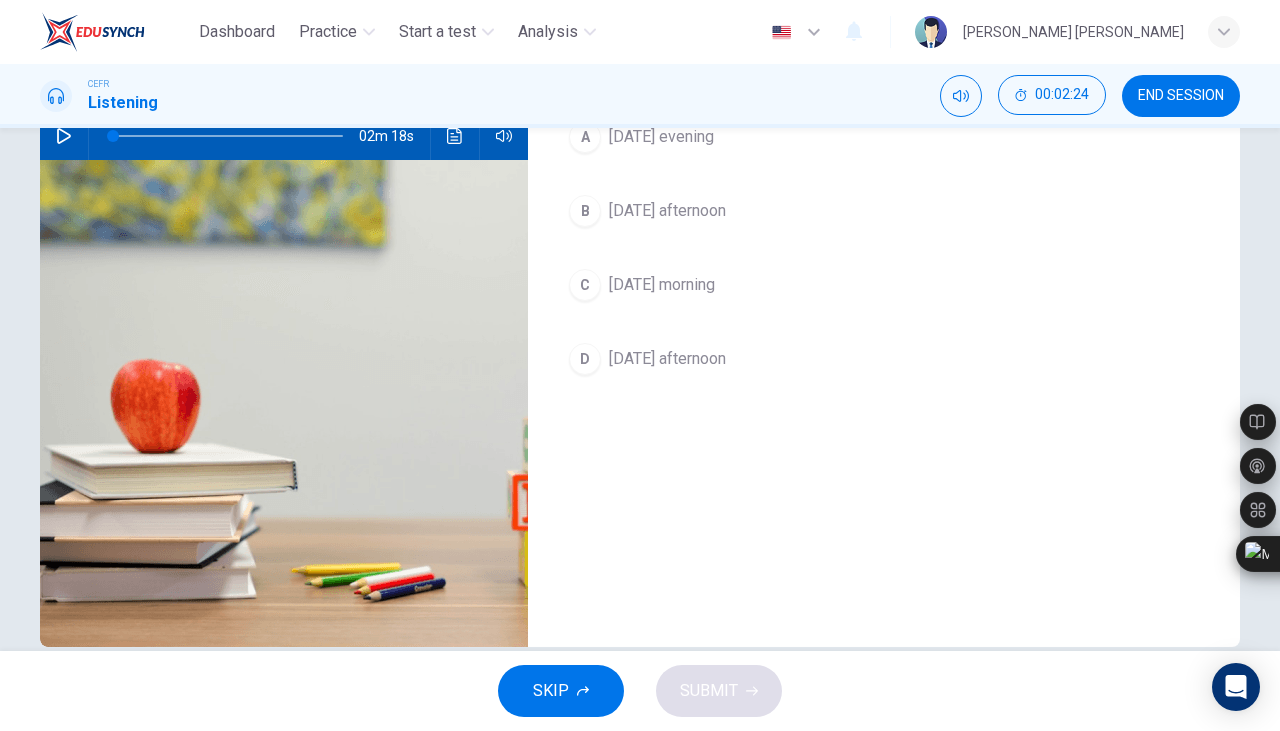 scroll, scrollTop: 252, scrollLeft: 0, axis: vertical 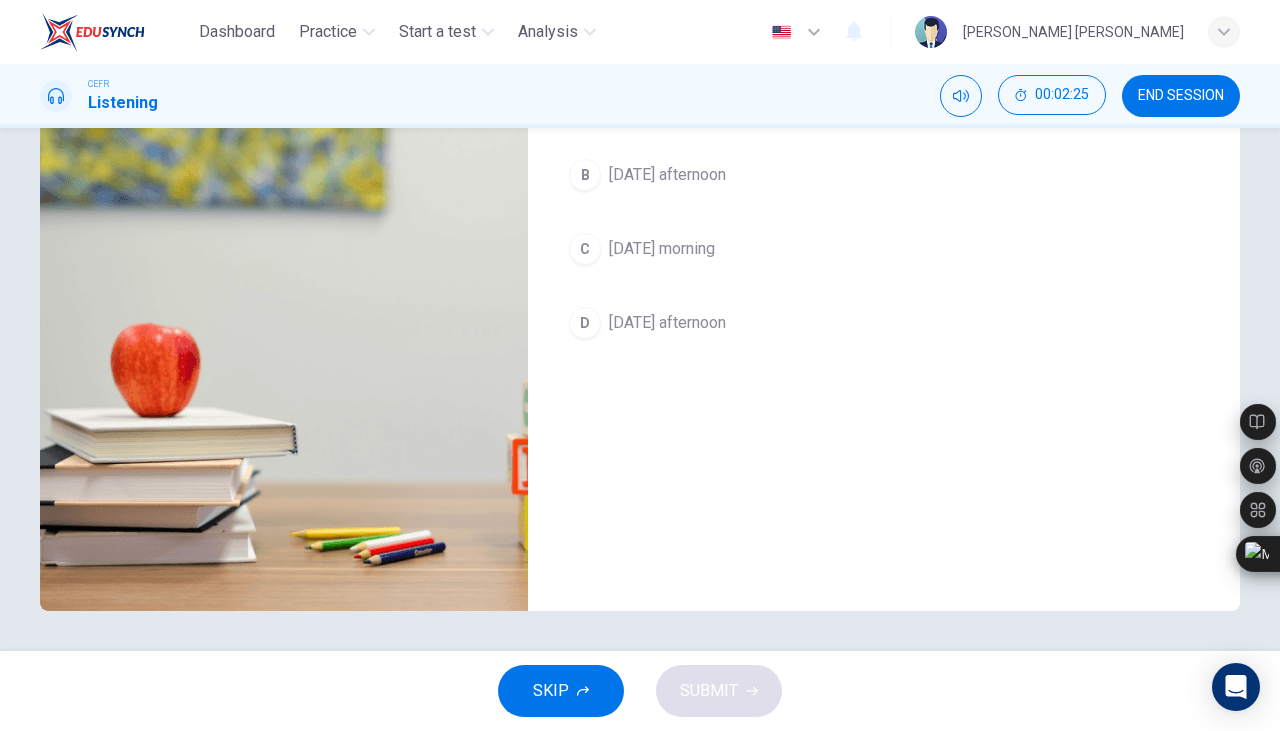 click on "C" at bounding box center [585, 249] 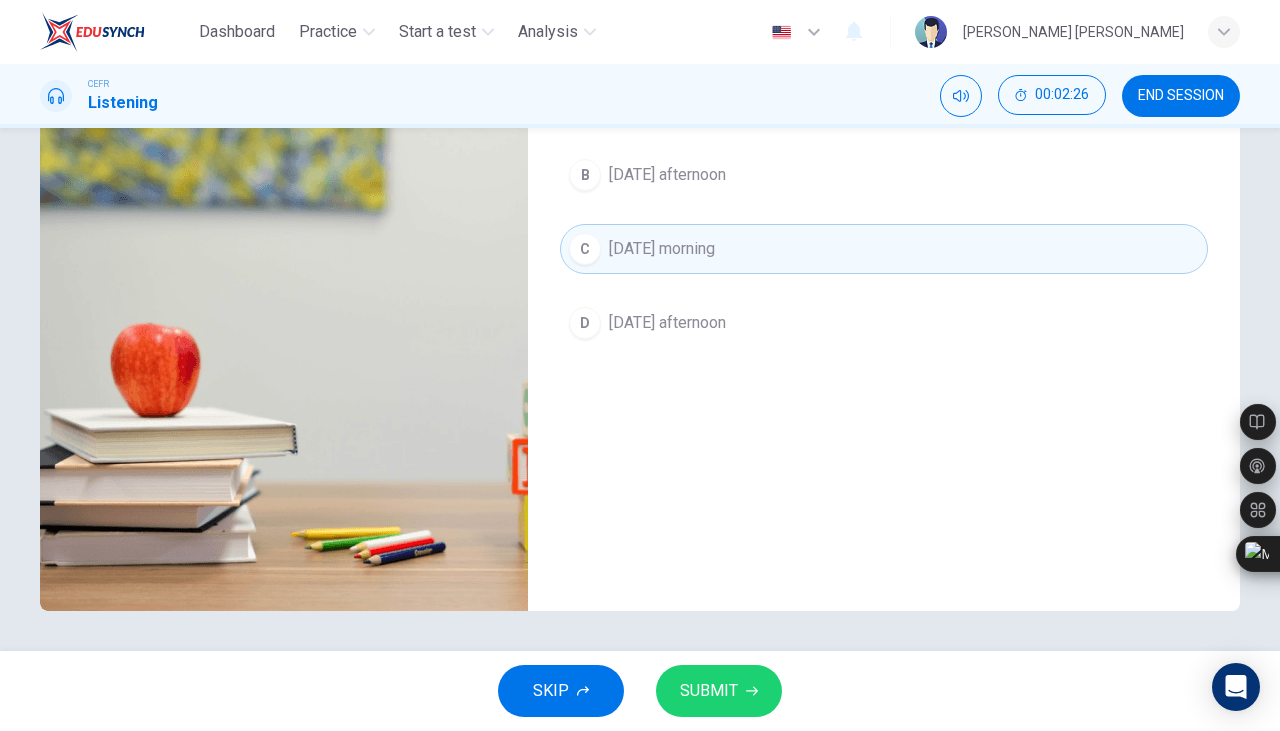scroll, scrollTop: 84, scrollLeft: 0, axis: vertical 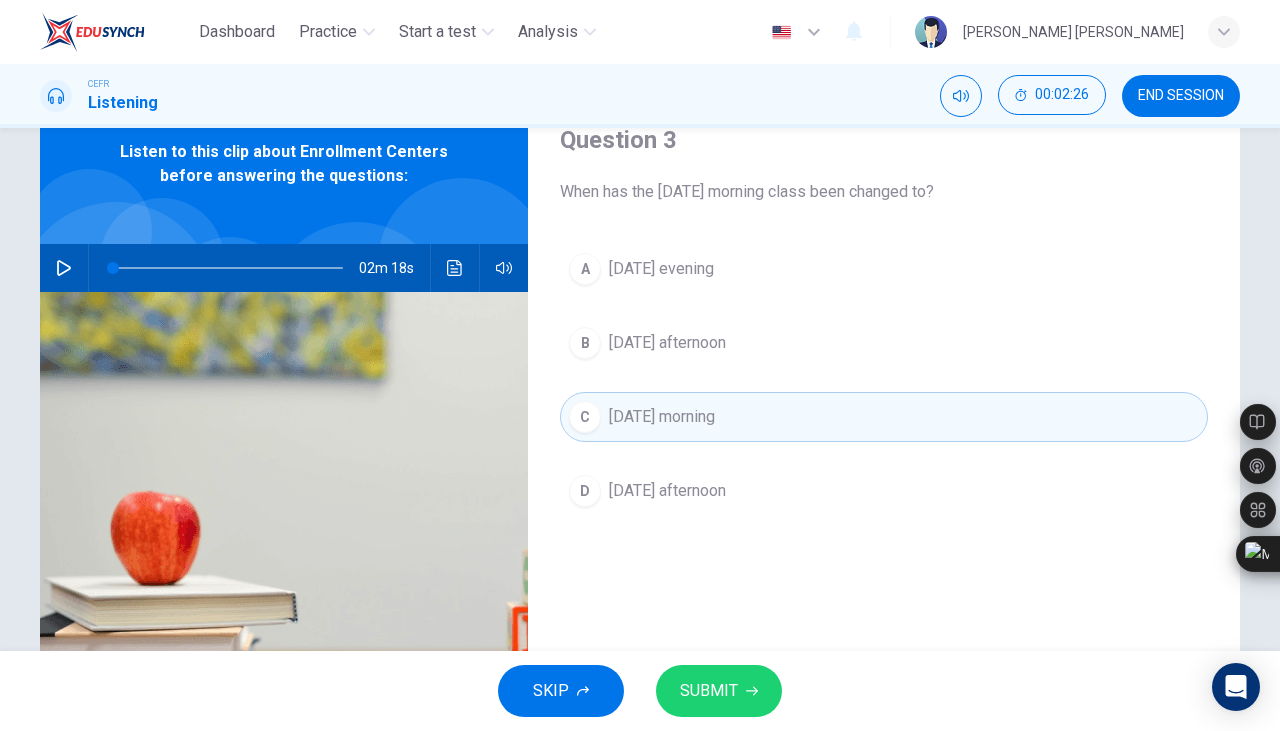 click on "SUBMIT" at bounding box center [709, 691] 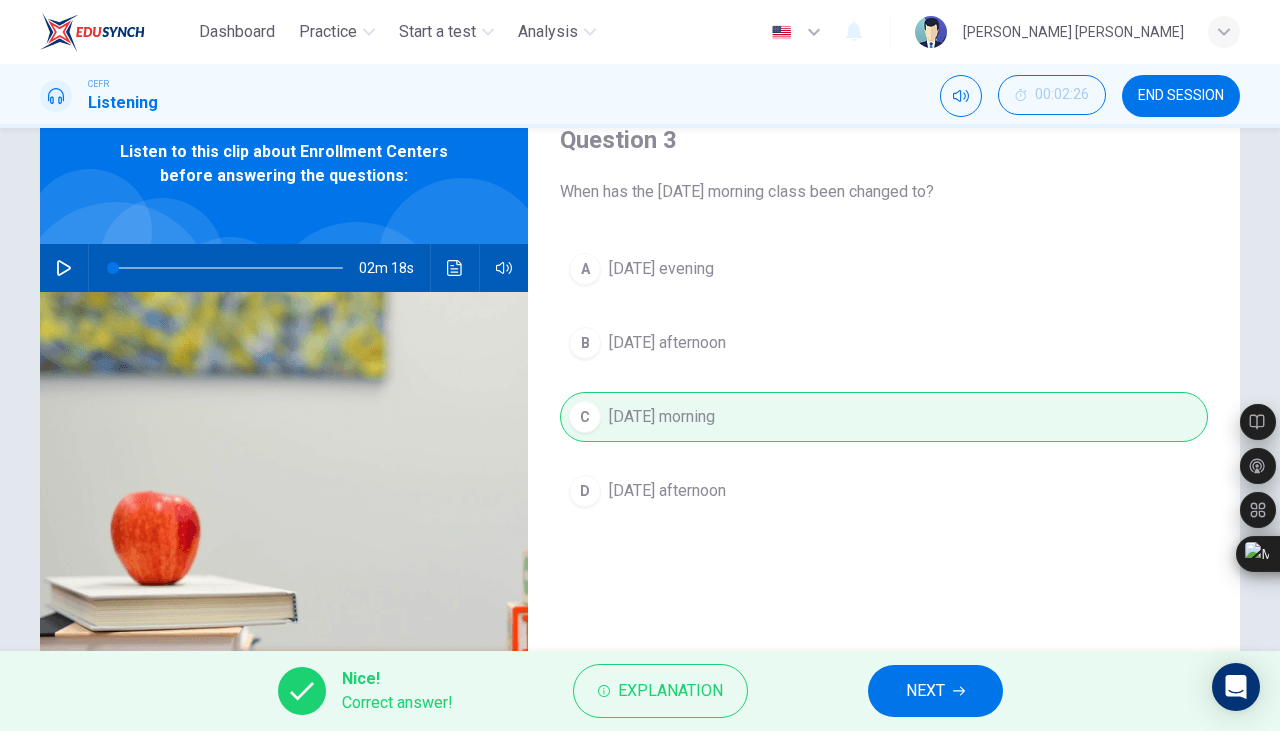 scroll, scrollTop: 0, scrollLeft: 0, axis: both 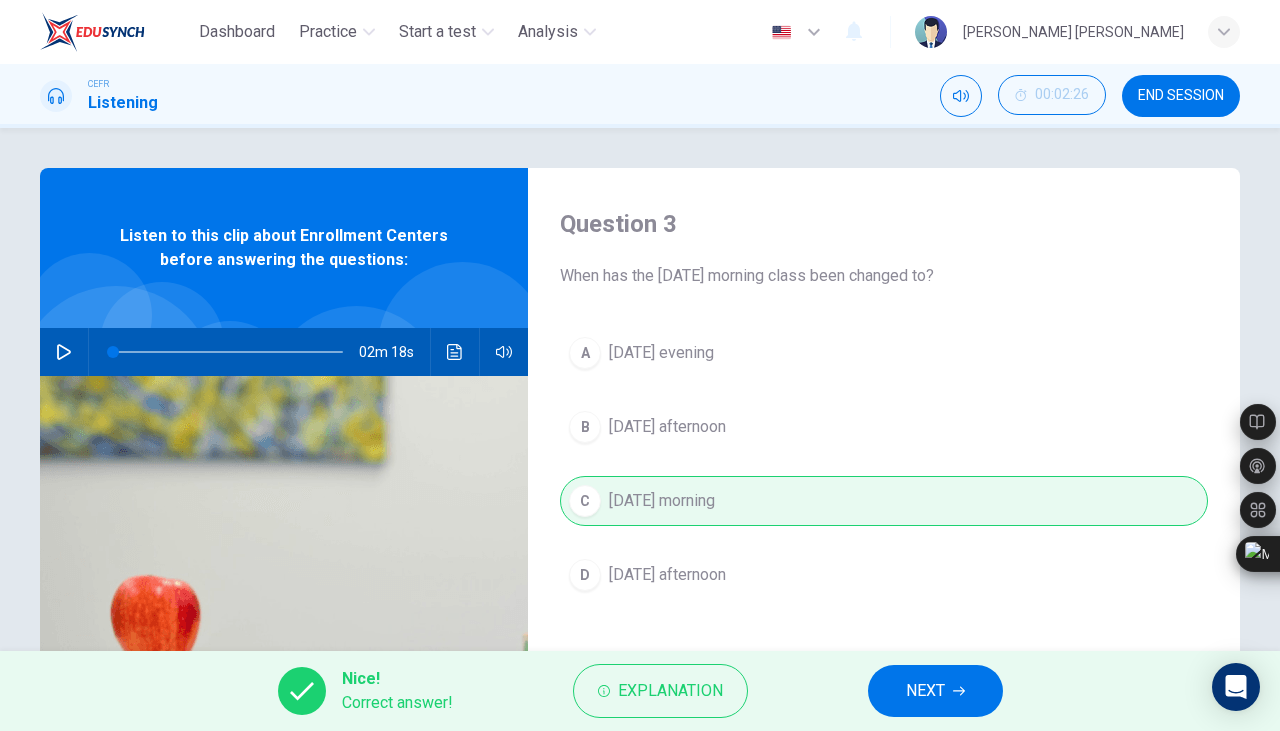 click 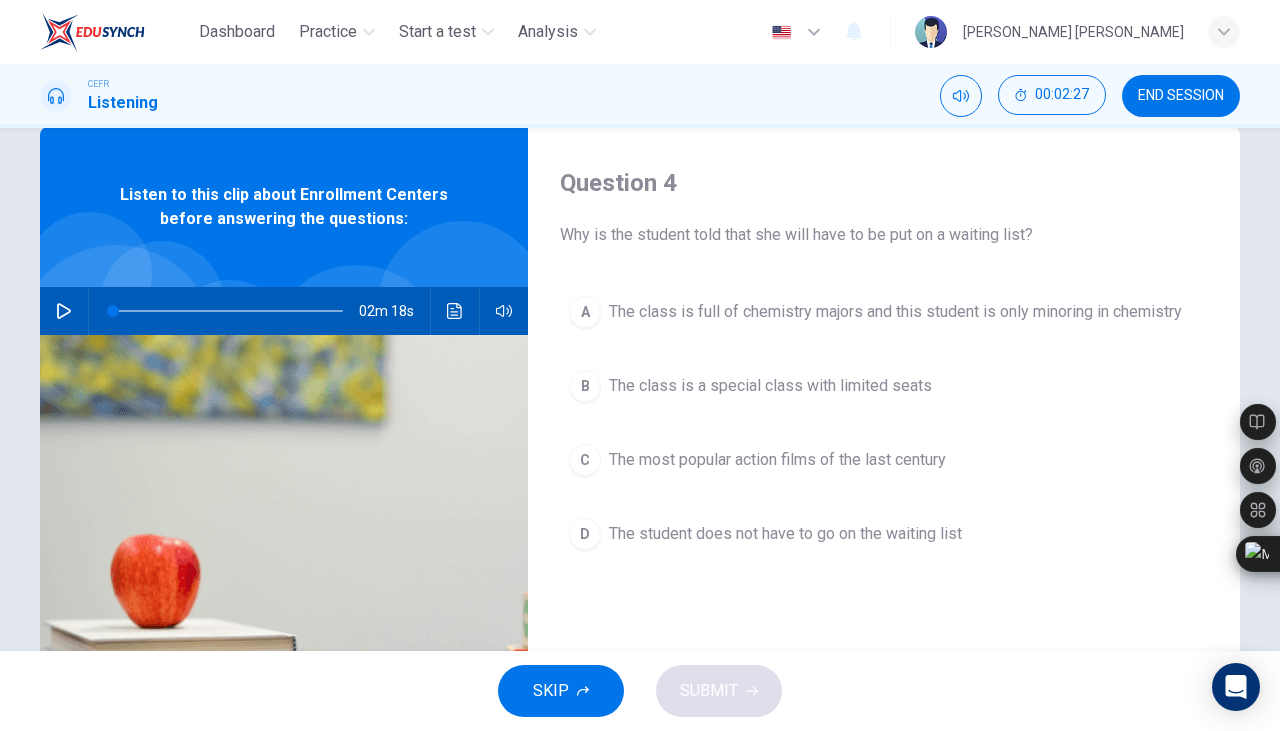scroll, scrollTop: 39, scrollLeft: 0, axis: vertical 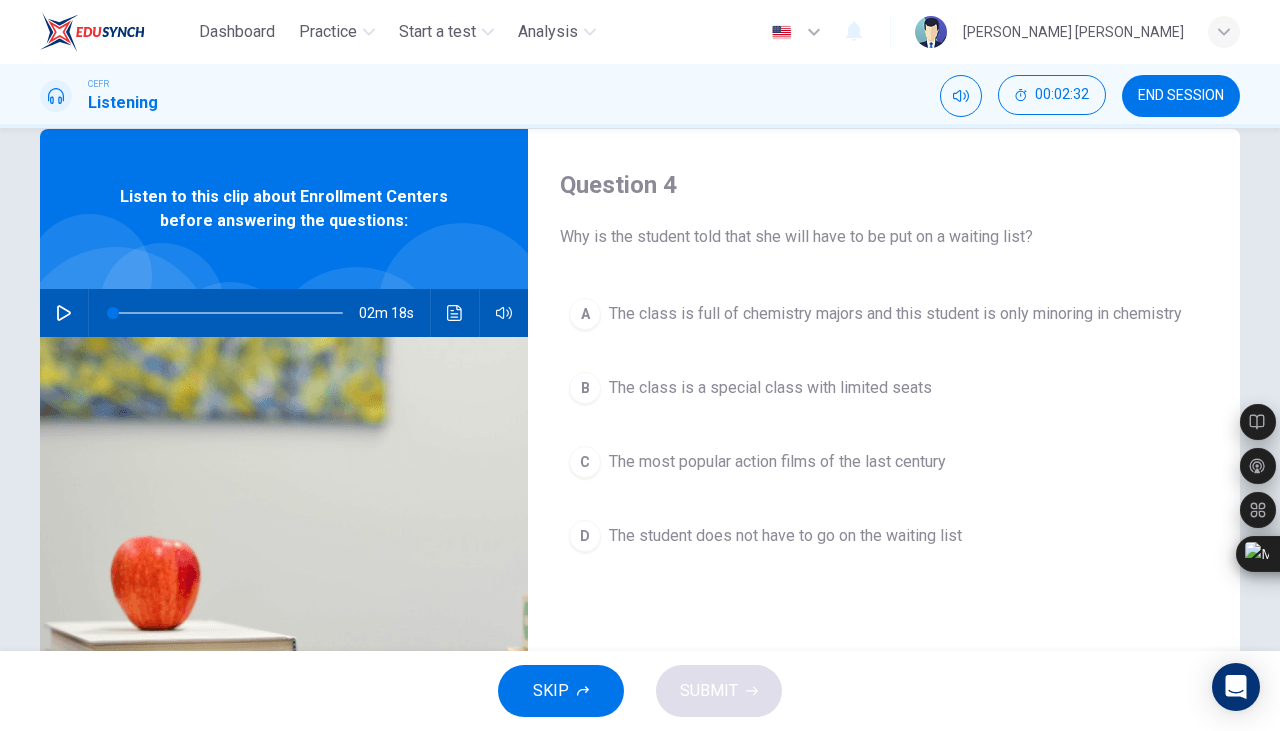 click on "B" at bounding box center [585, 388] 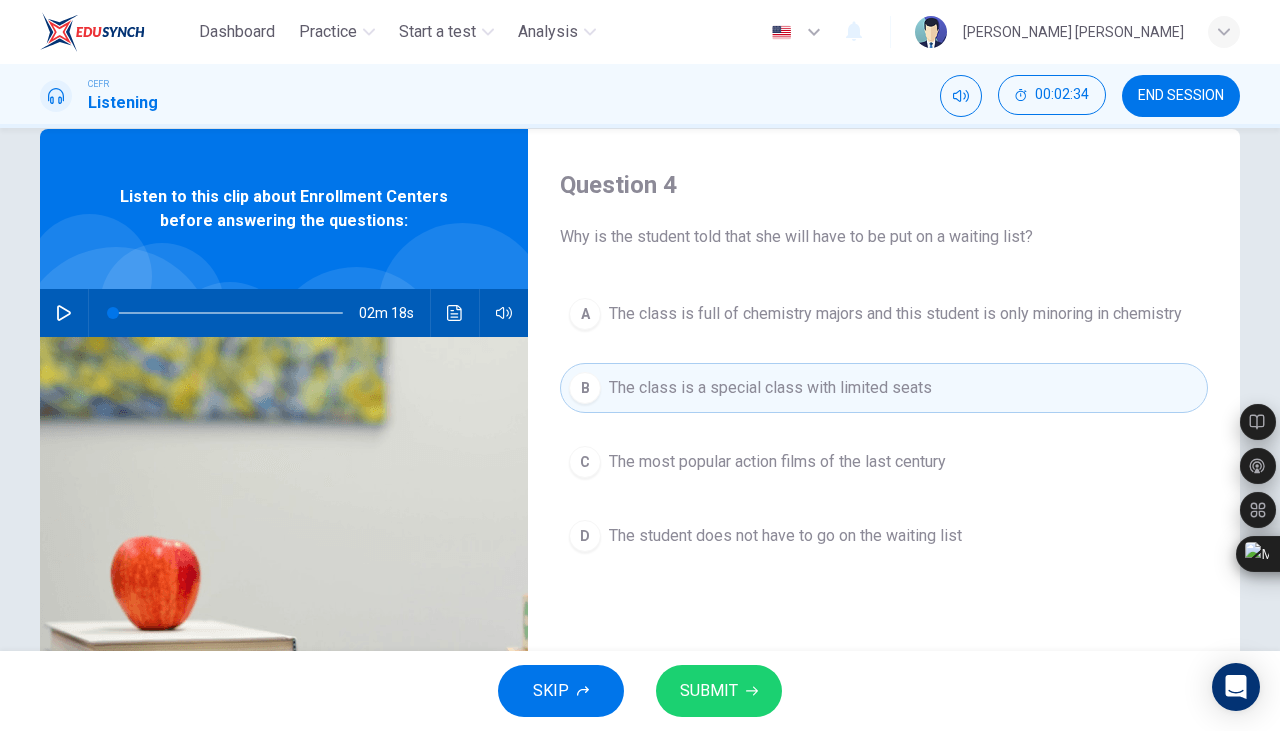 click 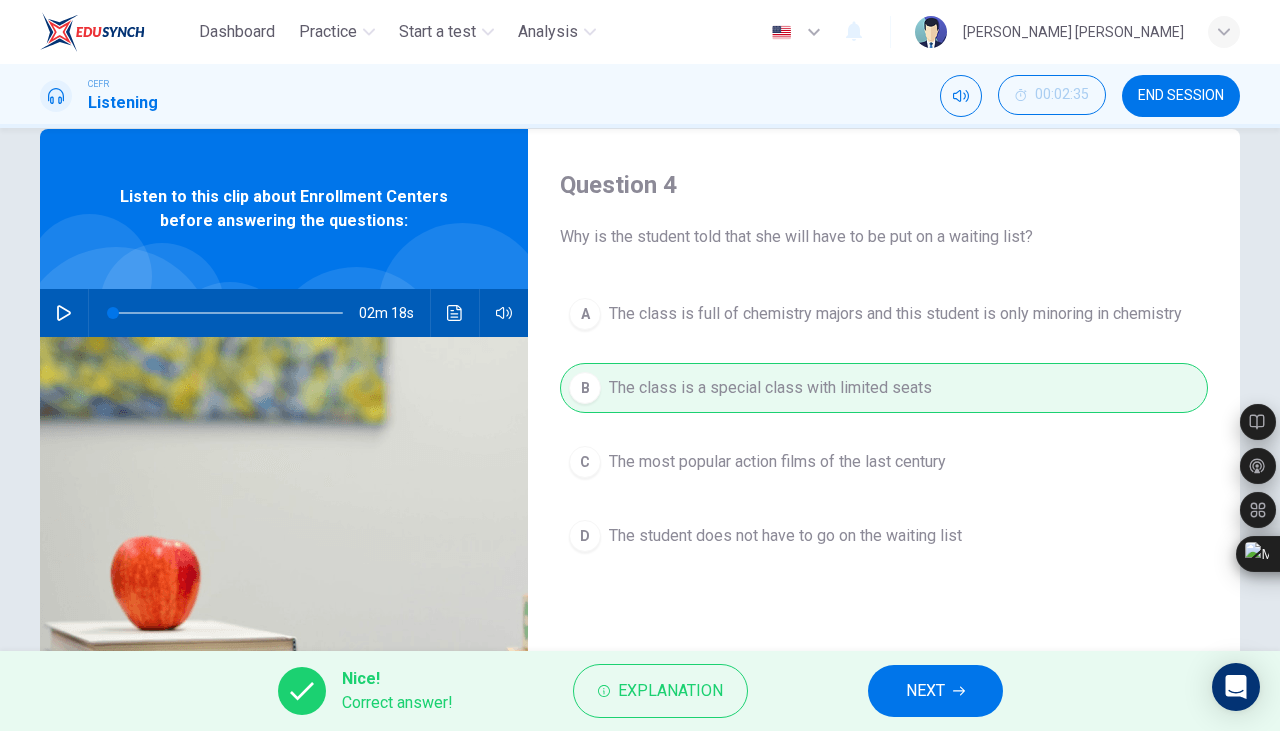 click on "NEXT" at bounding box center [925, 691] 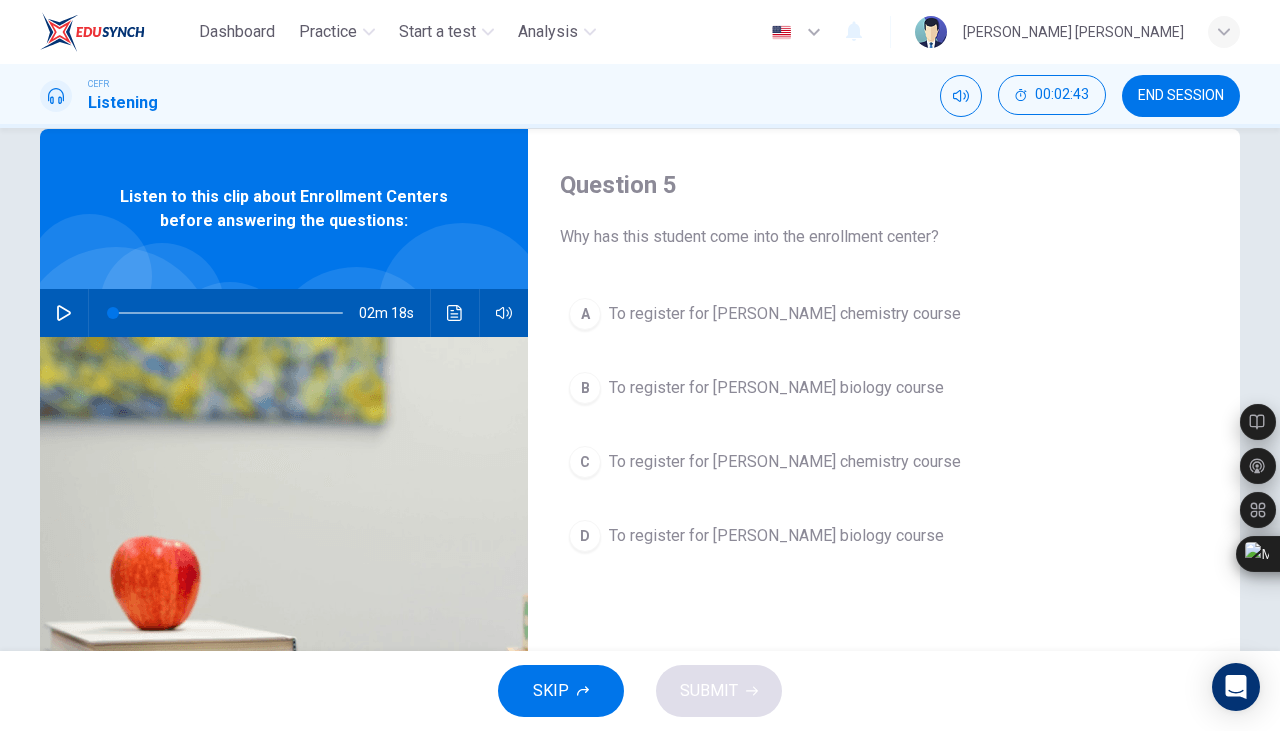click 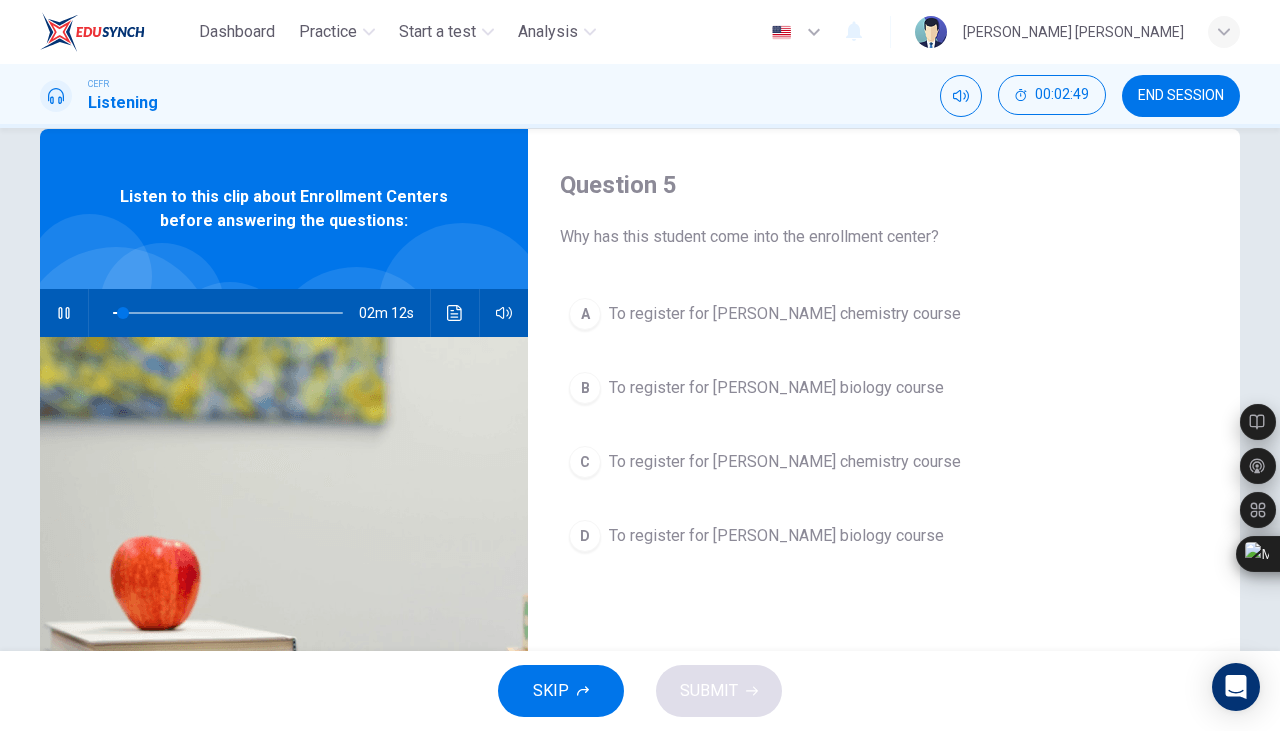 click on "A" at bounding box center (585, 314) 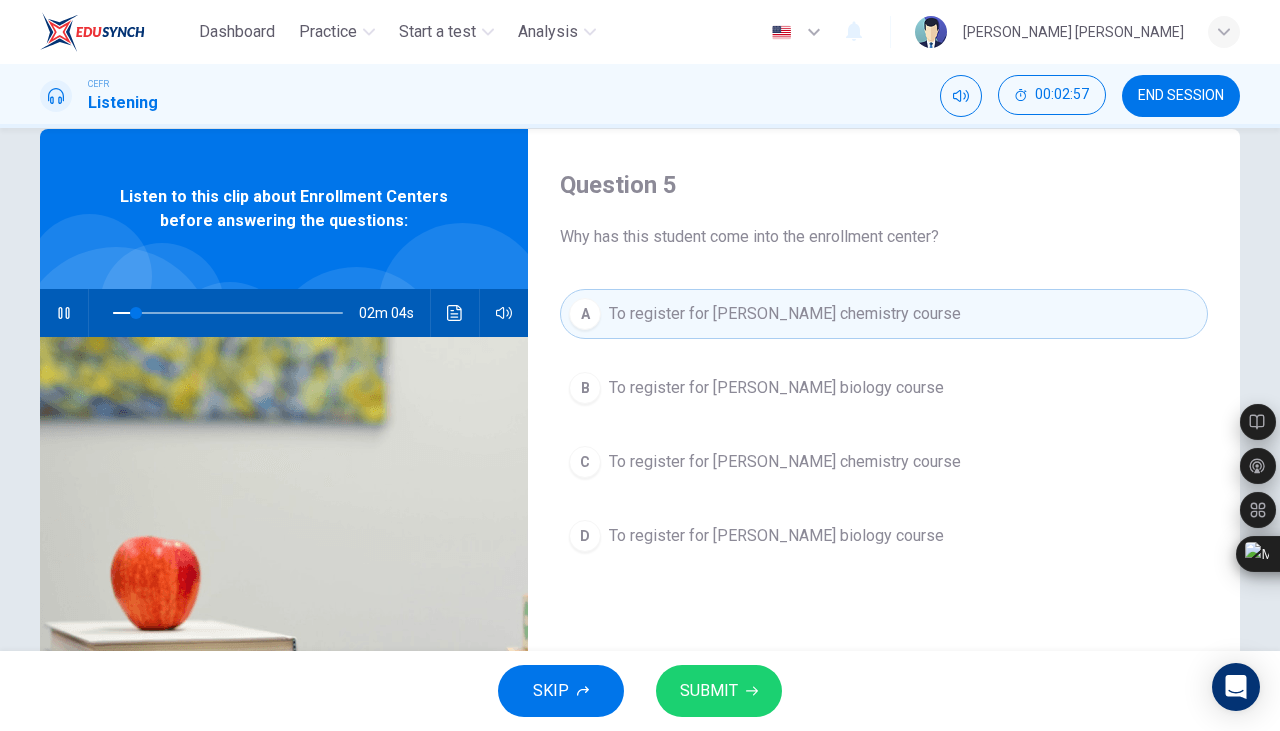 click on "SUBMIT" at bounding box center [709, 691] 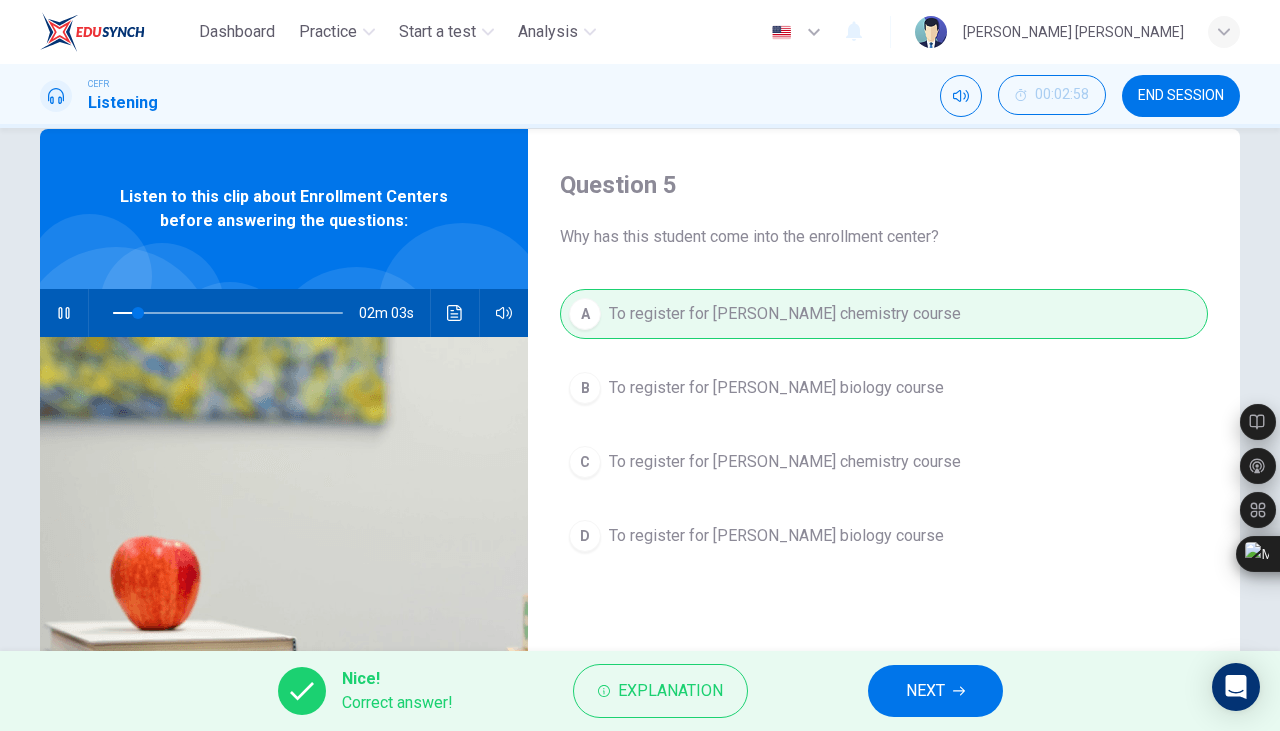 type on "12" 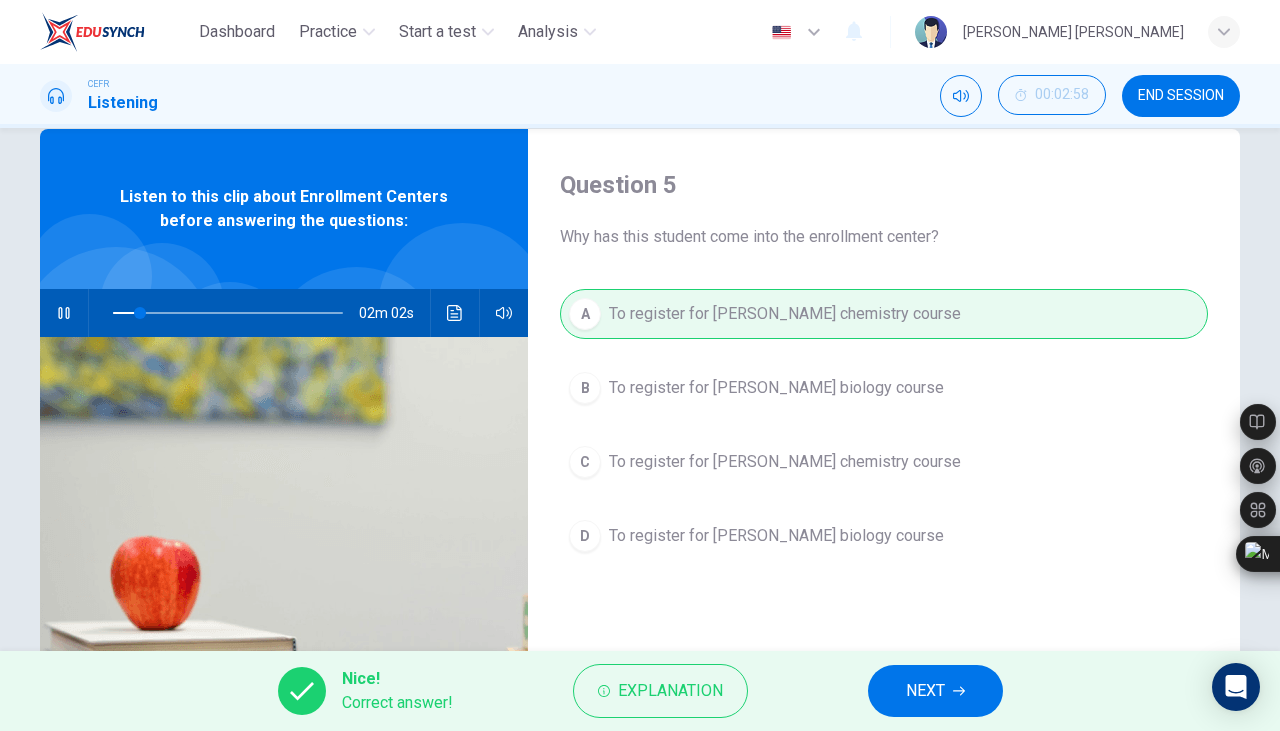 click 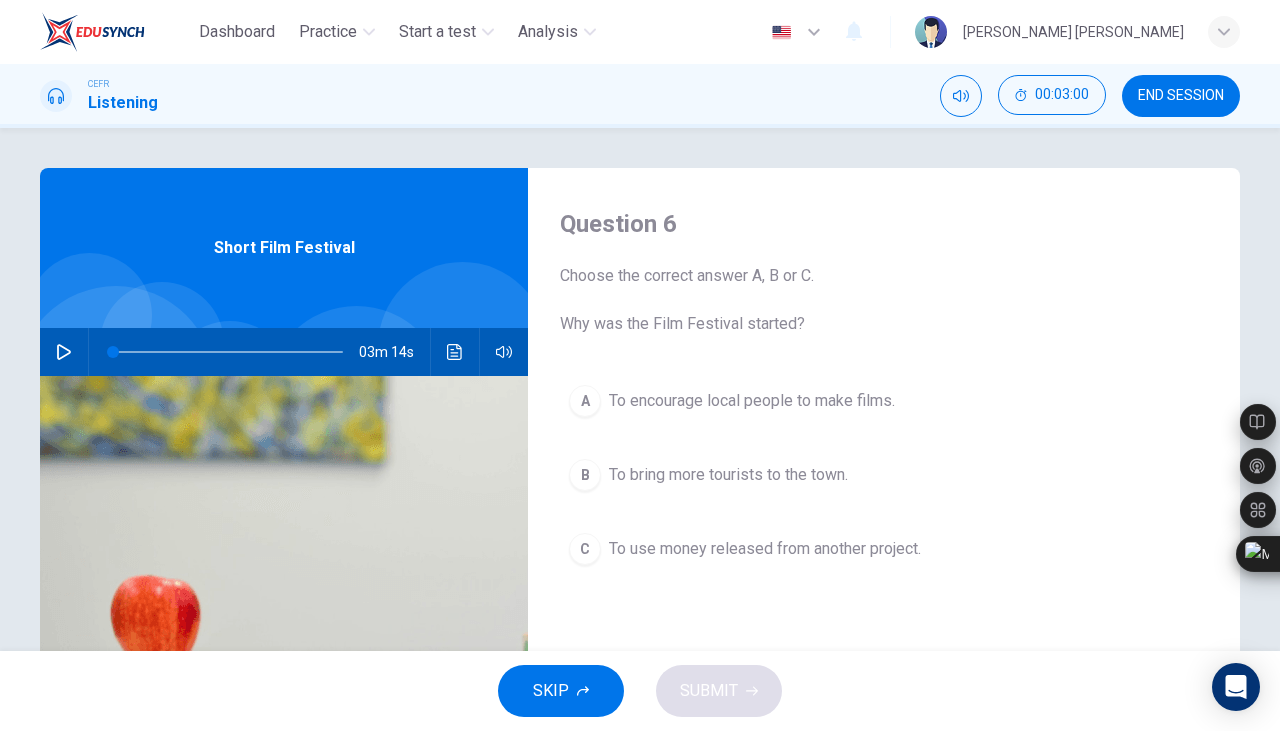 click 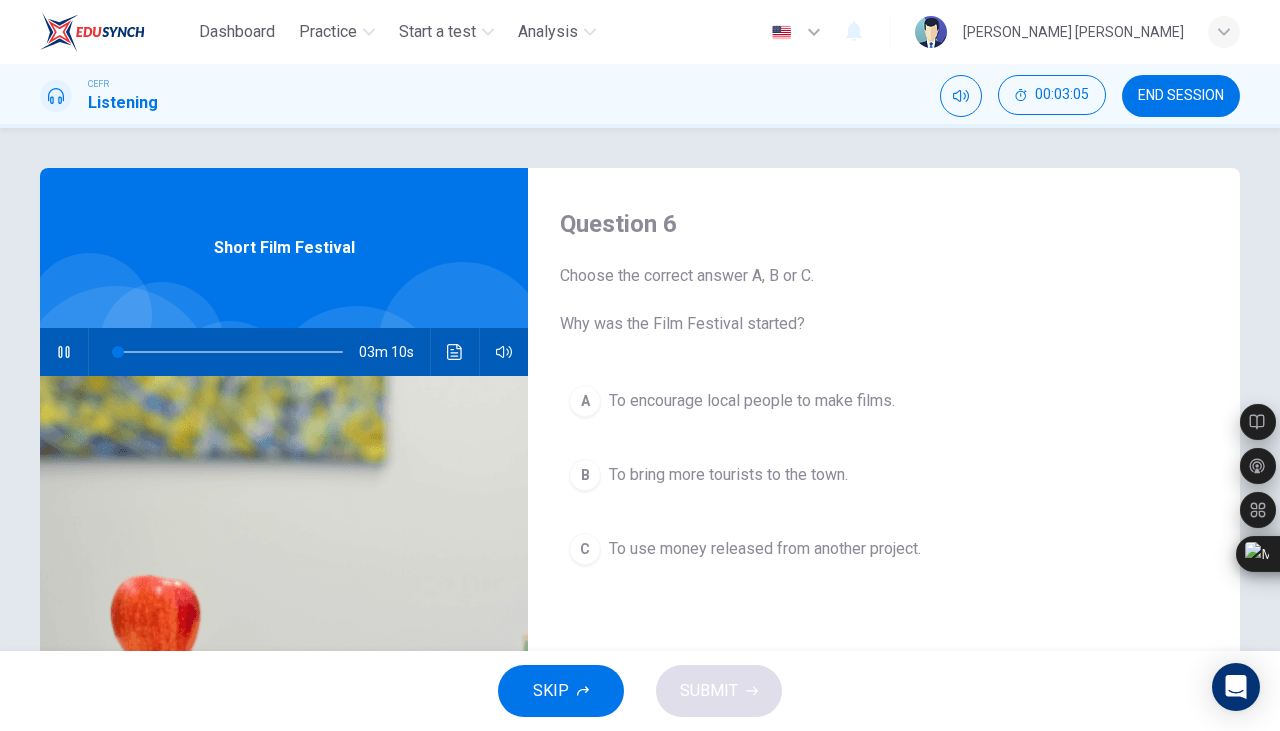 type on "3" 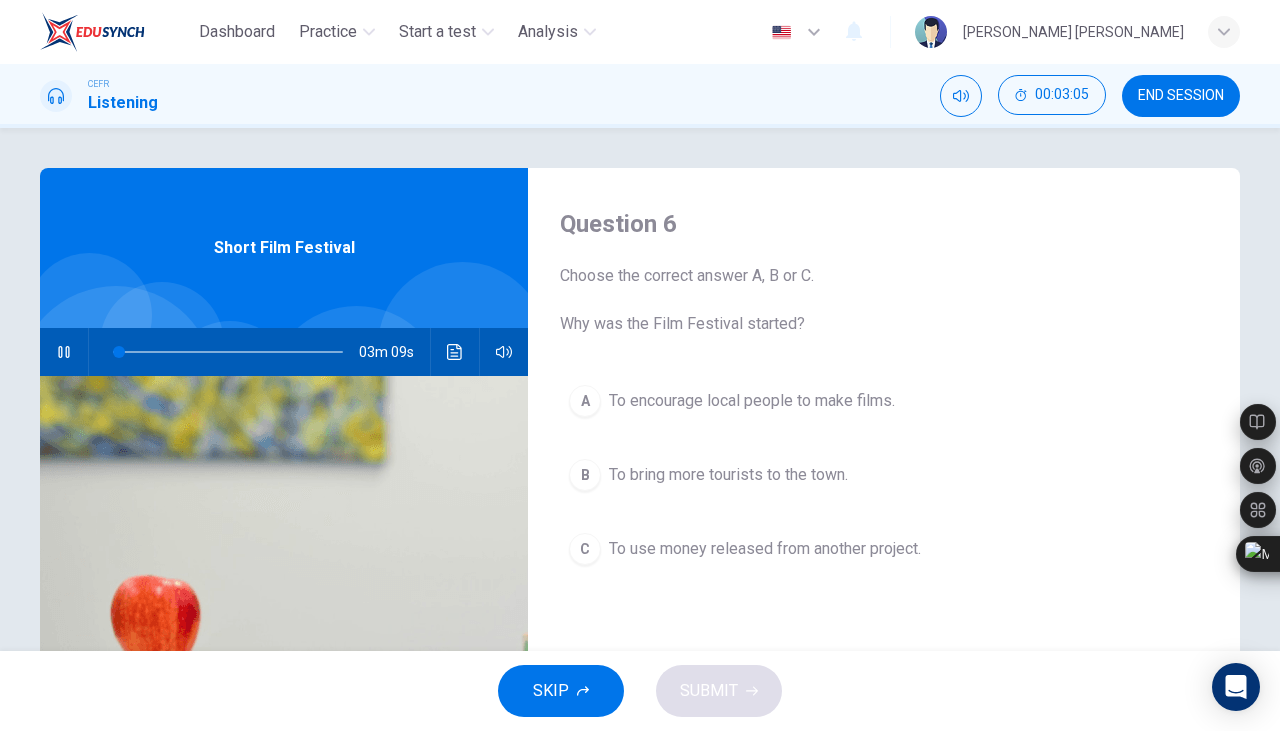 type 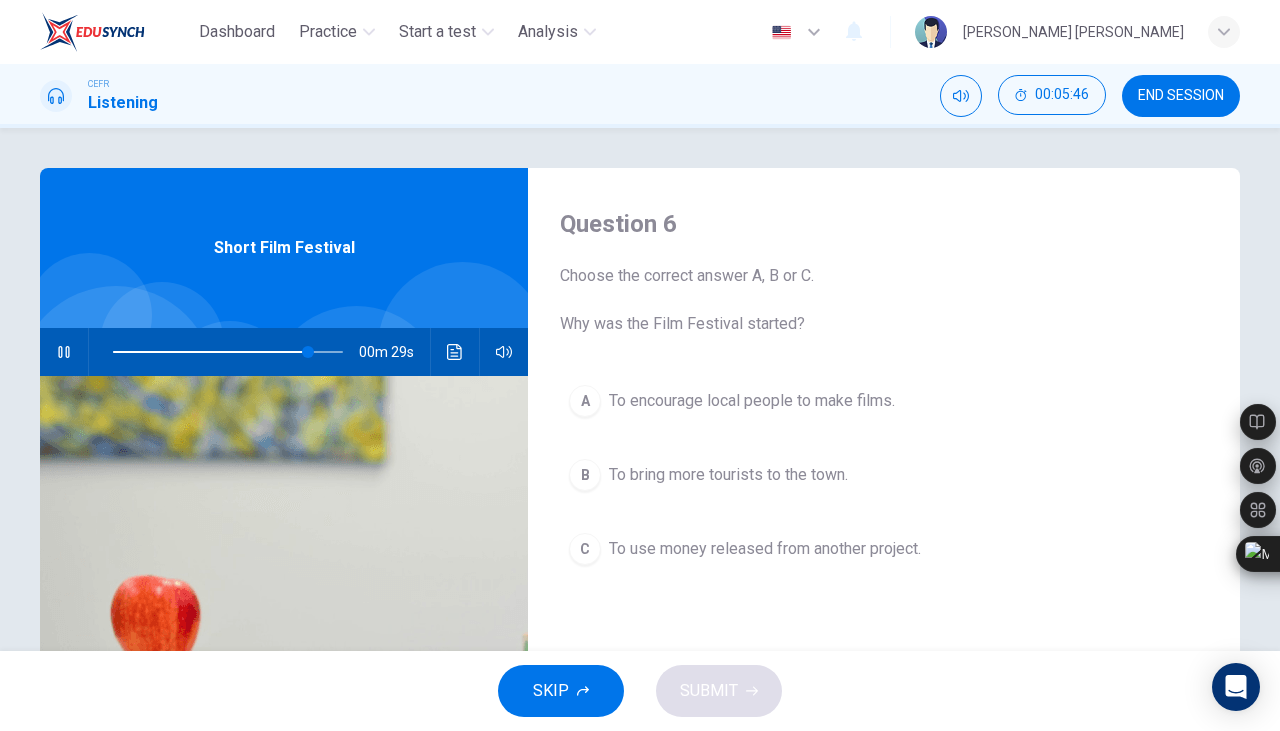 click on "A" at bounding box center (585, 401) 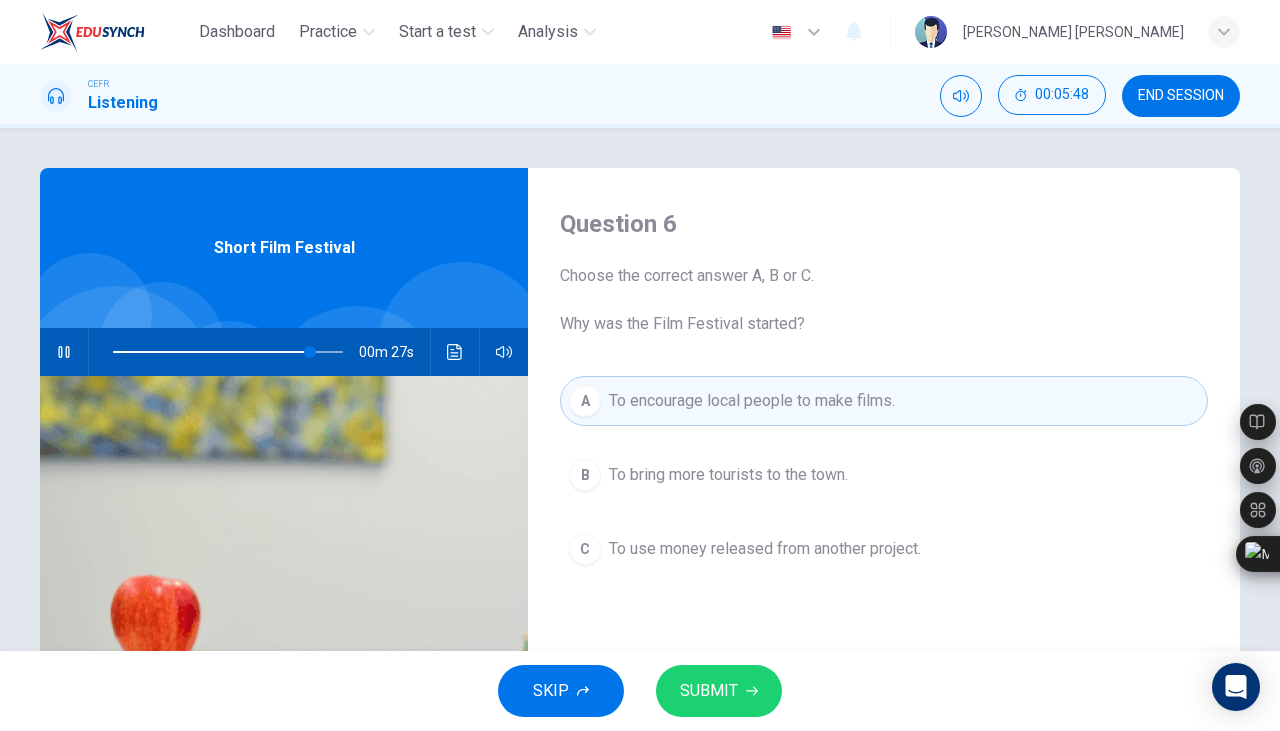 click on "SUBMIT" at bounding box center [709, 691] 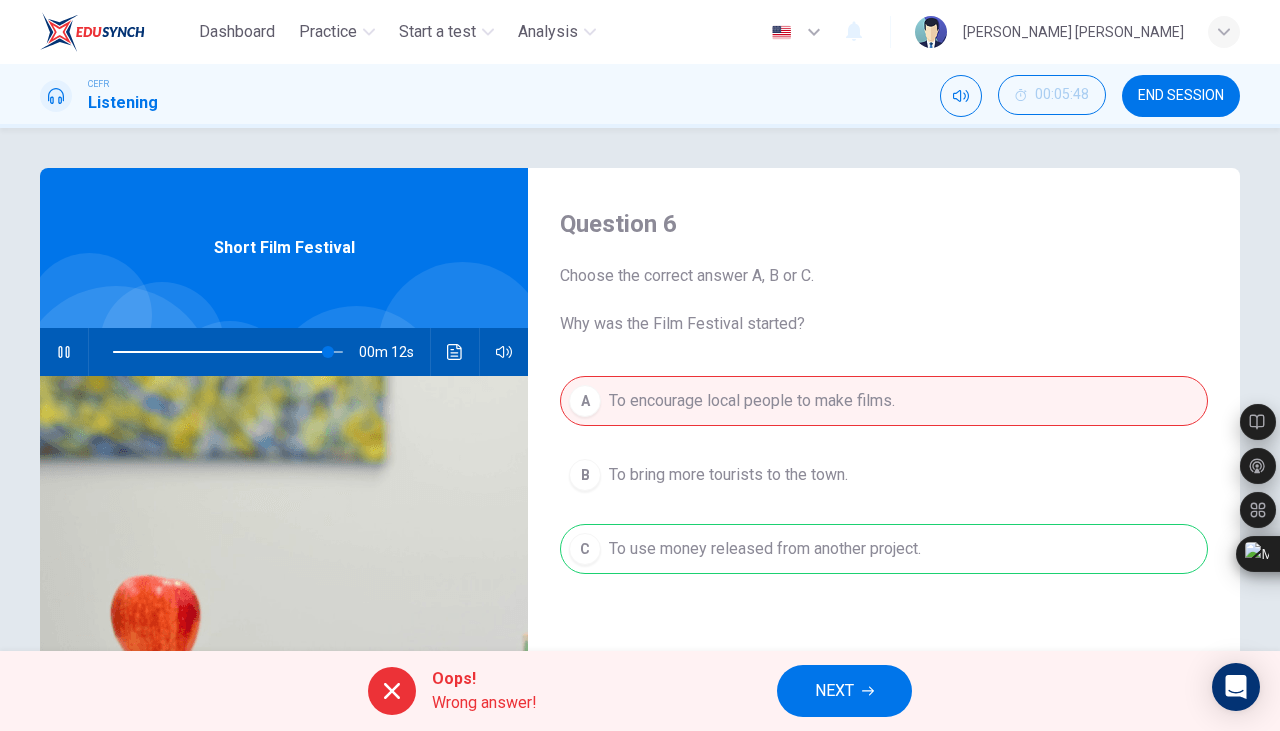 click 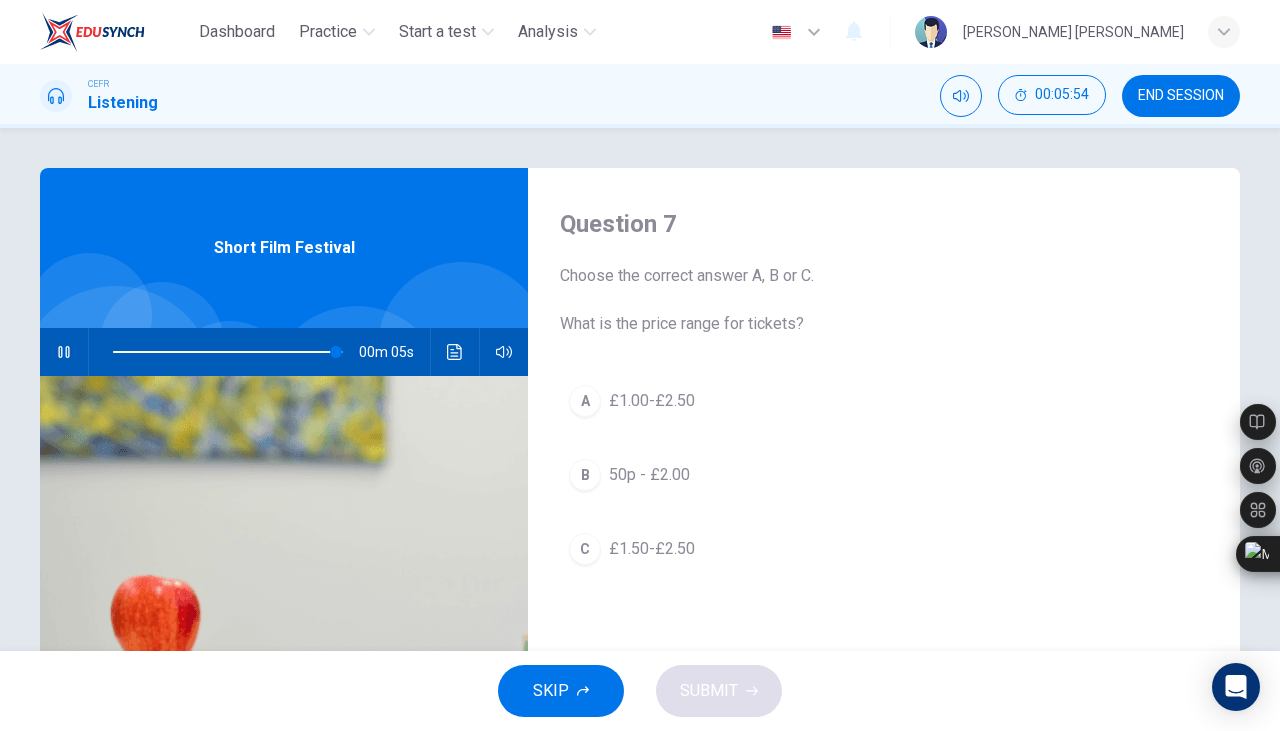 click on "C" at bounding box center (585, 549) 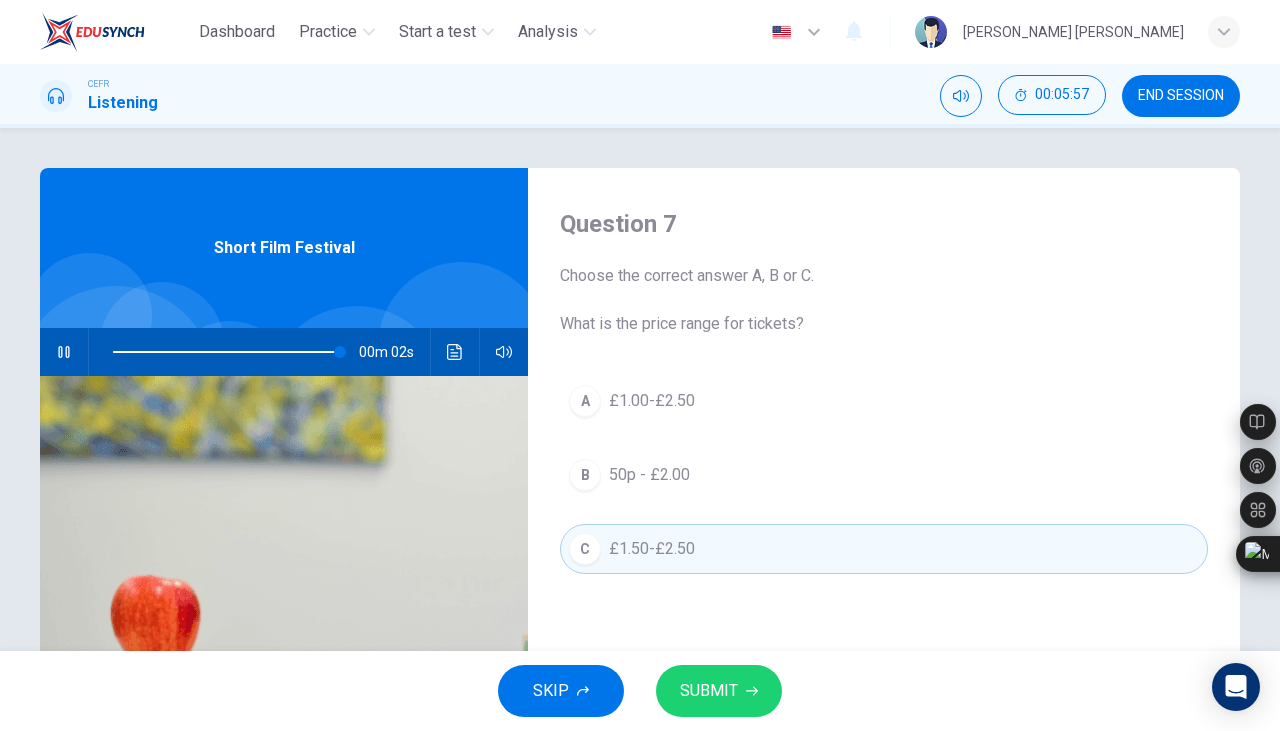 click on "SUBMIT" at bounding box center (709, 691) 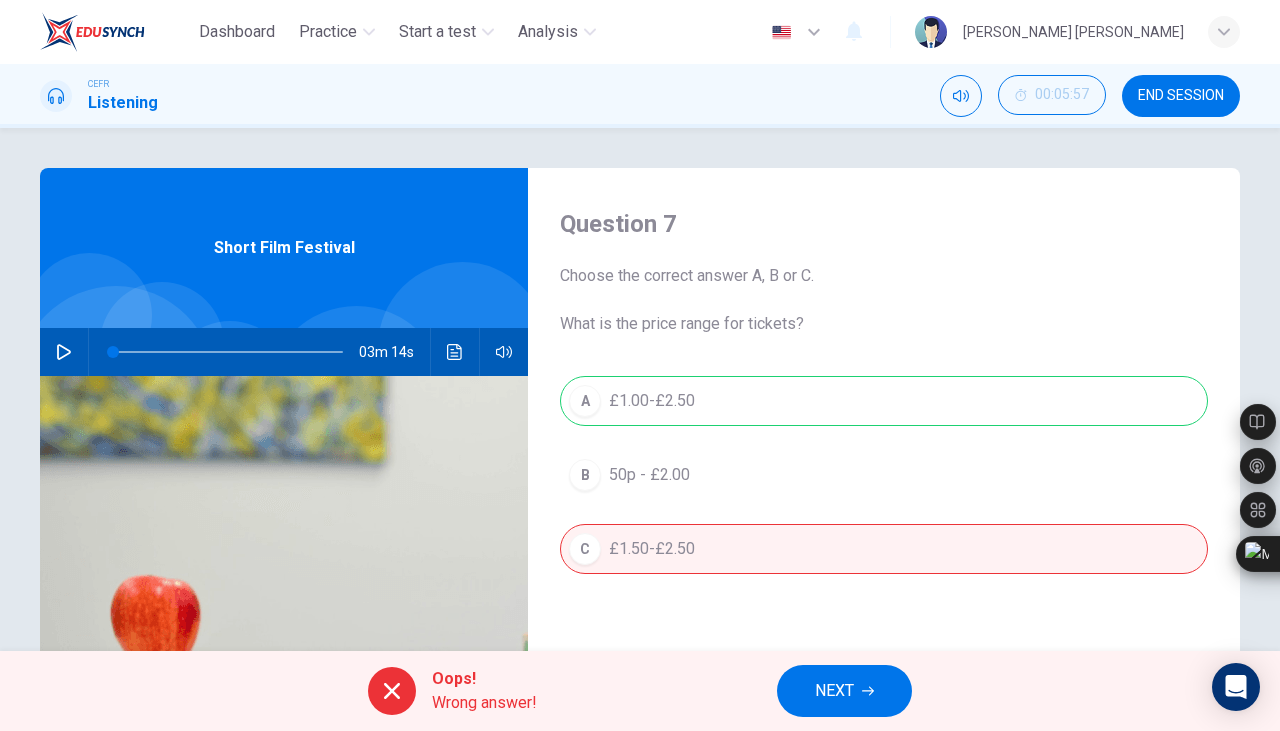click 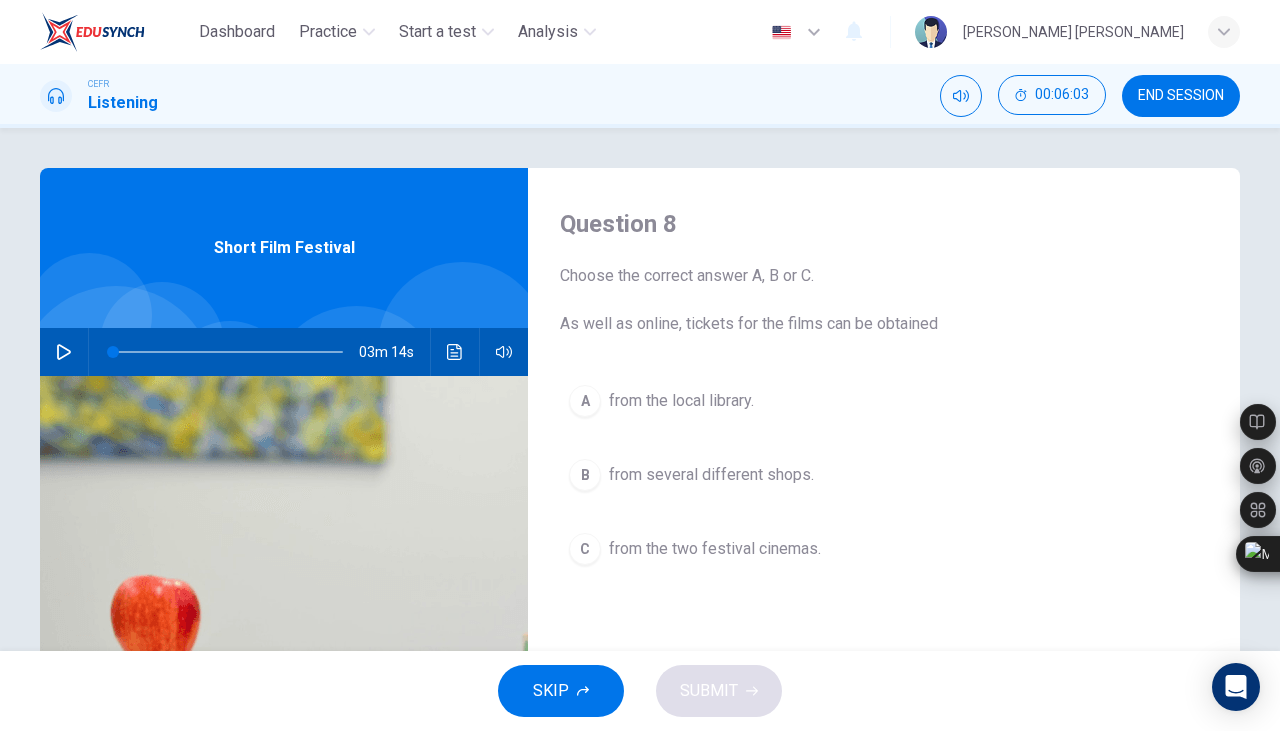 click on "A" at bounding box center (585, 401) 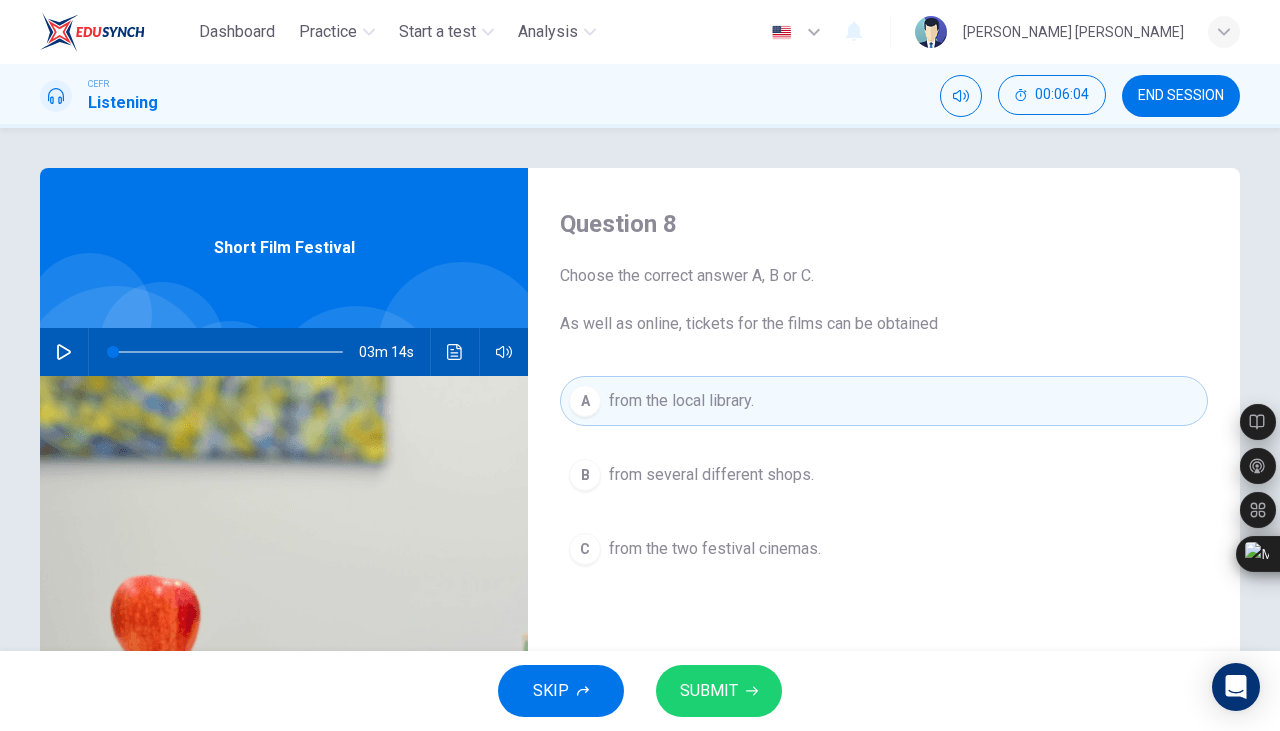 click on "SUBMIT" at bounding box center (709, 691) 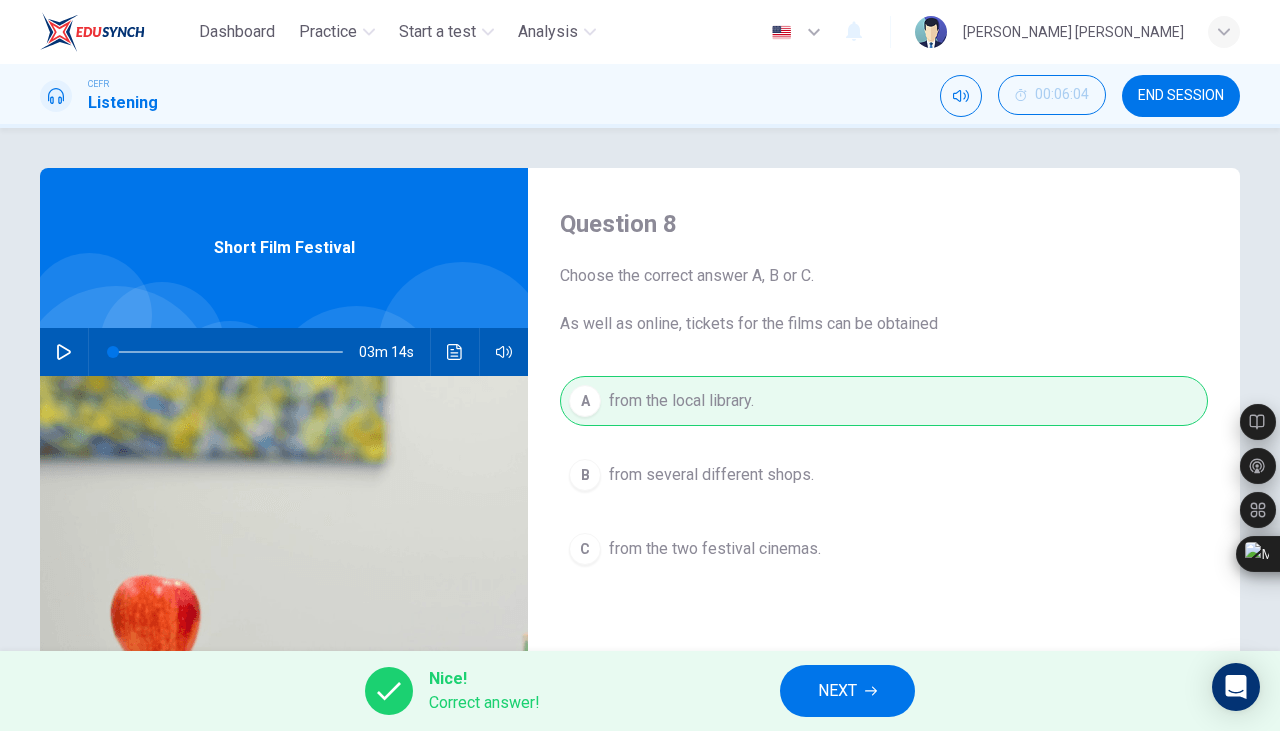 click 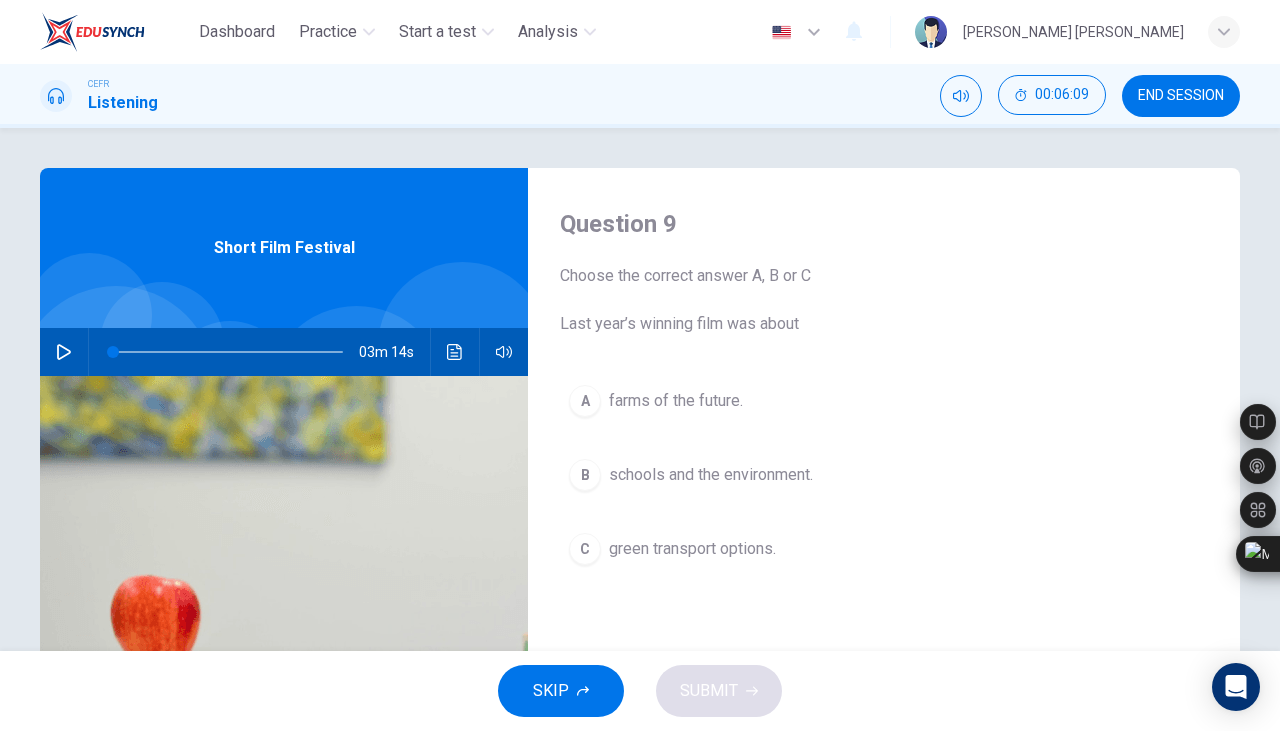click on "A" at bounding box center [585, 401] 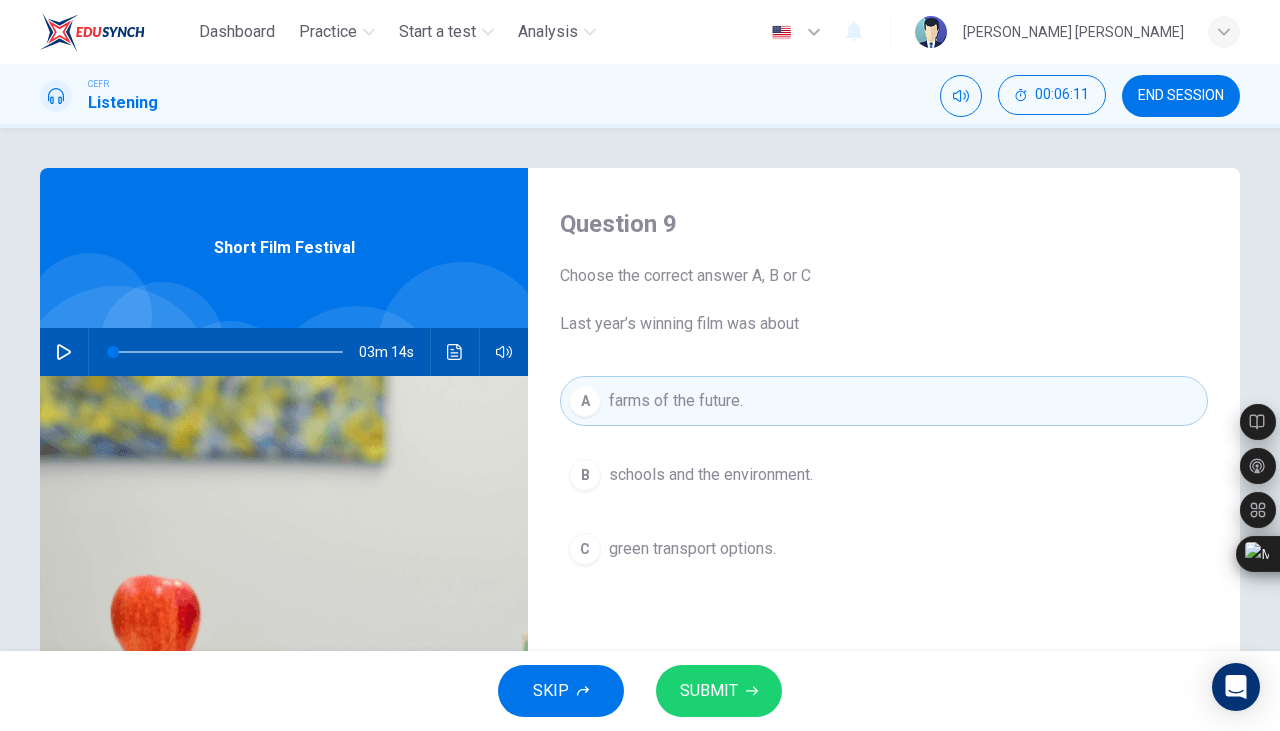 click on "SUBMIT" at bounding box center (709, 691) 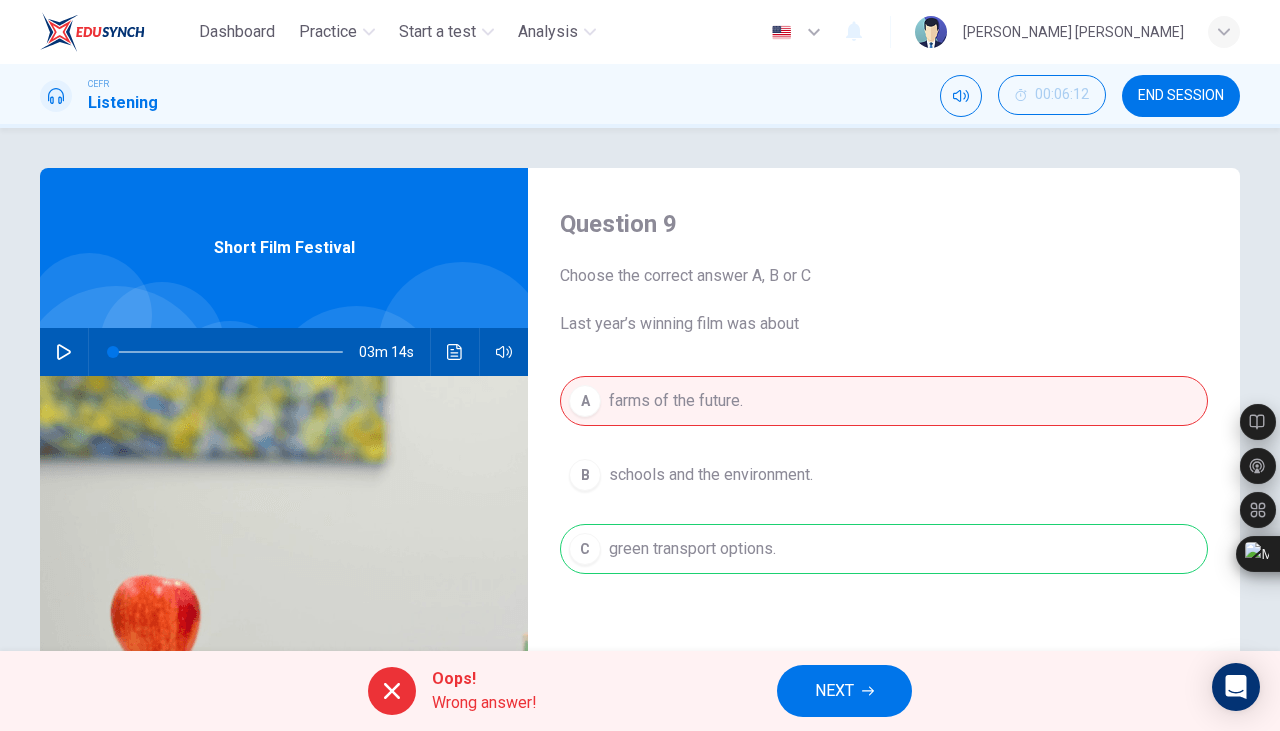 click on "NEXT" at bounding box center (834, 691) 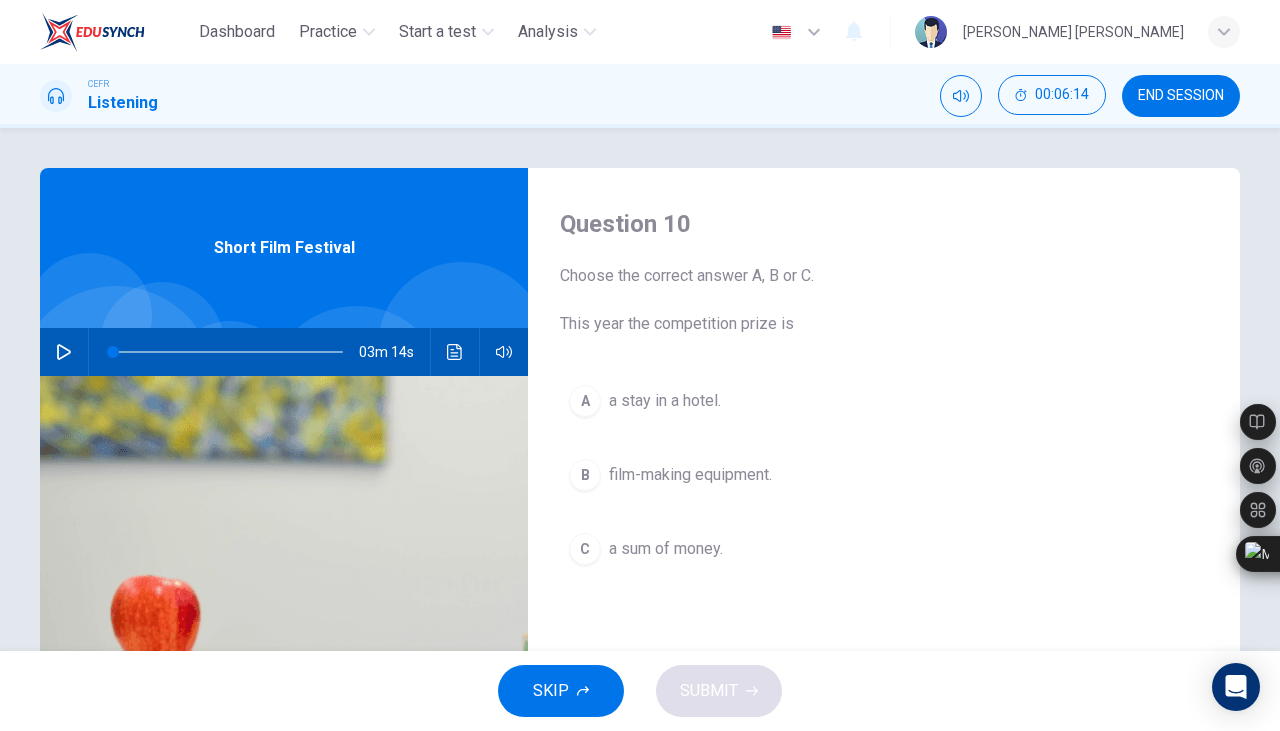click on "B" at bounding box center [585, 475] 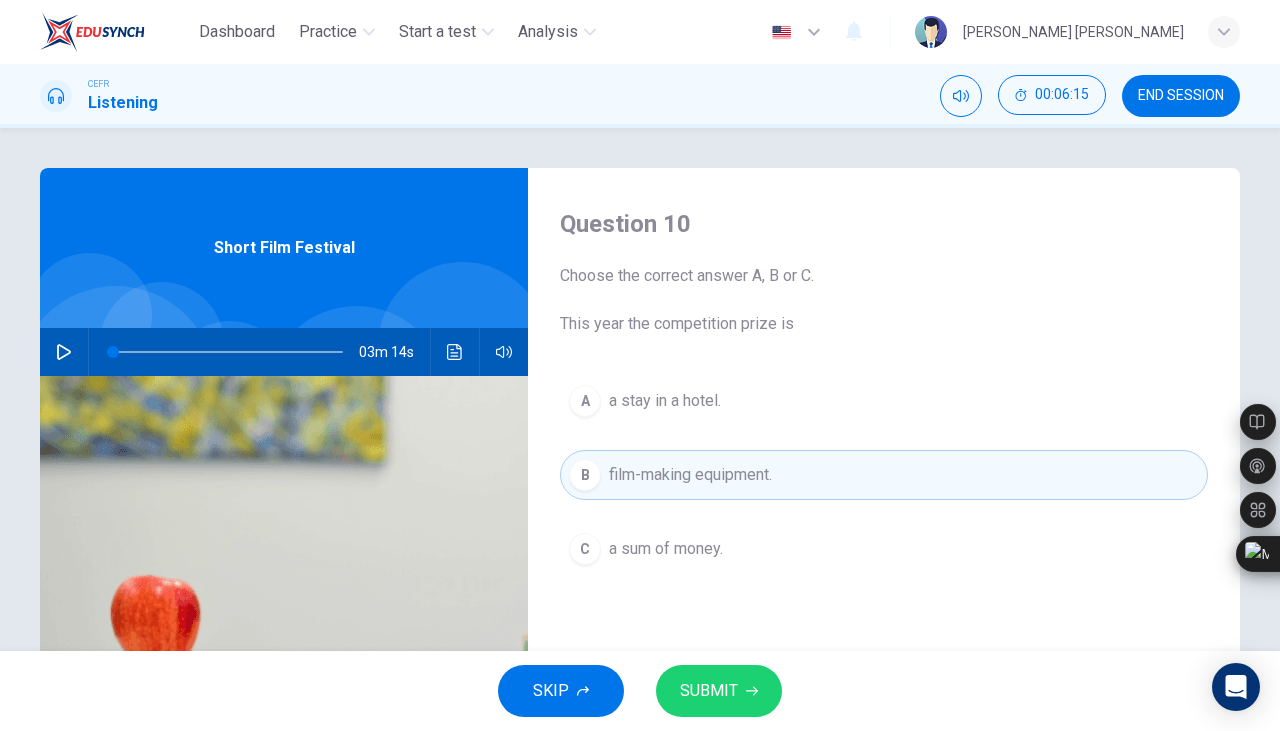 click 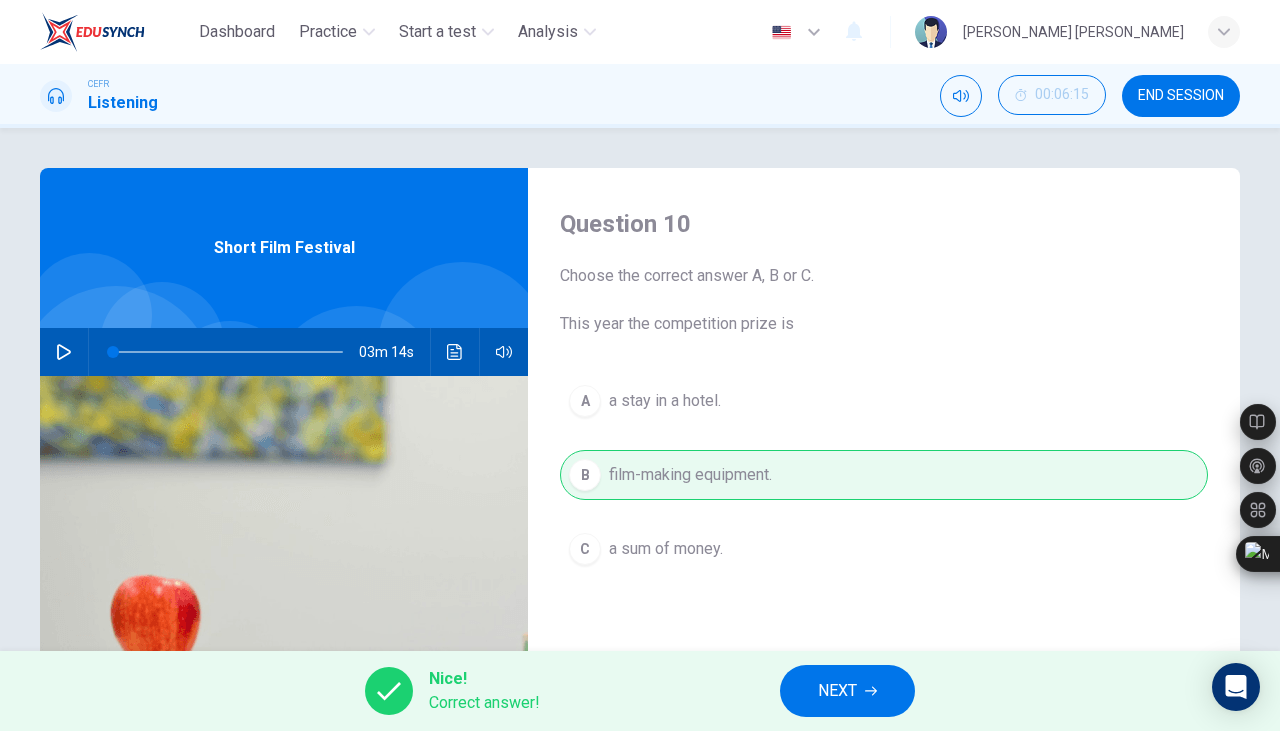 click on "NEXT" at bounding box center [837, 691] 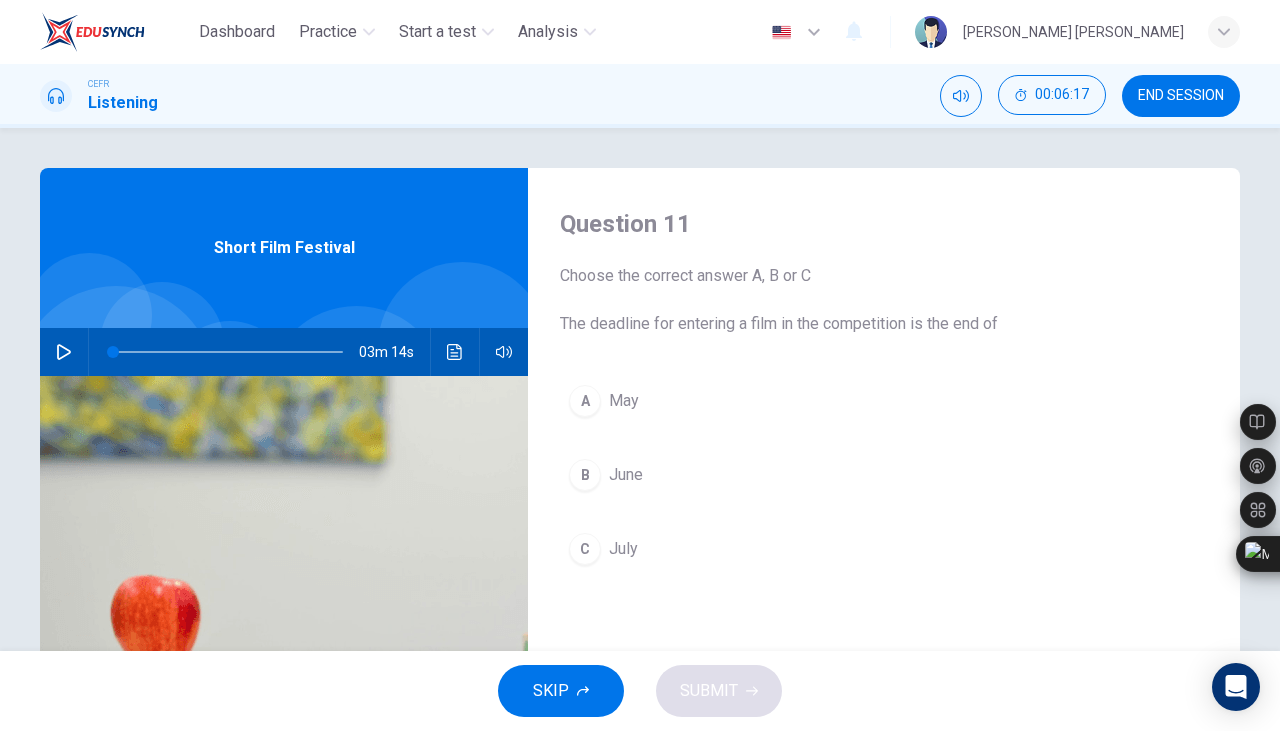click 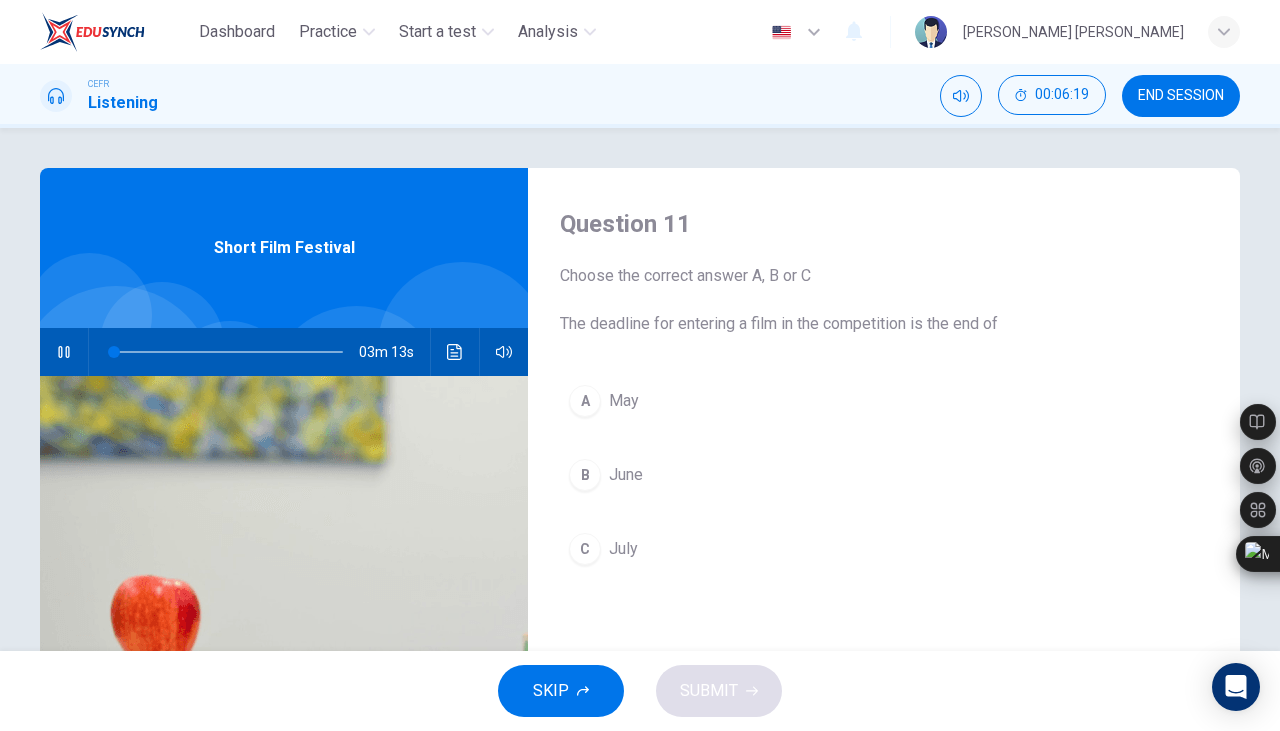 click 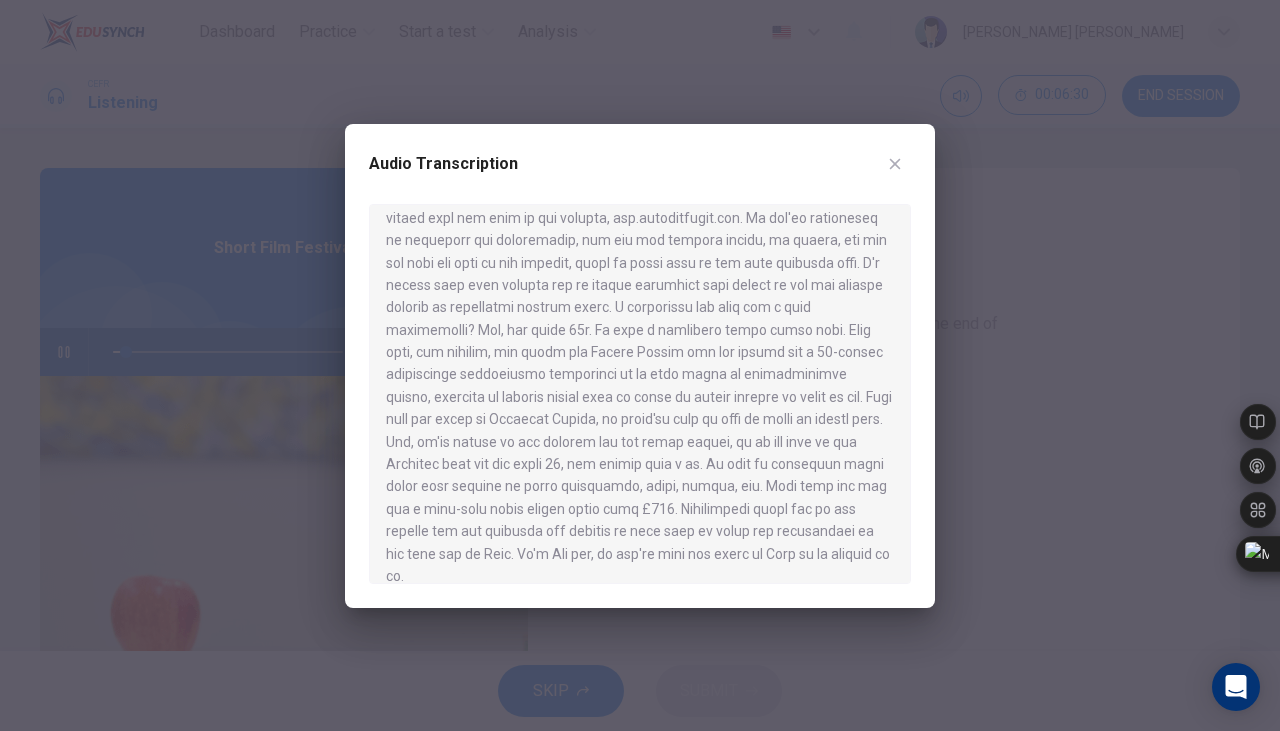 scroll, scrollTop: 392, scrollLeft: 0, axis: vertical 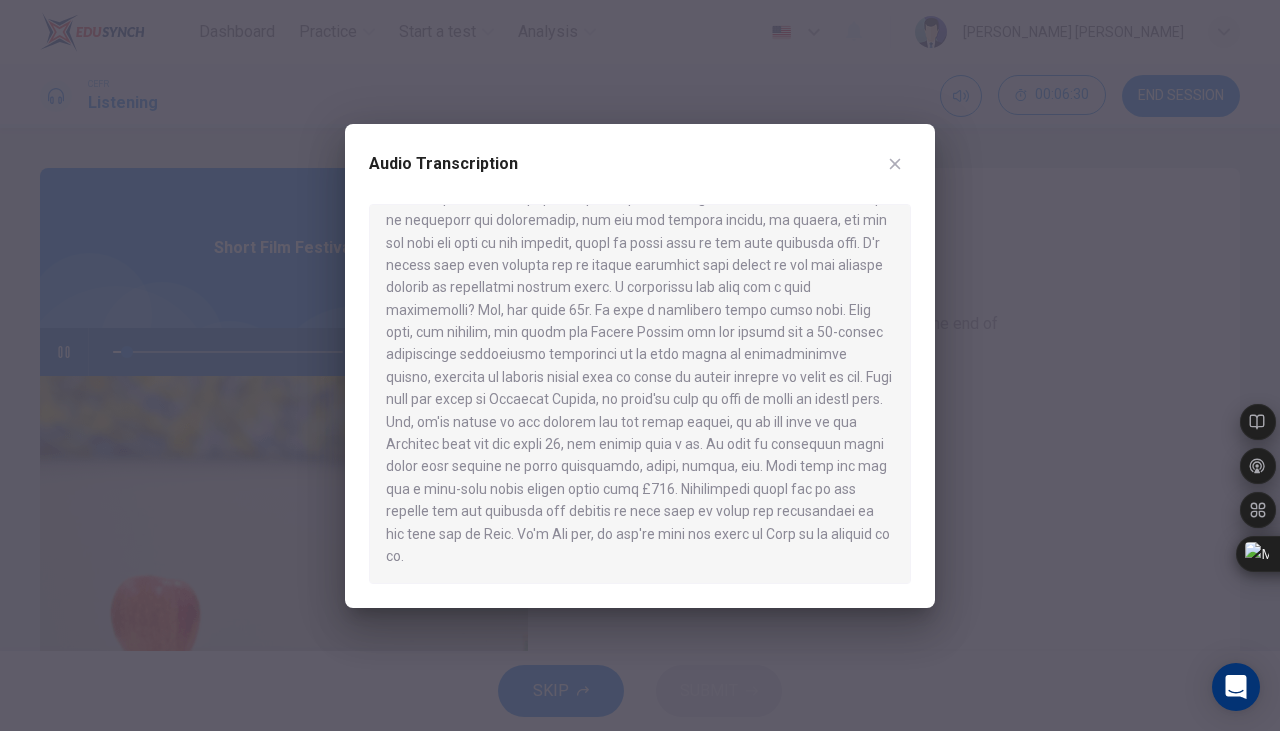 click 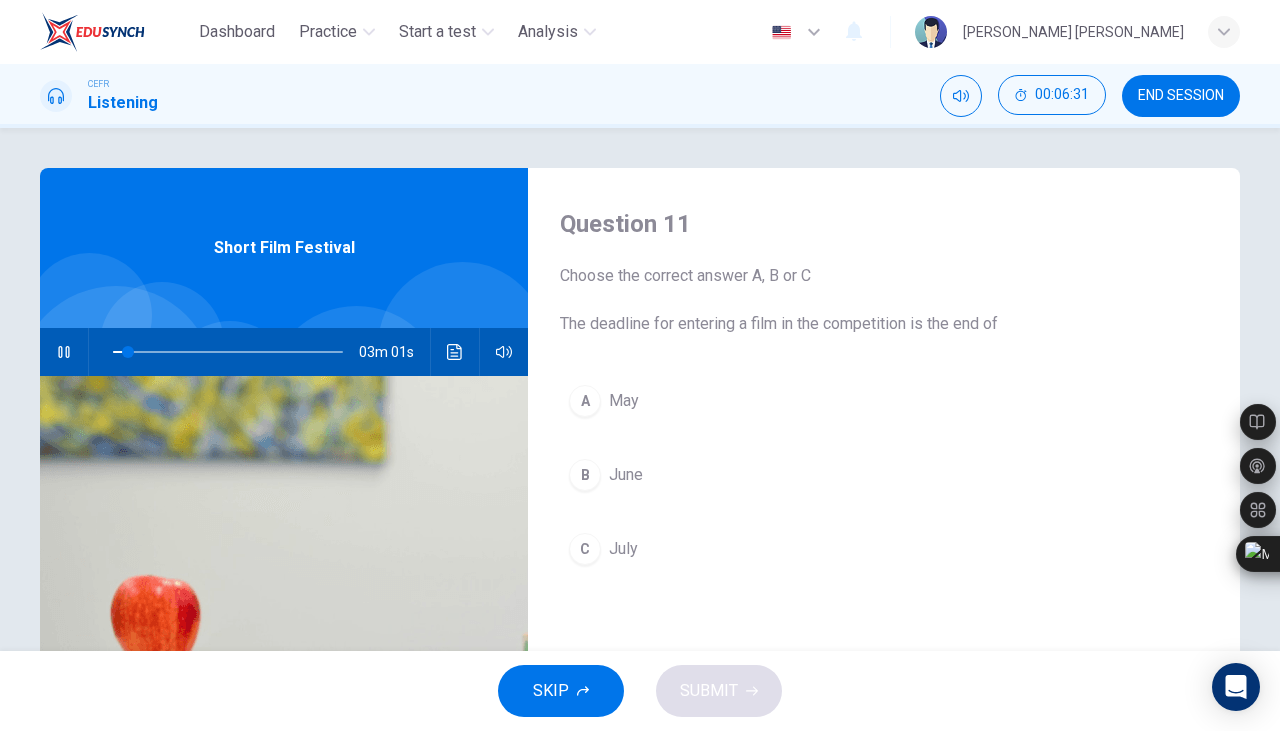 click 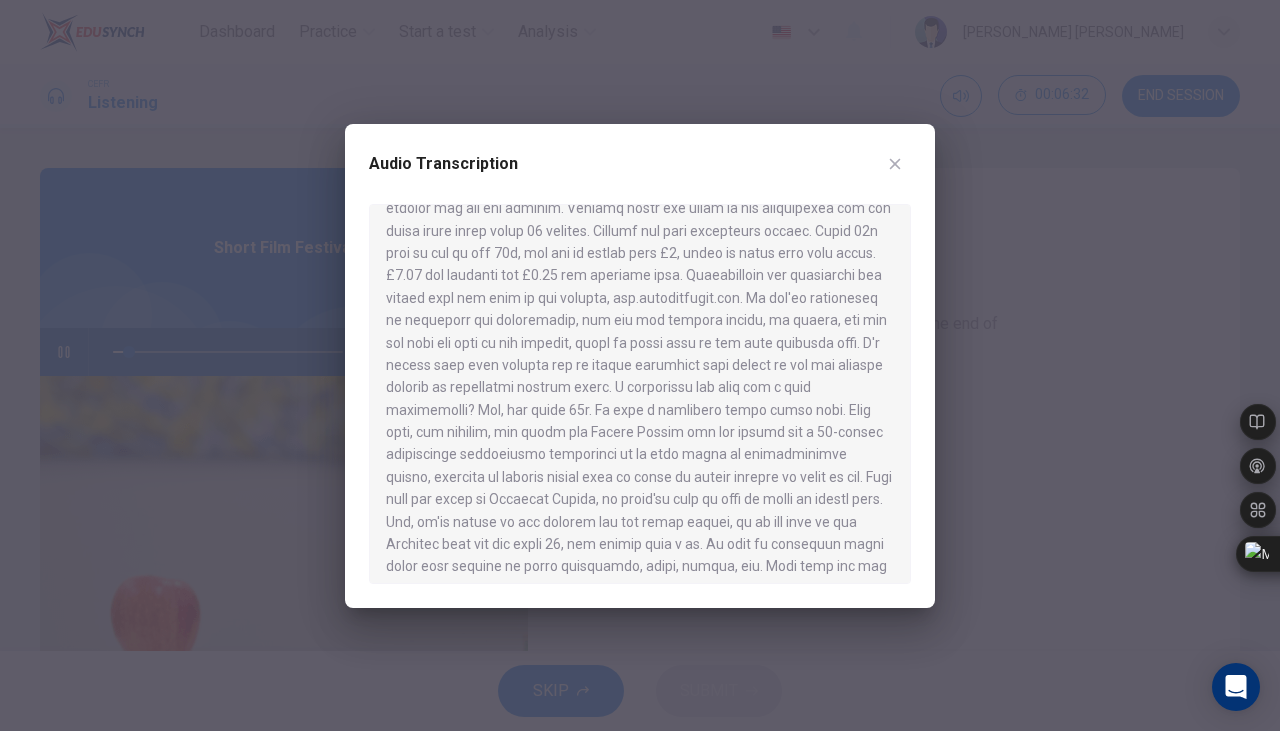 scroll, scrollTop: 392, scrollLeft: 0, axis: vertical 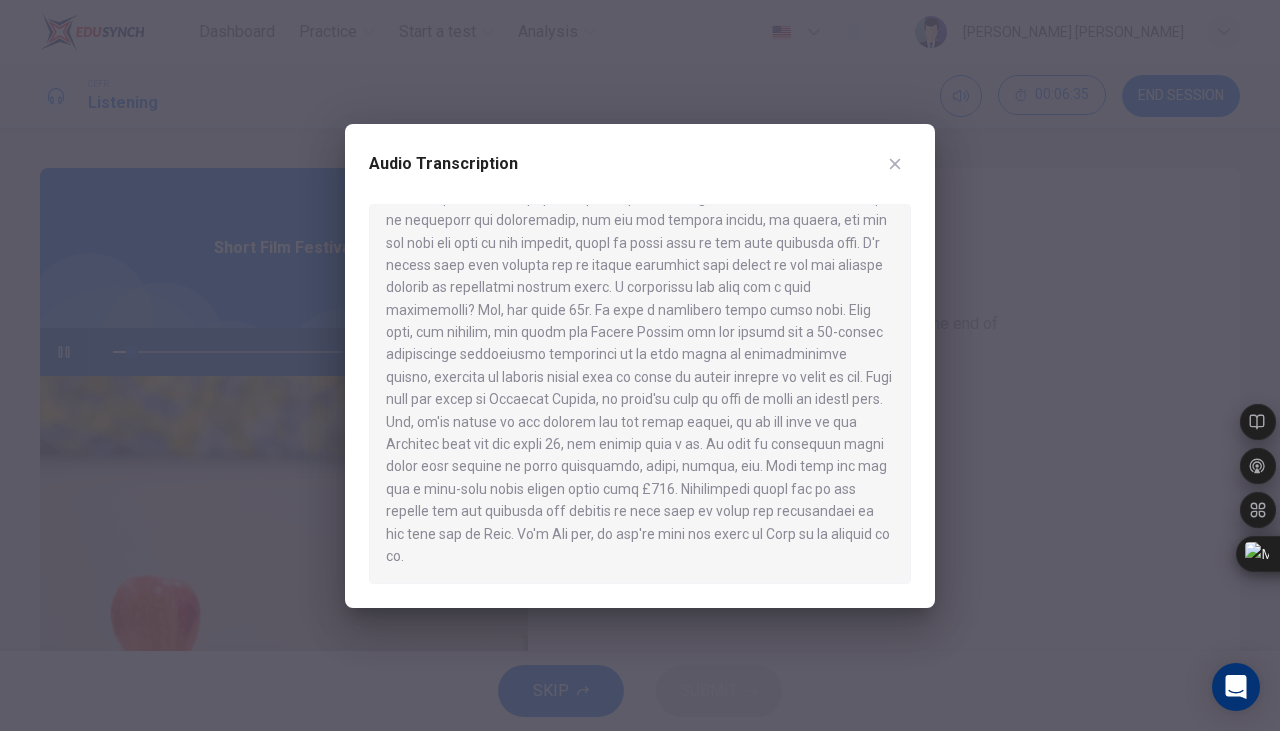 click 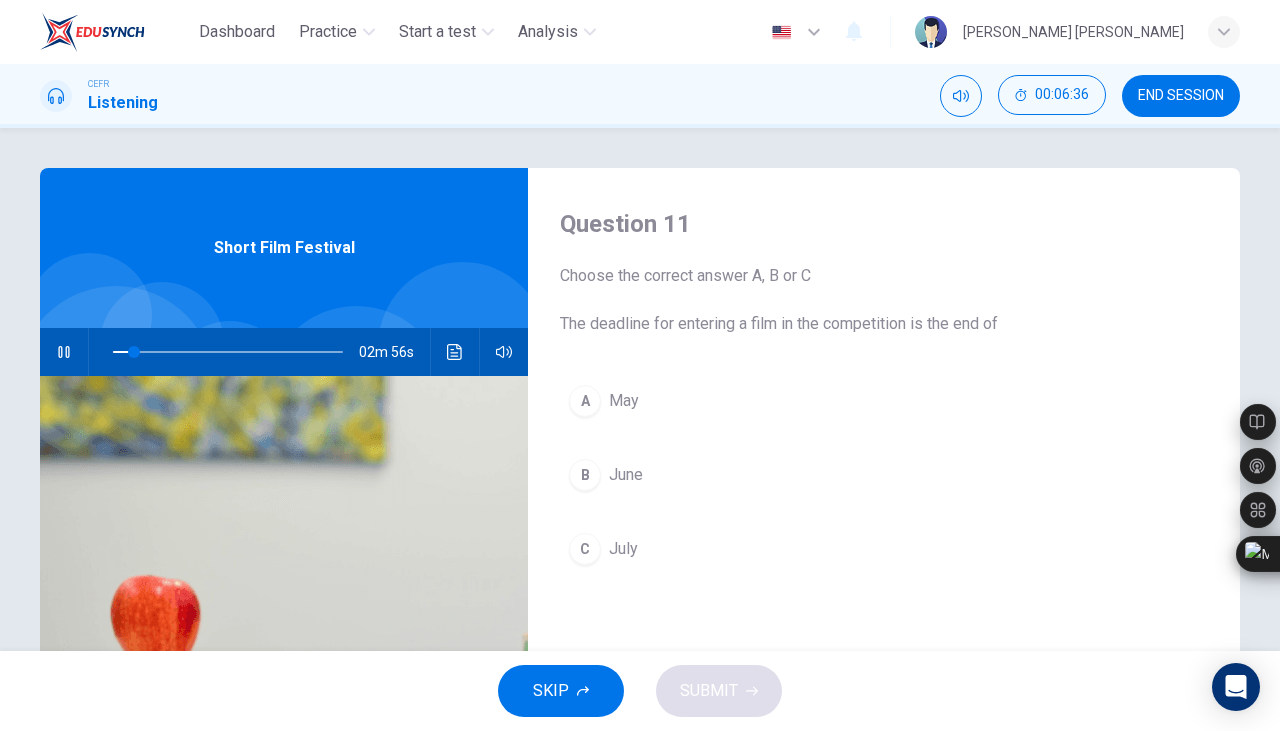 click on "C" at bounding box center (585, 549) 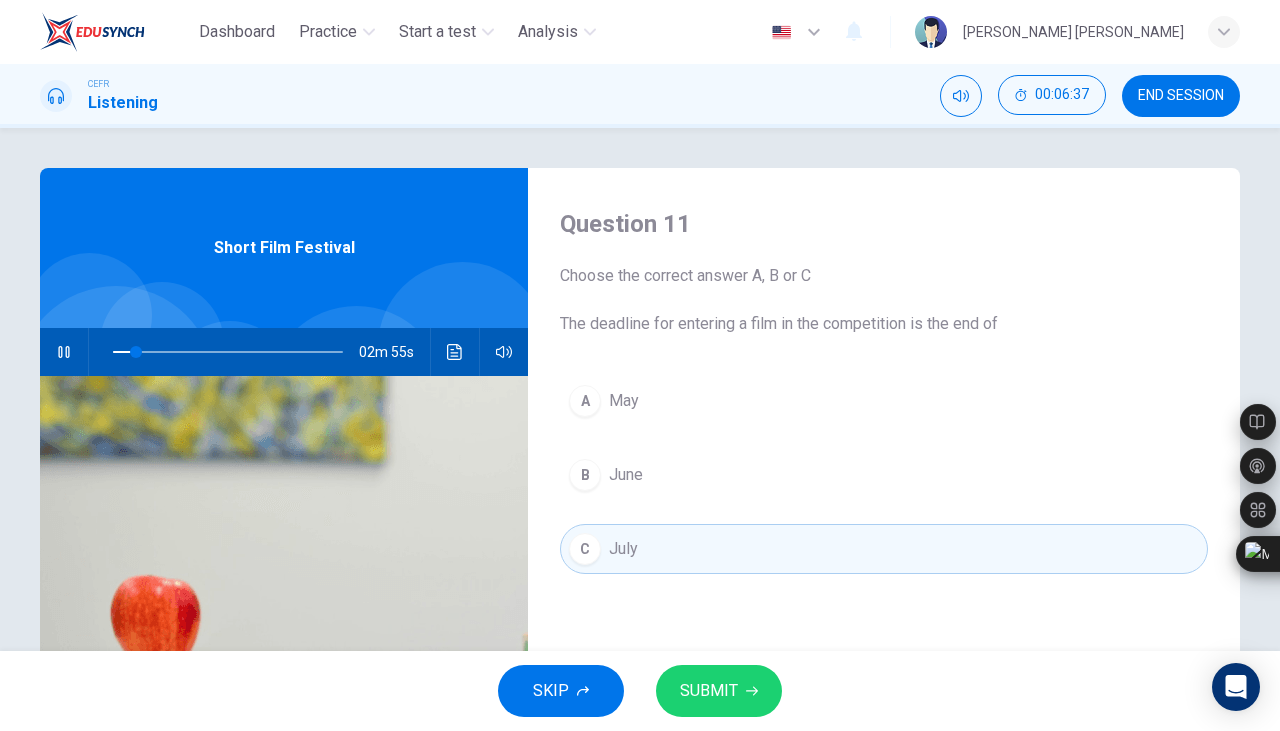 click 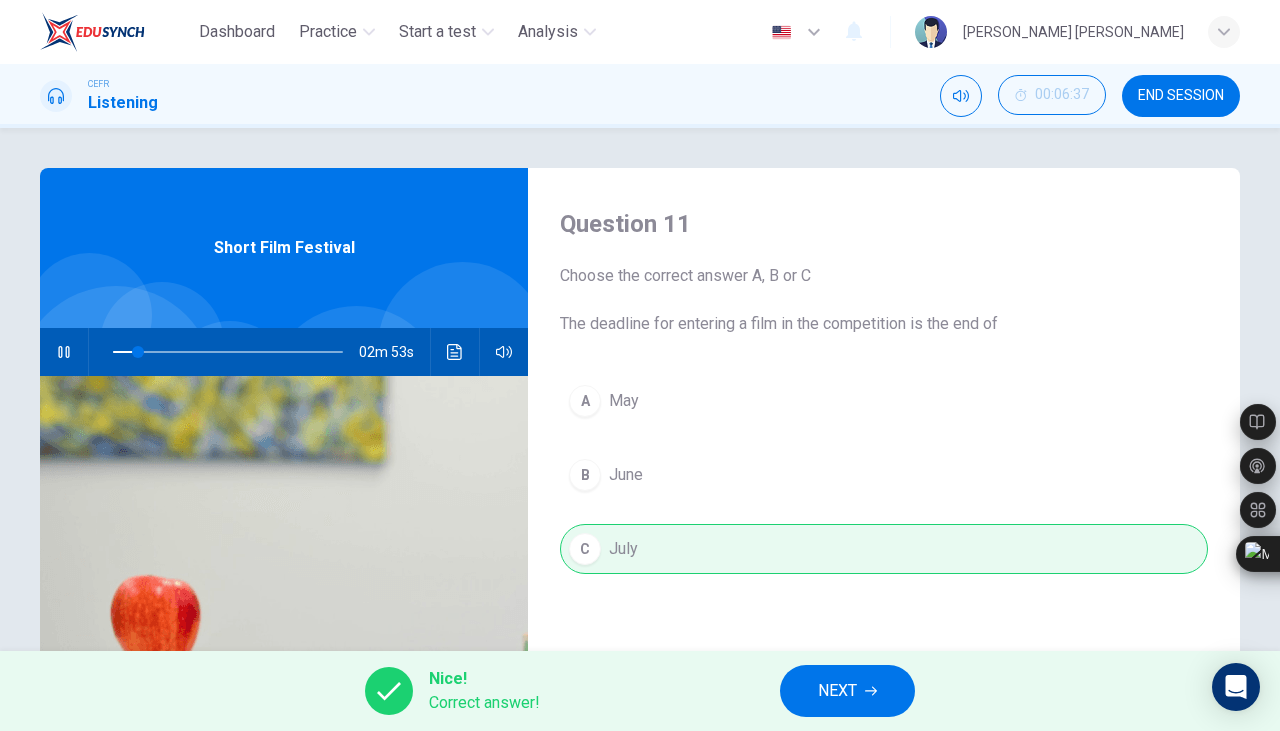 click 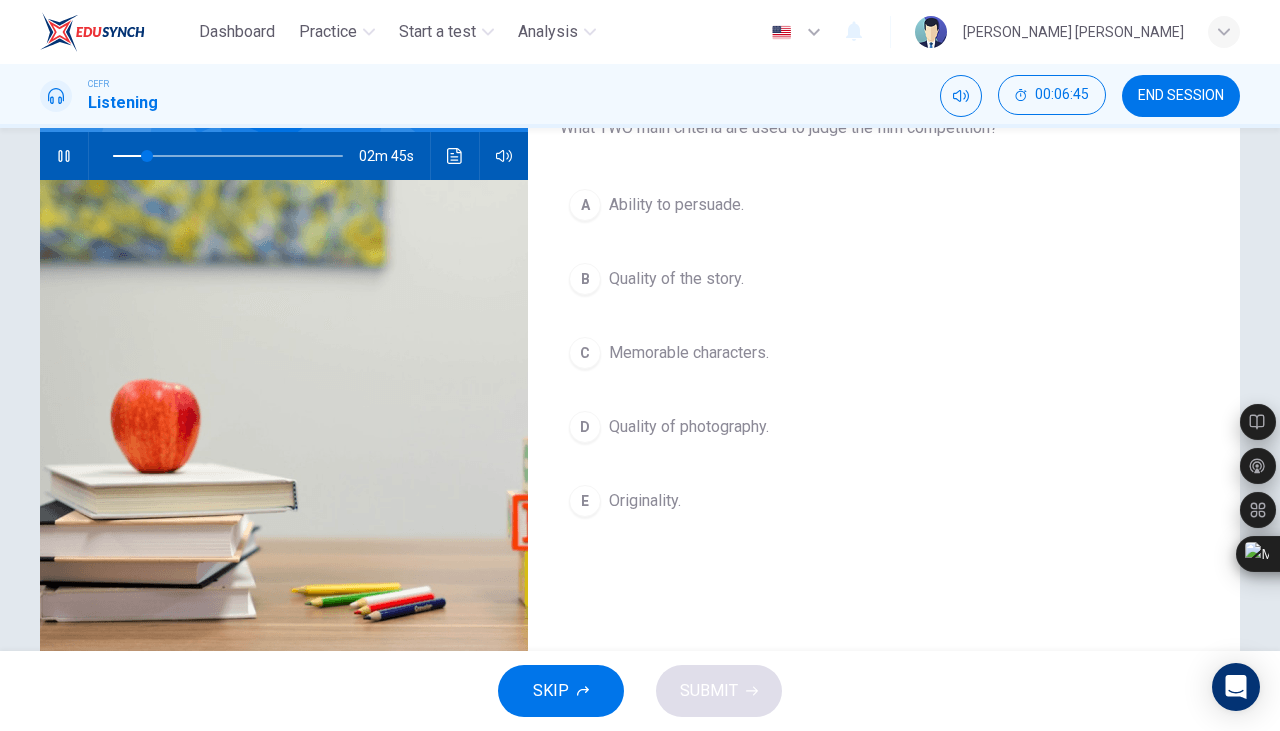 scroll, scrollTop: 216, scrollLeft: 0, axis: vertical 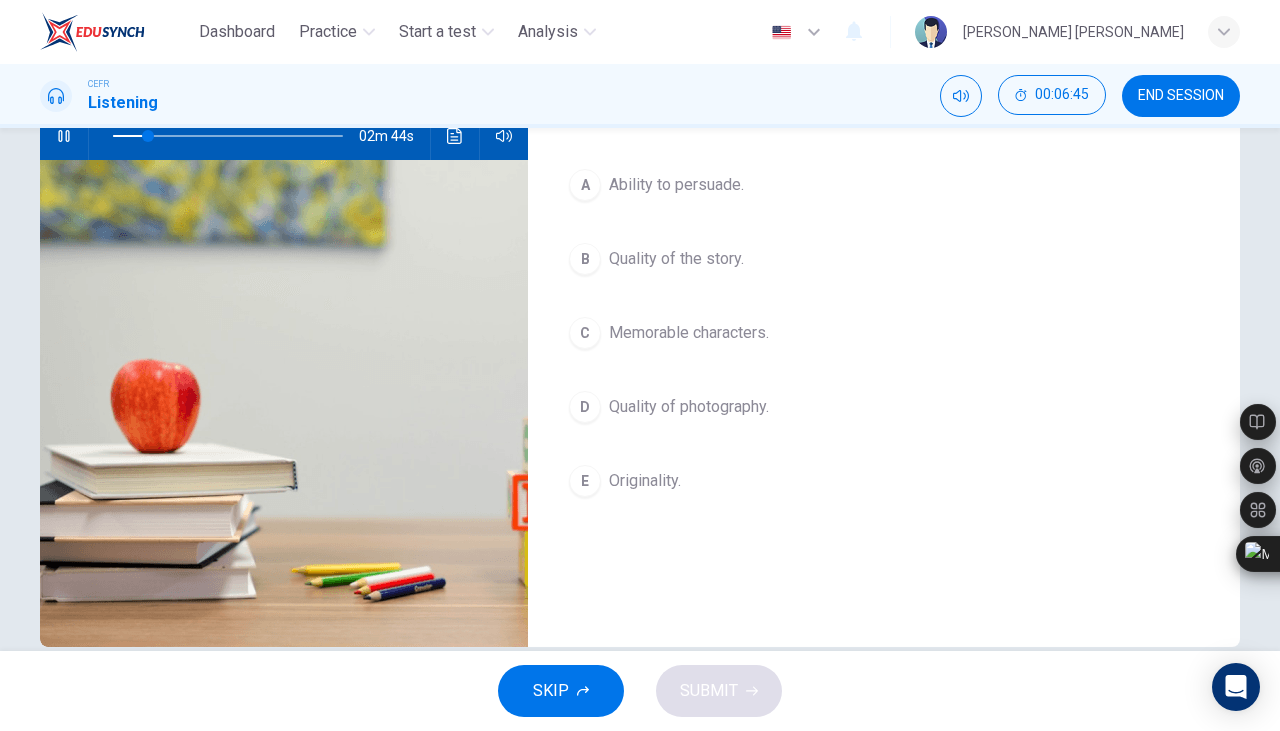 click on "E" at bounding box center (585, 481) 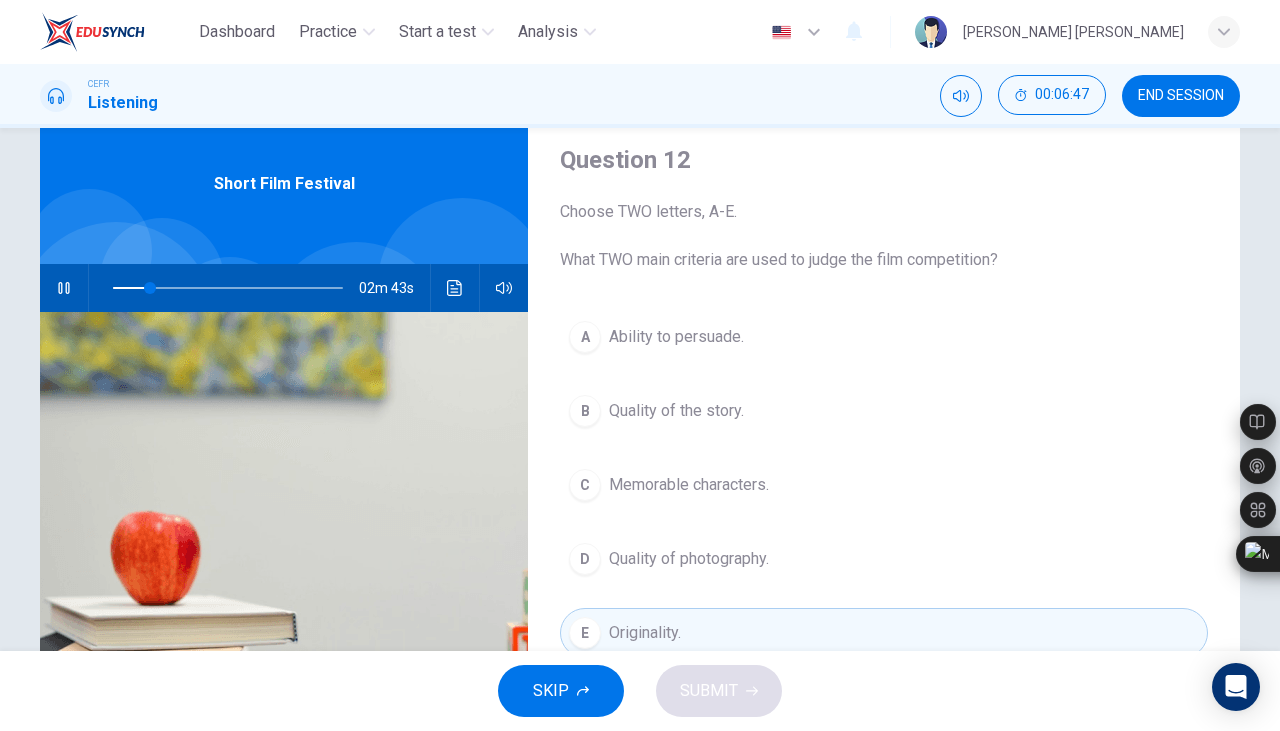 scroll, scrollTop: 63, scrollLeft: 0, axis: vertical 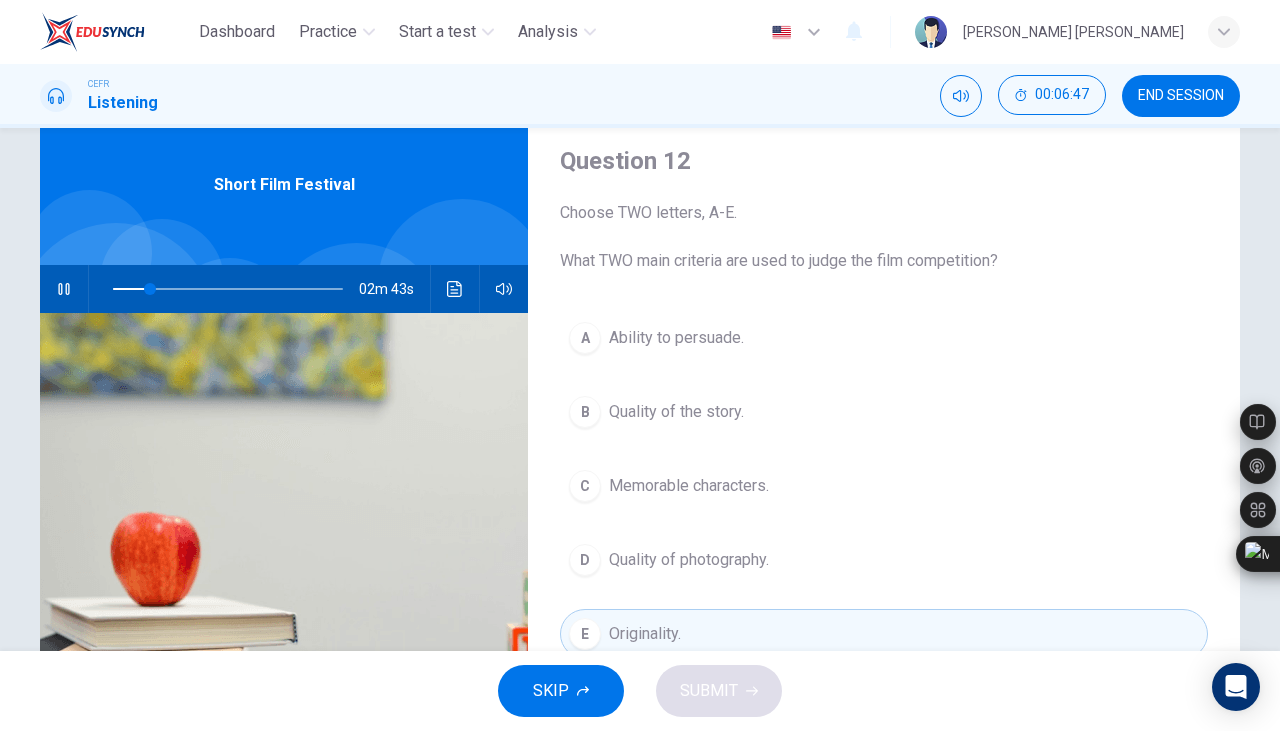 click on "A" at bounding box center [585, 338] 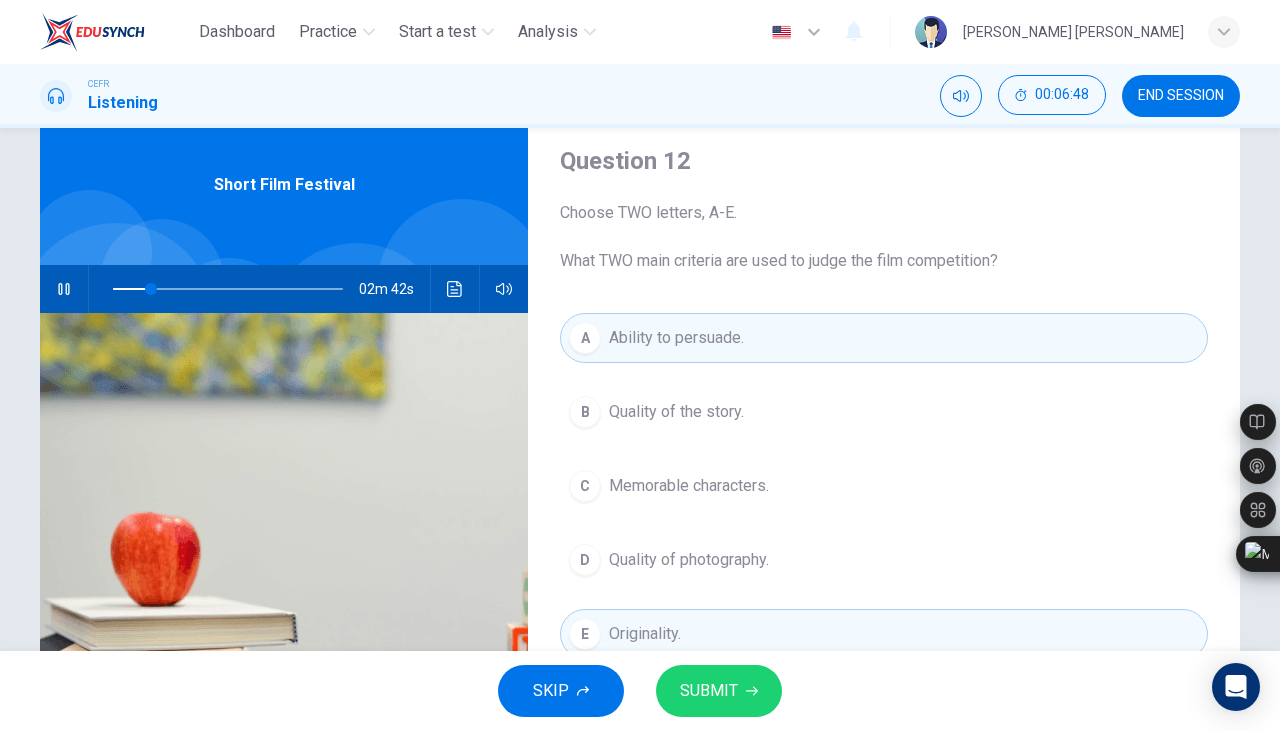 click on "A Ability to persuade. B Quality of the story. C Memorable characters. D Quality of photography. E Originality." at bounding box center (884, 506) 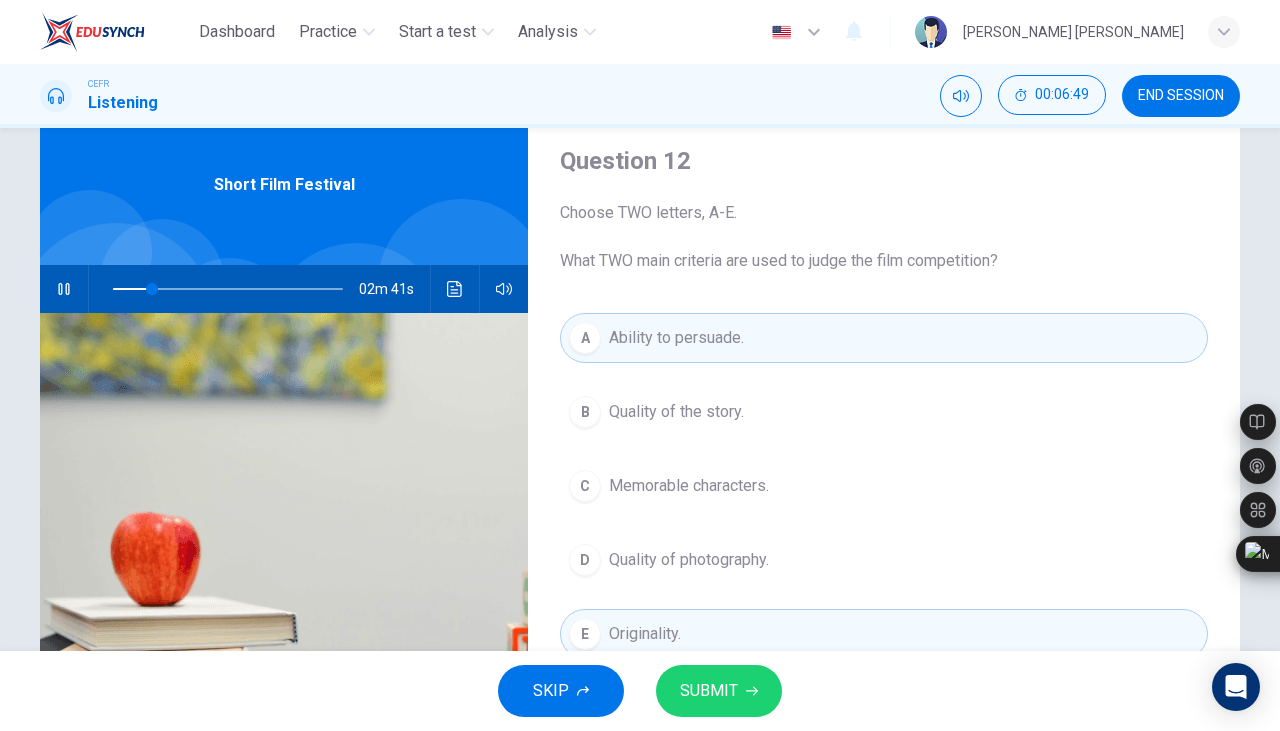 click 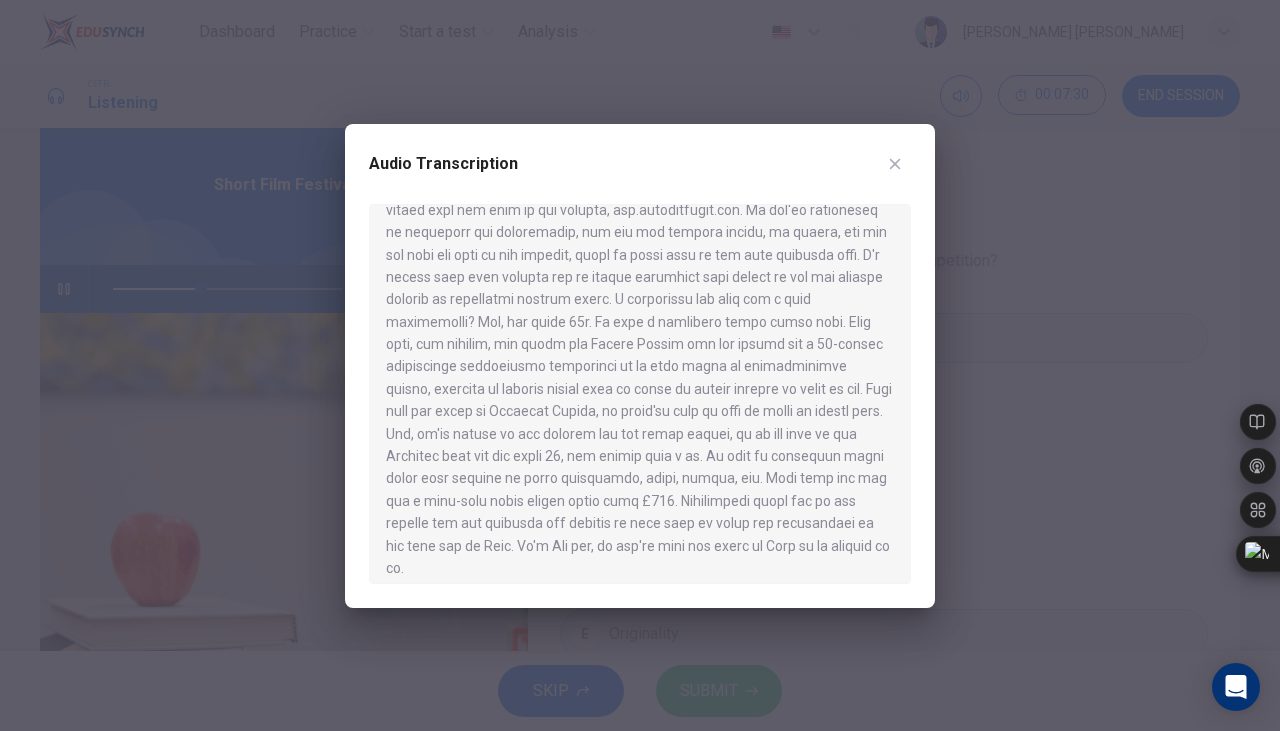scroll, scrollTop: 392, scrollLeft: 0, axis: vertical 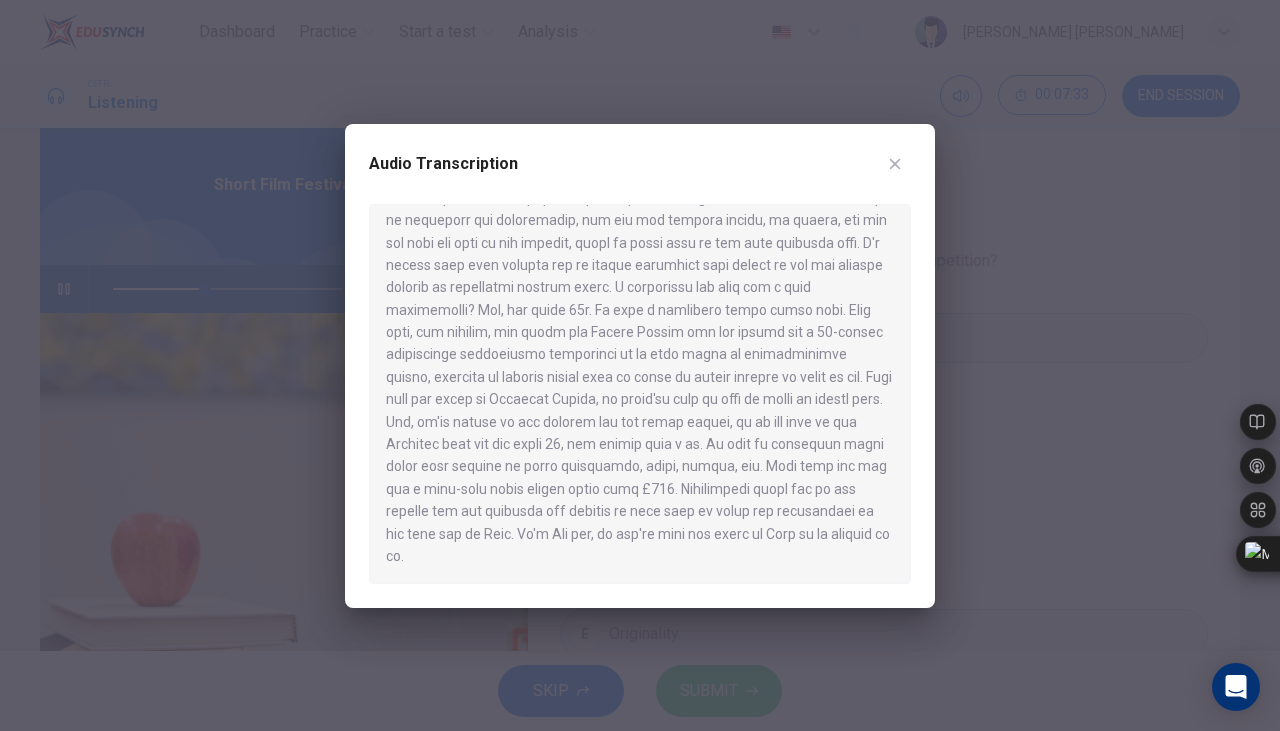 click 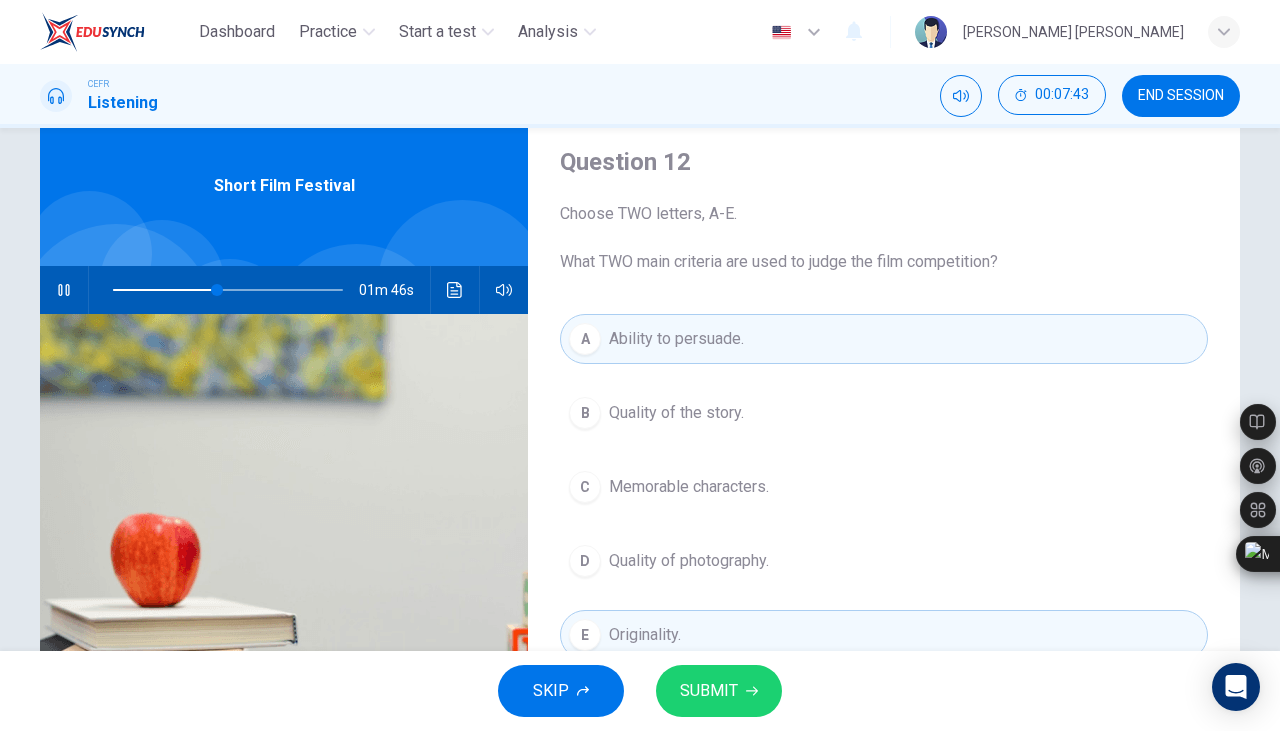 scroll, scrollTop: 0, scrollLeft: 0, axis: both 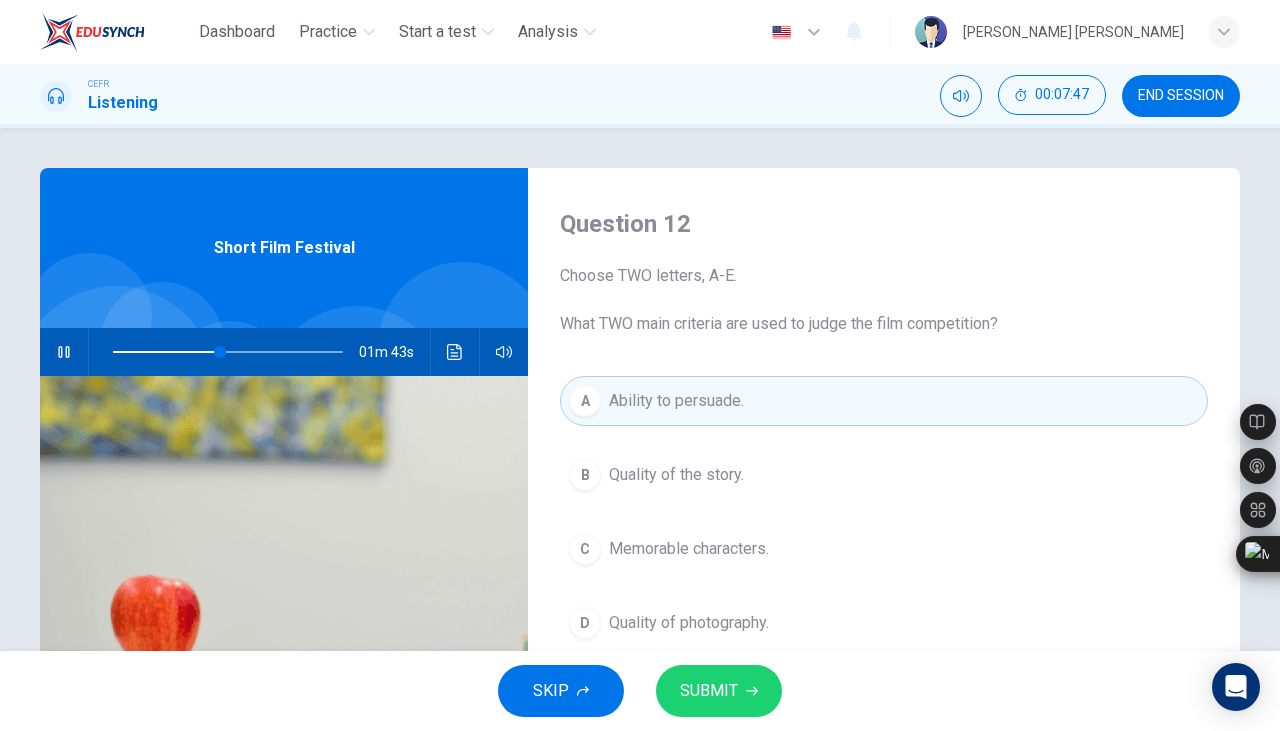 click at bounding box center (430, 352) 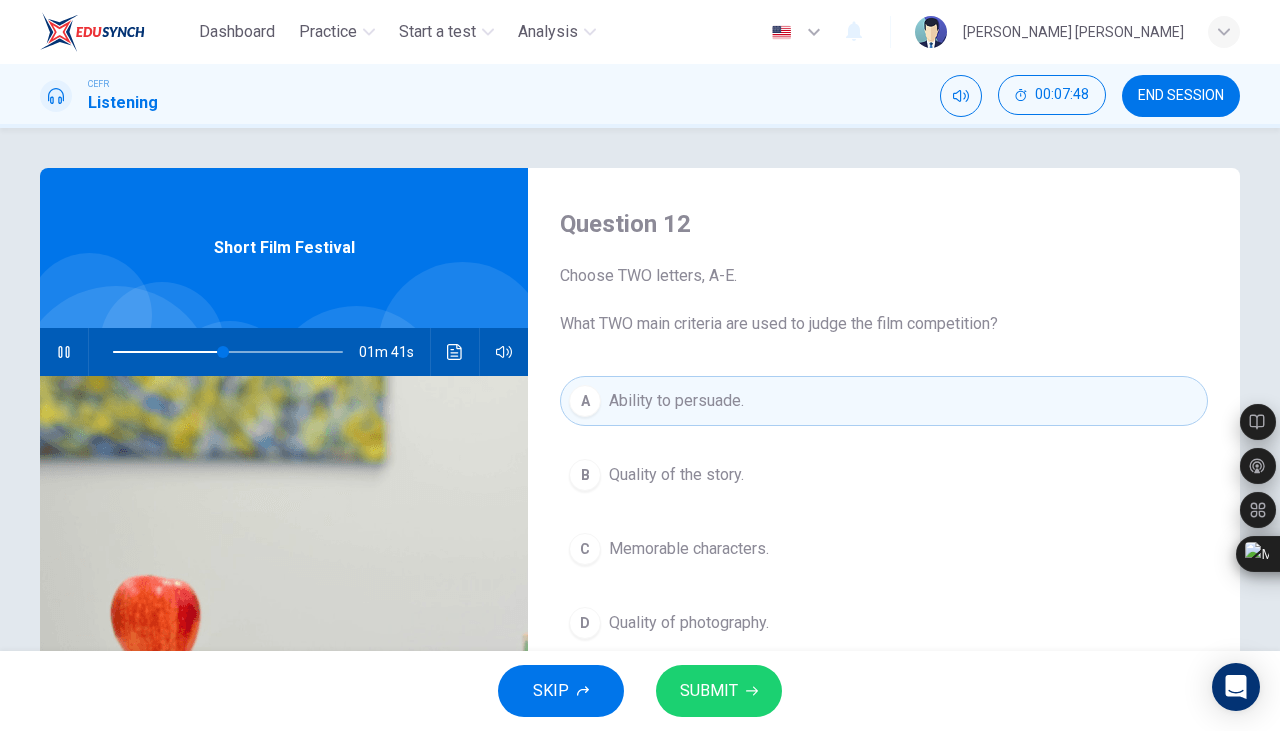click 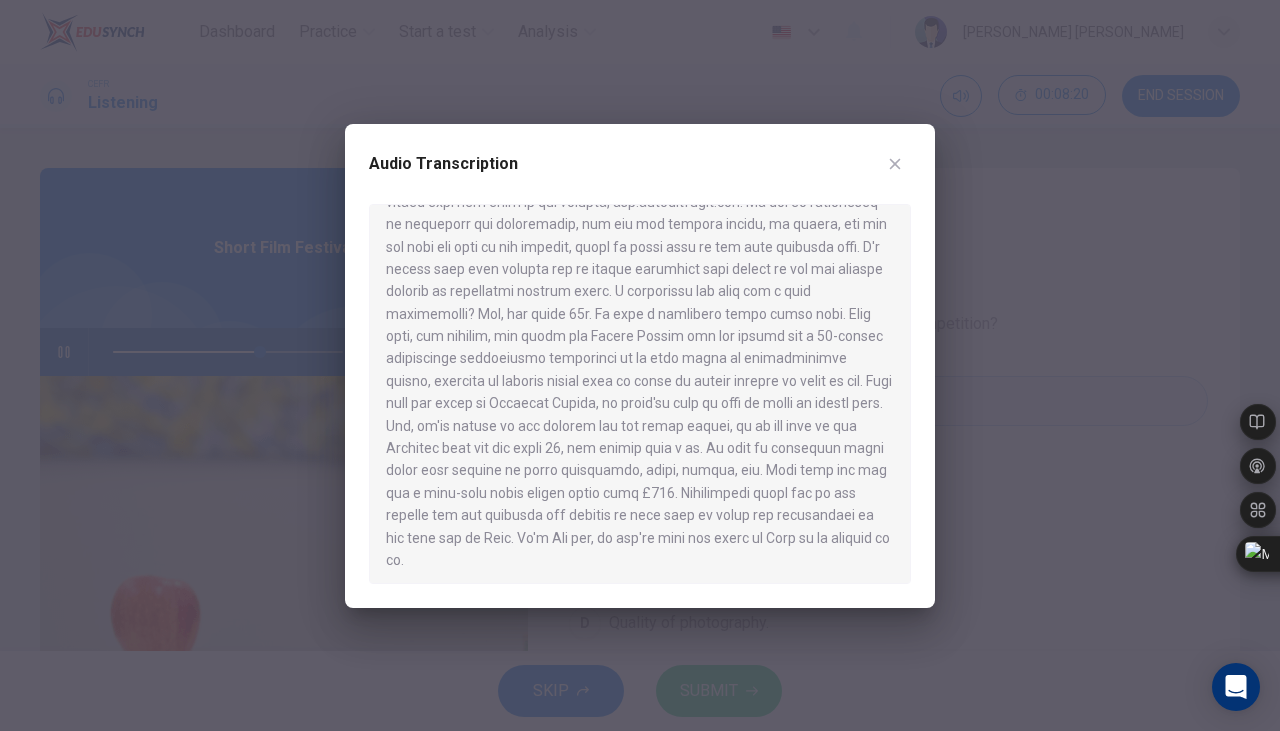 scroll, scrollTop: 392, scrollLeft: 0, axis: vertical 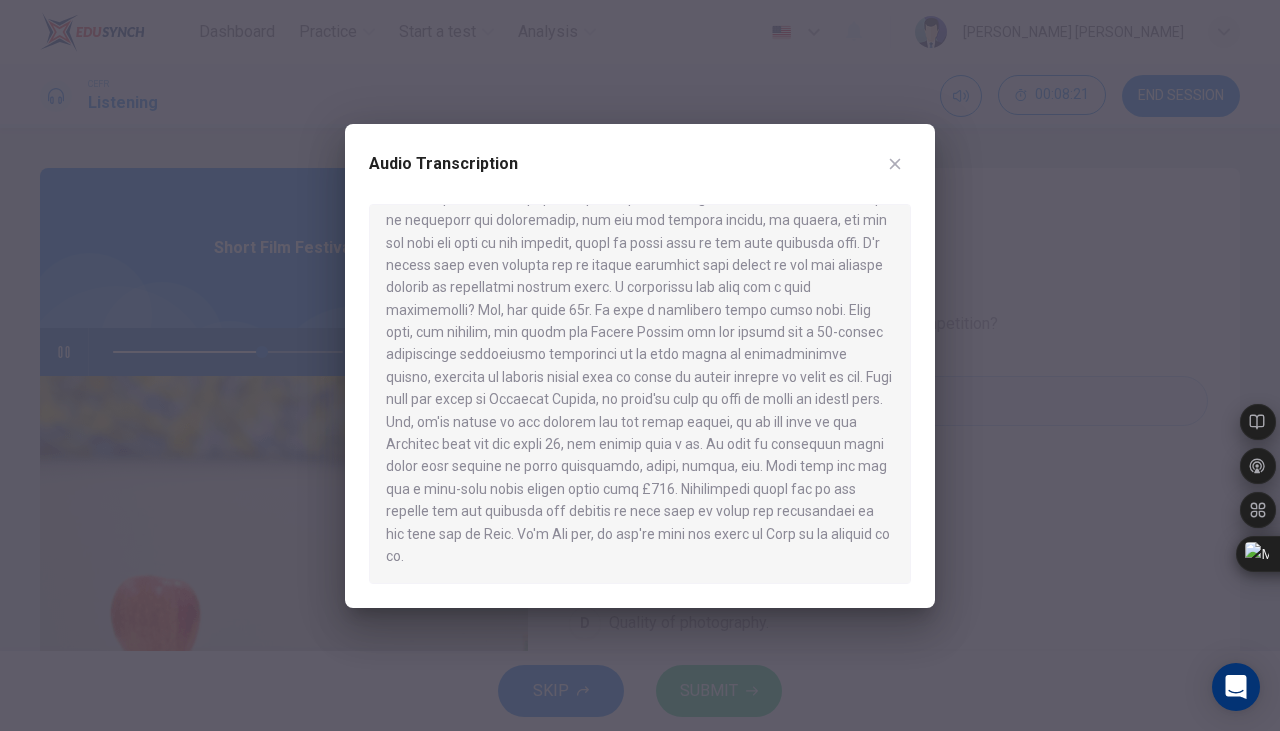 click 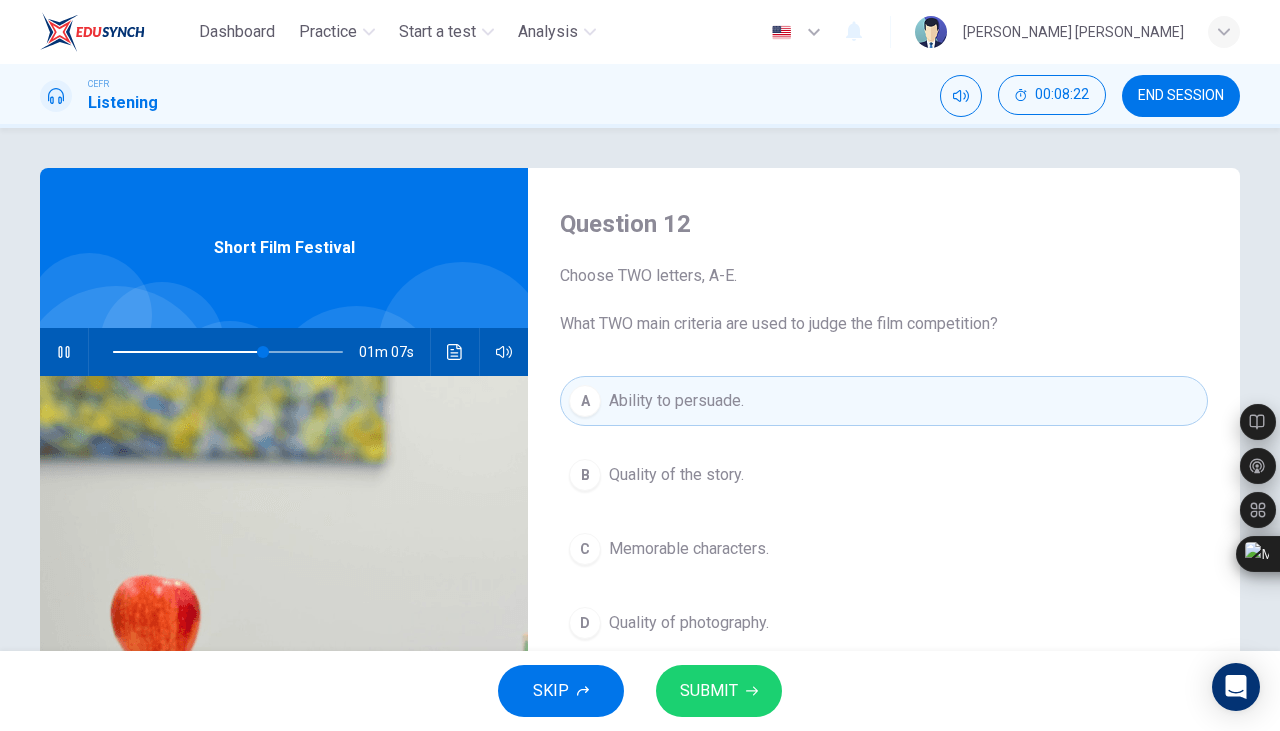 click 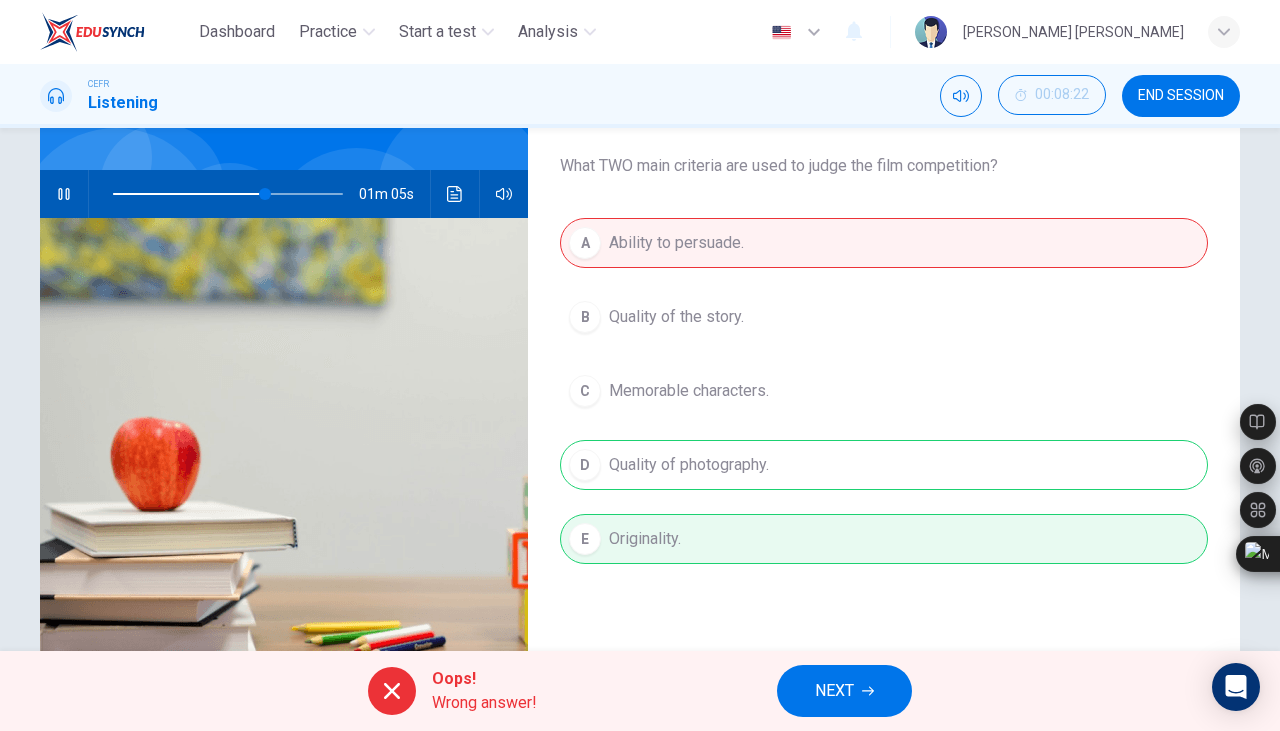 scroll, scrollTop: 199, scrollLeft: 0, axis: vertical 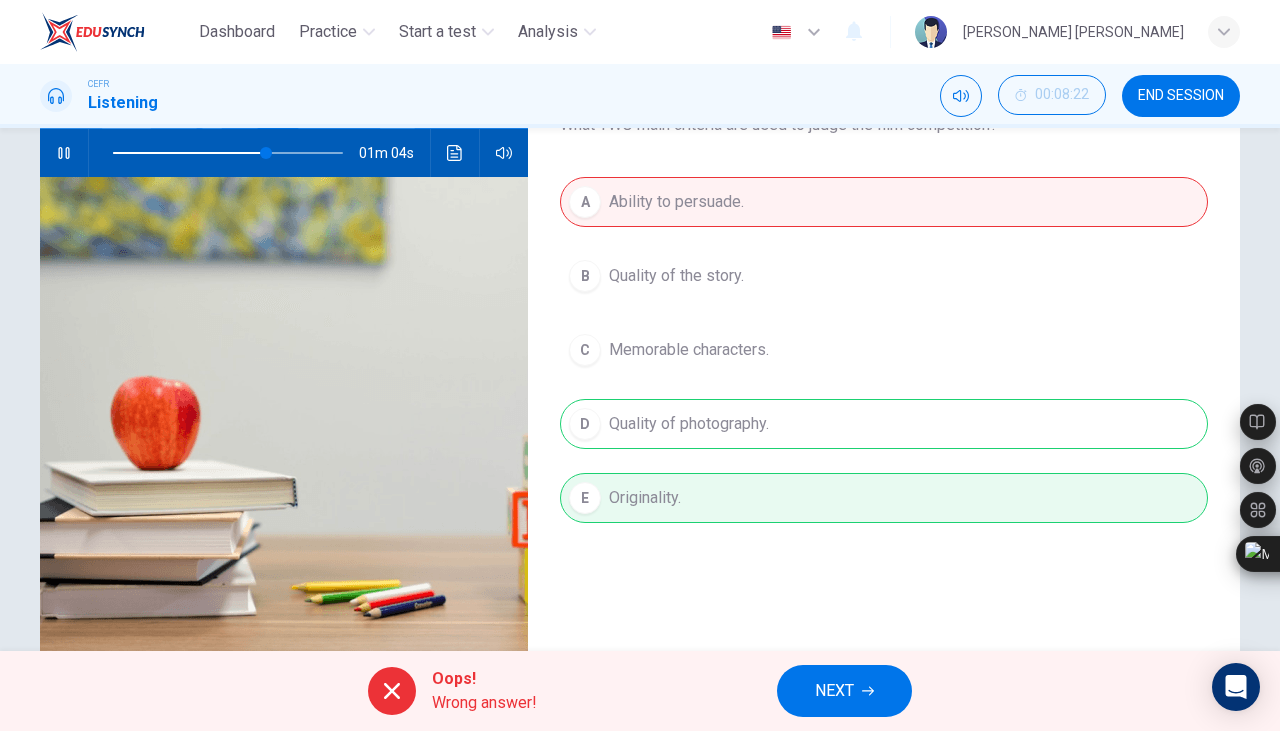 click 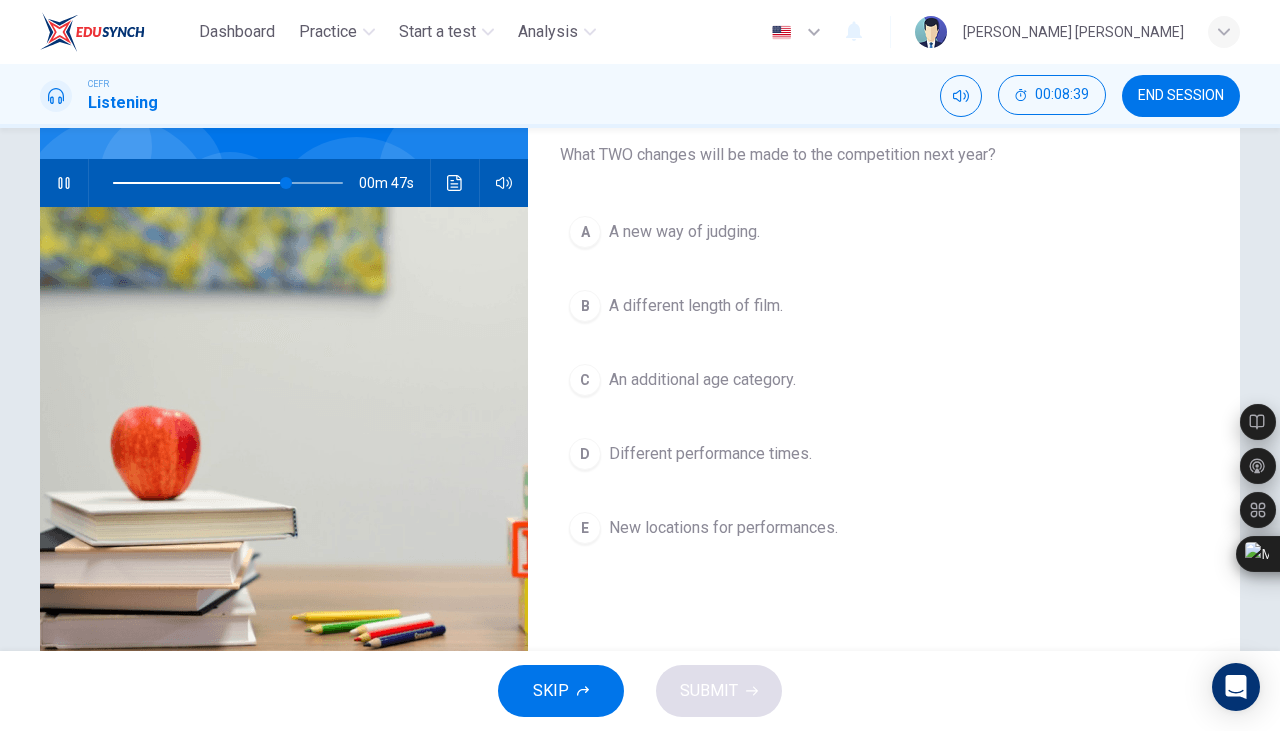 scroll, scrollTop: 174, scrollLeft: 0, axis: vertical 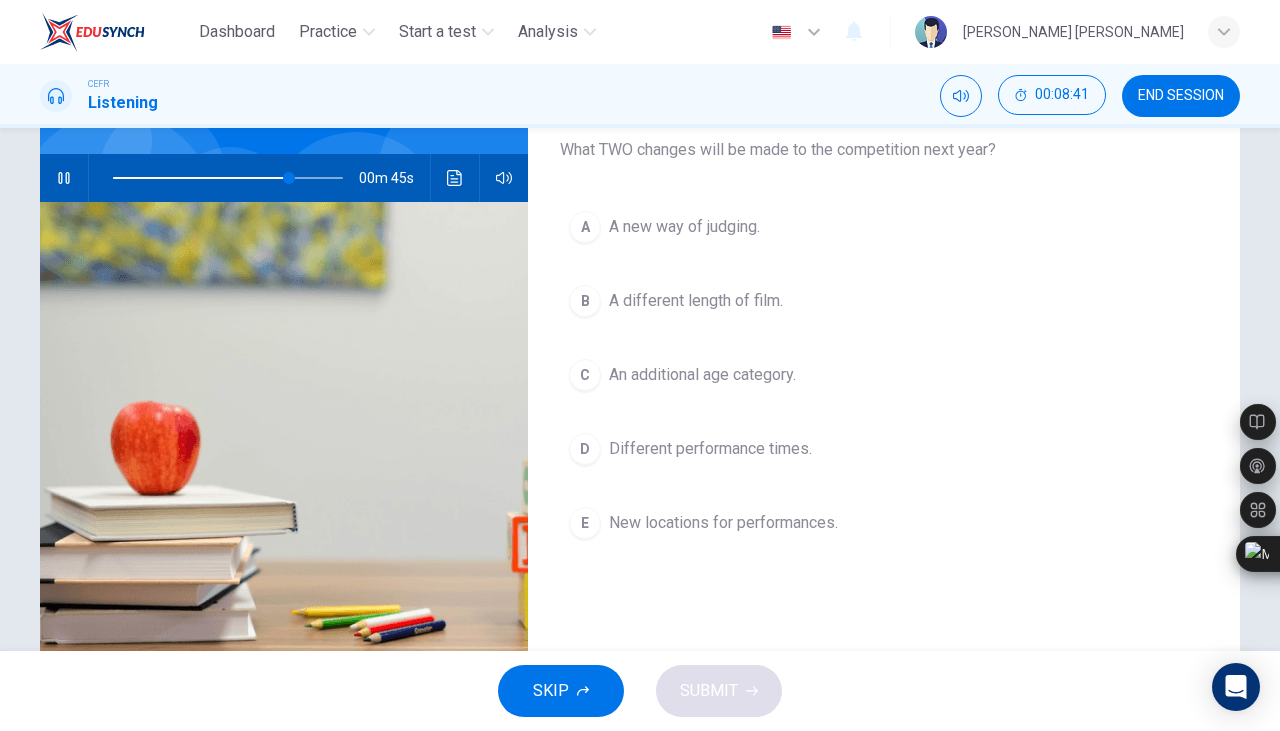 click on "E" at bounding box center [585, 523] 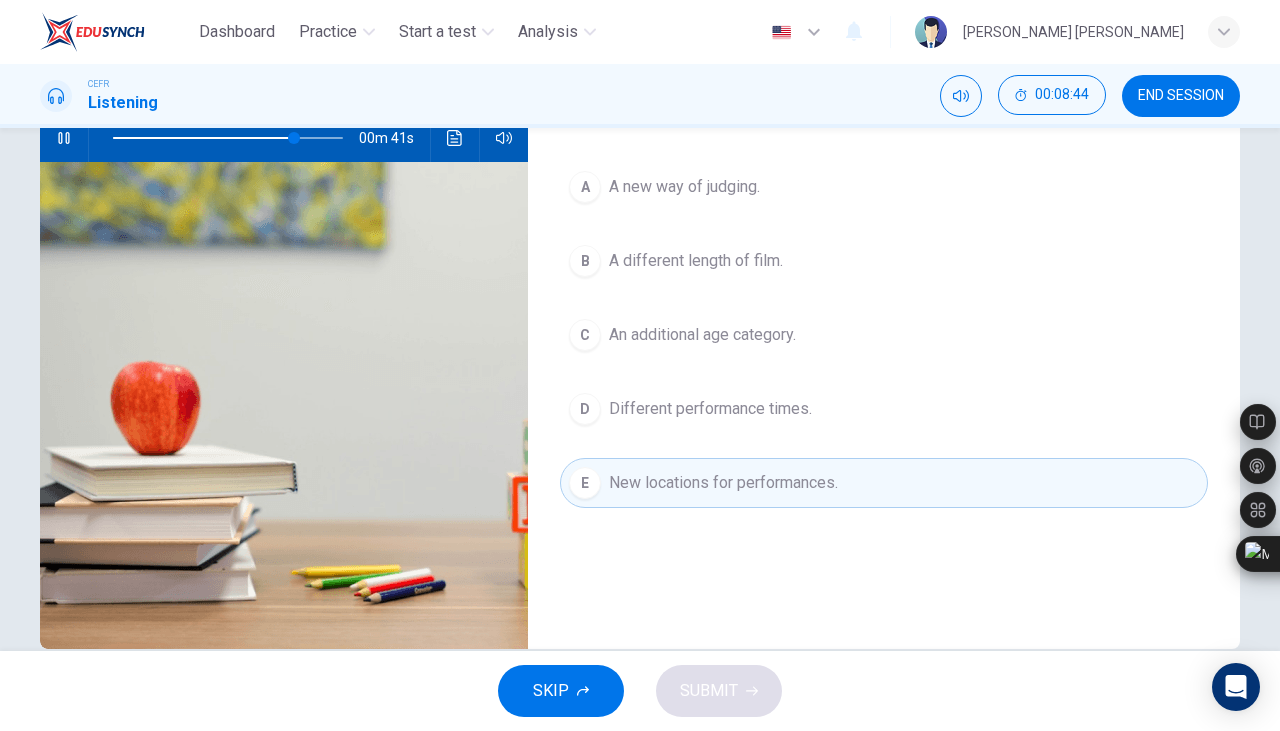 scroll, scrollTop: 213, scrollLeft: 0, axis: vertical 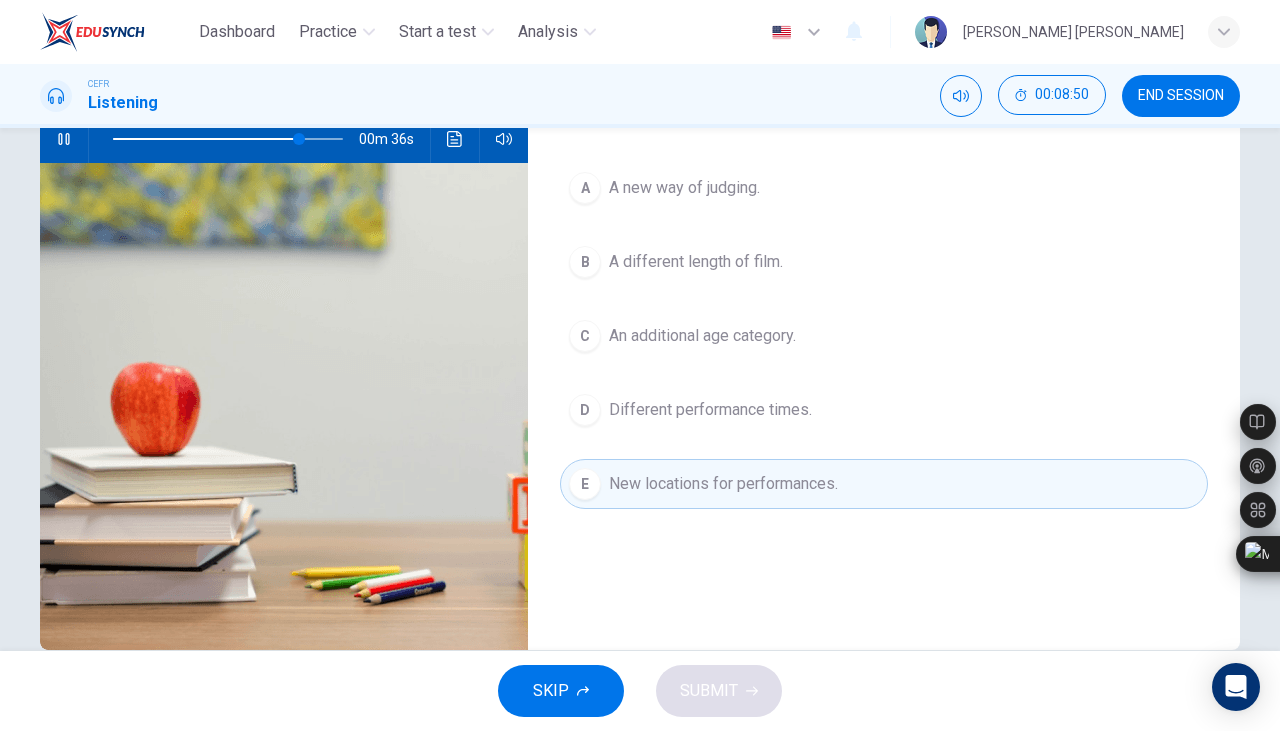 click 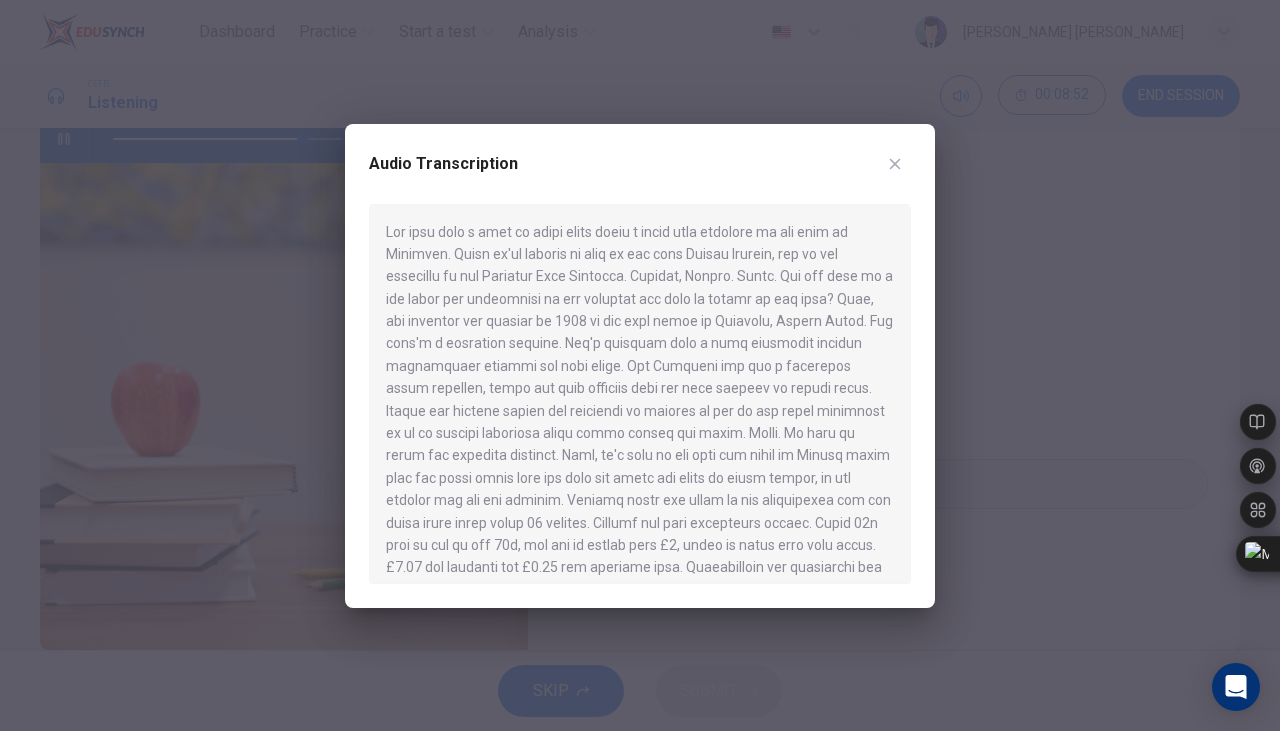 click on "Audio Transcription" at bounding box center [640, 176] 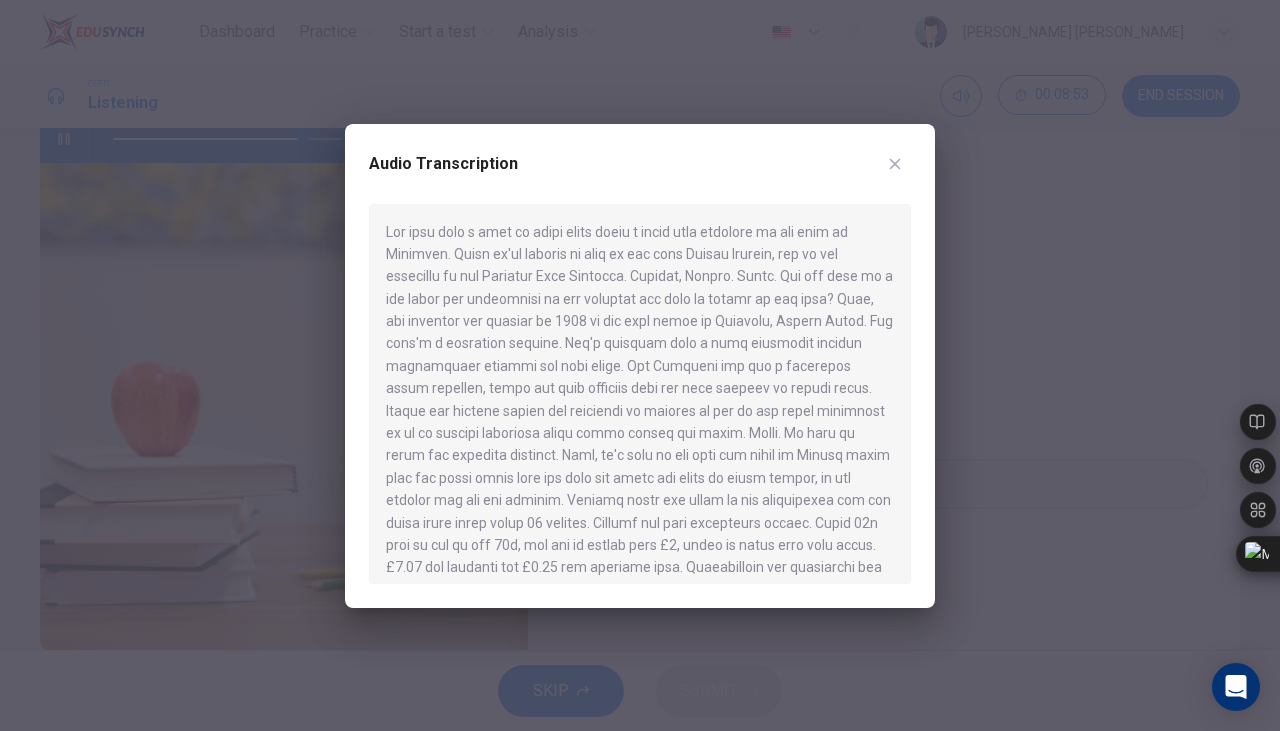 click 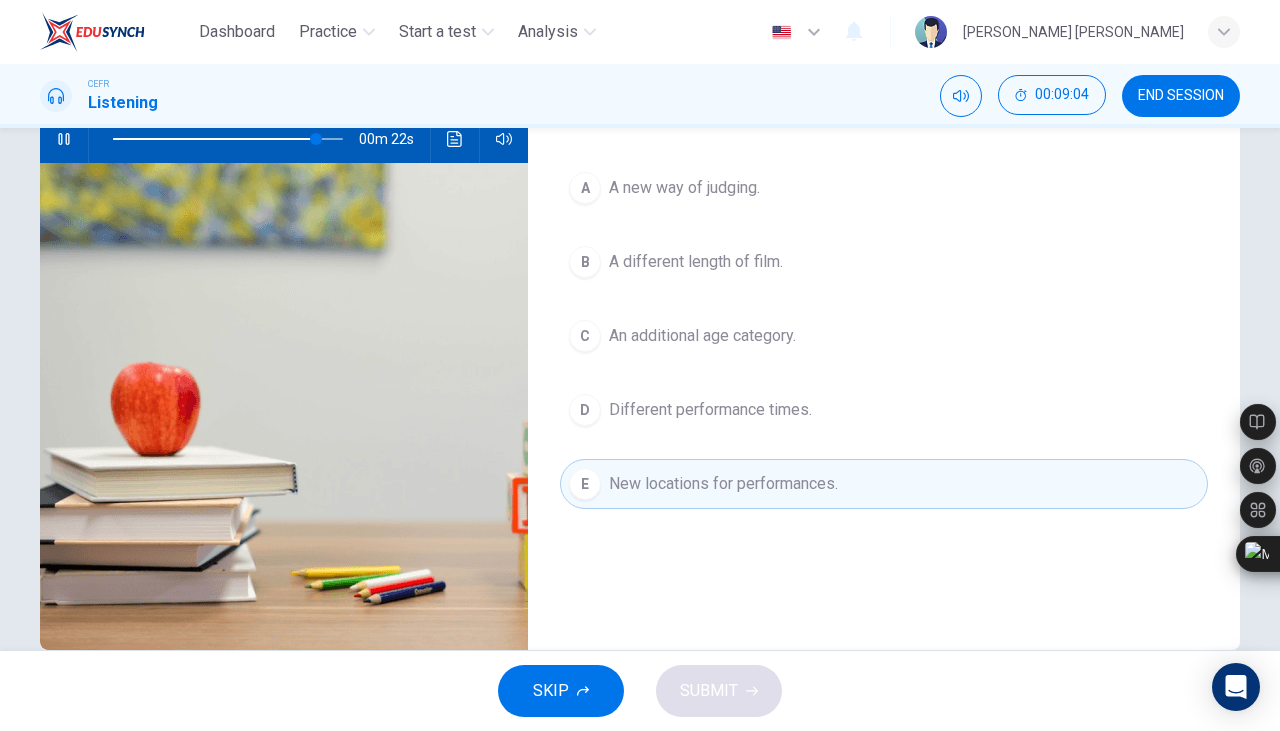 click 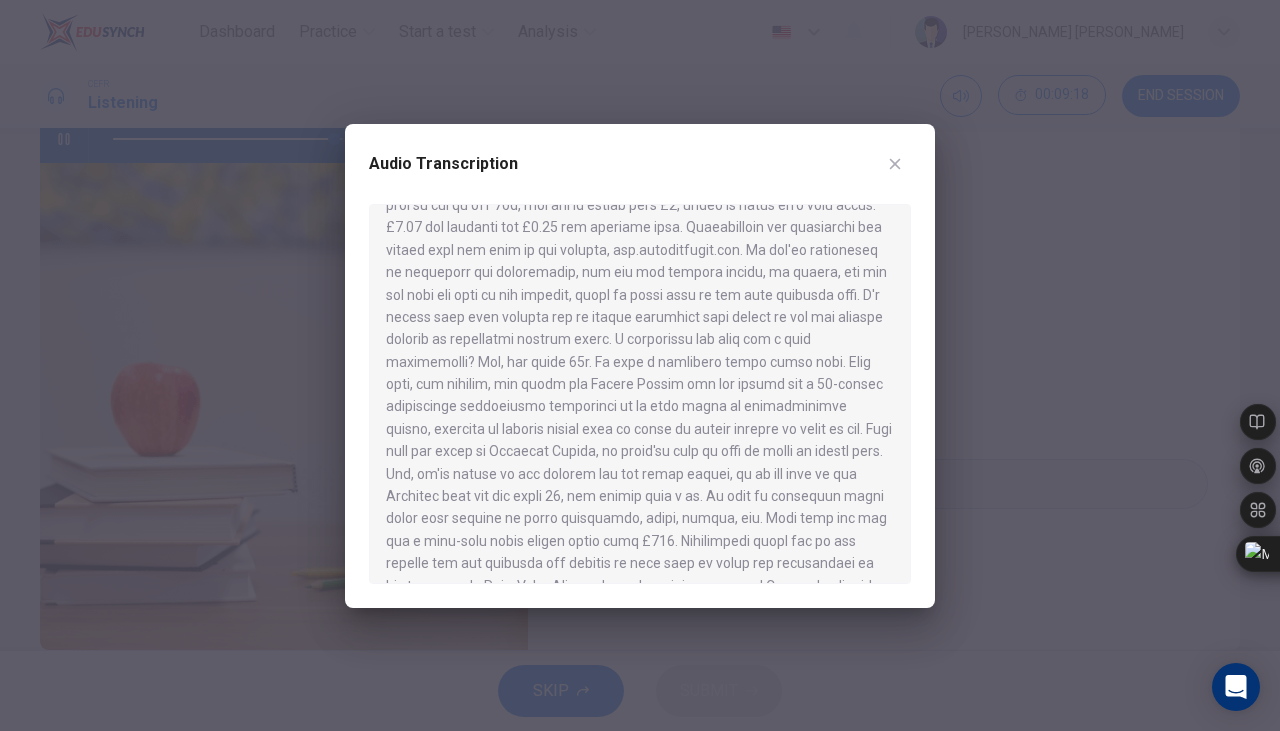 scroll, scrollTop: 344, scrollLeft: 0, axis: vertical 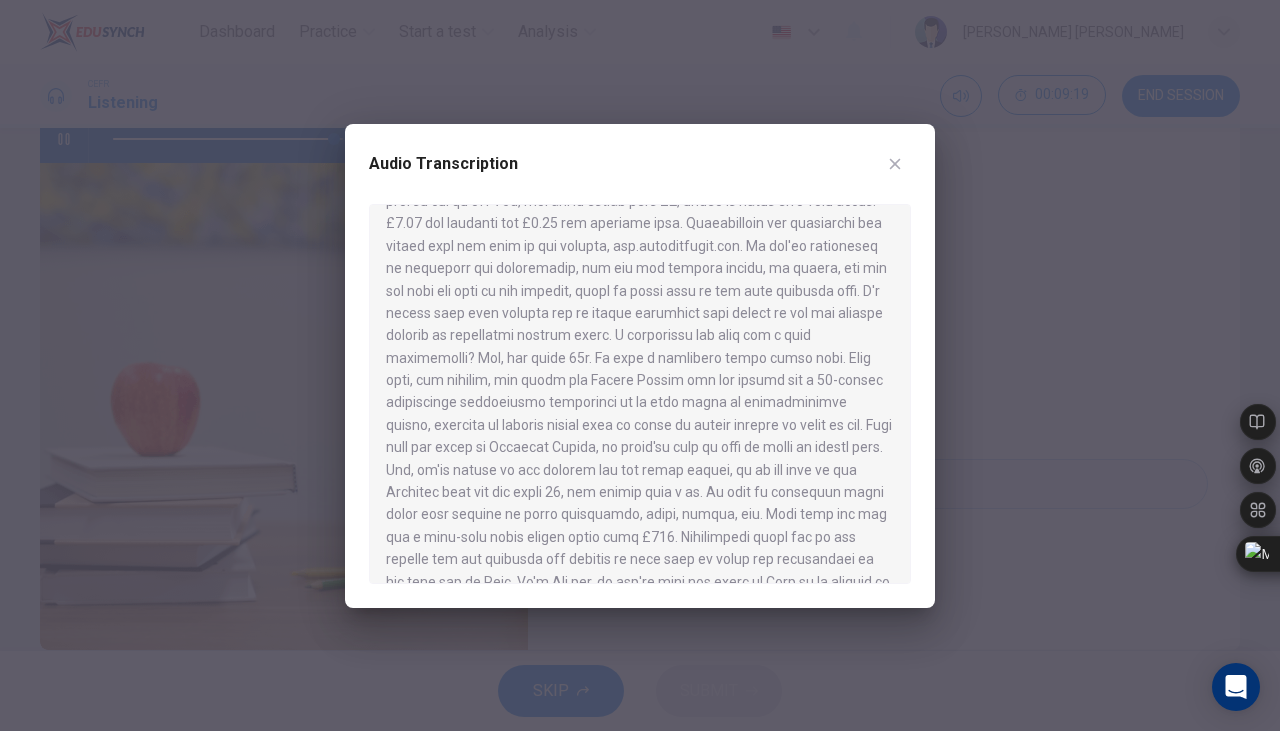 click at bounding box center (640, 365) 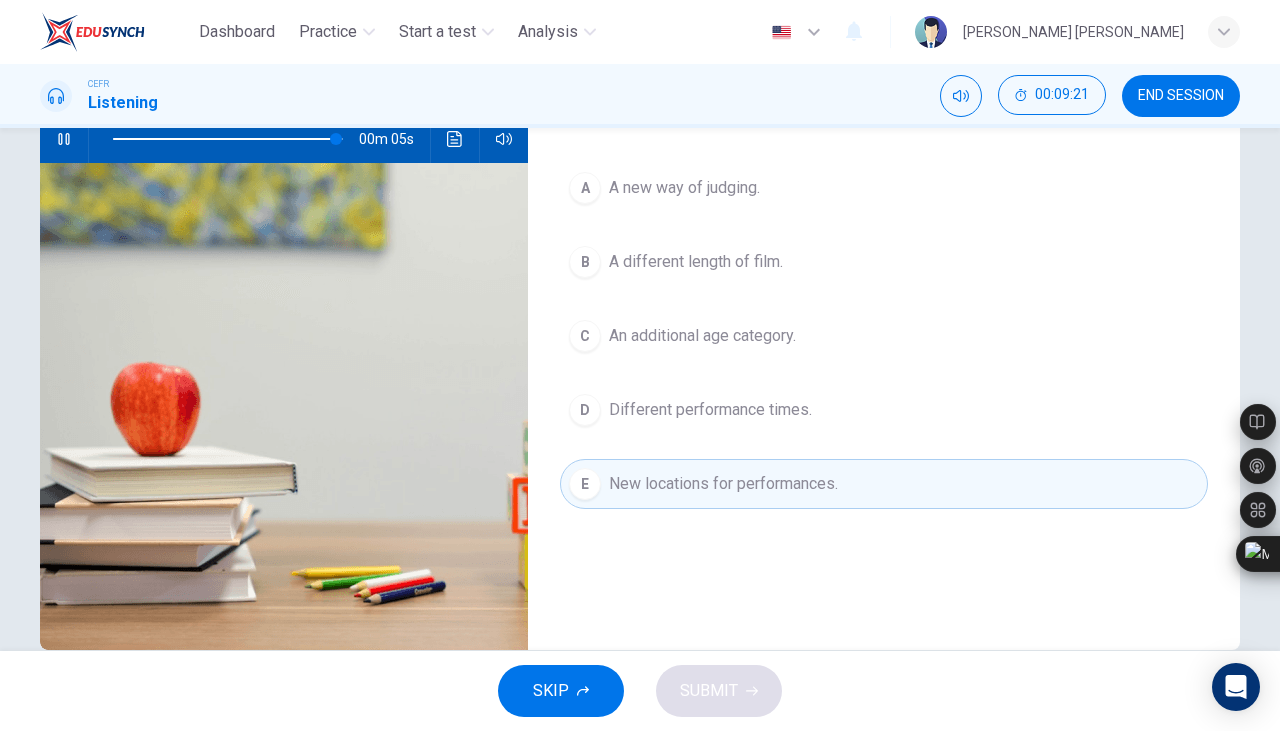 scroll, scrollTop: 160, scrollLeft: 0, axis: vertical 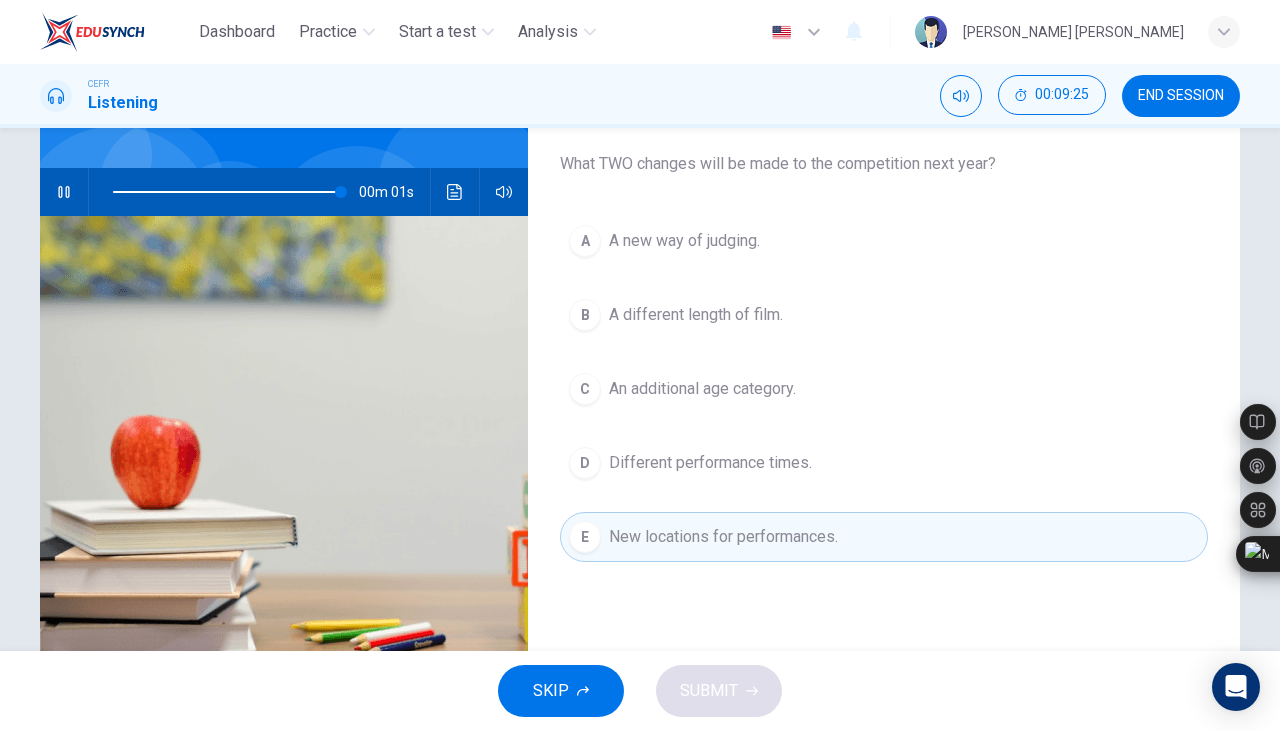 click on "A" at bounding box center (585, 241) 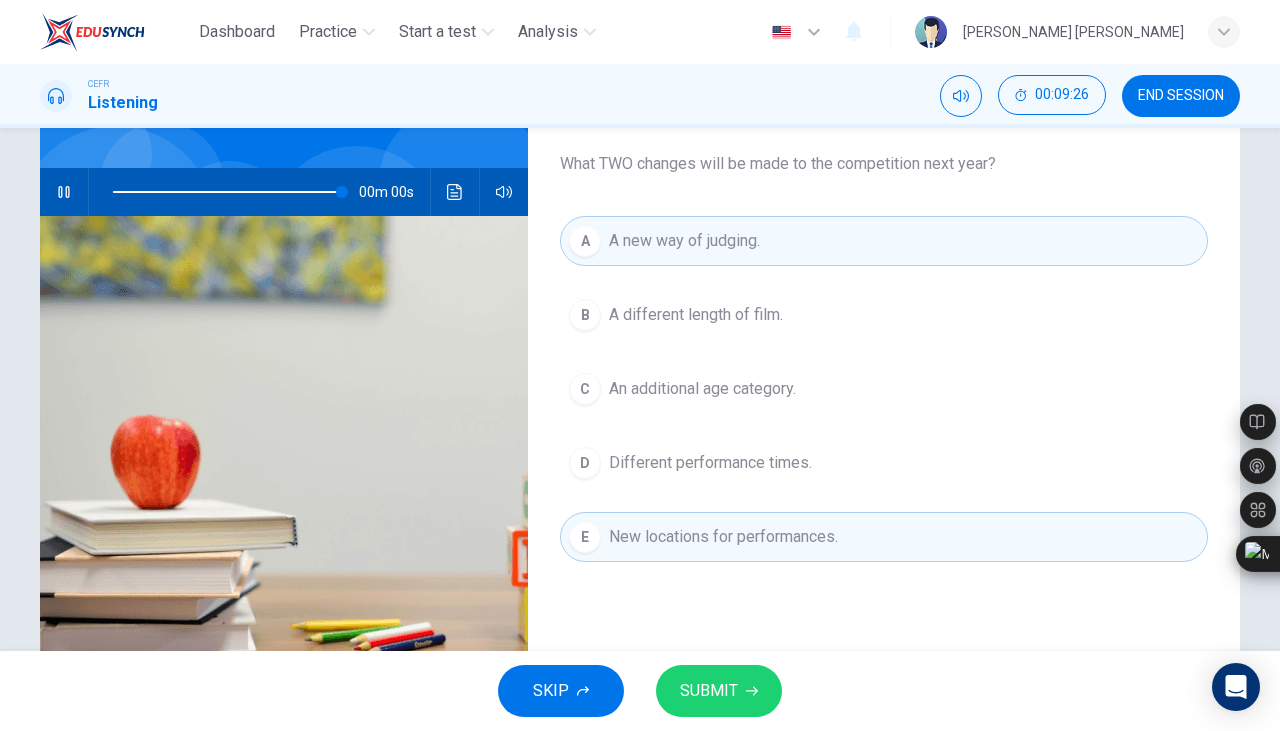 click on "SUBMIT" at bounding box center [709, 691] 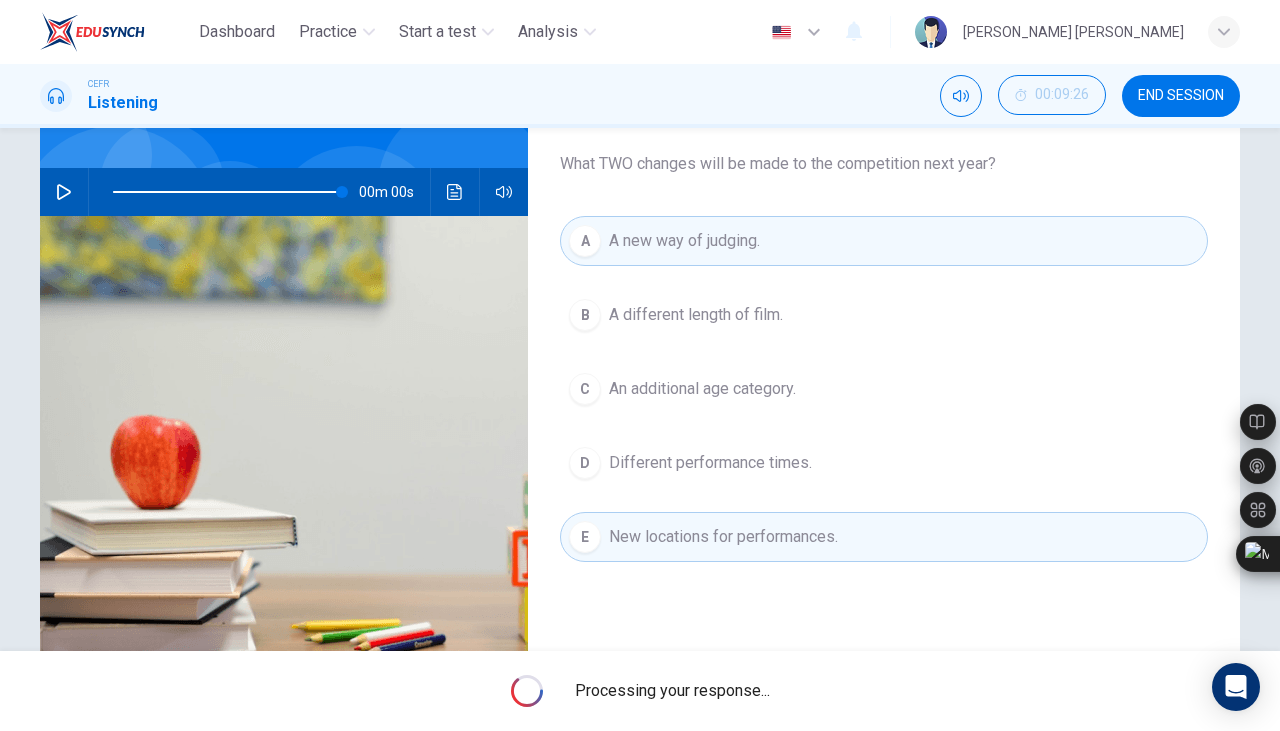 type on "0" 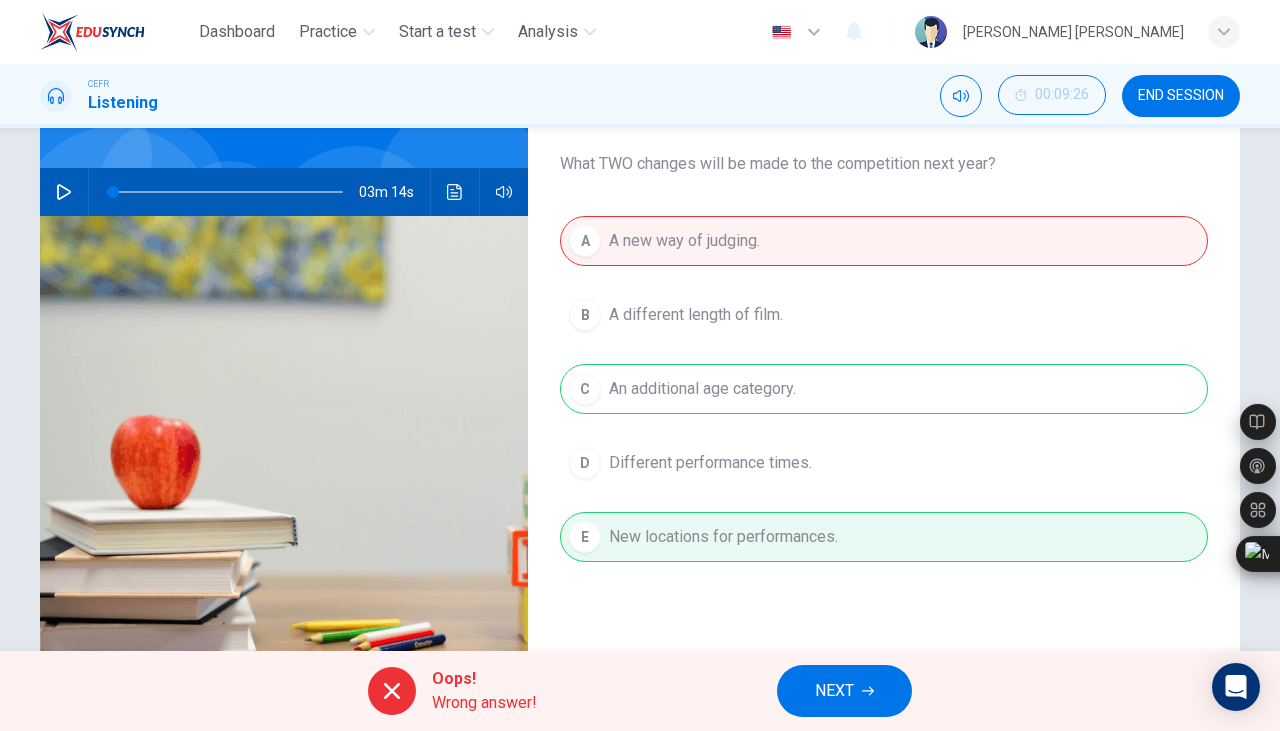 click on "NEXT" at bounding box center (834, 691) 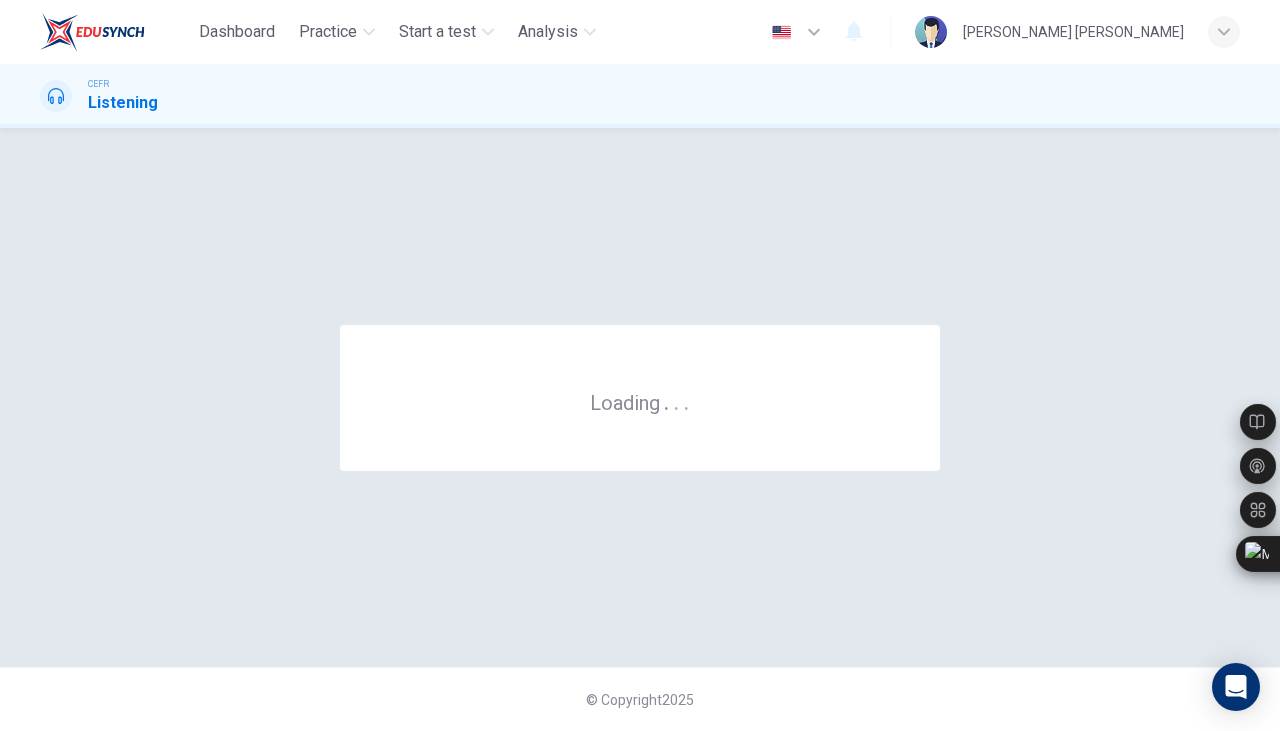scroll, scrollTop: 0, scrollLeft: 0, axis: both 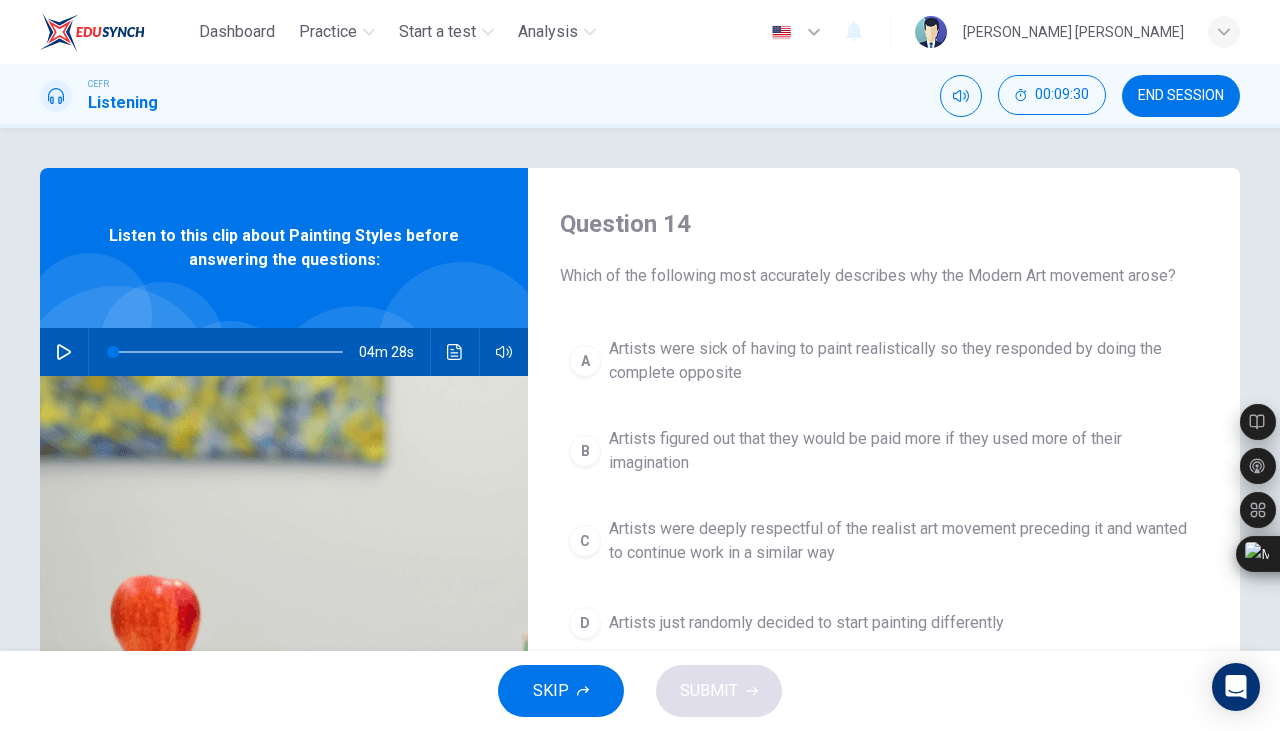click on "04m 28s" at bounding box center (284, 352) 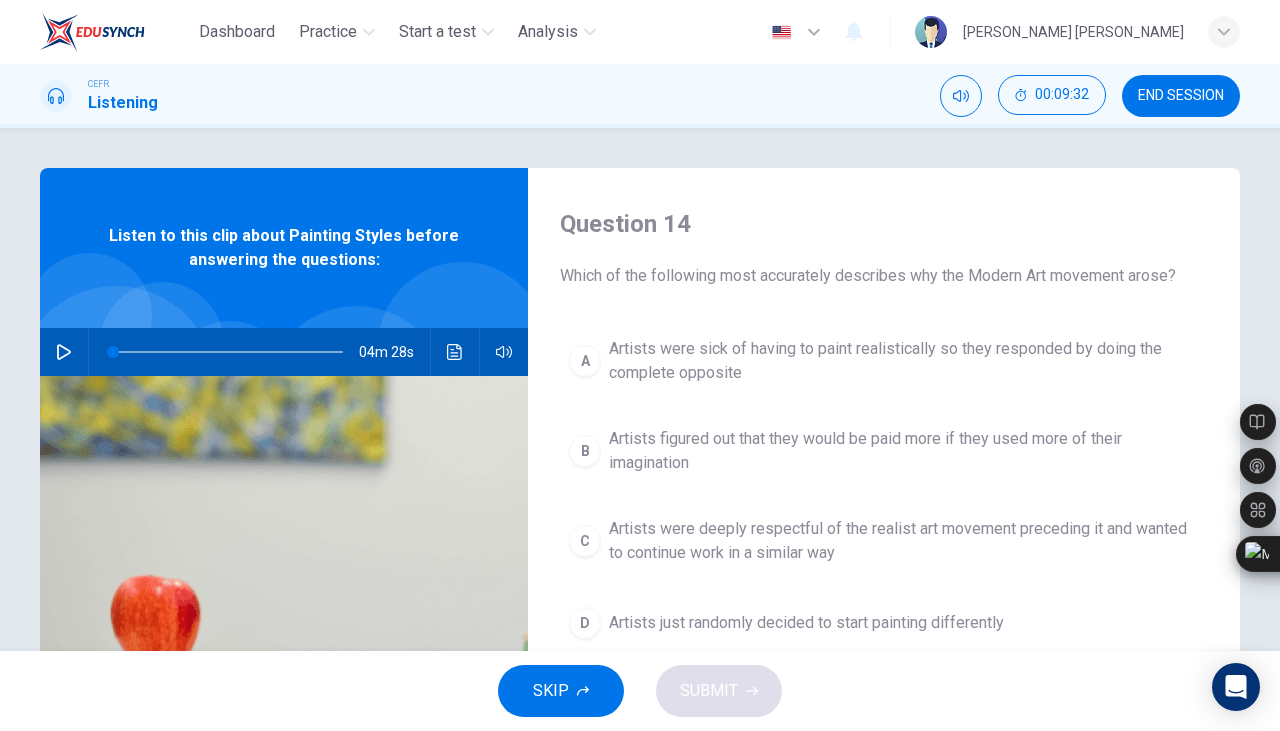 click 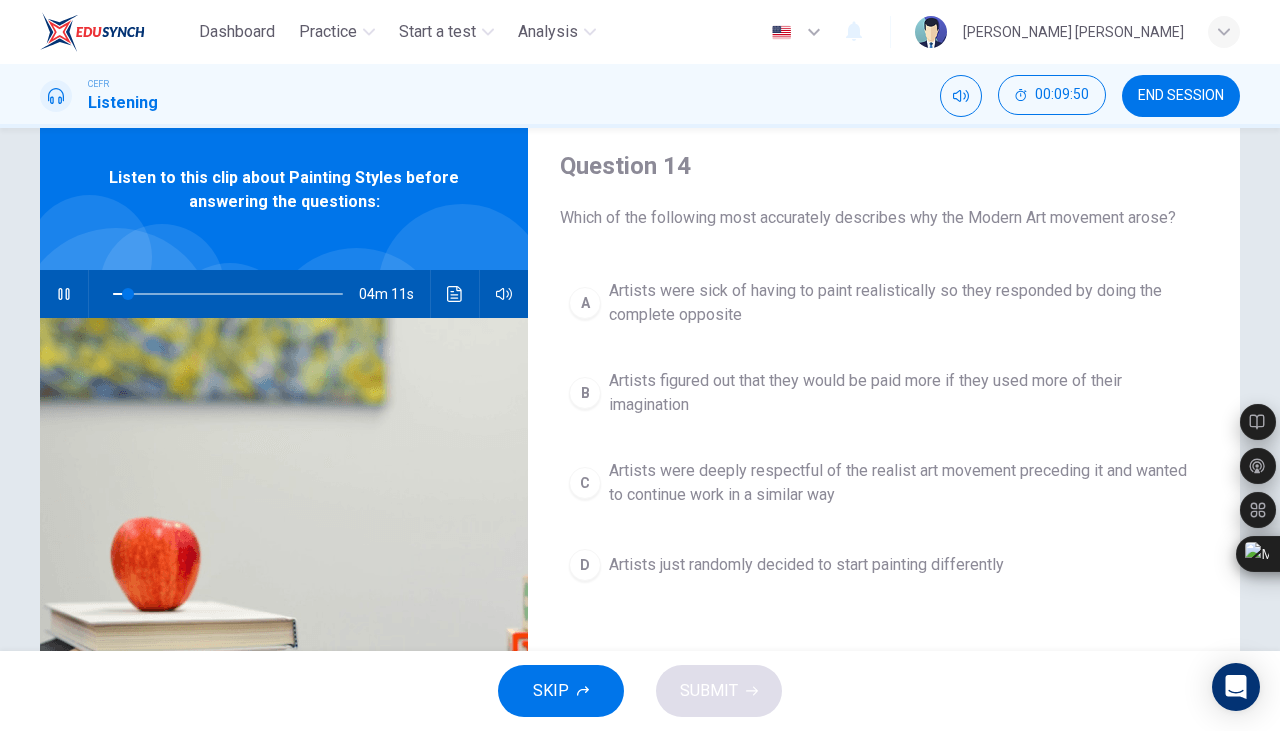 scroll, scrollTop: 57, scrollLeft: 0, axis: vertical 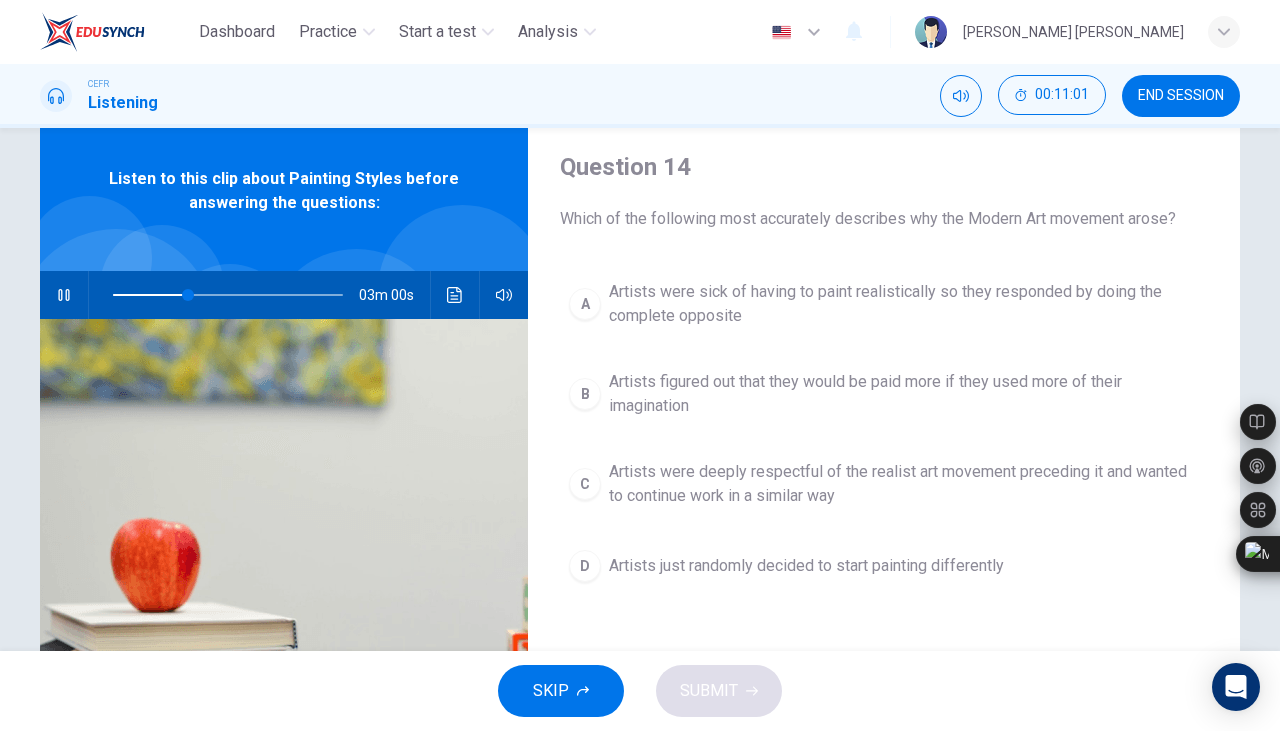 click on "C" at bounding box center [585, 484] 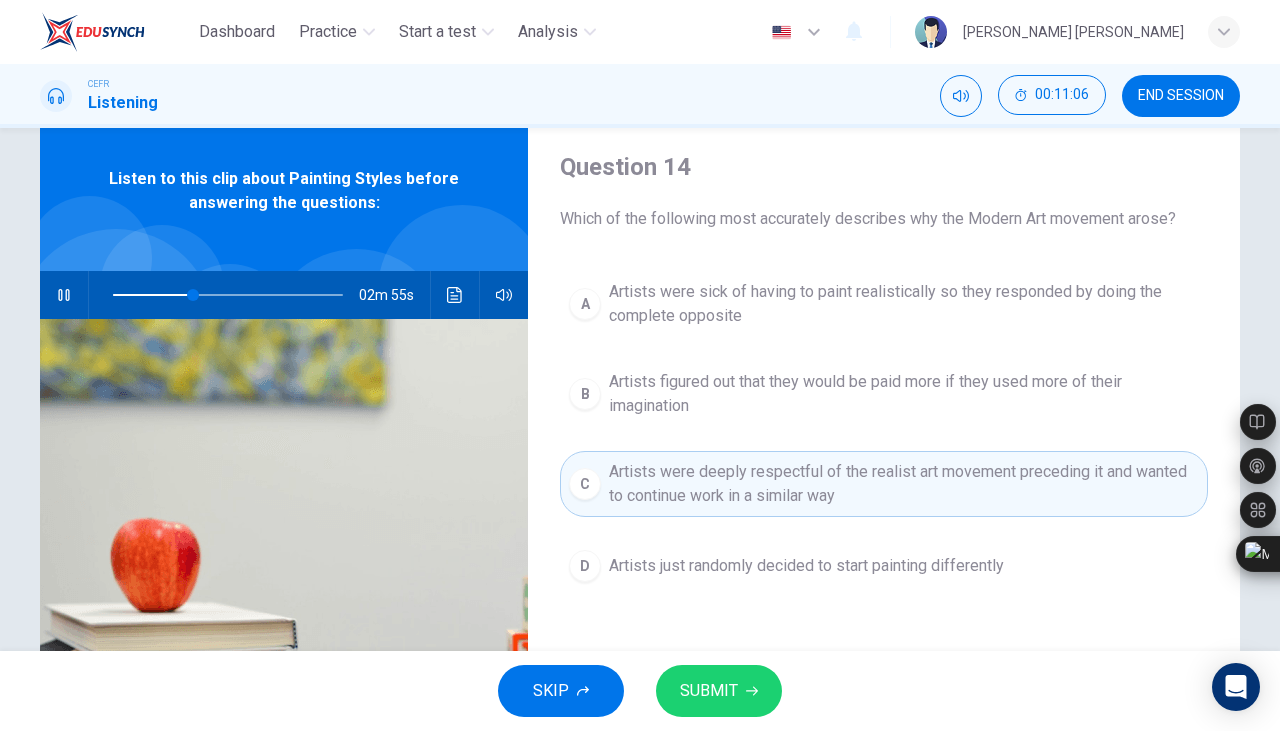 click on "B" at bounding box center [585, 394] 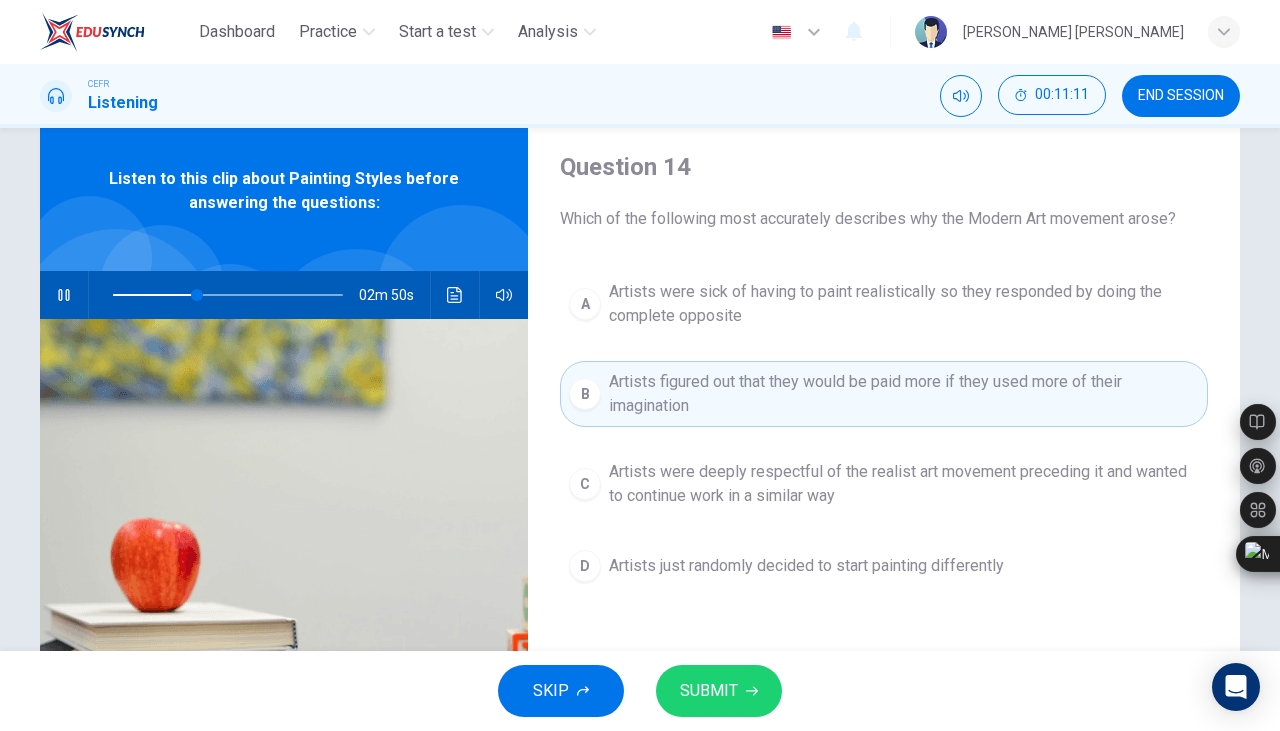 click on "A Artists were sick of having to paint realistically so they responded by doing the complete opposite" at bounding box center [884, 304] 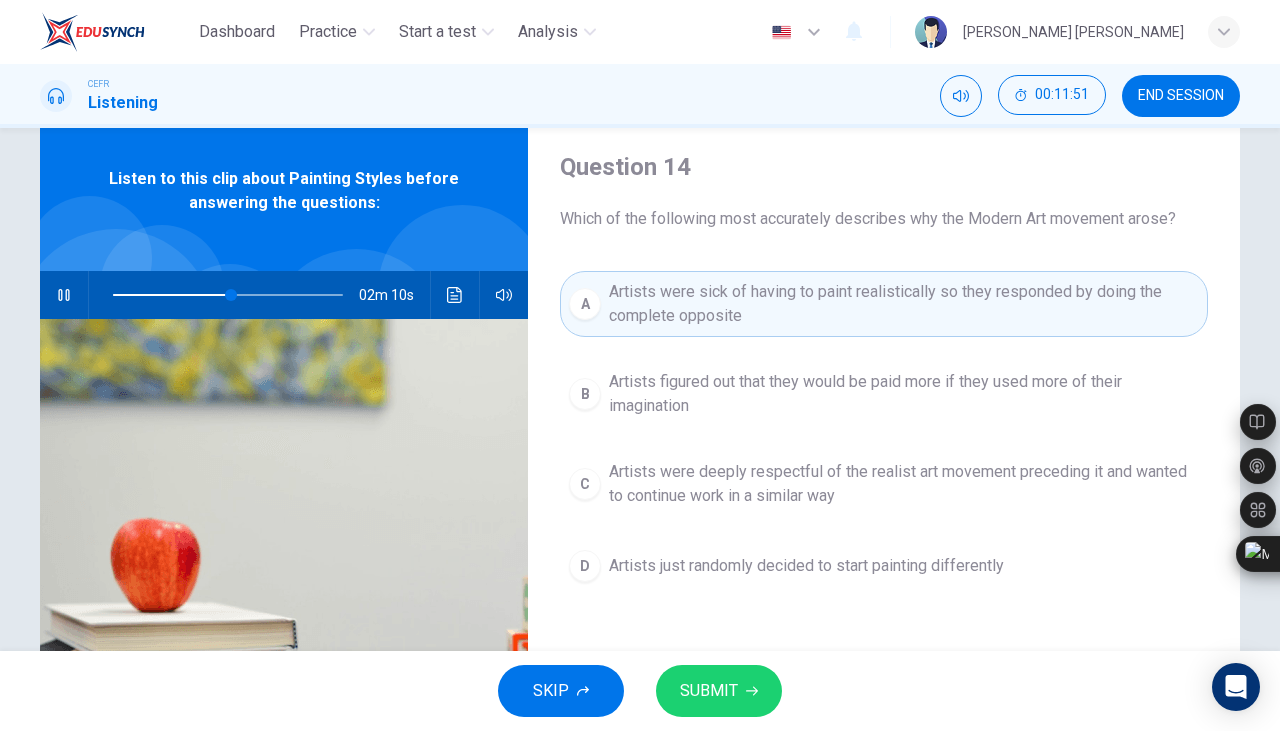 click on "C" at bounding box center [585, 484] 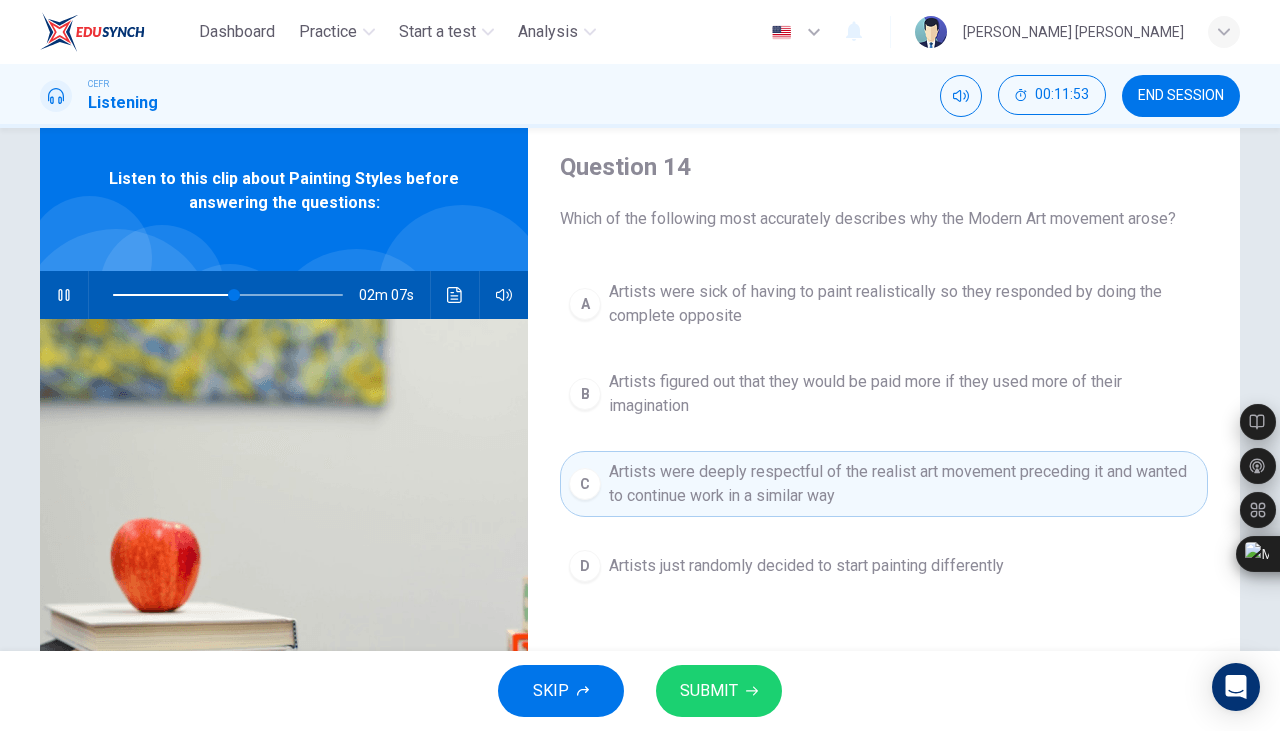 click on "B" at bounding box center [585, 394] 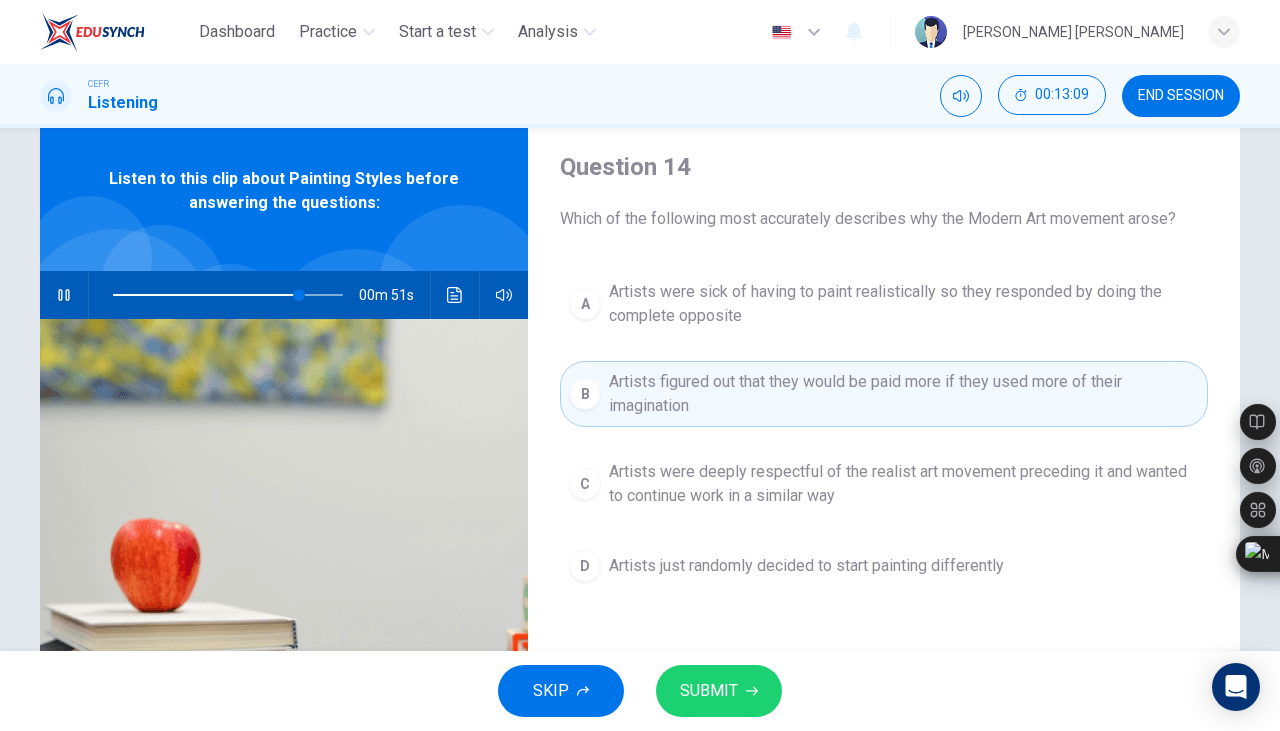 click on "C" at bounding box center (585, 484) 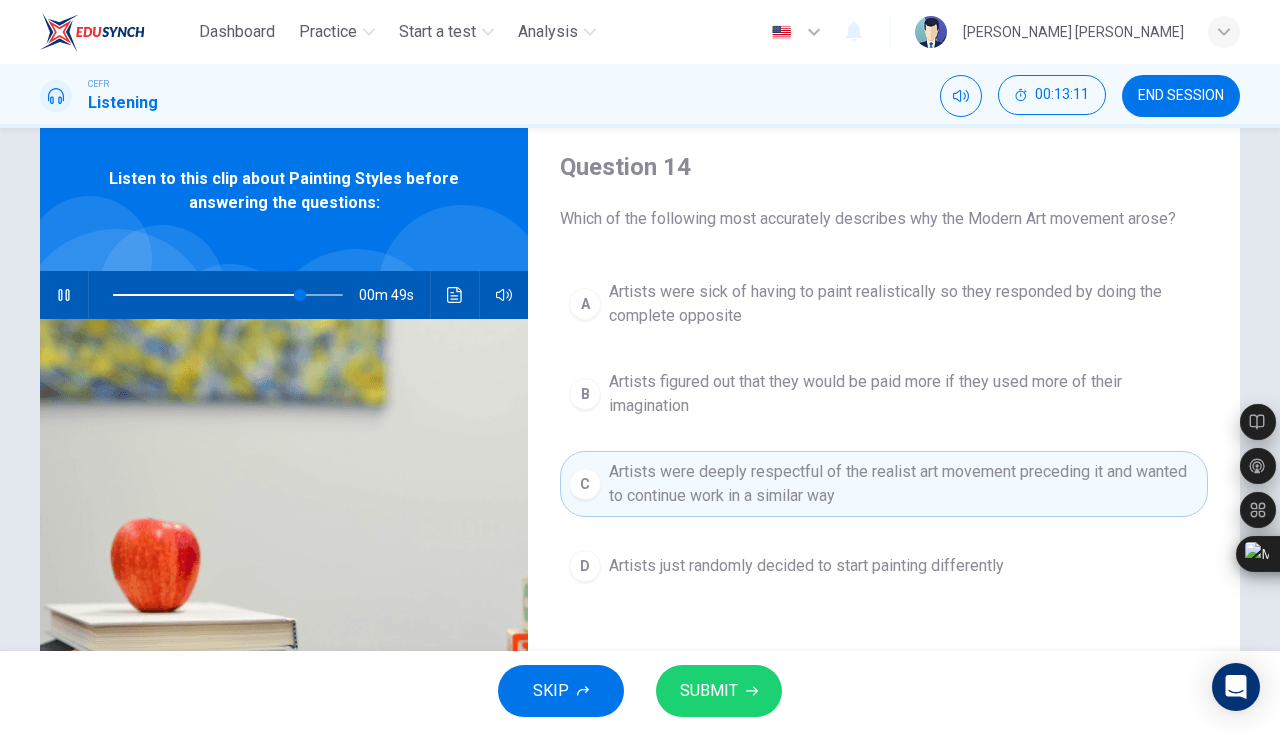 click on "SUBMIT" at bounding box center (709, 691) 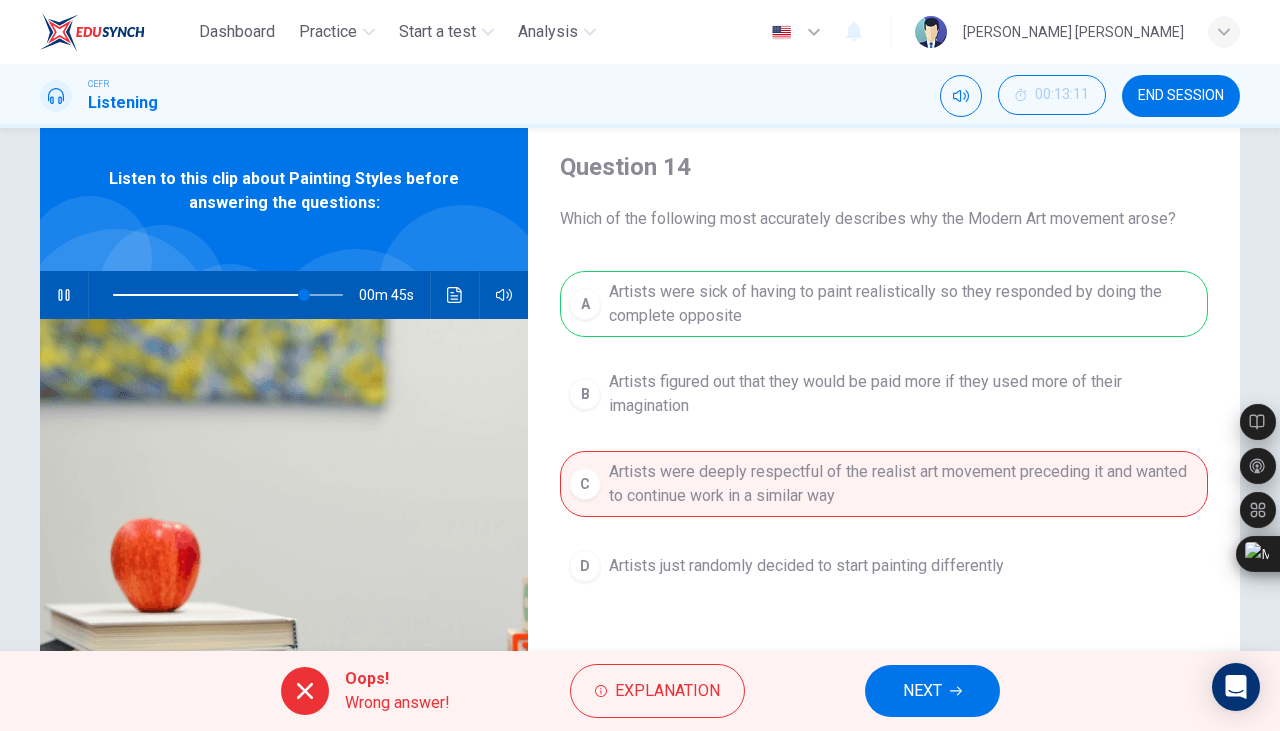 click on "NEXT" at bounding box center (922, 691) 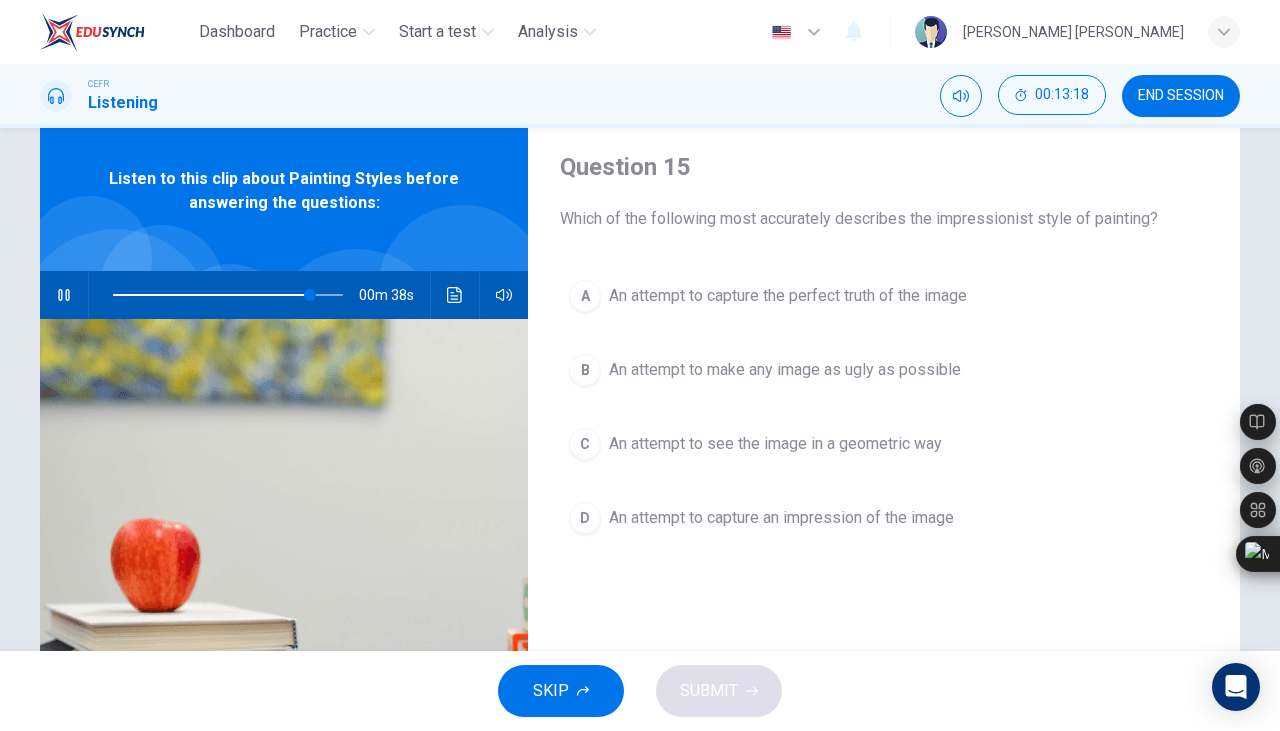 click 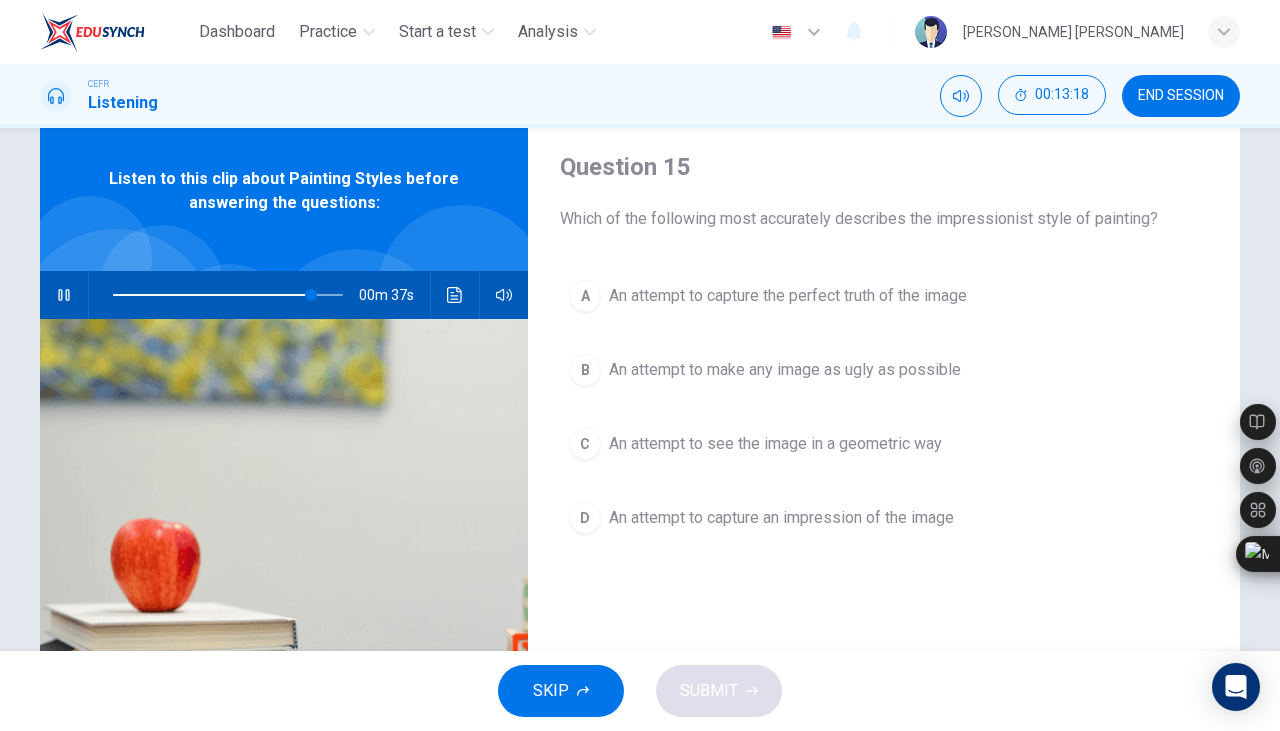 type on "86" 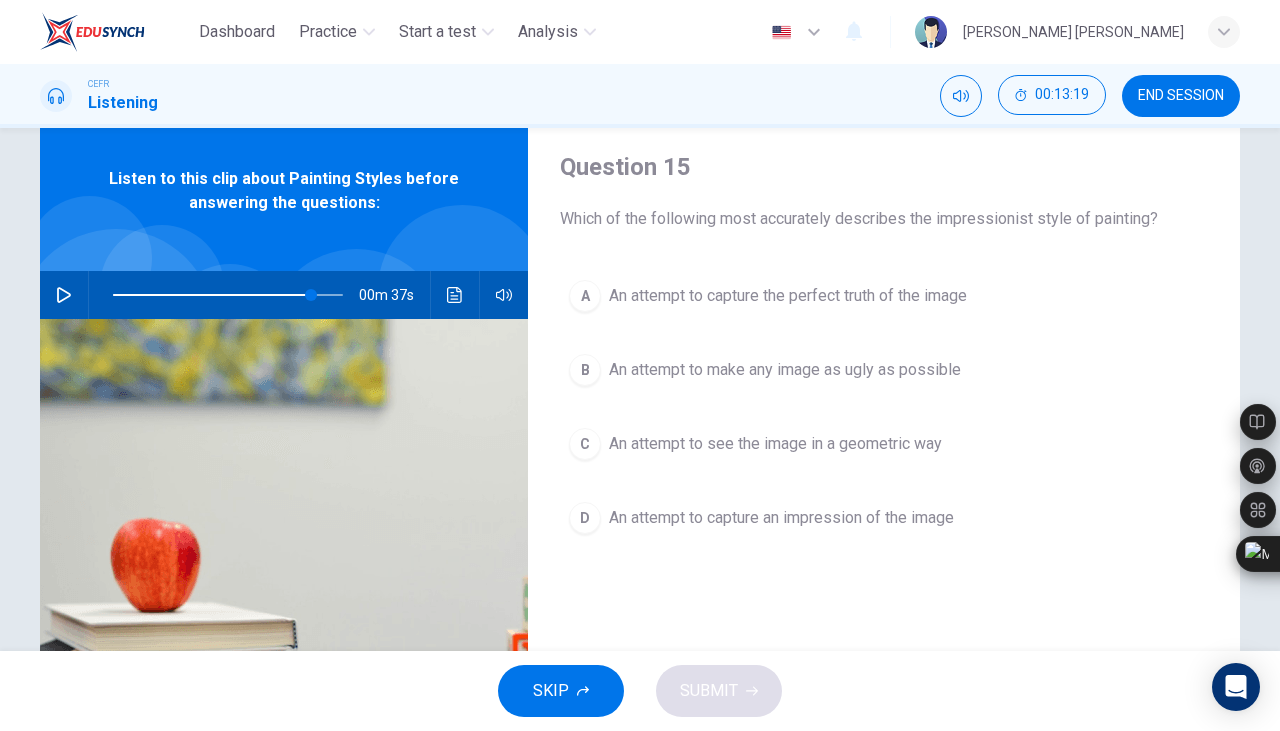 click on "Dashboard" at bounding box center [237, 32] 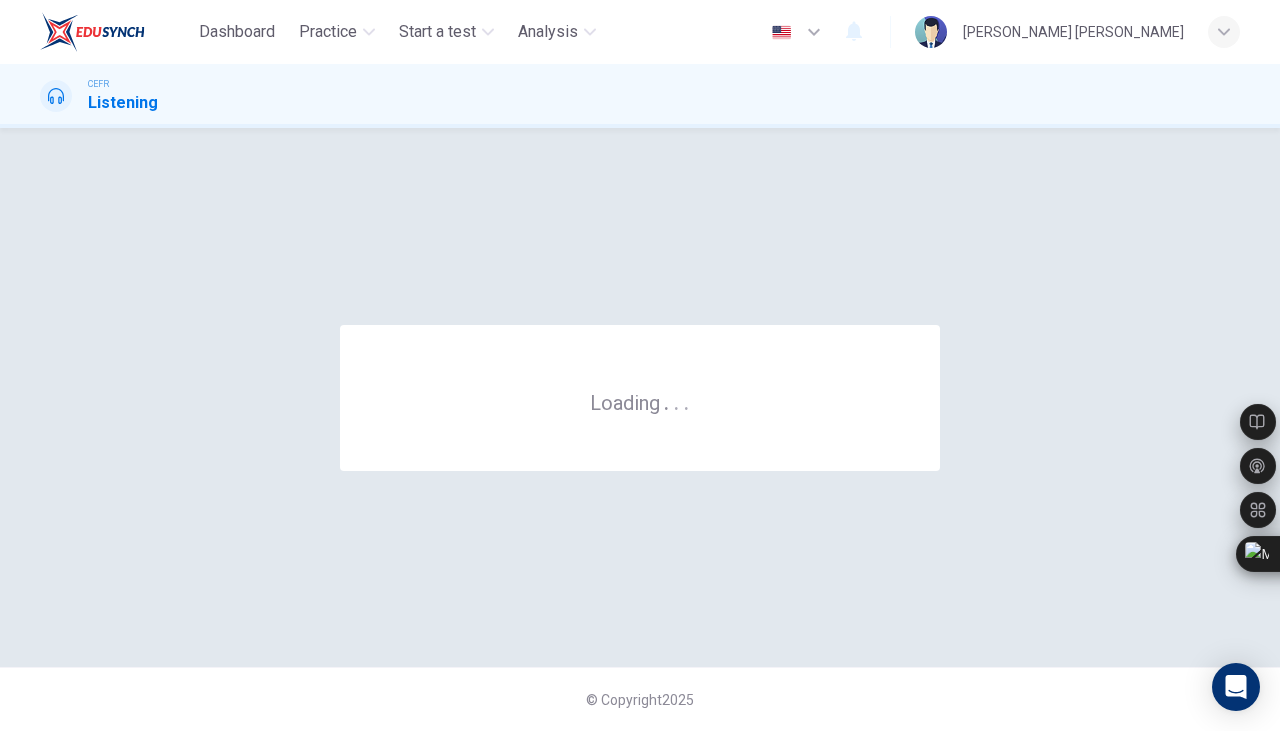 scroll, scrollTop: 0, scrollLeft: 0, axis: both 